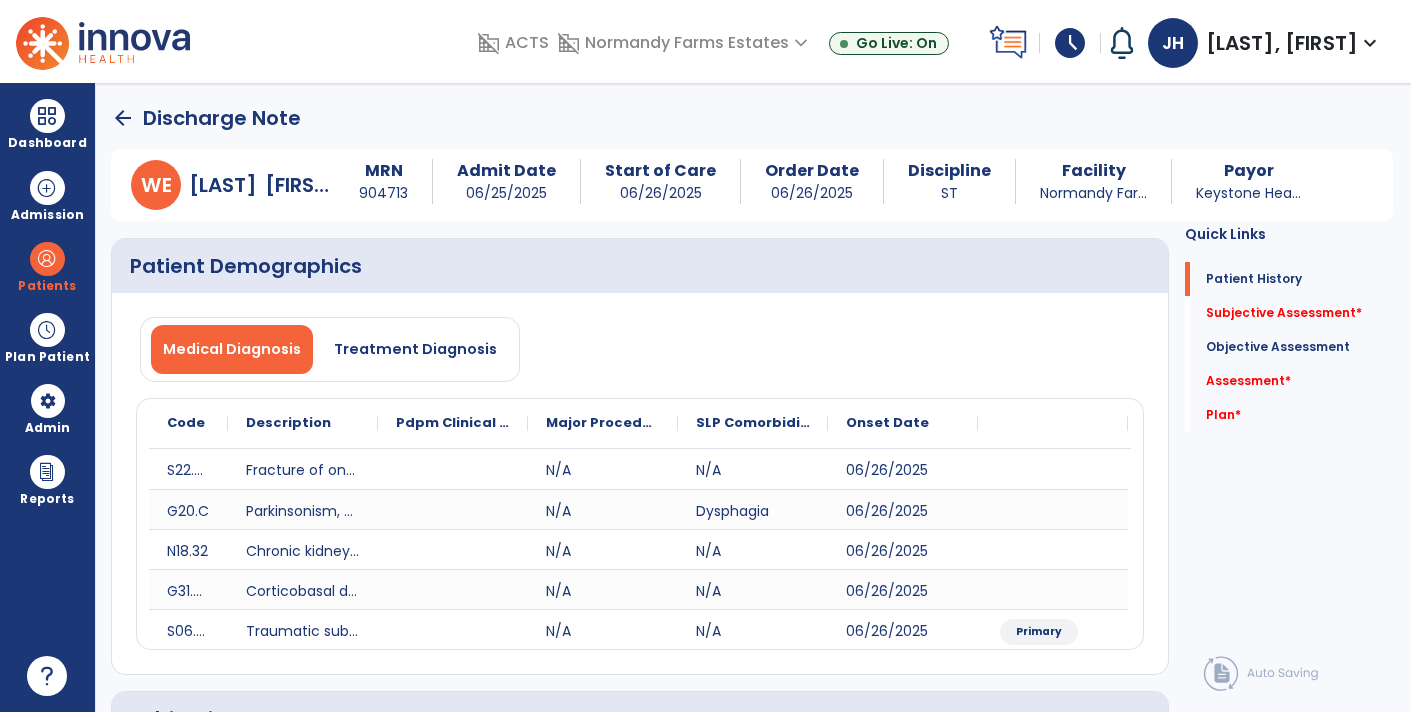 scroll, scrollTop: 0, scrollLeft: 0, axis: both 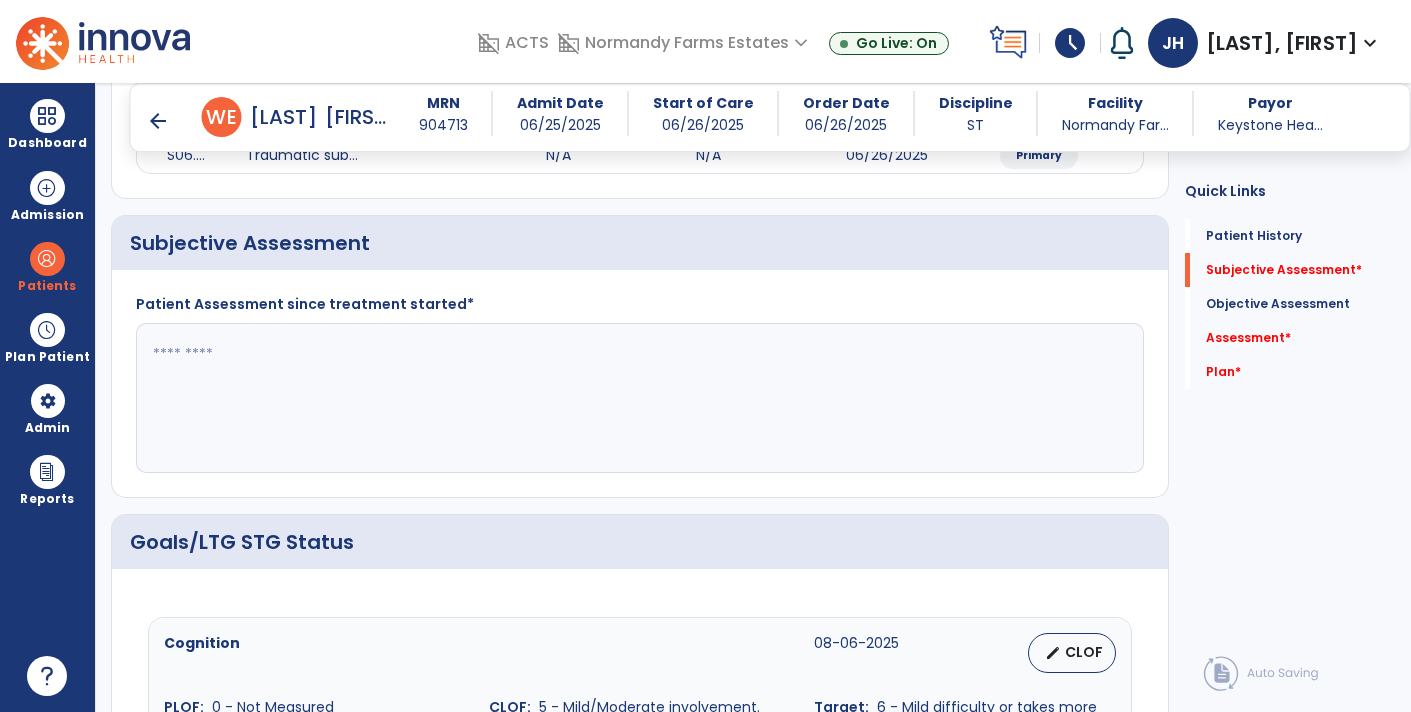 click 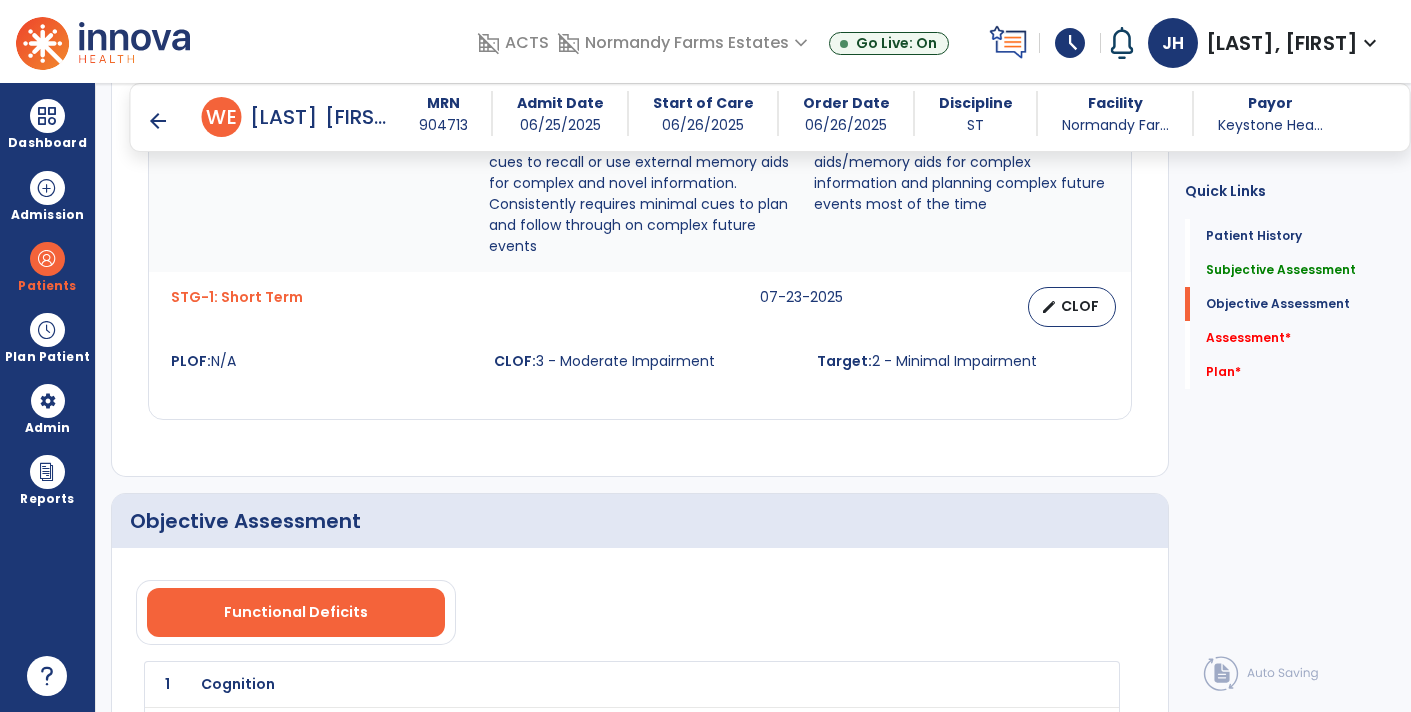 scroll, scrollTop: 1638, scrollLeft: 0, axis: vertical 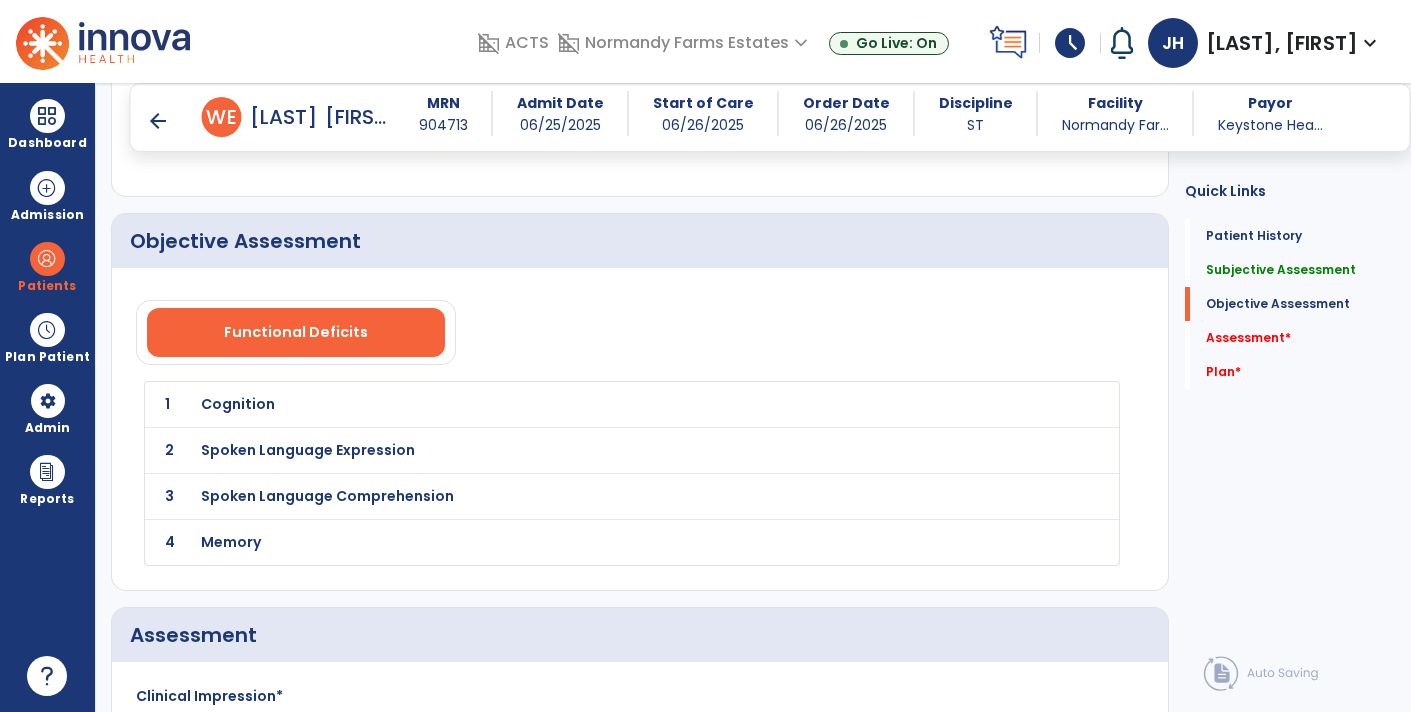 type on "**********" 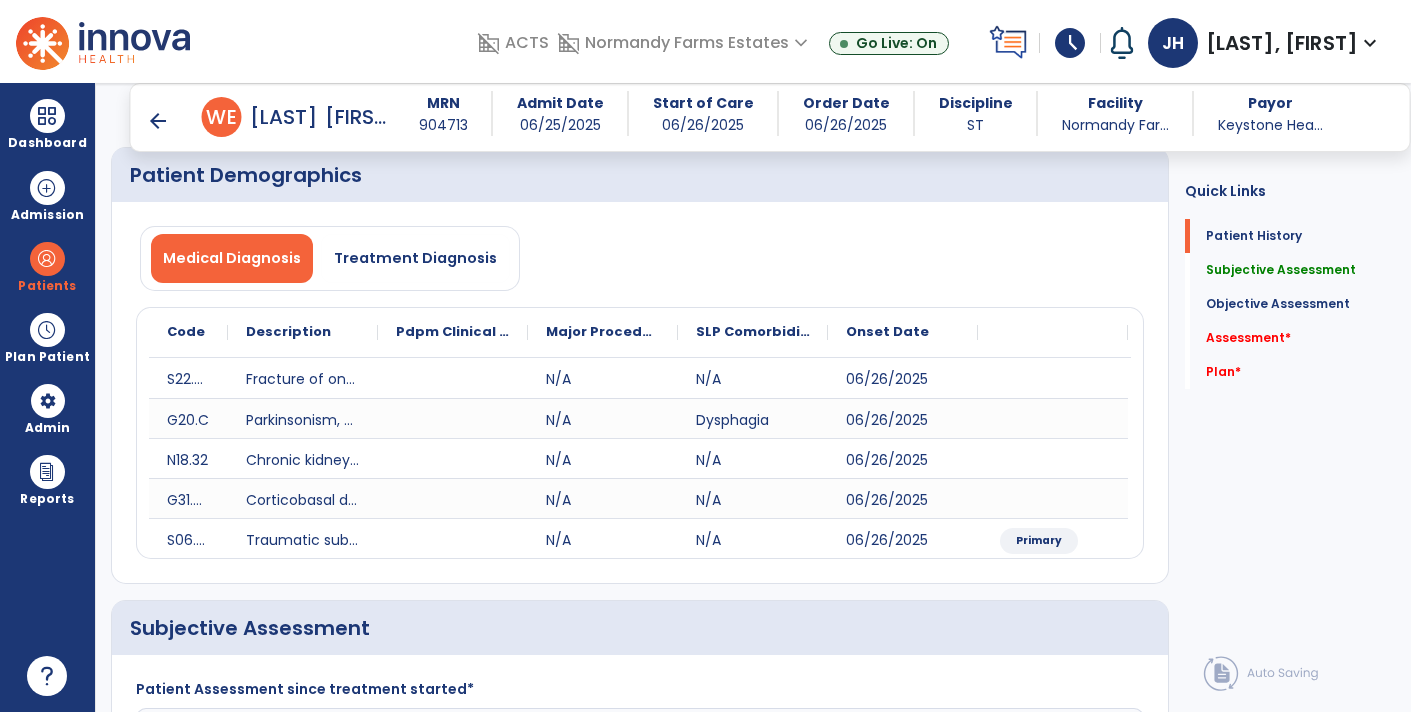 scroll, scrollTop: 0, scrollLeft: 0, axis: both 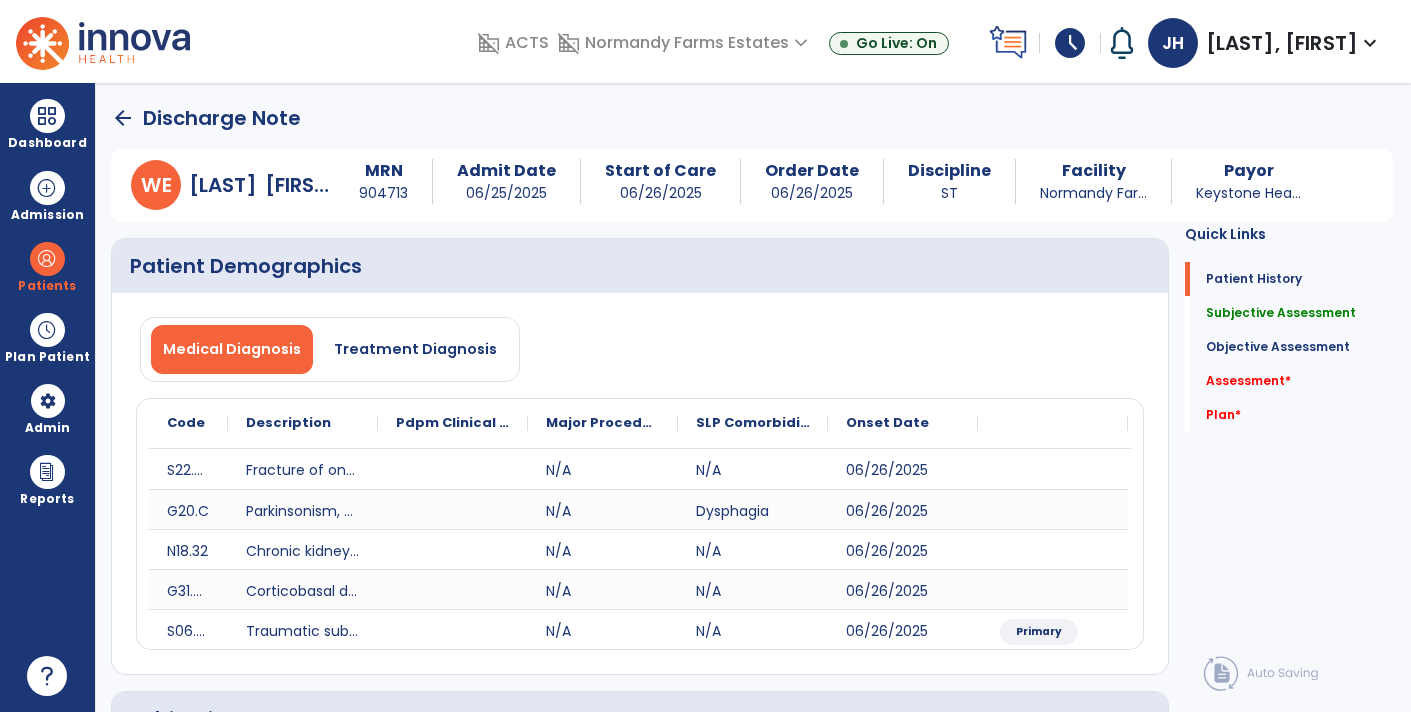 click on "arrow_back" 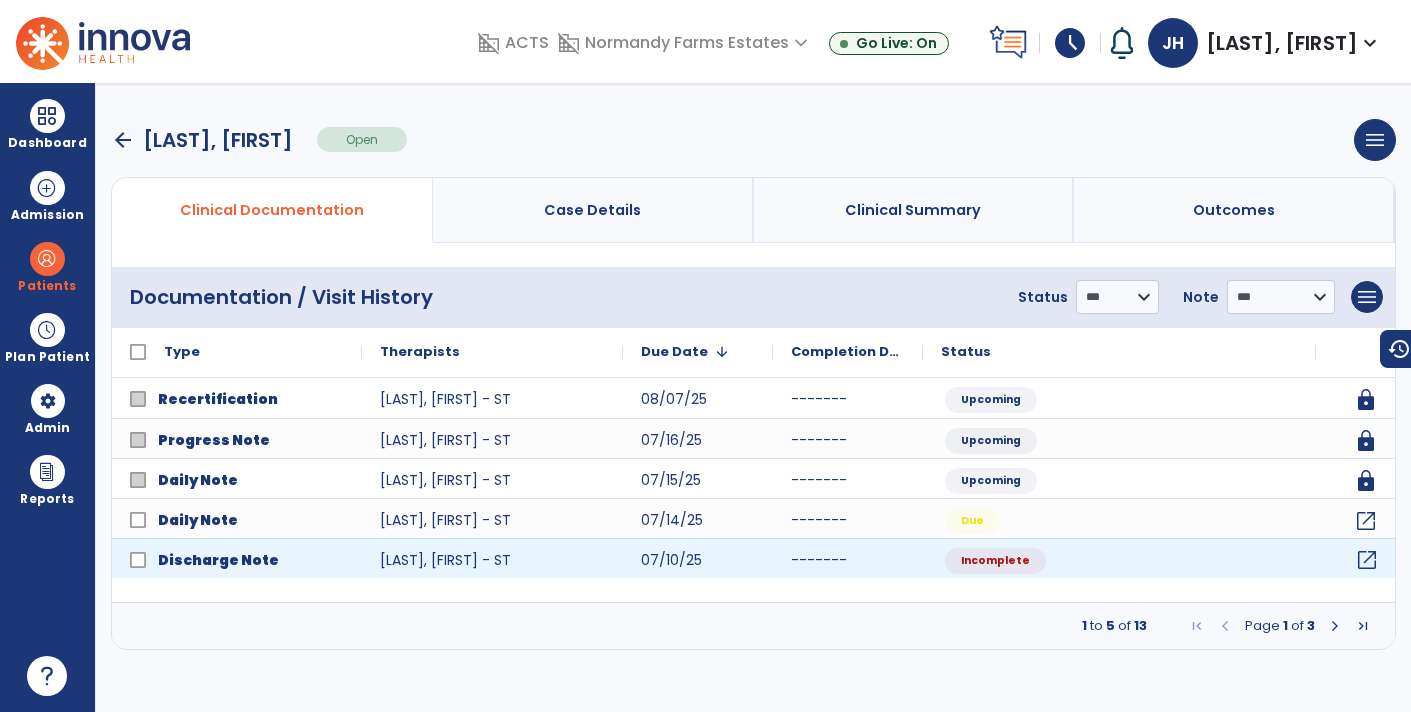 click on "open_in_new" 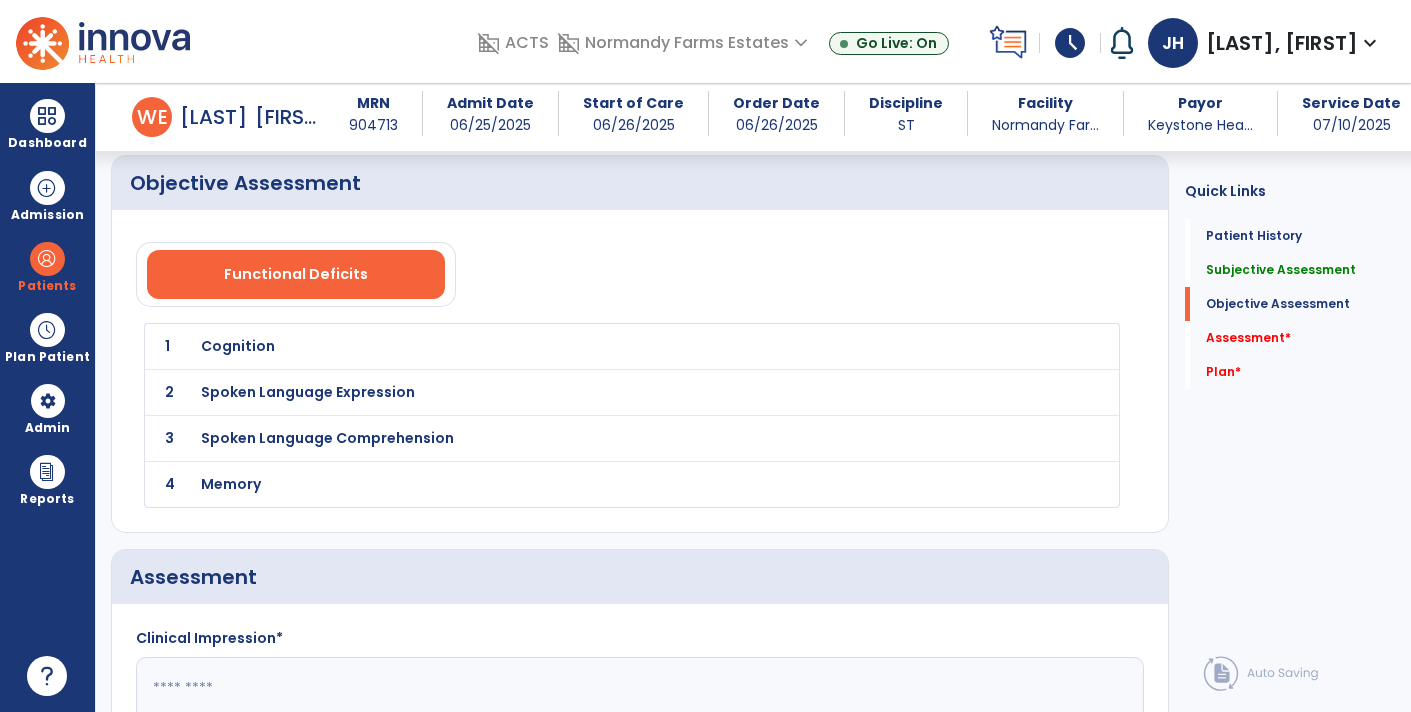 scroll, scrollTop: 2084, scrollLeft: 0, axis: vertical 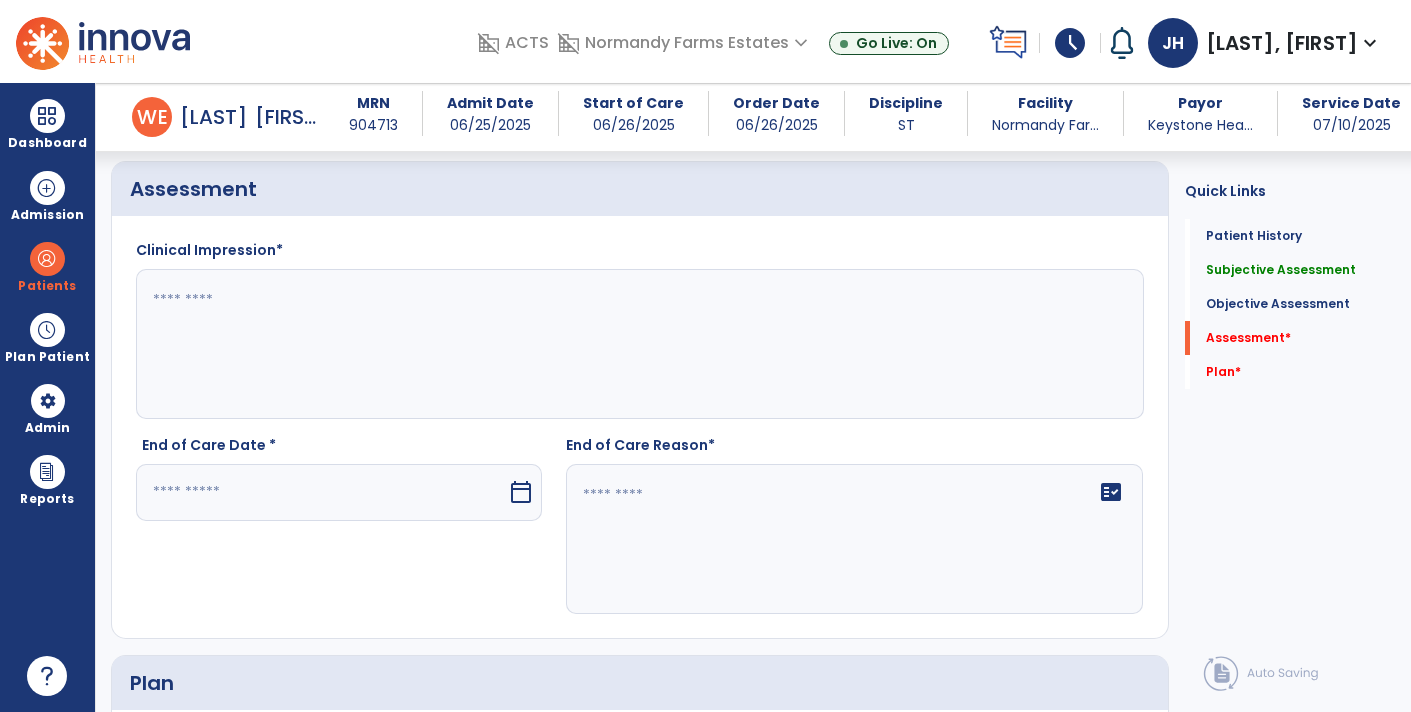 click 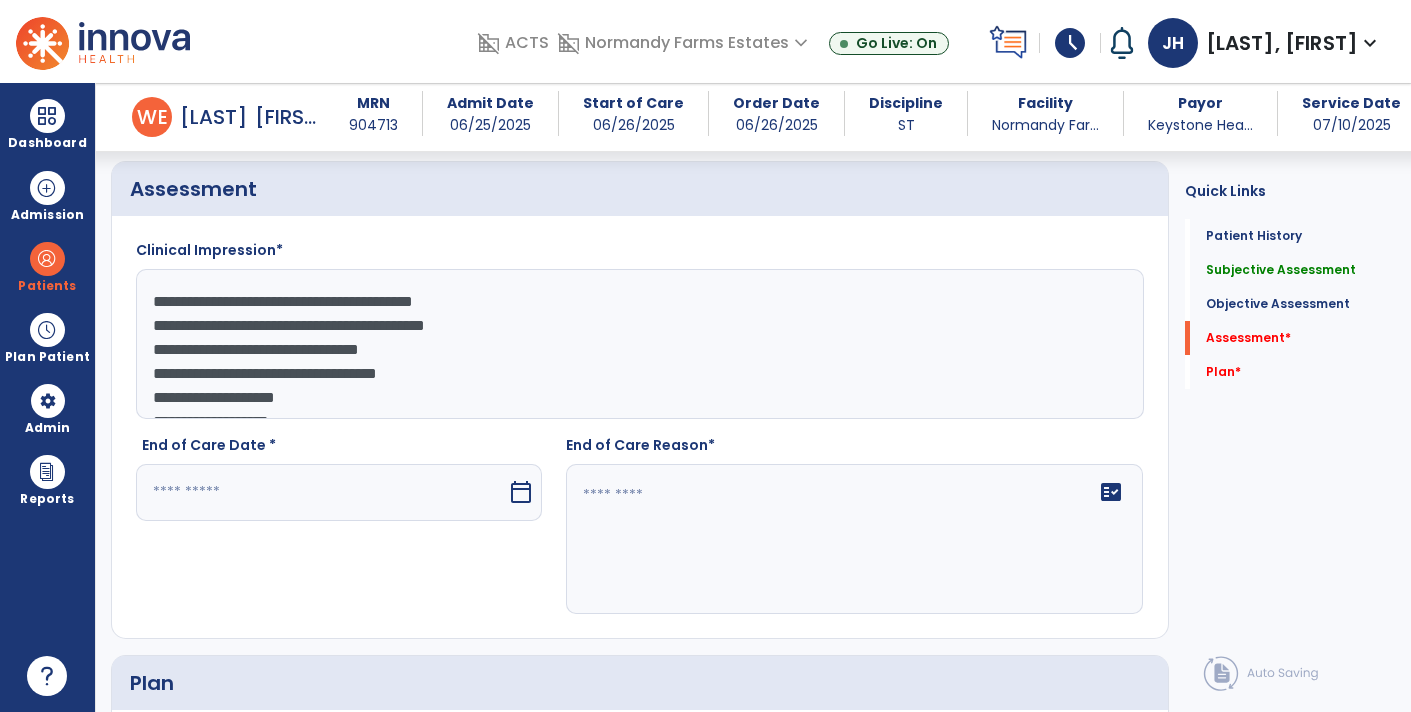 scroll, scrollTop: 38, scrollLeft: 0, axis: vertical 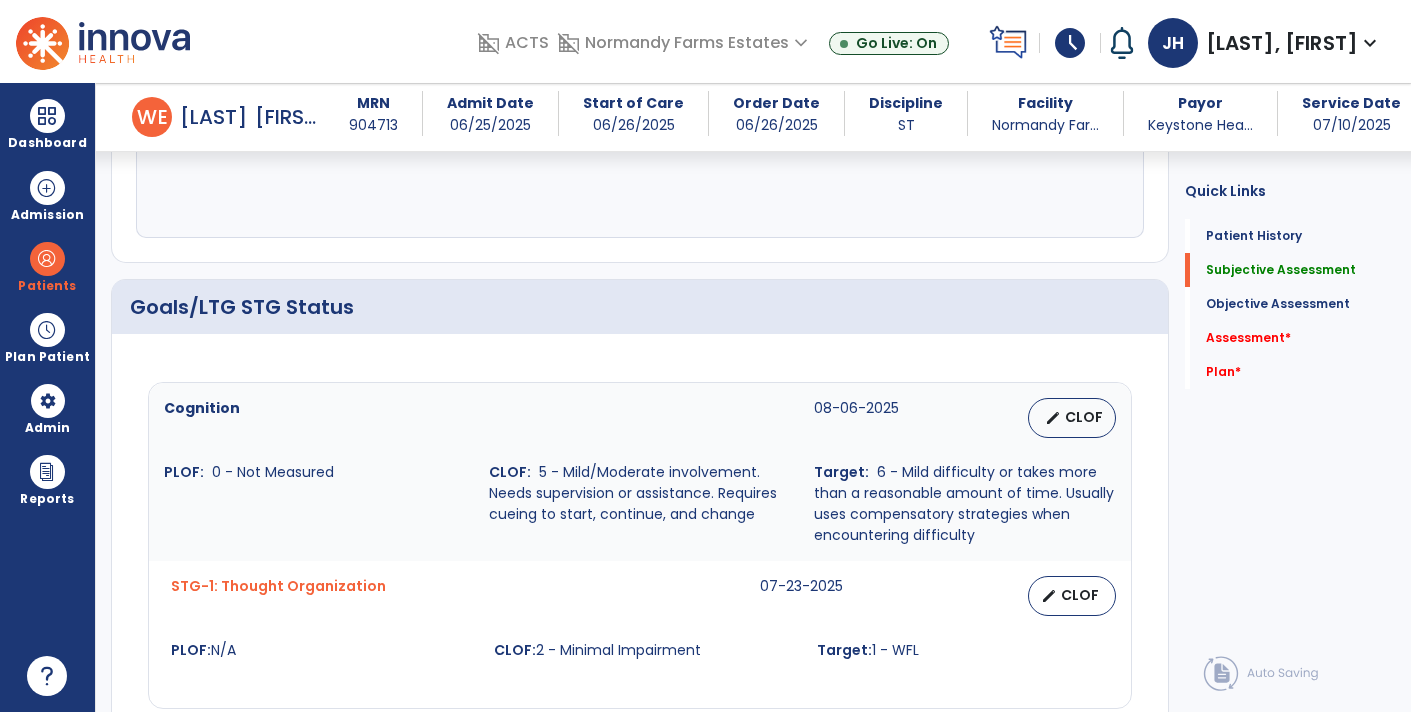 type on "**********" 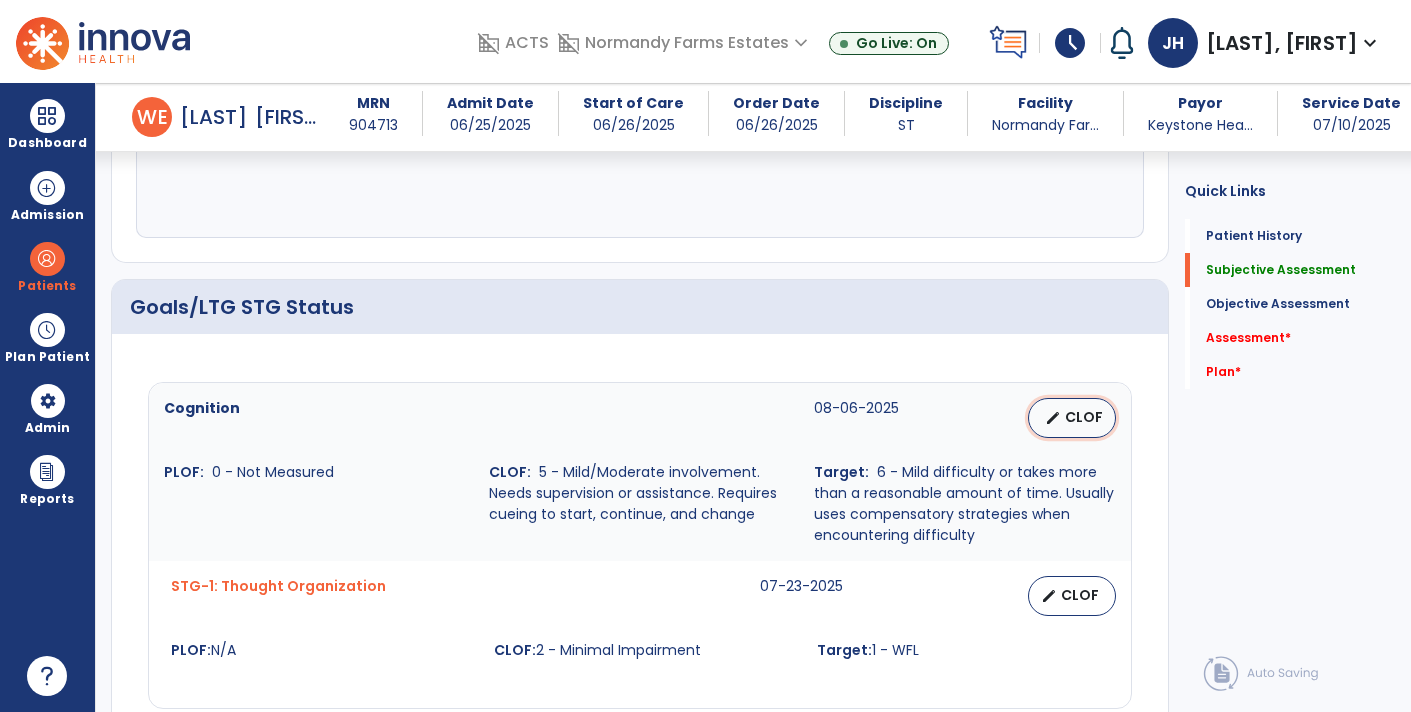 click on "edit" at bounding box center (1053, 418) 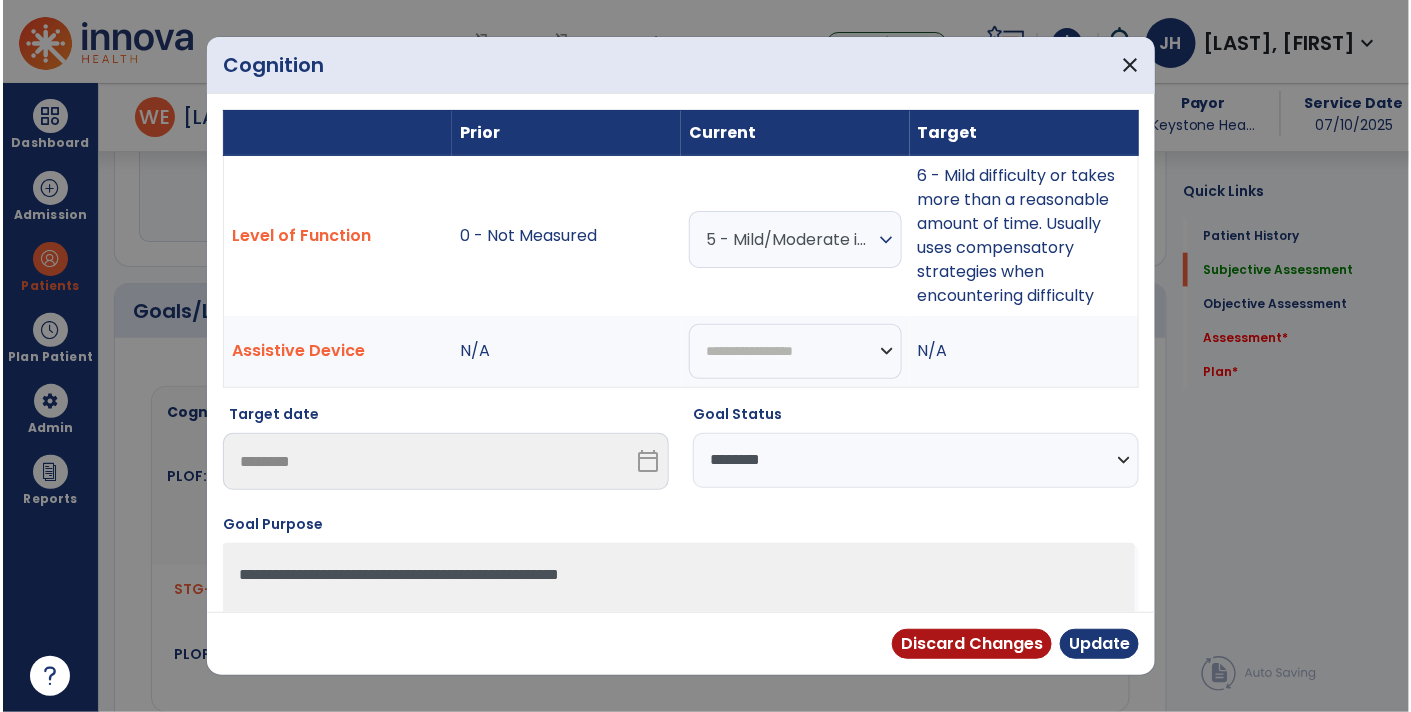 scroll, scrollTop: 692, scrollLeft: 0, axis: vertical 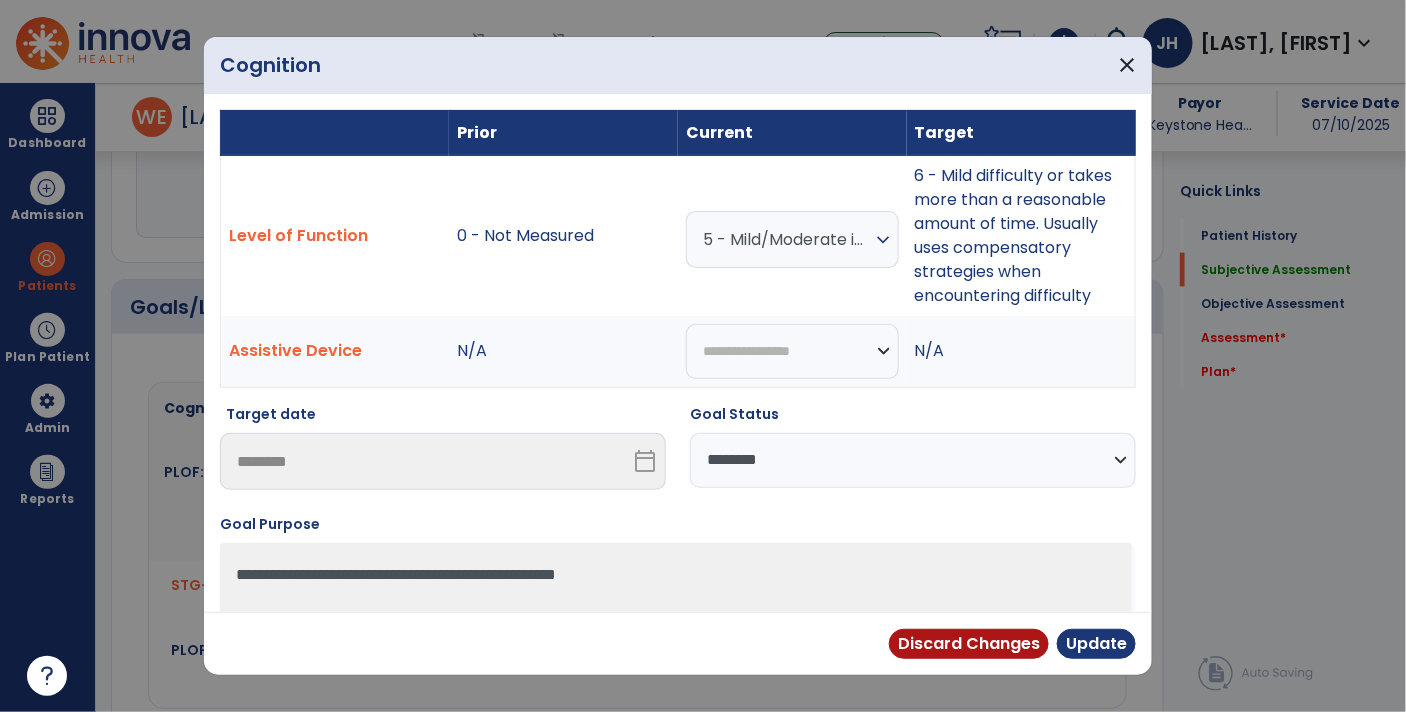 click on "expand_more" at bounding box center [884, 240] 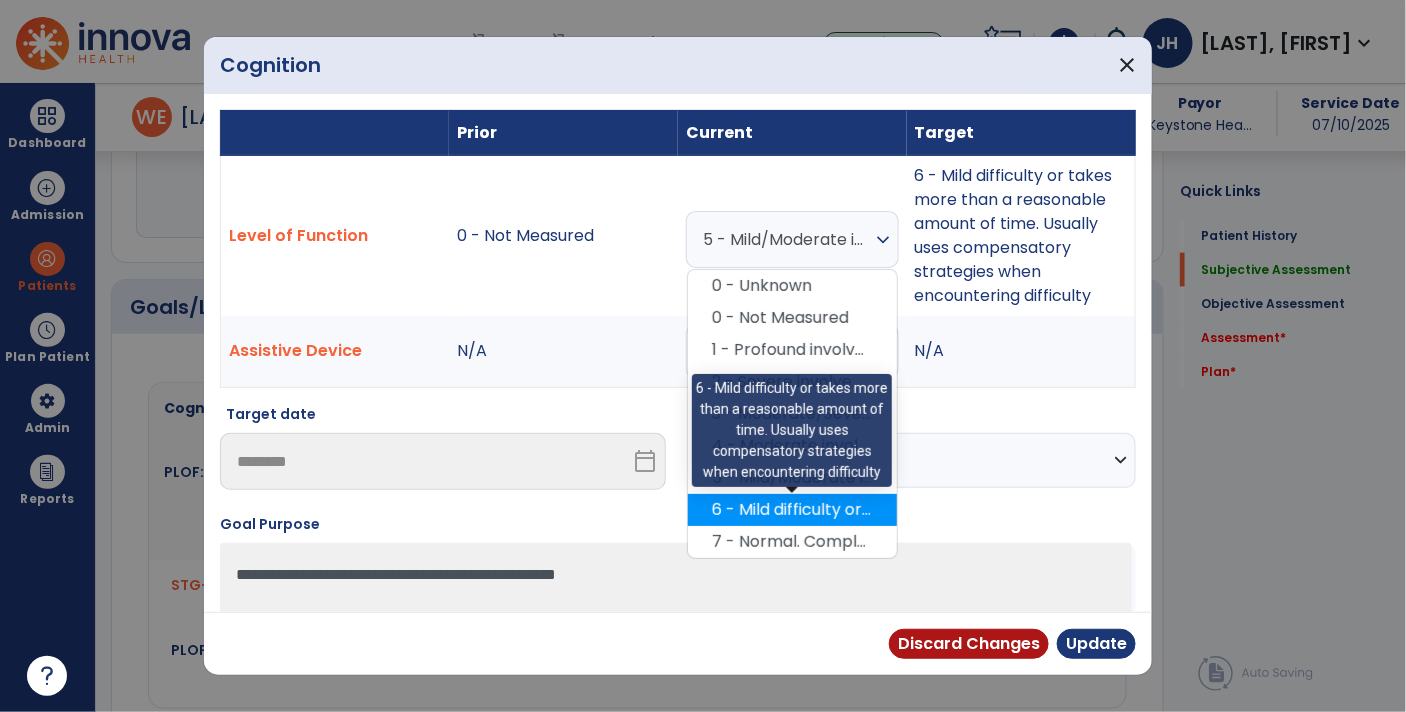 click on "6 - Mild difficulty or takes more than a reasonable amount of time. Usually uses compensatory strategies when encountering difficulty" at bounding box center [792, 510] 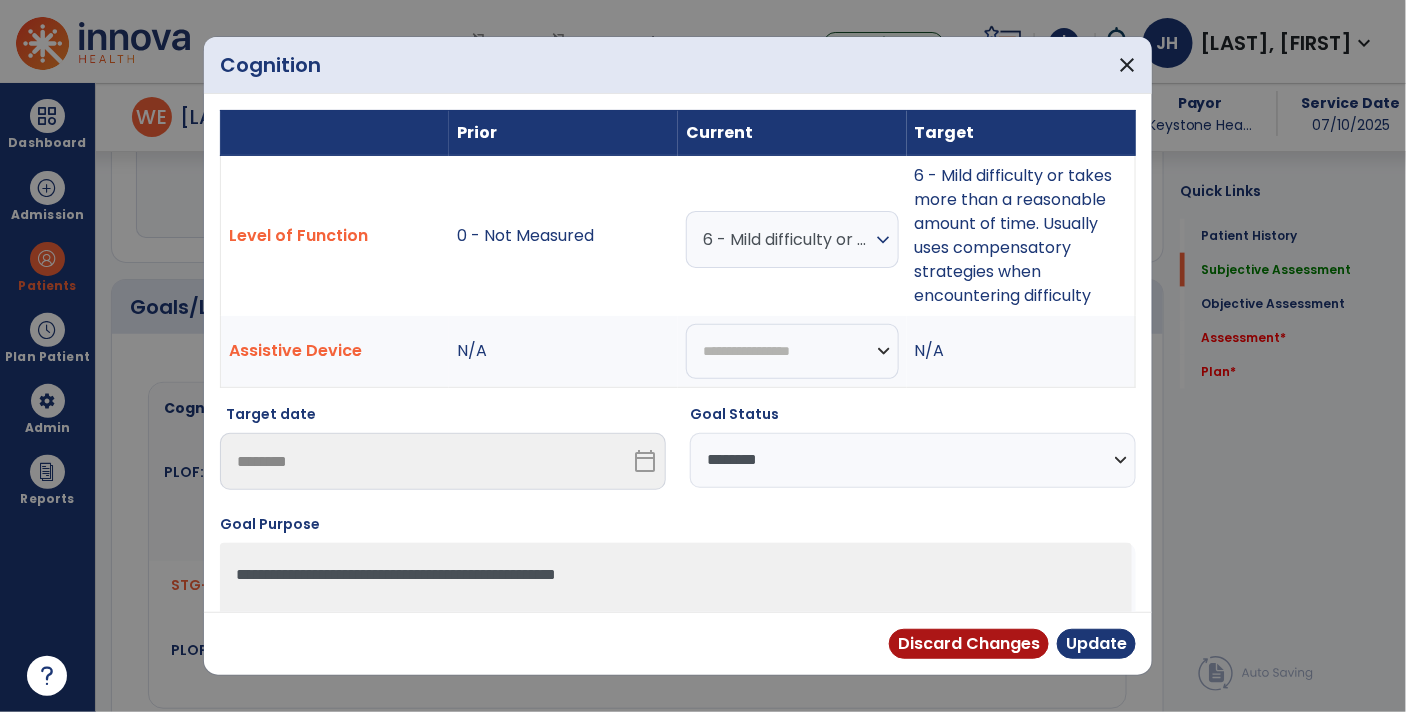 click on "**********" at bounding box center [913, 460] 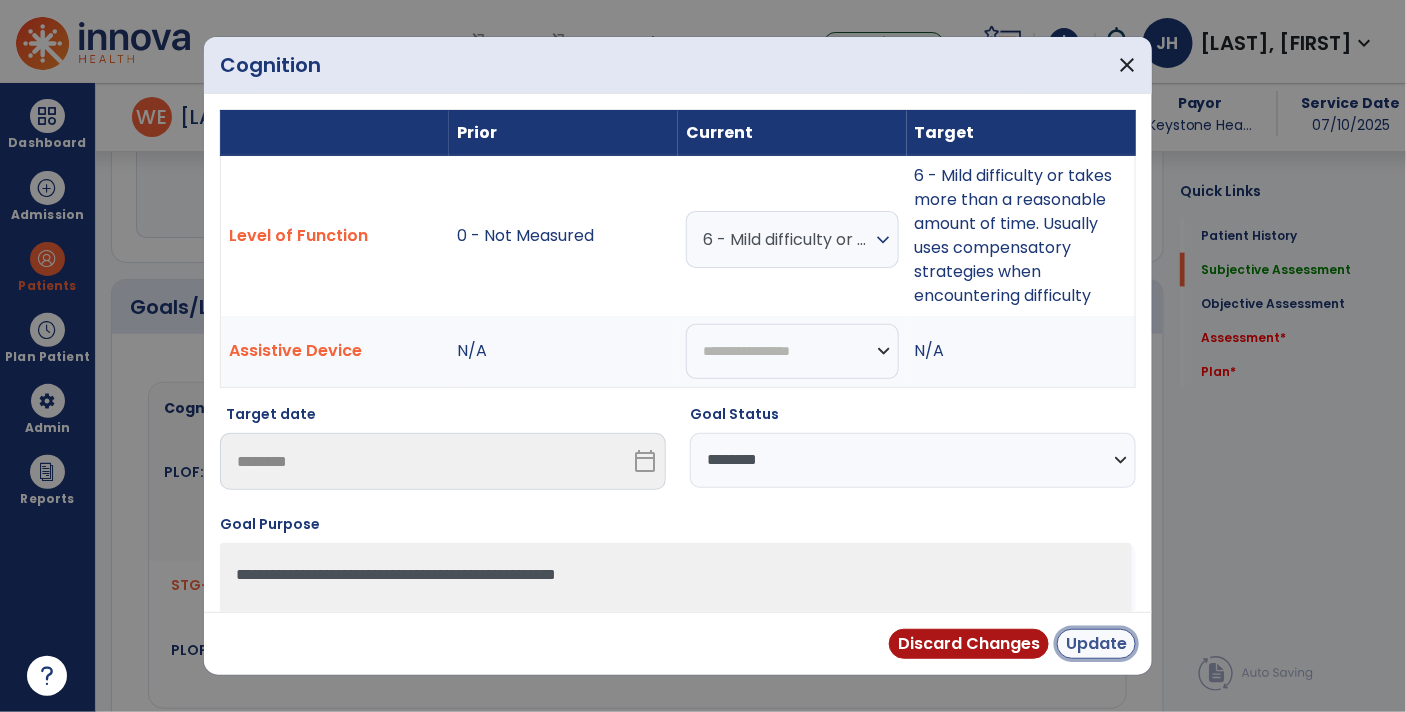 click on "Update" at bounding box center (1096, 644) 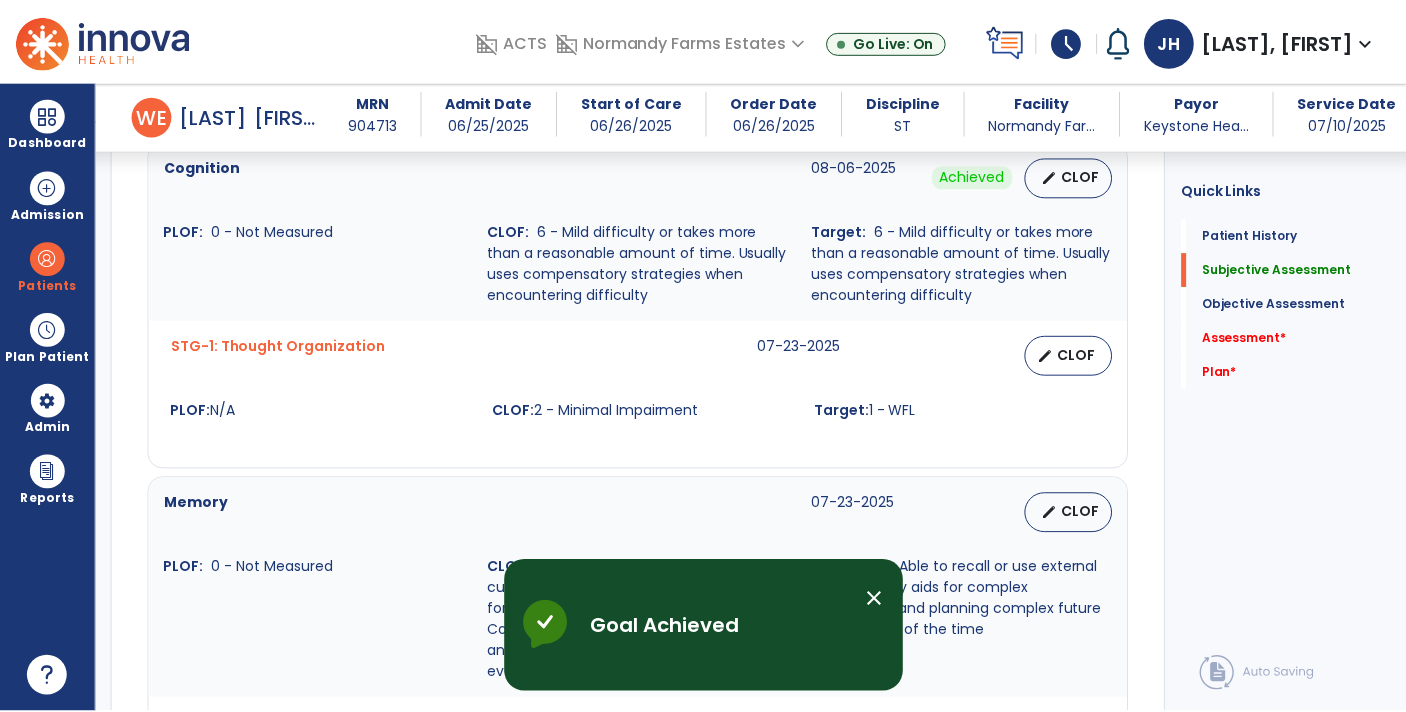 scroll, scrollTop: 950, scrollLeft: 0, axis: vertical 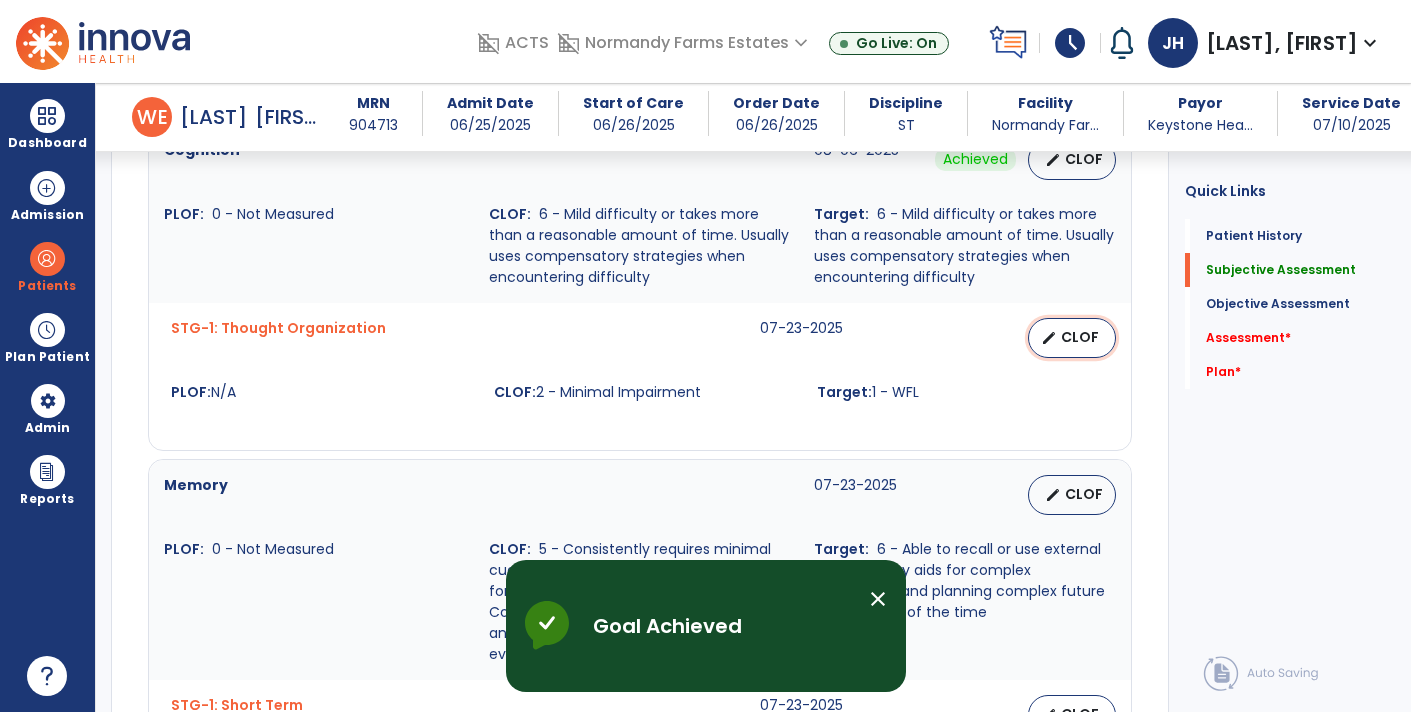 click on "CLOF" at bounding box center (1080, 337) 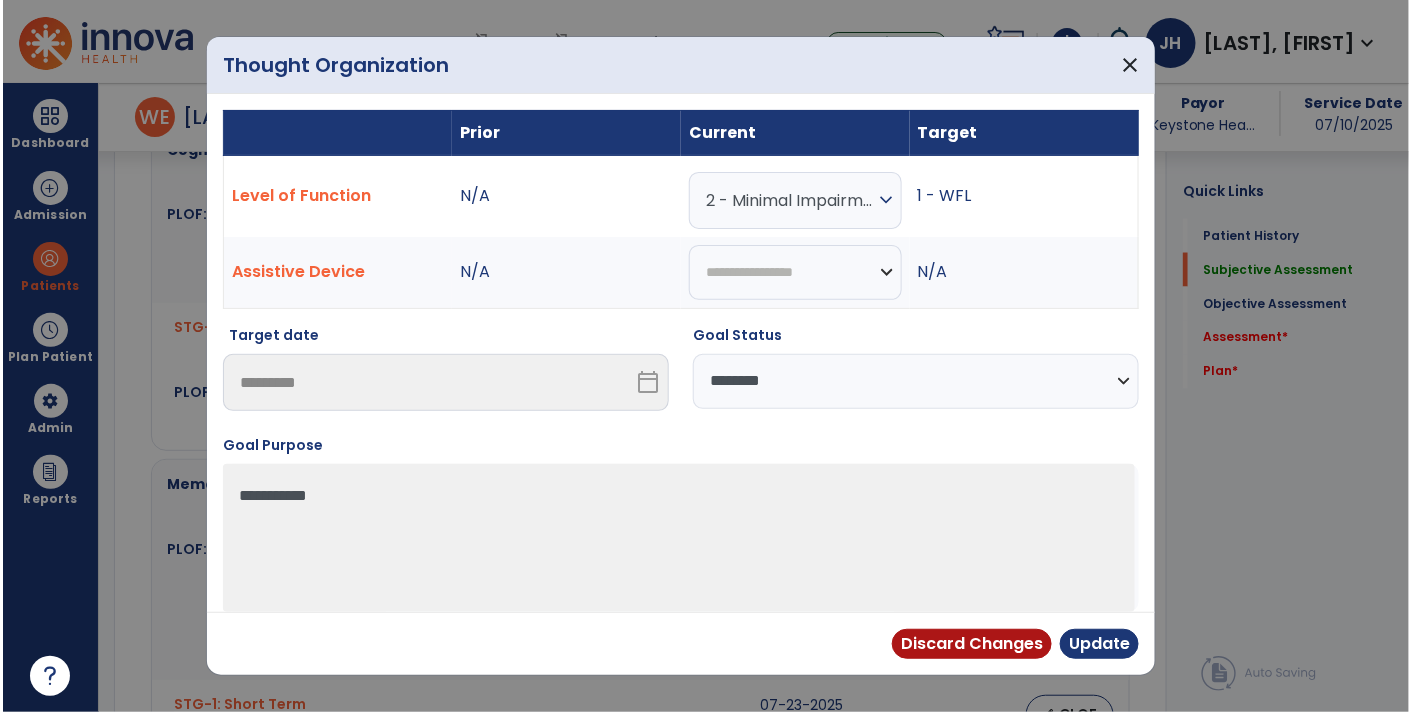 scroll, scrollTop: 950, scrollLeft: 0, axis: vertical 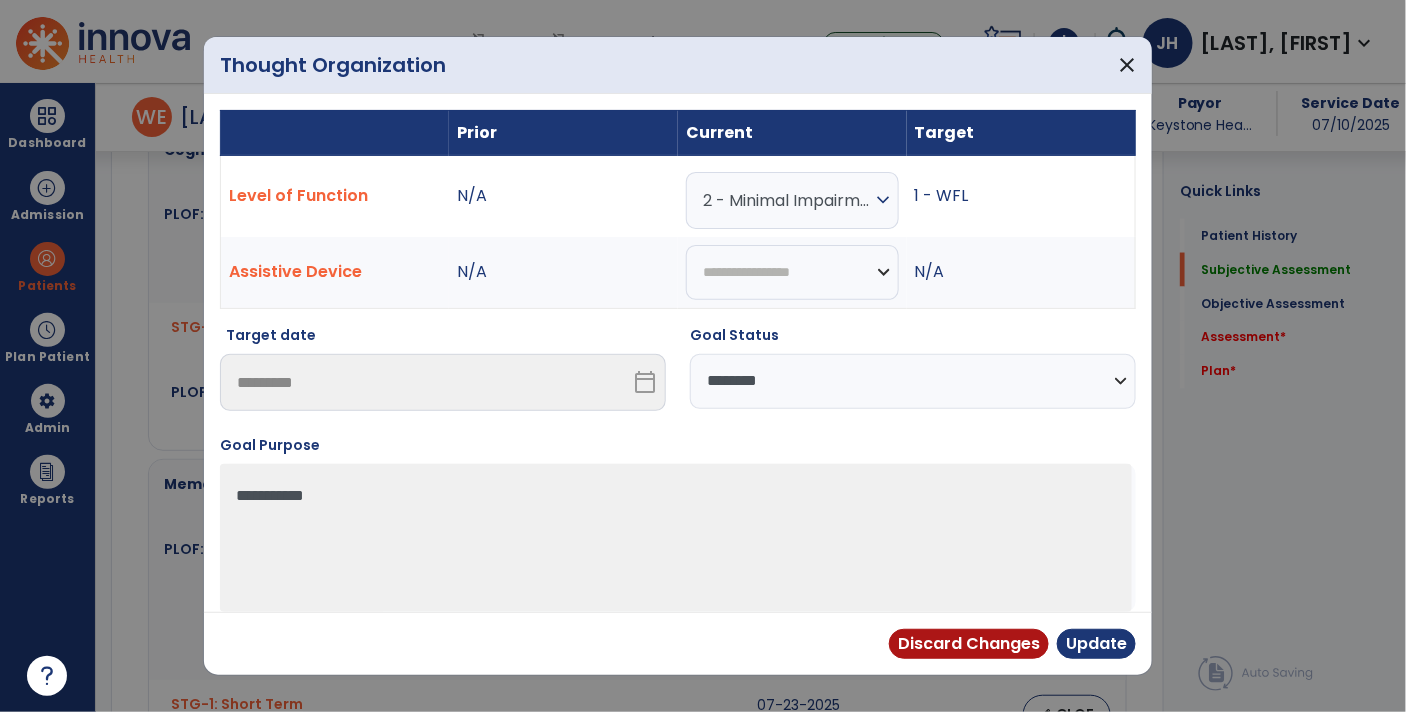 click on "expand_more" at bounding box center [884, 200] 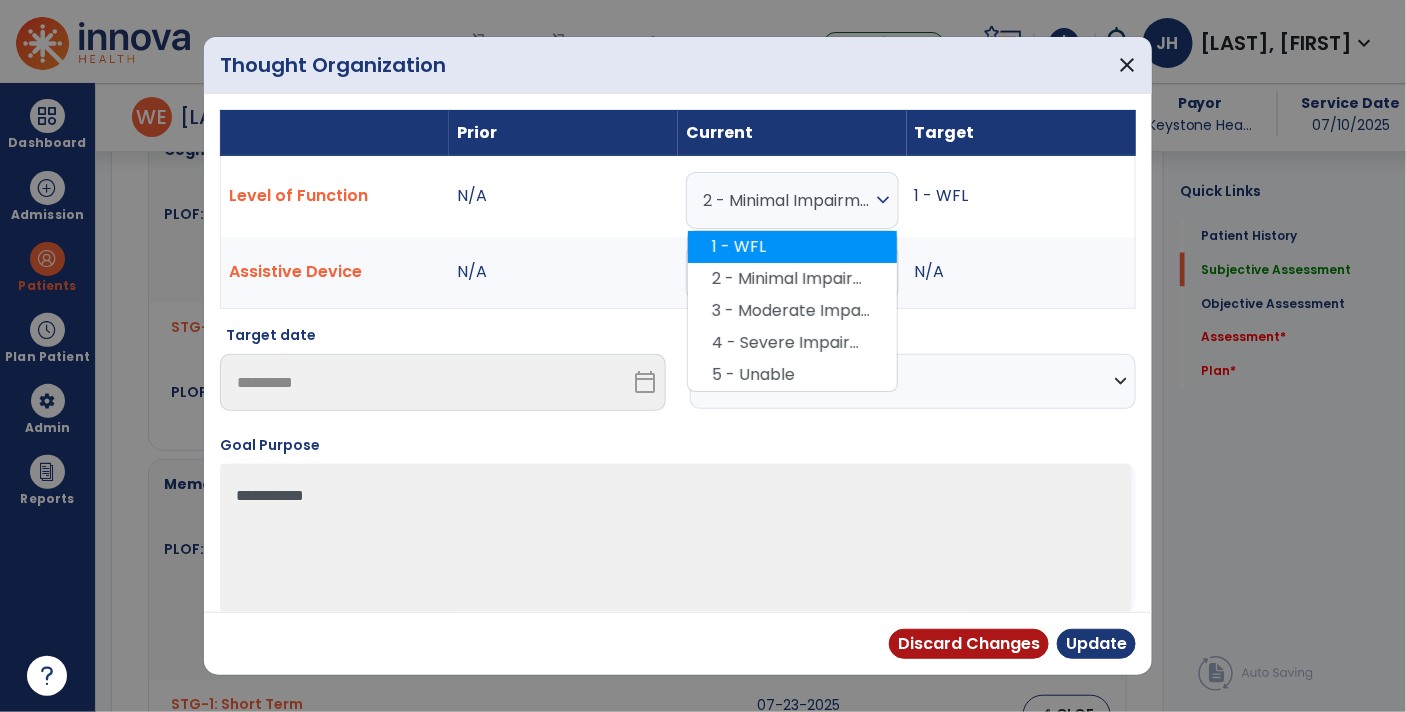 click on "1 - WFL" at bounding box center [792, 247] 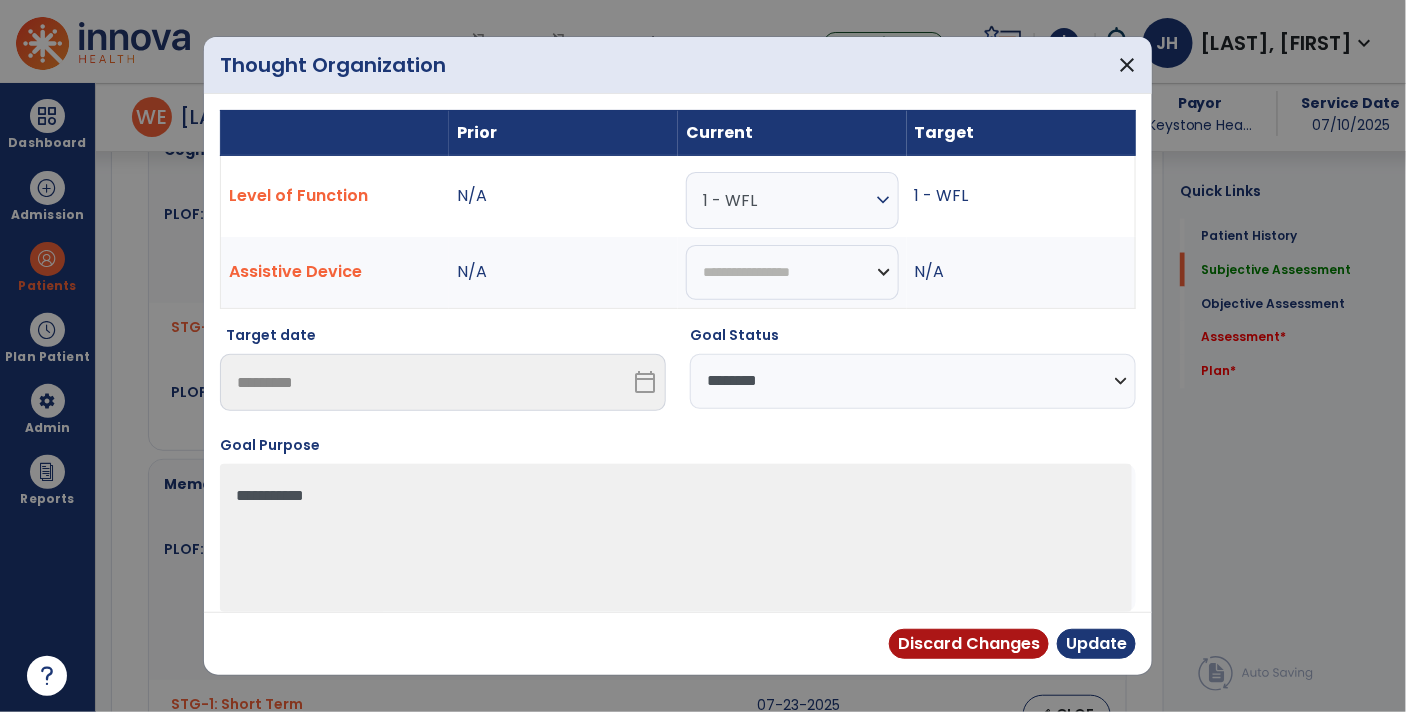 click on "**********" at bounding box center [913, 381] 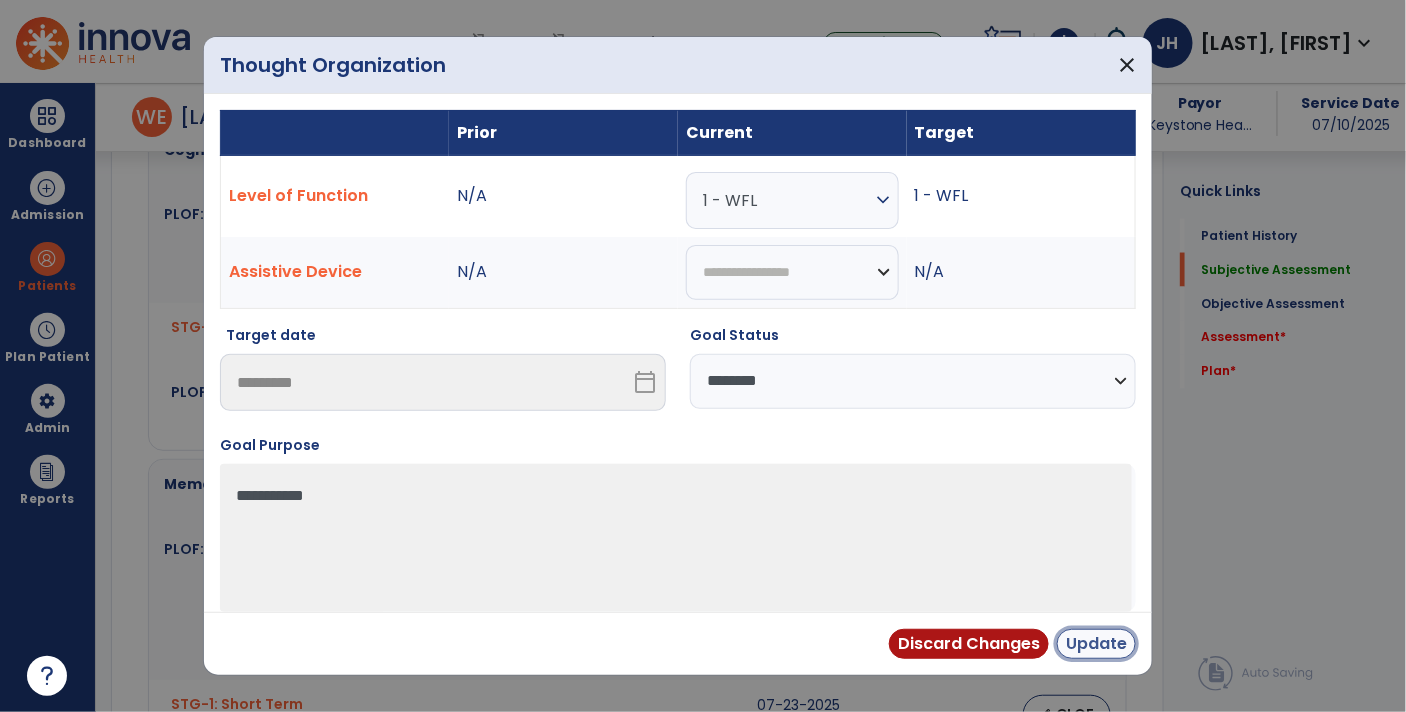 click on "Update" at bounding box center (1096, 644) 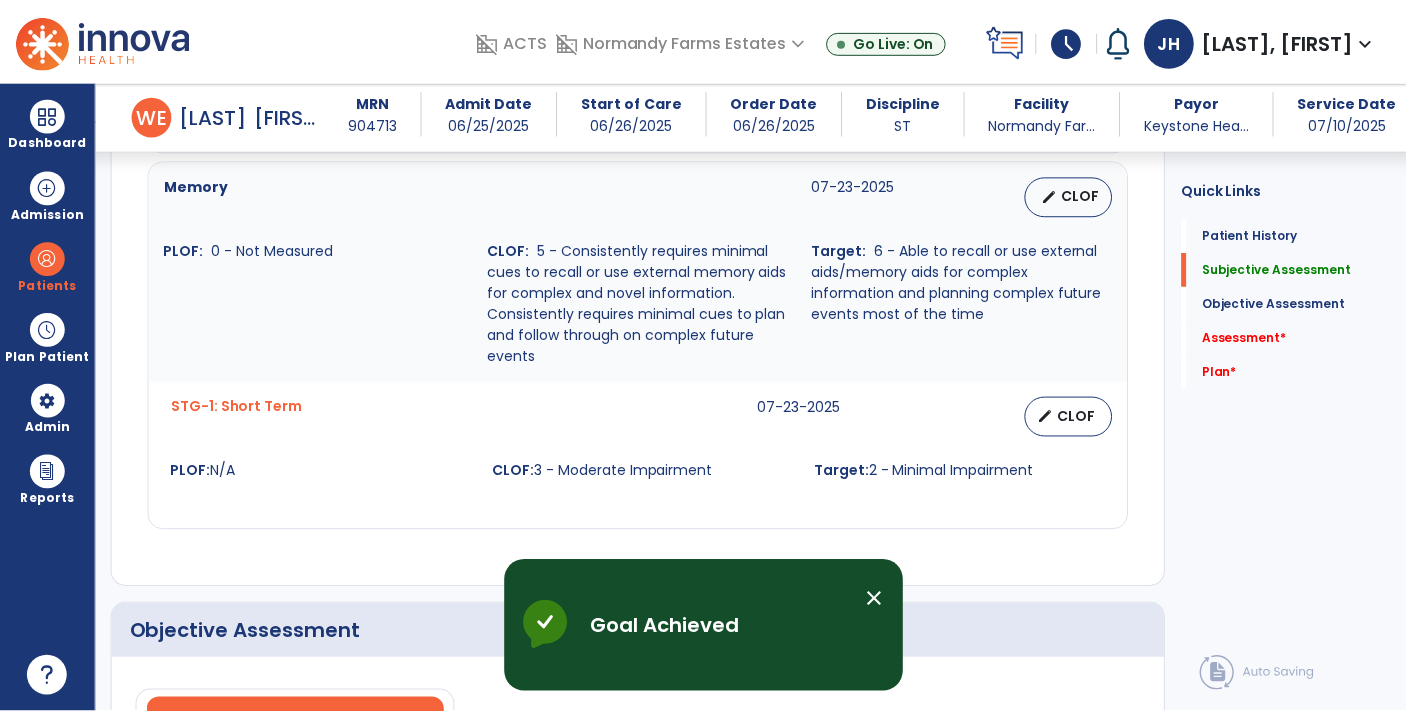 scroll, scrollTop: 1261, scrollLeft: 0, axis: vertical 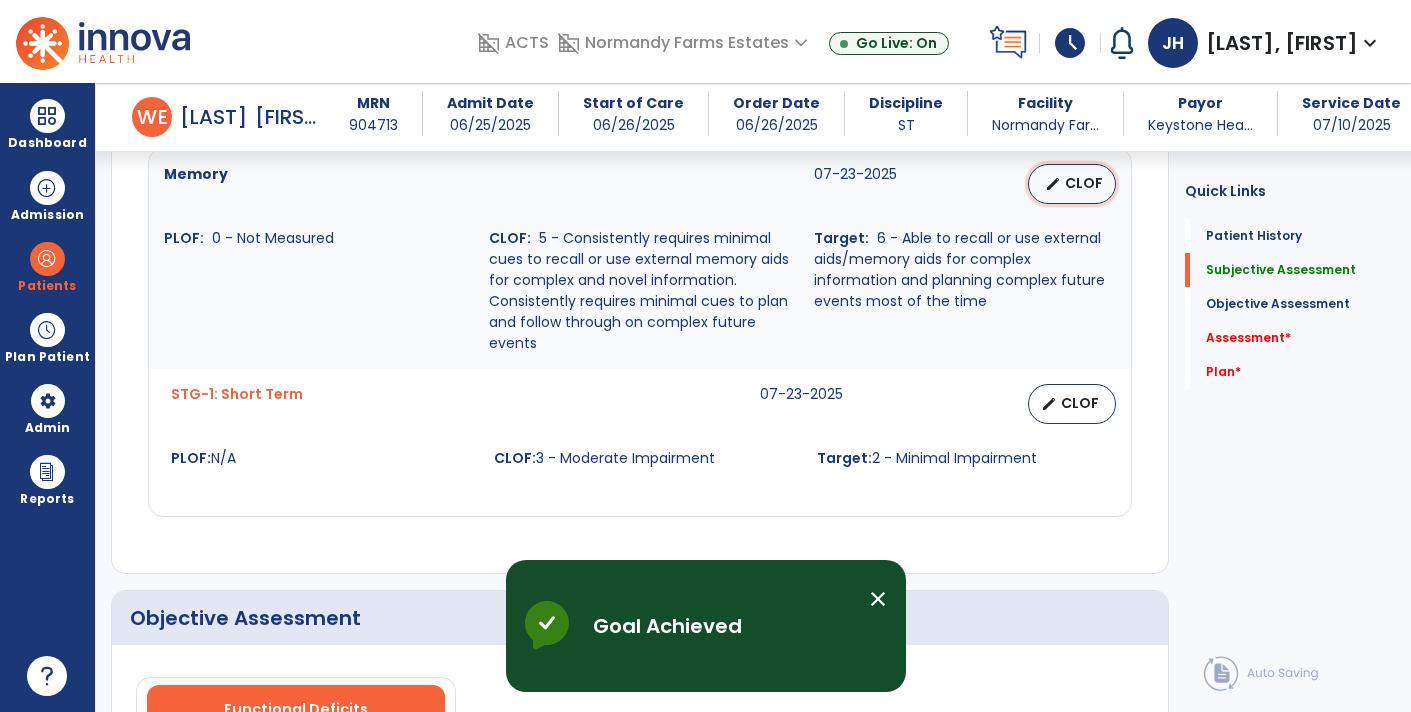 click on "CLOF" at bounding box center (1084, 183) 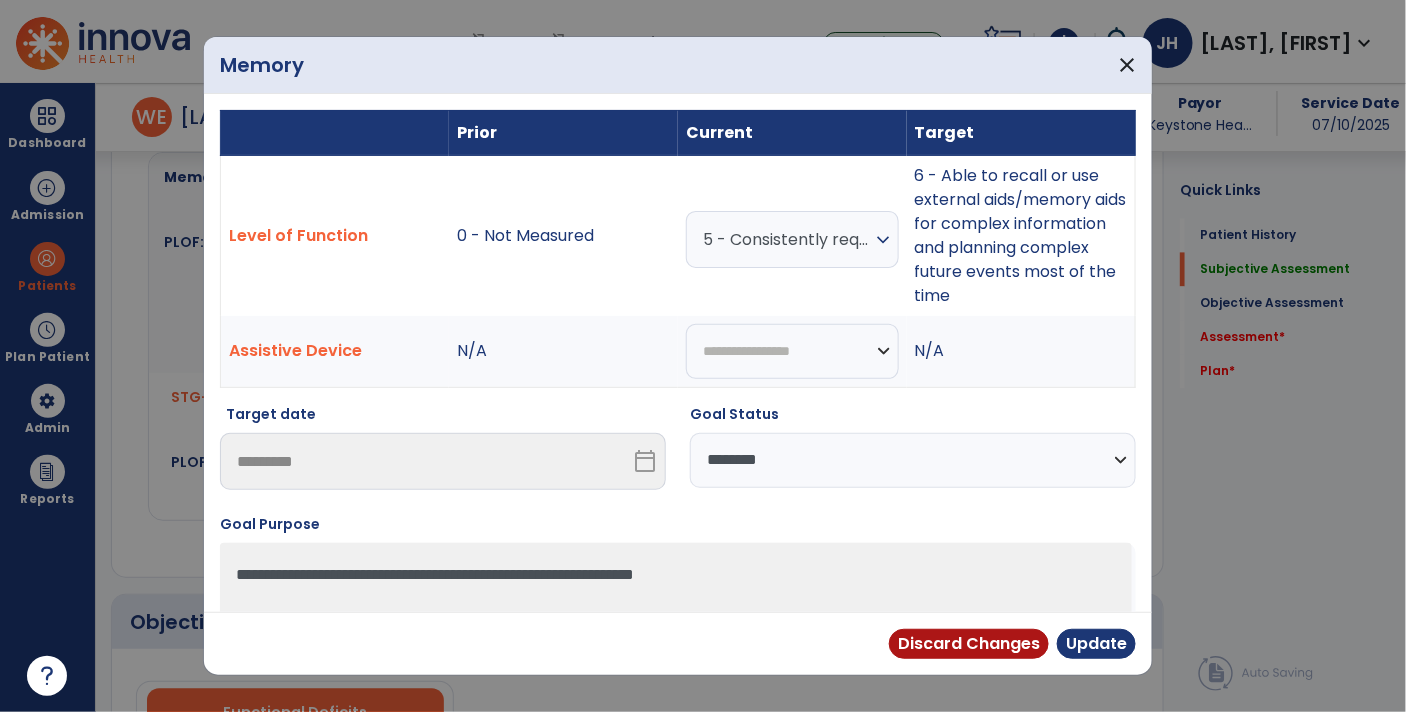 scroll, scrollTop: 1261, scrollLeft: 0, axis: vertical 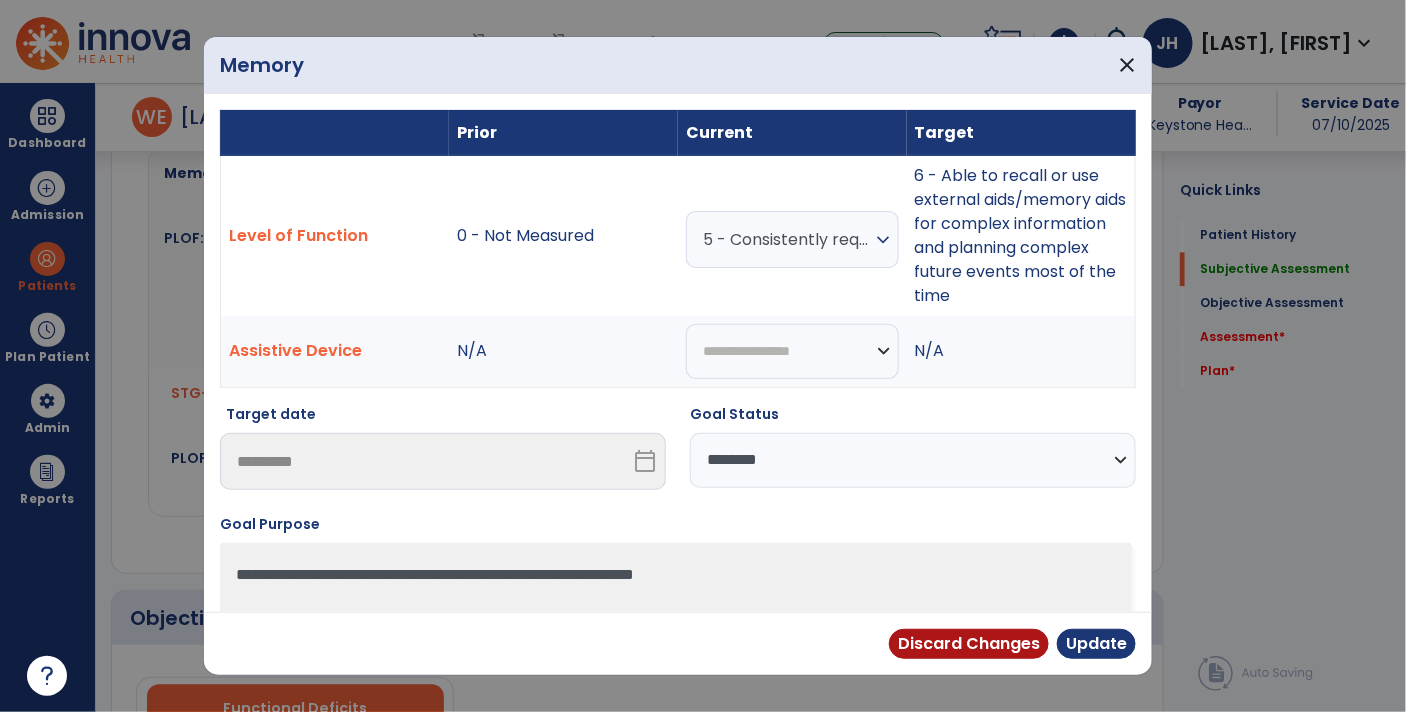 click on "expand_more" at bounding box center [884, 240] 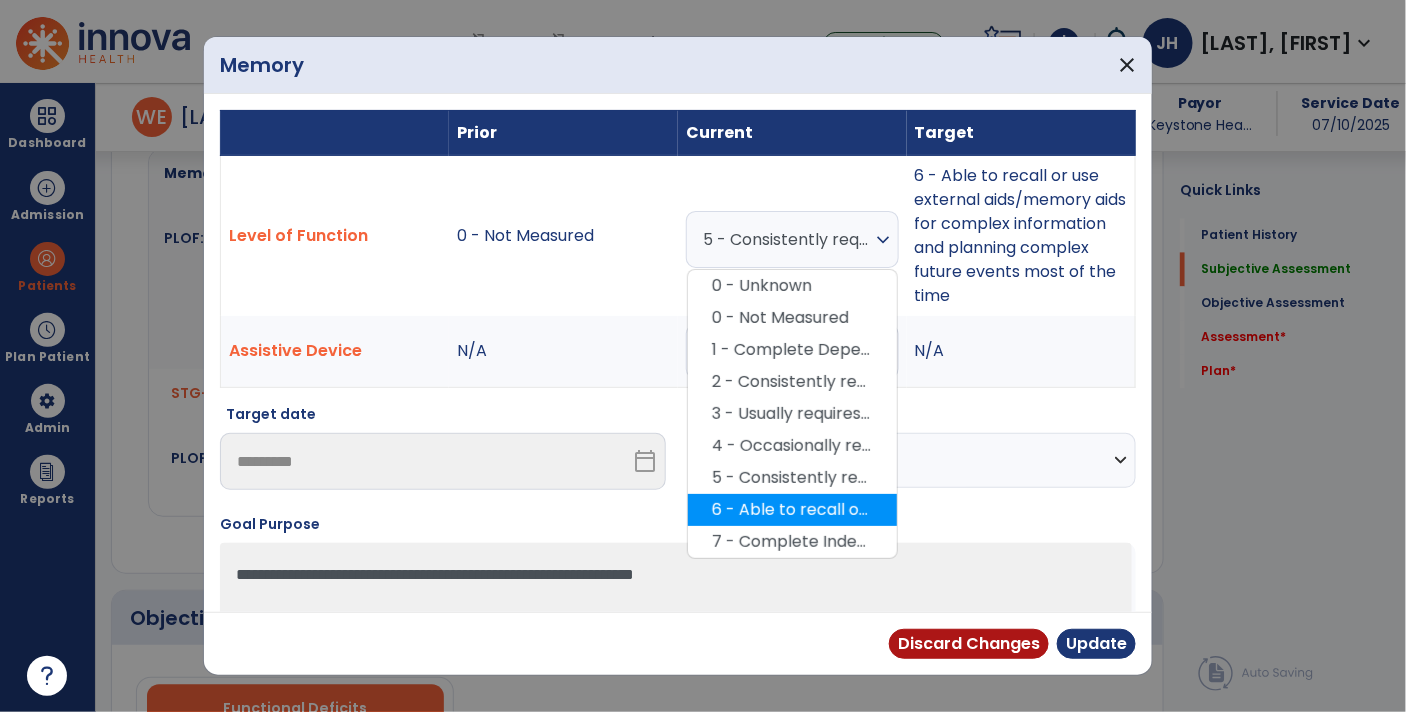 click on "6 - Able to recall or use external aids/memory aids for complex information and planning complex future events most of the time" at bounding box center (792, 510) 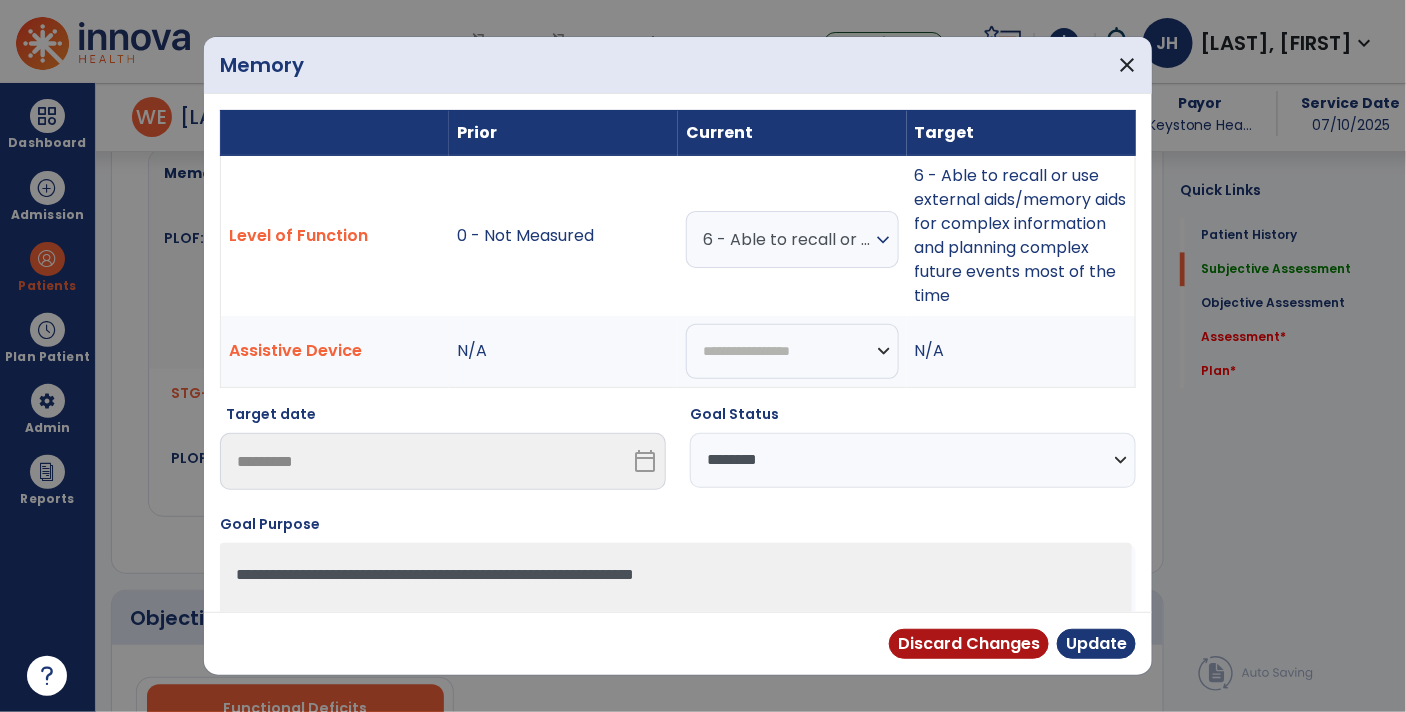 click on "**********" at bounding box center [913, 460] 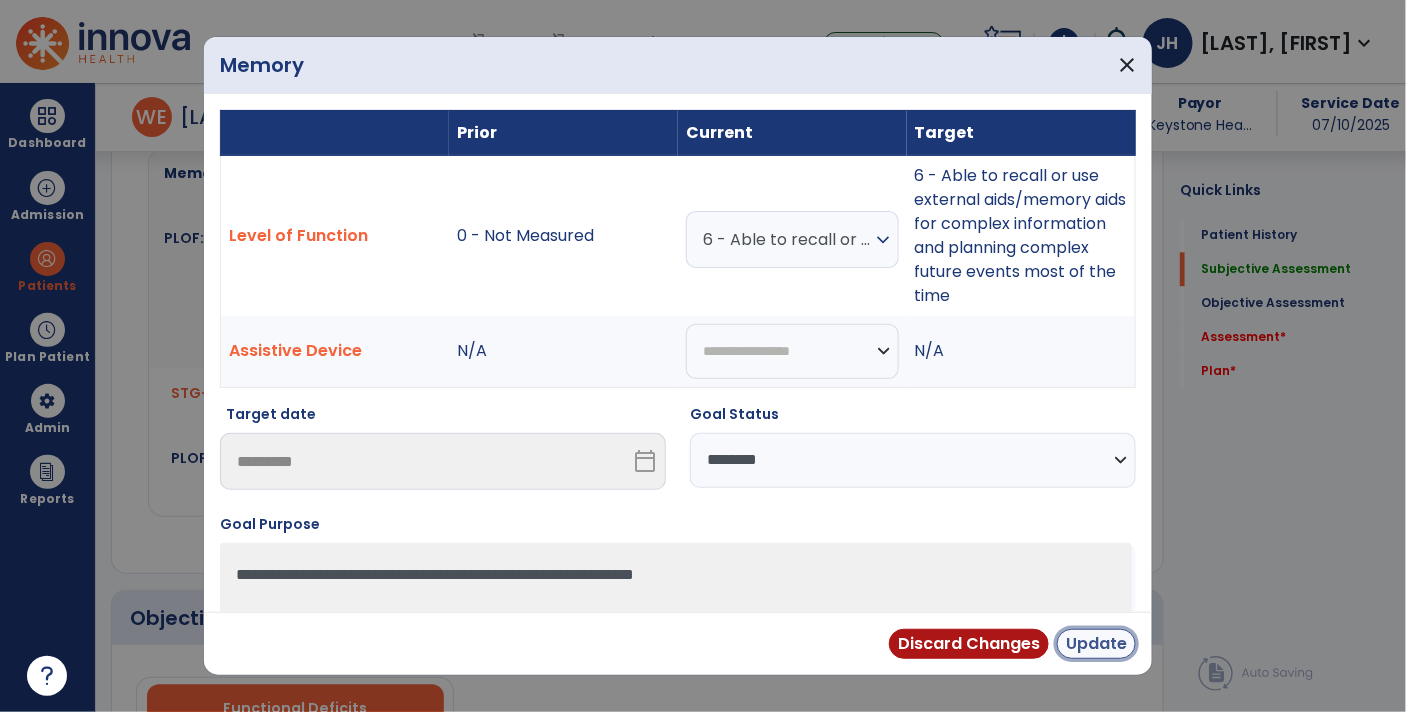 click on "Update" at bounding box center [1096, 644] 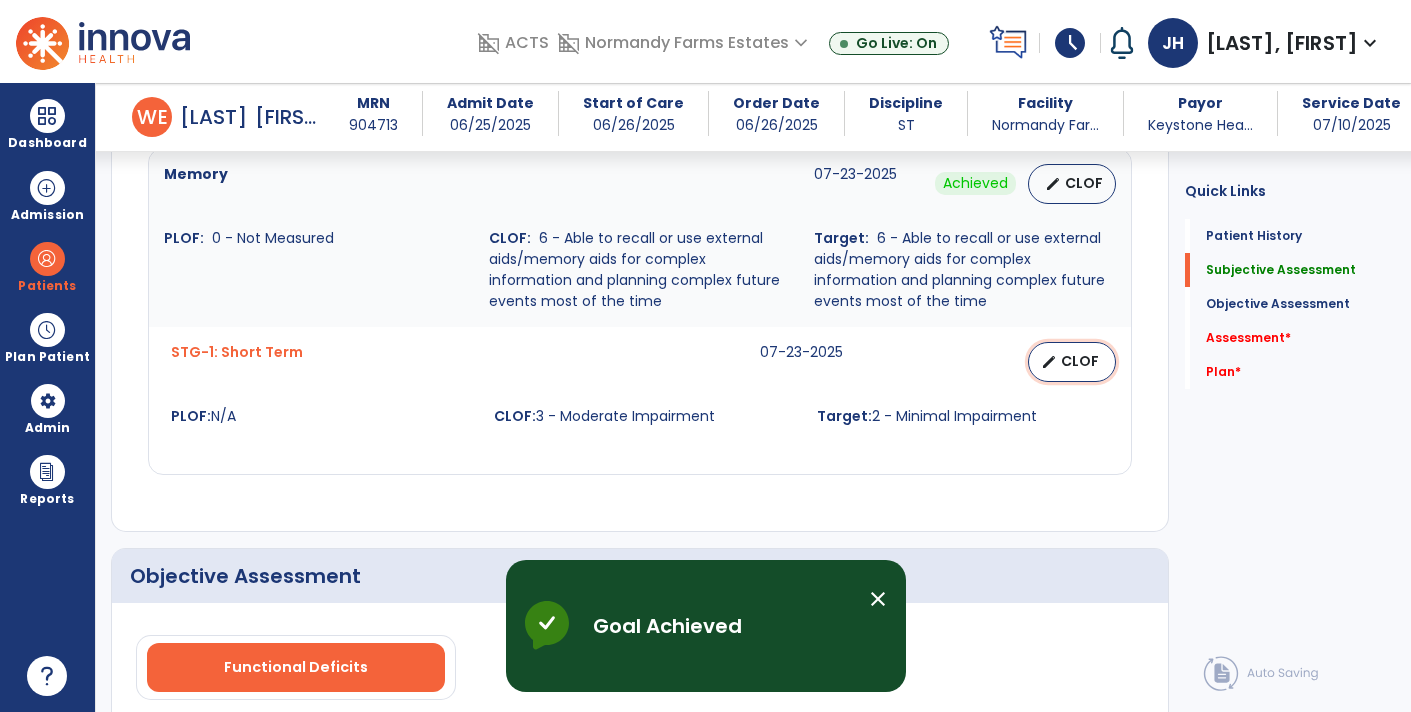 click on "CLOF" at bounding box center (1080, 361) 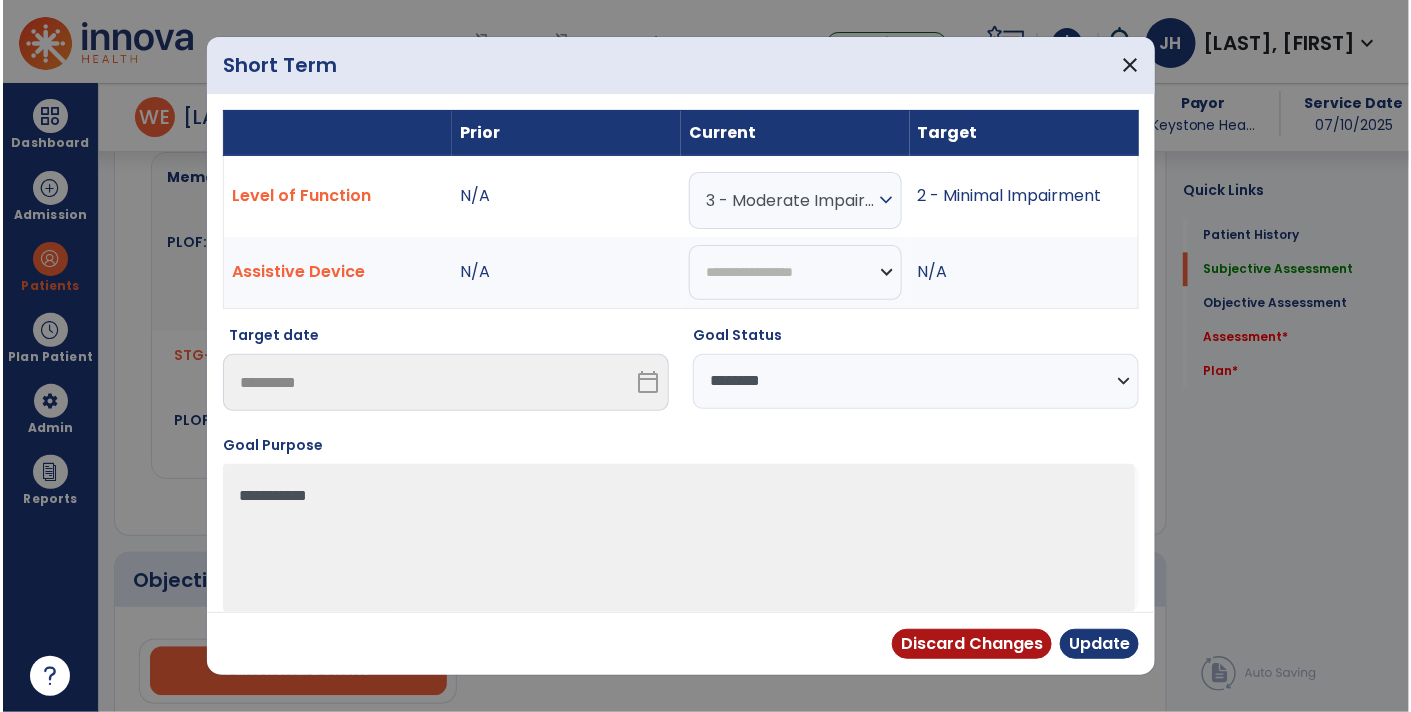 scroll, scrollTop: 1261, scrollLeft: 0, axis: vertical 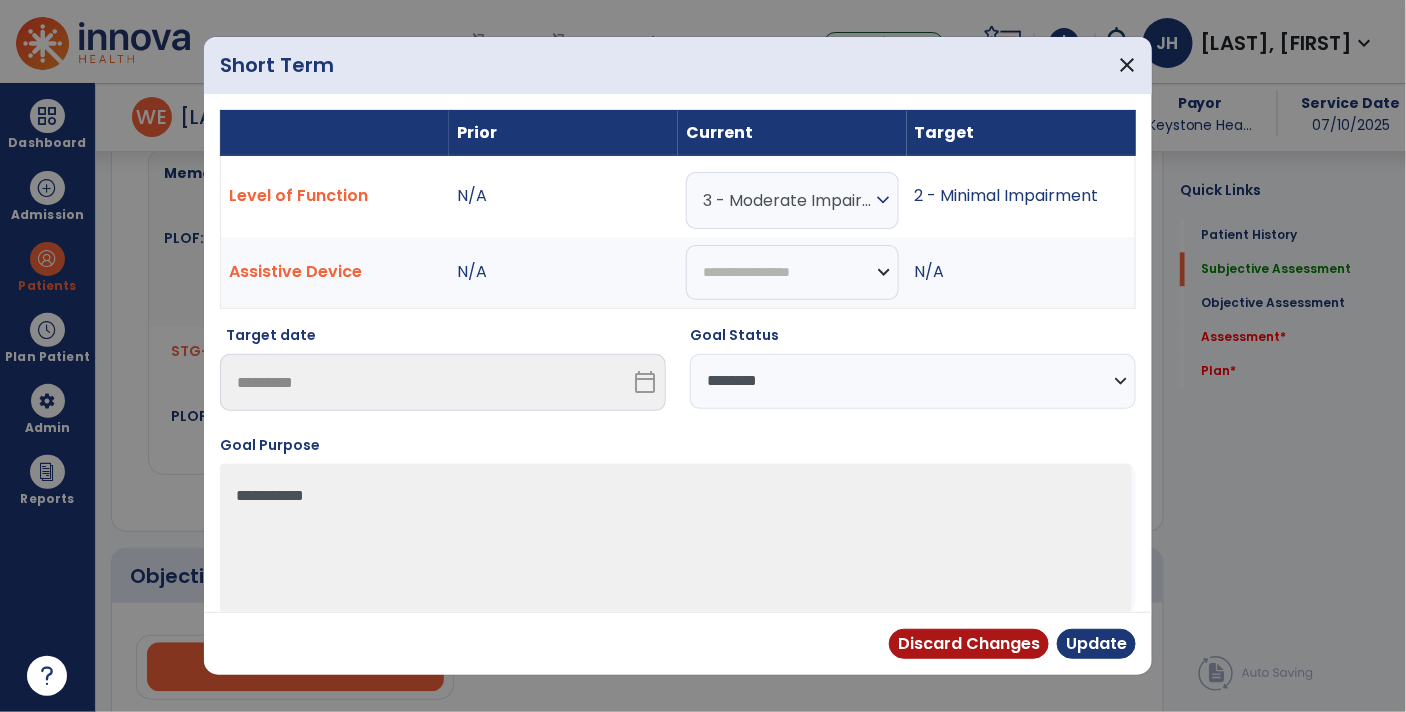 click on "expand_more" at bounding box center (884, 200) 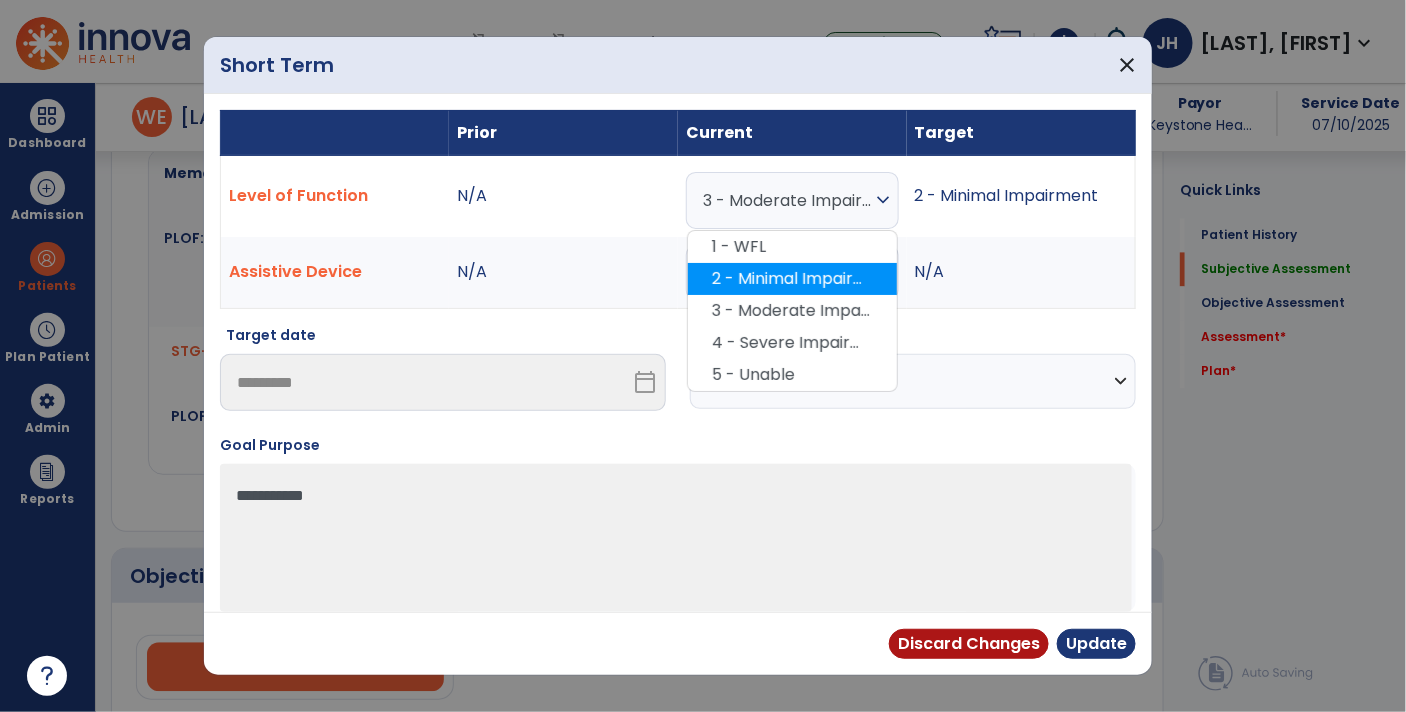 click on "2 - Minimal Impairment" at bounding box center (792, 279) 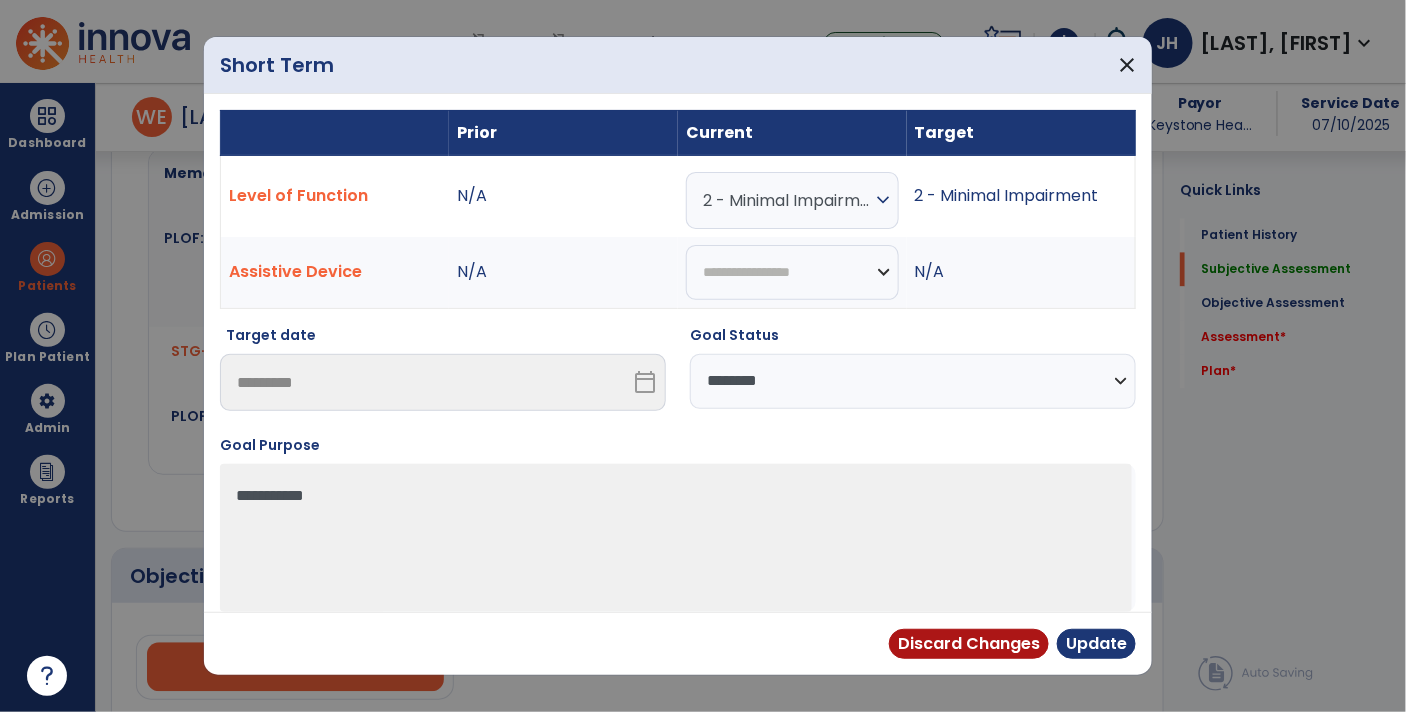 click on "**********" at bounding box center (913, 381) 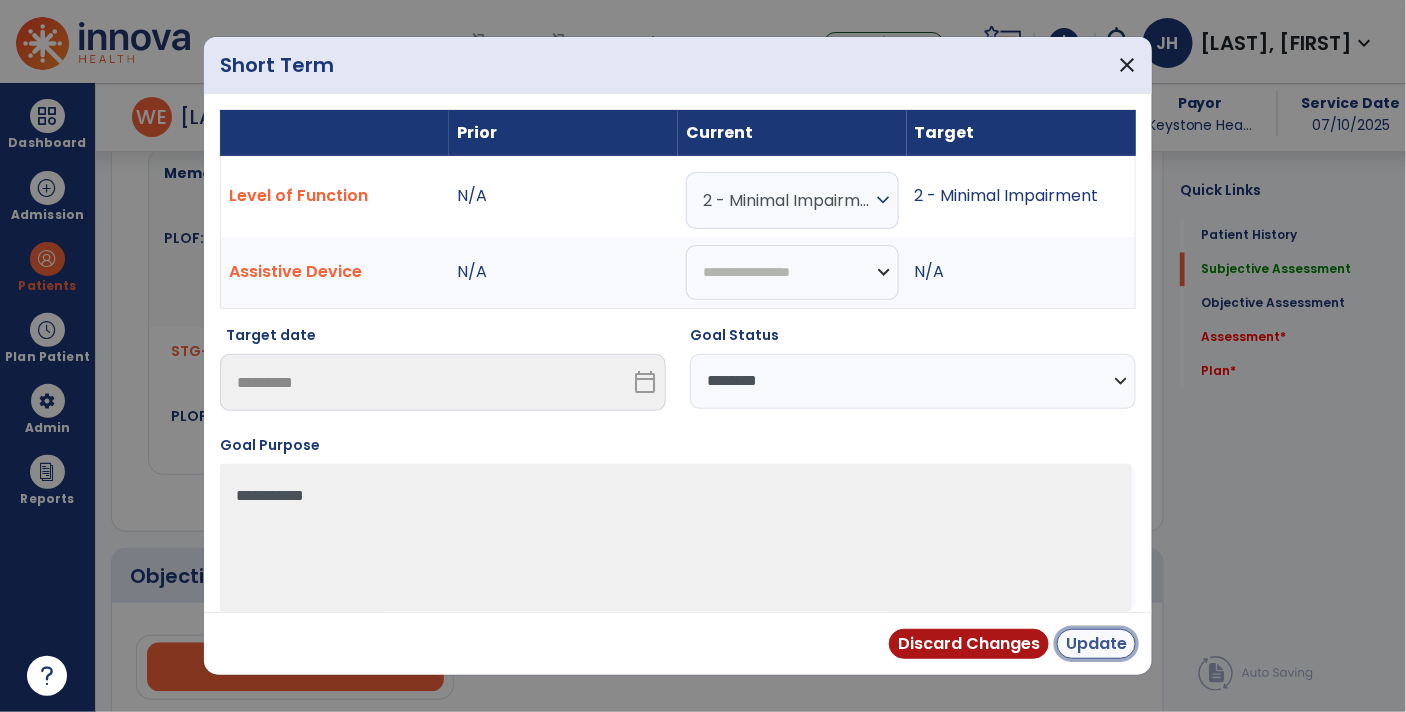 click on "Update" at bounding box center [1096, 644] 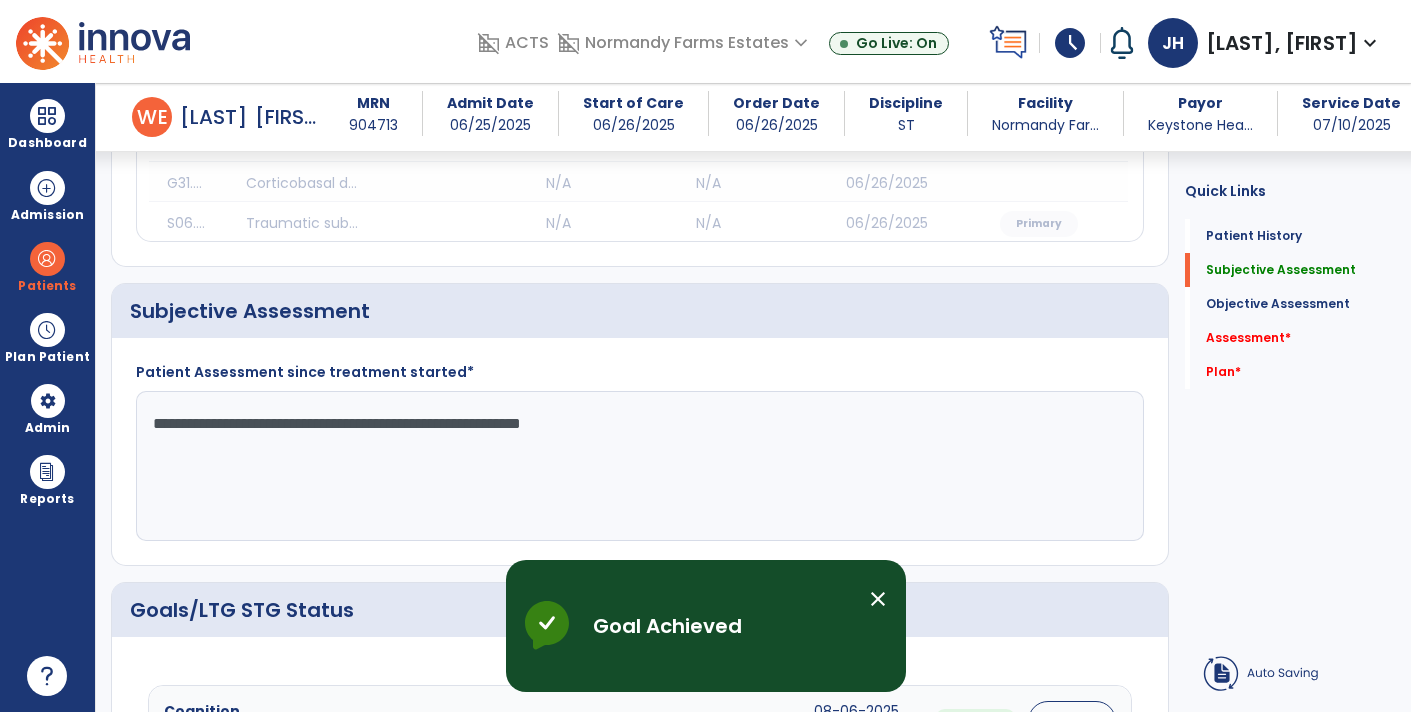 scroll, scrollTop: 487, scrollLeft: 0, axis: vertical 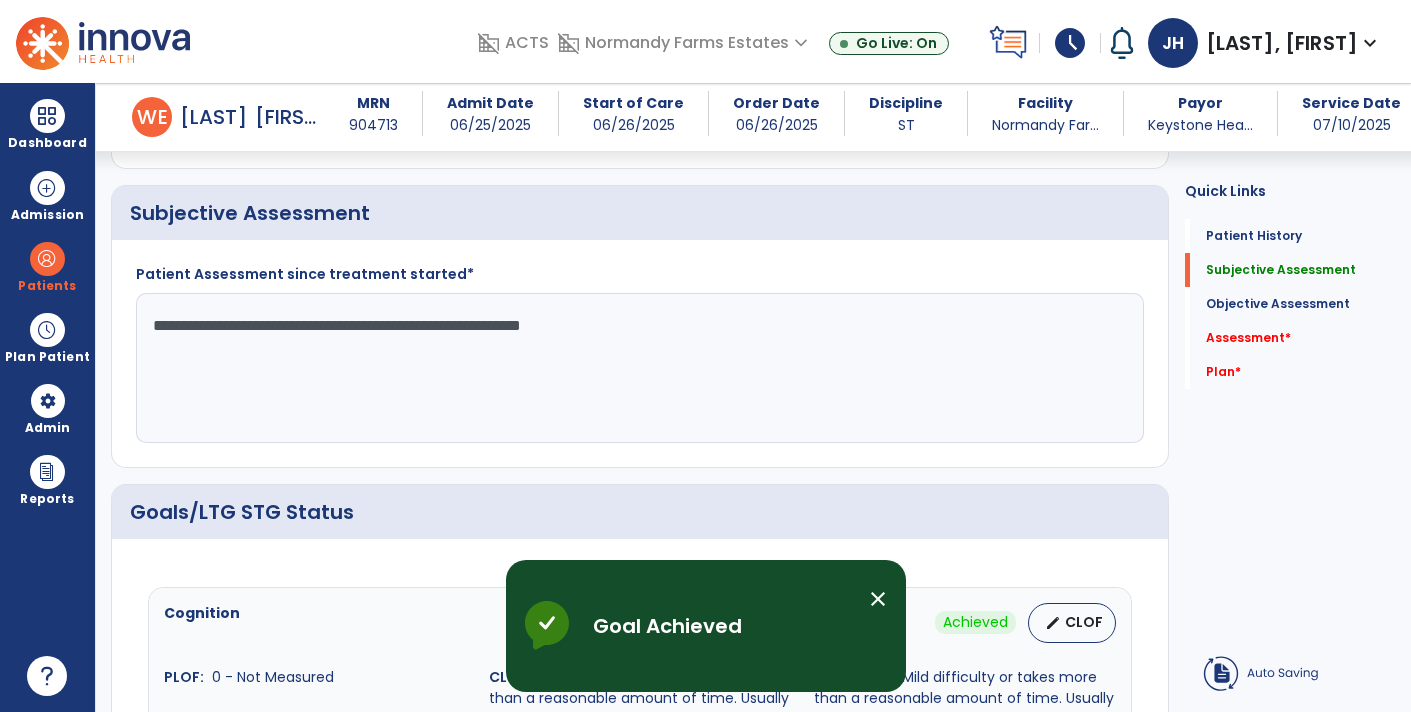 click on "**********" 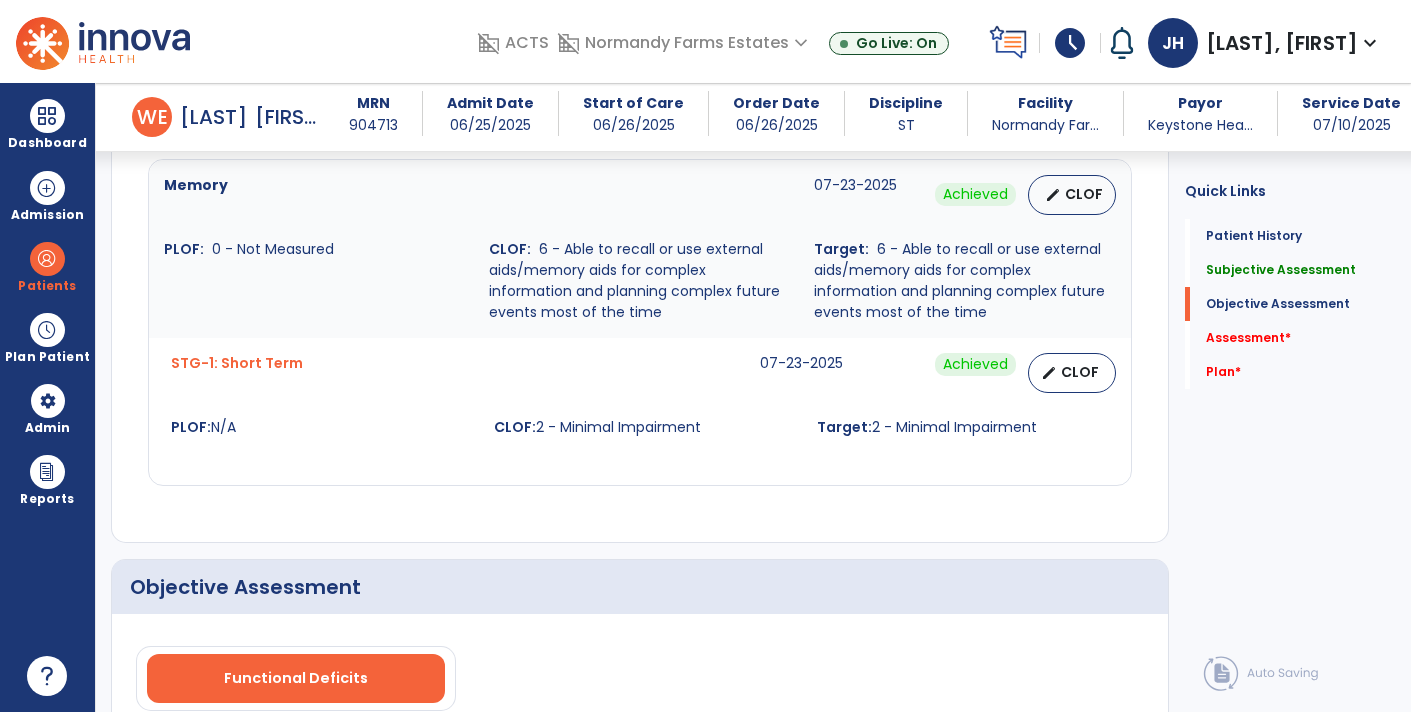 scroll, scrollTop: 1982, scrollLeft: 0, axis: vertical 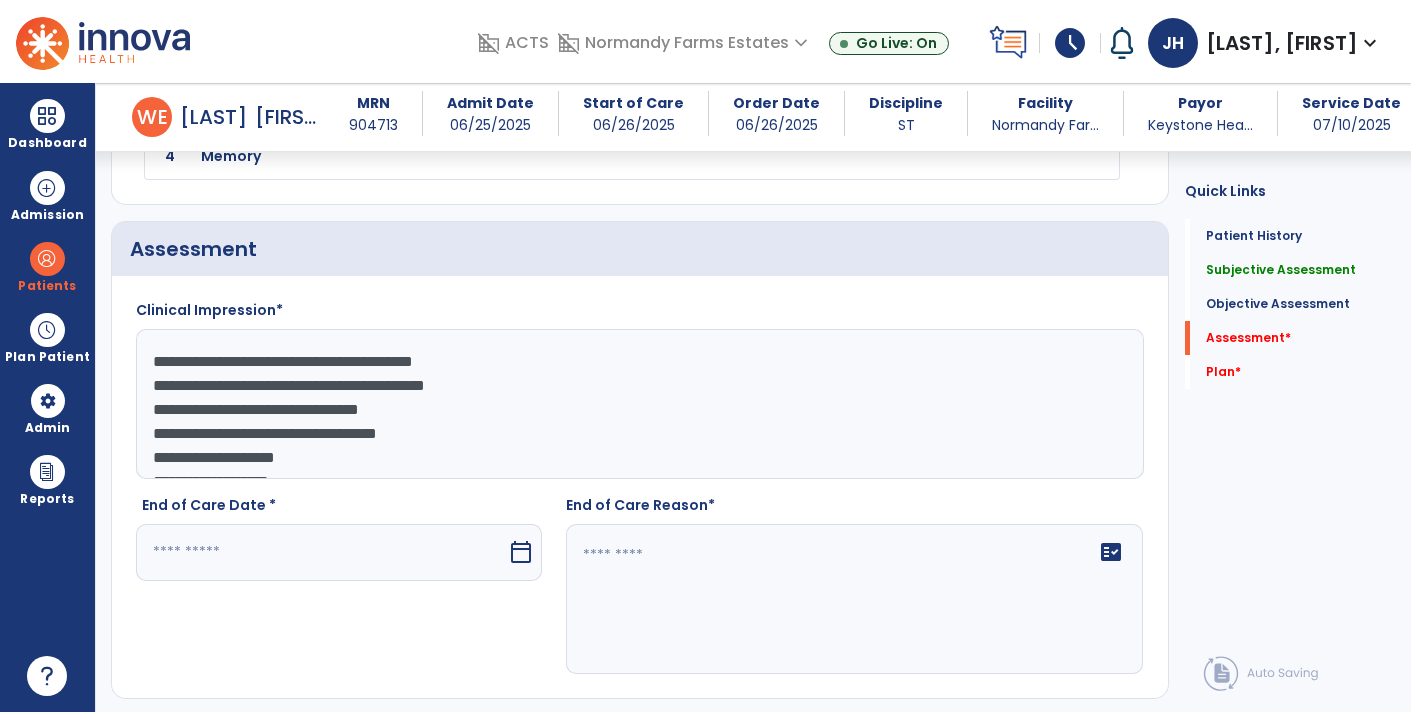 type on "**********" 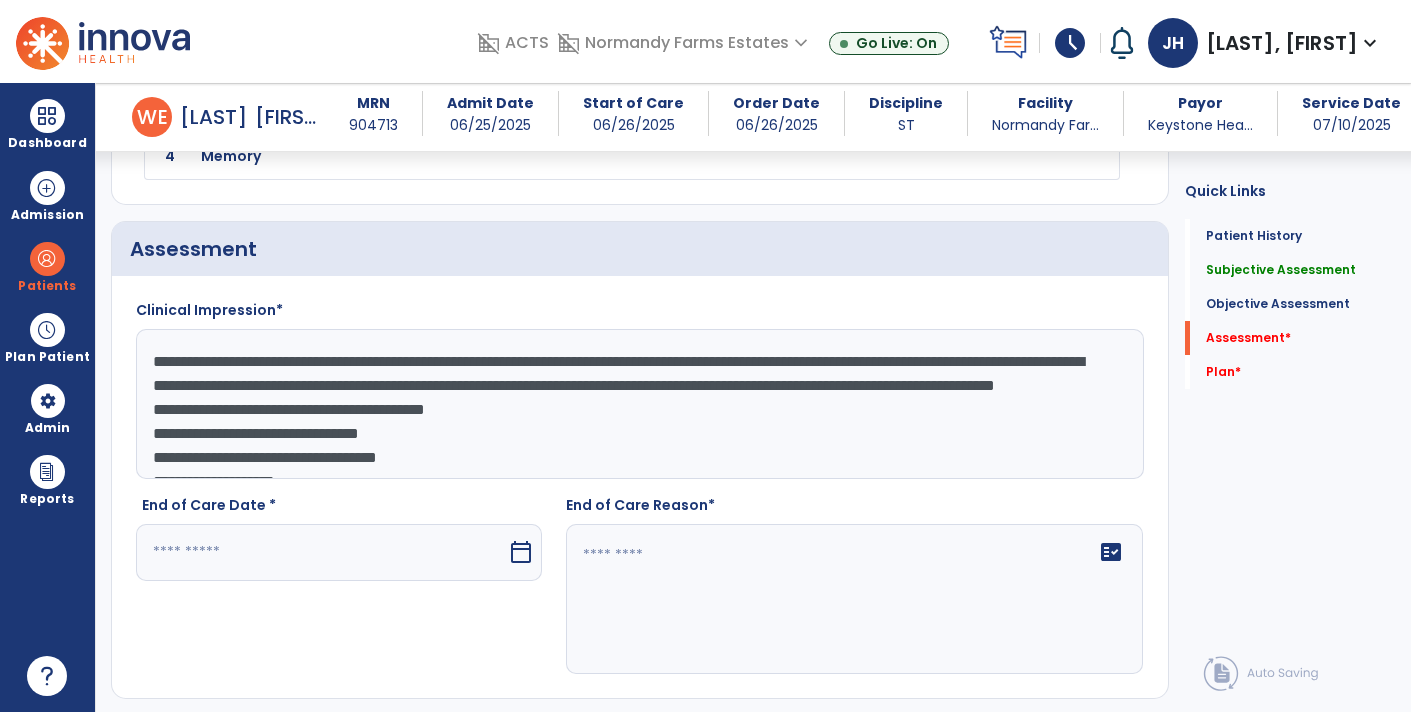 scroll, scrollTop: 11, scrollLeft: 0, axis: vertical 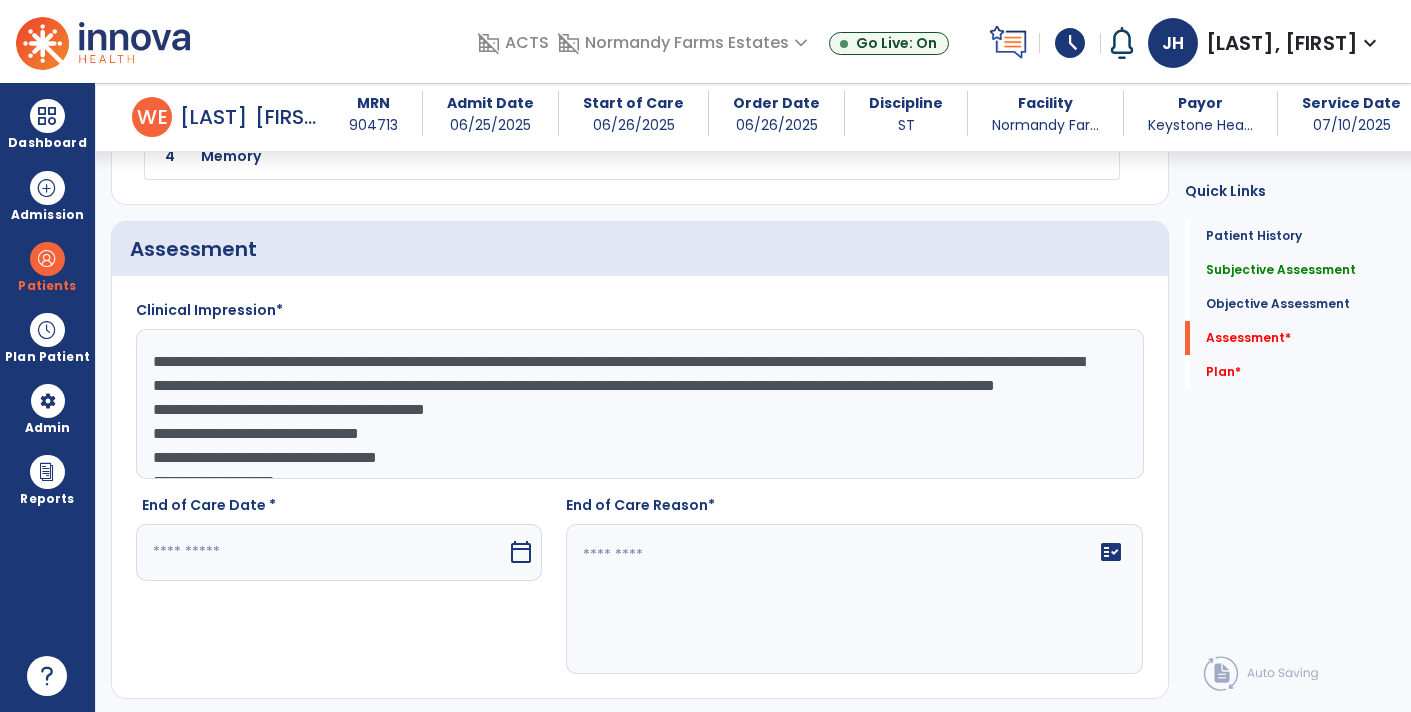 click on "**********" 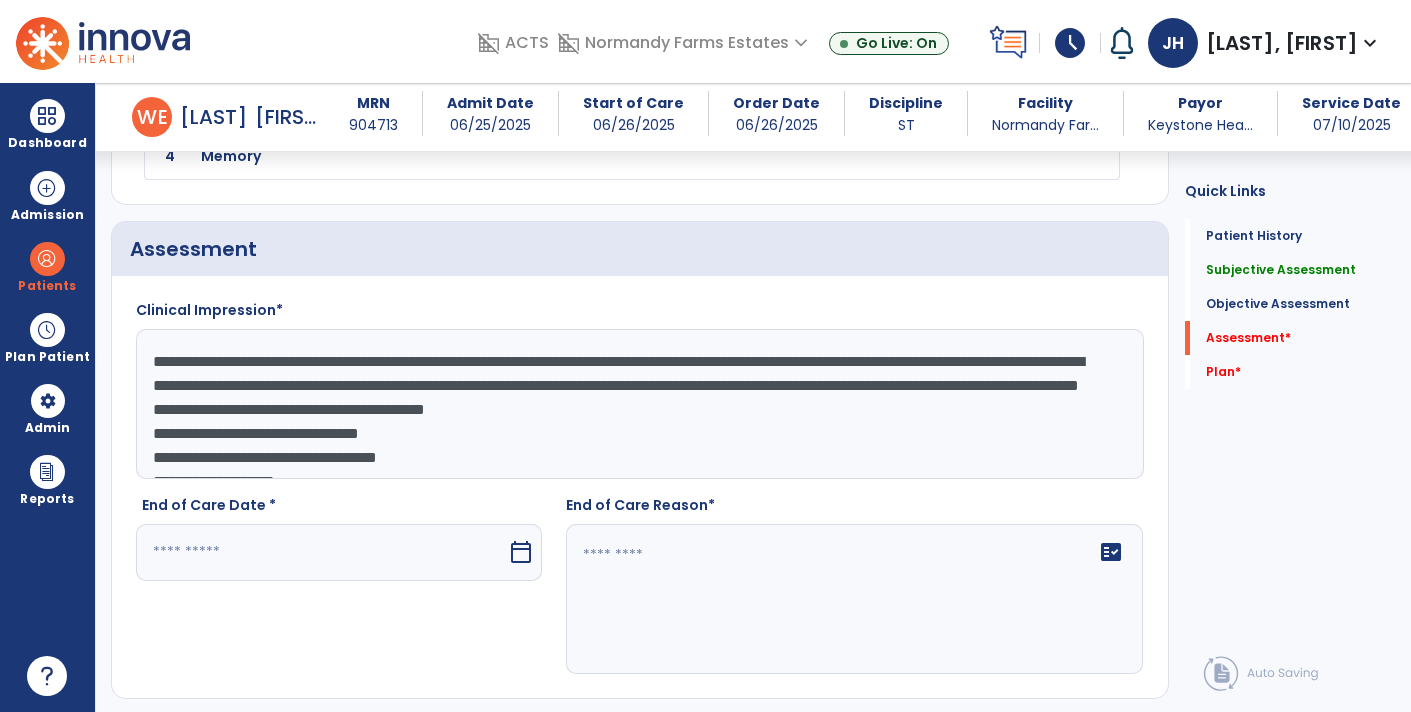 drag, startPoint x: 535, startPoint y: 425, endPoint x: 130, endPoint y: 421, distance: 405.01974 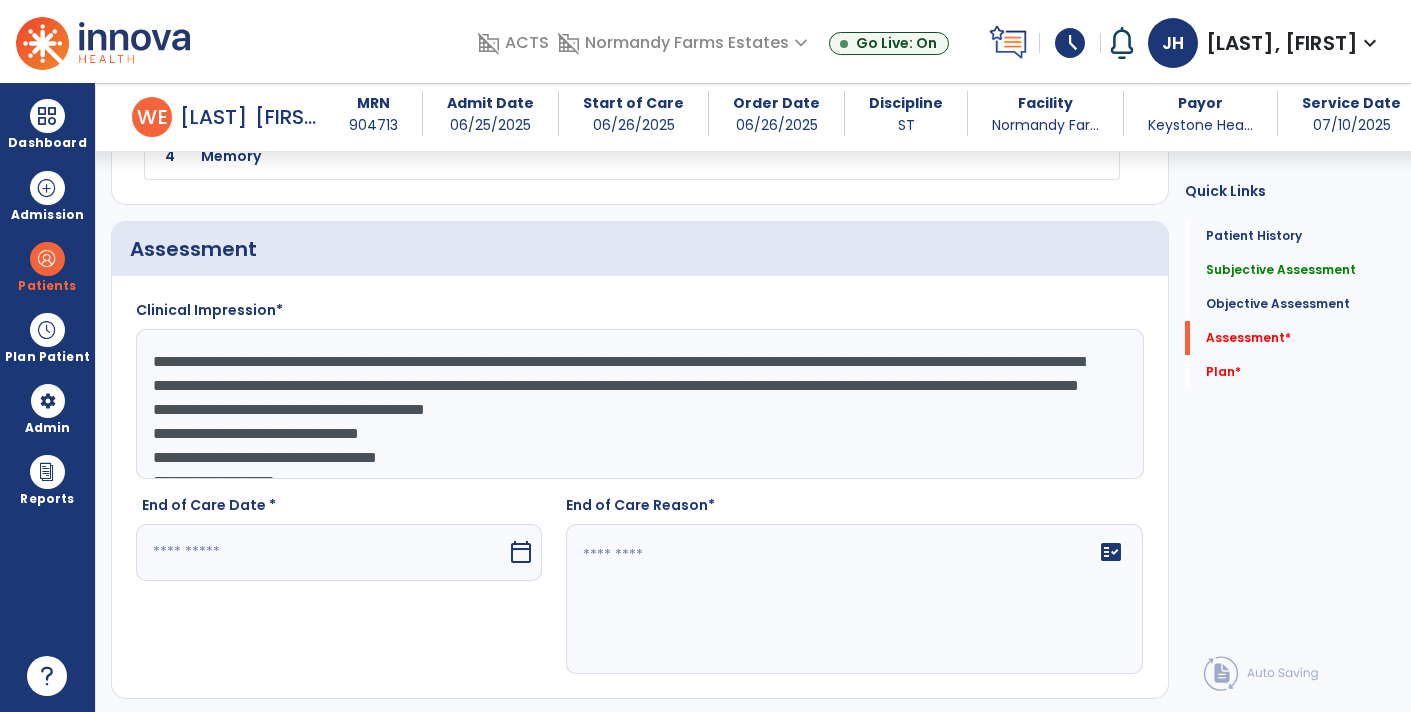 click on "**********" 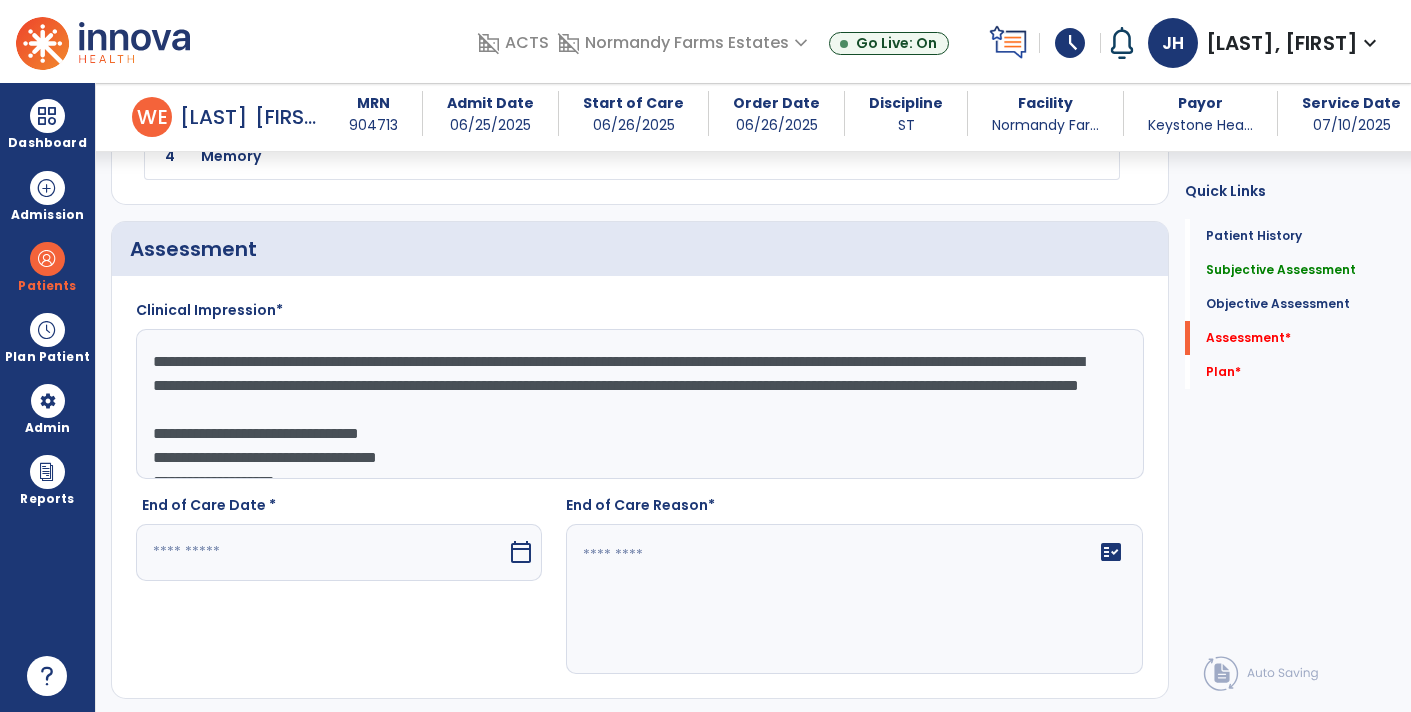 click on "**********" 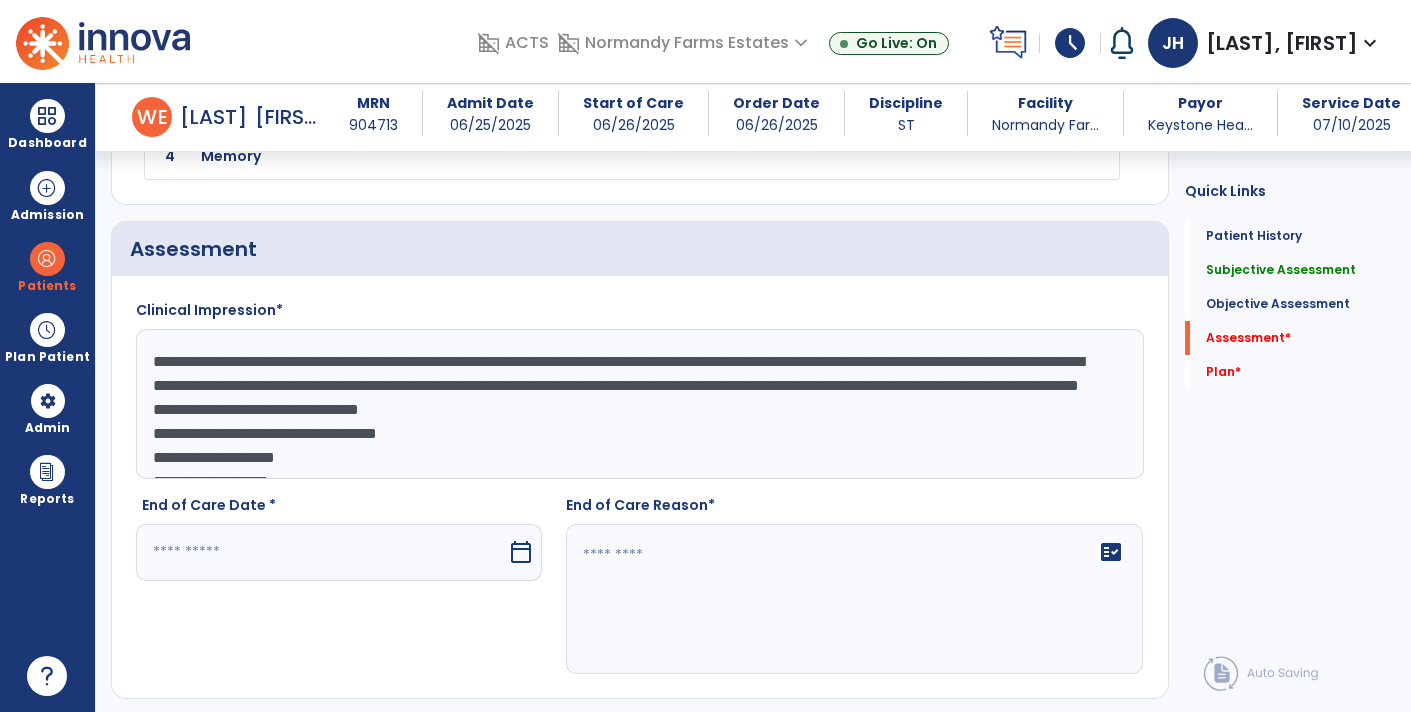 click on "**********" 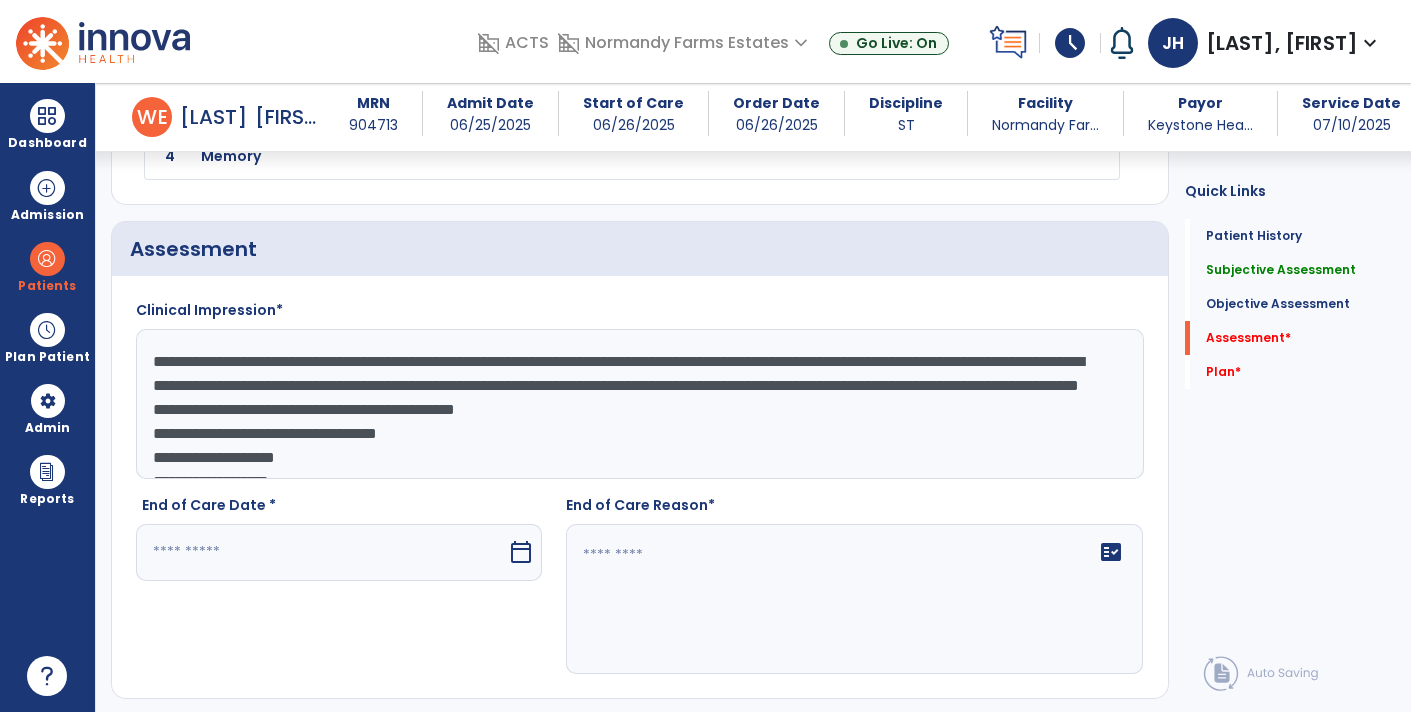 scroll, scrollTop: 34, scrollLeft: 0, axis: vertical 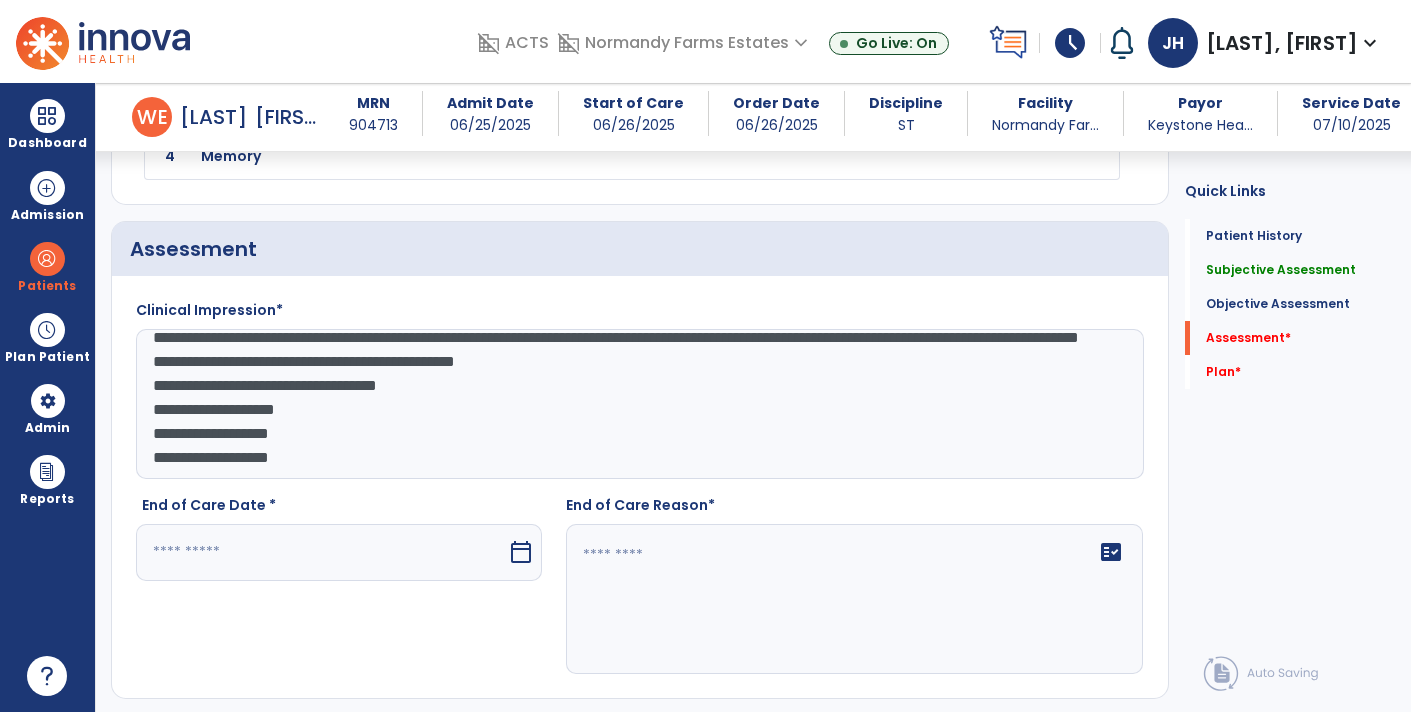 click on "**********" 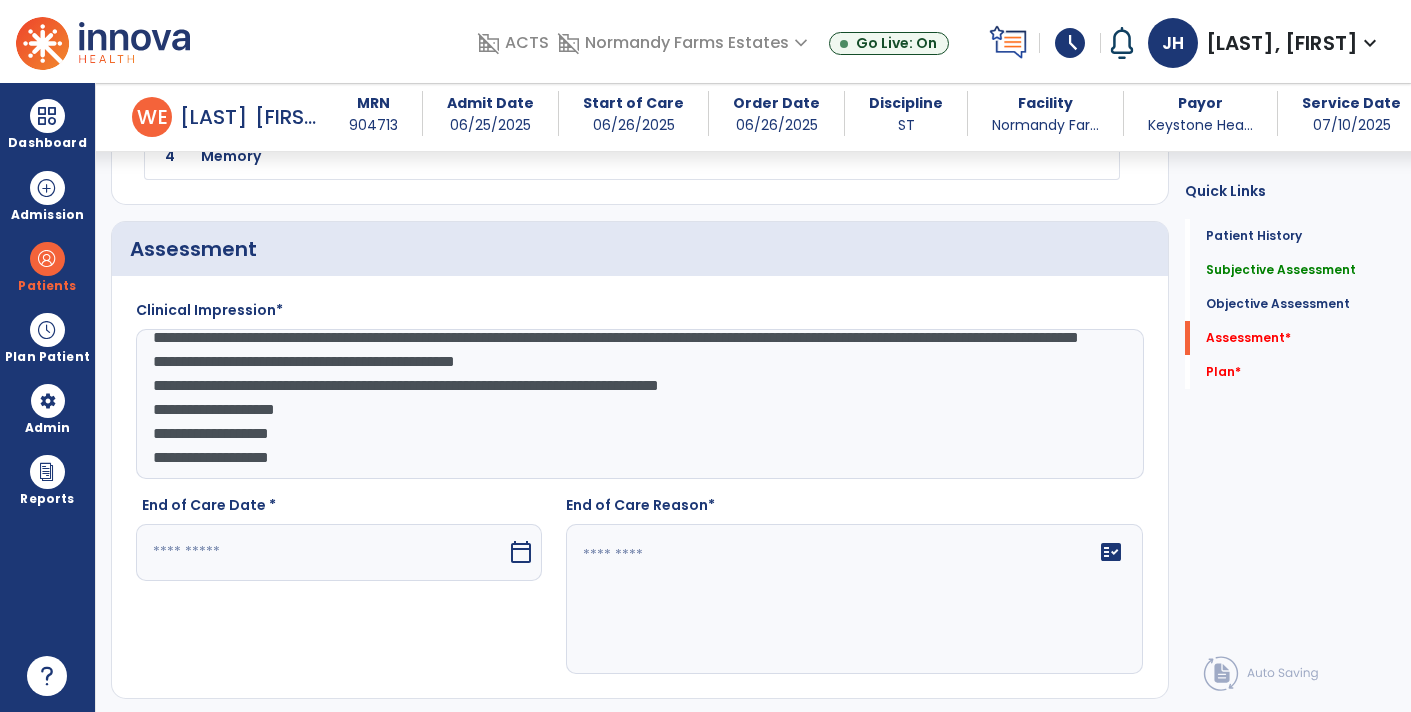 click on "**********" 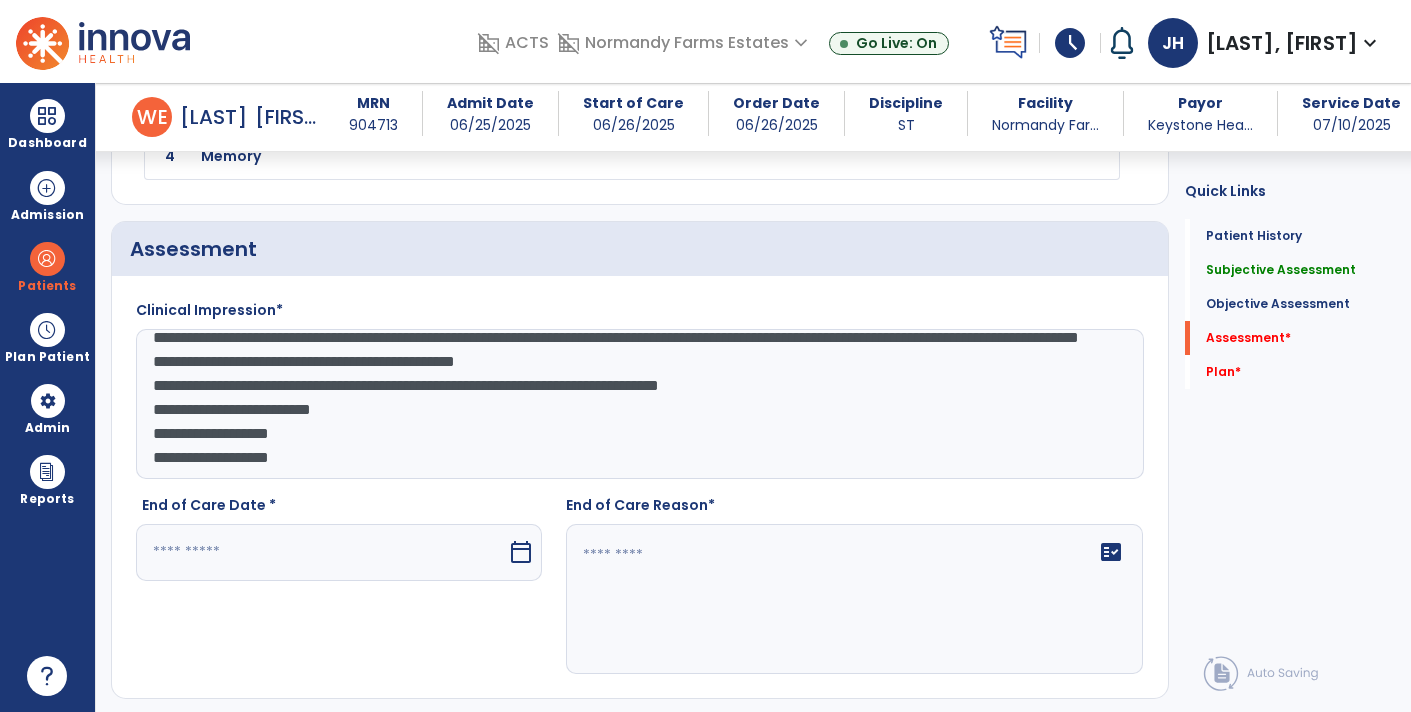 click on "**********" 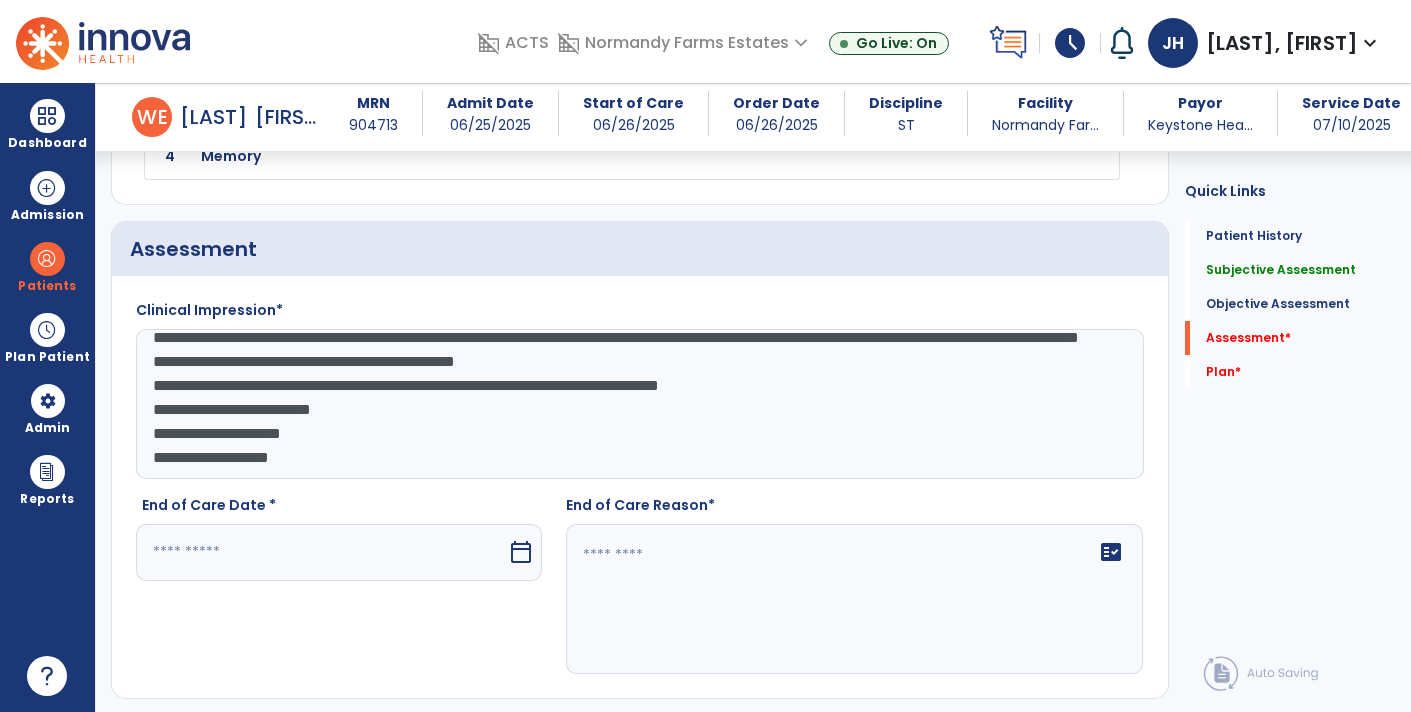 scroll, scrollTop: 21, scrollLeft: 0, axis: vertical 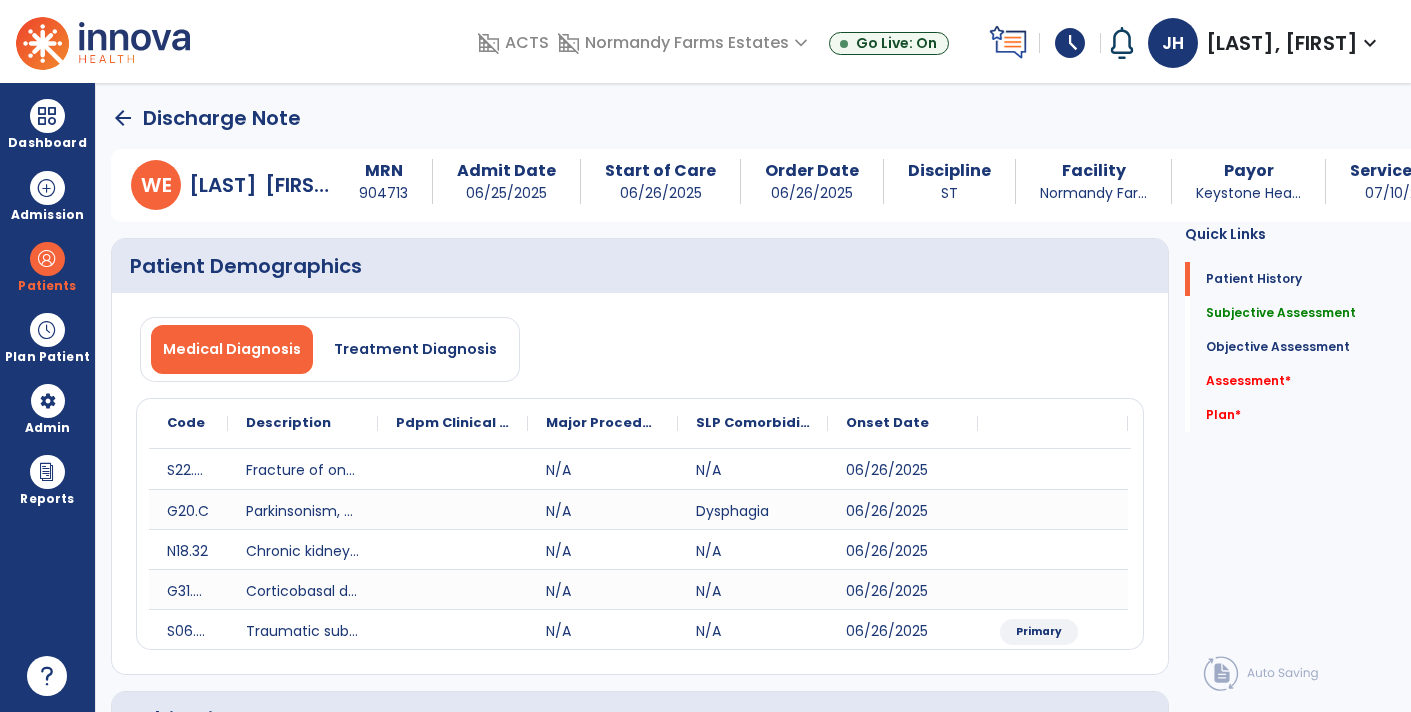 type on "**********" 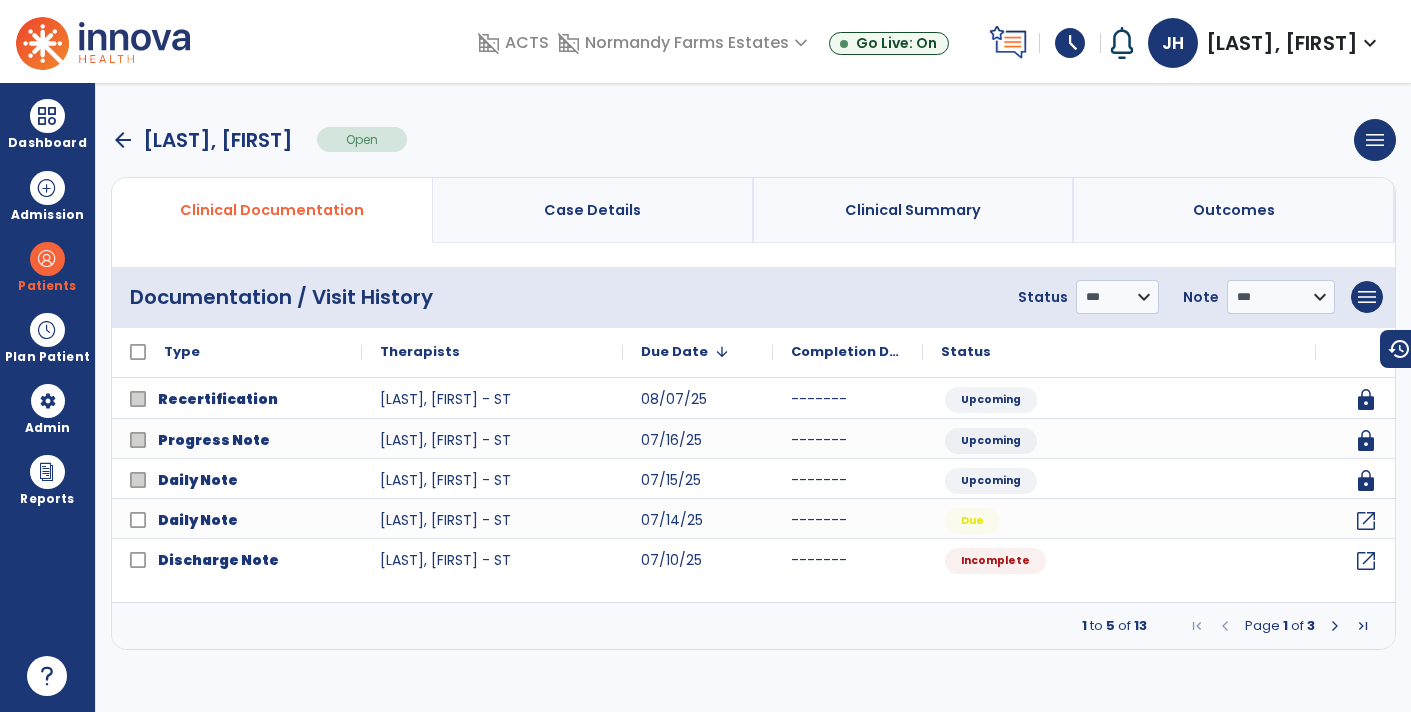 click on "arrow_back" at bounding box center (123, 140) 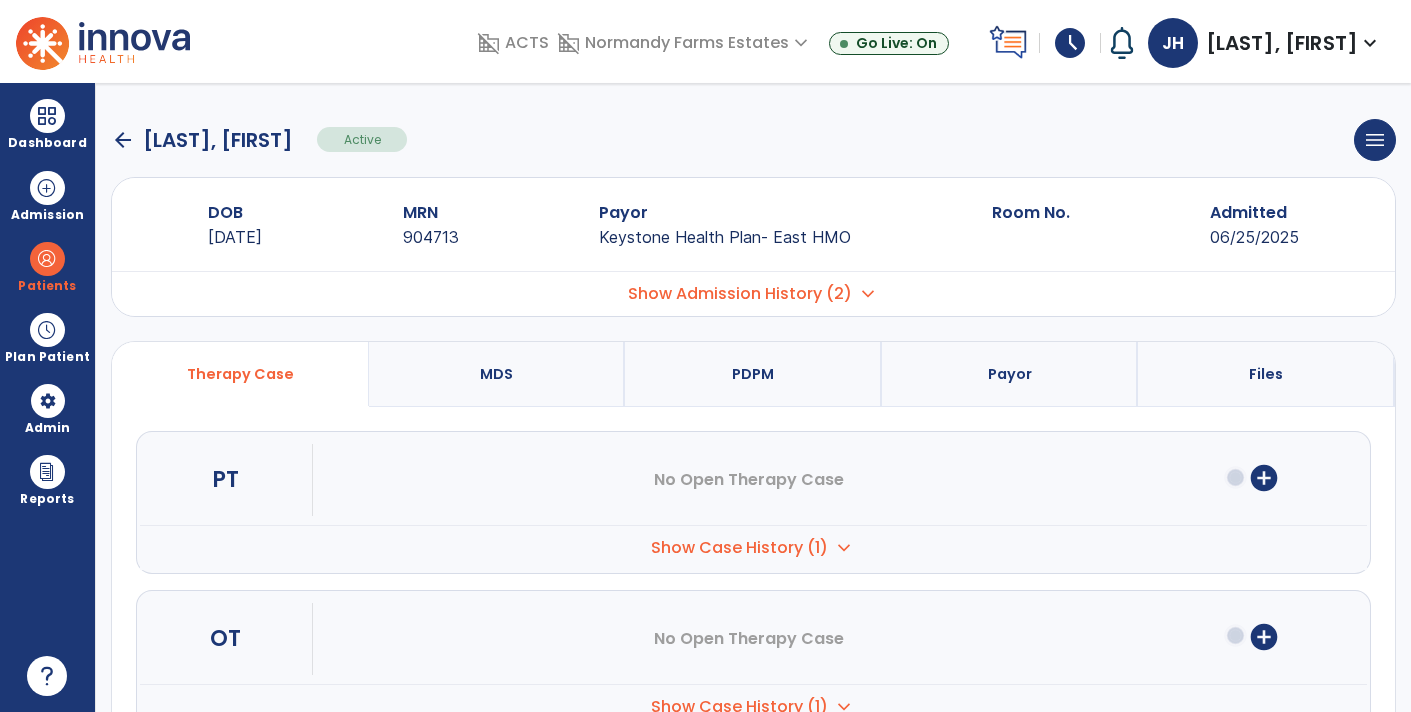 click on "arrow_back" 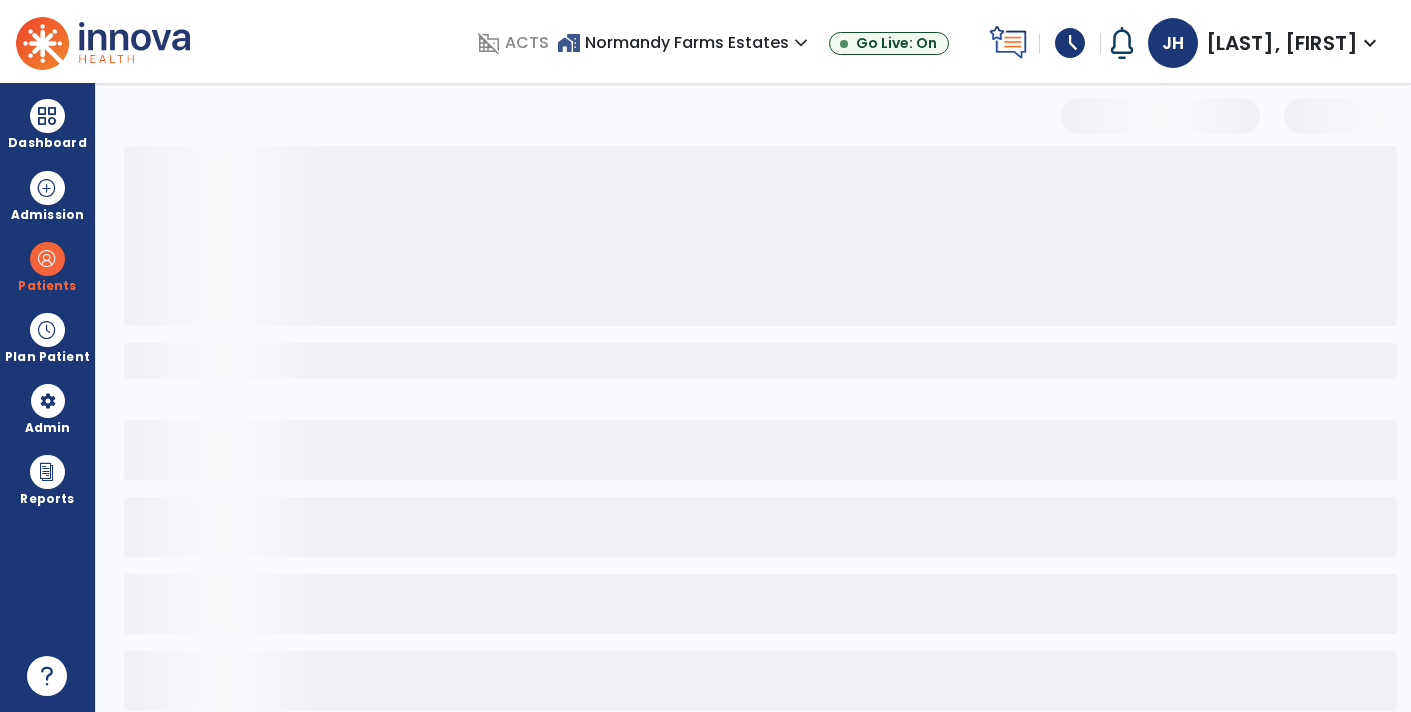 select on "***" 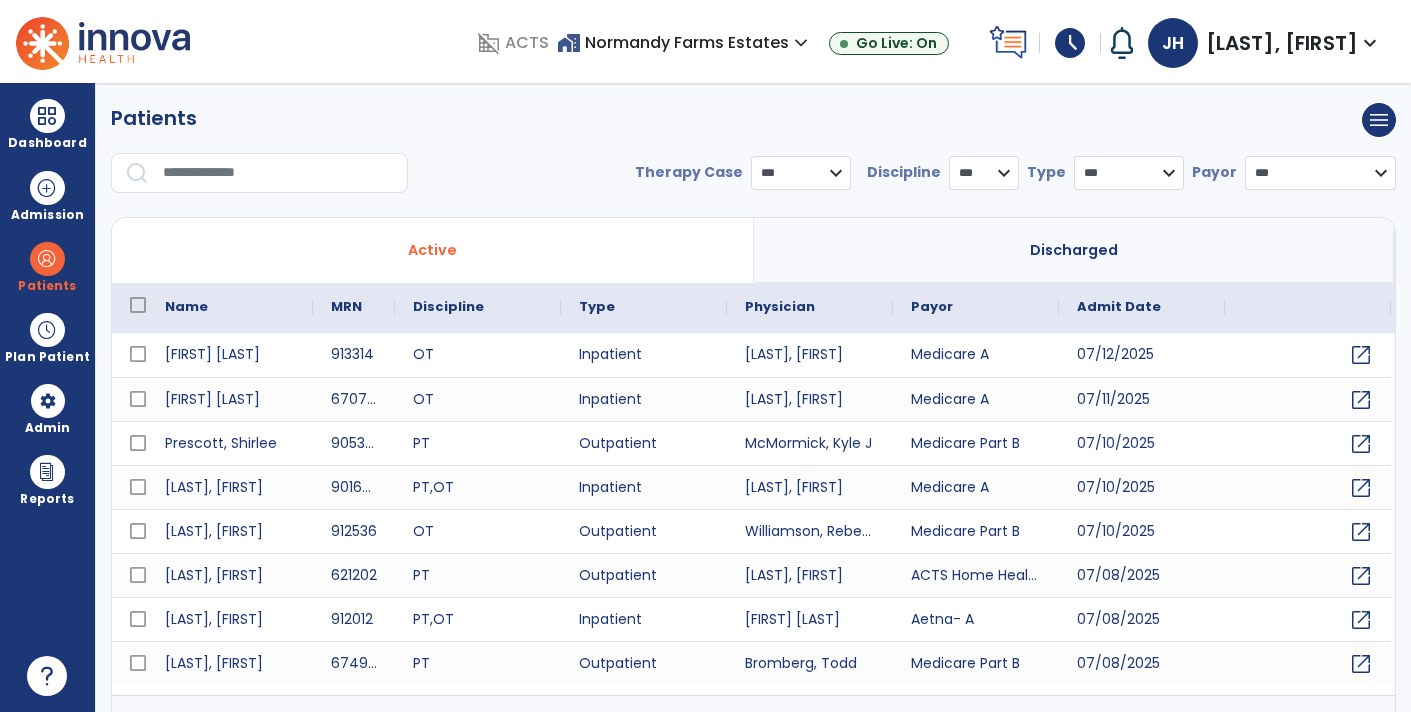 click at bounding box center [278, 173] 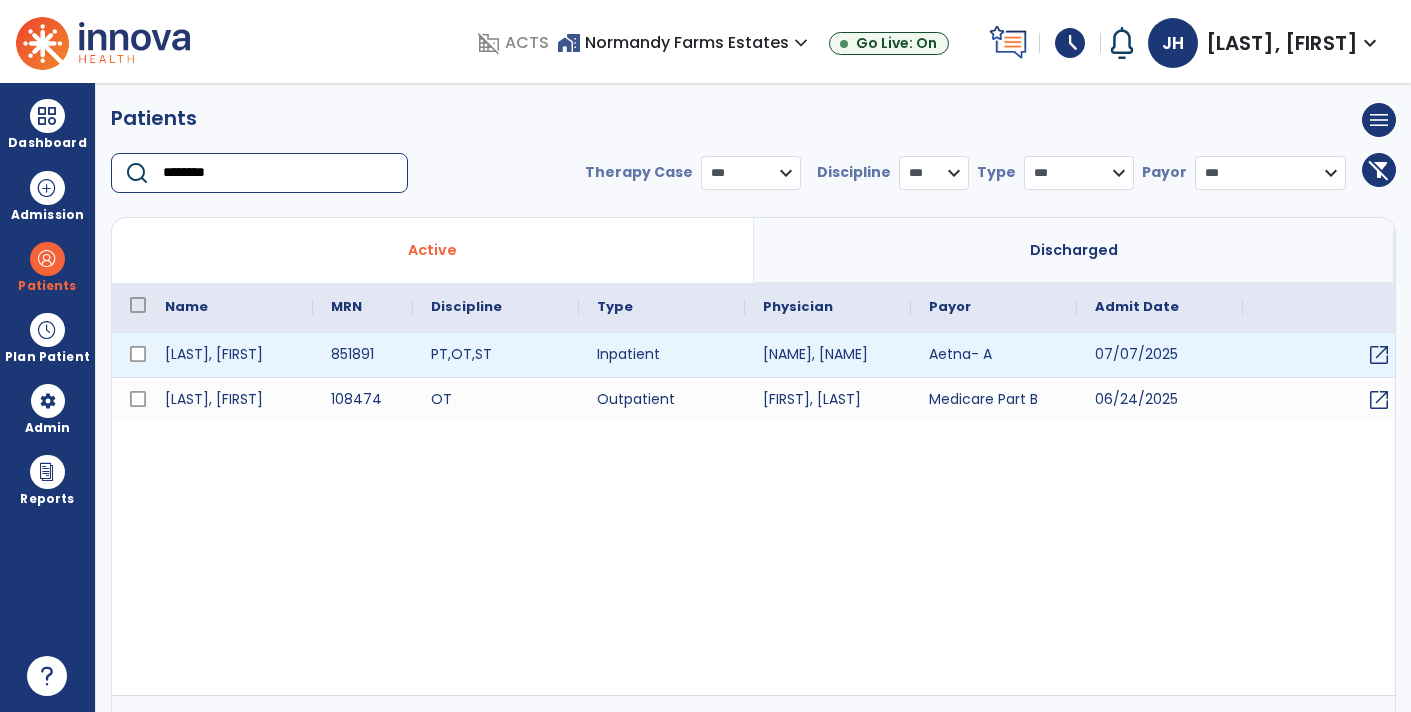 type on "********" 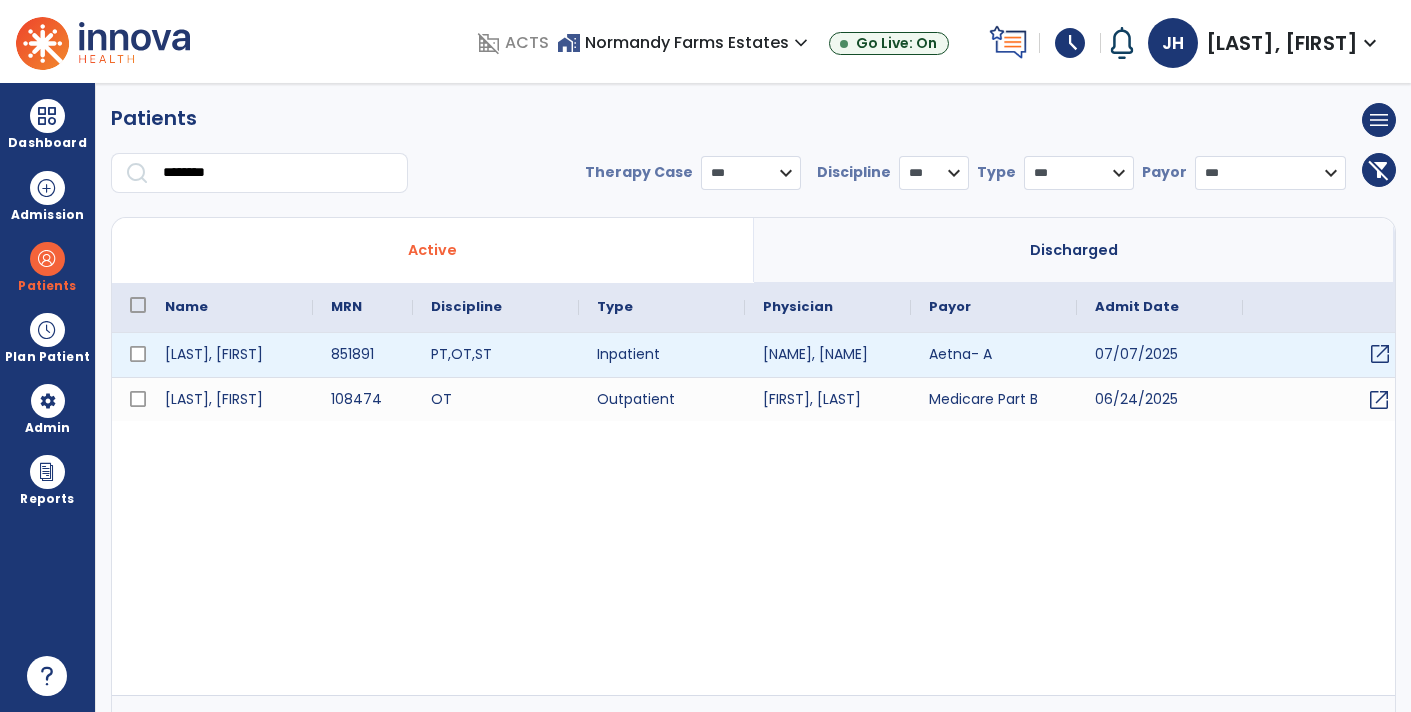 click on "open_in_new" at bounding box center (1380, 354) 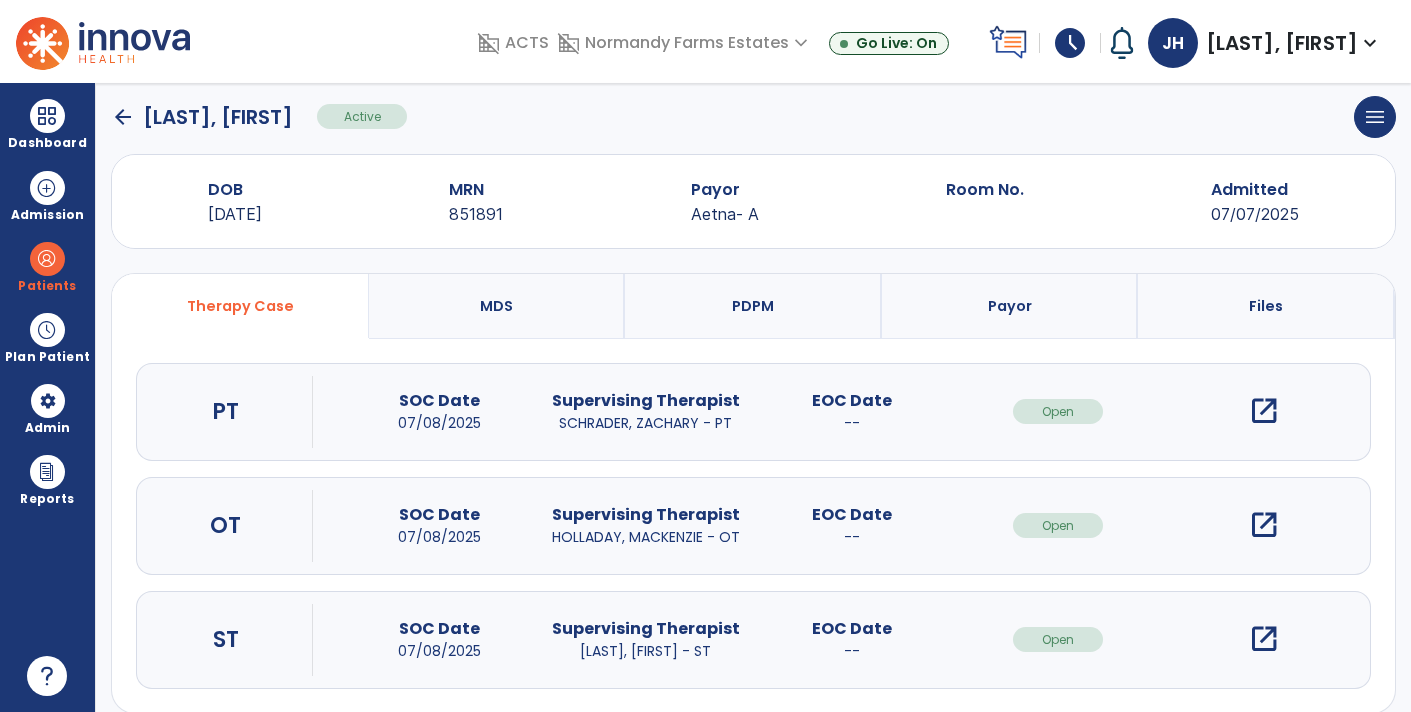 scroll, scrollTop: 44, scrollLeft: 0, axis: vertical 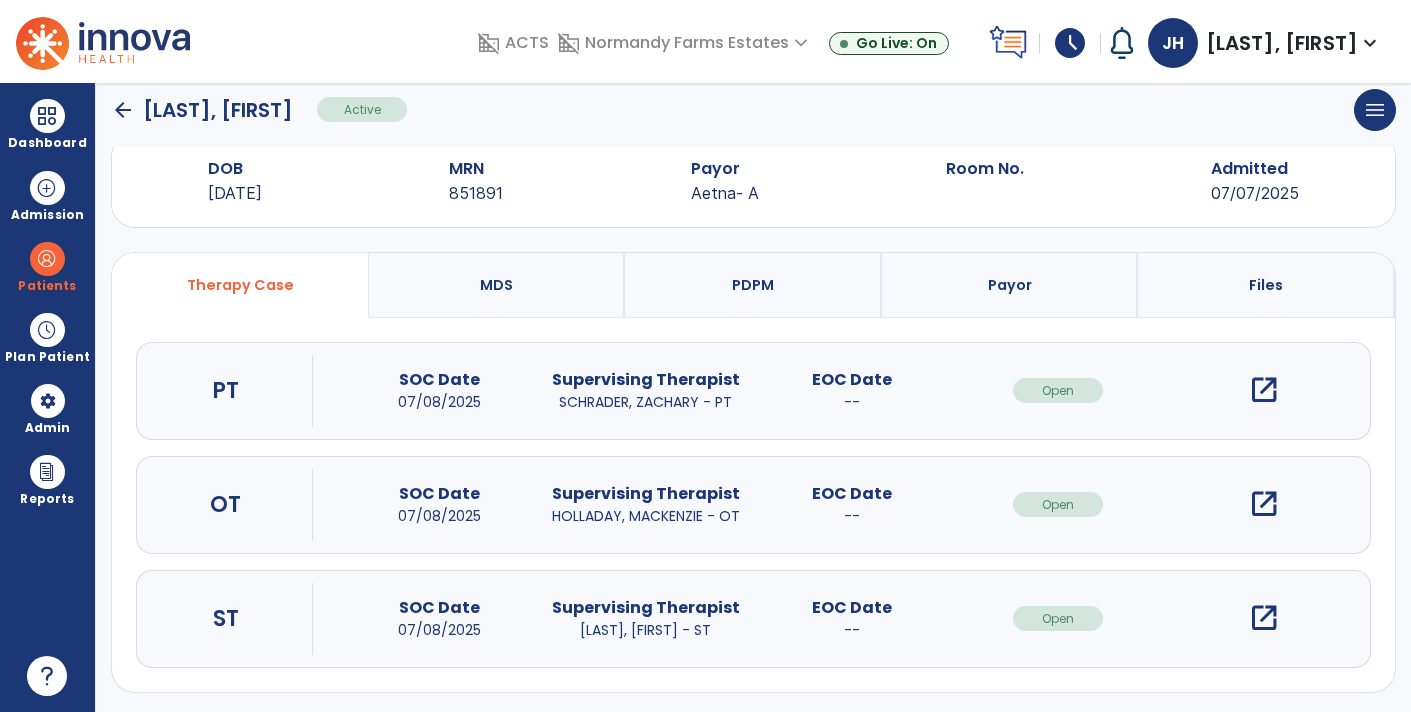 click on "open_in_new" at bounding box center (1264, 618) 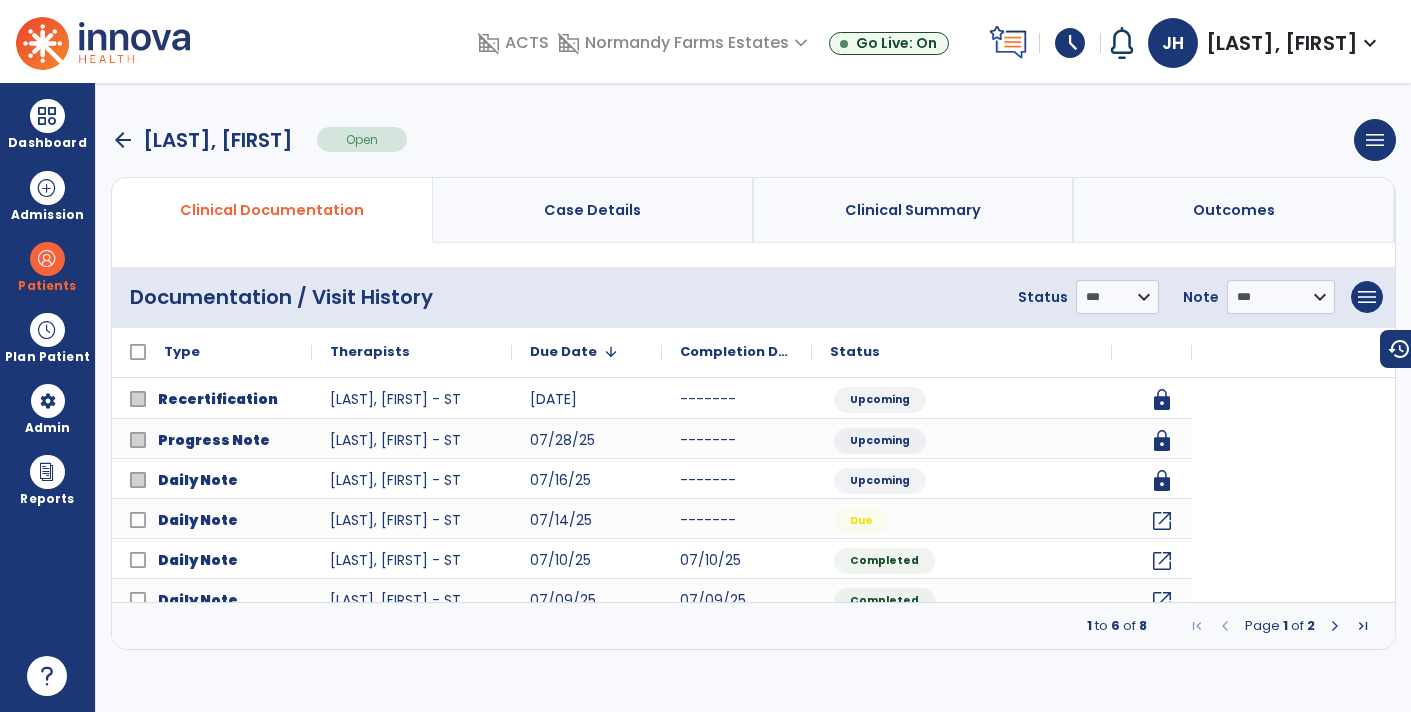 scroll, scrollTop: 0, scrollLeft: 0, axis: both 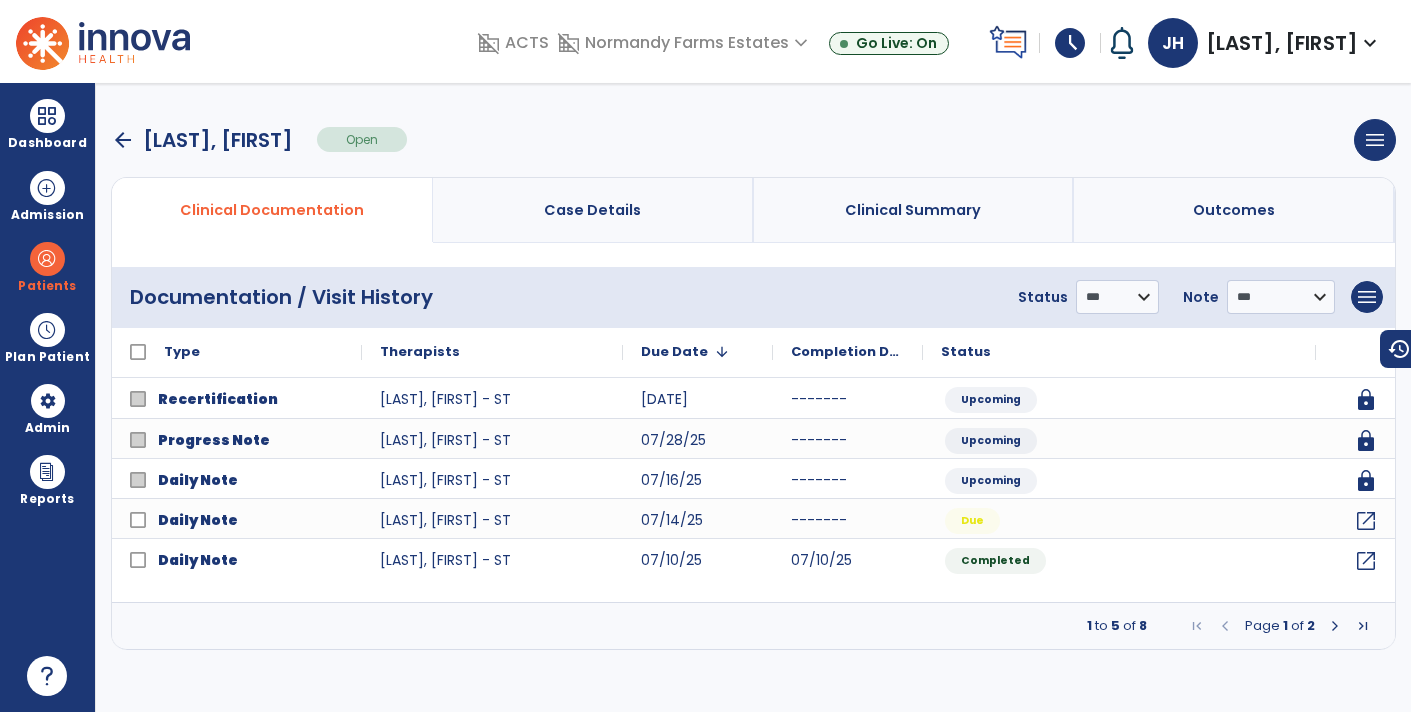 click at bounding box center (1335, 626) 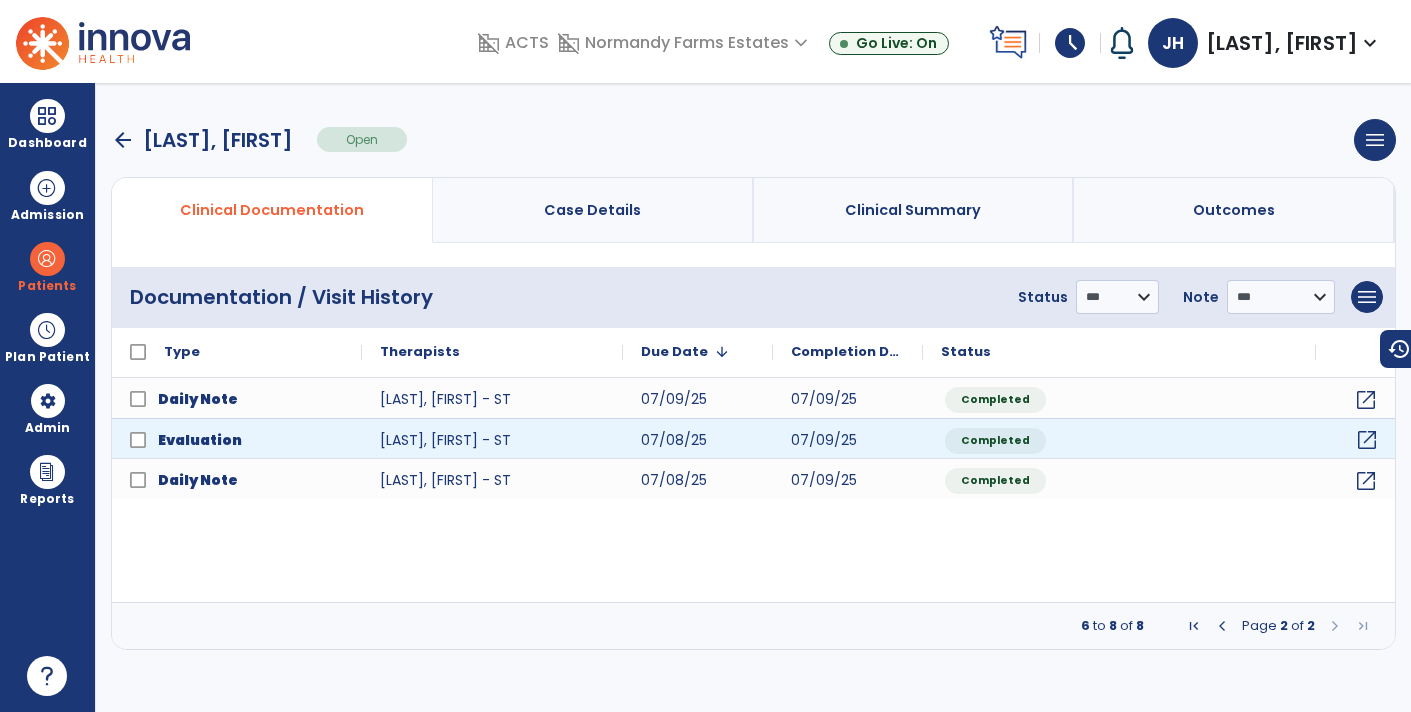 click on "open_in_new" 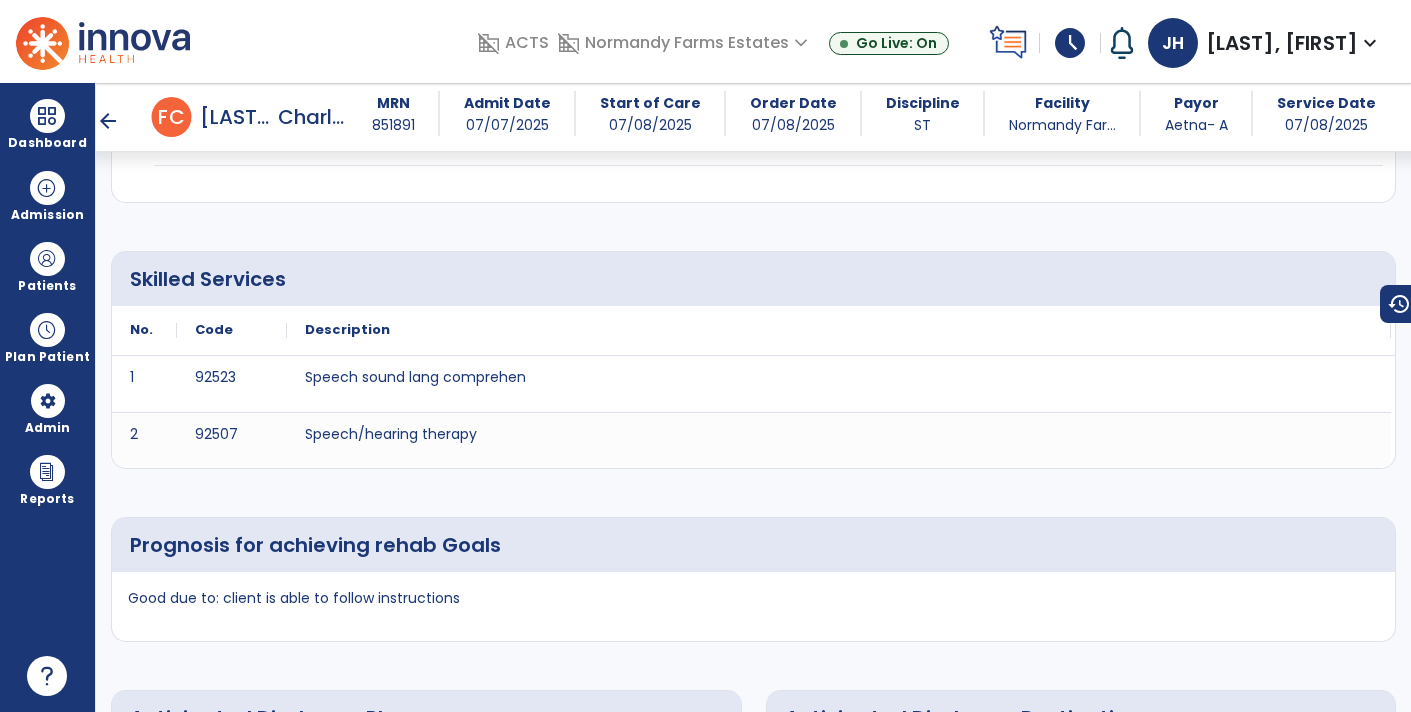 scroll, scrollTop: 4547, scrollLeft: 0, axis: vertical 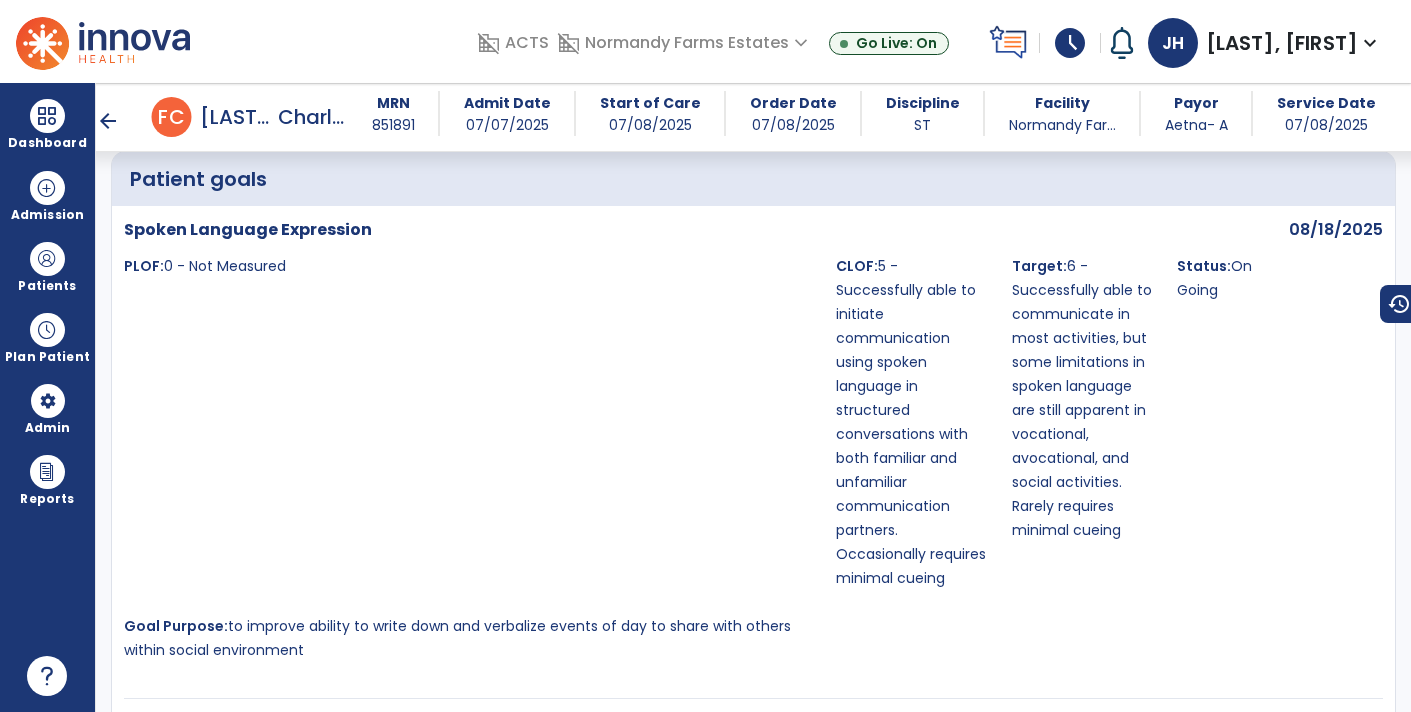 click on "arrow_back" at bounding box center [108, 121] 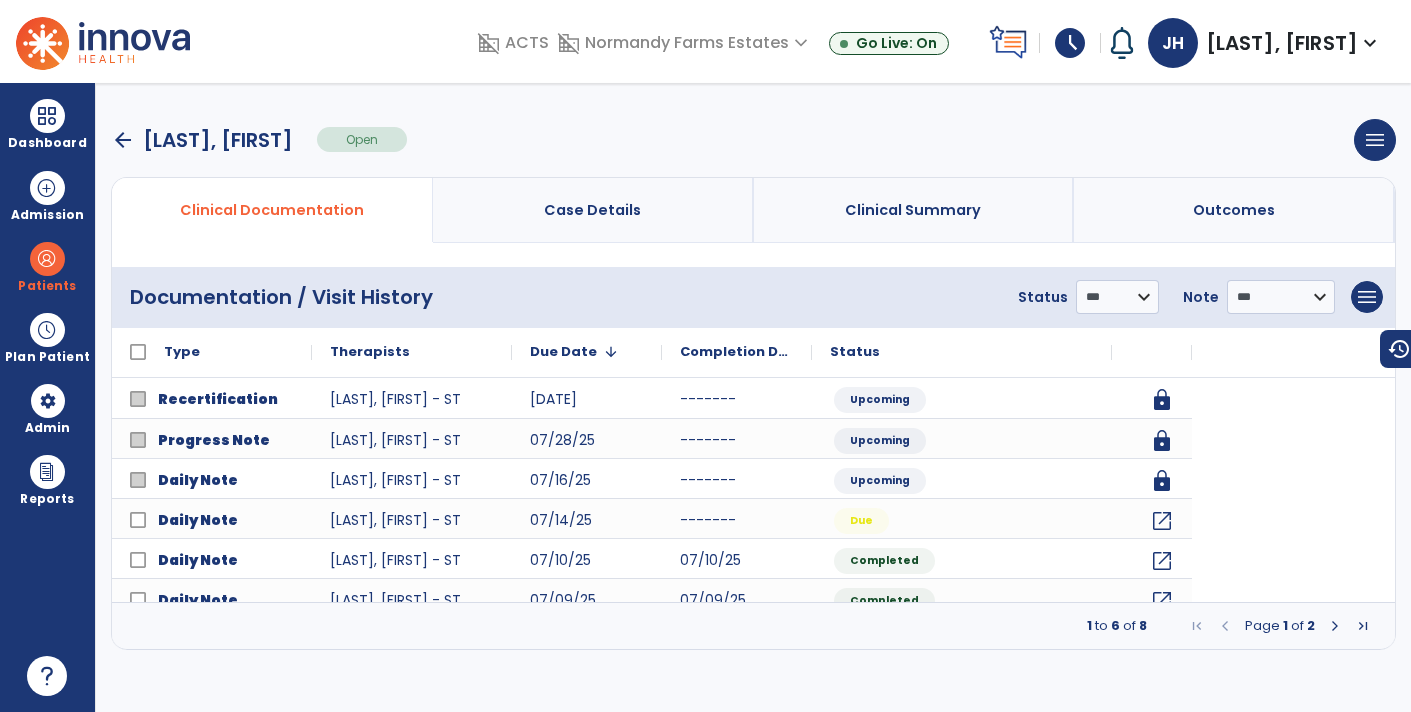 scroll, scrollTop: 0, scrollLeft: 0, axis: both 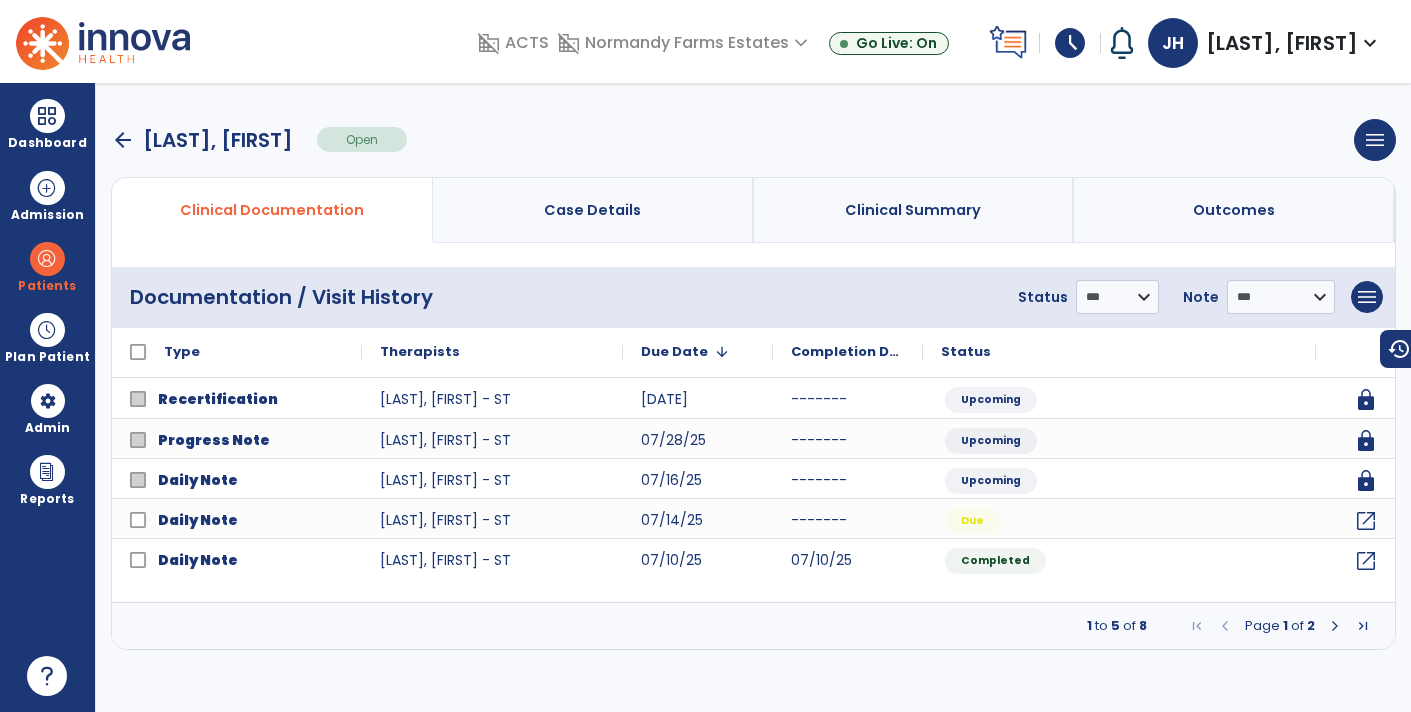 click on "arrow_back" at bounding box center (123, 140) 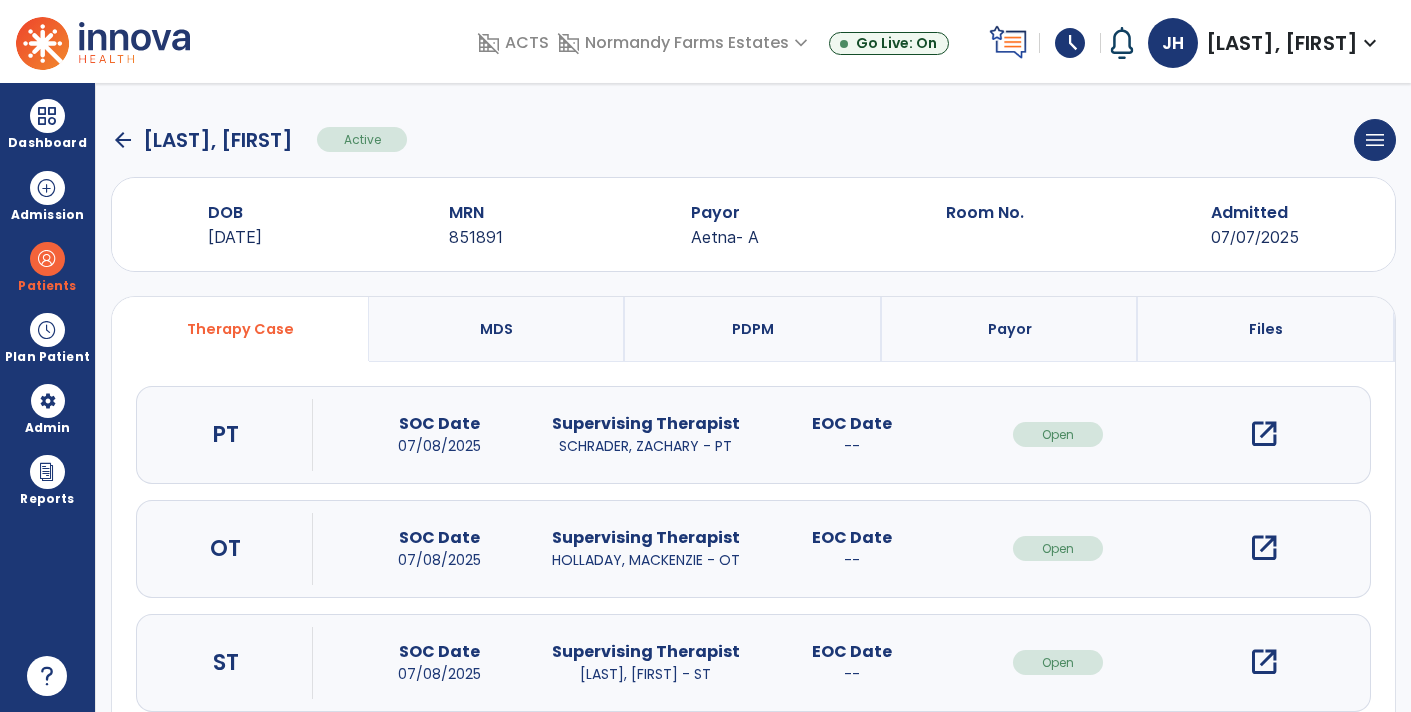 click on "arrow_back" 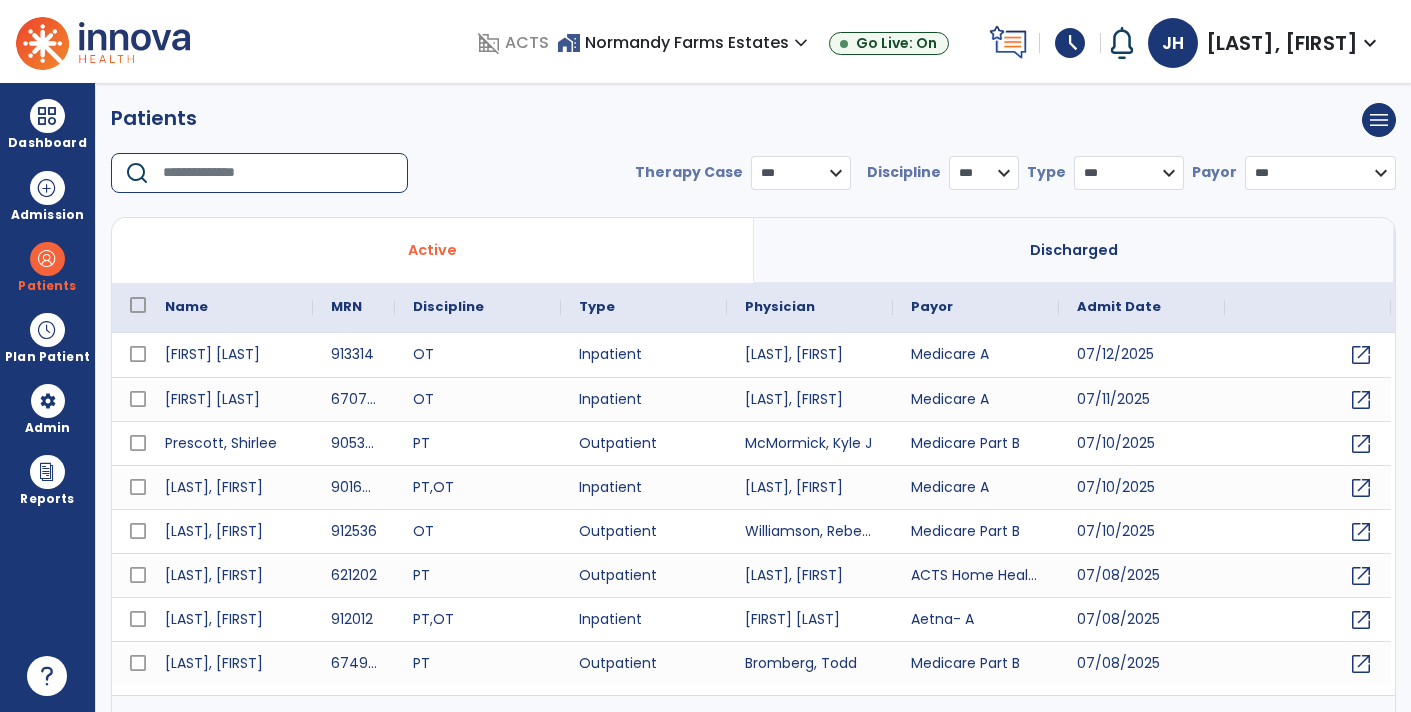 click at bounding box center [278, 173] 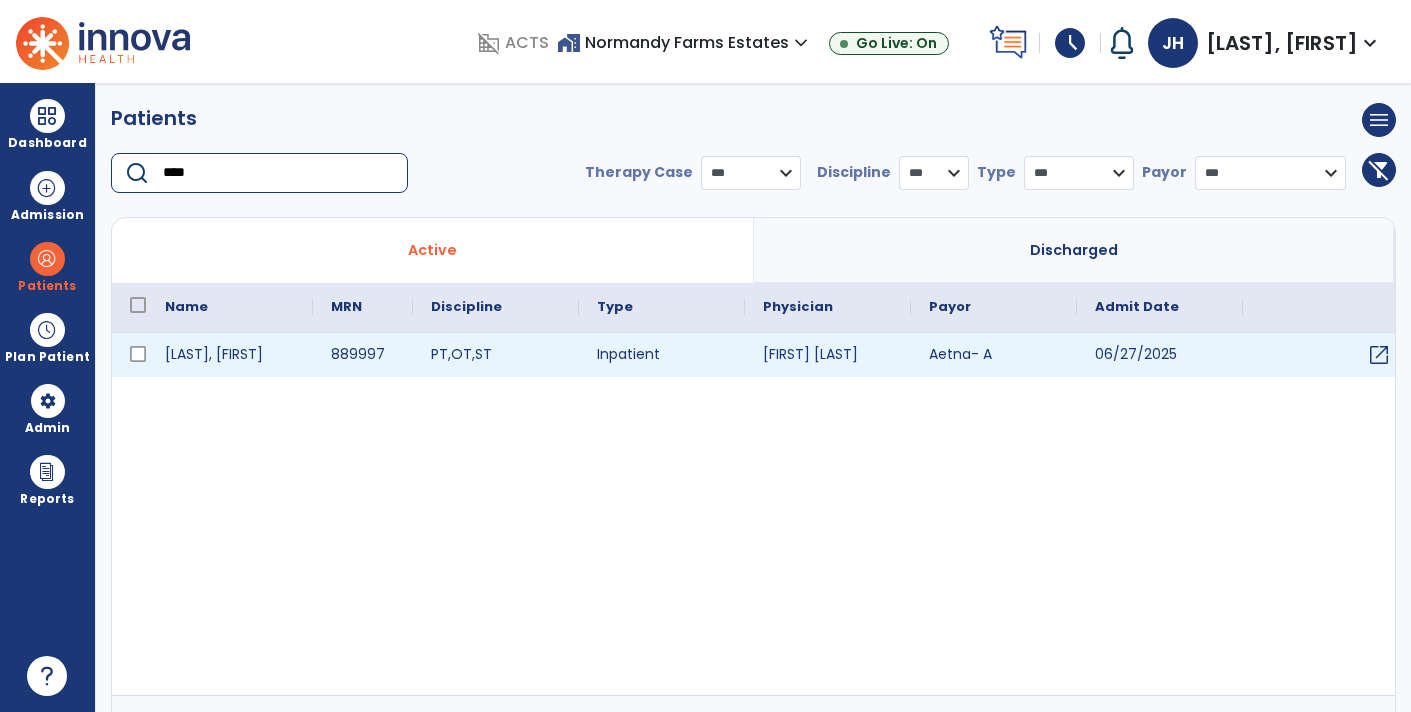 type on "****" 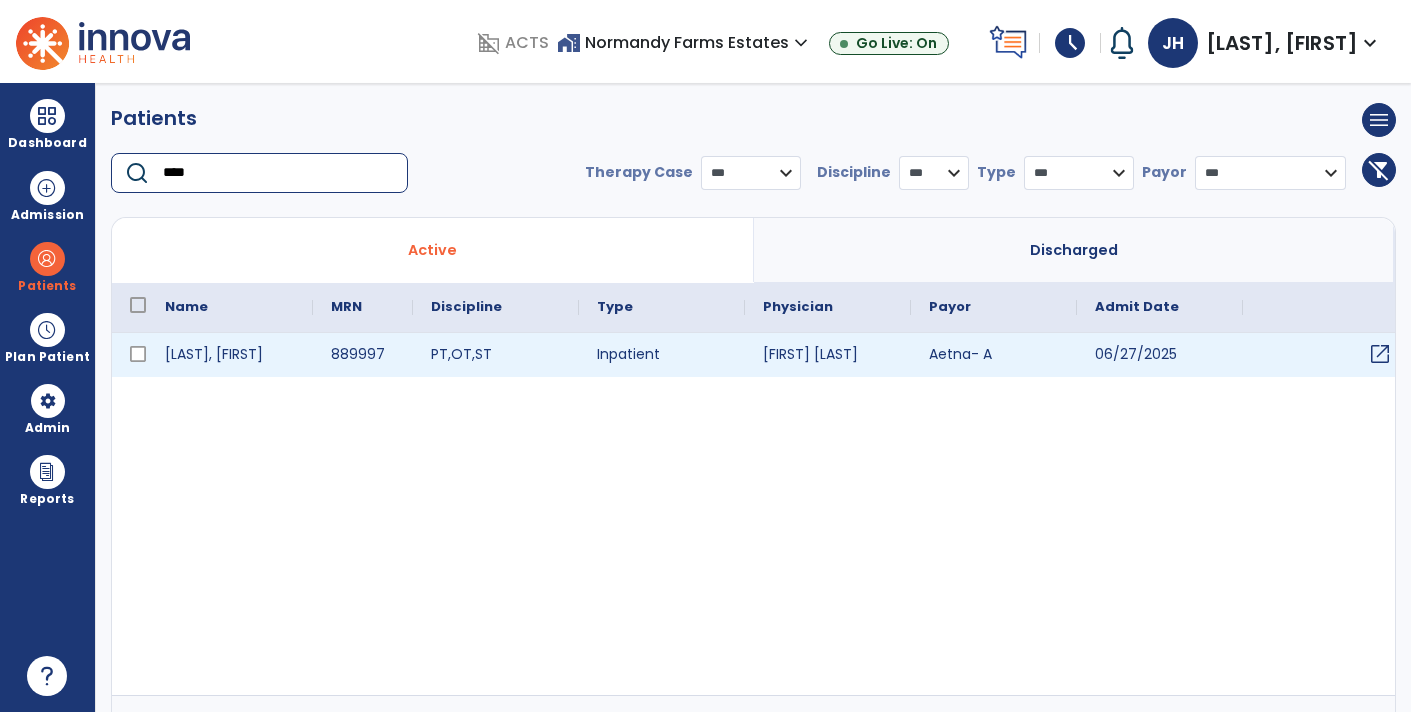 click on "open_in_new" at bounding box center (1380, 354) 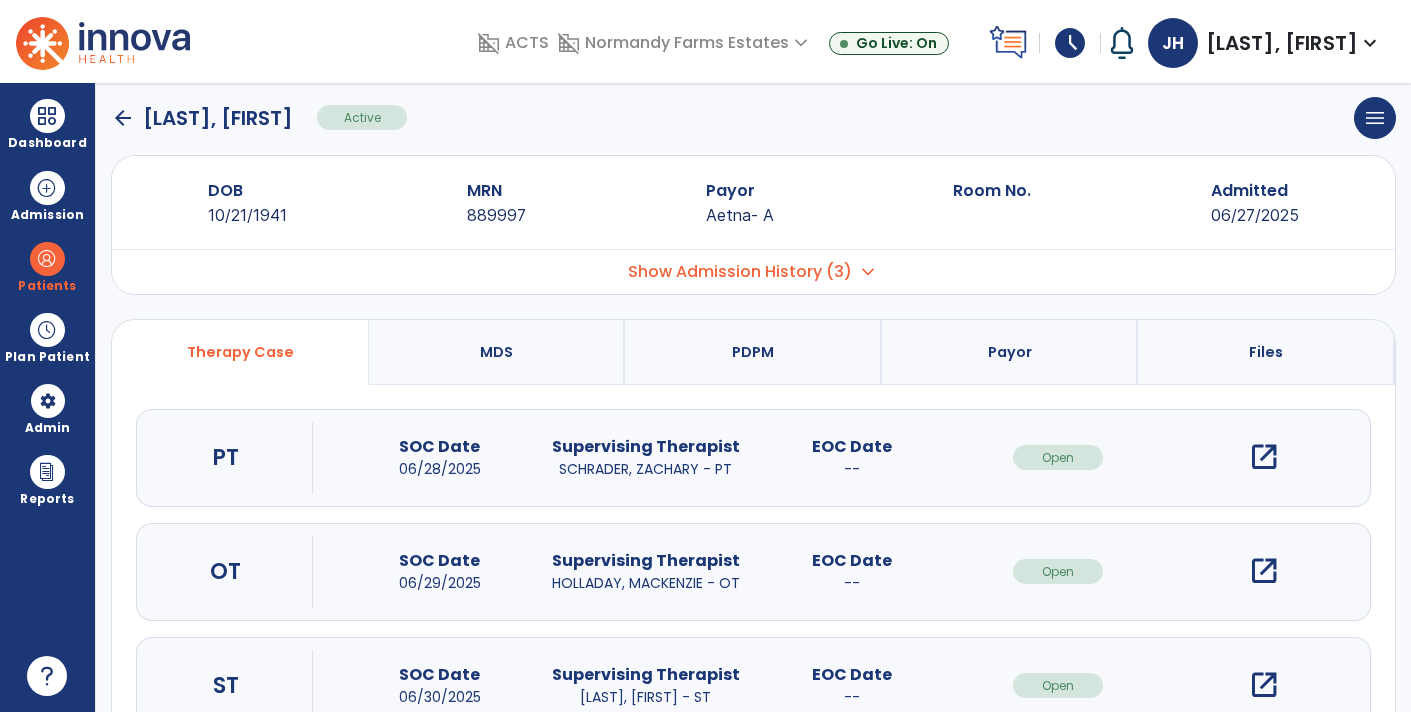 scroll, scrollTop: 50, scrollLeft: 0, axis: vertical 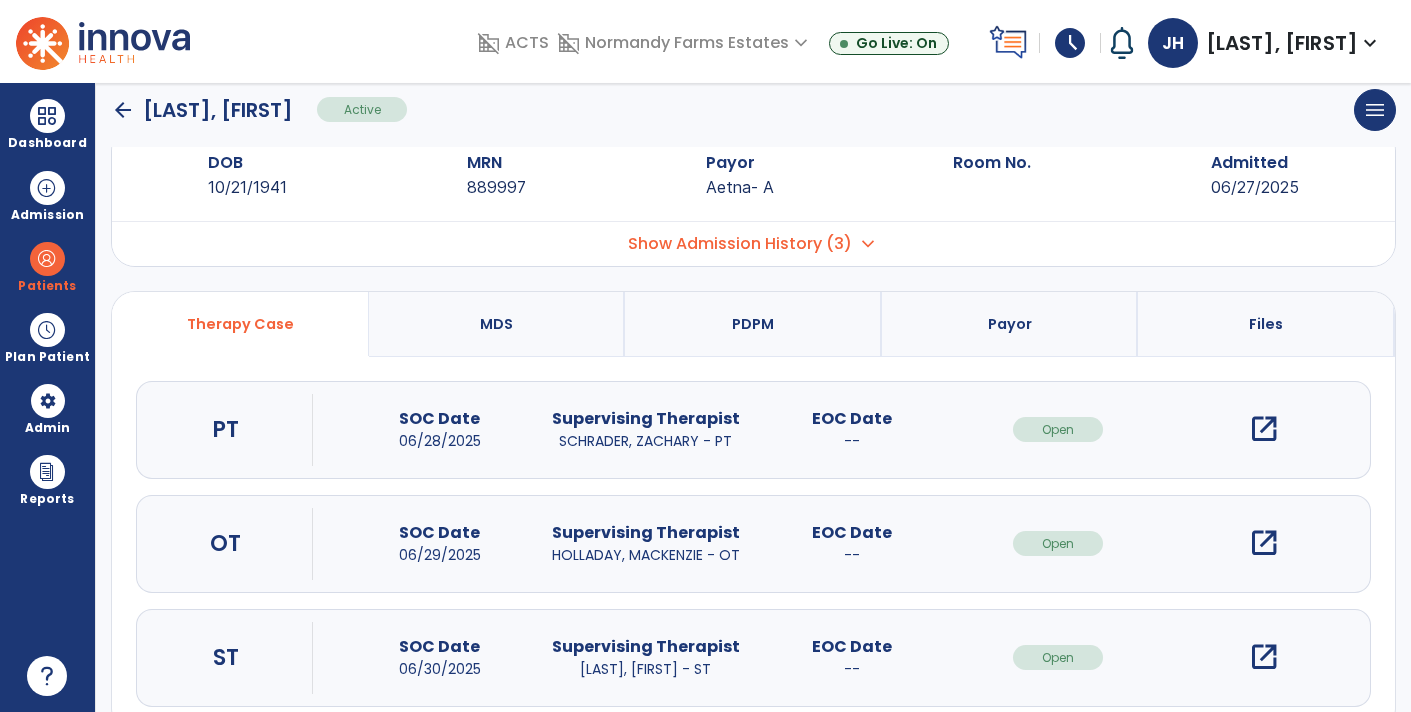 click on "open_in_new" at bounding box center (1264, 657) 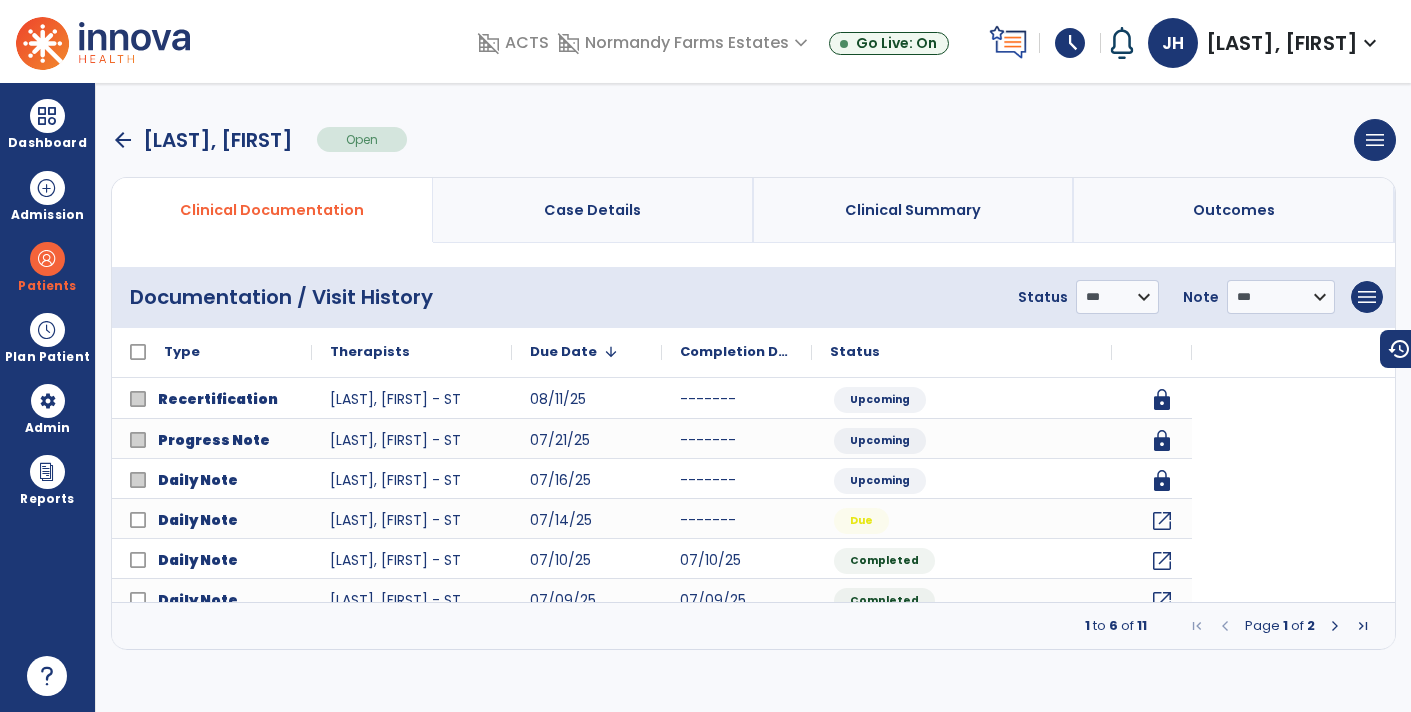 scroll, scrollTop: 0, scrollLeft: 0, axis: both 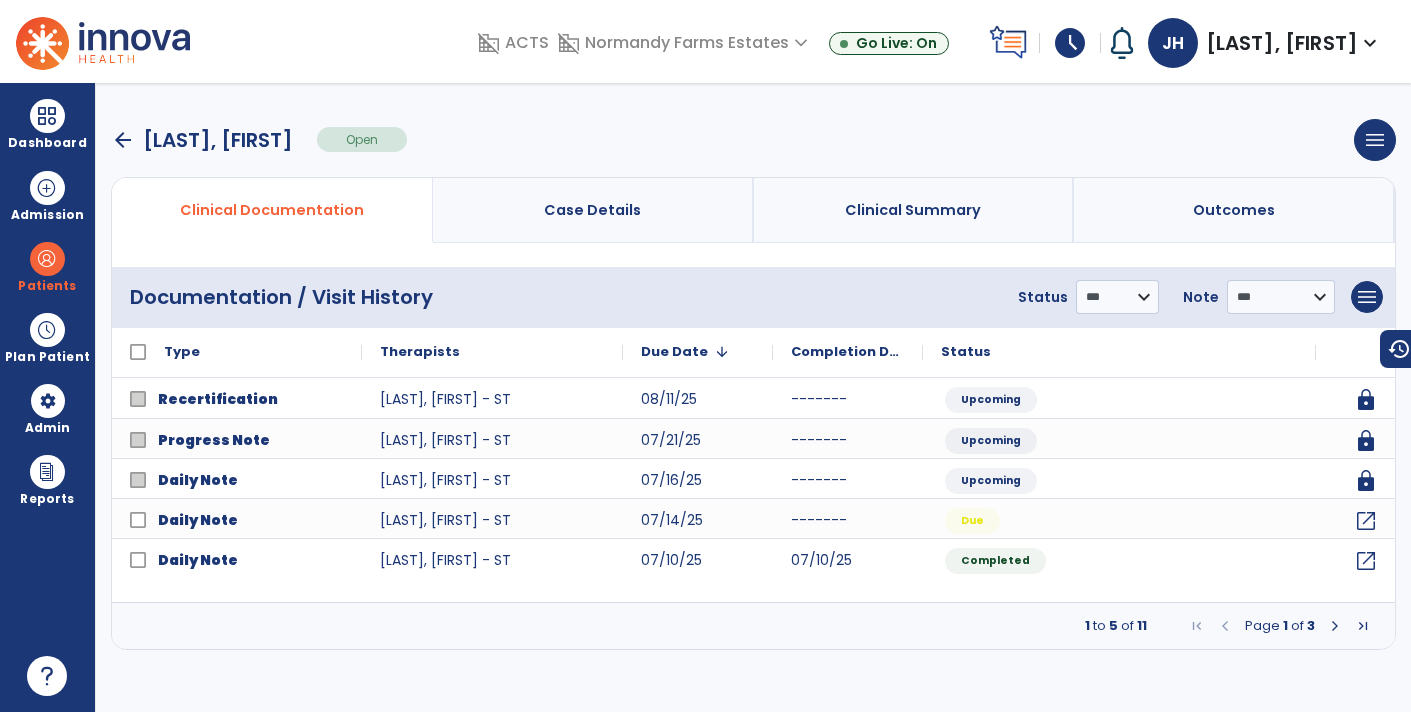 click at bounding box center (1335, 626) 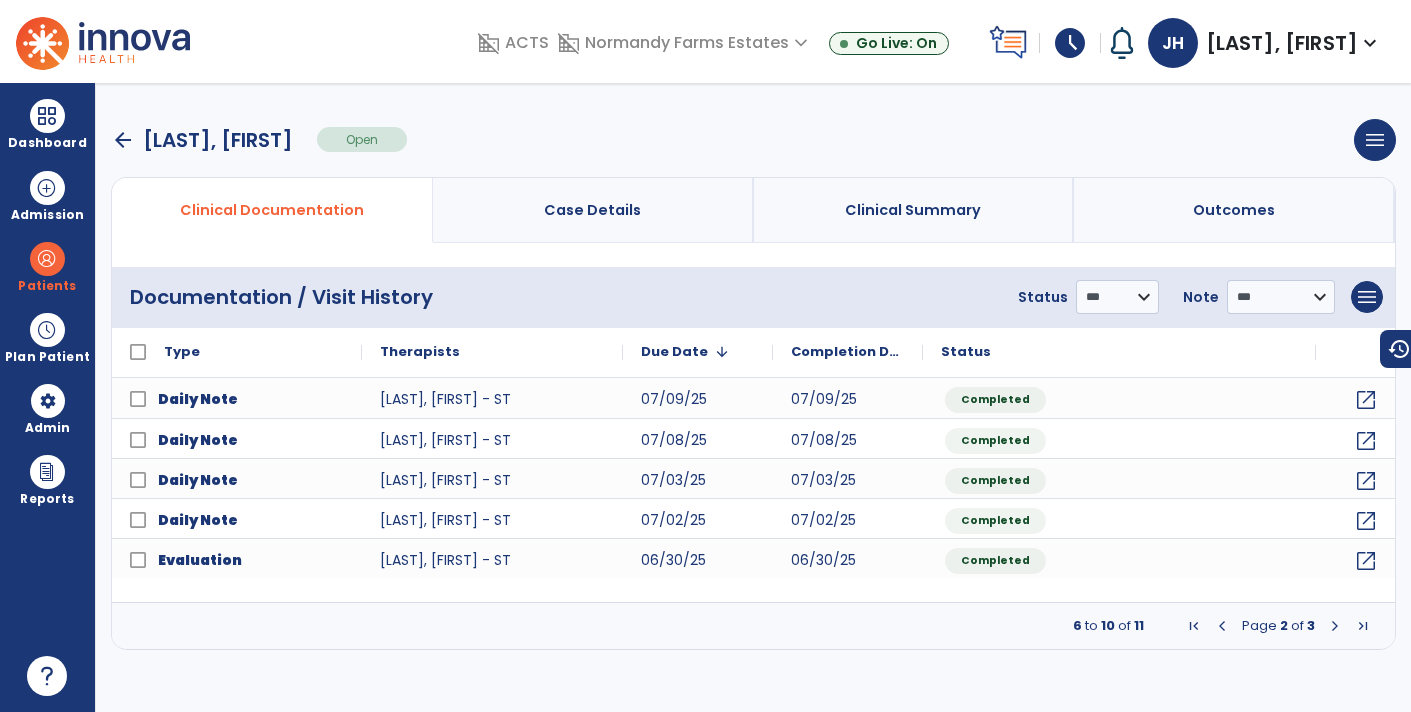 click at bounding box center (1335, 626) 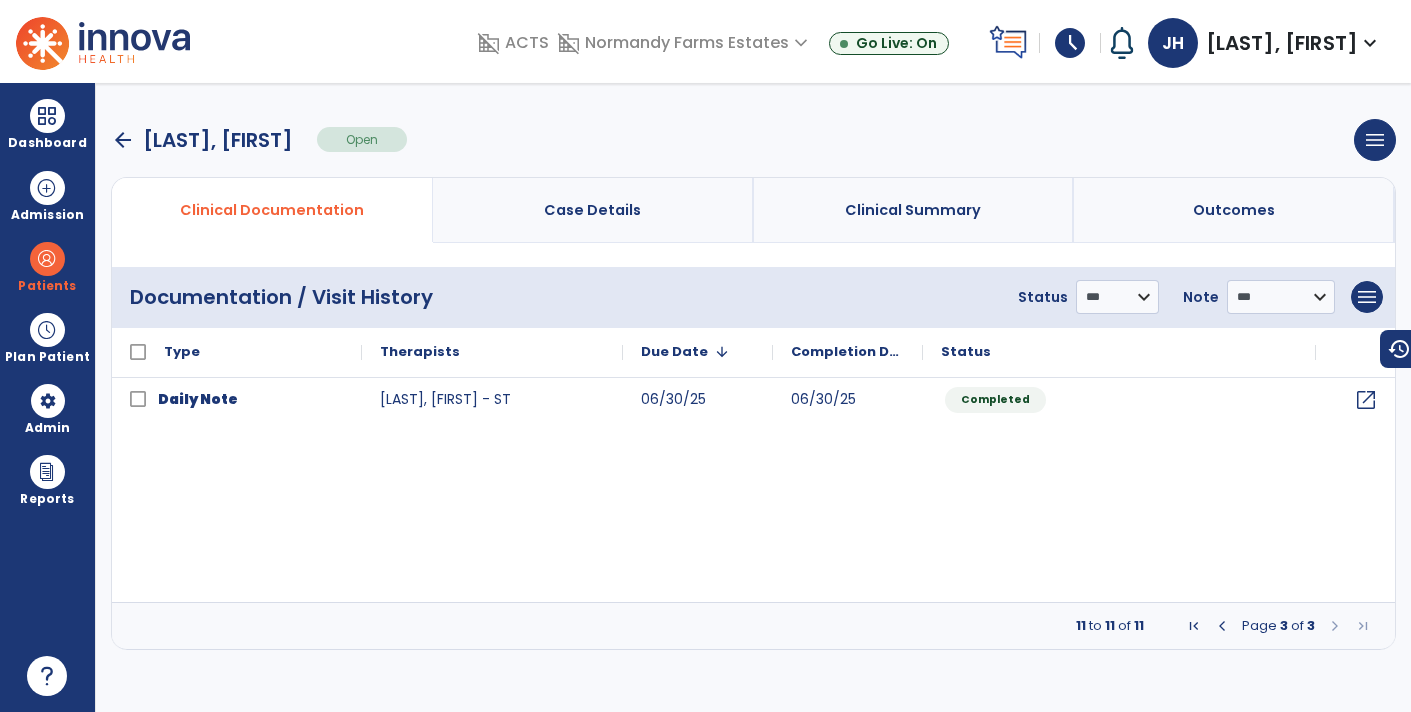 click on "3" at bounding box center [1311, 625] 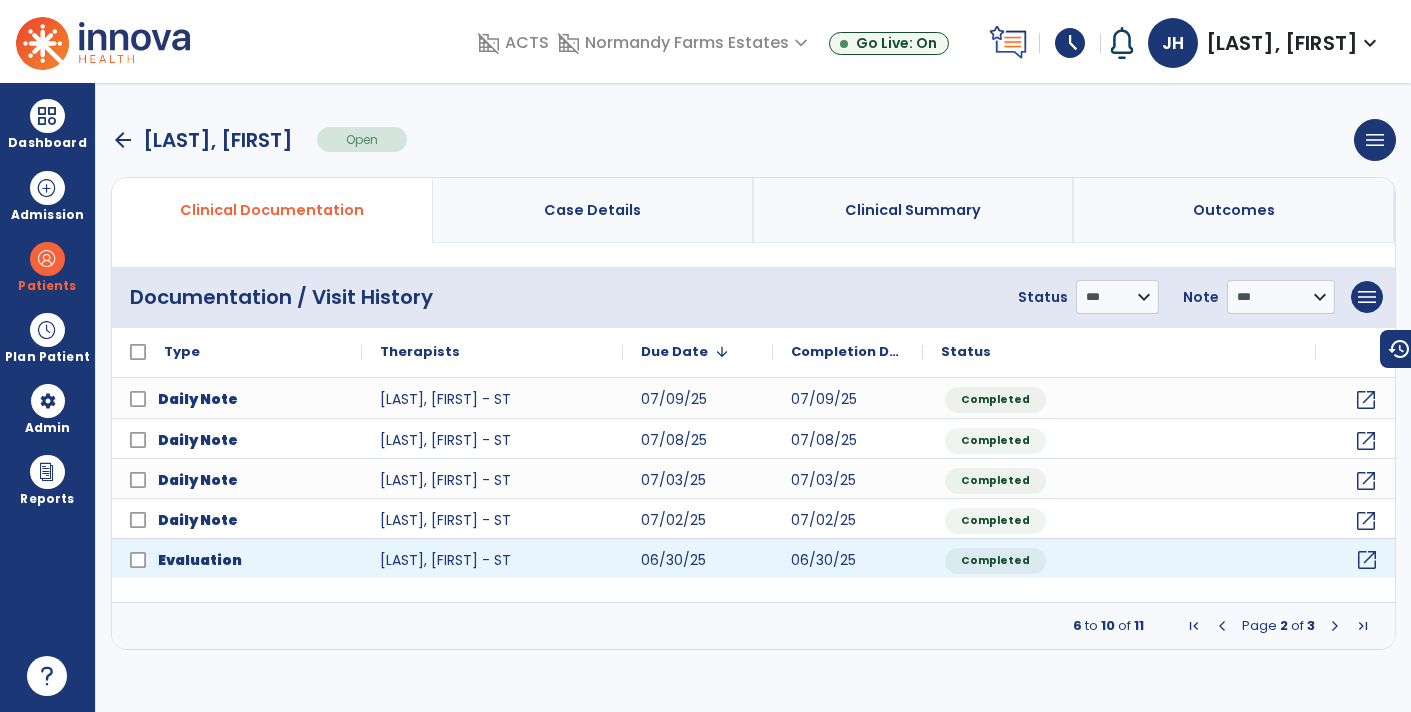click on "open_in_new" 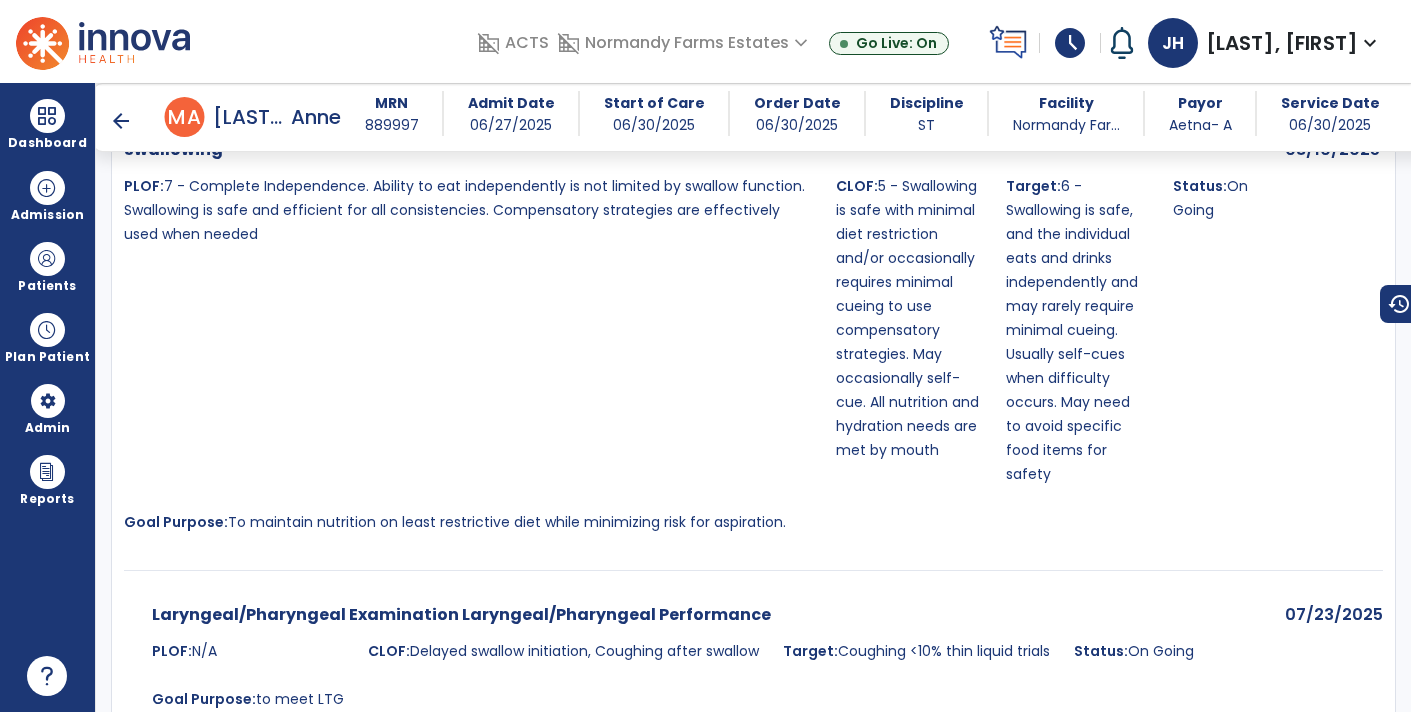 scroll, scrollTop: 7647, scrollLeft: 0, axis: vertical 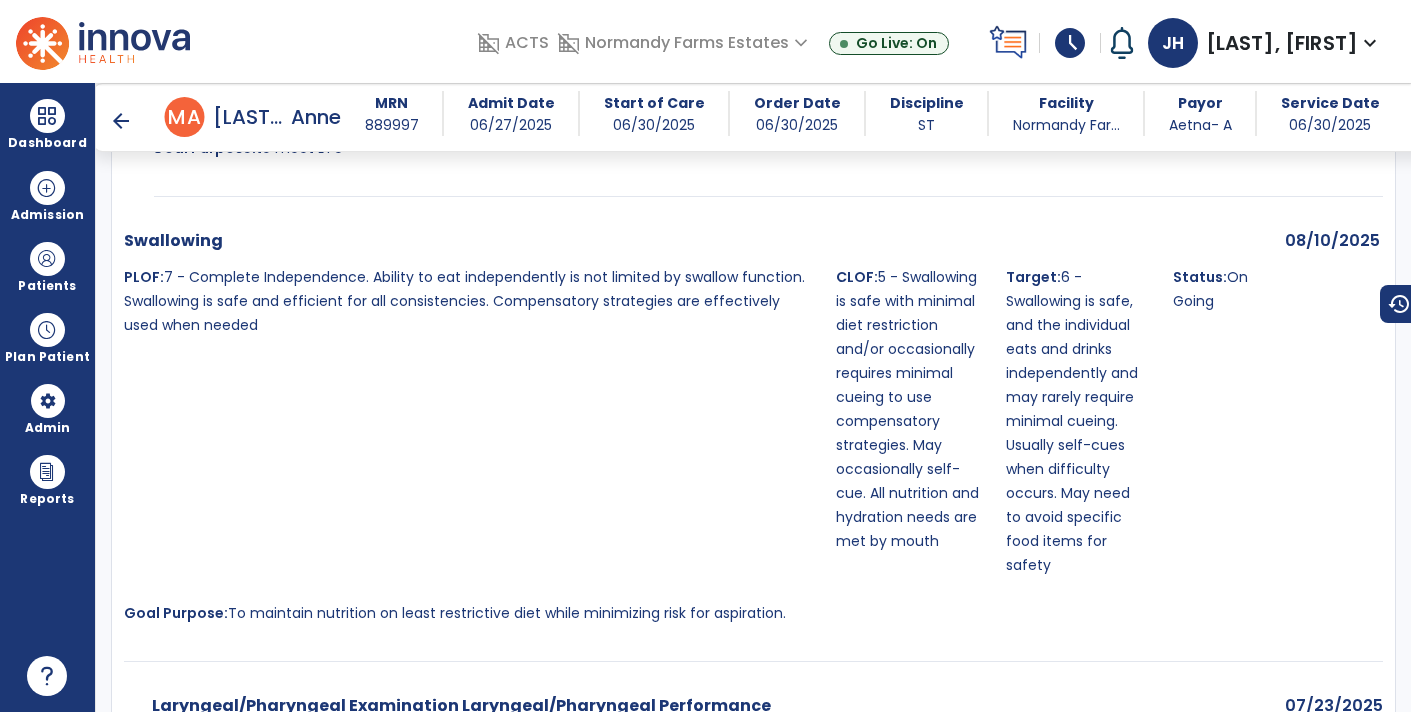 click on "arrow_back" at bounding box center [121, 121] 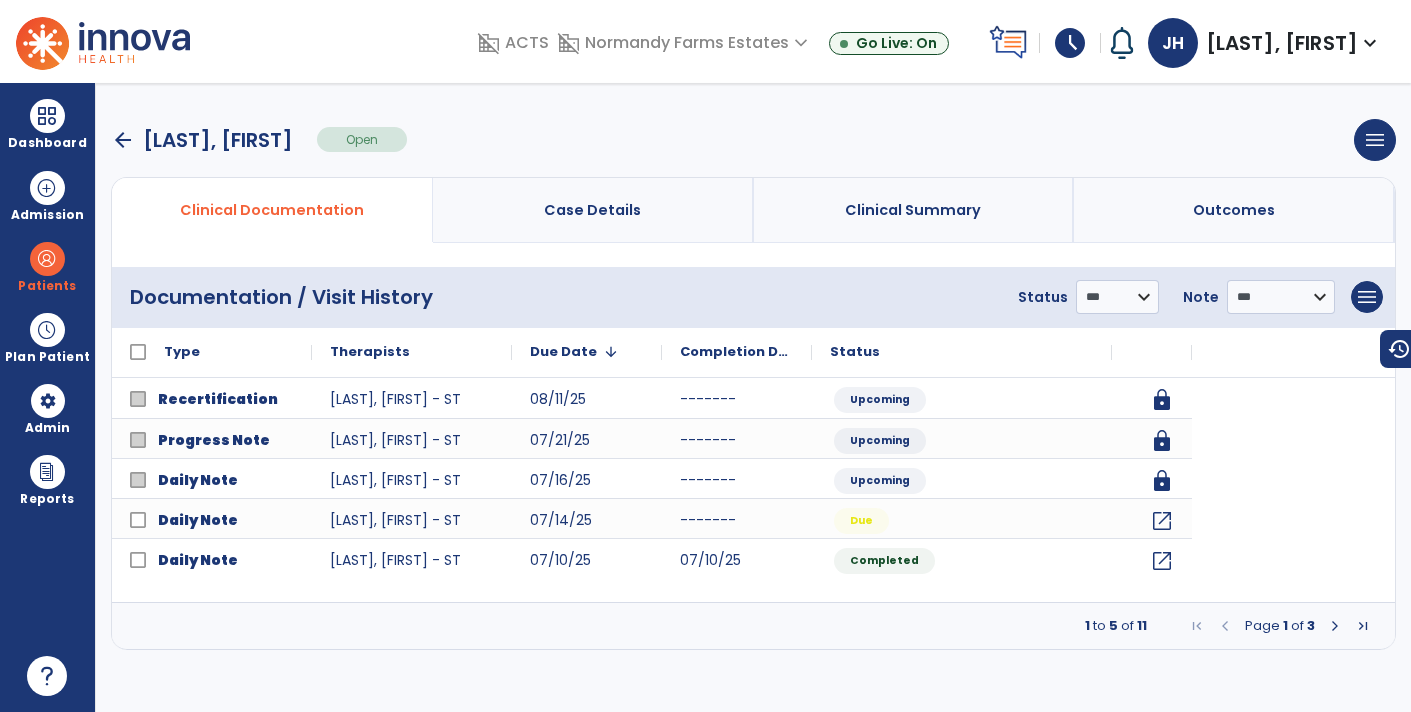 scroll, scrollTop: 0, scrollLeft: 0, axis: both 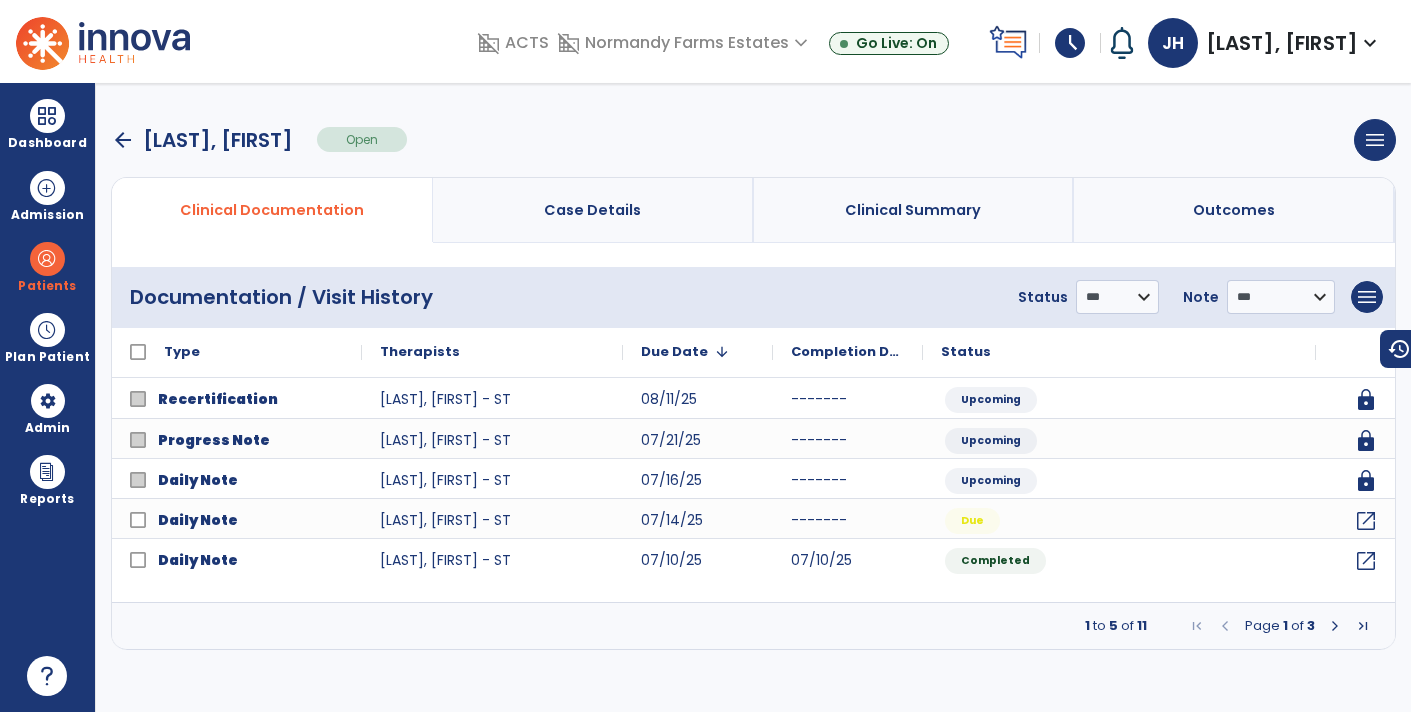 click on "arrow_back" at bounding box center [123, 140] 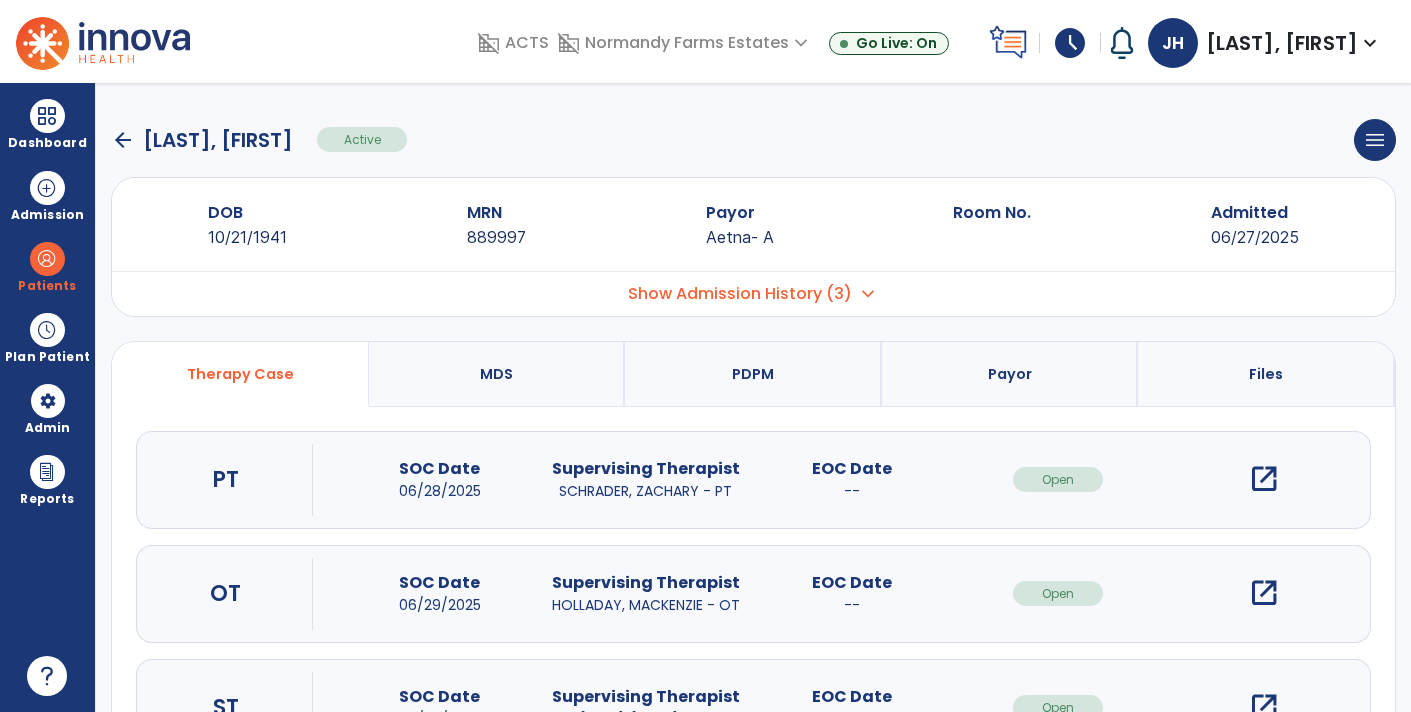 click on "arrow_back" 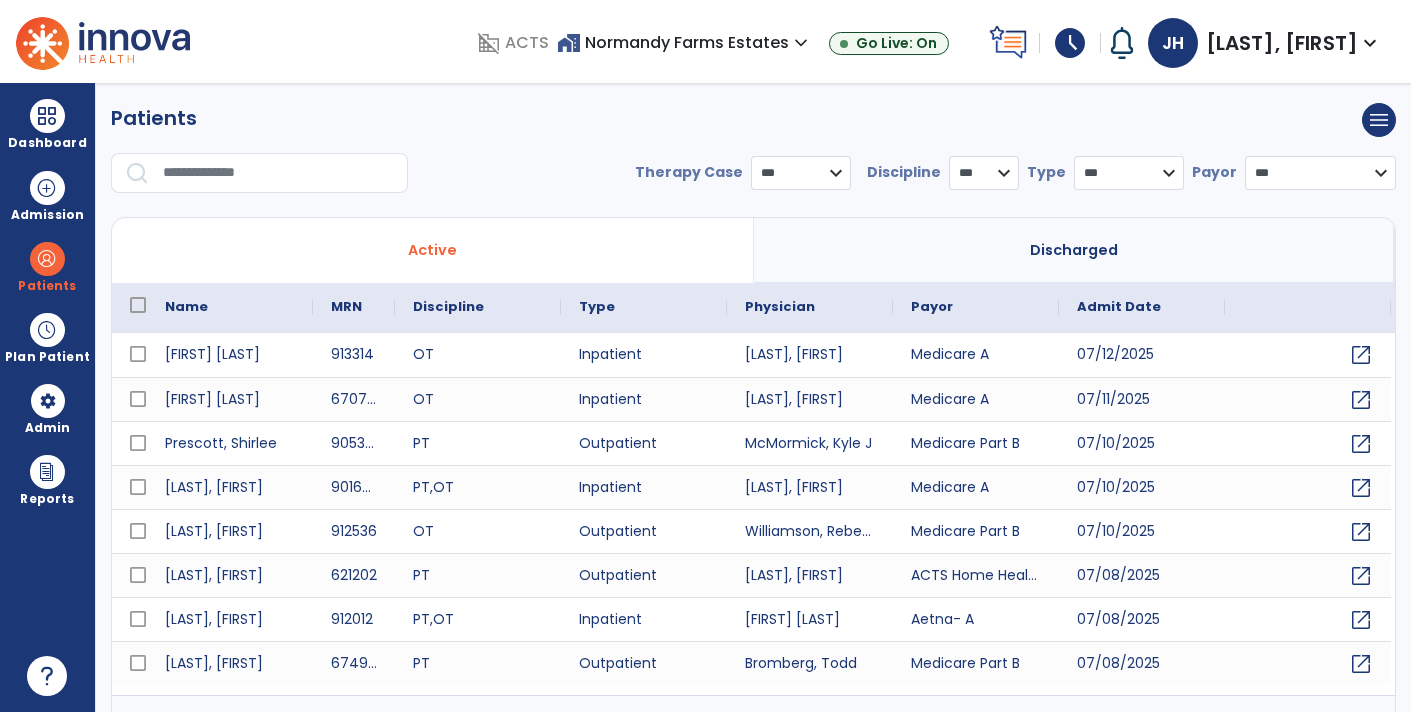 click at bounding box center [278, 173] 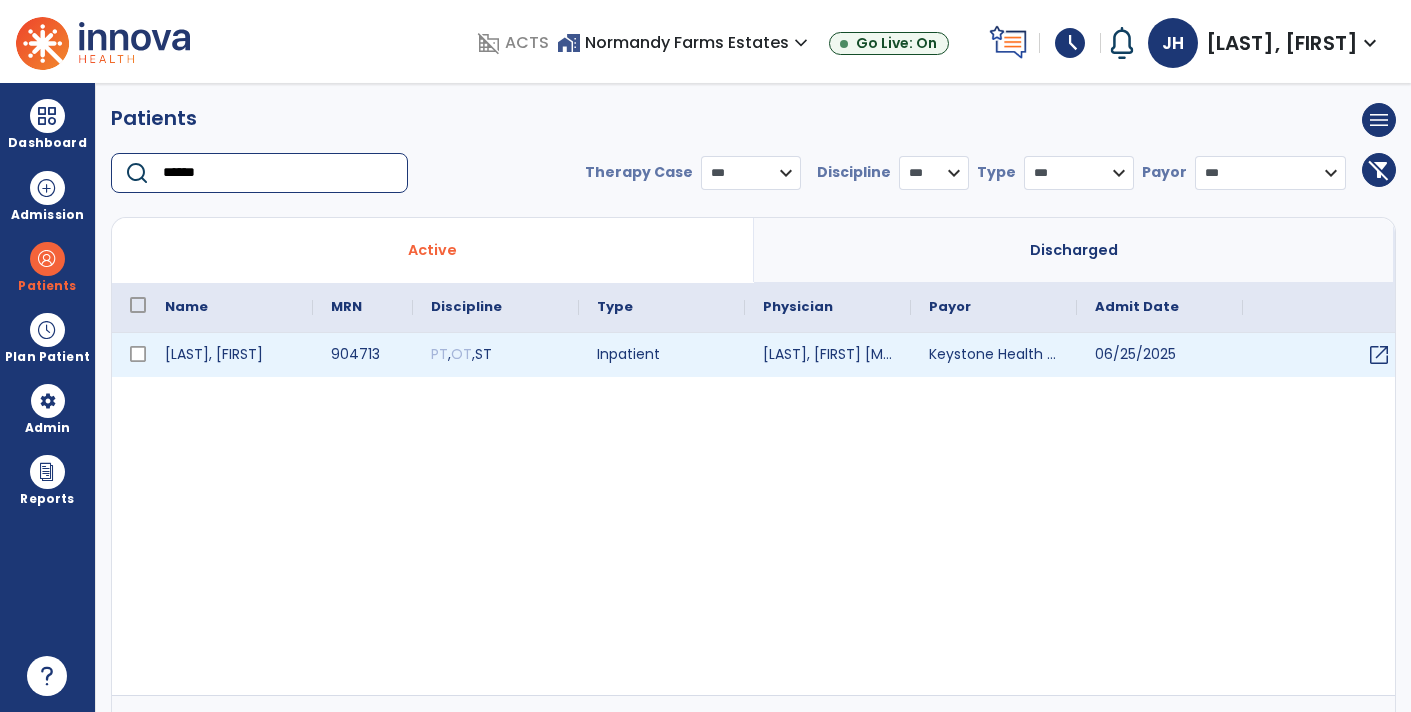 type on "******" 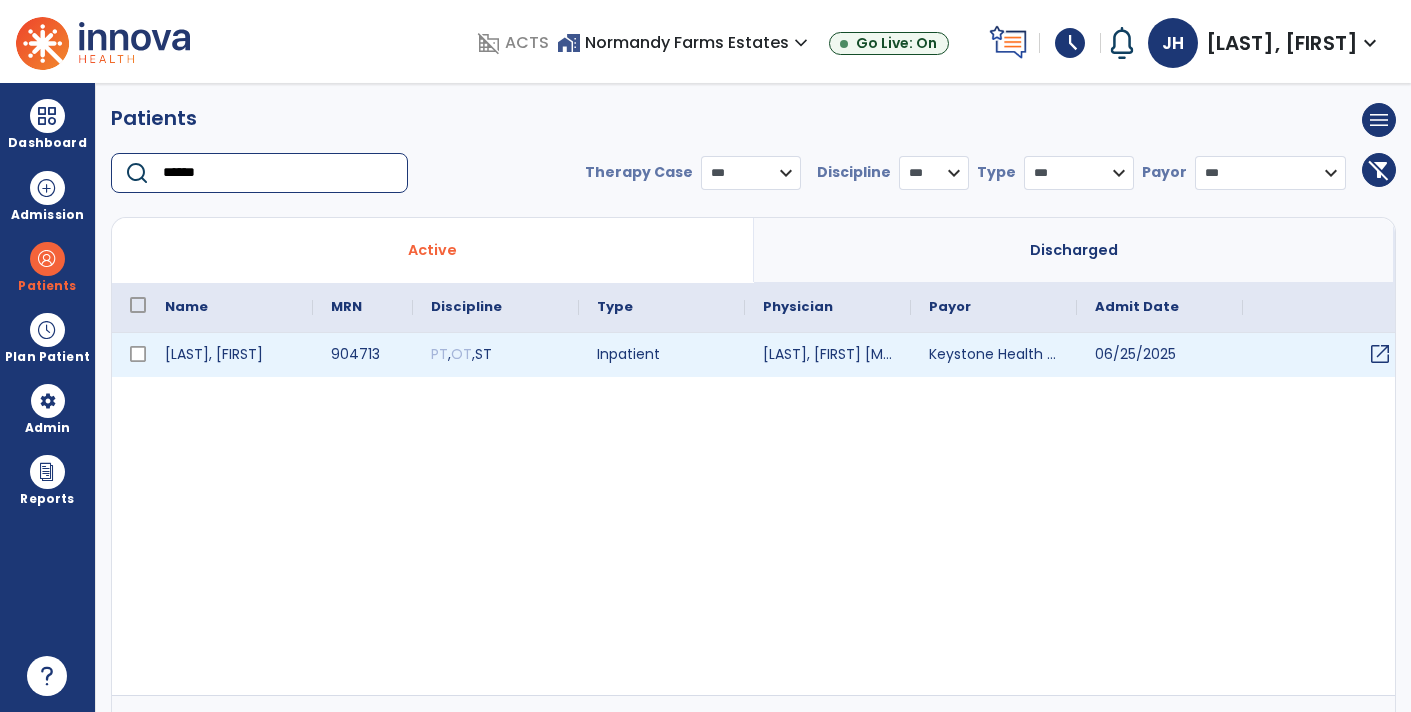 click on "open_in_new" at bounding box center [1380, 354] 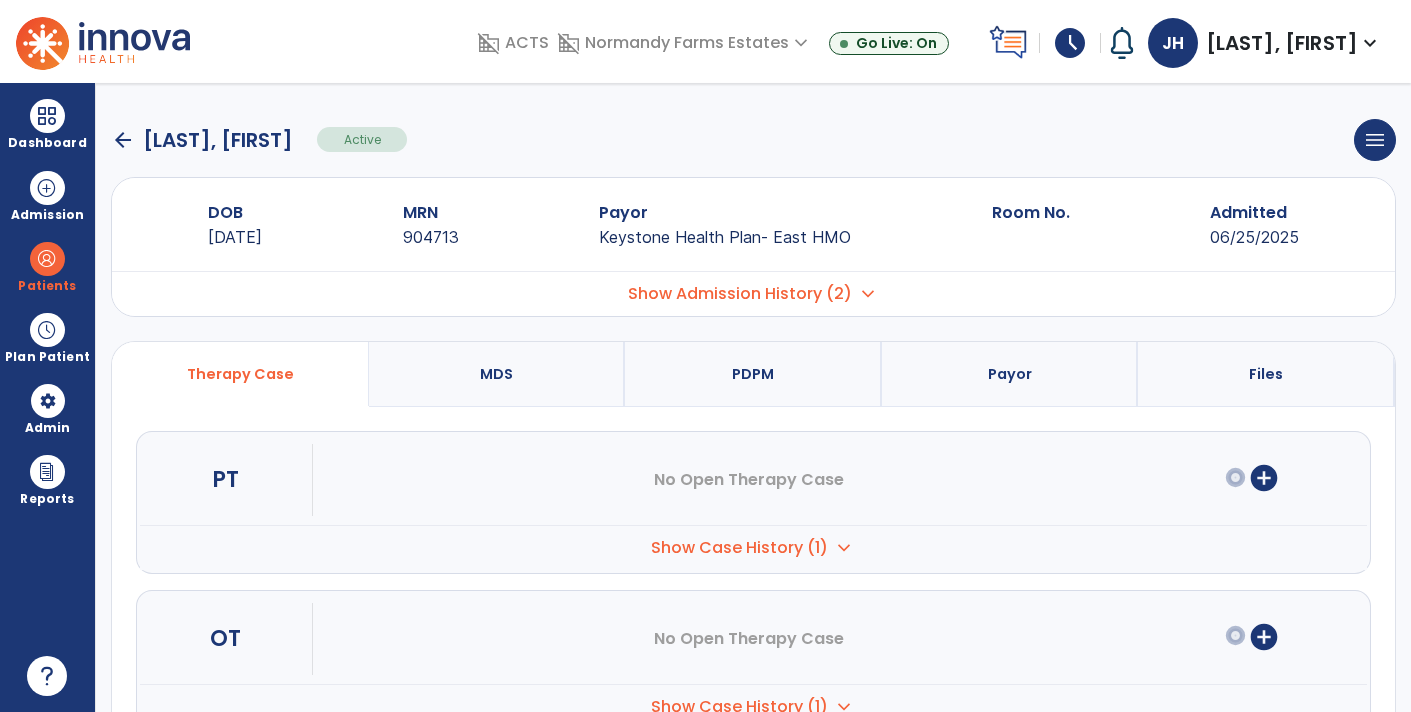 scroll, scrollTop: 179, scrollLeft: 0, axis: vertical 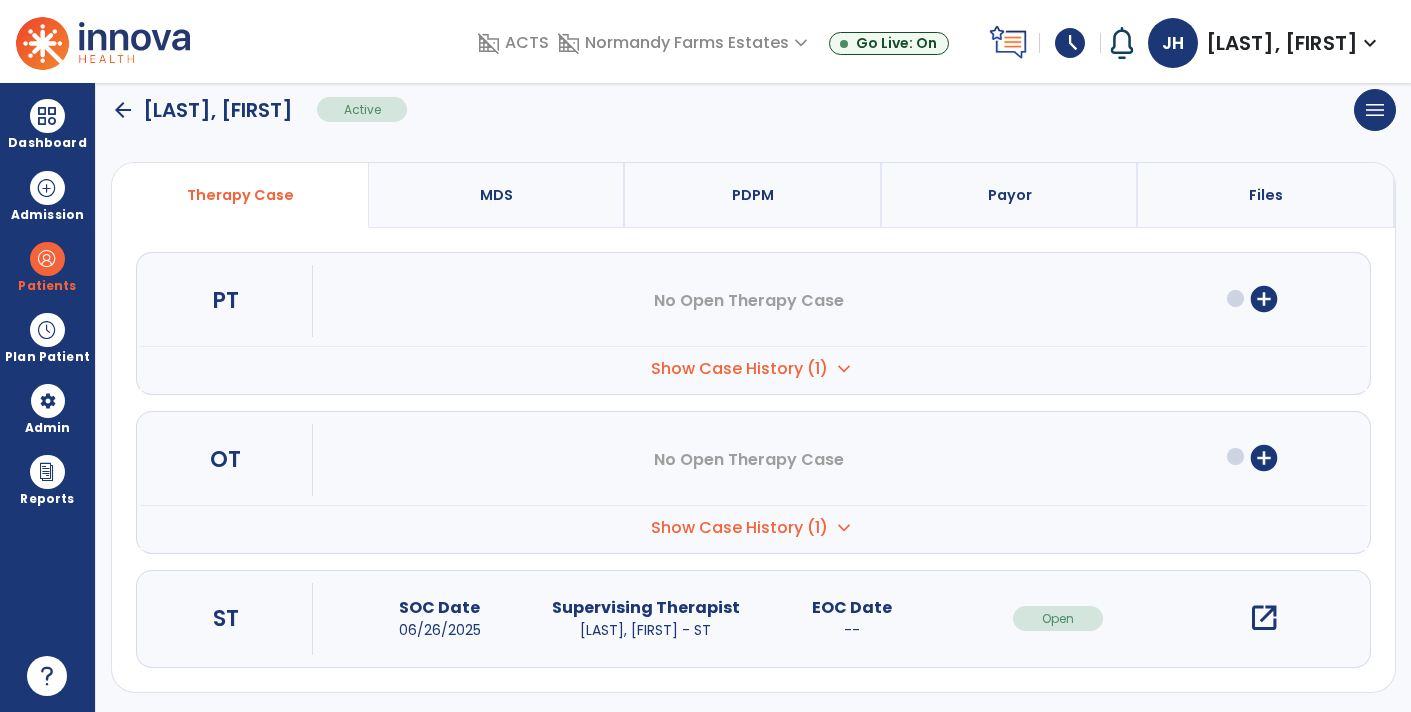 click on "open_in_new" at bounding box center [1264, 618] 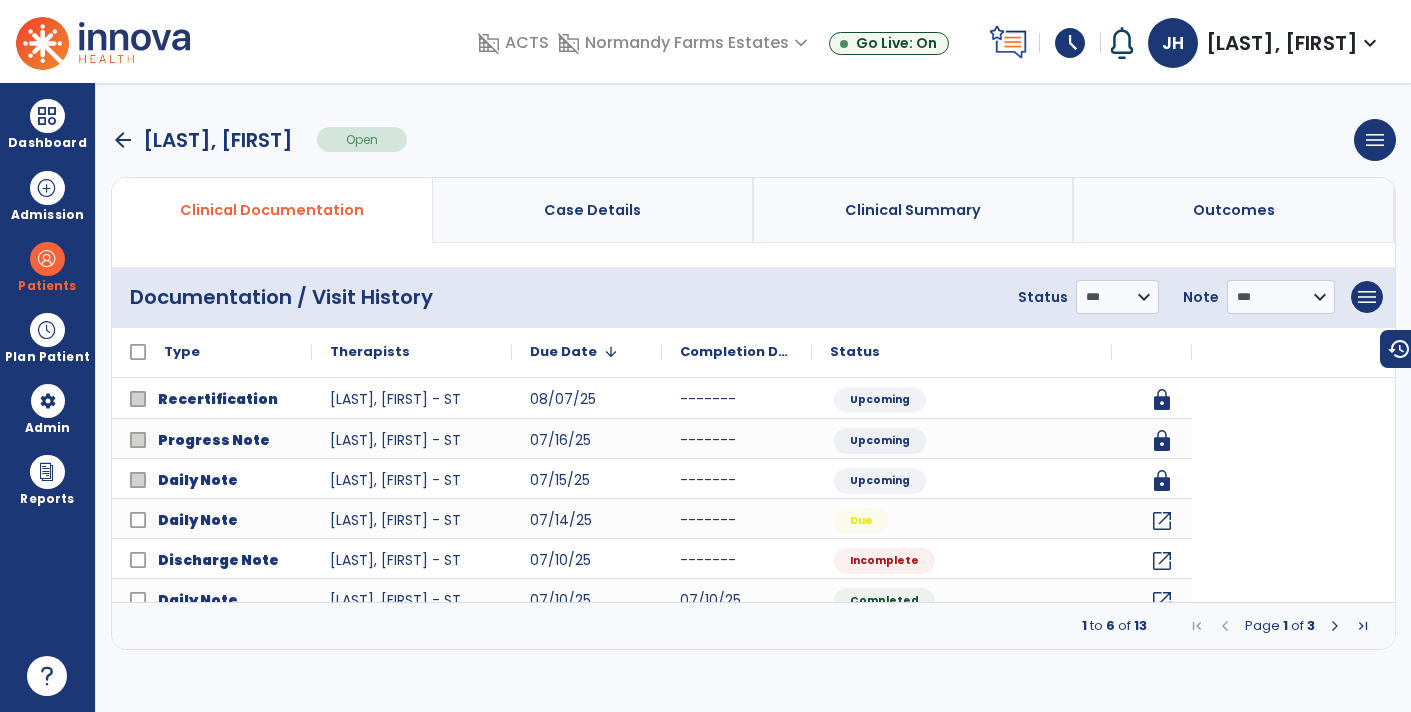 scroll, scrollTop: 0, scrollLeft: 0, axis: both 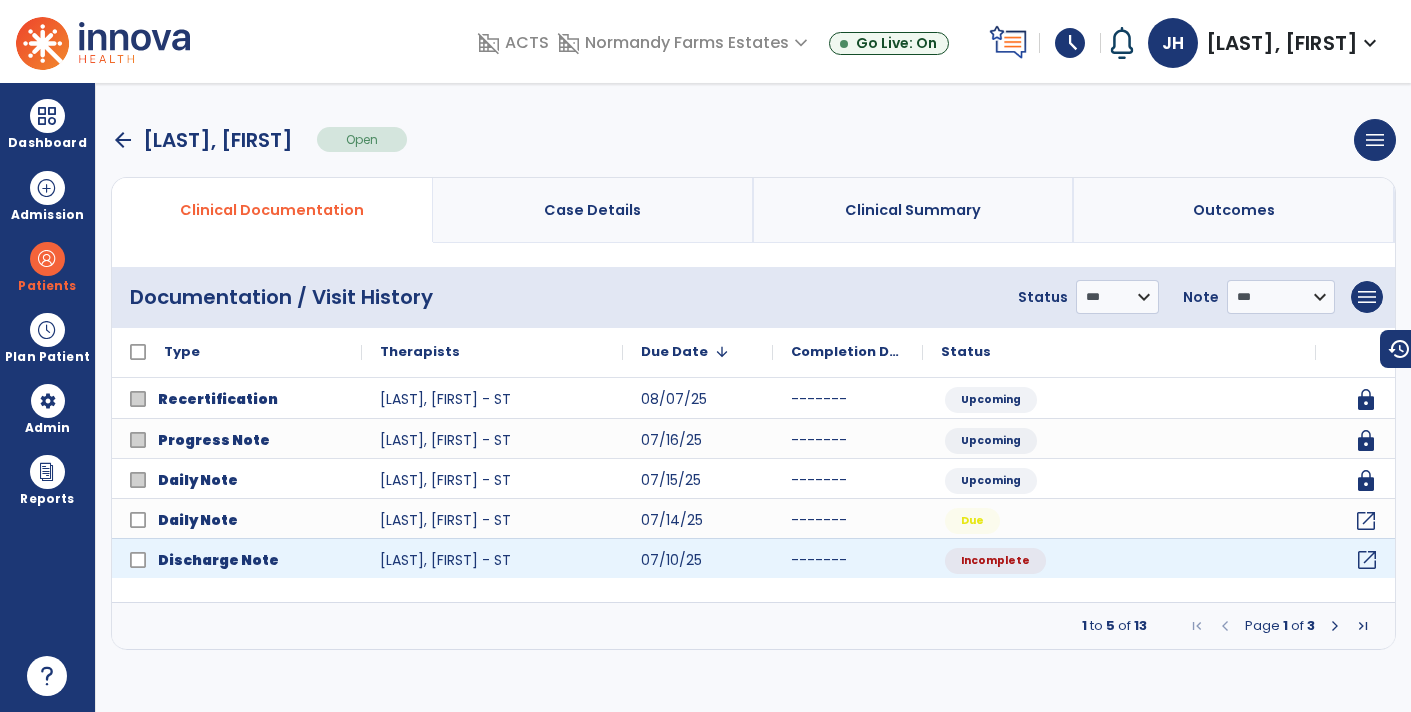 click on "open_in_new" 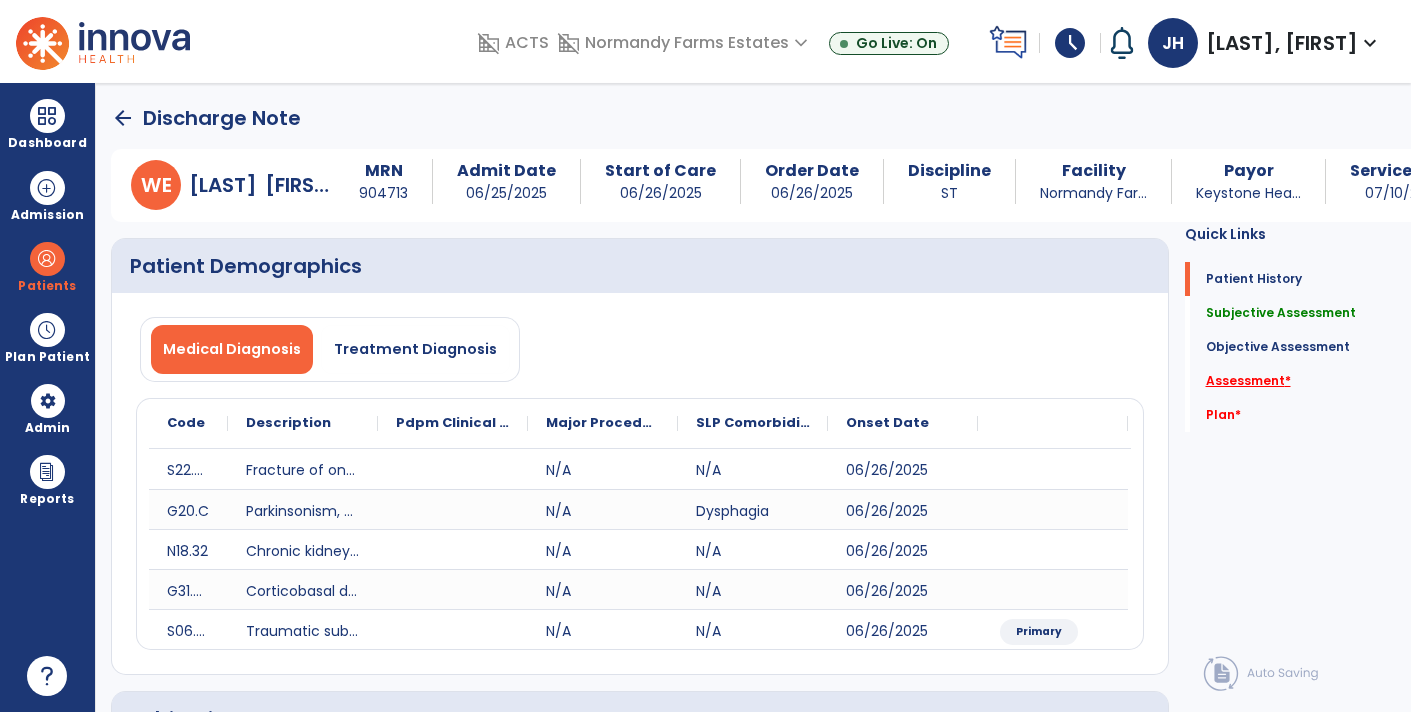 click on "Assessment   *" 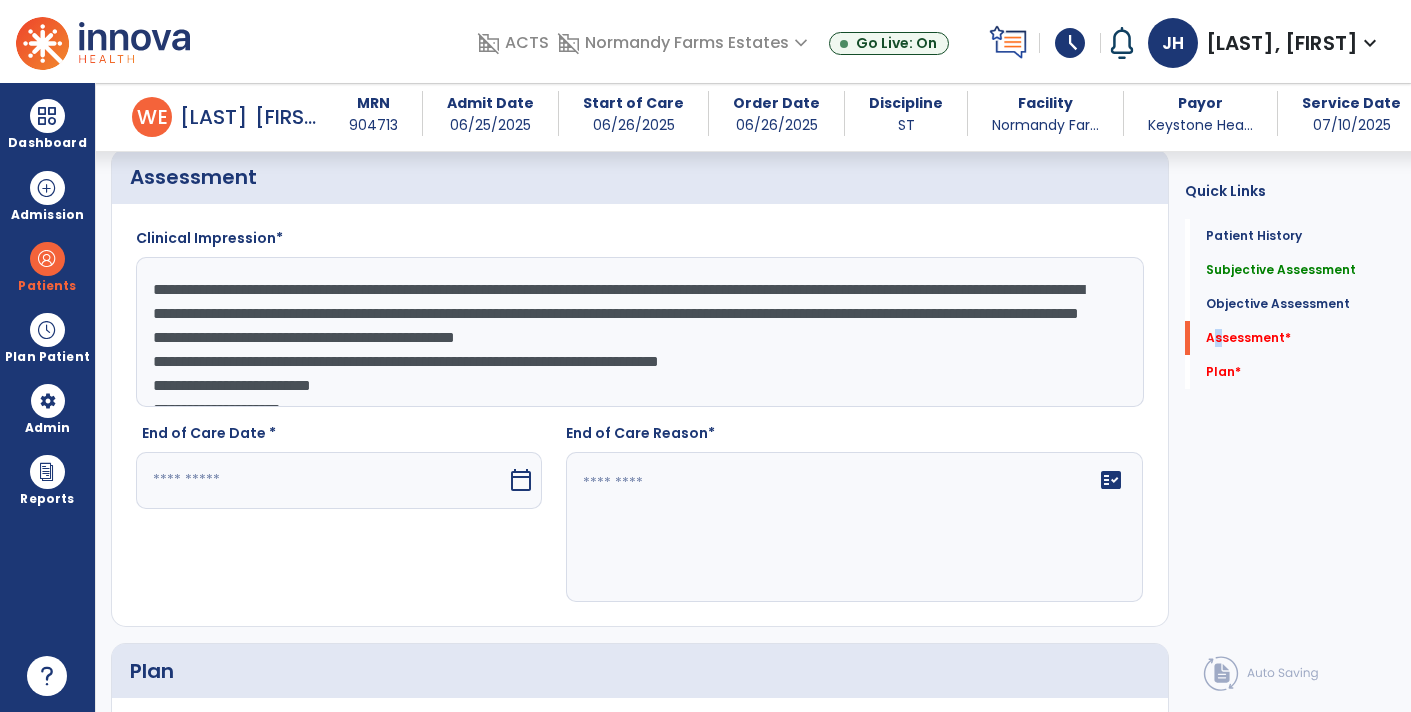 scroll, scrollTop: 2056, scrollLeft: 0, axis: vertical 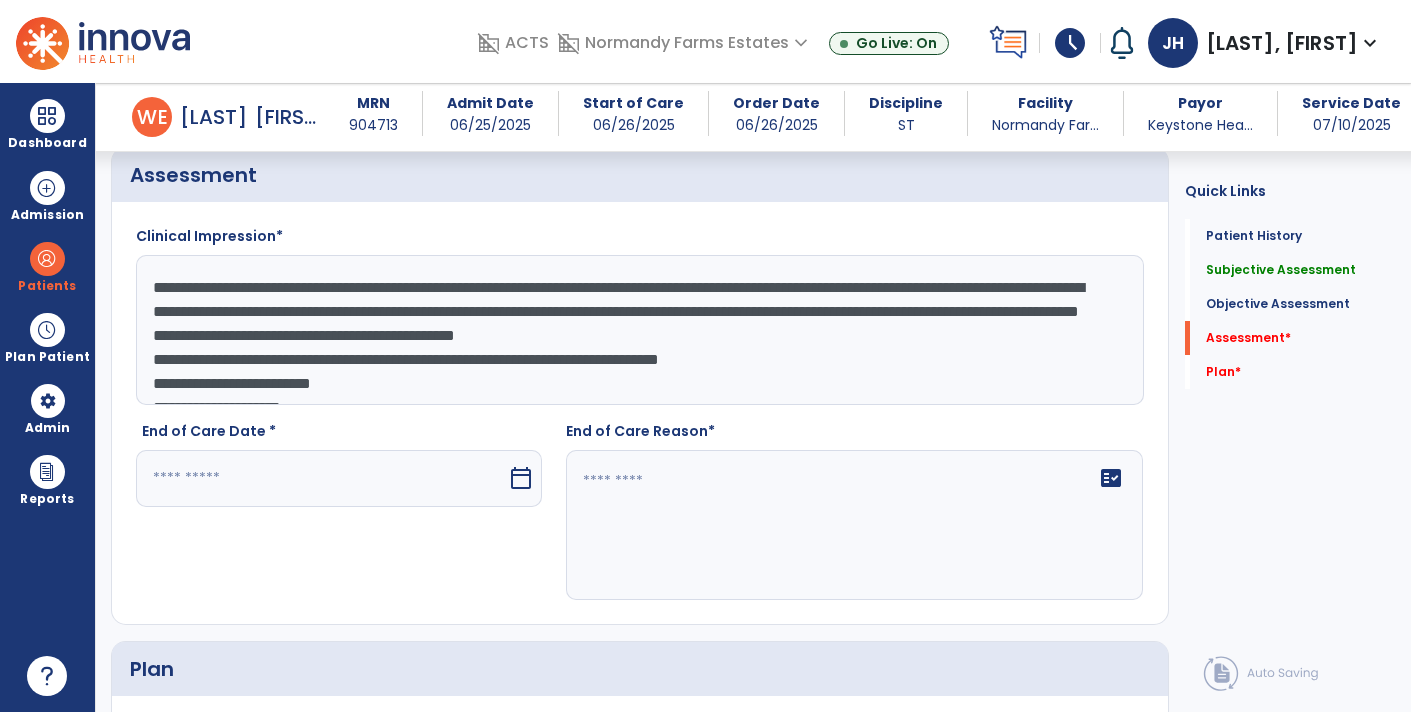 click on "**********" 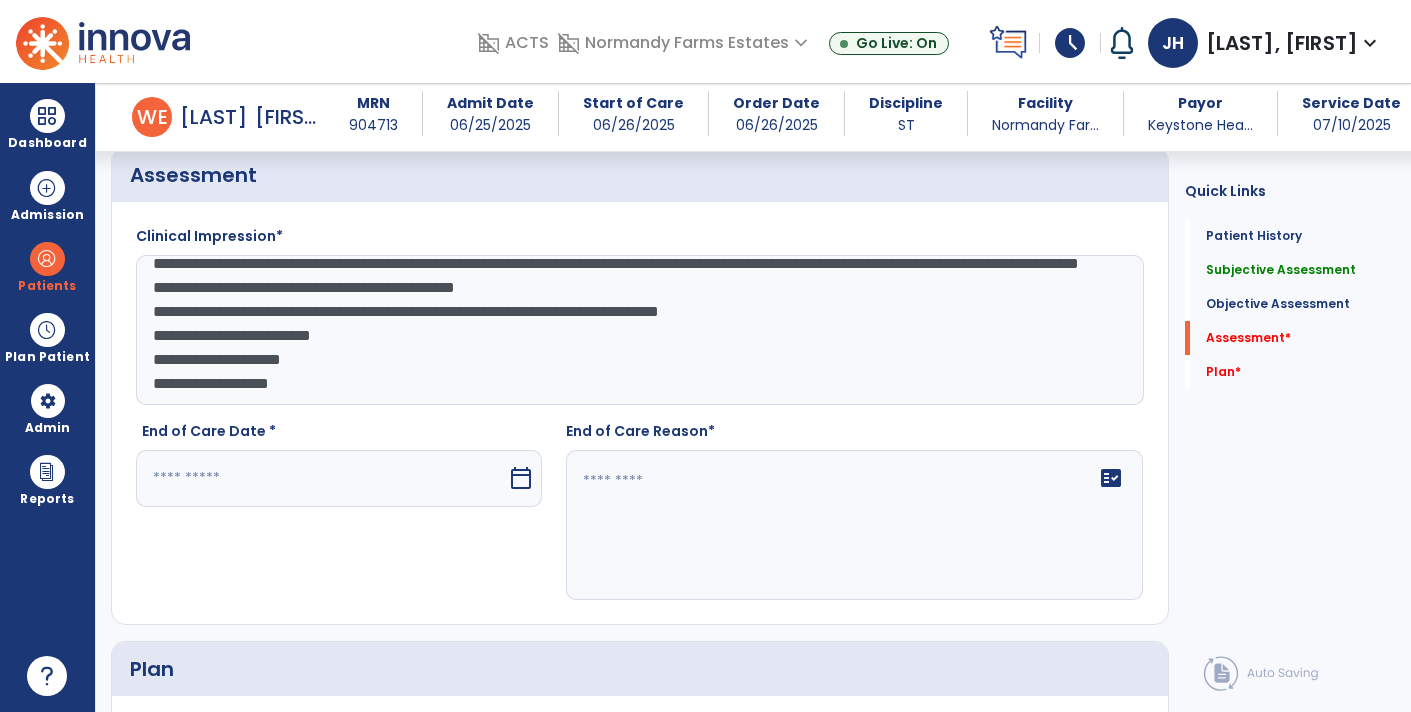 scroll, scrollTop: 72, scrollLeft: 0, axis: vertical 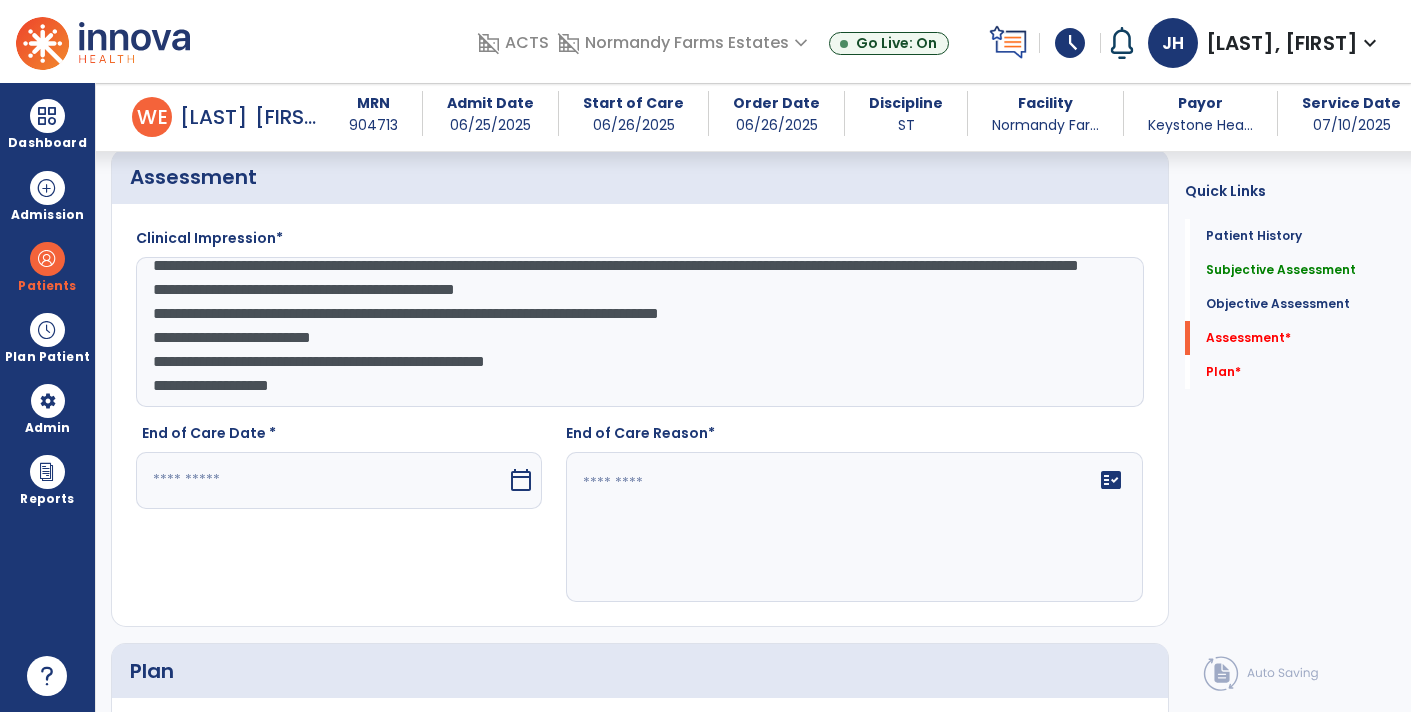 click on "**********" 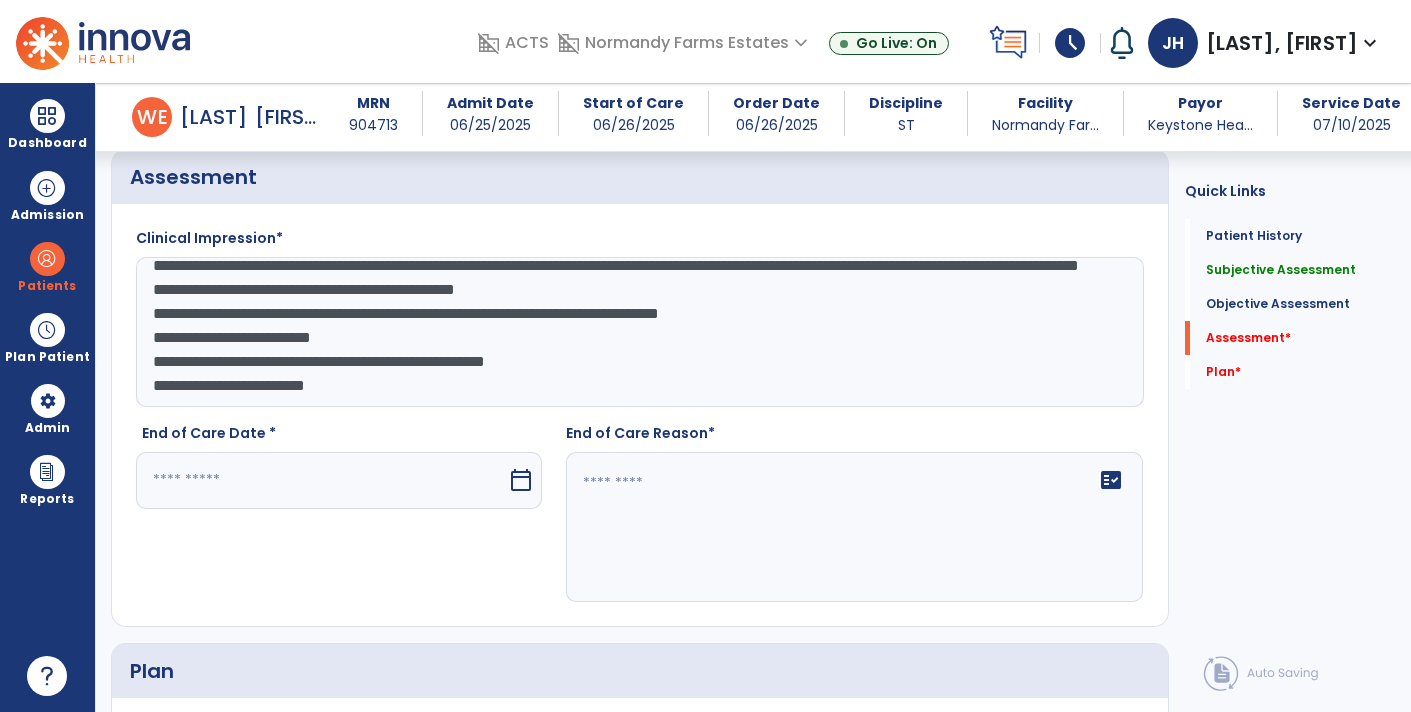 type on "**********" 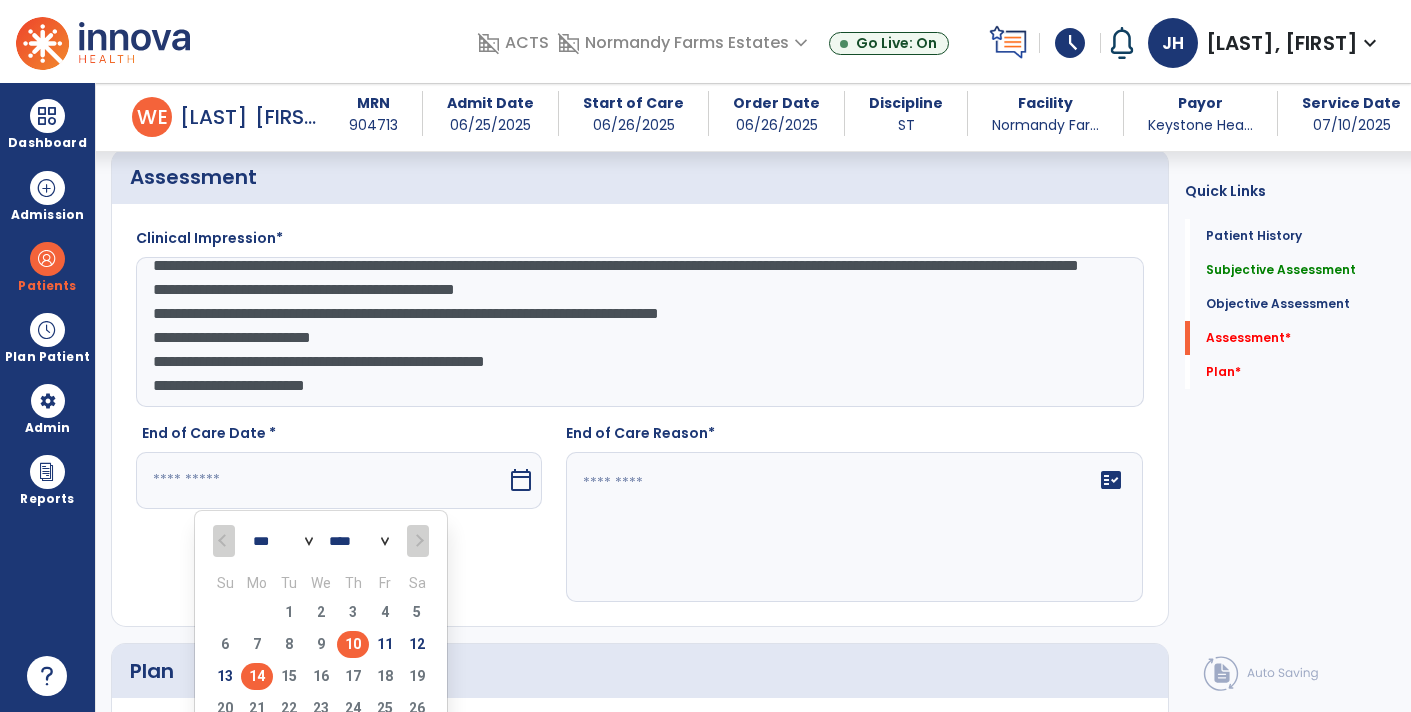 click on "10" at bounding box center (353, 644) 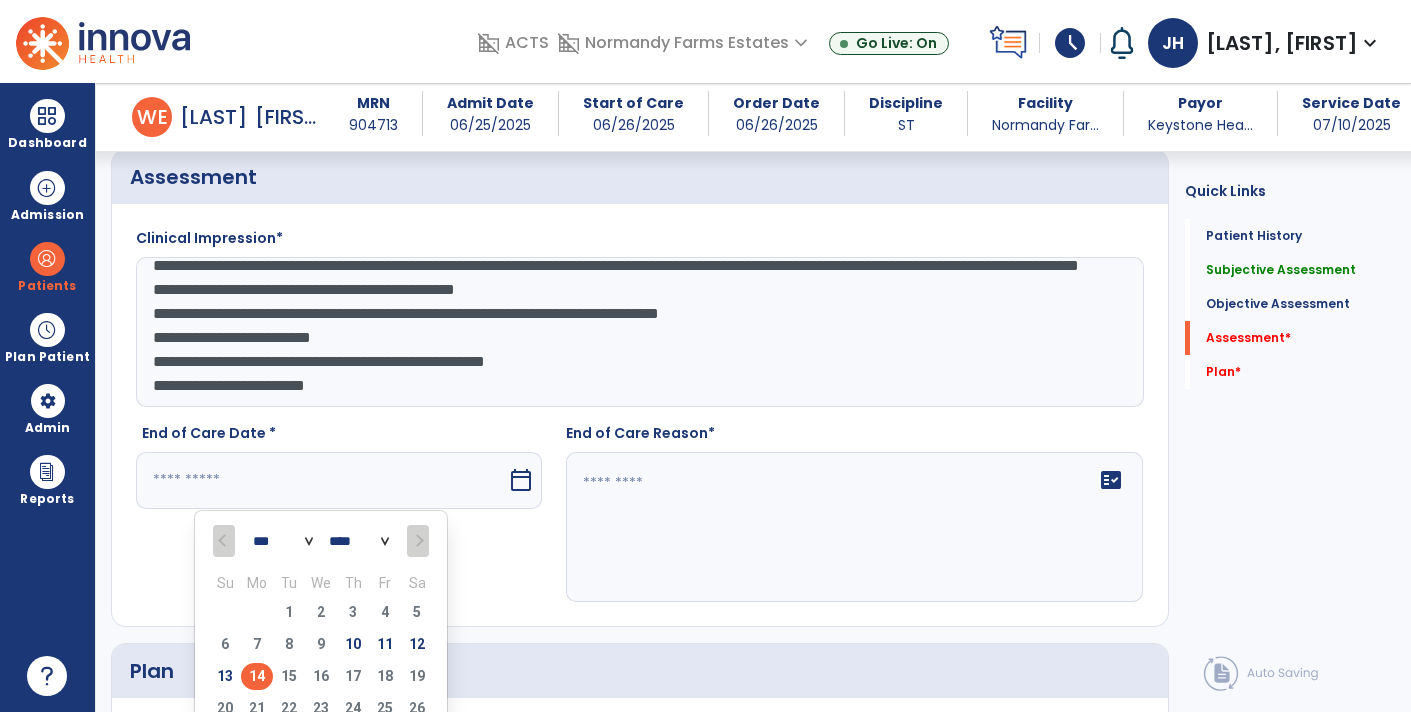 type on "*********" 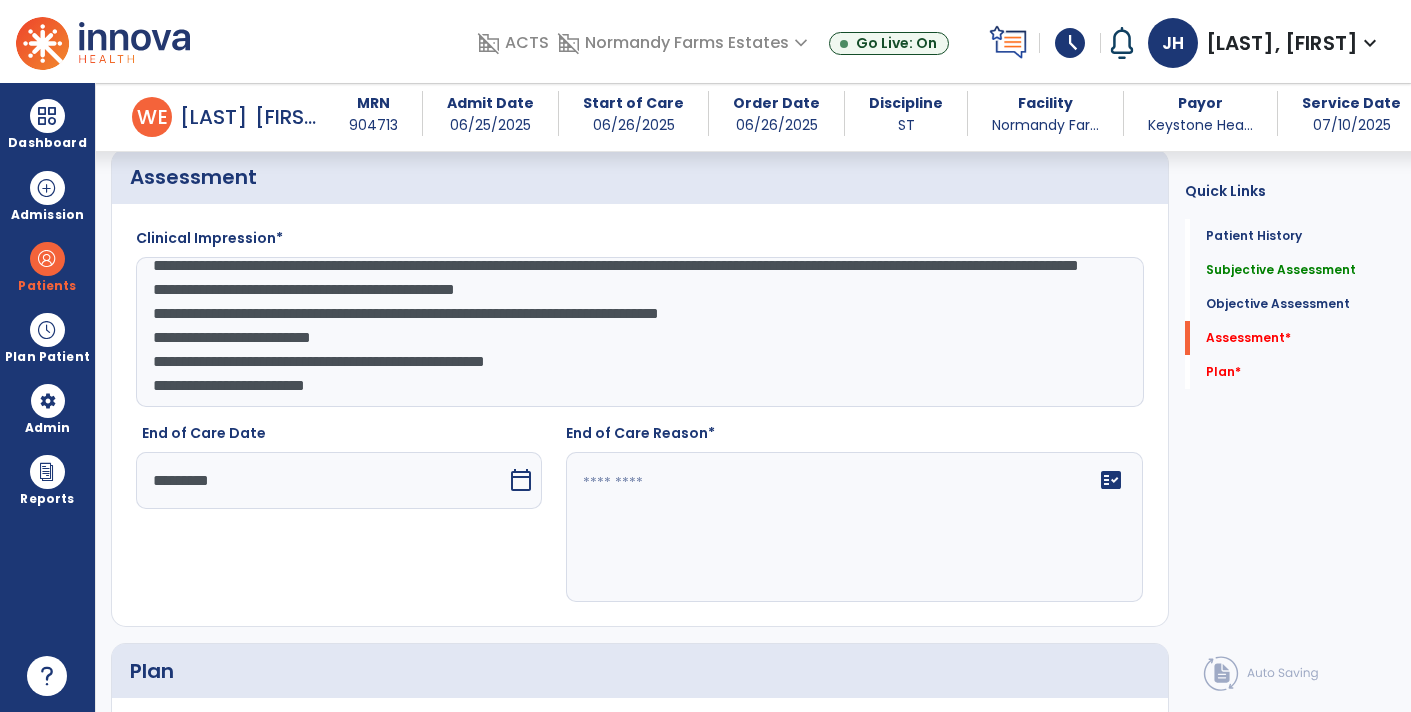 click 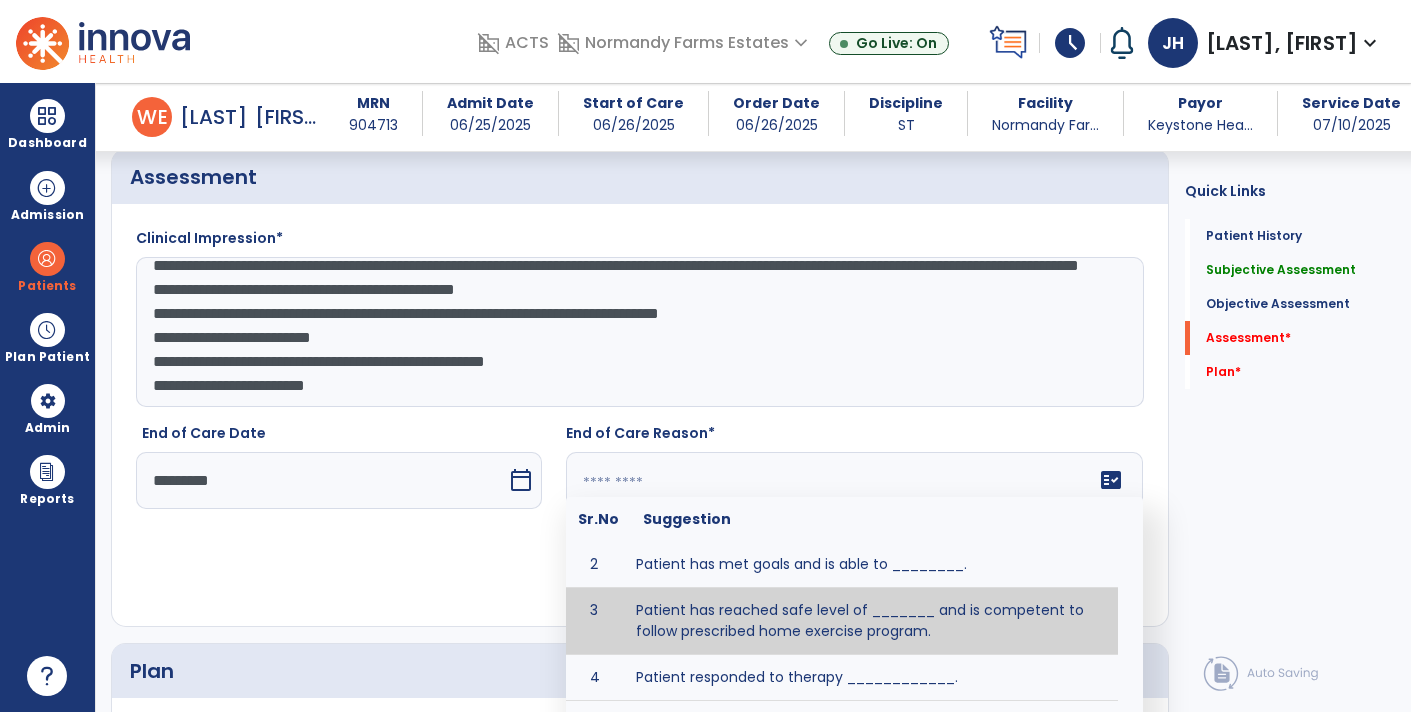 scroll, scrollTop: 66, scrollLeft: 0, axis: vertical 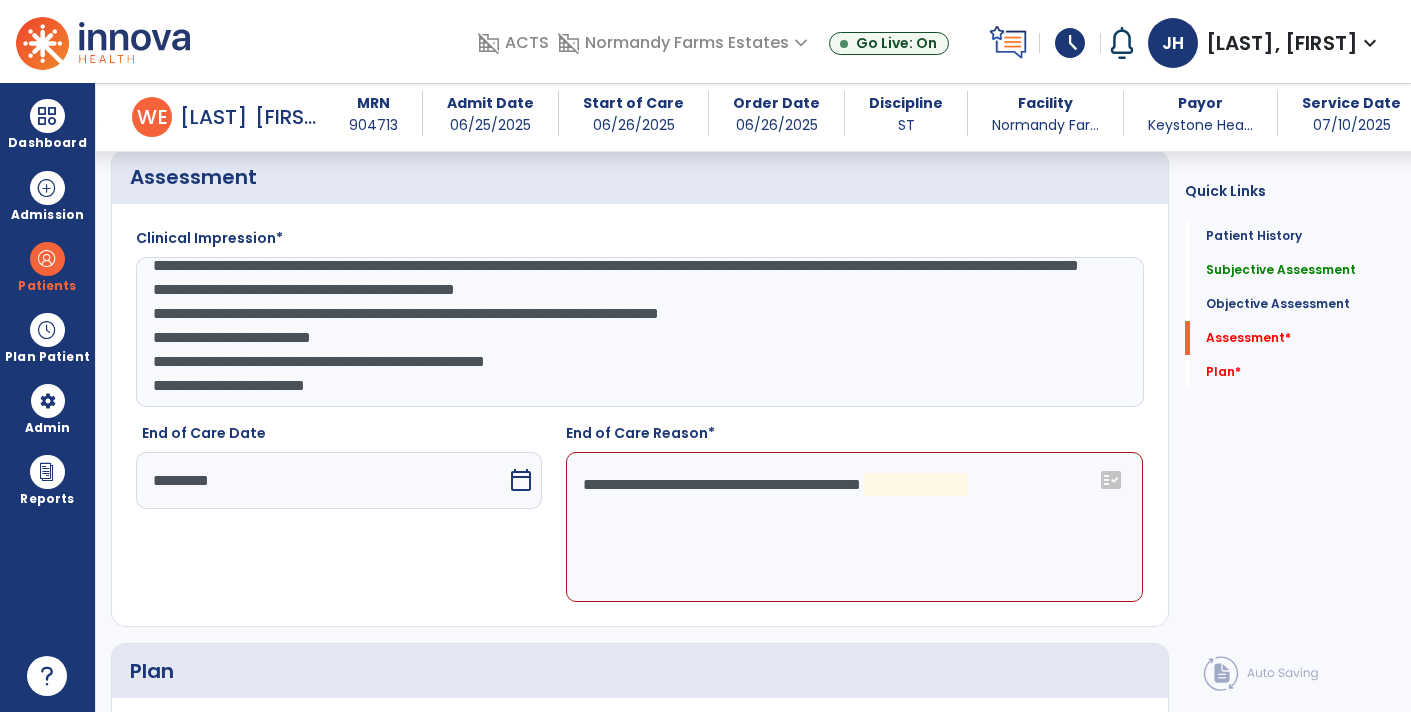 click on "**********" 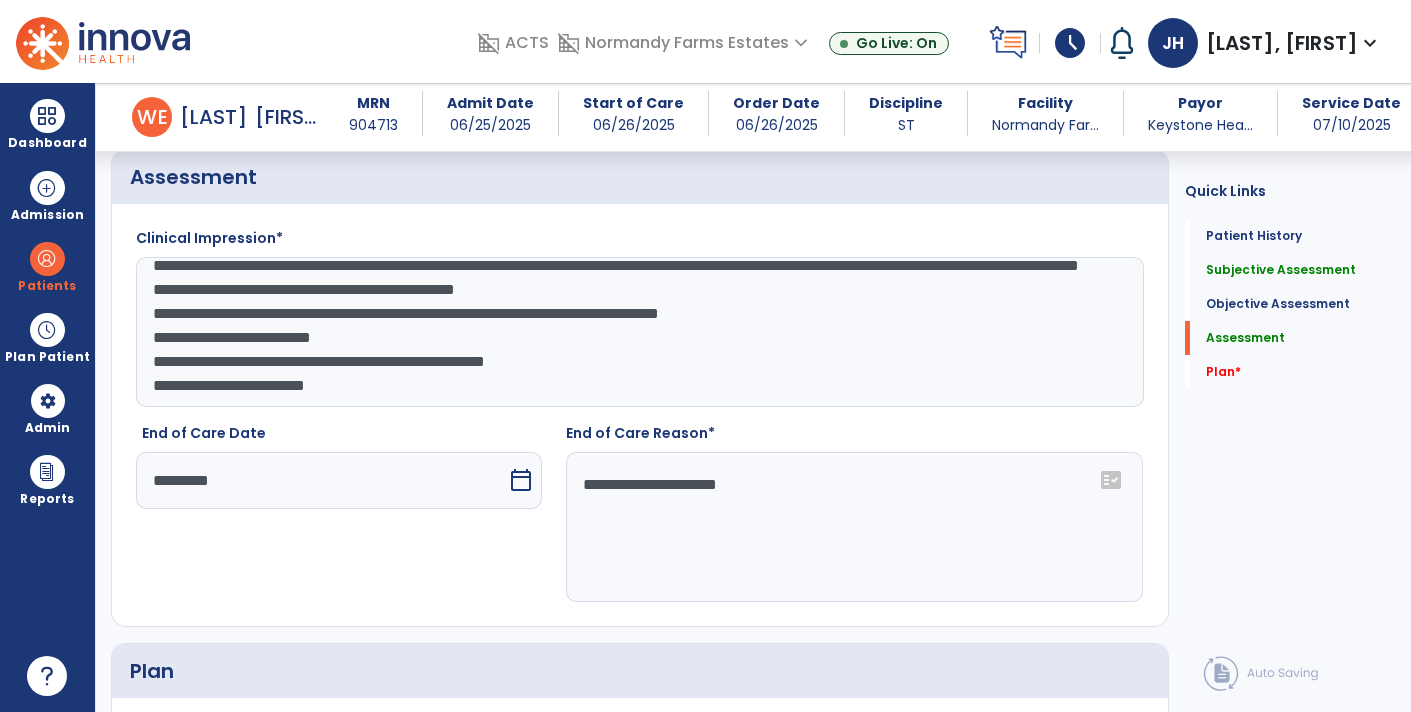 click on "**********" 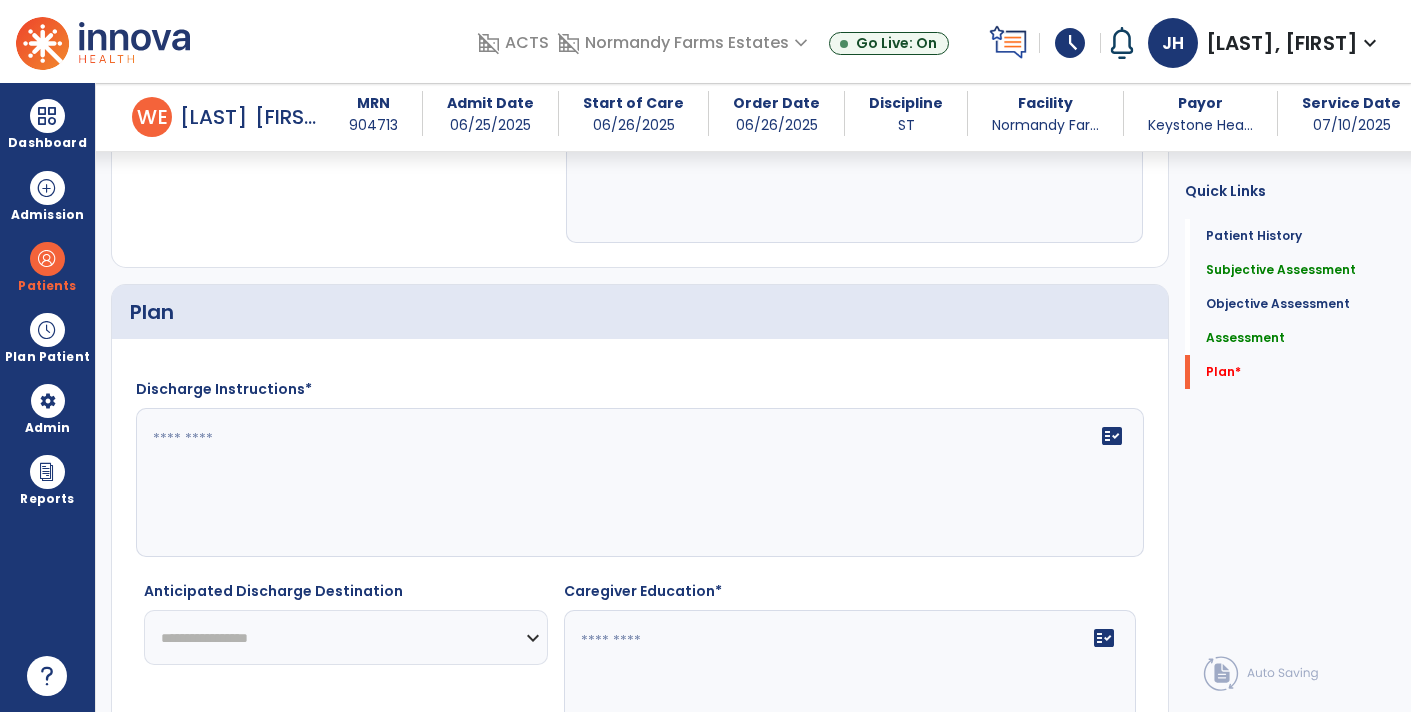 scroll, scrollTop: 2425, scrollLeft: 0, axis: vertical 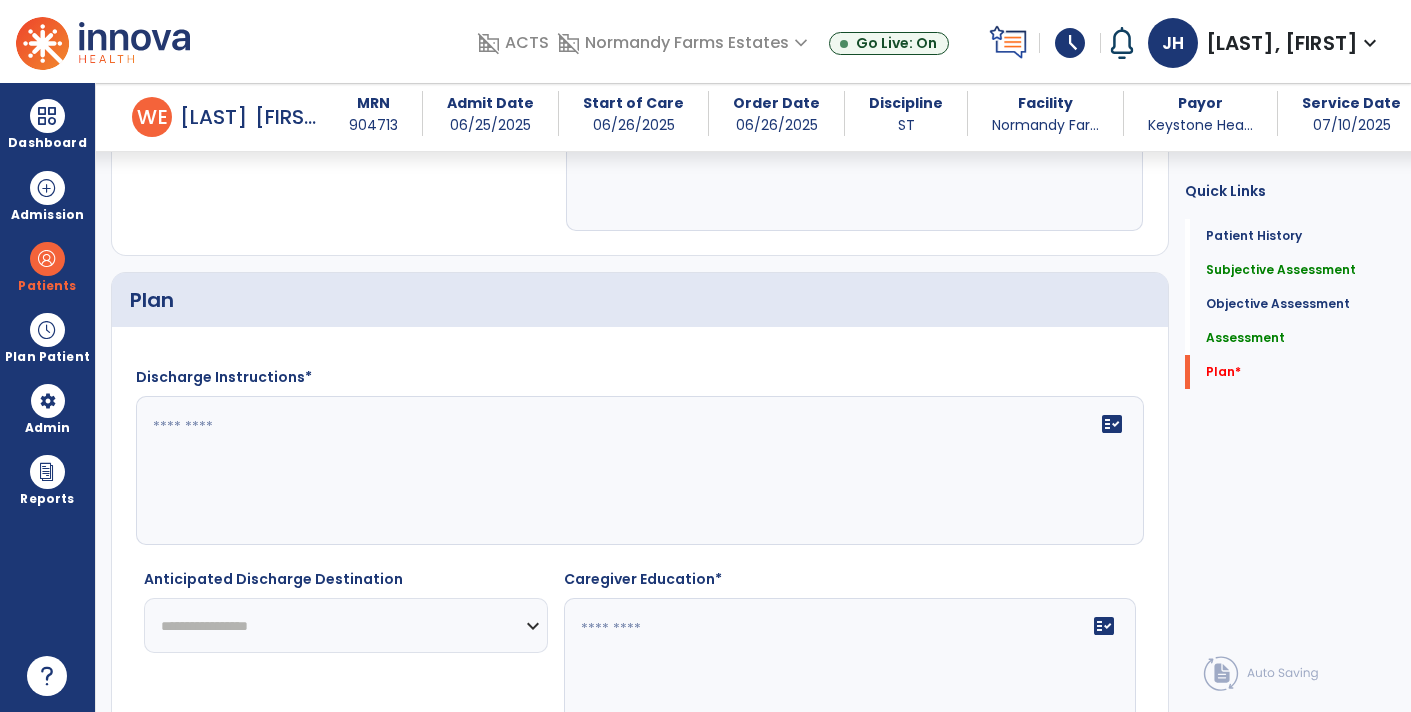 type on "**********" 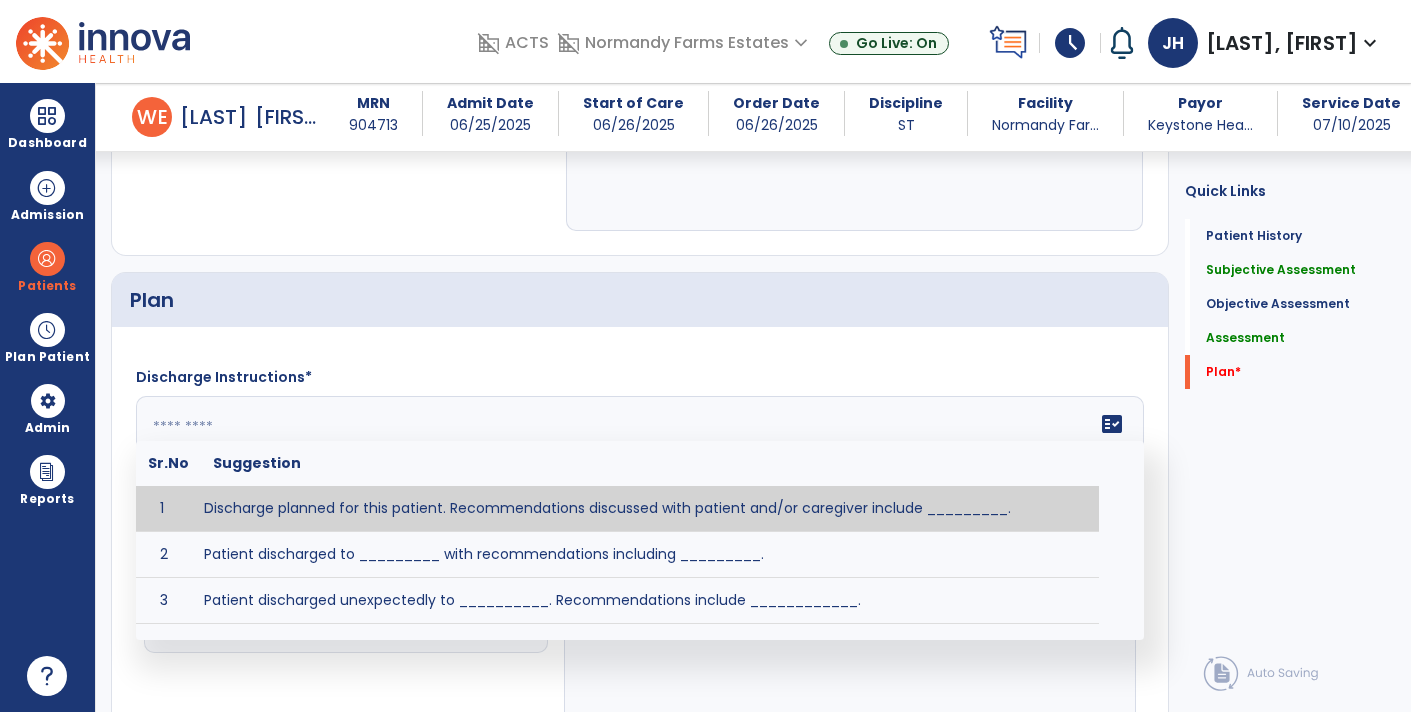 click 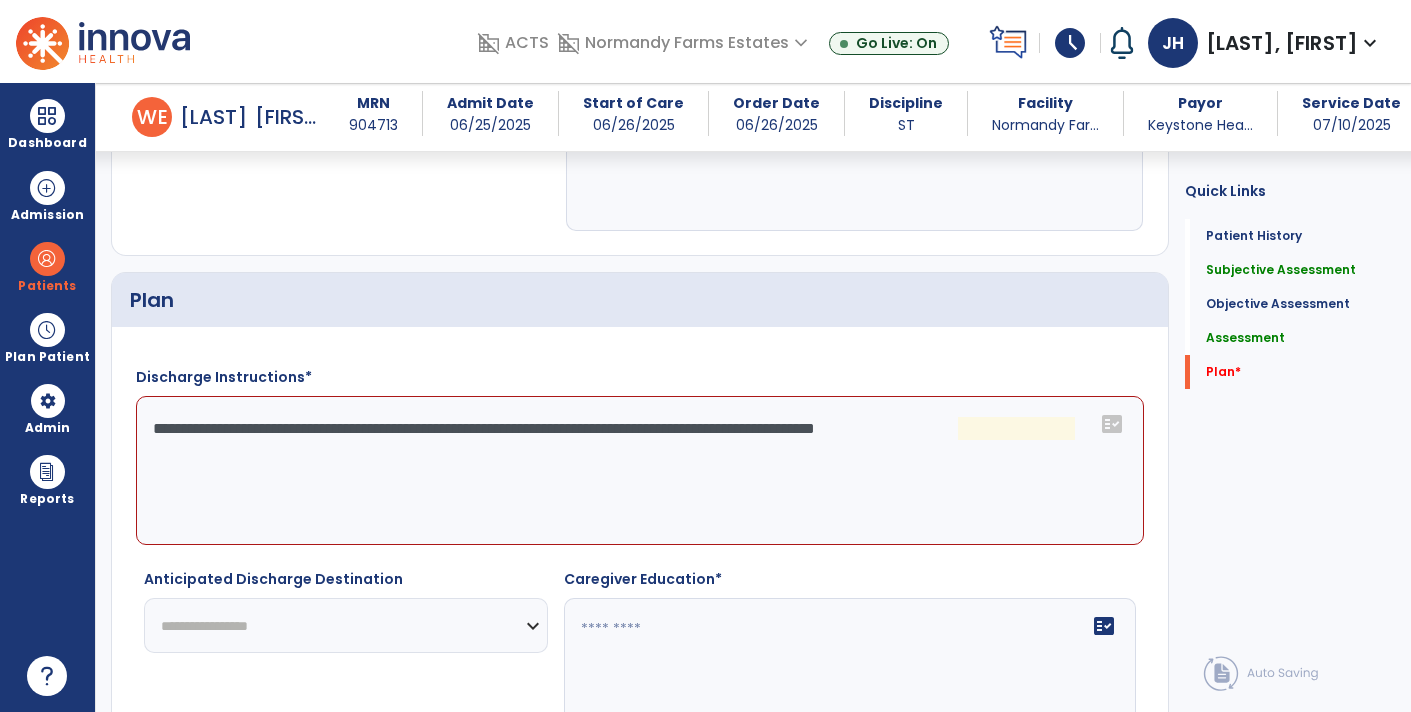 click on "**********" 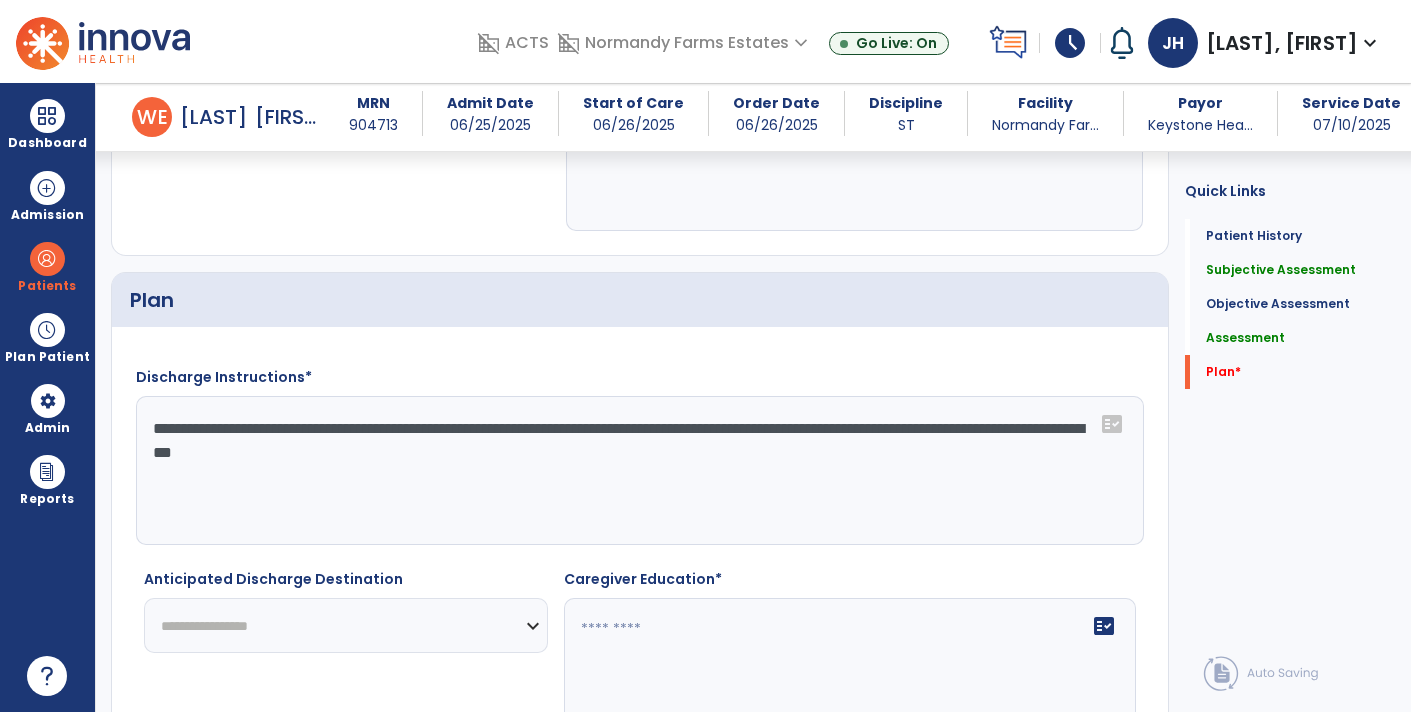 type on "**********" 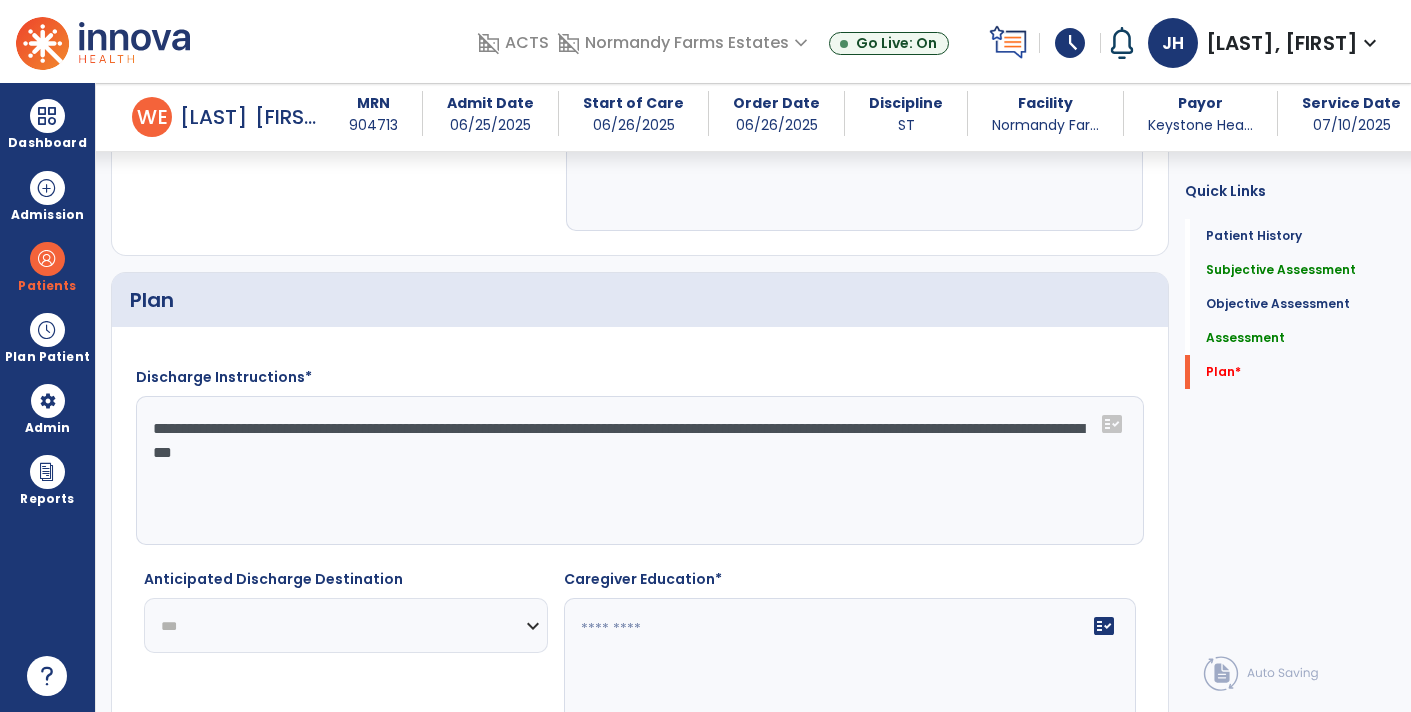 click on "**********" 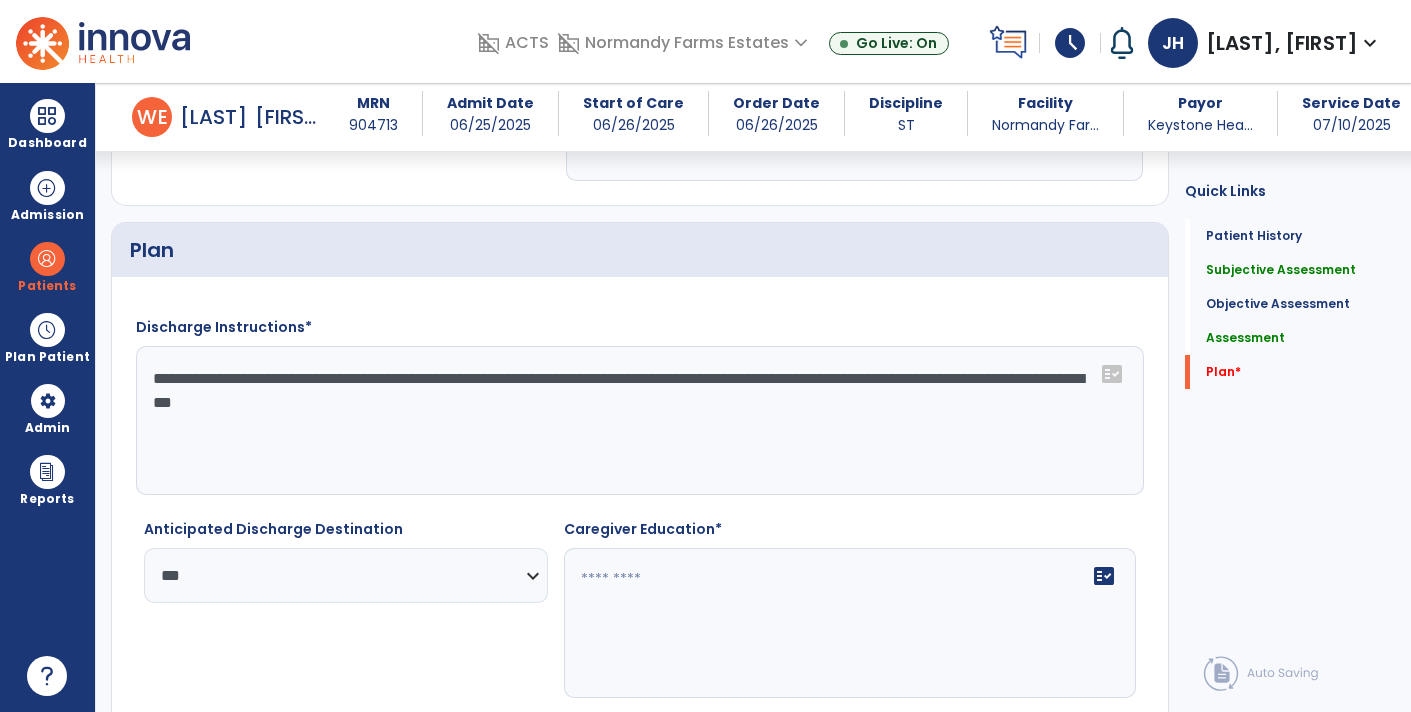 scroll, scrollTop: 2557, scrollLeft: 0, axis: vertical 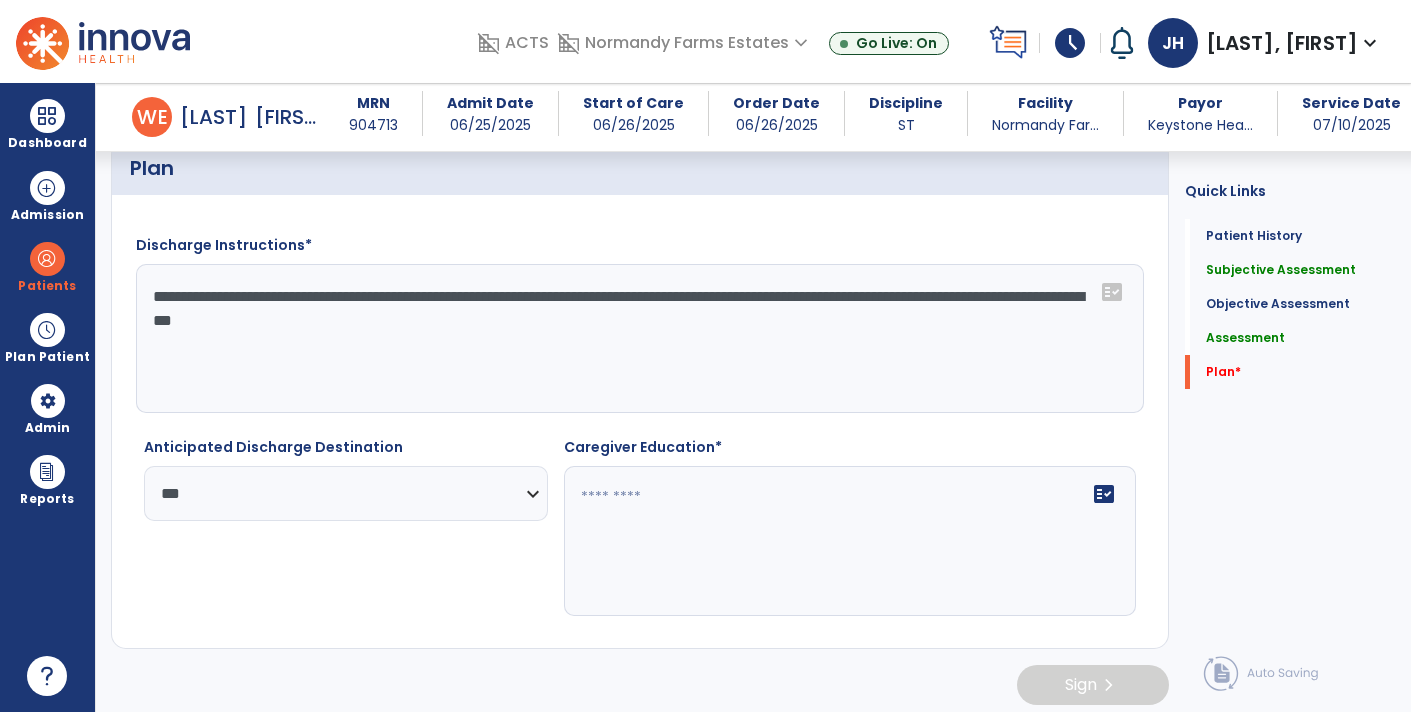 click 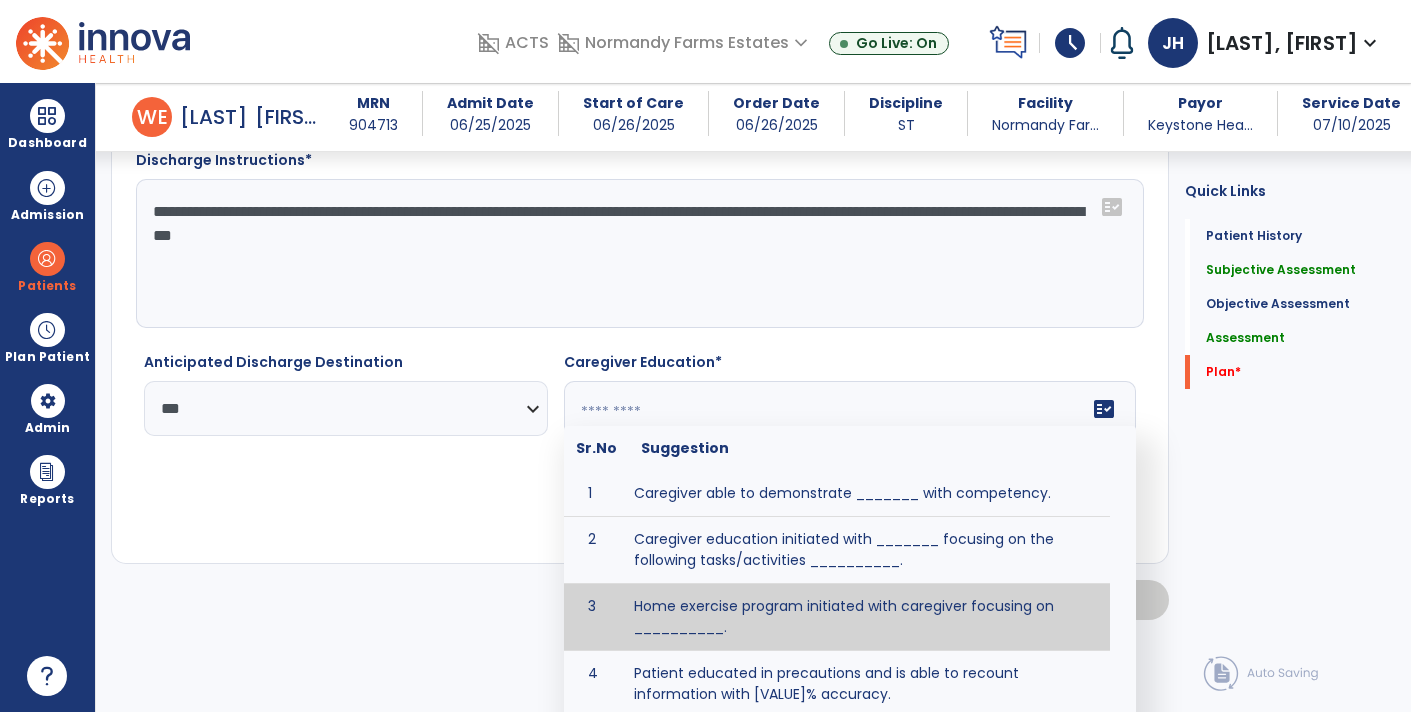 scroll, scrollTop: 2655, scrollLeft: 0, axis: vertical 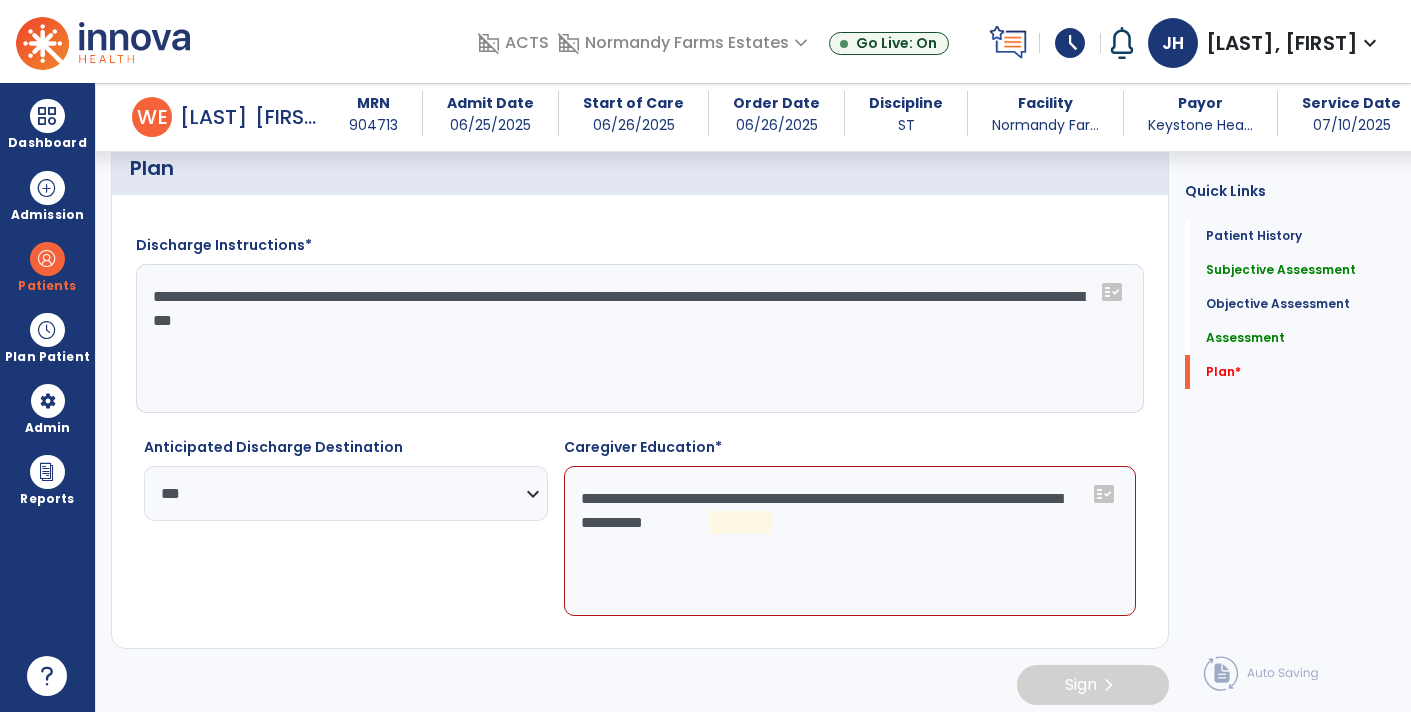 drag, startPoint x: 825, startPoint y: 494, endPoint x: 731, endPoint y: 492, distance: 94.02127 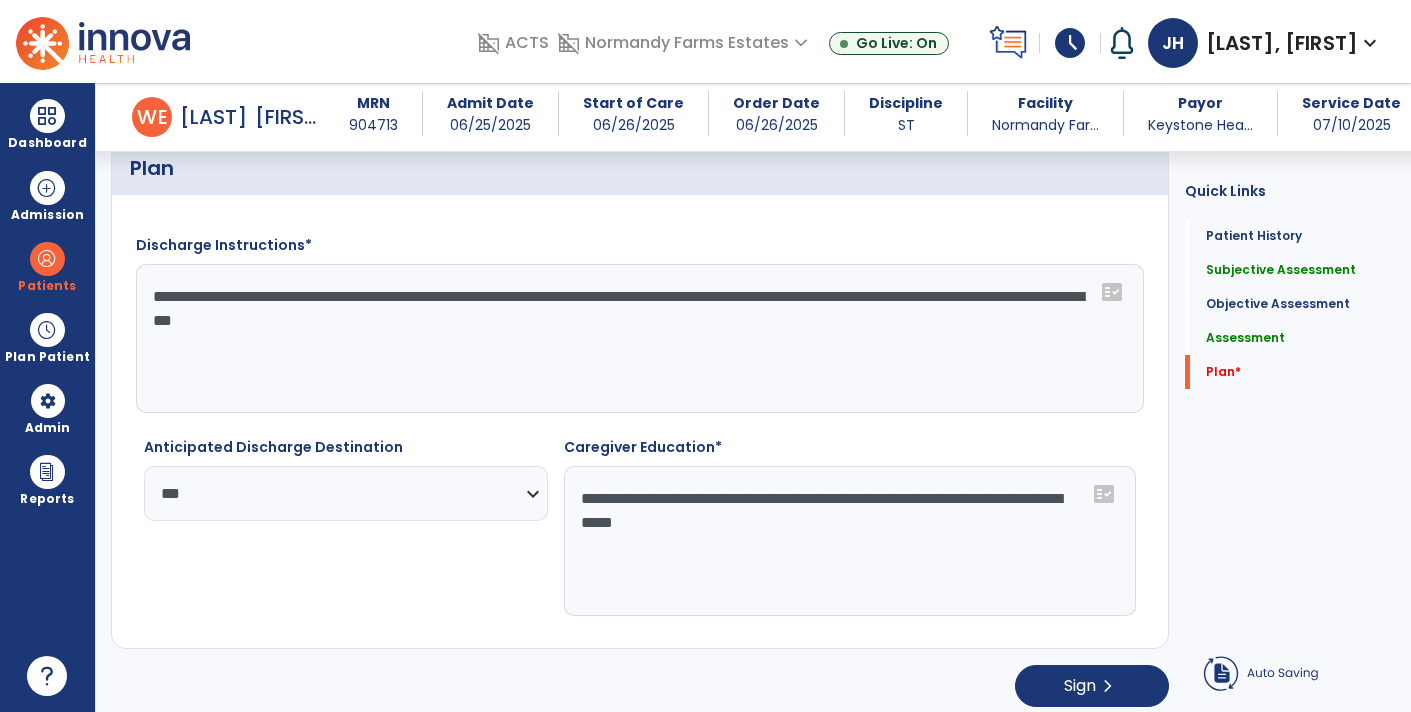 click on "**********" 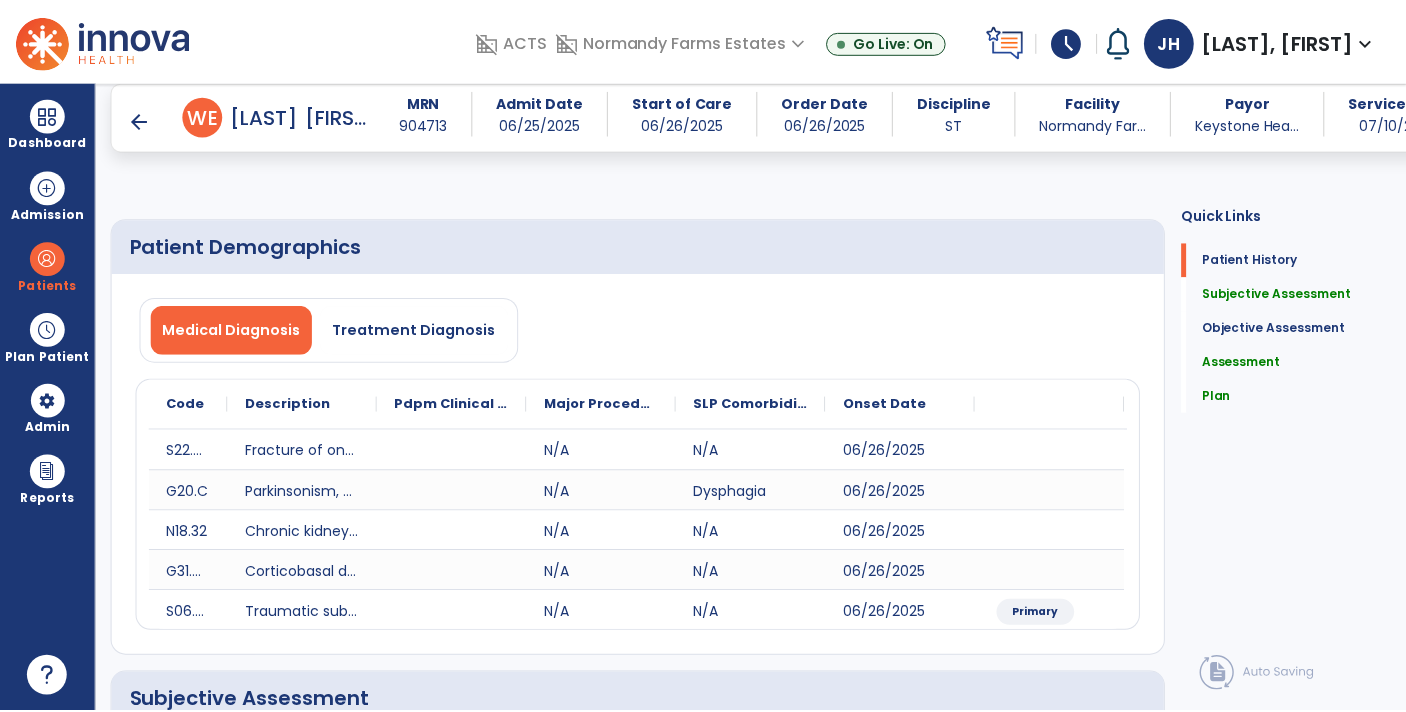 scroll, scrollTop: 2558, scrollLeft: 0, axis: vertical 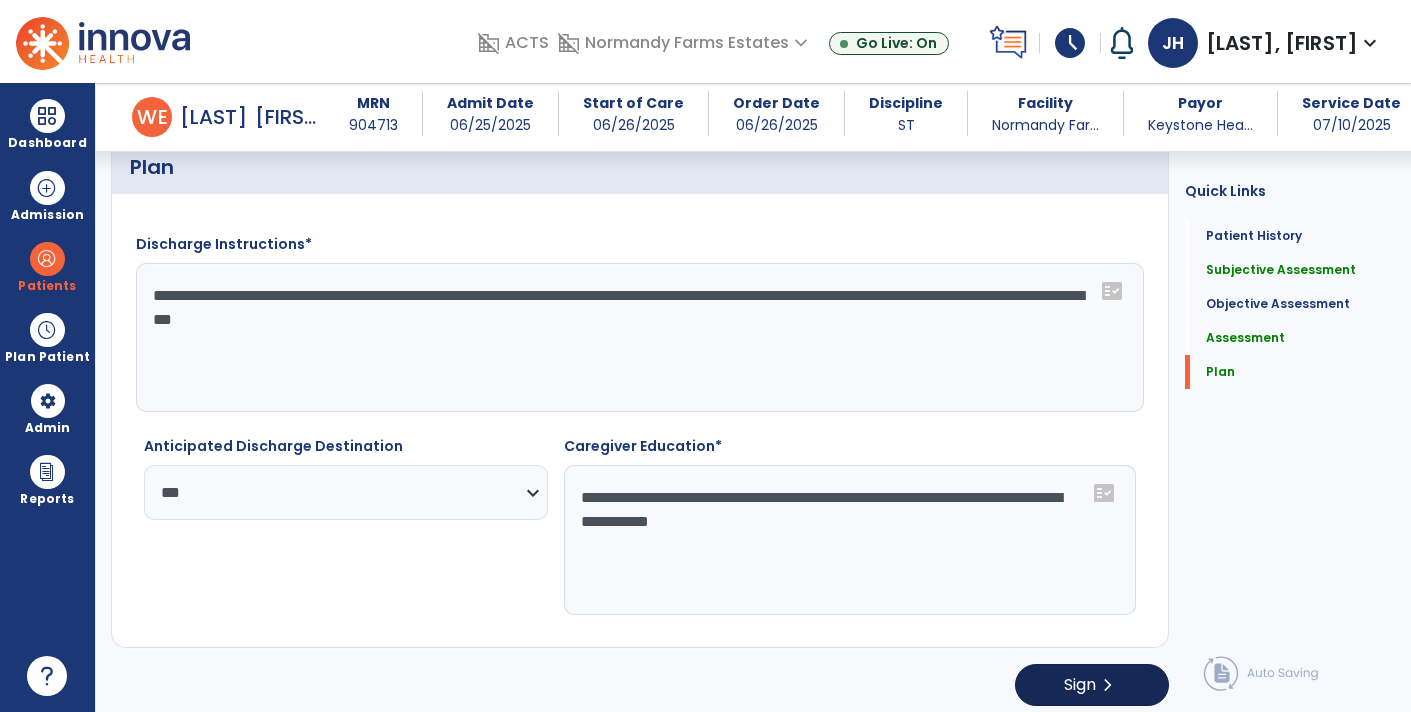 type on "**********" 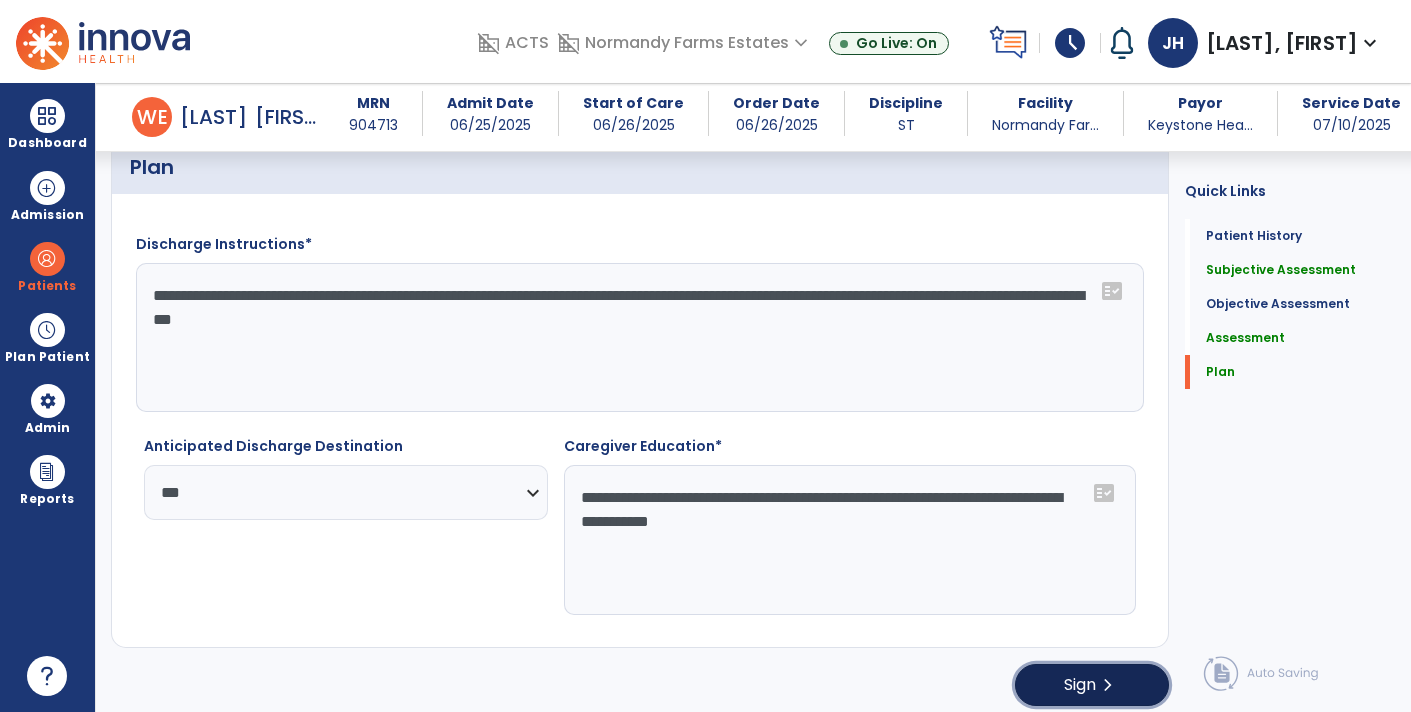 click on "Sign" 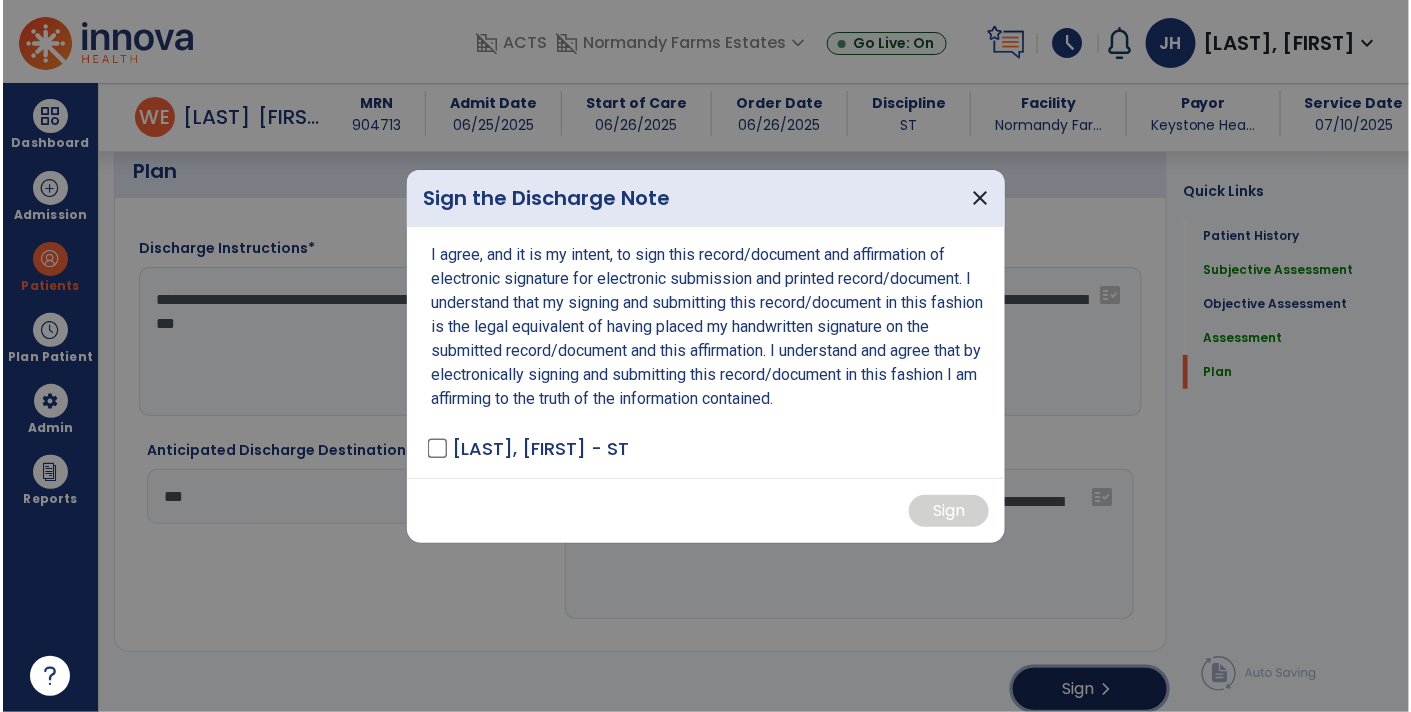 scroll, scrollTop: 2558, scrollLeft: 0, axis: vertical 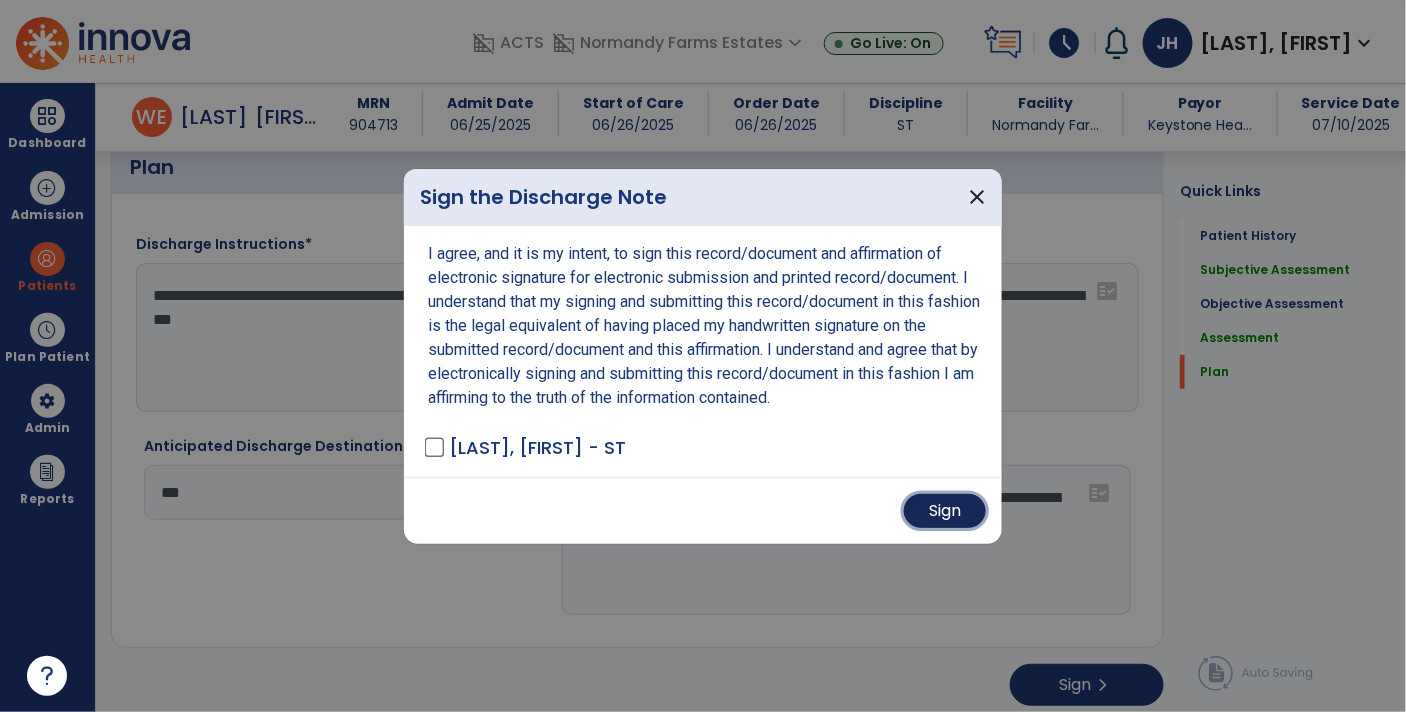 click on "Sign" at bounding box center [945, 511] 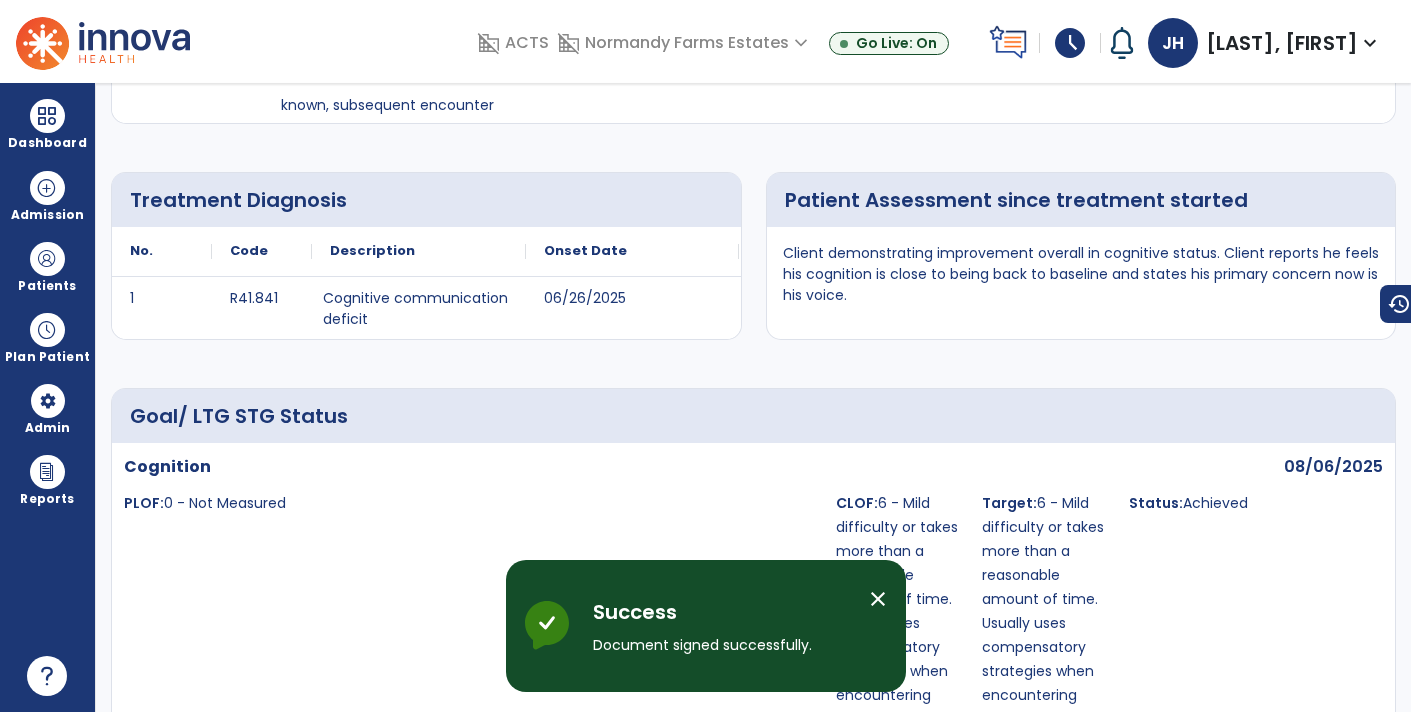 scroll, scrollTop: 0, scrollLeft: 0, axis: both 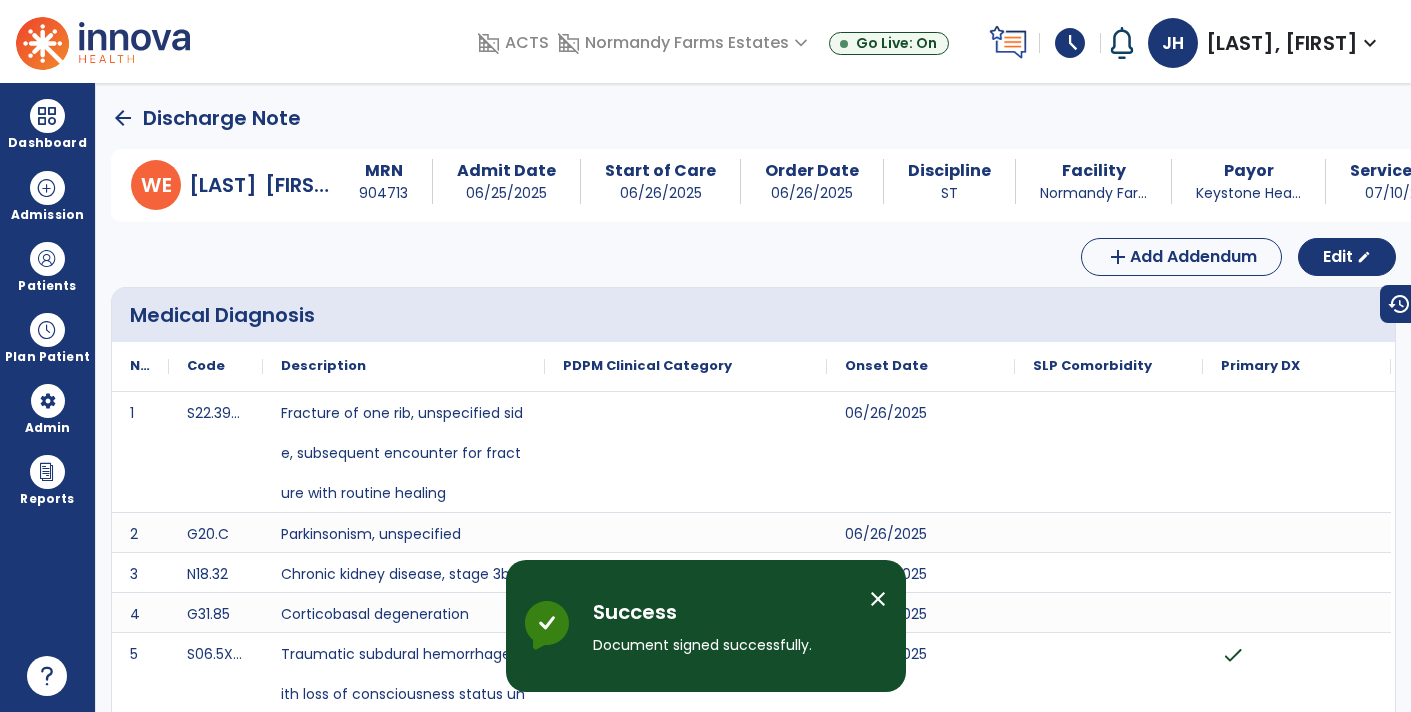click on "arrow_back" 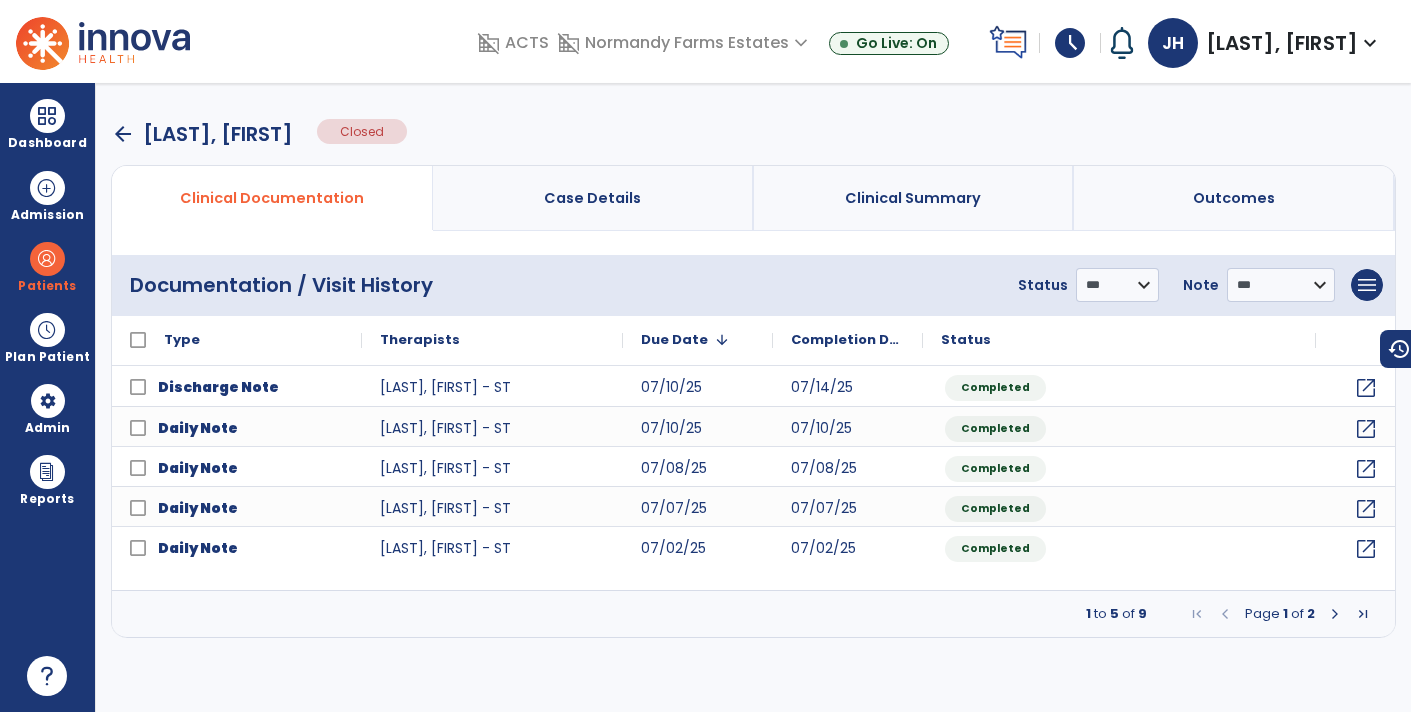 click on "arrow_back" at bounding box center [123, 134] 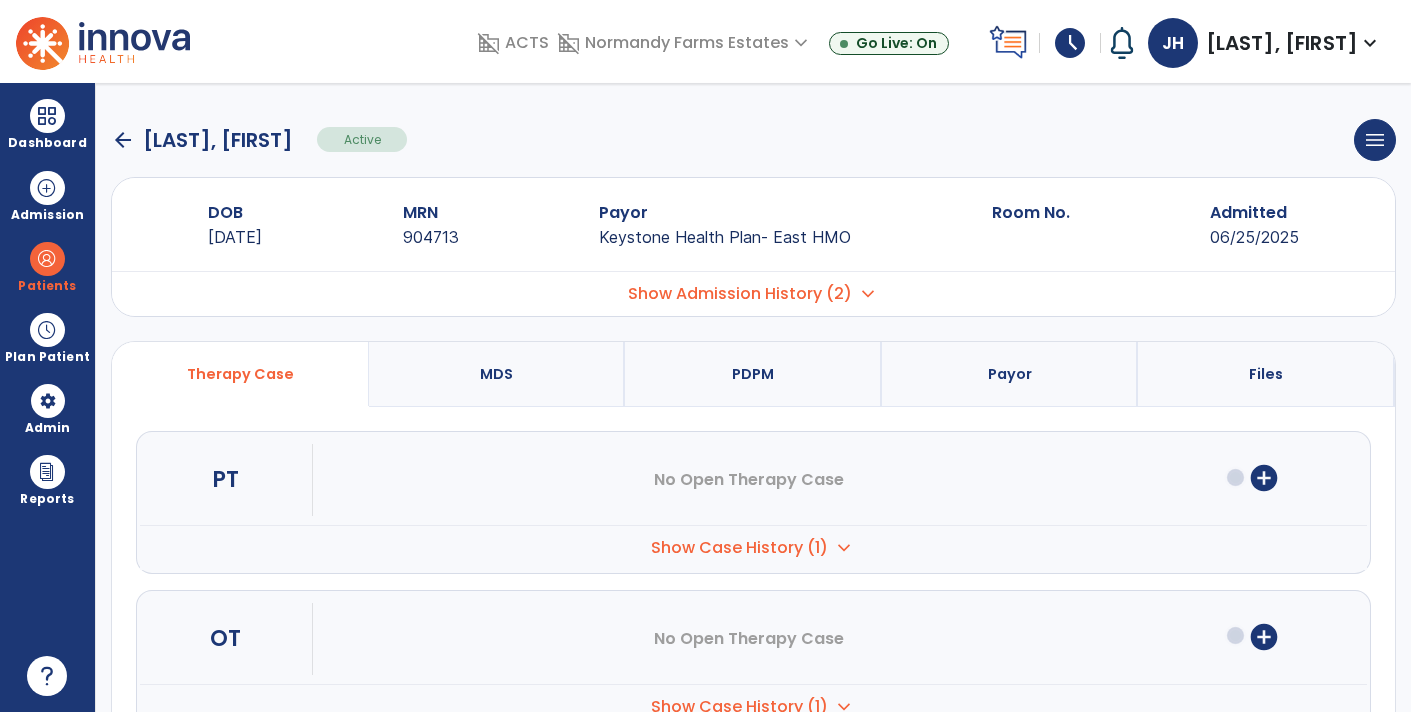 click on "arrow_back" 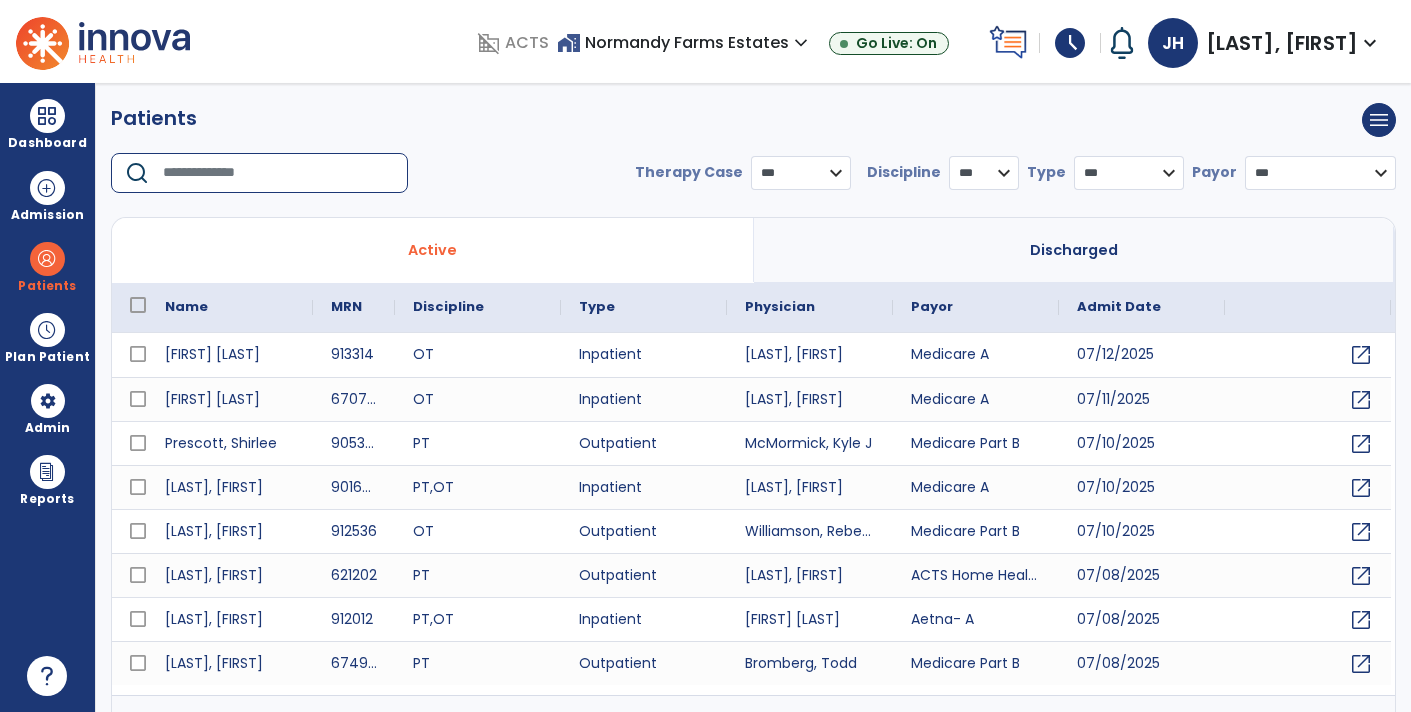 click at bounding box center (278, 173) 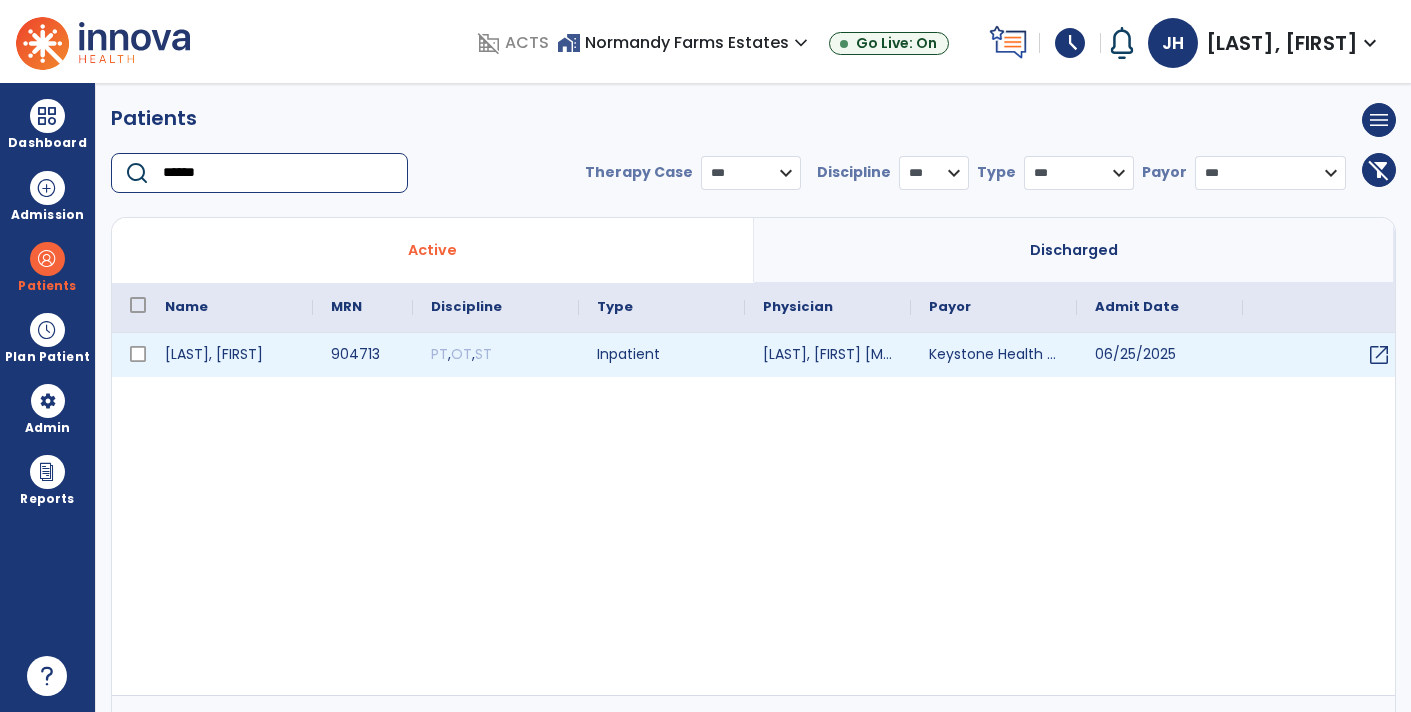 type on "******" 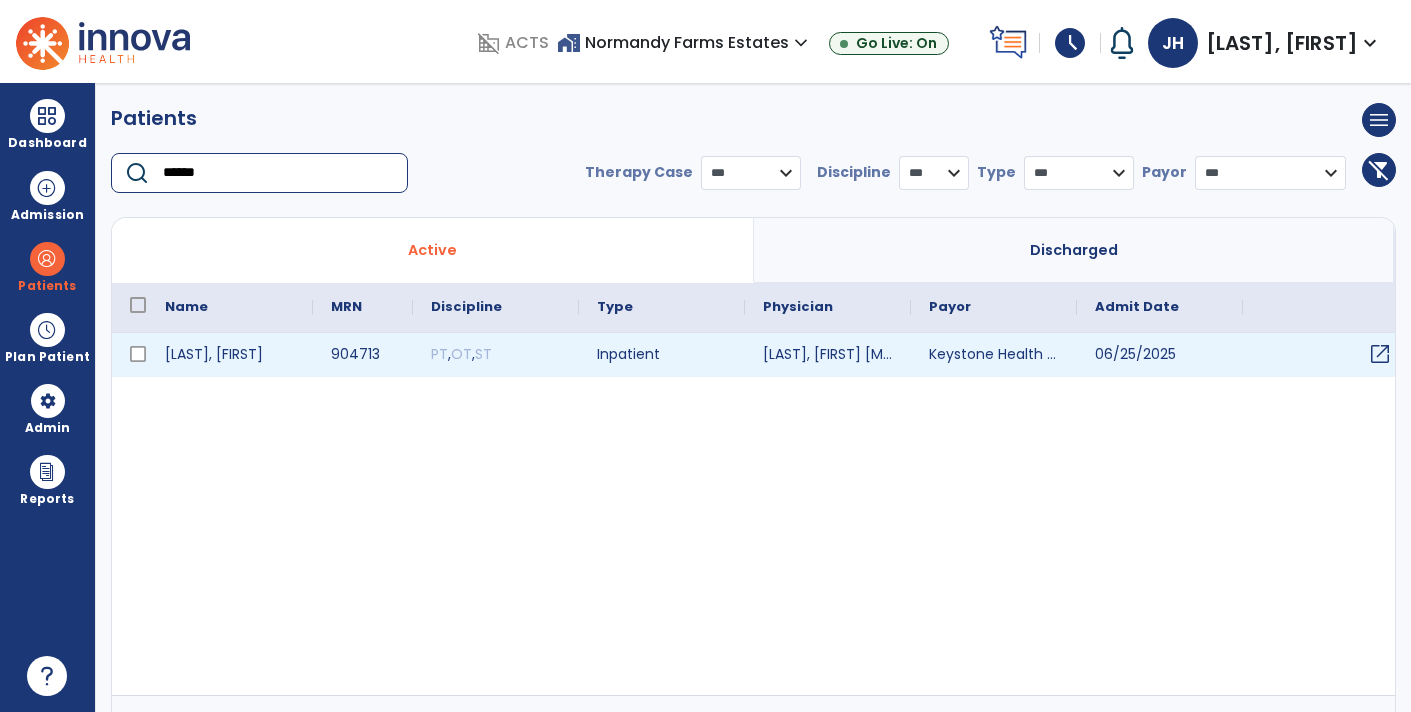 click on "open_in_new" at bounding box center (1380, 354) 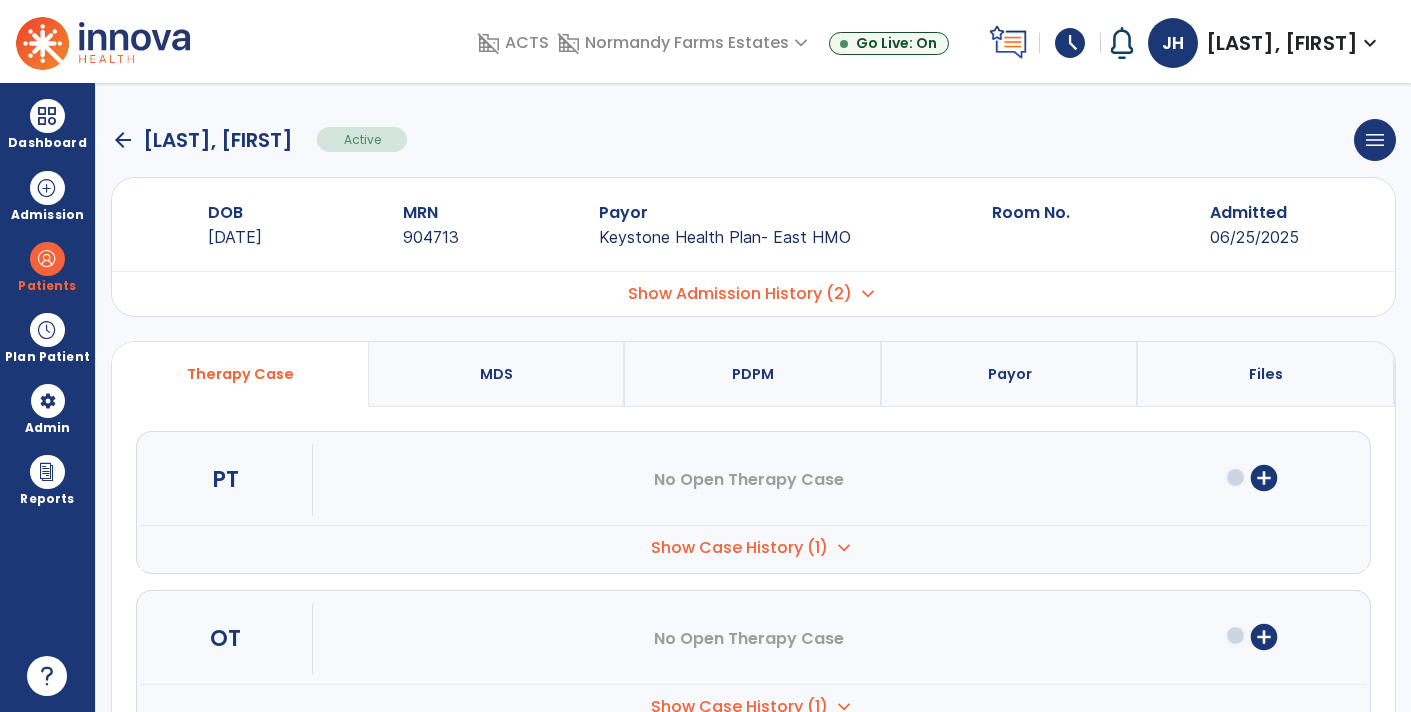 click on "Show Case History (1)" at bounding box center (739, 548) 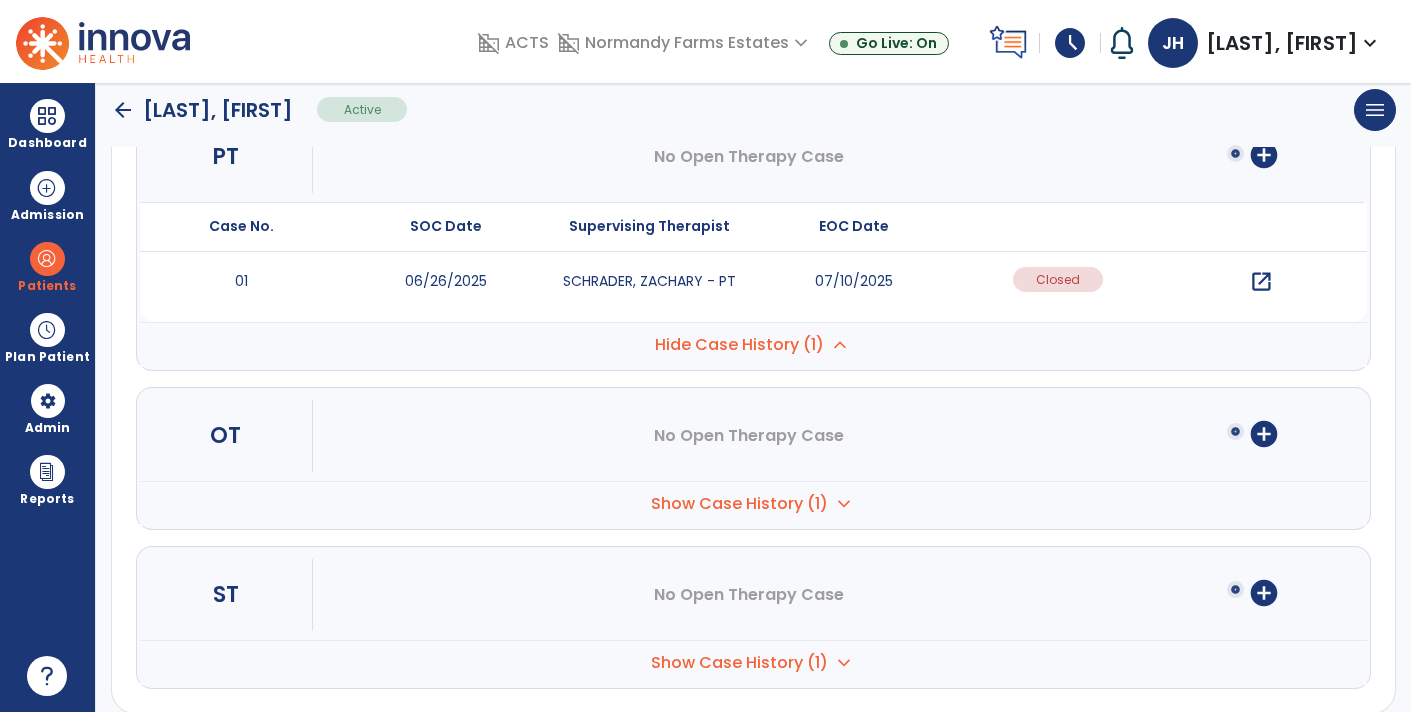 scroll, scrollTop: 324, scrollLeft: 0, axis: vertical 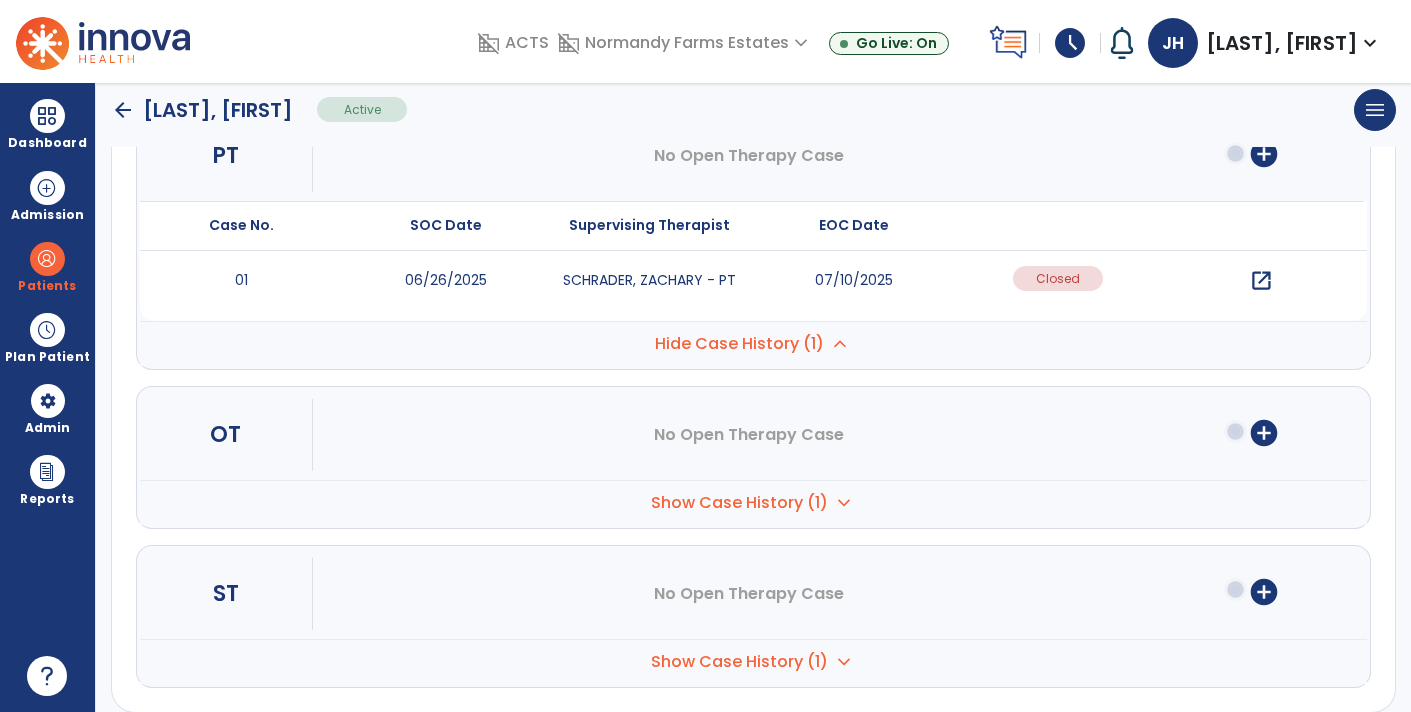 click on "Show Case History (1)" at bounding box center [739, 344] 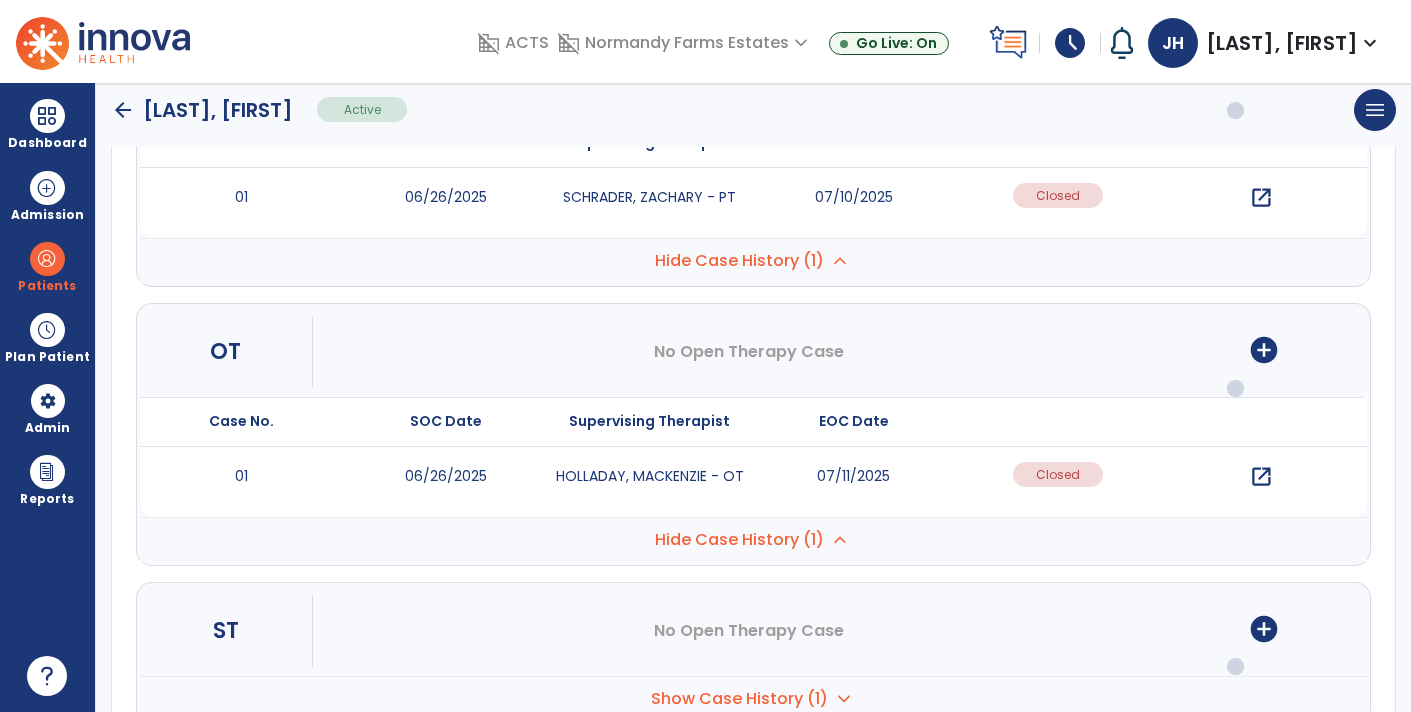 scroll, scrollTop: 463, scrollLeft: 0, axis: vertical 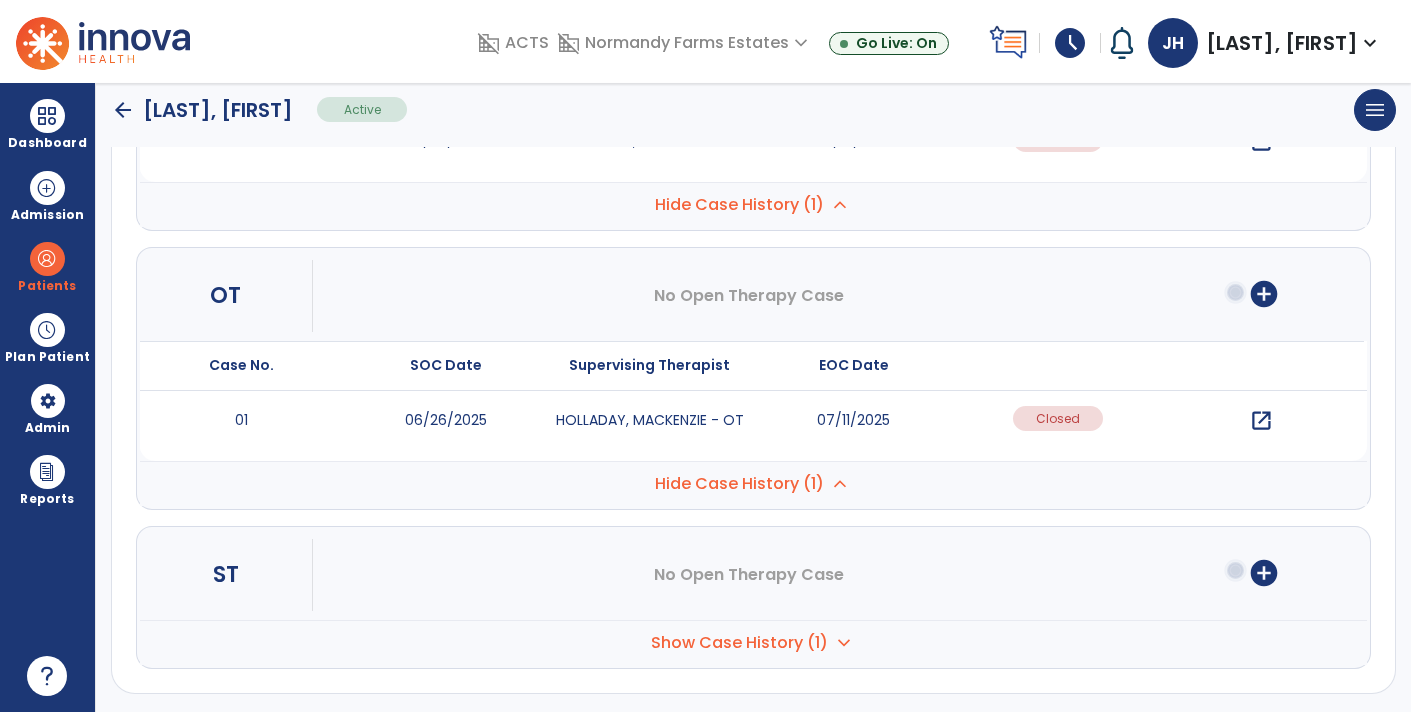 click on "Show Case History (1)" at bounding box center (739, 205) 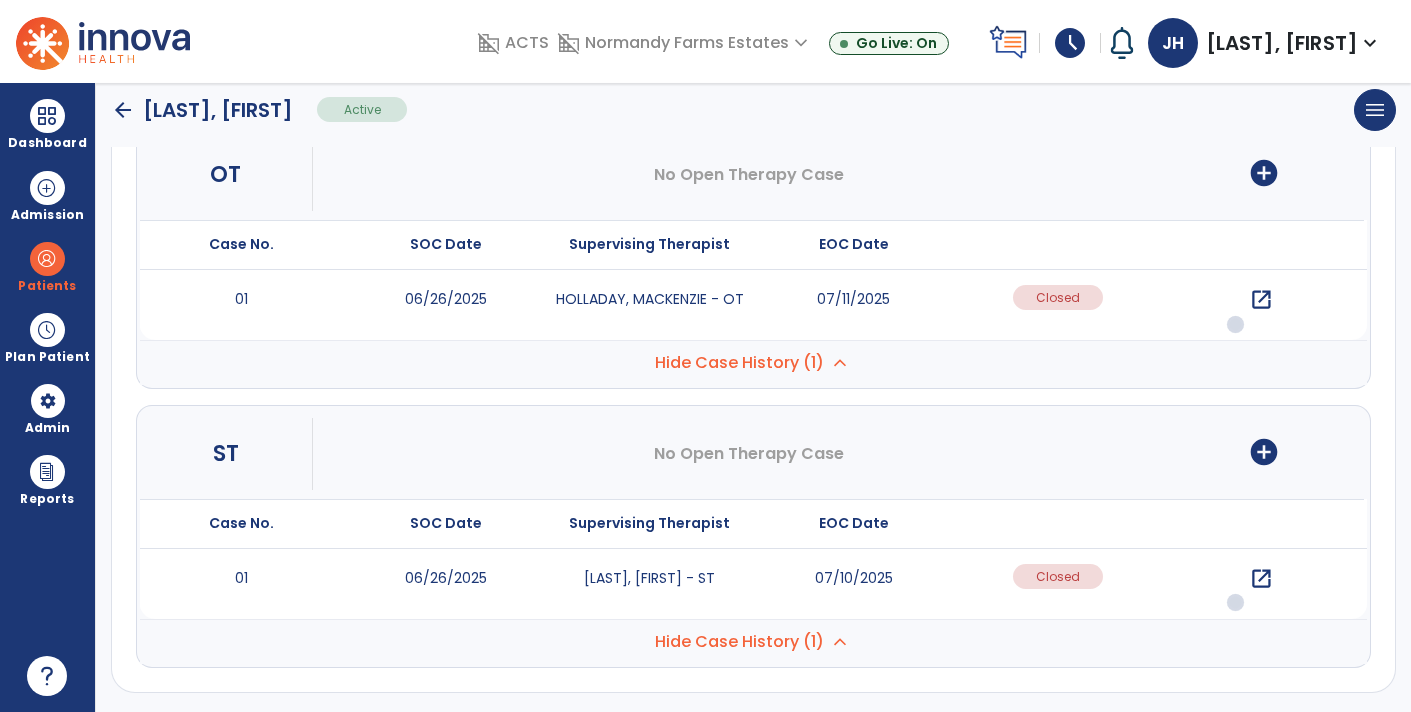 scroll, scrollTop: 0, scrollLeft: 0, axis: both 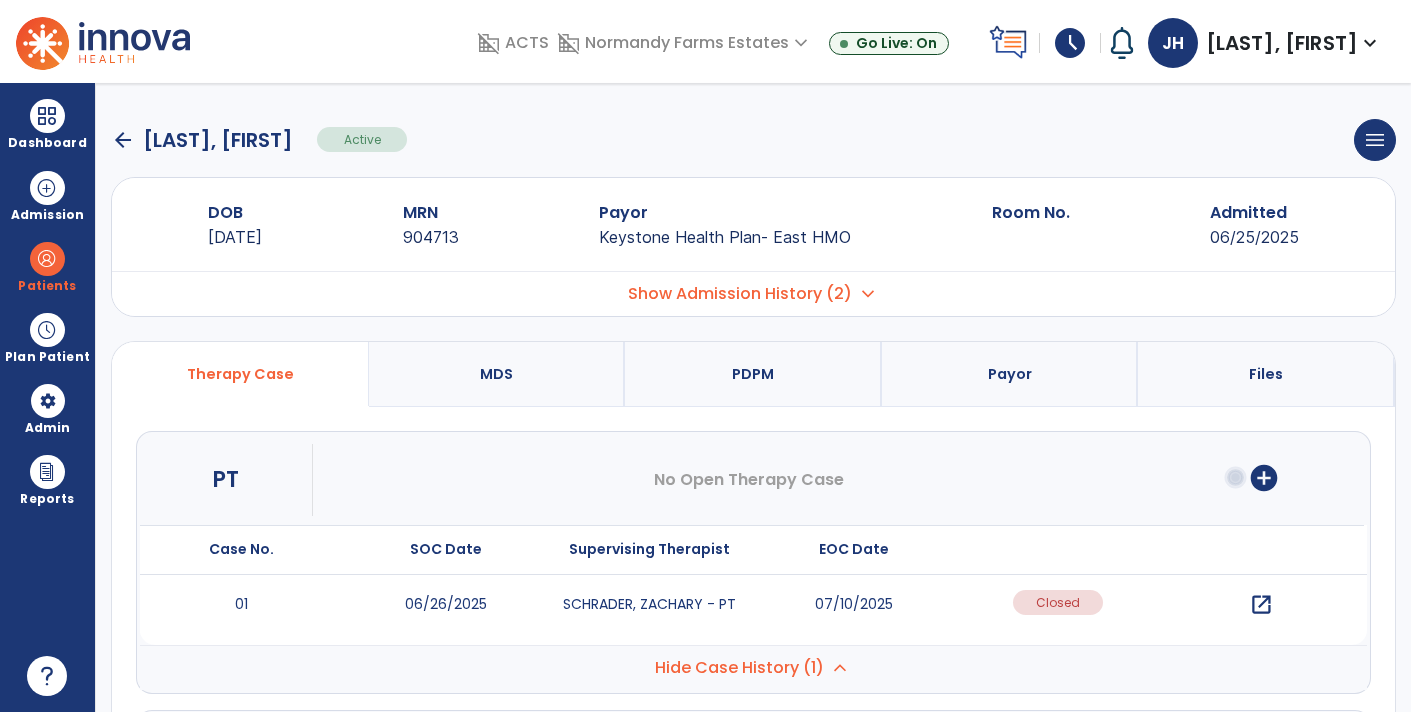 click on "arrow_back" 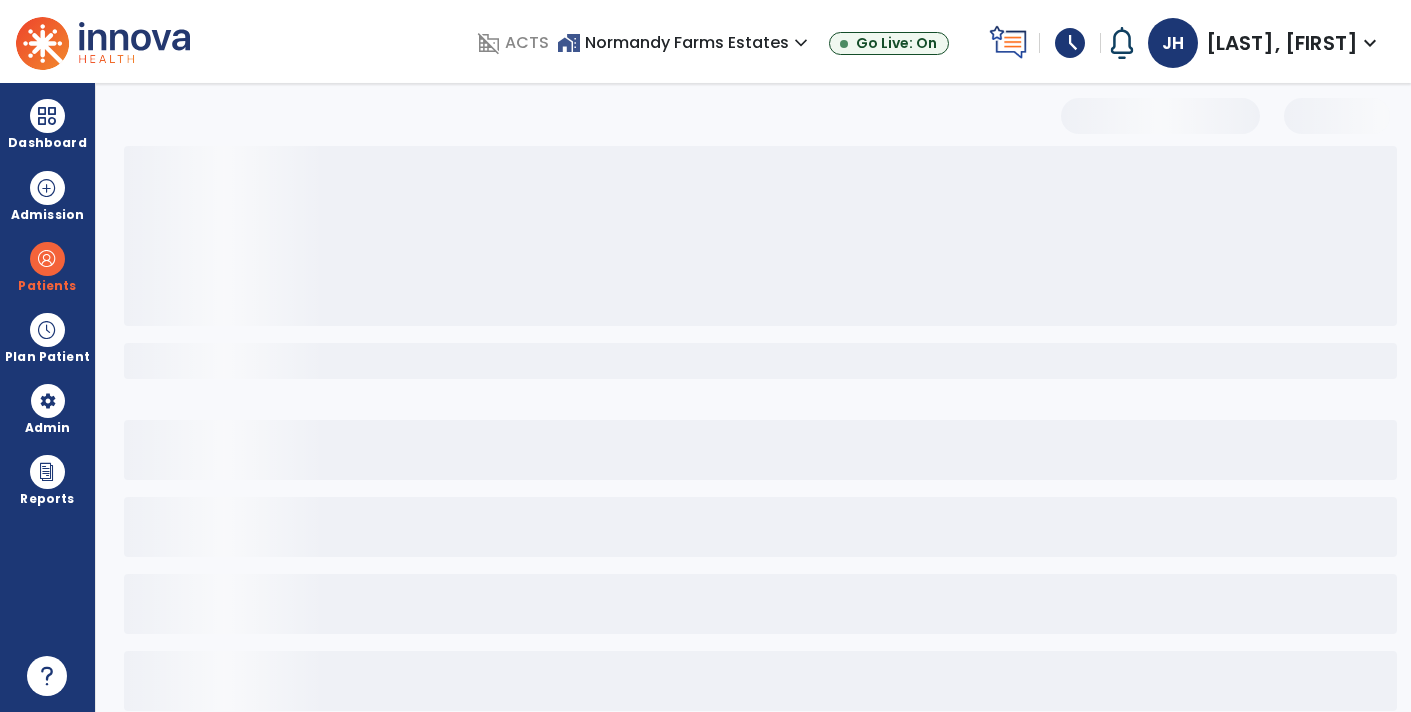 select on "***" 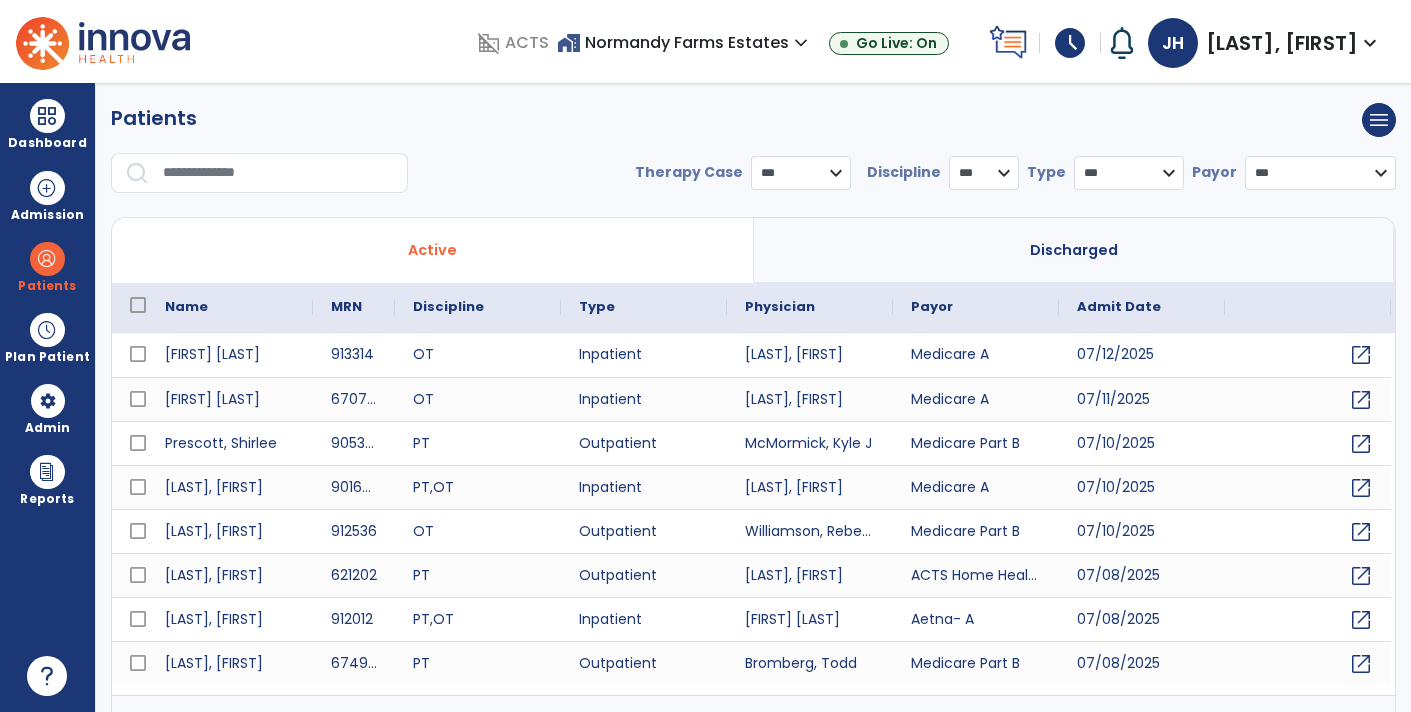 click at bounding box center [278, 173] 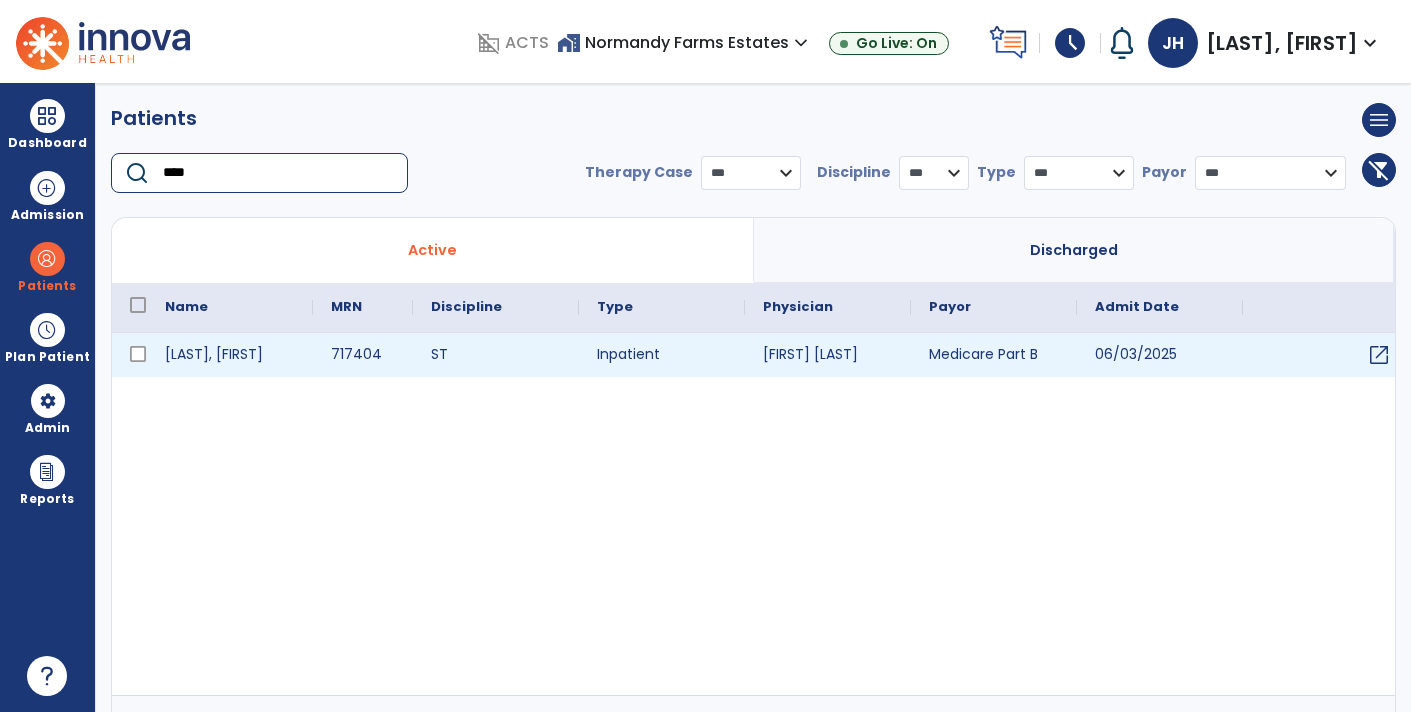 type on "****" 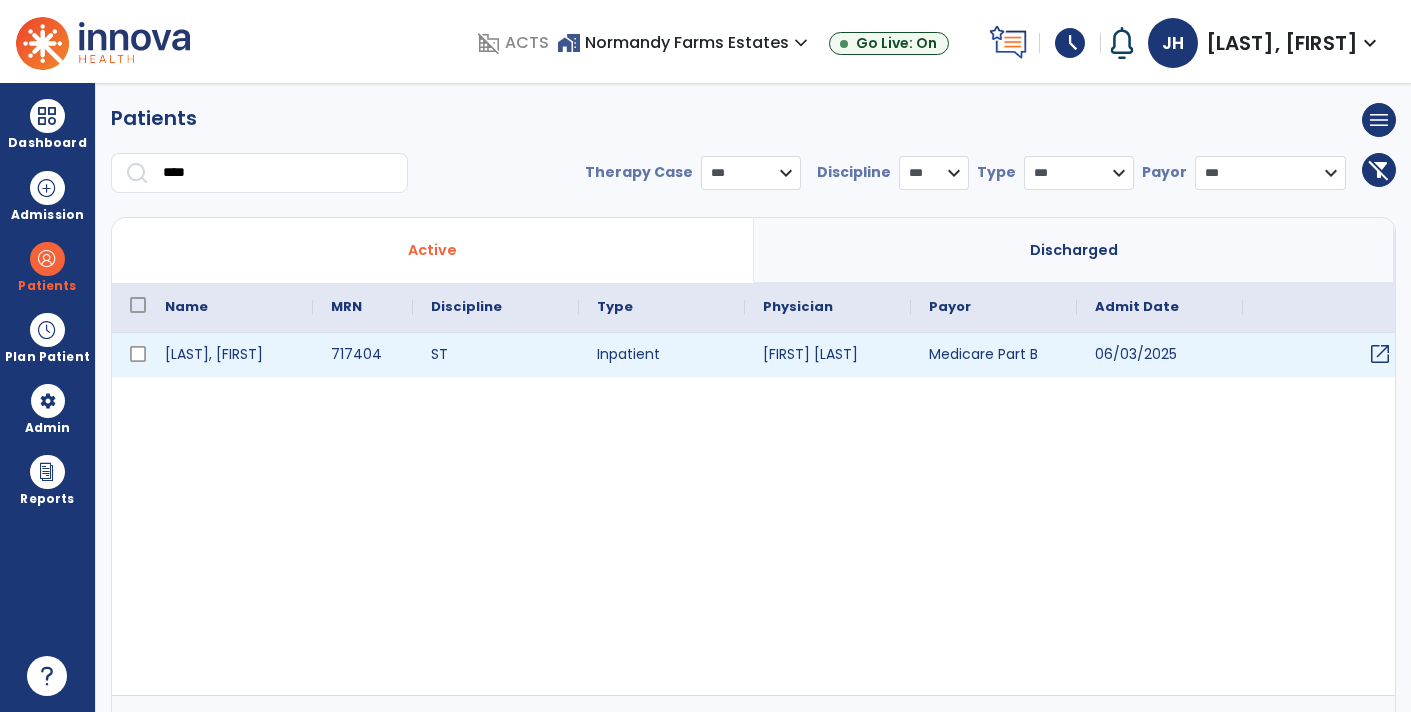 click on "open_in_new" at bounding box center [1380, 354] 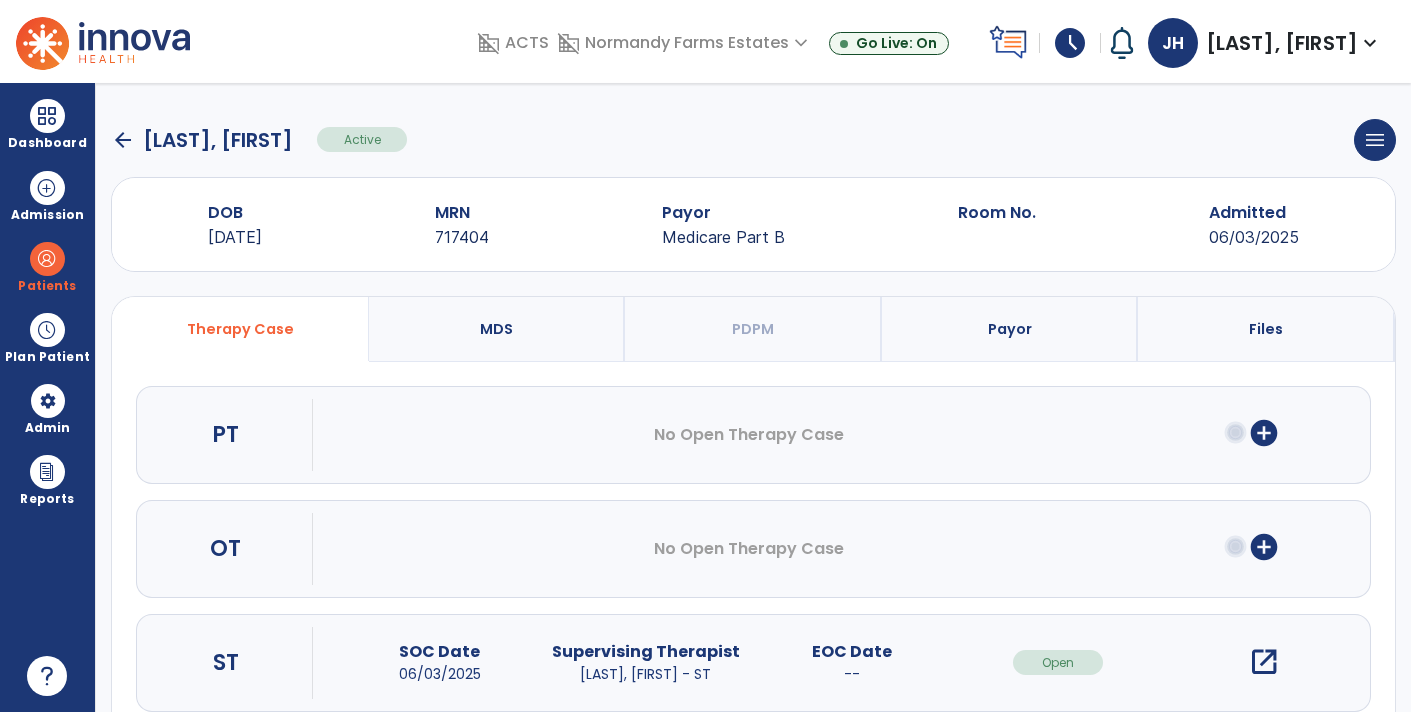 click on "open_in_new" at bounding box center (1264, 662) 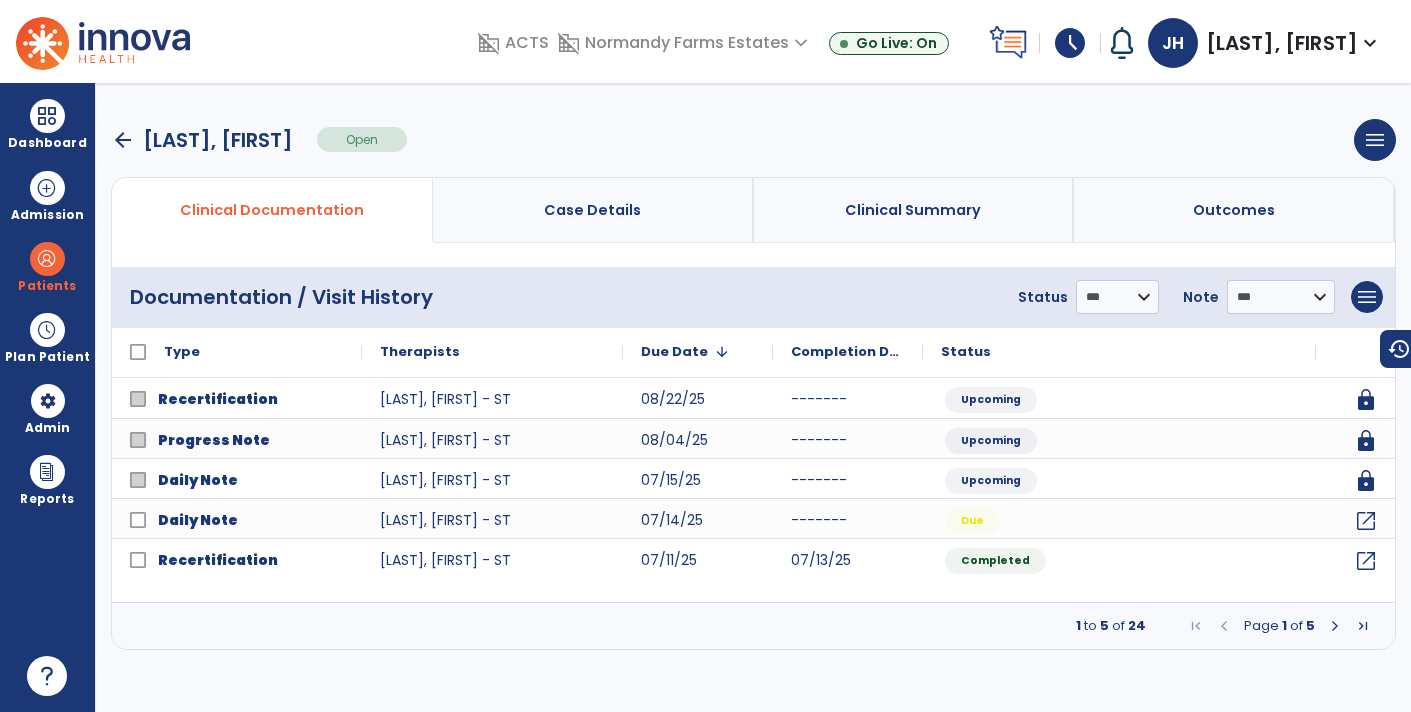 click on "arrow_back" at bounding box center [123, 140] 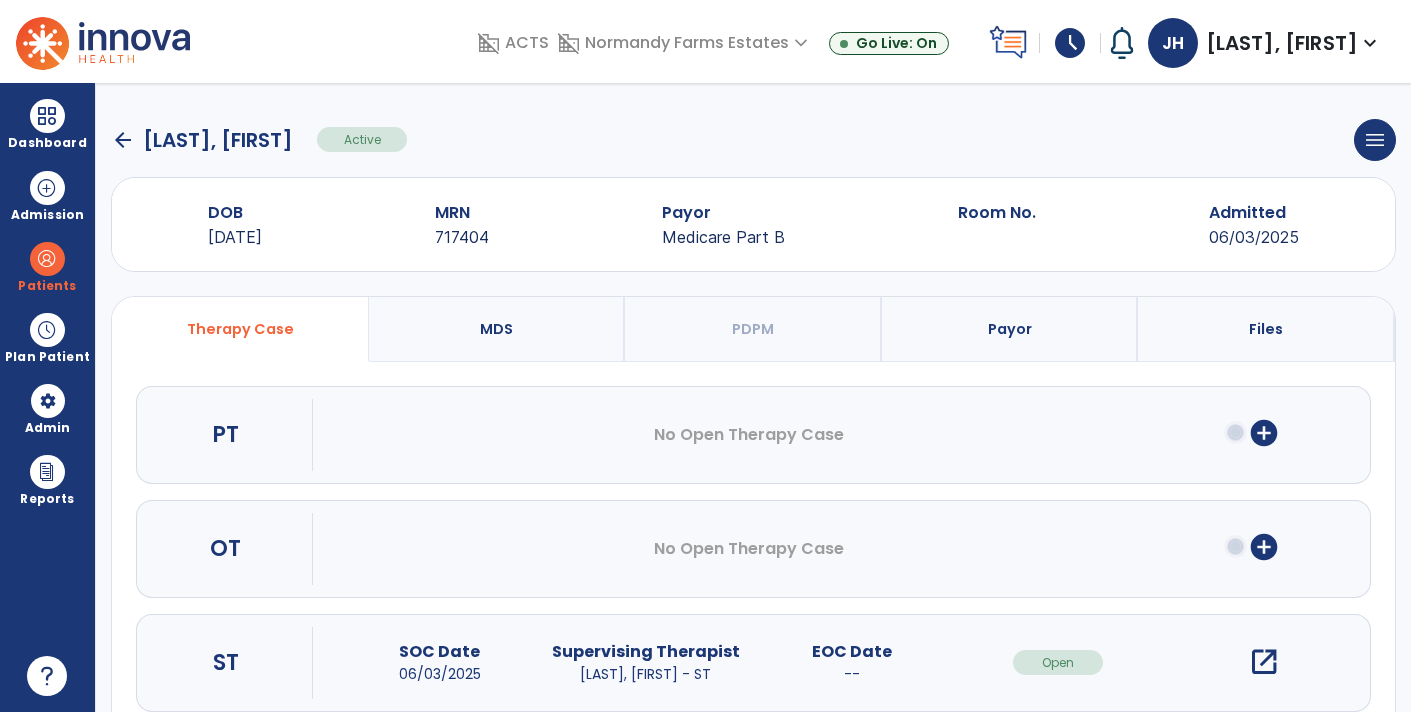click on "arrow_back" 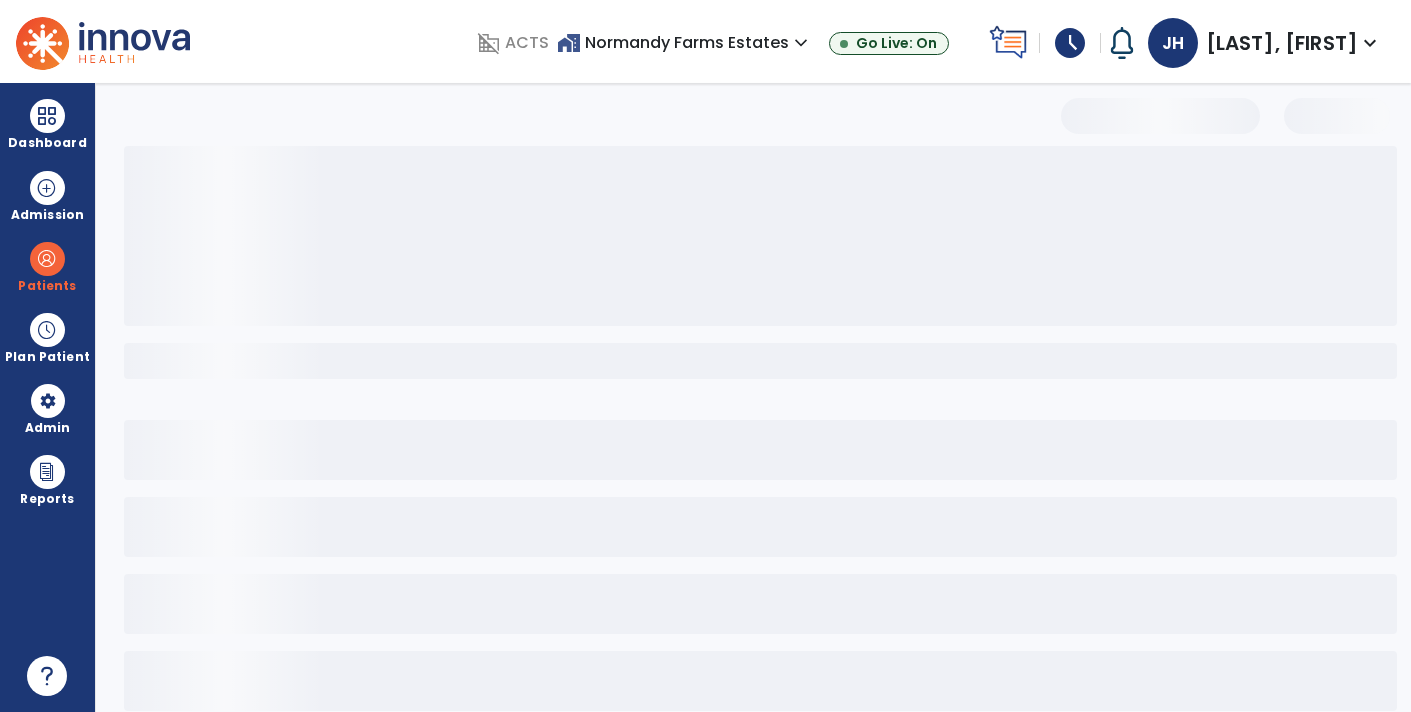select on "***" 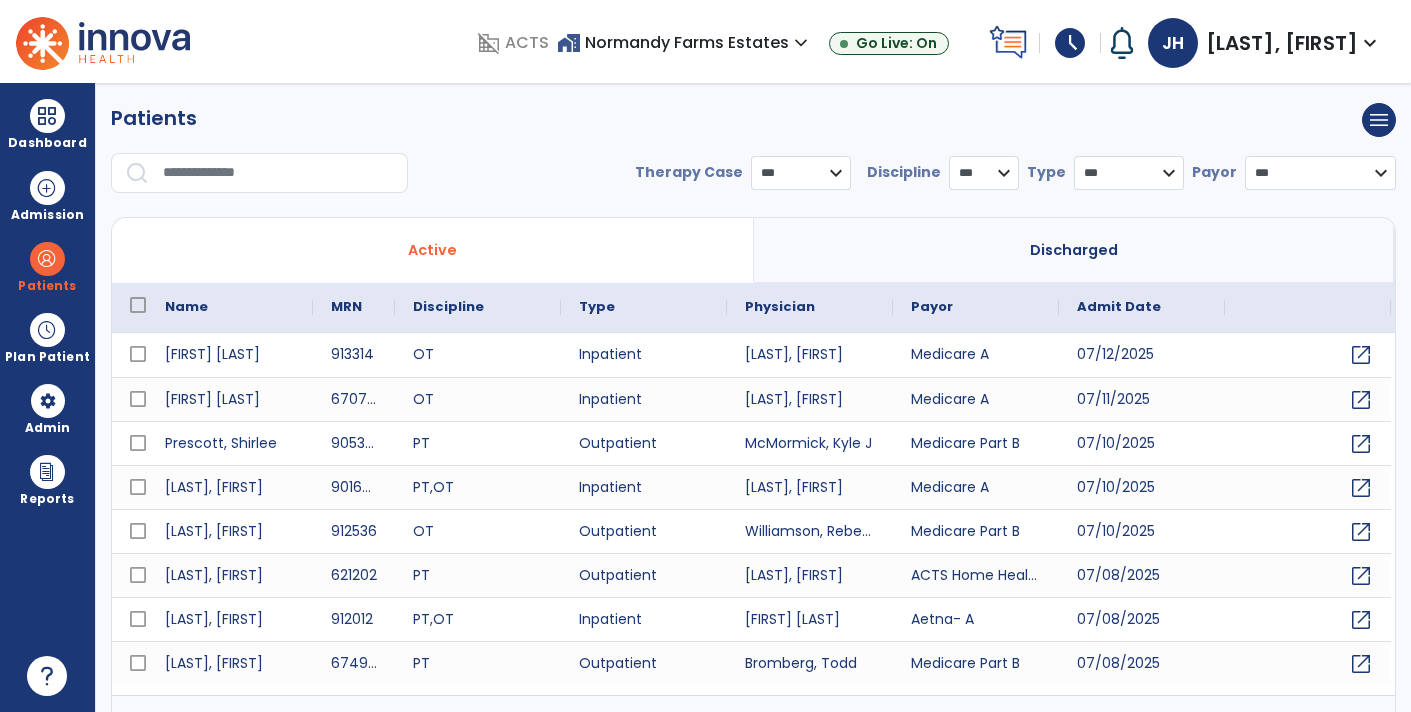 click at bounding box center [278, 173] 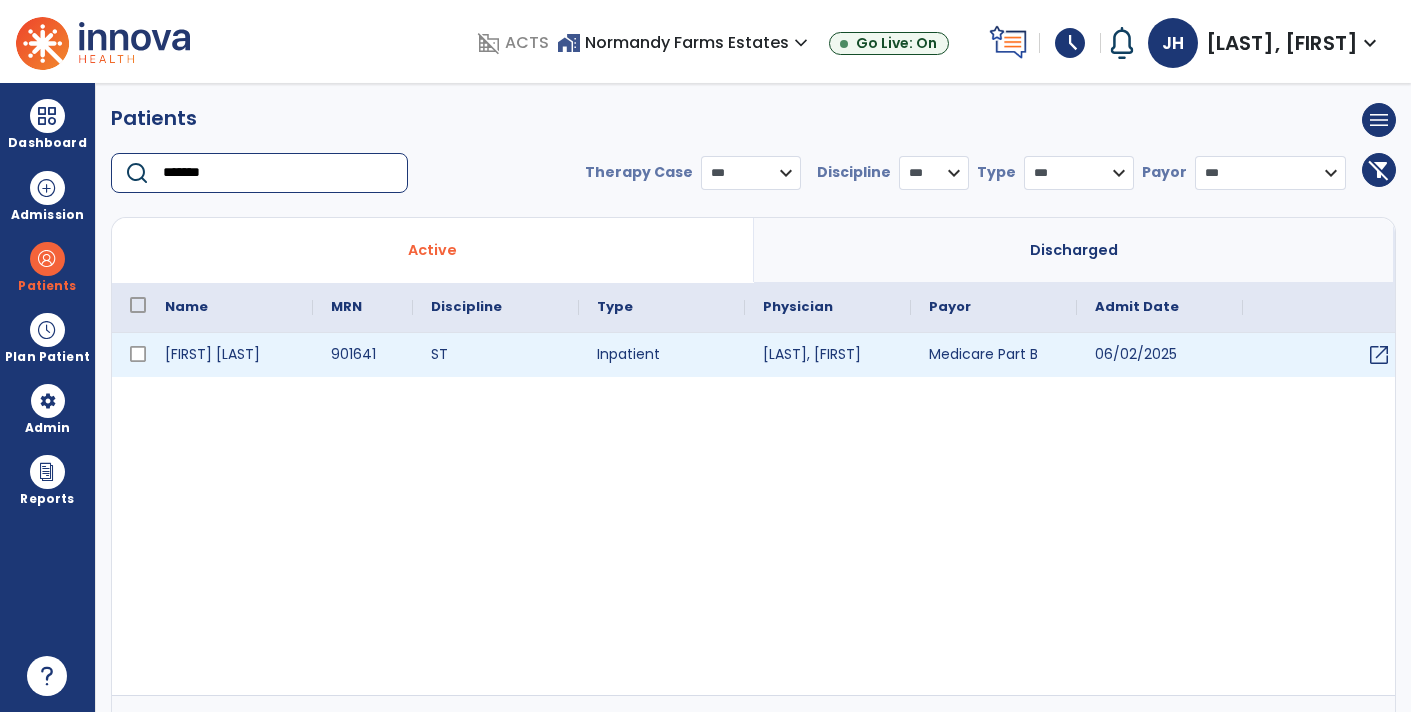 type on "*******" 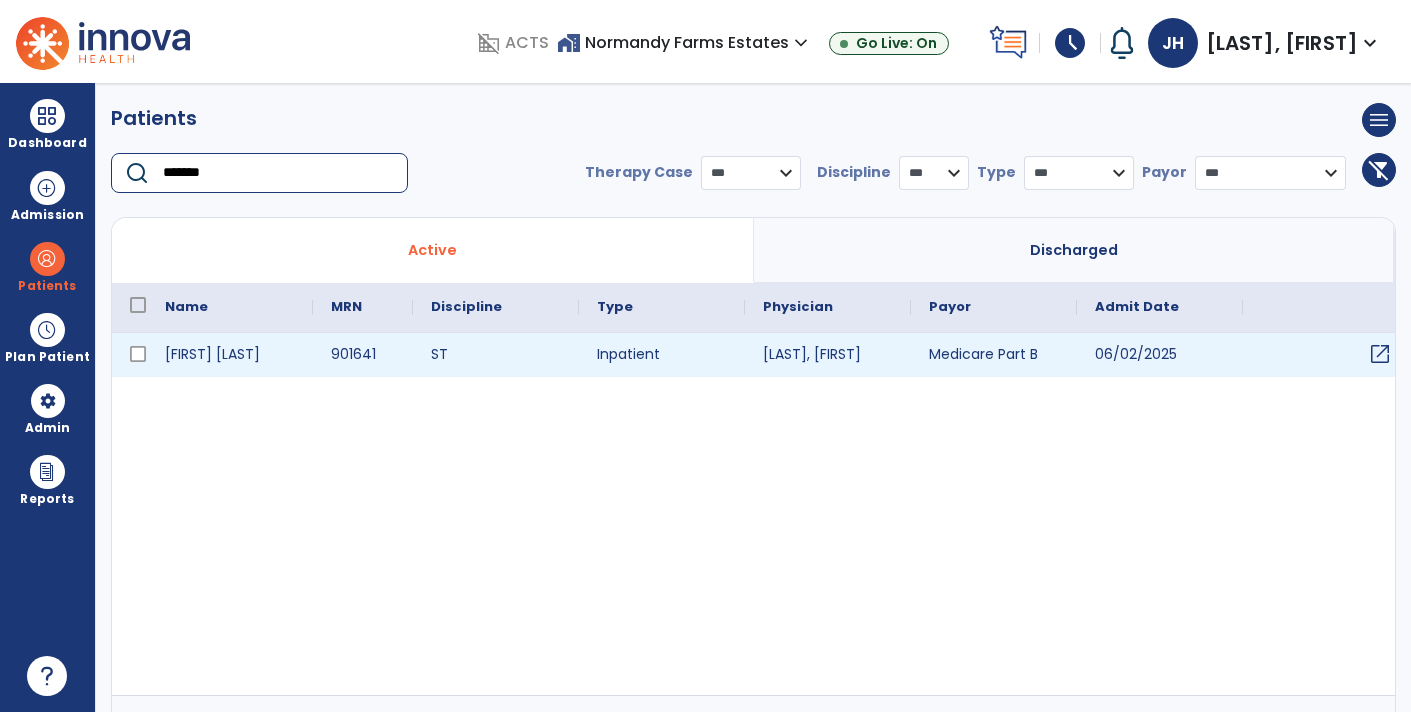 click on "open_in_new" at bounding box center [1380, 354] 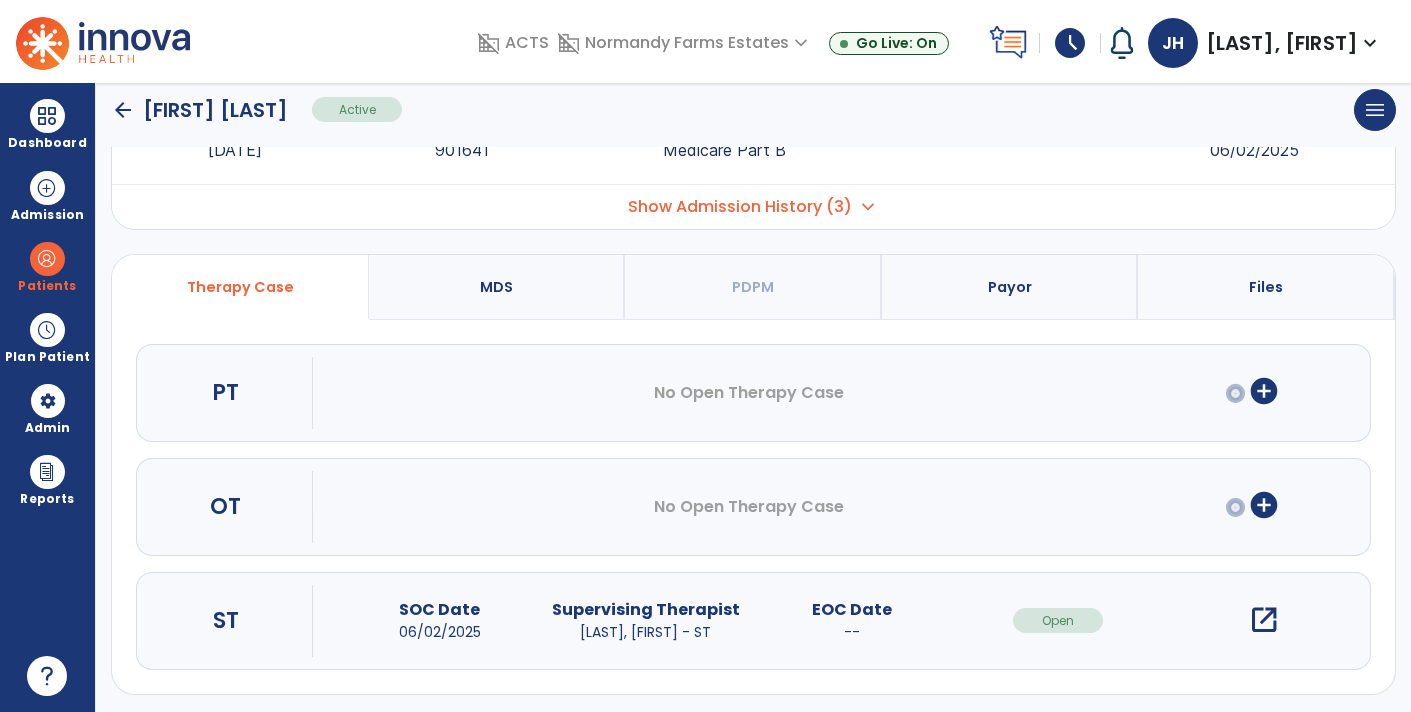 scroll, scrollTop: 89, scrollLeft: 0, axis: vertical 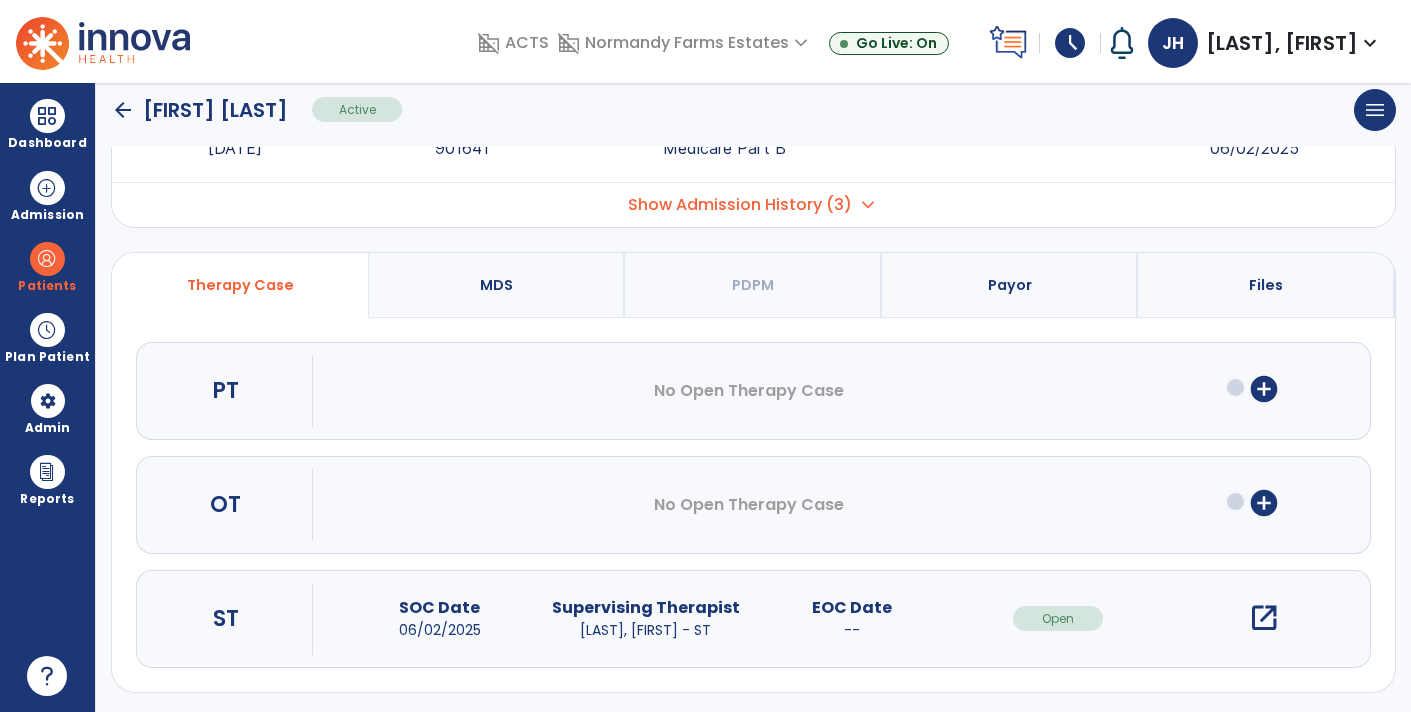 click on "open_in_new" at bounding box center (1264, 618) 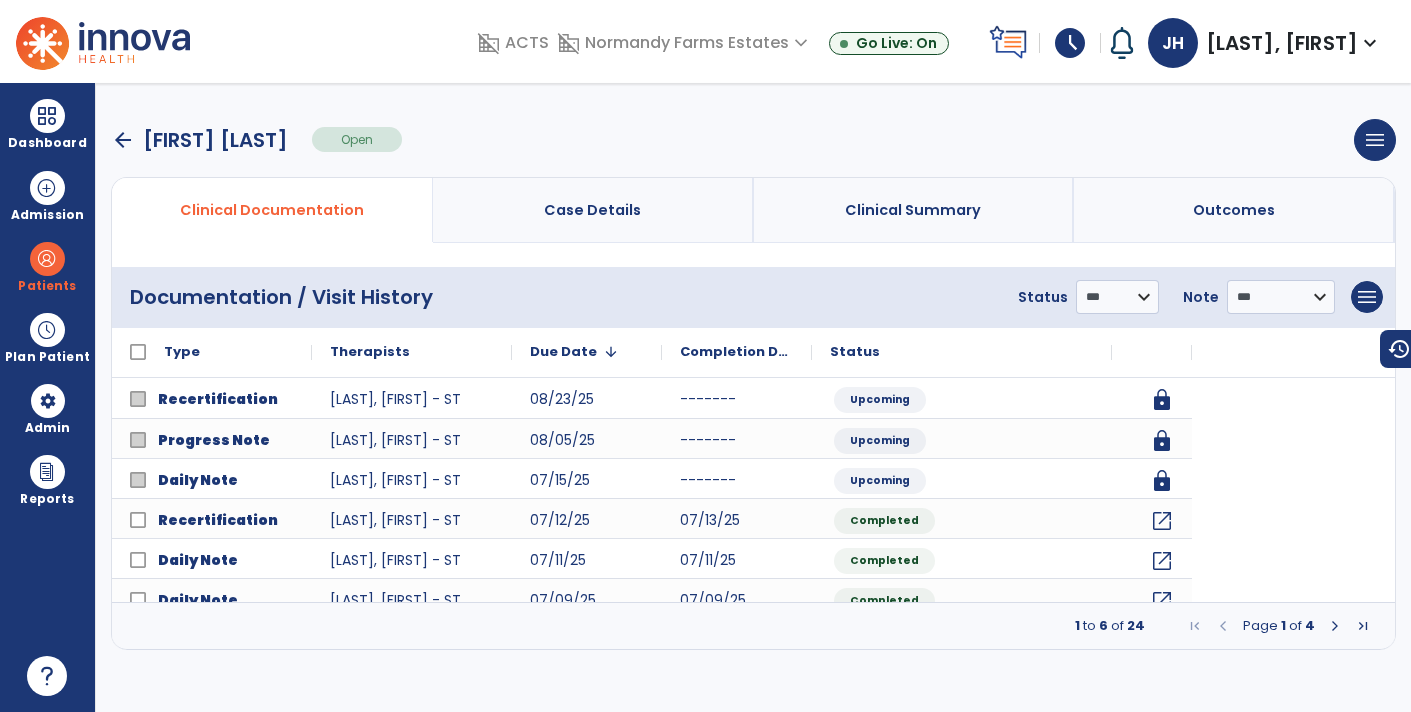 scroll, scrollTop: 0, scrollLeft: 0, axis: both 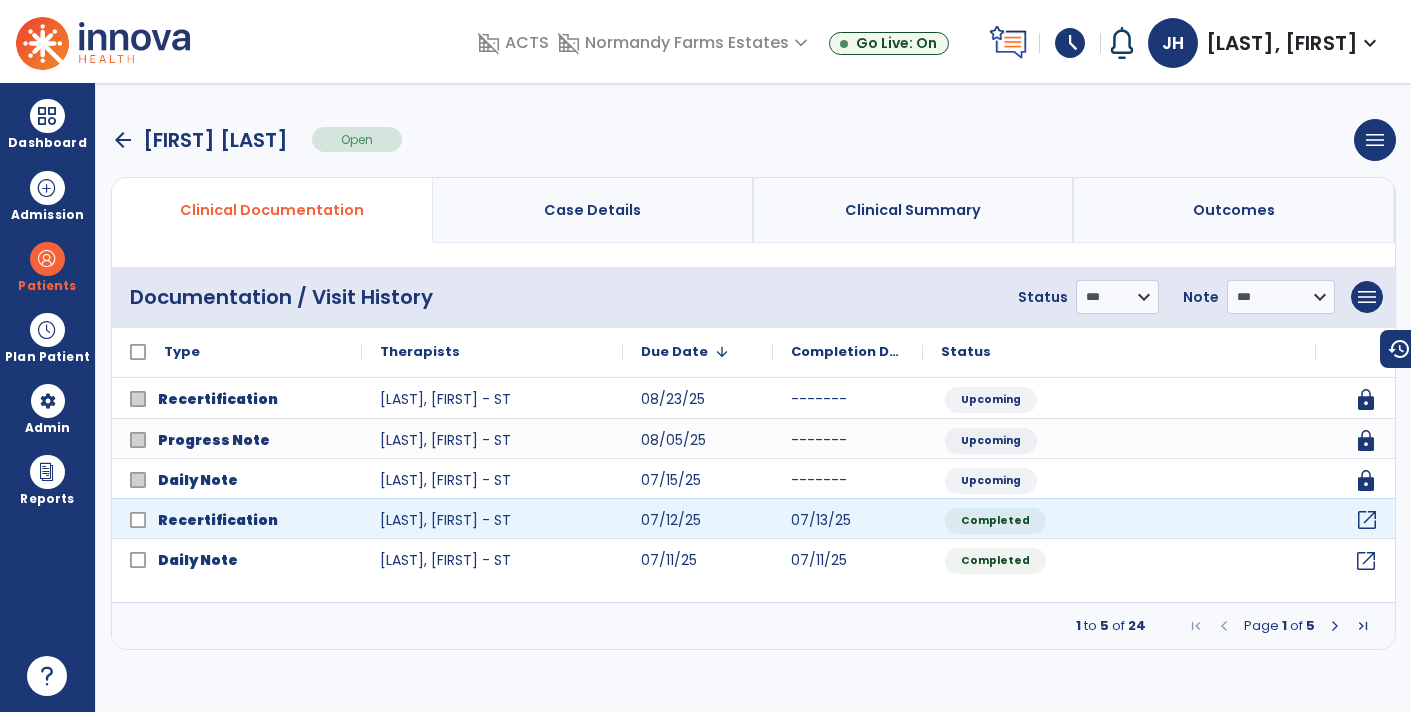 click on "open_in_new" 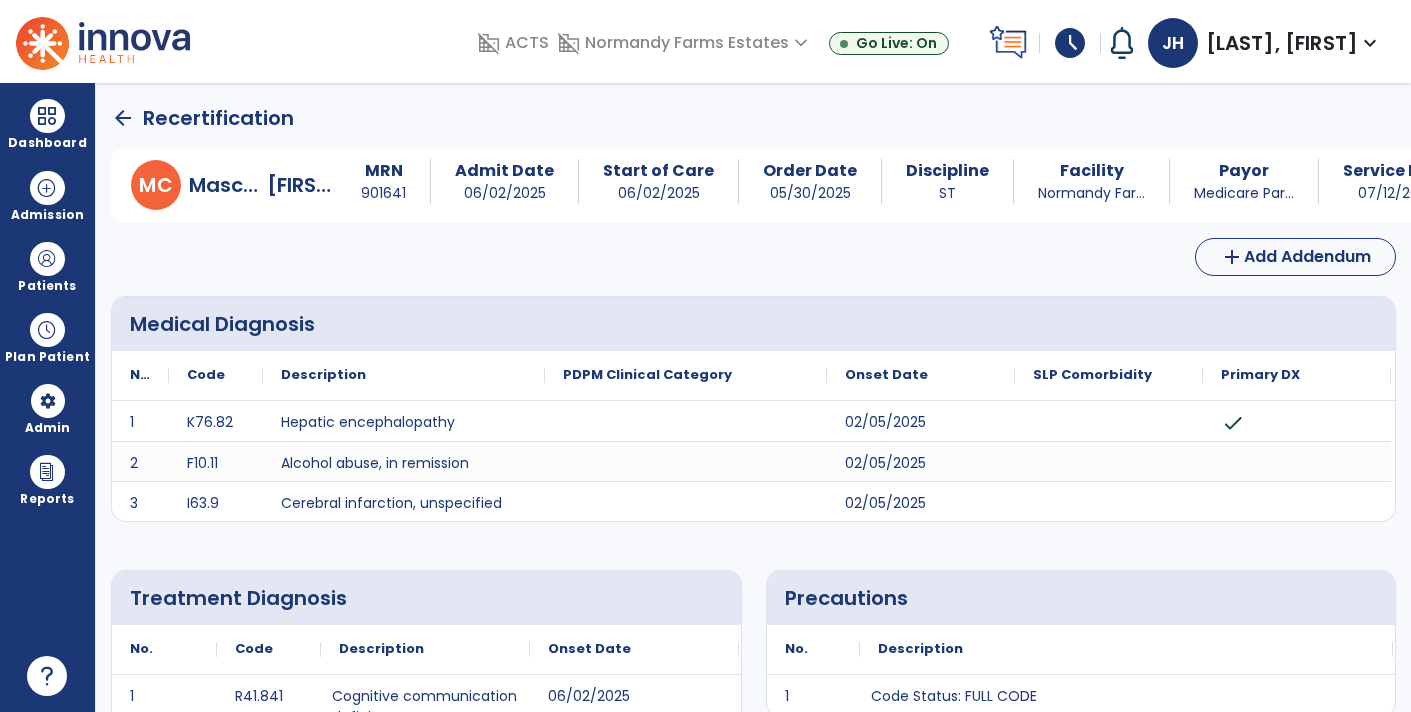 click on "arrow_back" 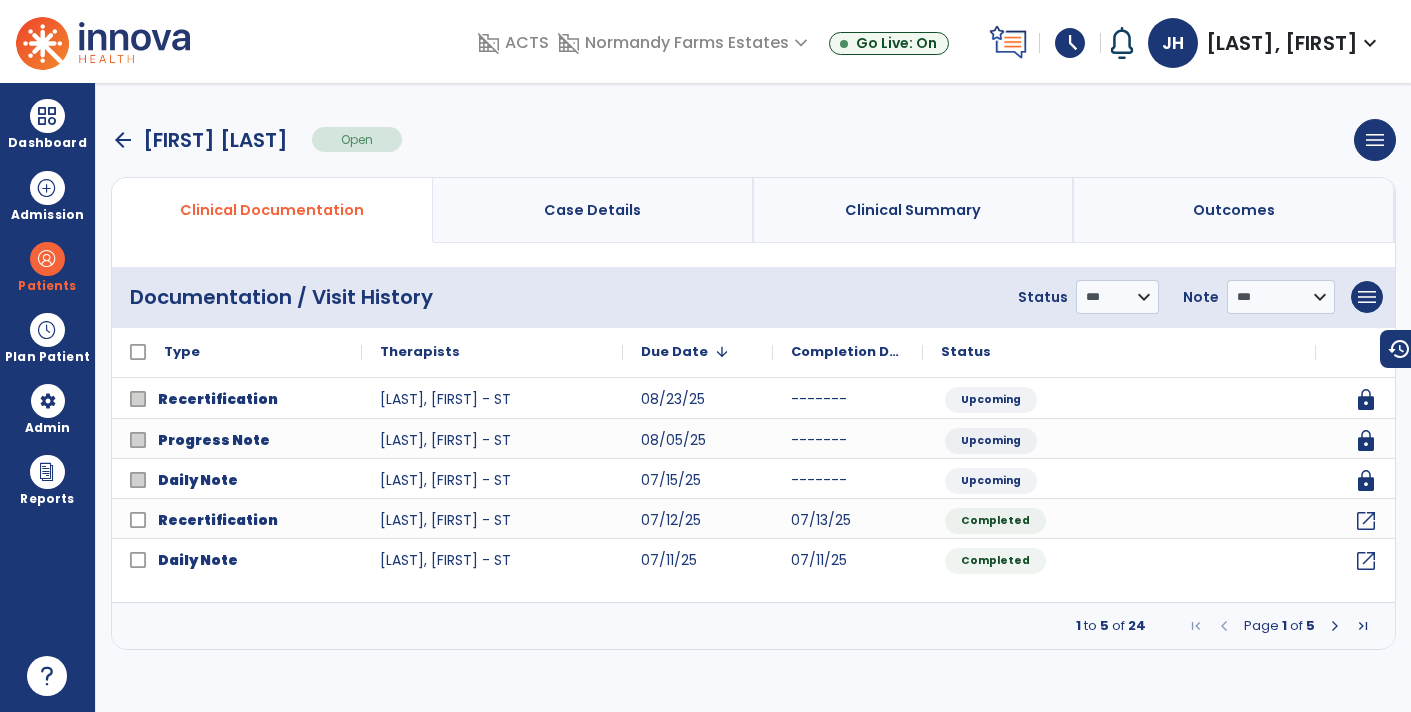 click on "arrow_back" at bounding box center [123, 140] 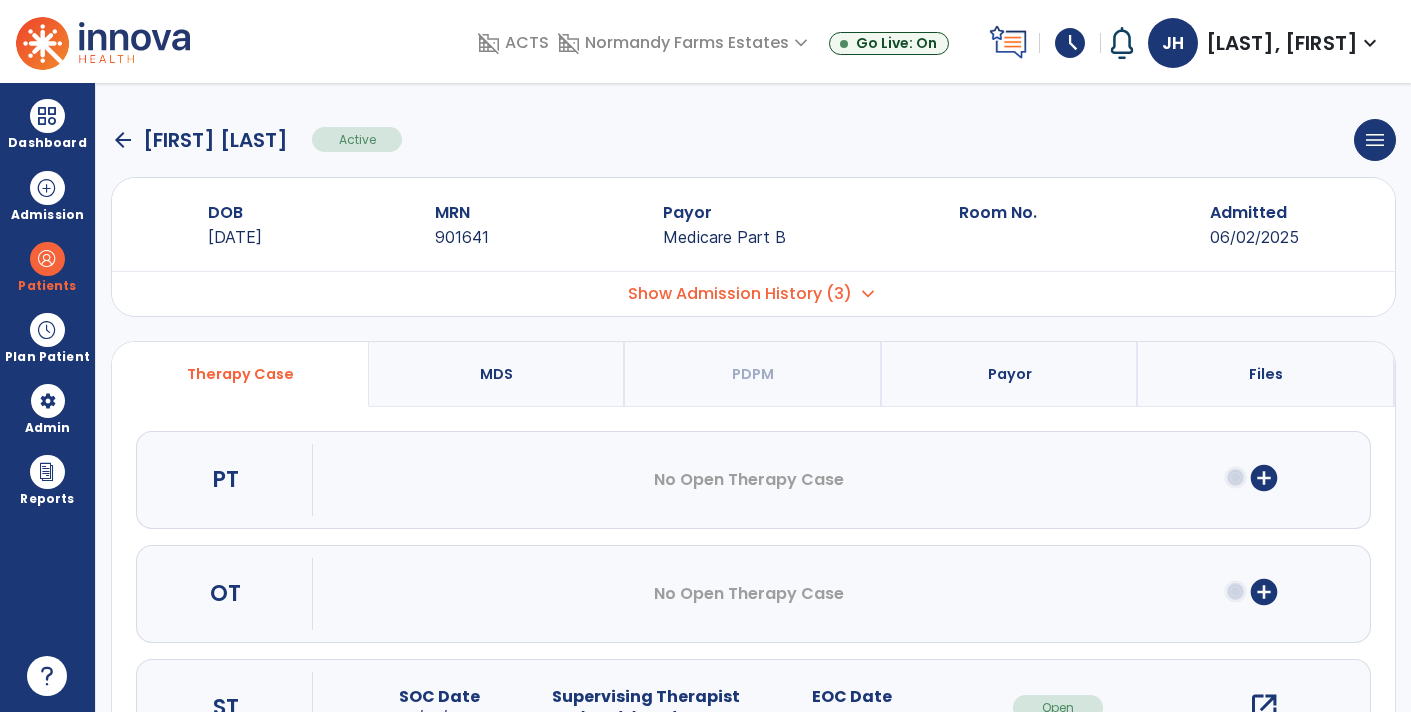 click on "arrow_back" 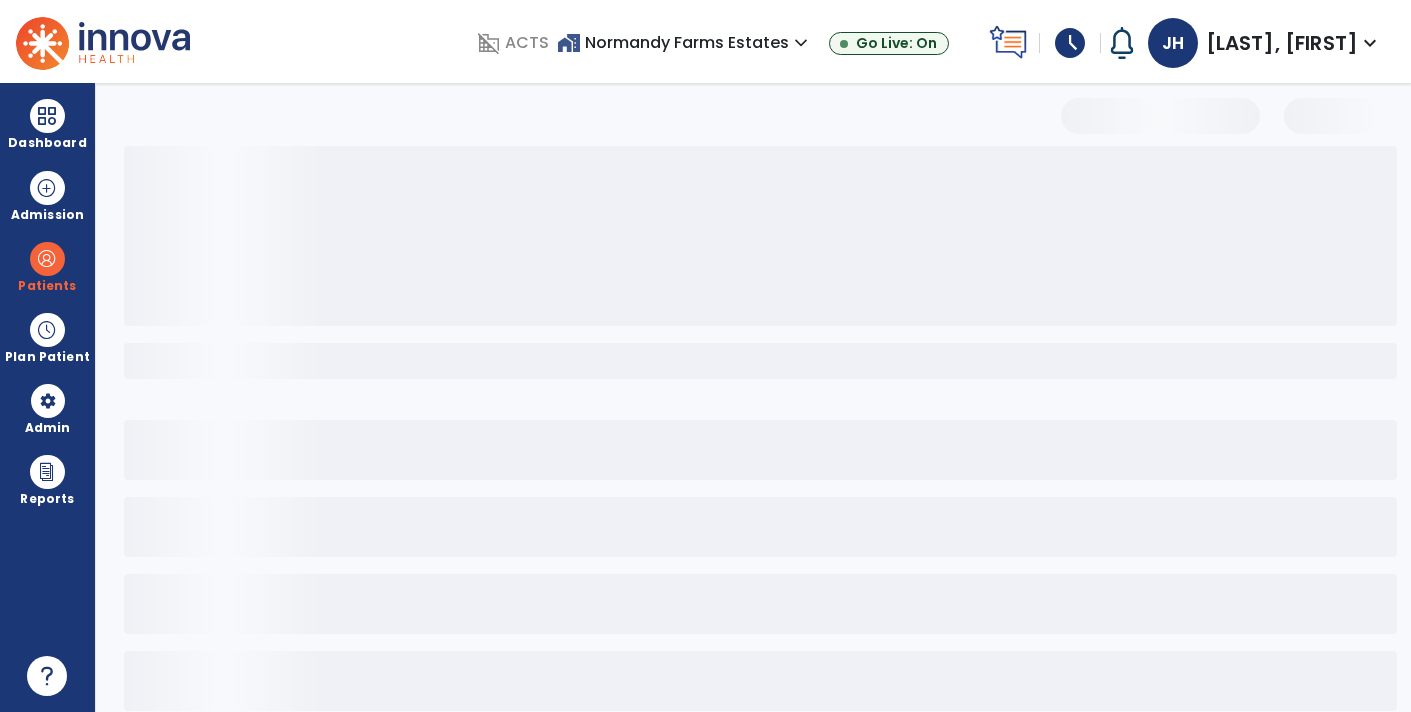 select on "***" 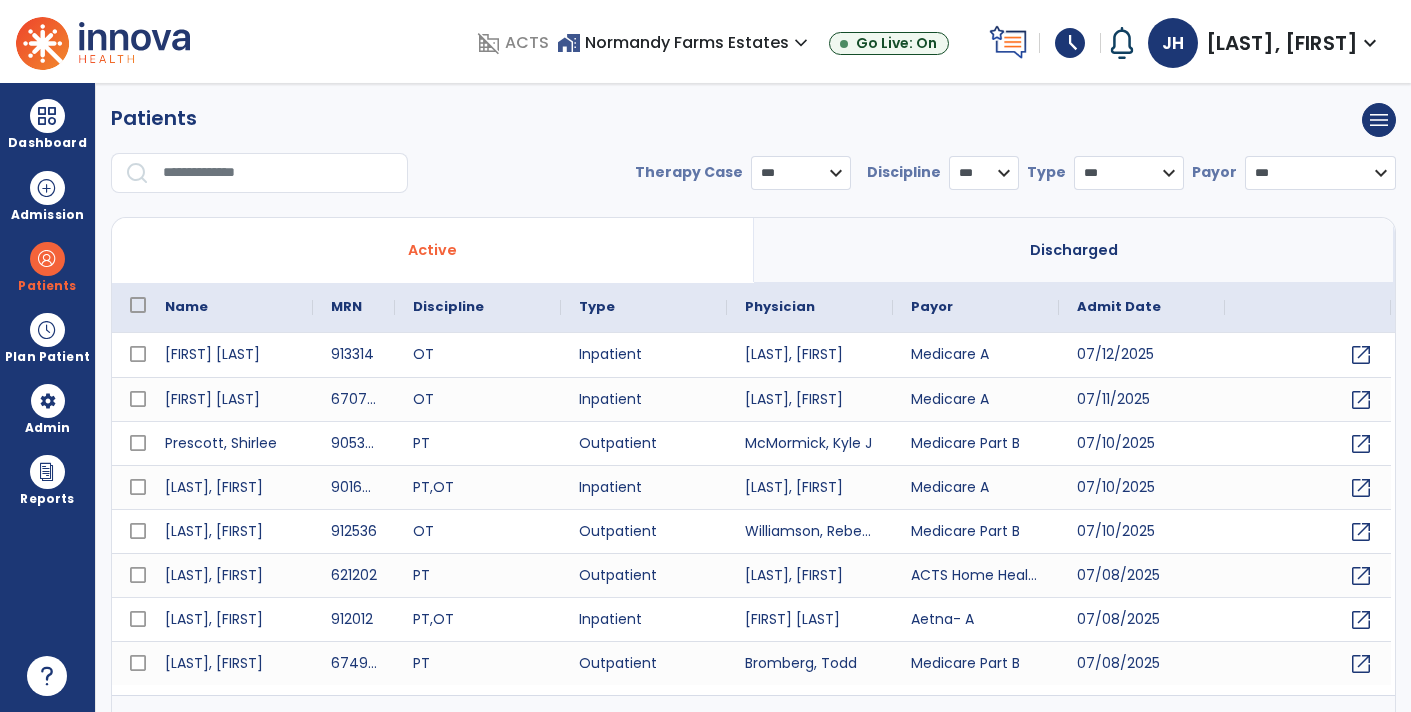 click at bounding box center [278, 173] 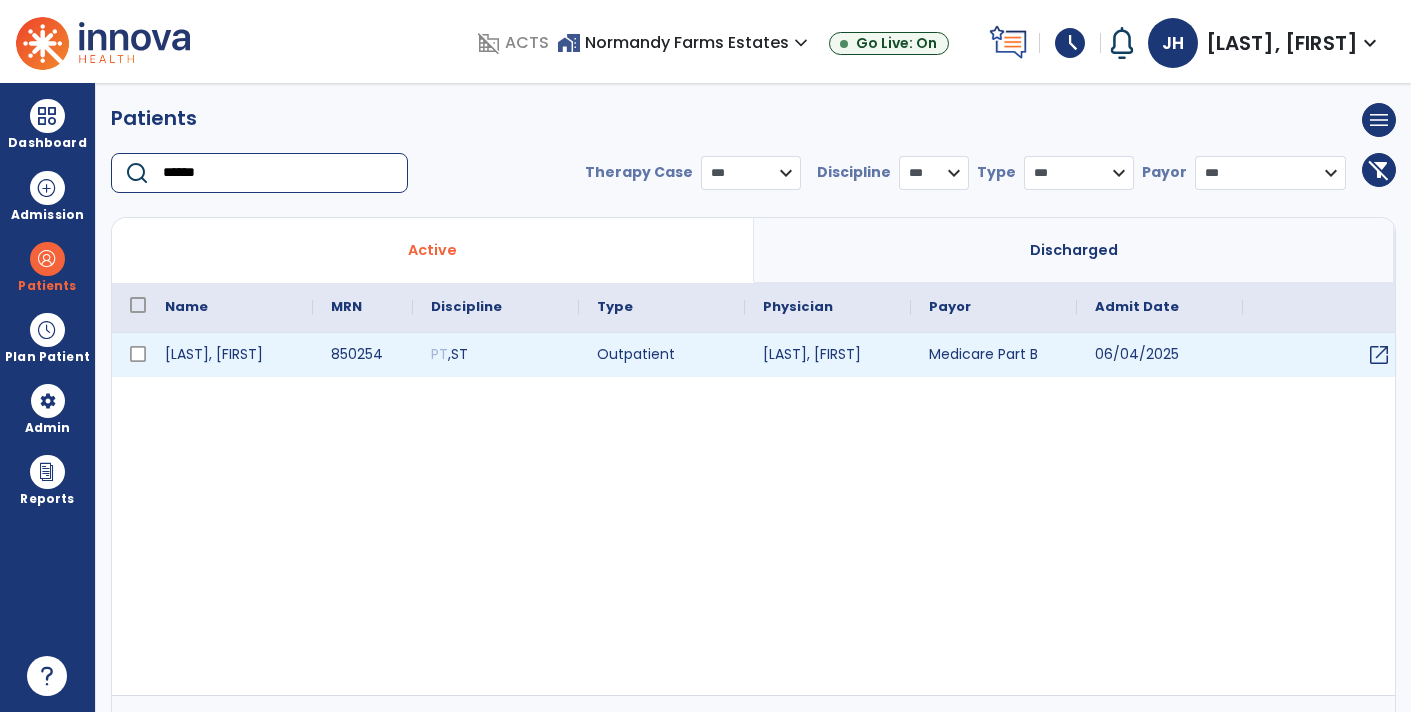 type on "******" 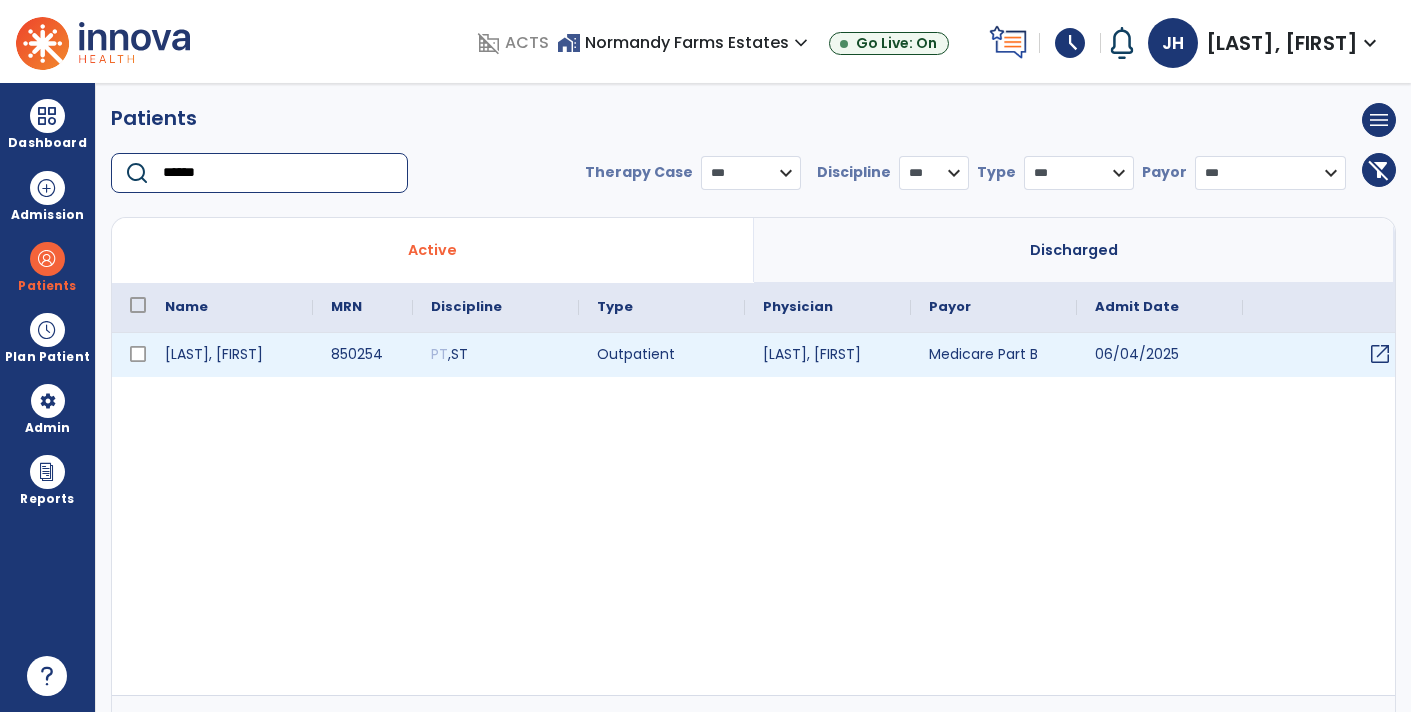 click on "open_in_new" at bounding box center (1380, 354) 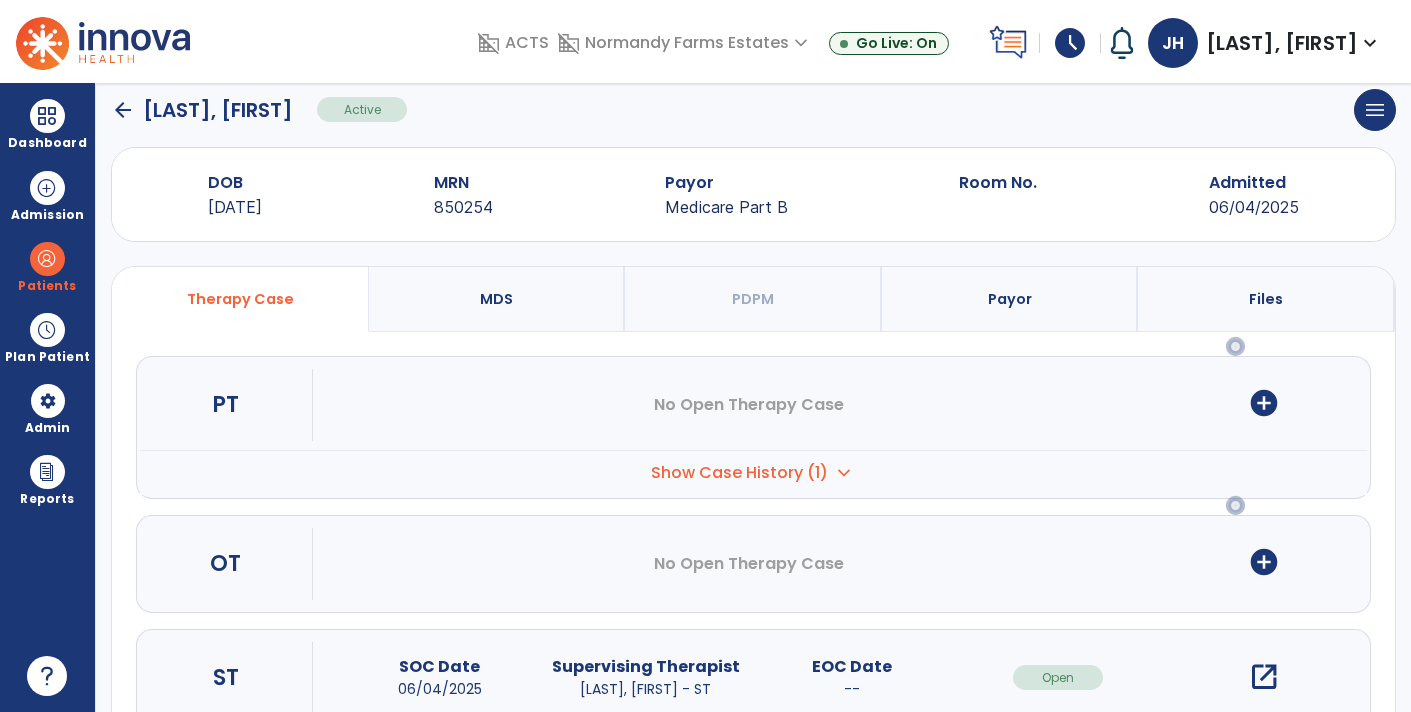 scroll, scrollTop: 89, scrollLeft: 0, axis: vertical 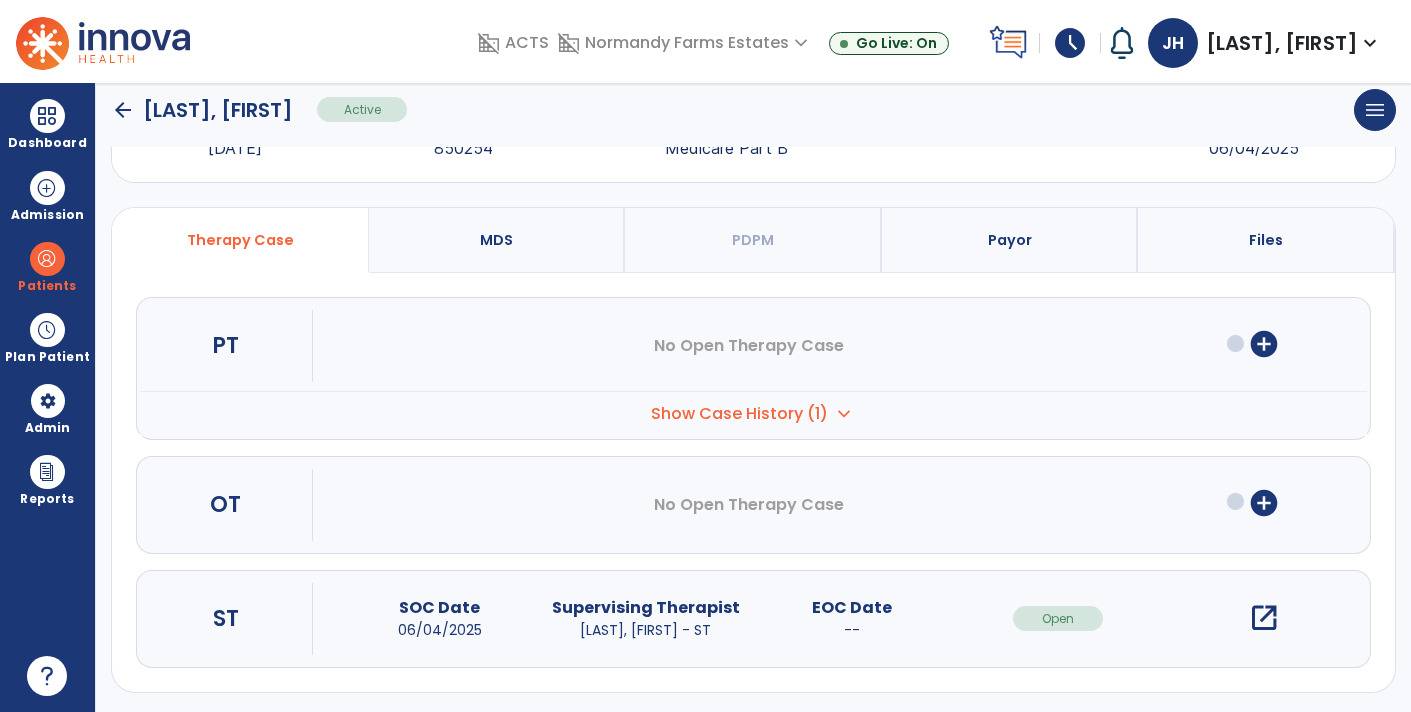 click on "open_in_new" at bounding box center [1264, 618] 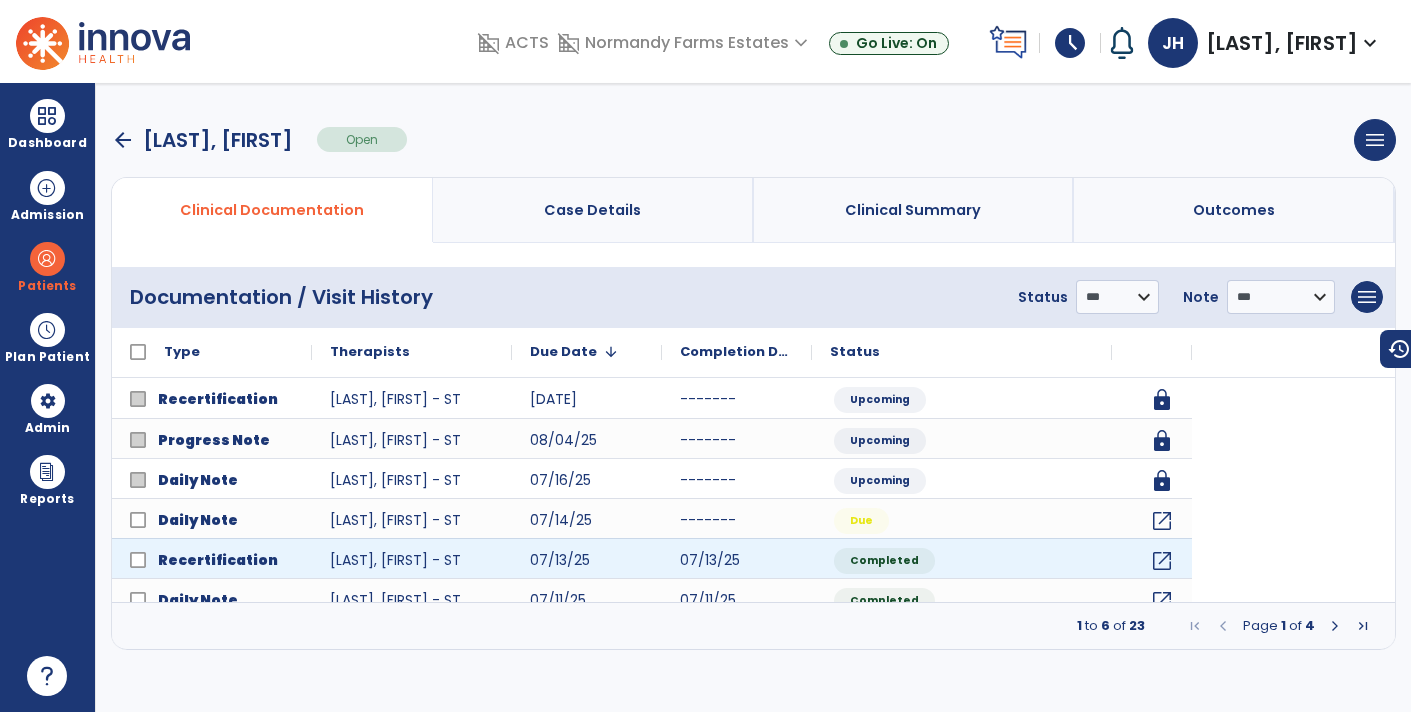 scroll, scrollTop: 0, scrollLeft: 0, axis: both 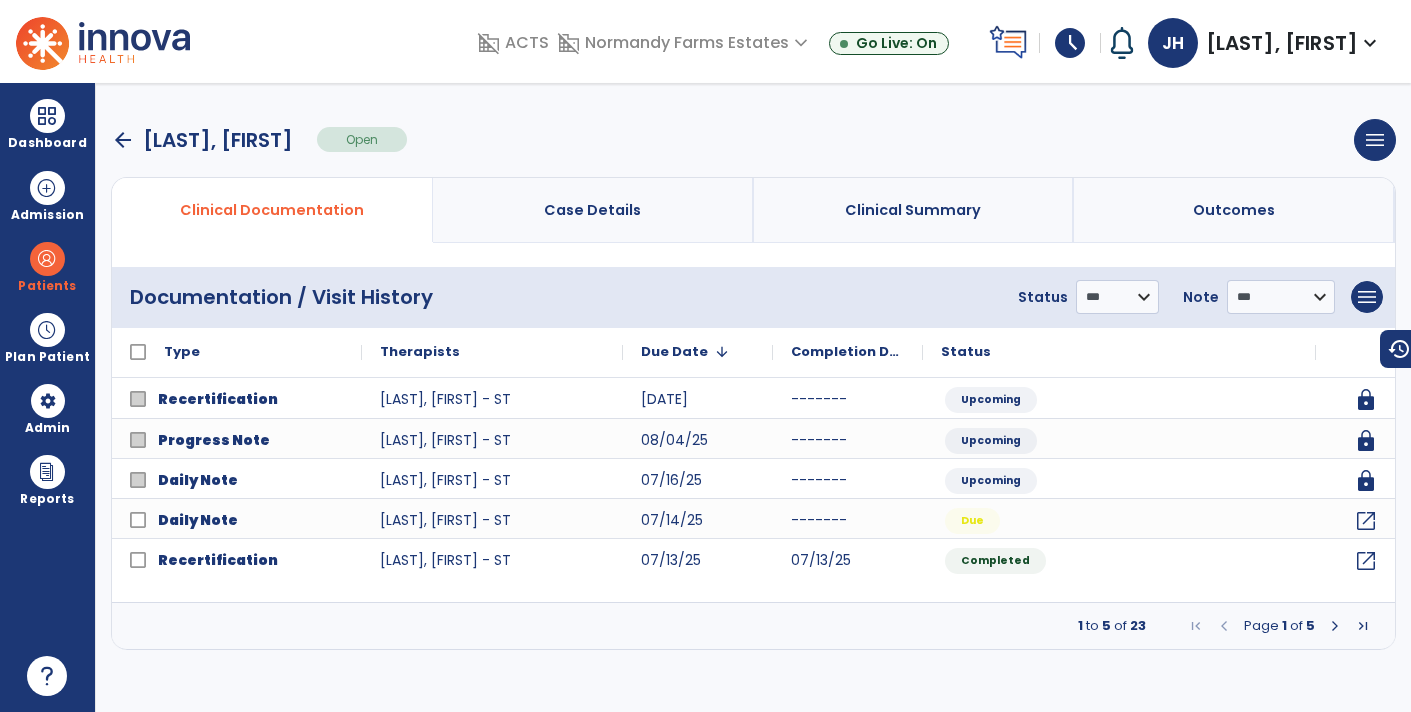 click on "Case Details" at bounding box center (592, 210) 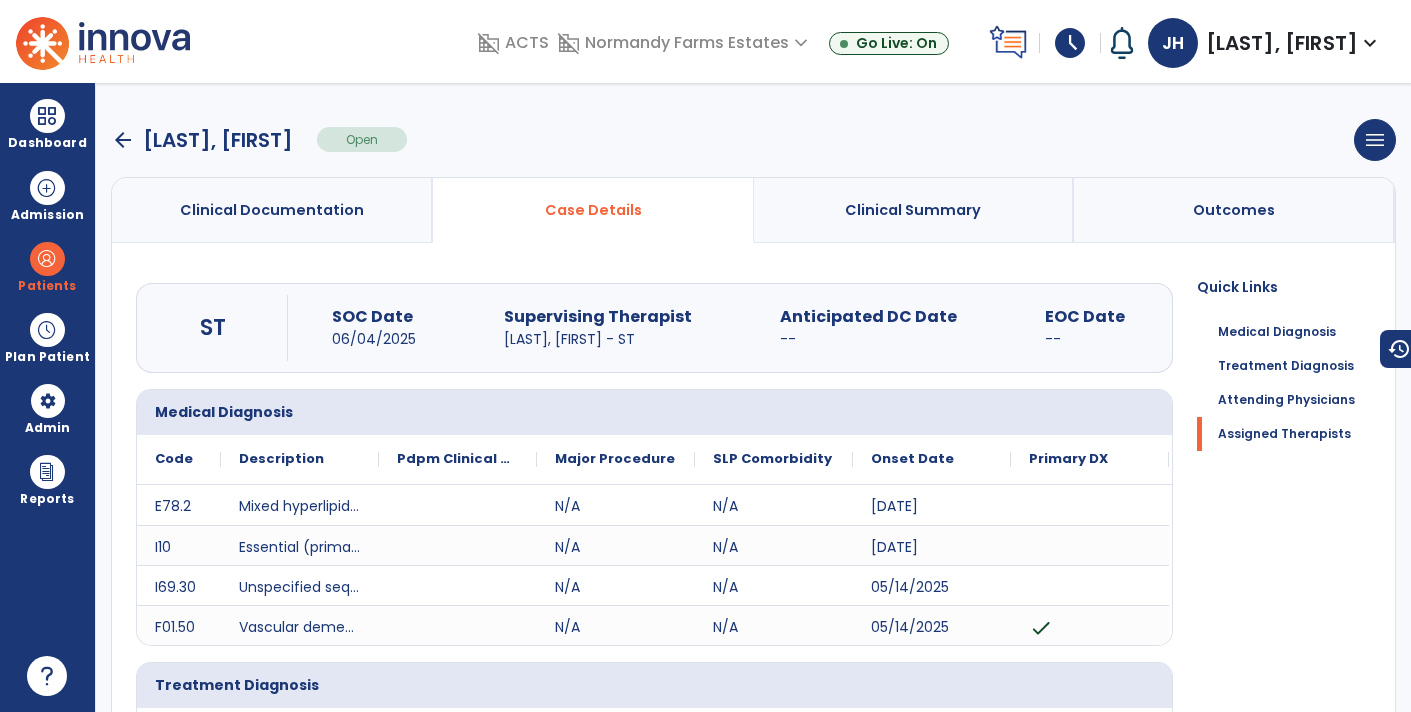 click on "Clinical Summary" at bounding box center [914, 210] 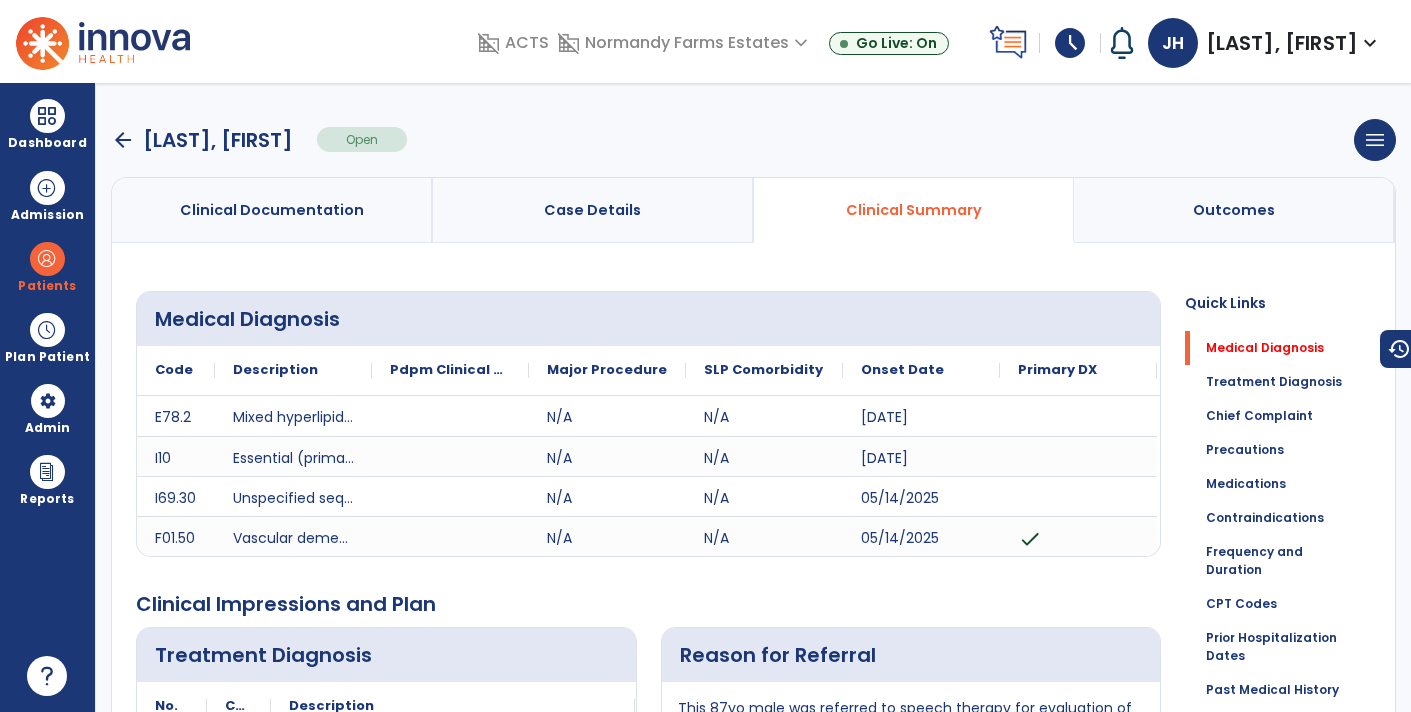 click on "Case Details" at bounding box center [593, 210] 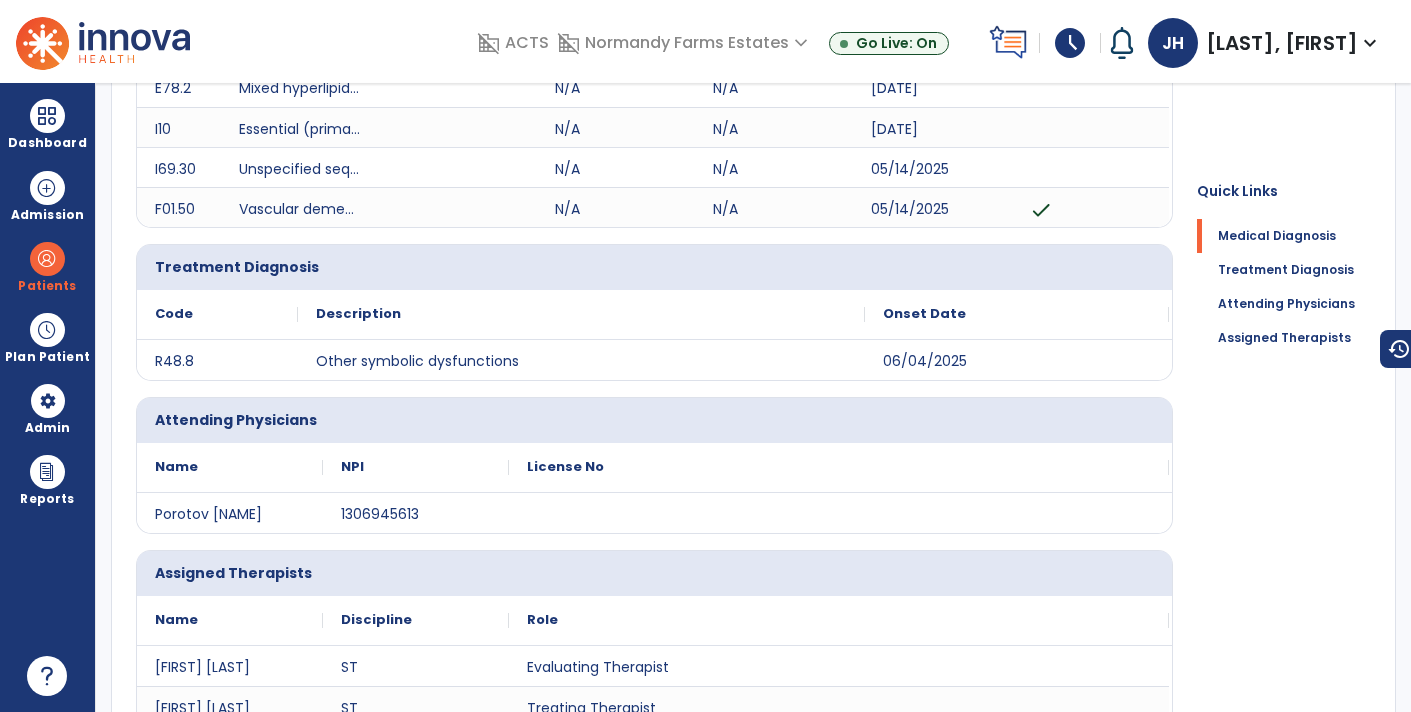 scroll, scrollTop: 0, scrollLeft: 0, axis: both 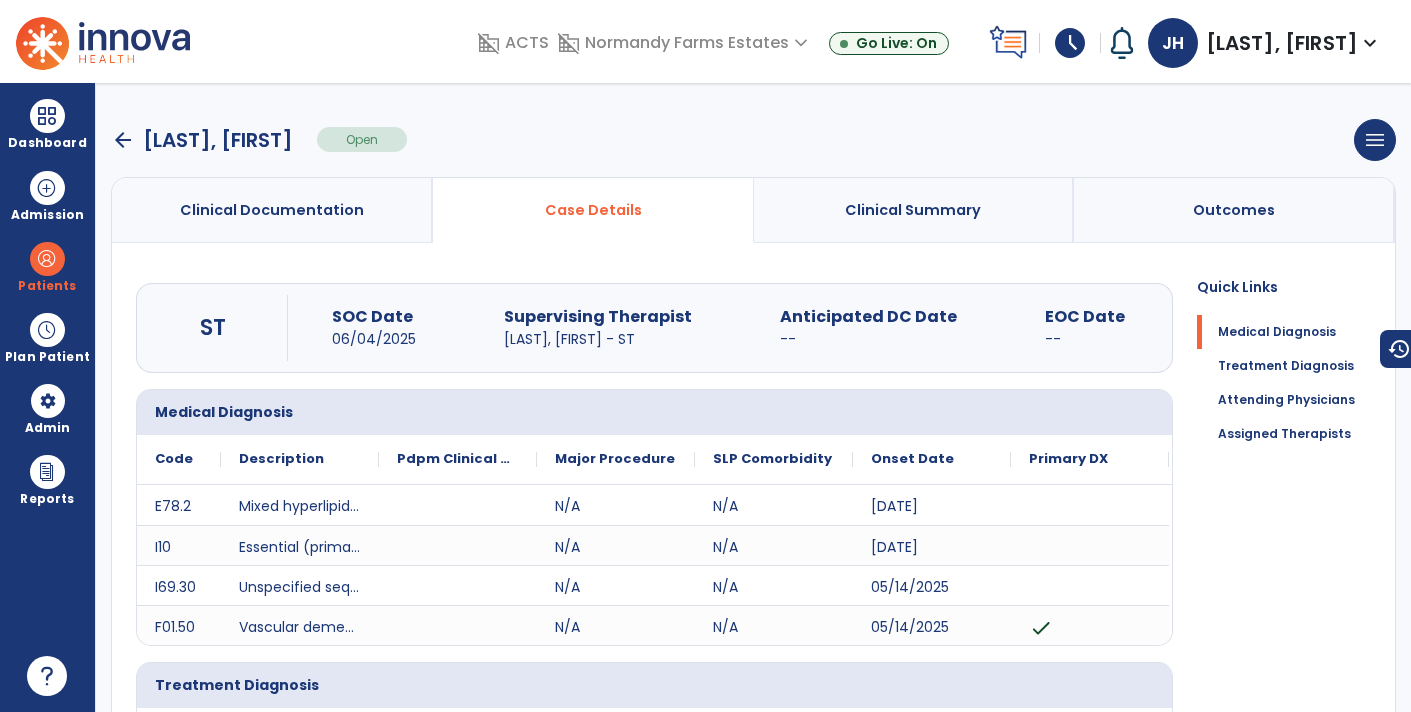 click on "arrow_back" at bounding box center (123, 140) 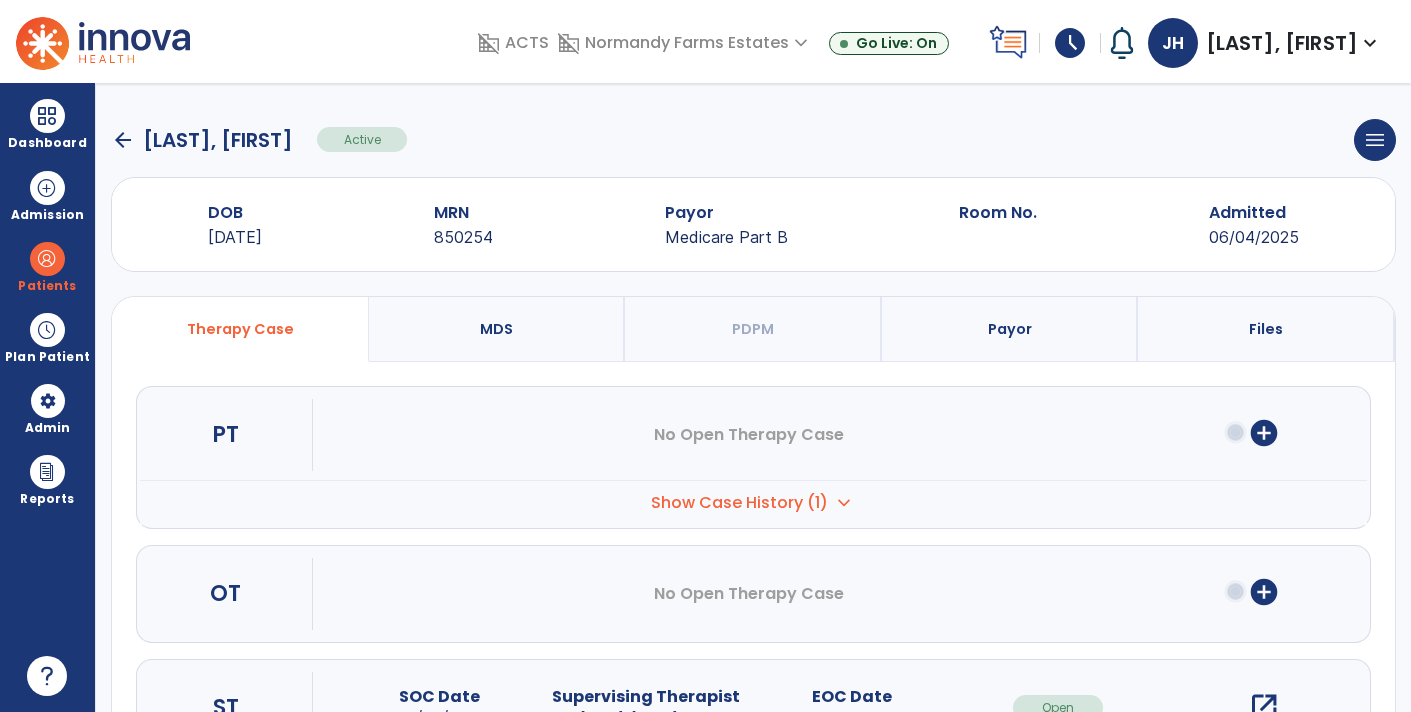click on "open_in_new" at bounding box center (1264, 707) 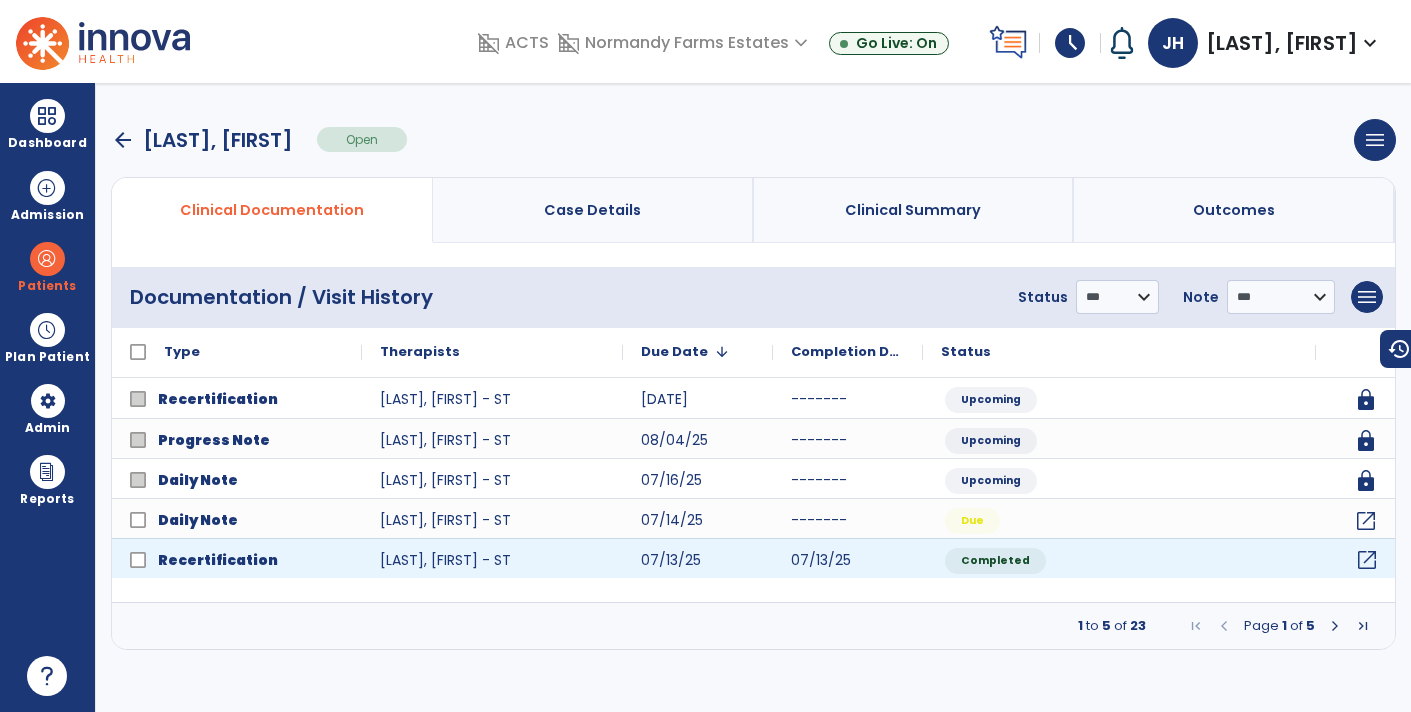 click on "open_in_new" 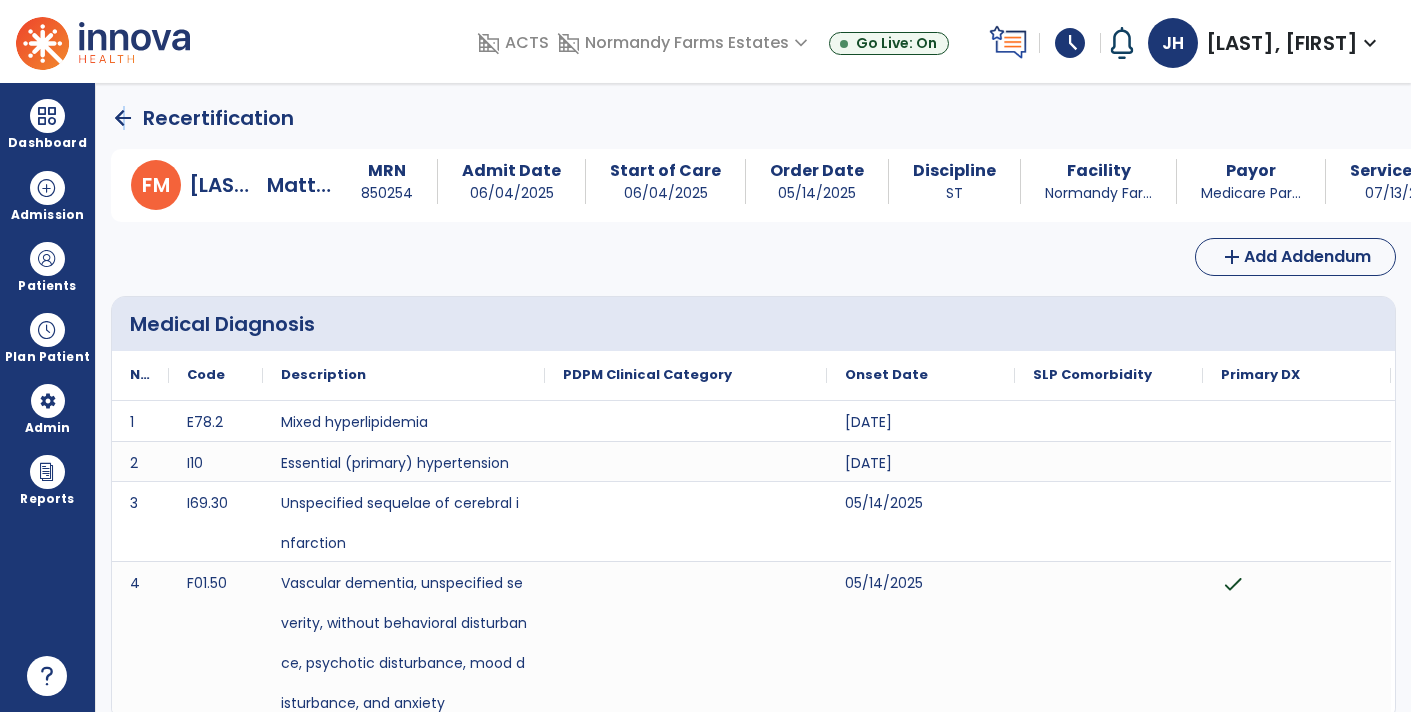 click on "arrow_back" 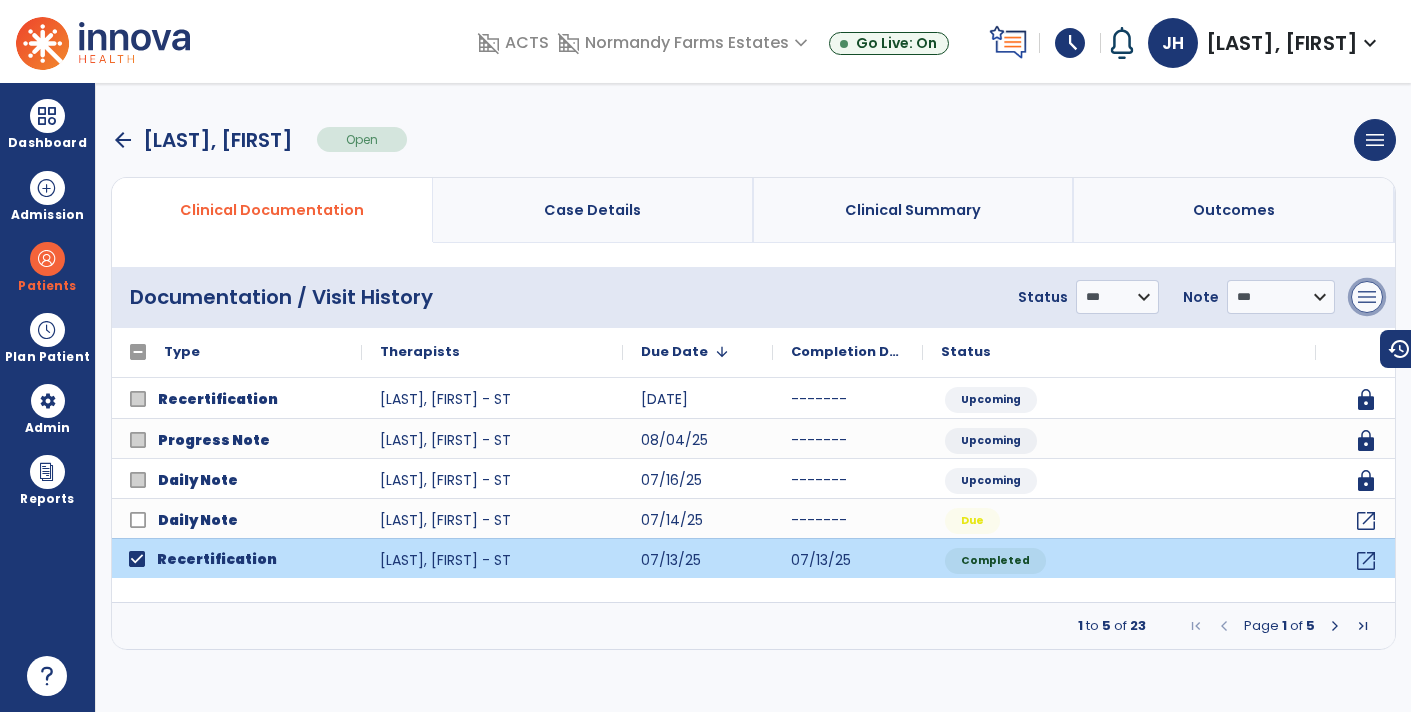 click on "menu" at bounding box center [1367, 297] 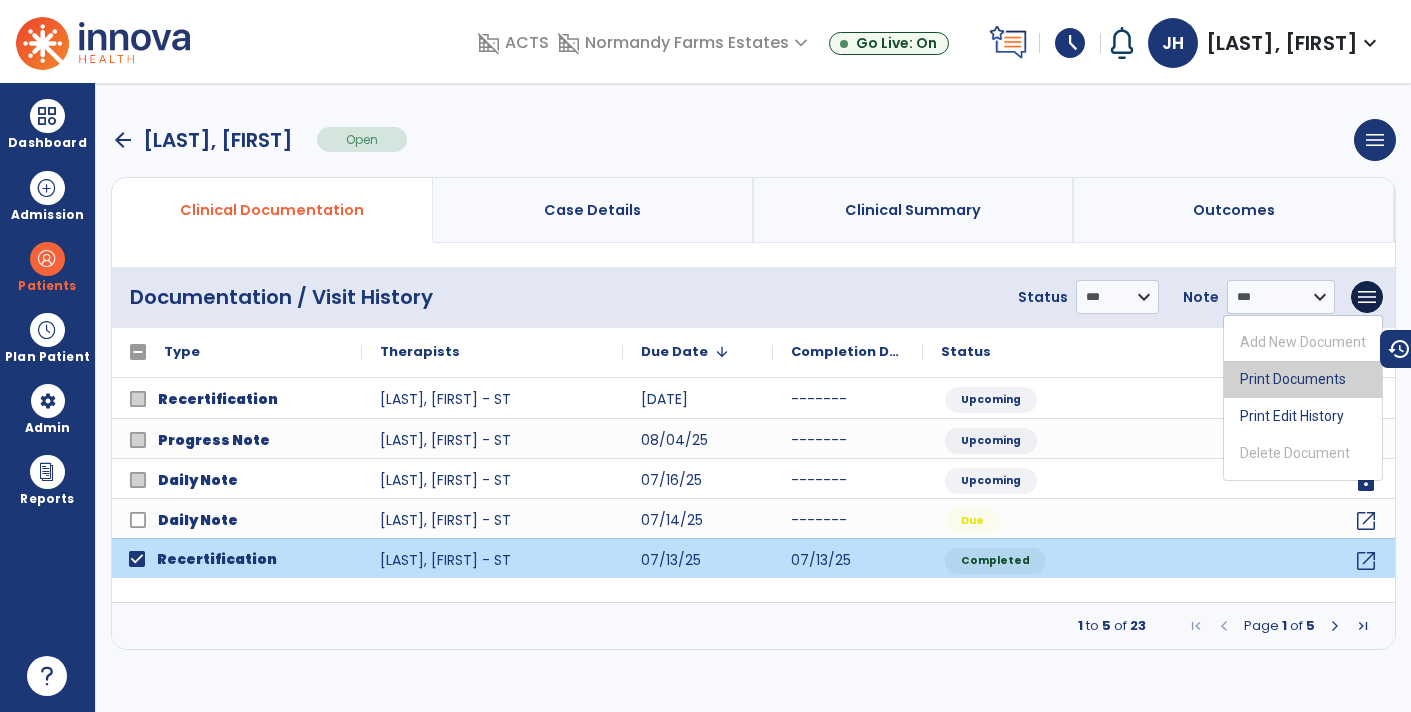 click on "Print Documents" at bounding box center [1303, 379] 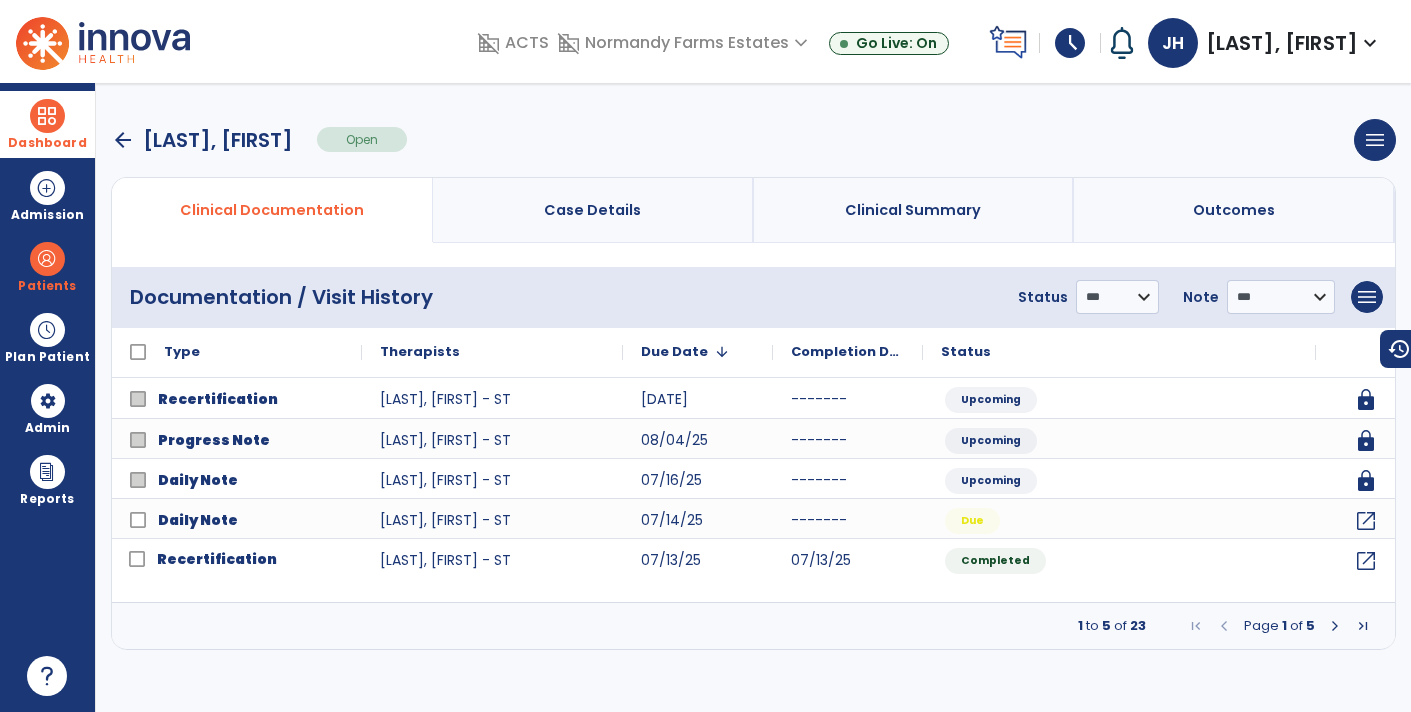 click at bounding box center [47, 116] 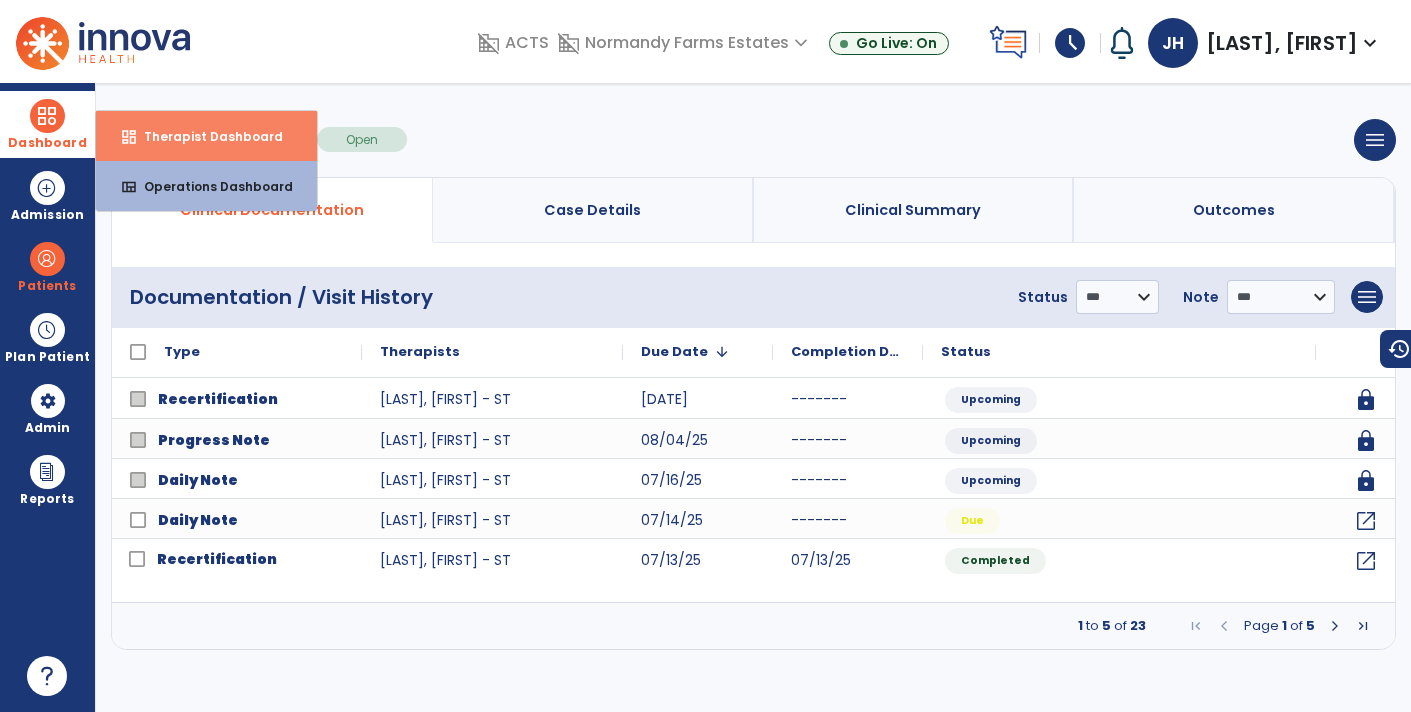 click on "Therapist Dashboard" at bounding box center (205, 136) 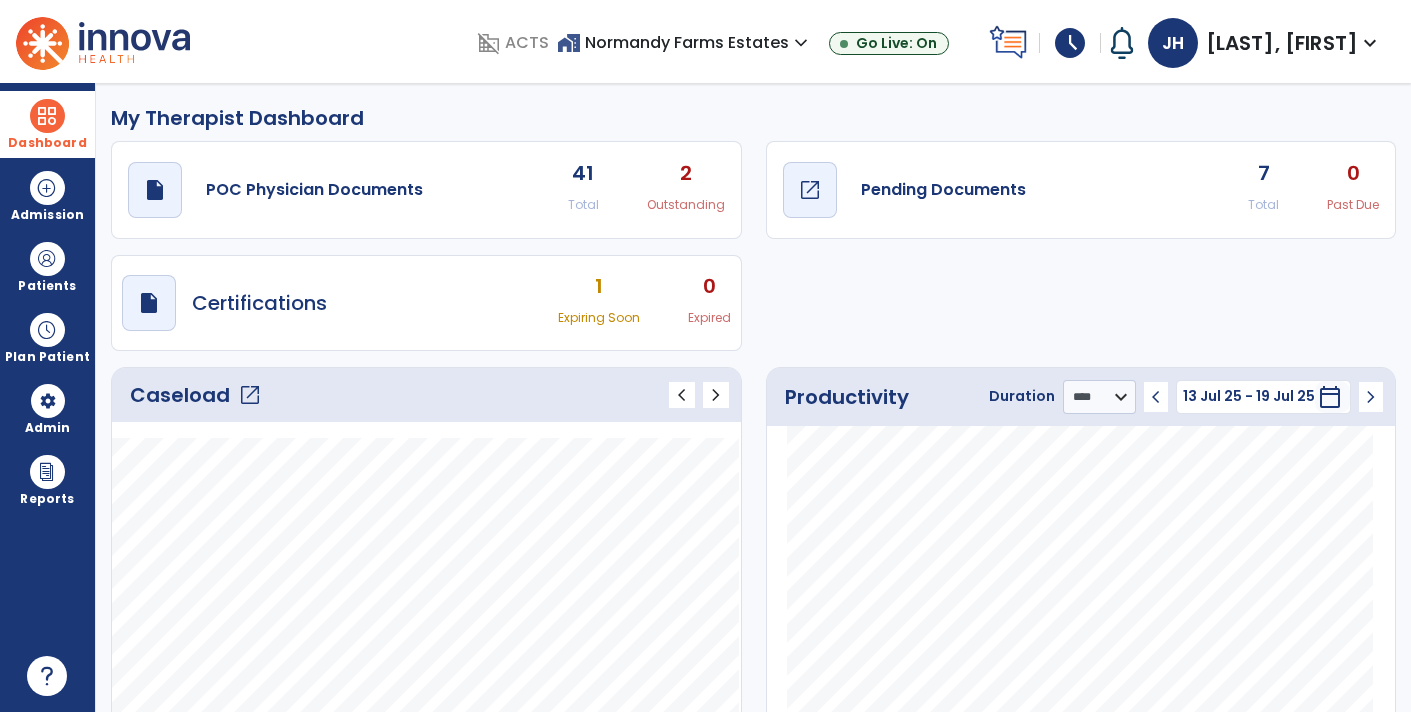 click on "Pending Documents" 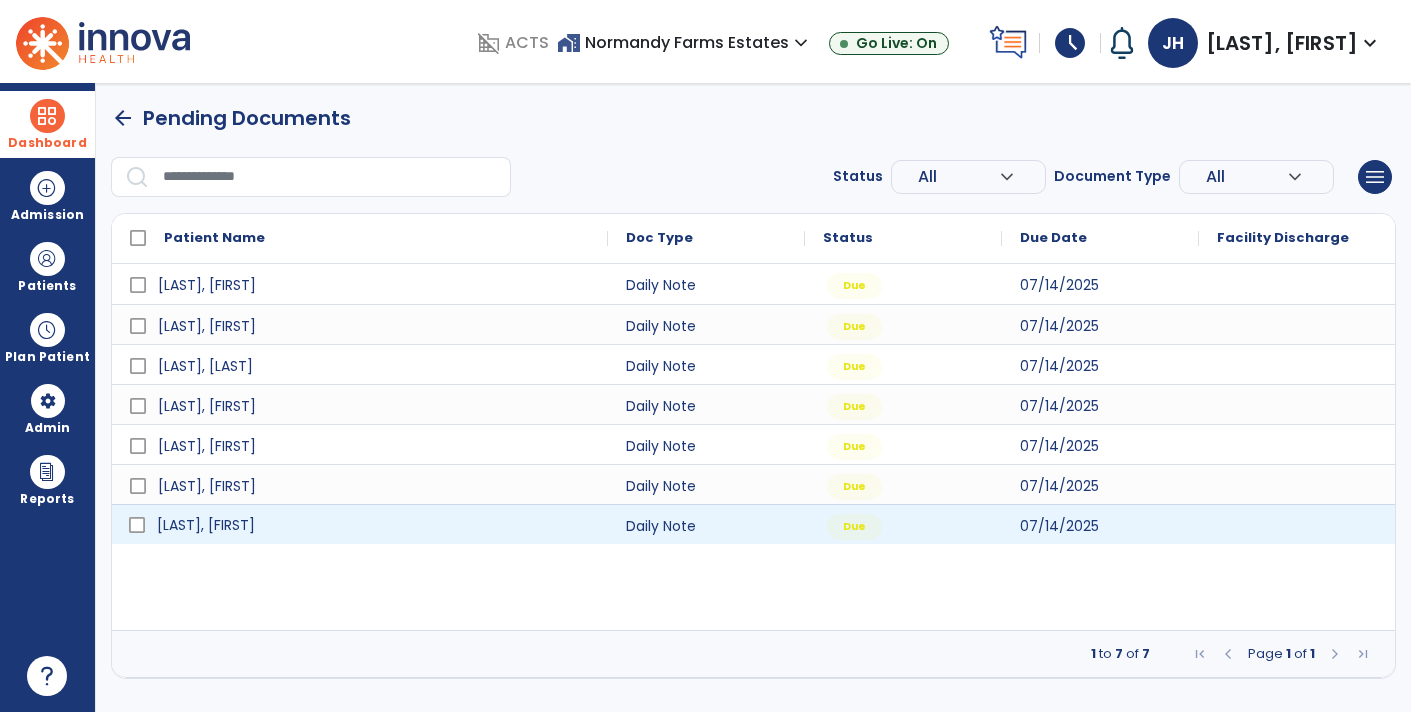 click on "[LAST], [FIRST]" at bounding box center [206, 525] 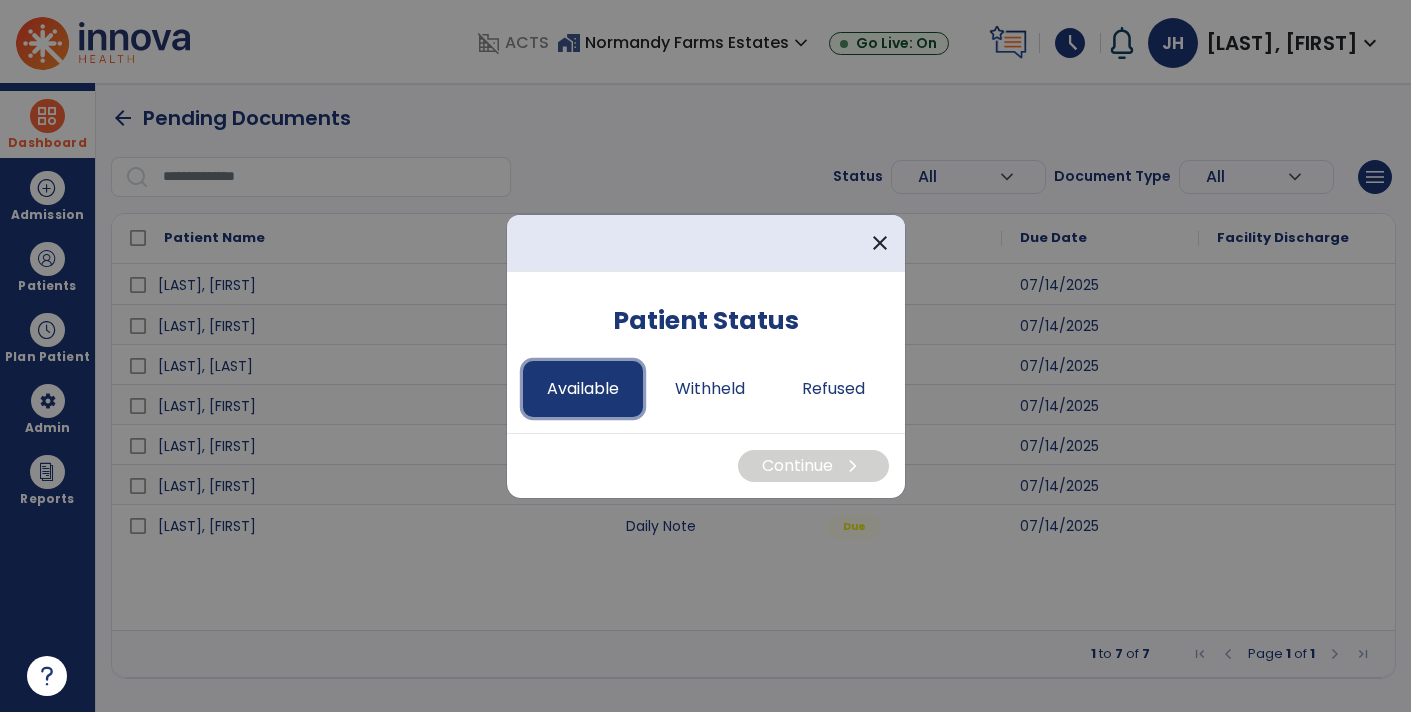 click on "Available" at bounding box center [583, 389] 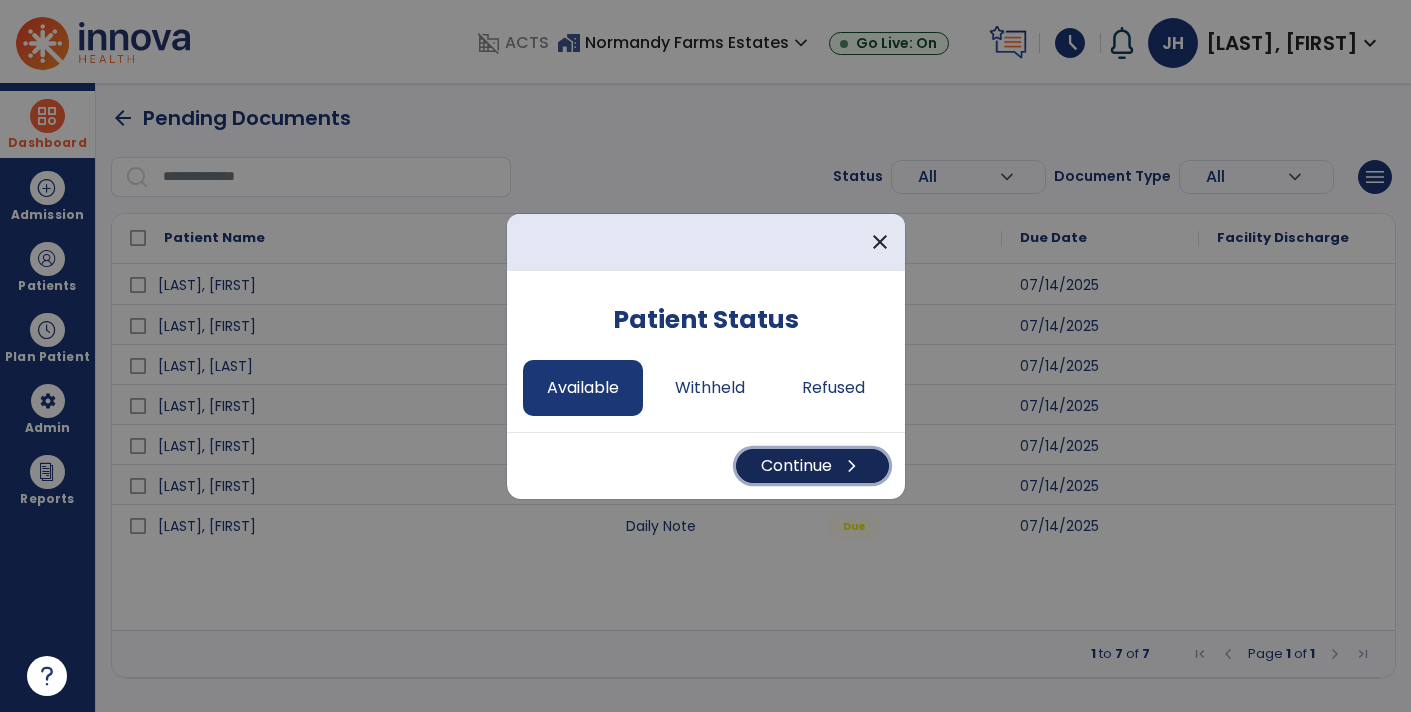 click on "Continue   chevron_right" at bounding box center [812, 466] 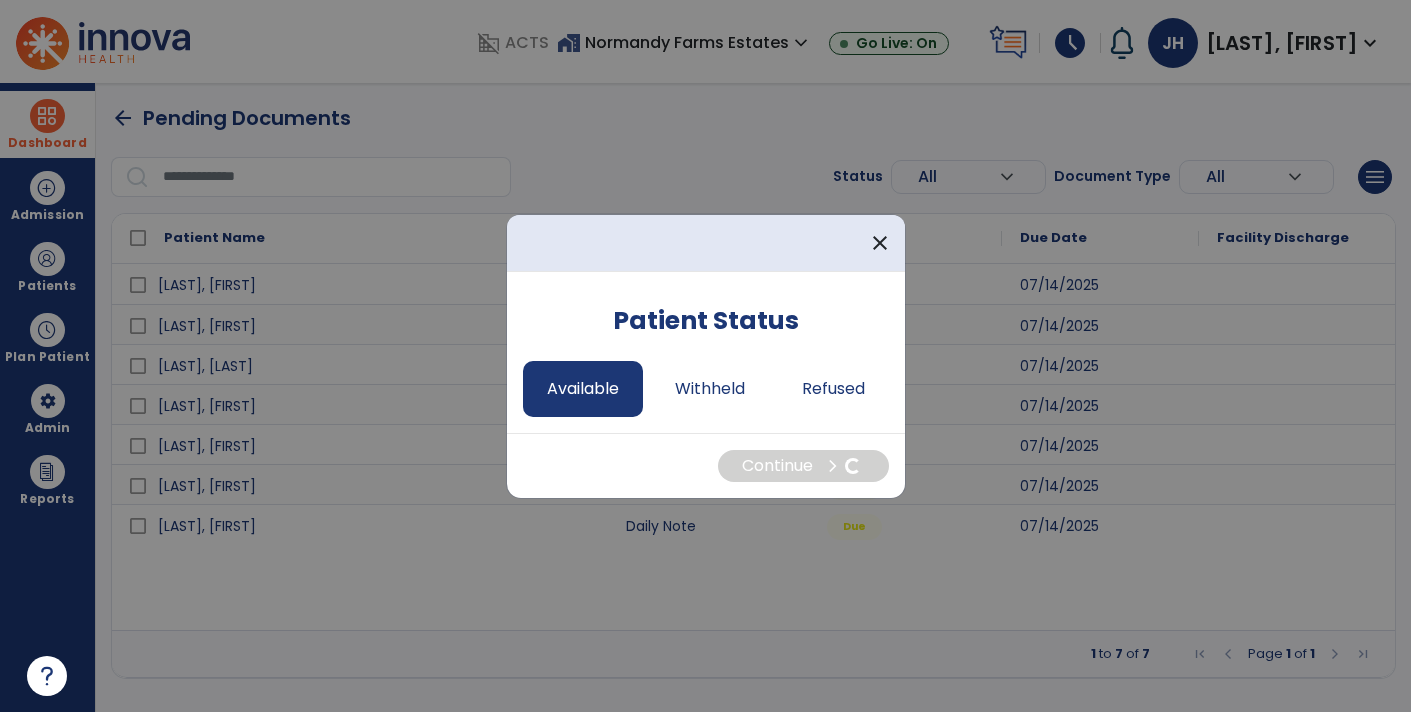 select on "*" 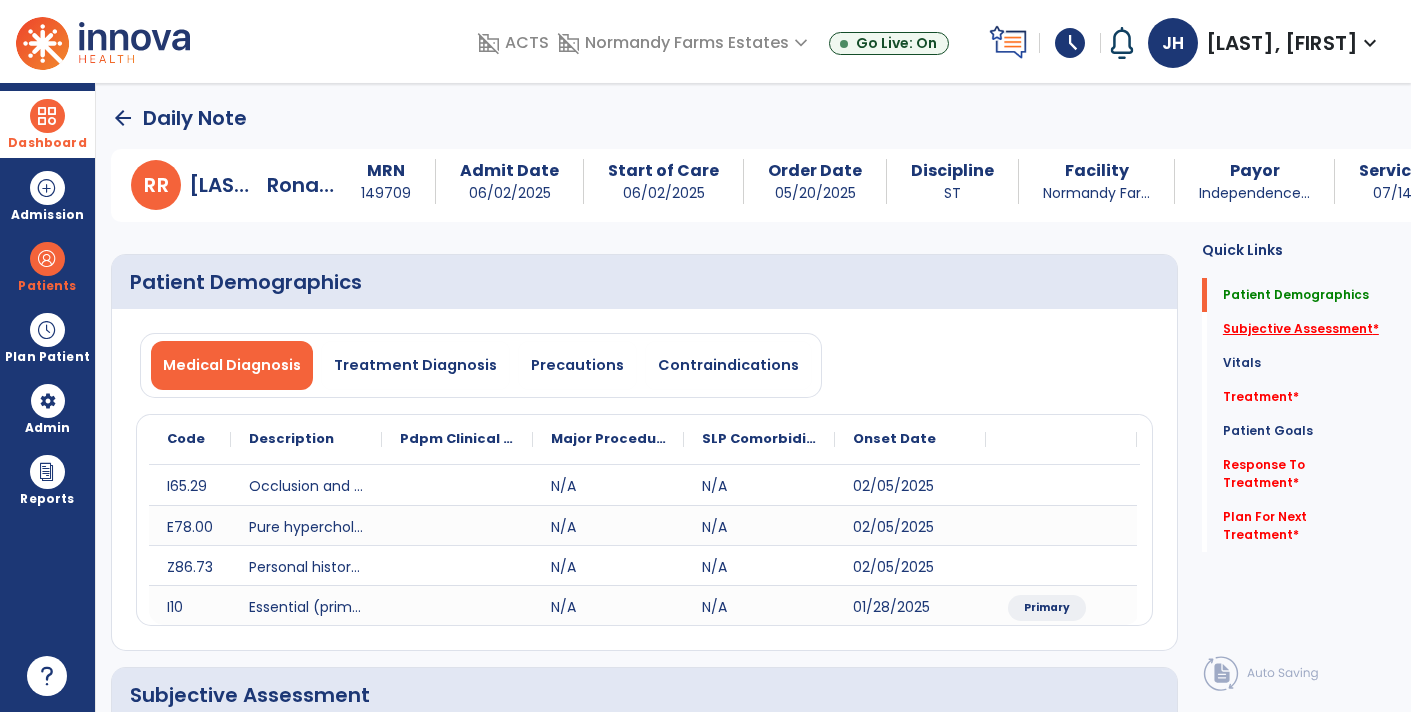 click on "Subjective Assessment   *" 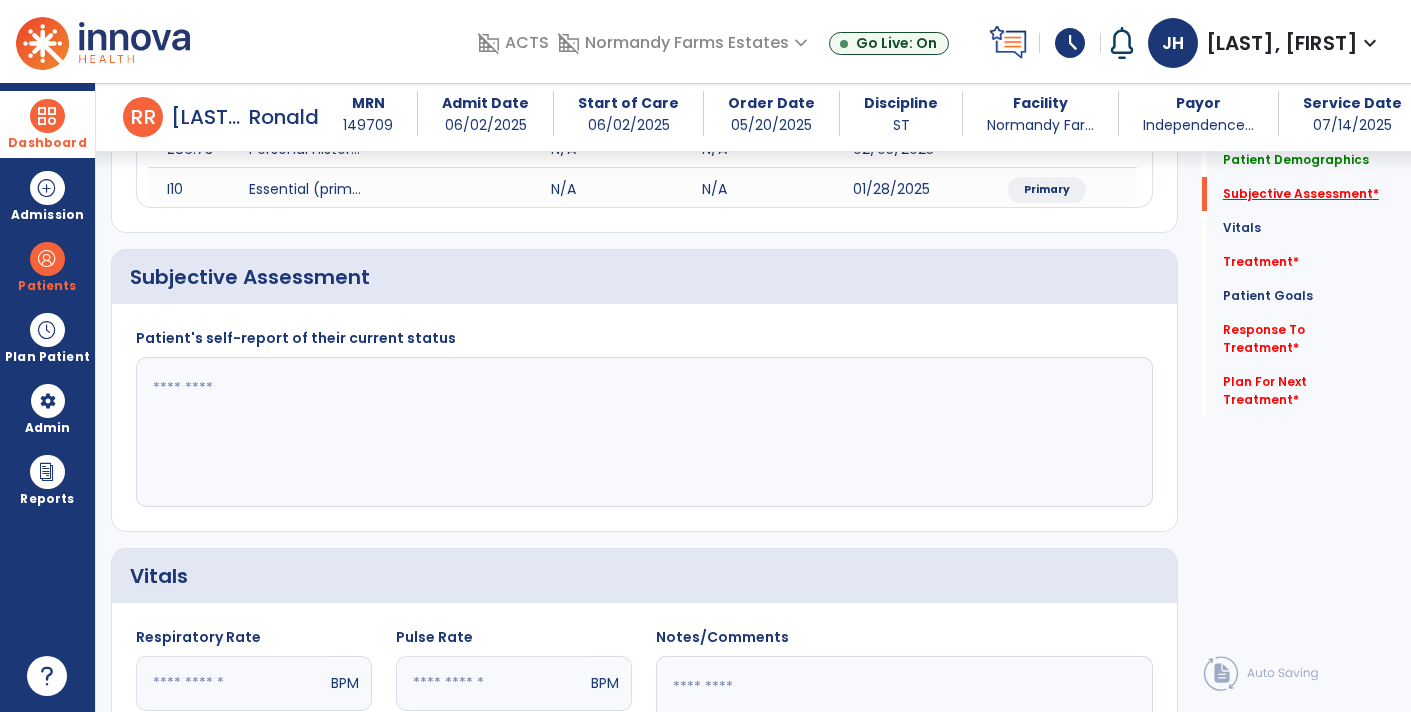 scroll, scrollTop: 409, scrollLeft: 0, axis: vertical 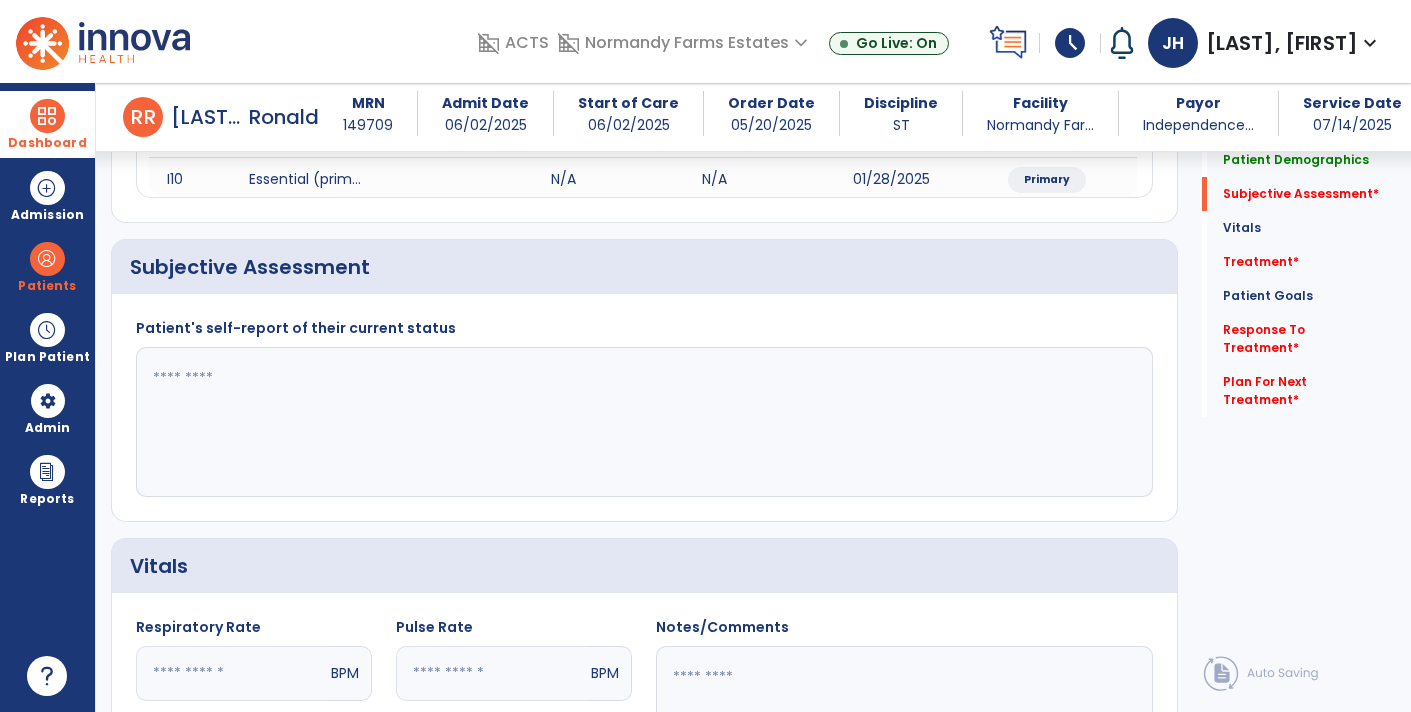 click 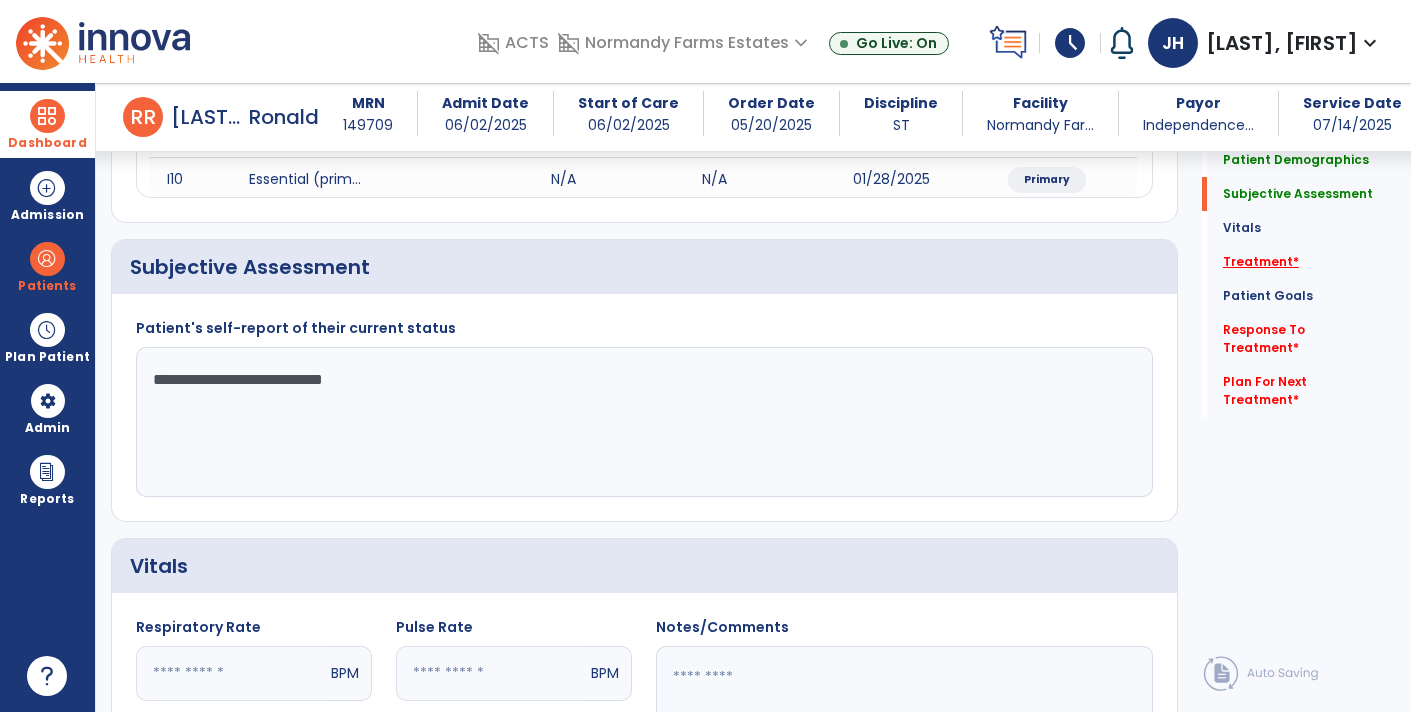 type on "**********" 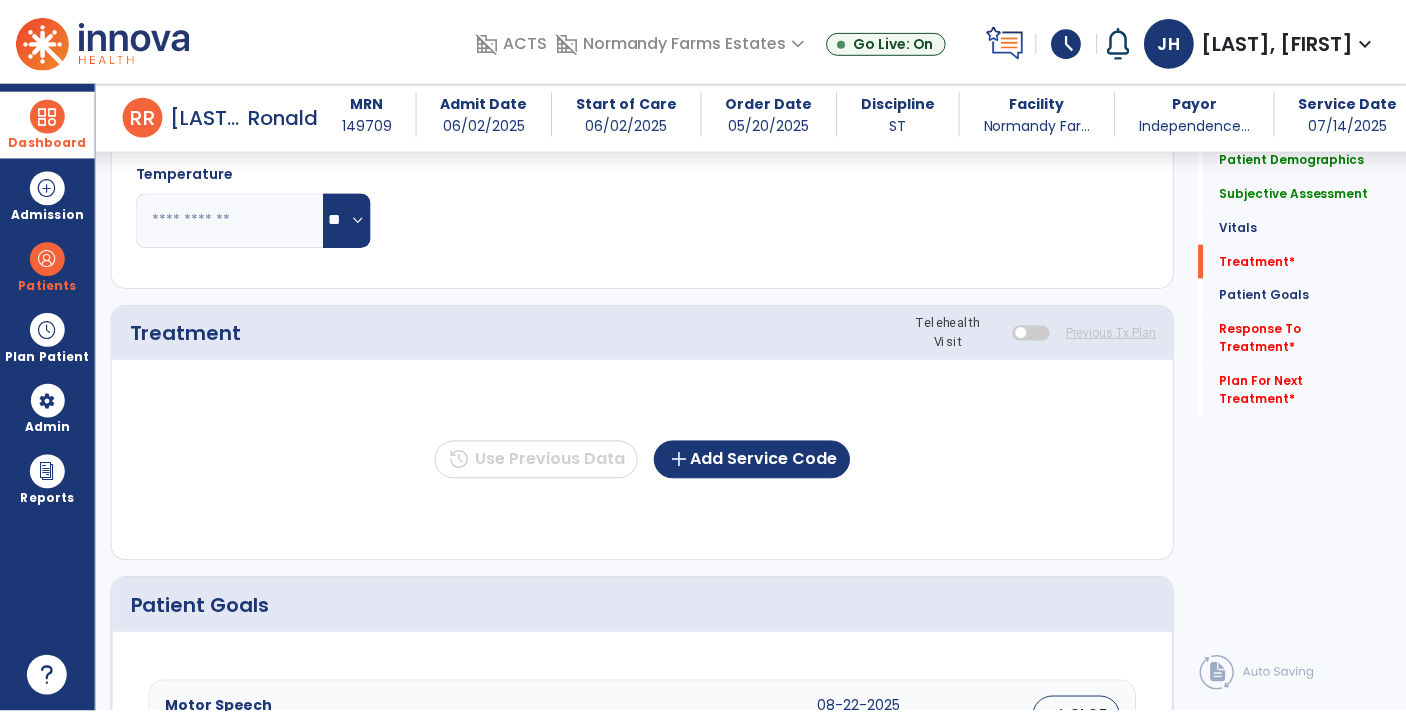 scroll, scrollTop: 1095, scrollLeft: 0, axis: vertical 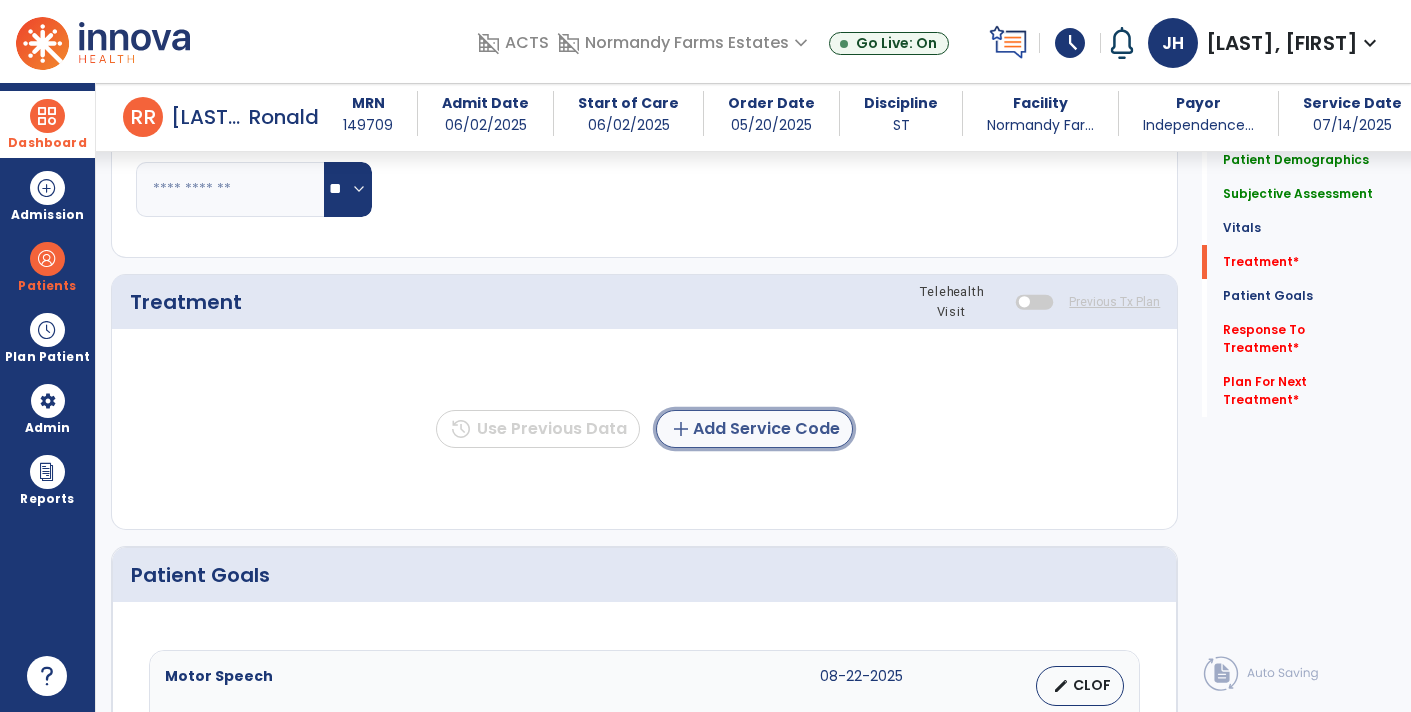 click on "add  Add Service Code" 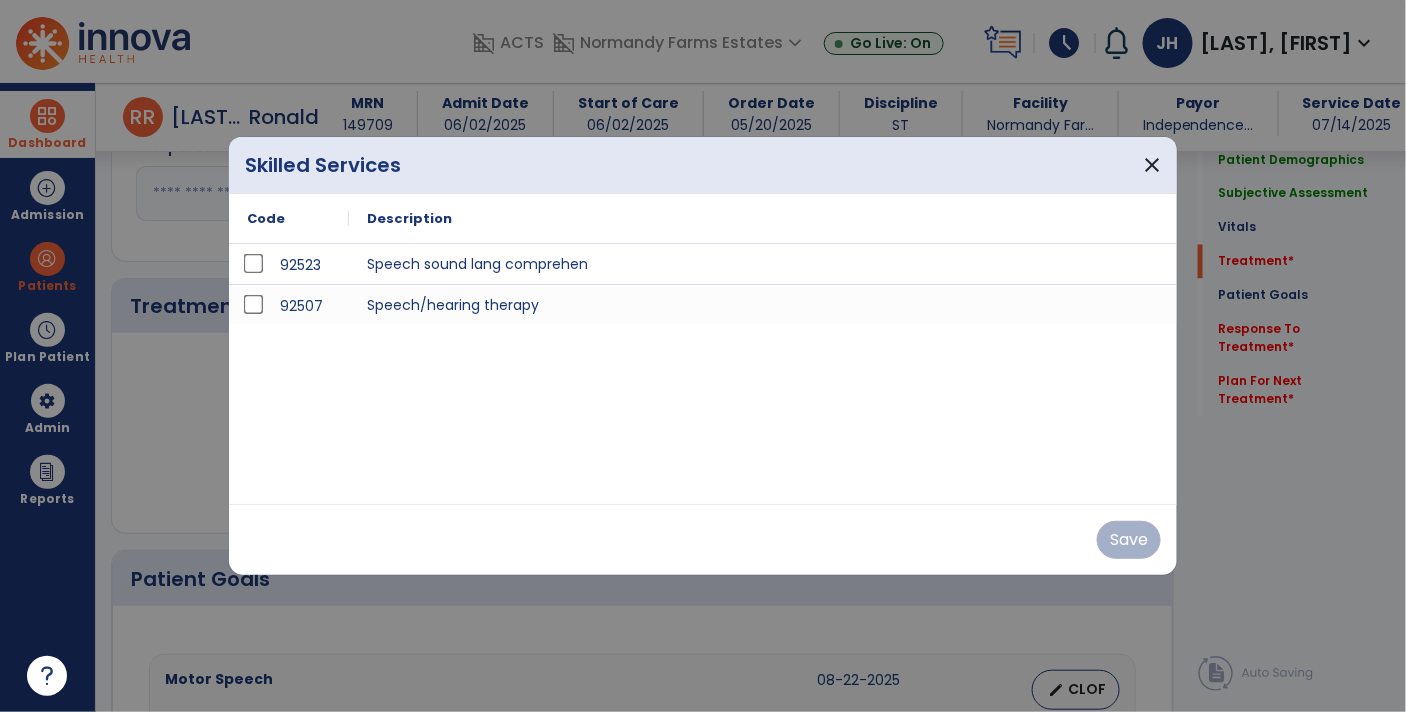 scroll, scrollTop: 1095, scrollLeft: 0, axis: vertical 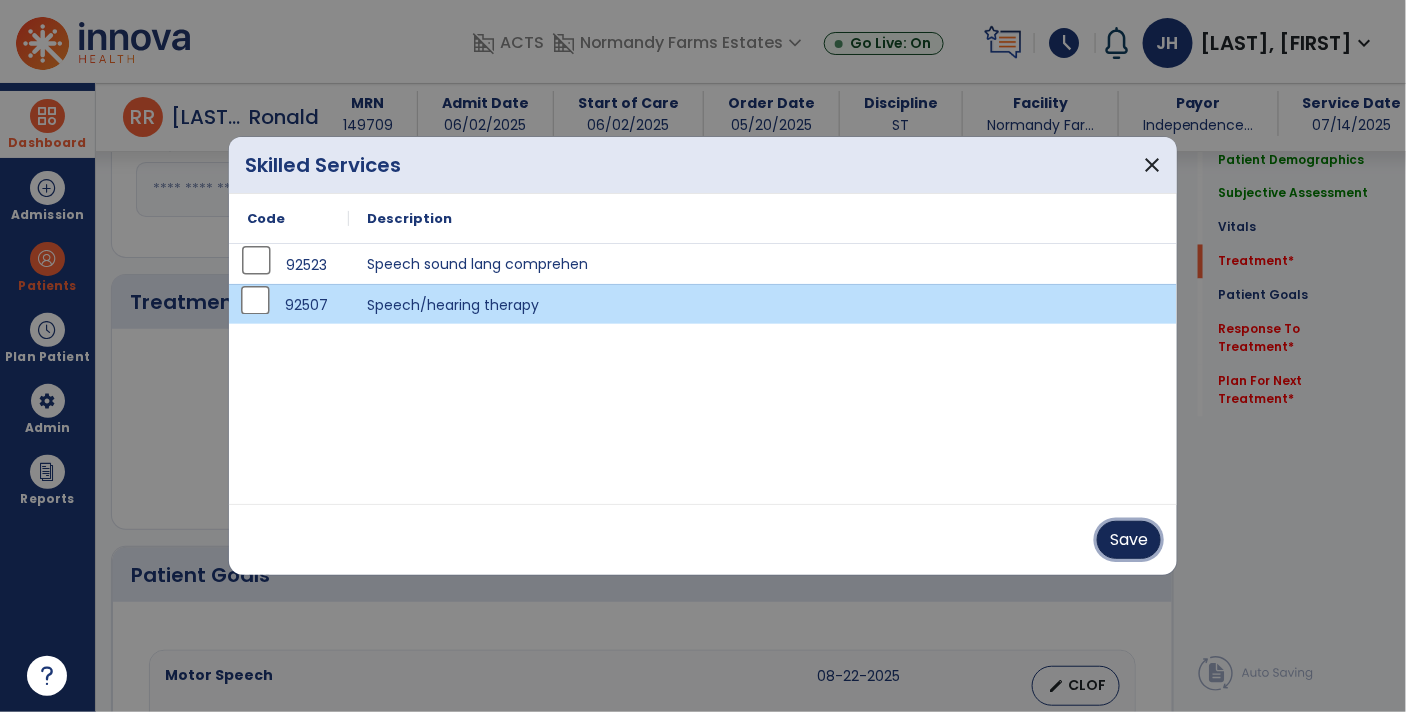 click on "Save" at bounding box center [1129, 540] 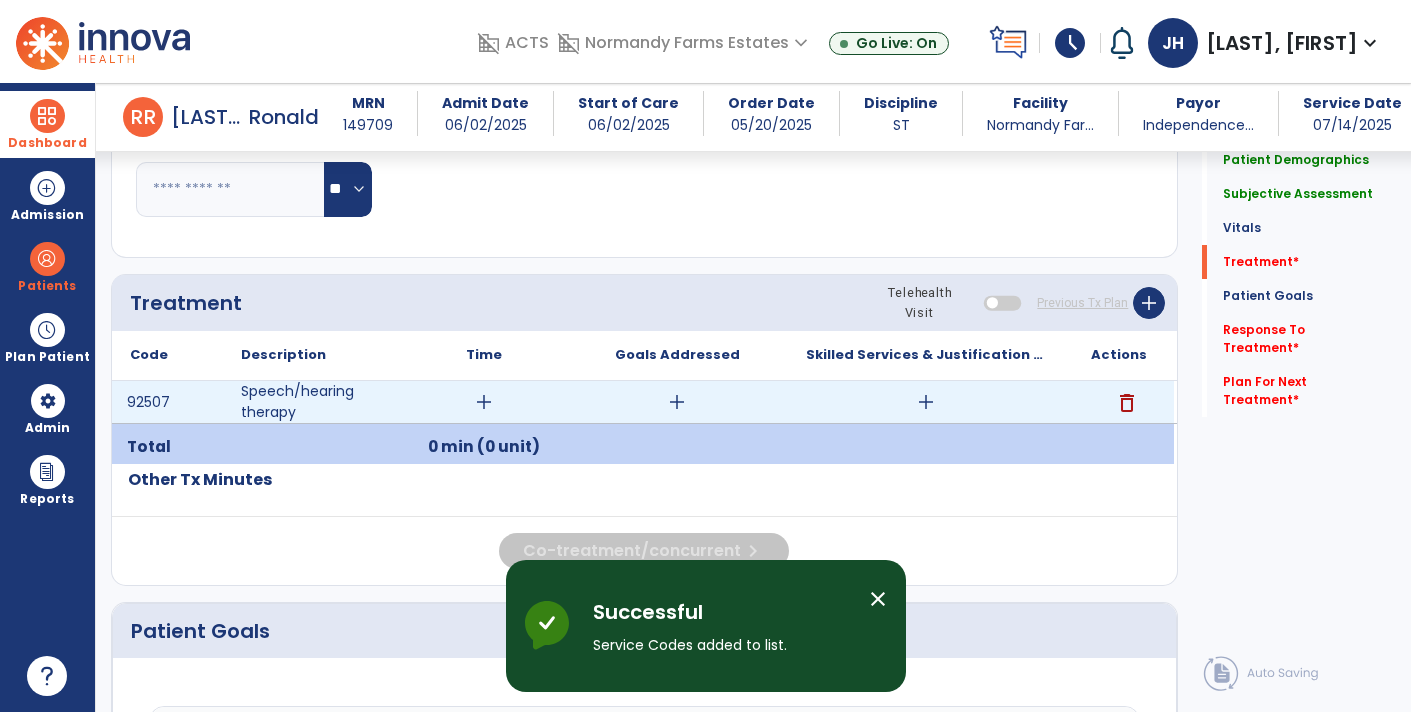 click on "add" at bounding box center [677, 402] 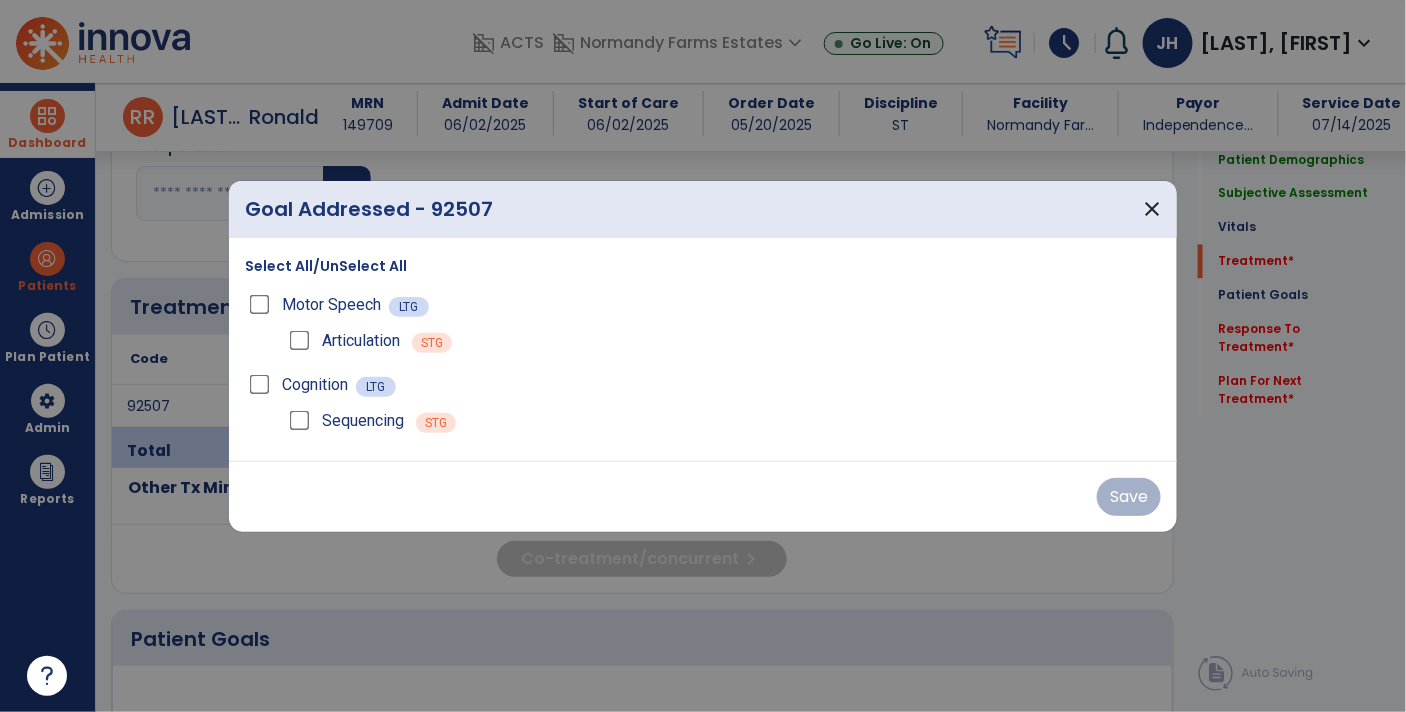 scroll, scrollTop: 1095, scrollLeft: 0, axis: vertical 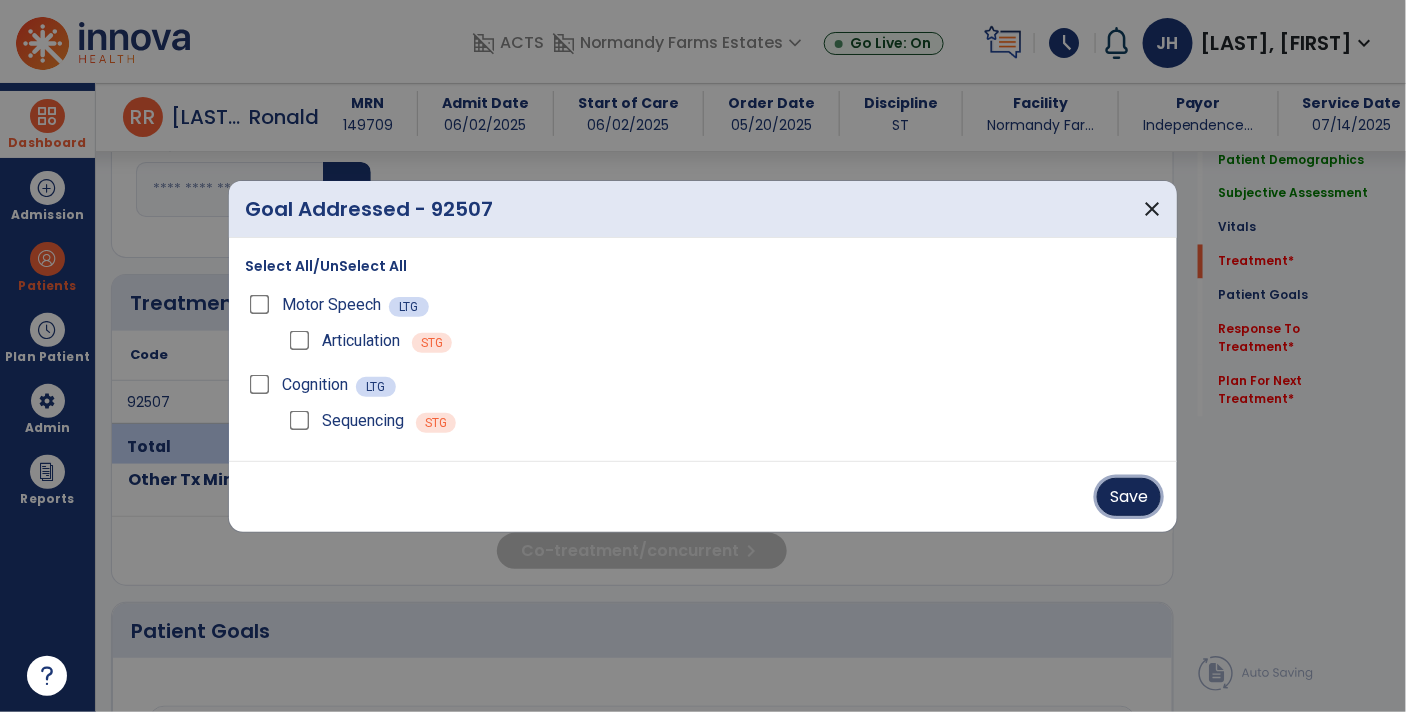 click on "Save" at bounding box center (1129, 497) 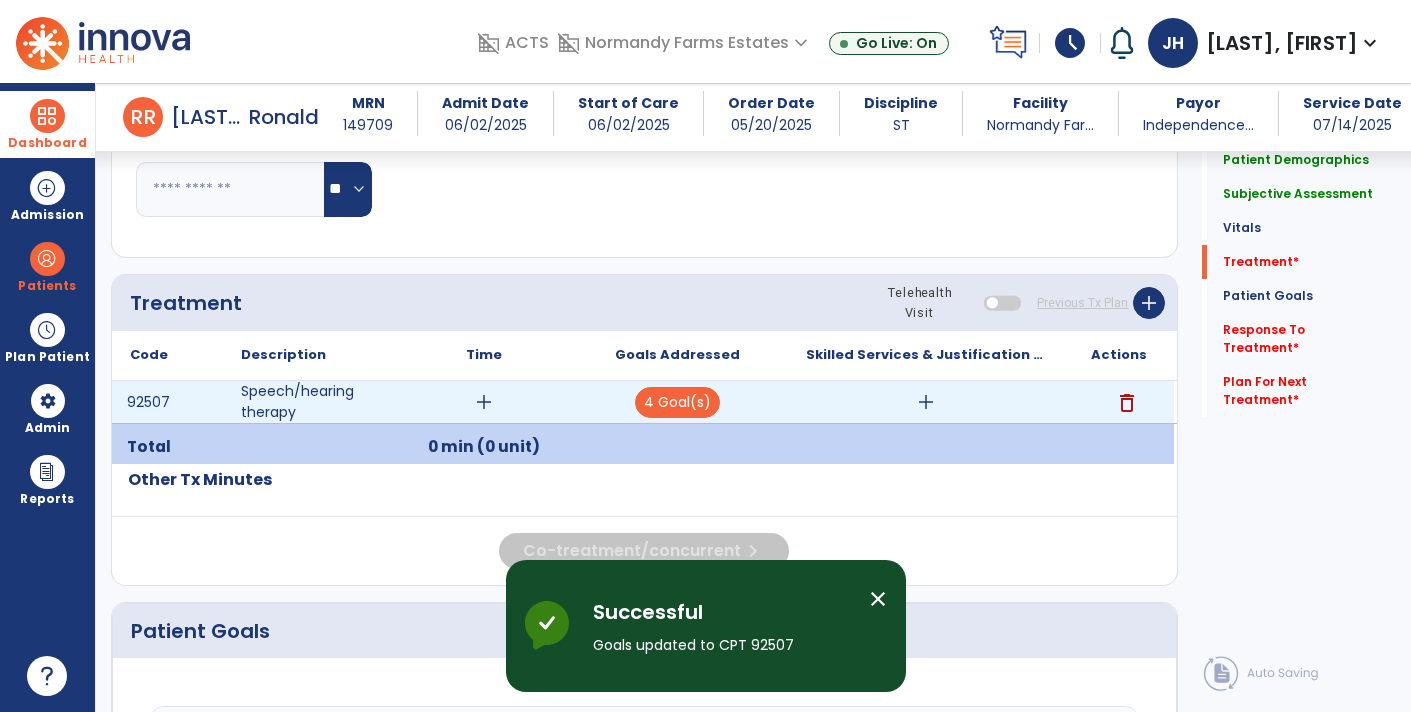 click on "add" at bounding box center (926, 402) 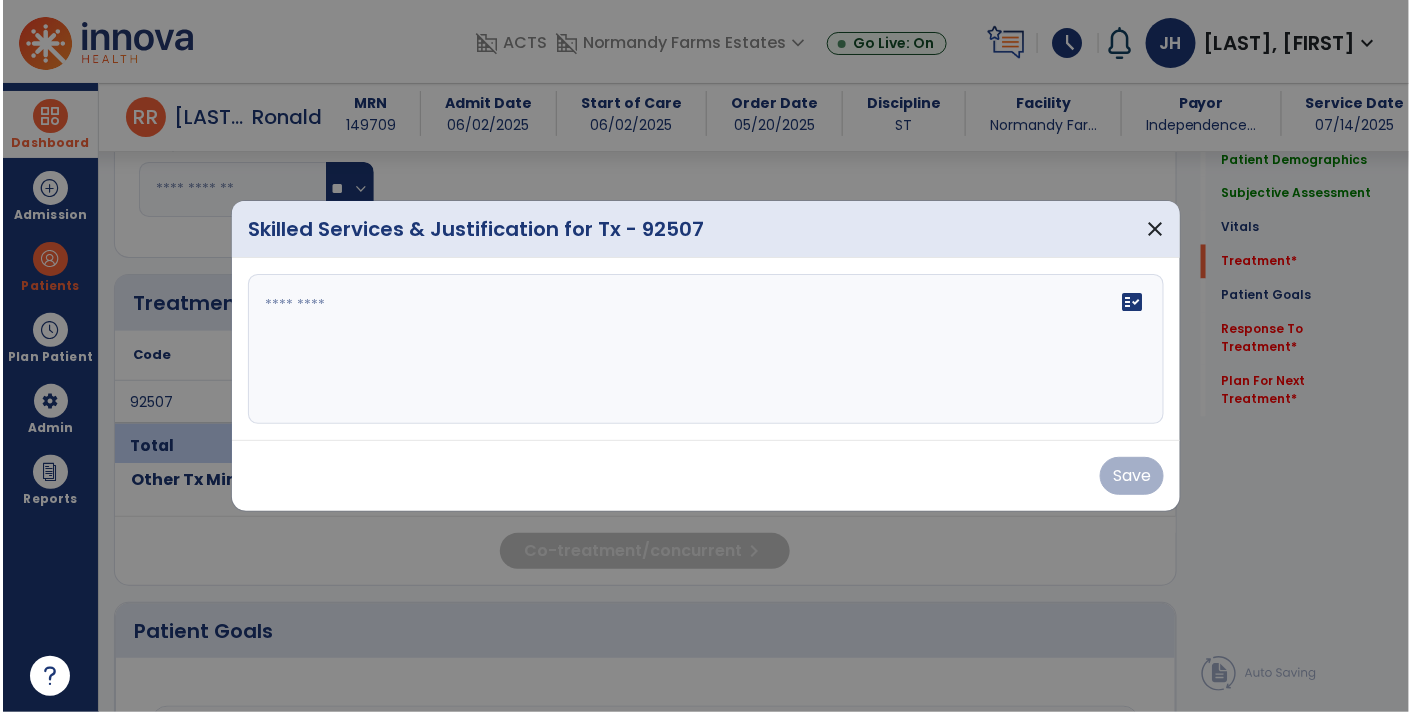 scroll, scrollTop: 1095, scrollLeft: 0, axis: vertical 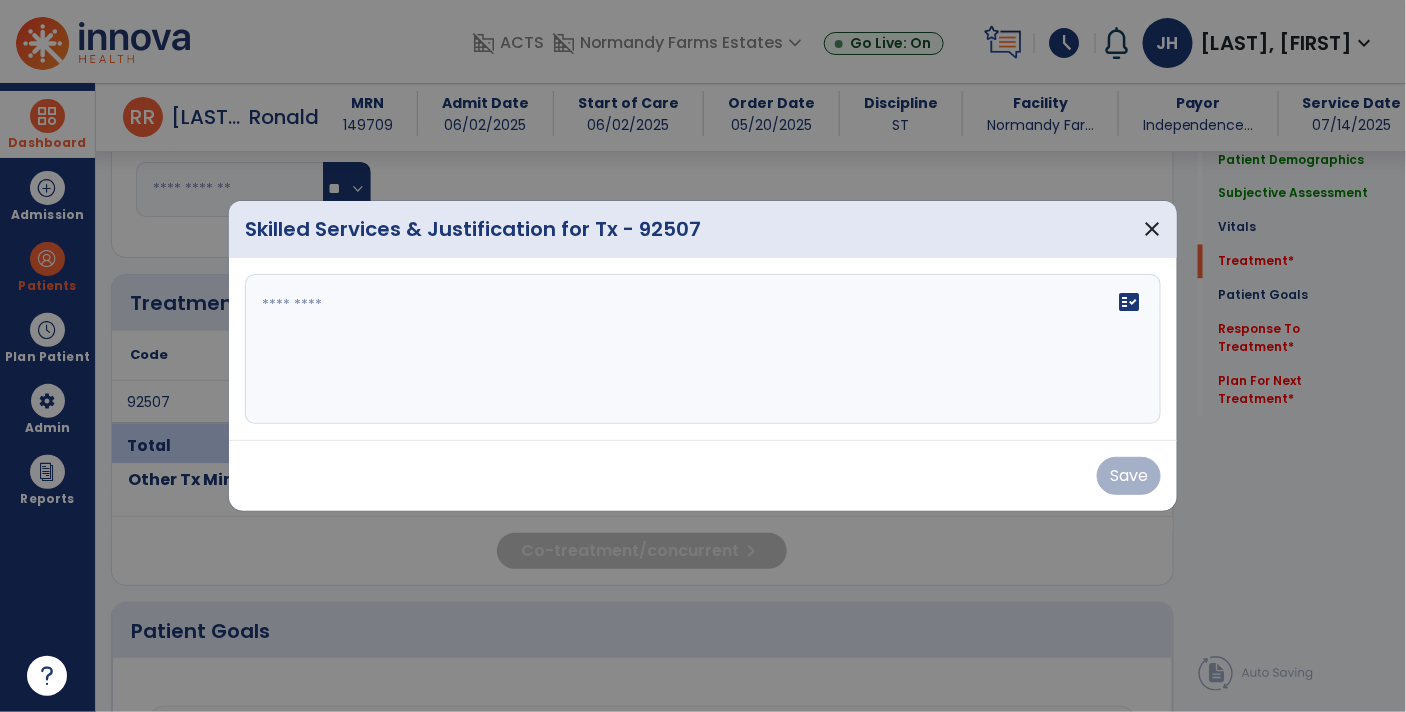 click at bounding box center (703, 349) 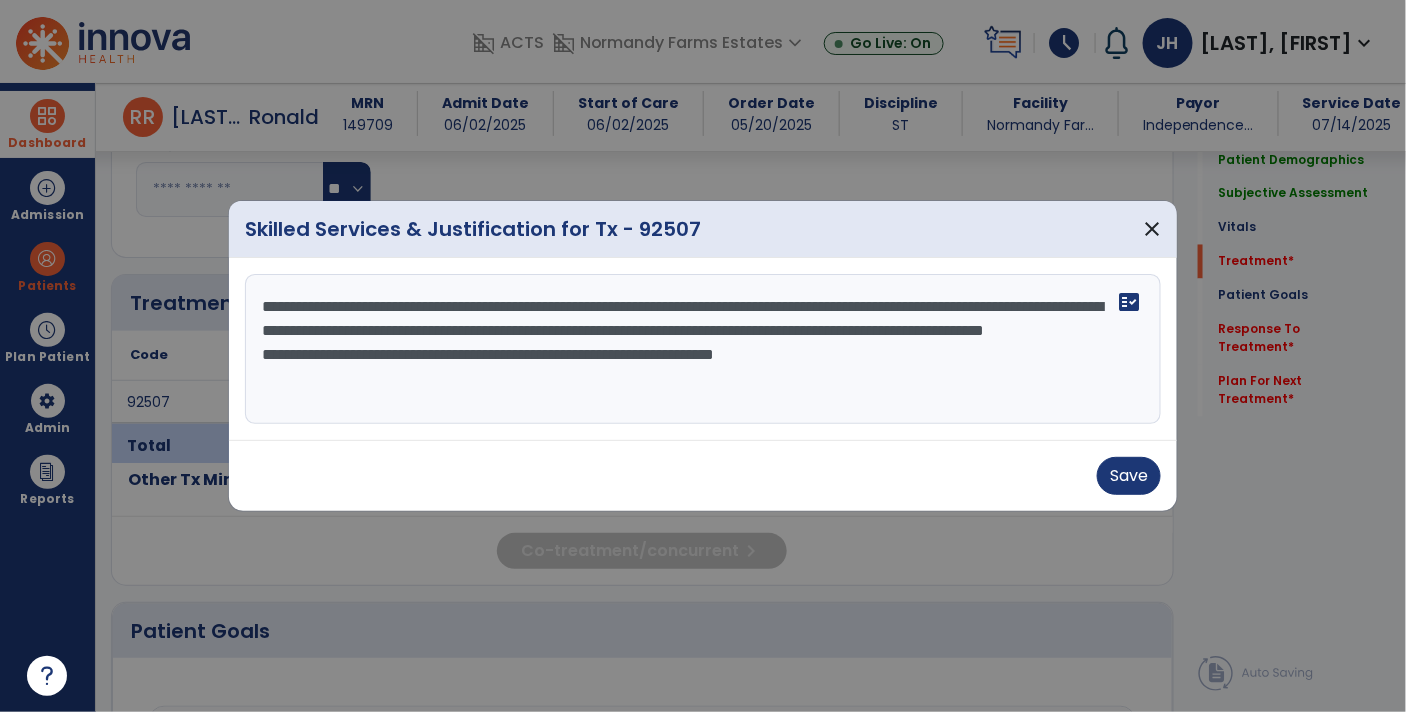click on "**********" at bounding box center [703, 349] 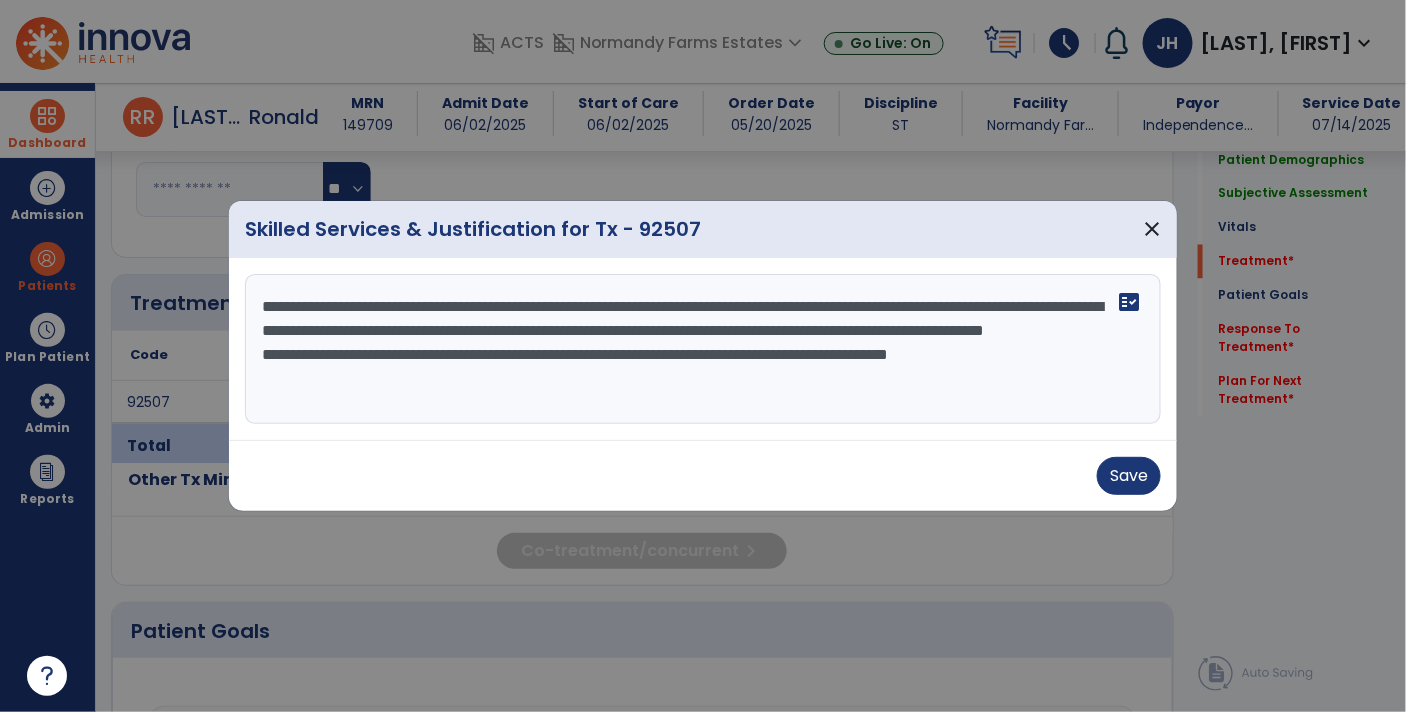 click on "**********" at bounding box center [703, 349] 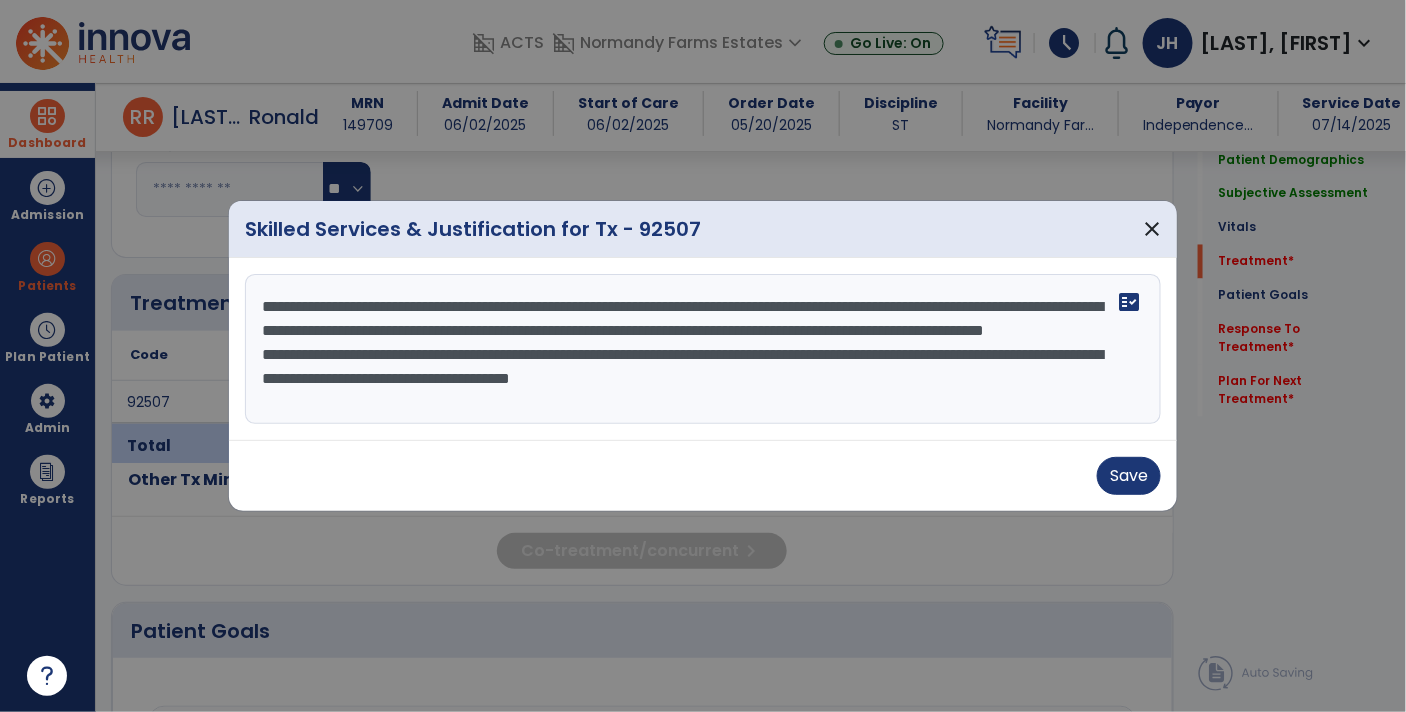 click on "**********" at bounding box center [703, 349] 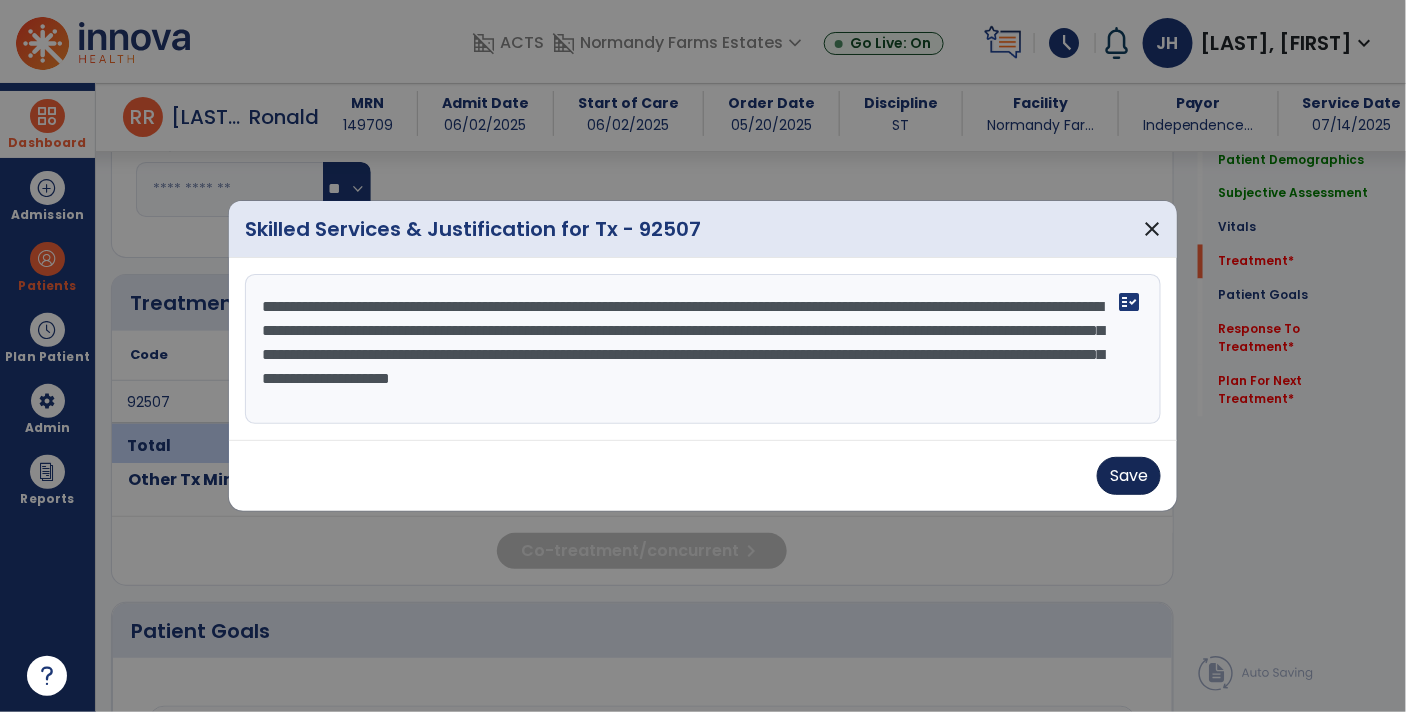 type on "**********" 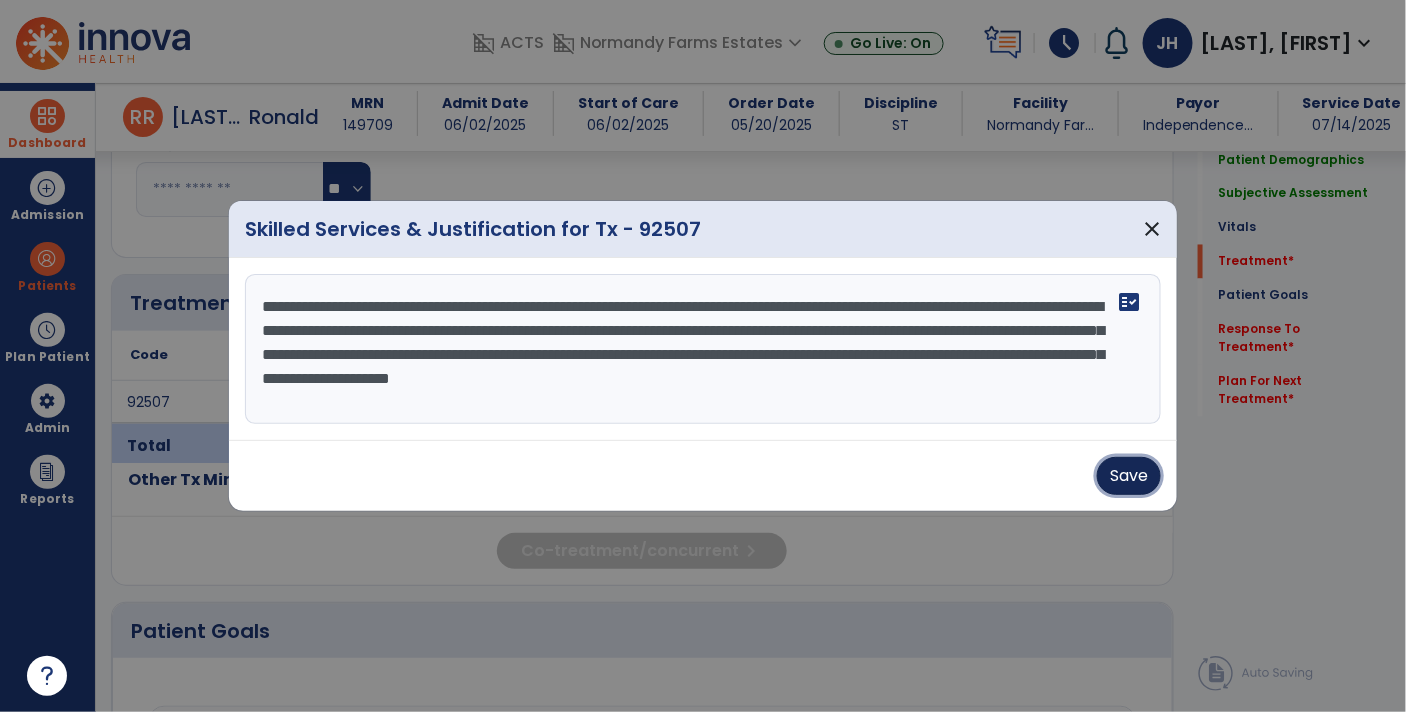 click on "Save" at bounding box center [1129, 476] 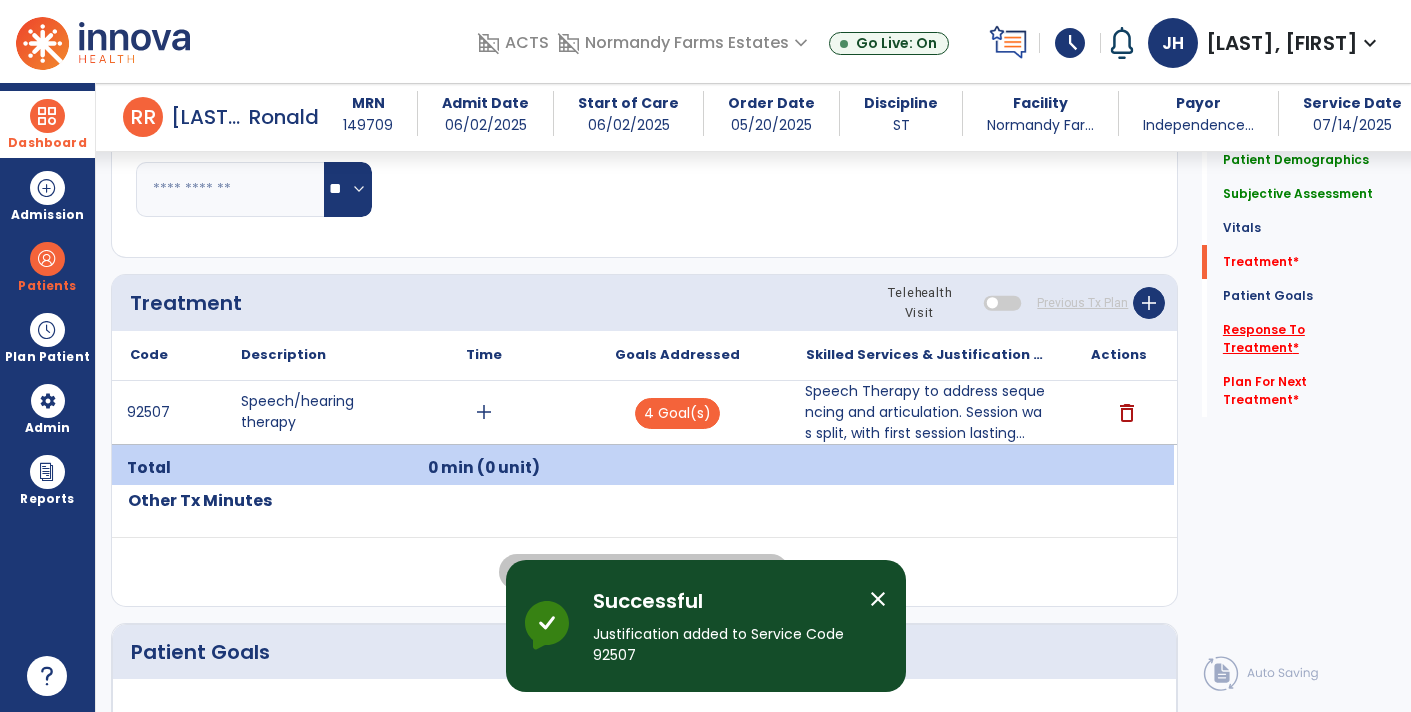 click on "Response To Treatment   *" 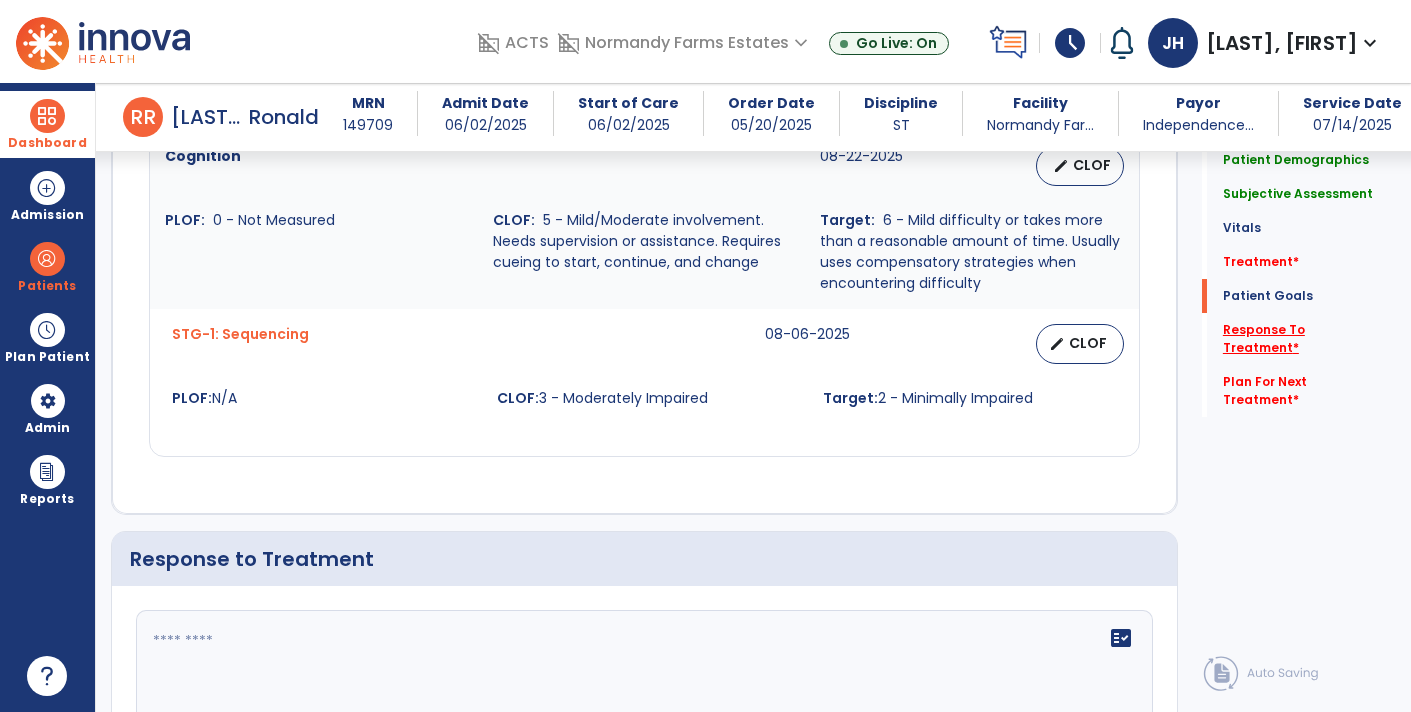 scroll, scrollTop: 2322, scrollLeft: 0, axis: vertical 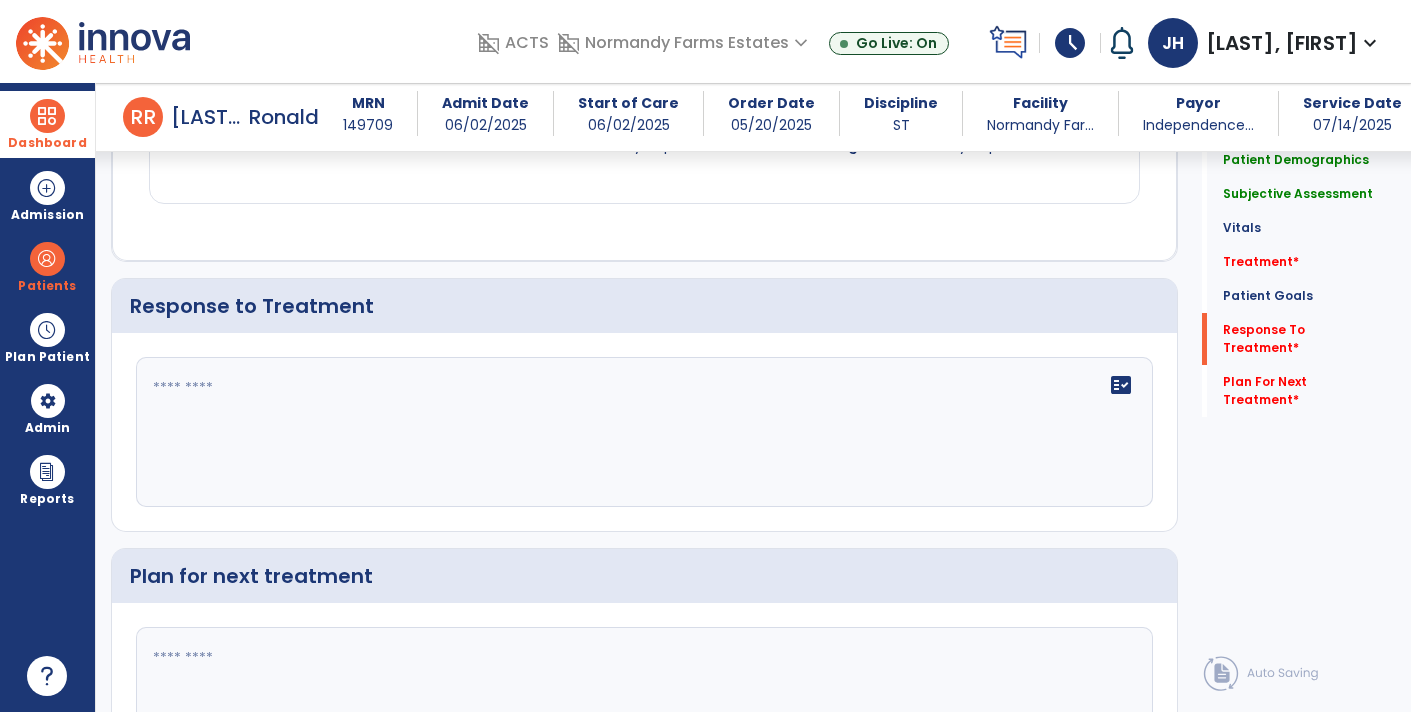 click 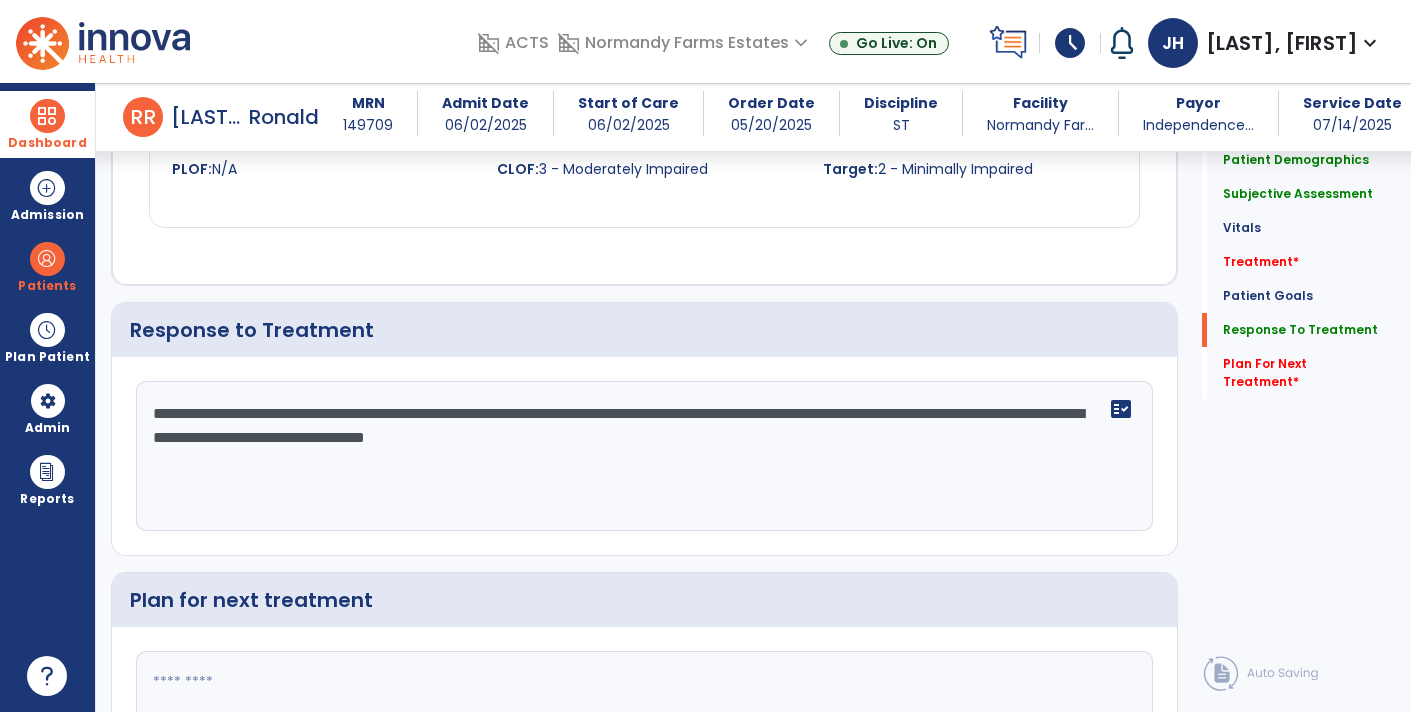 scroll, scrollTop: 2321, scrollLeft: 0, axis: vertical 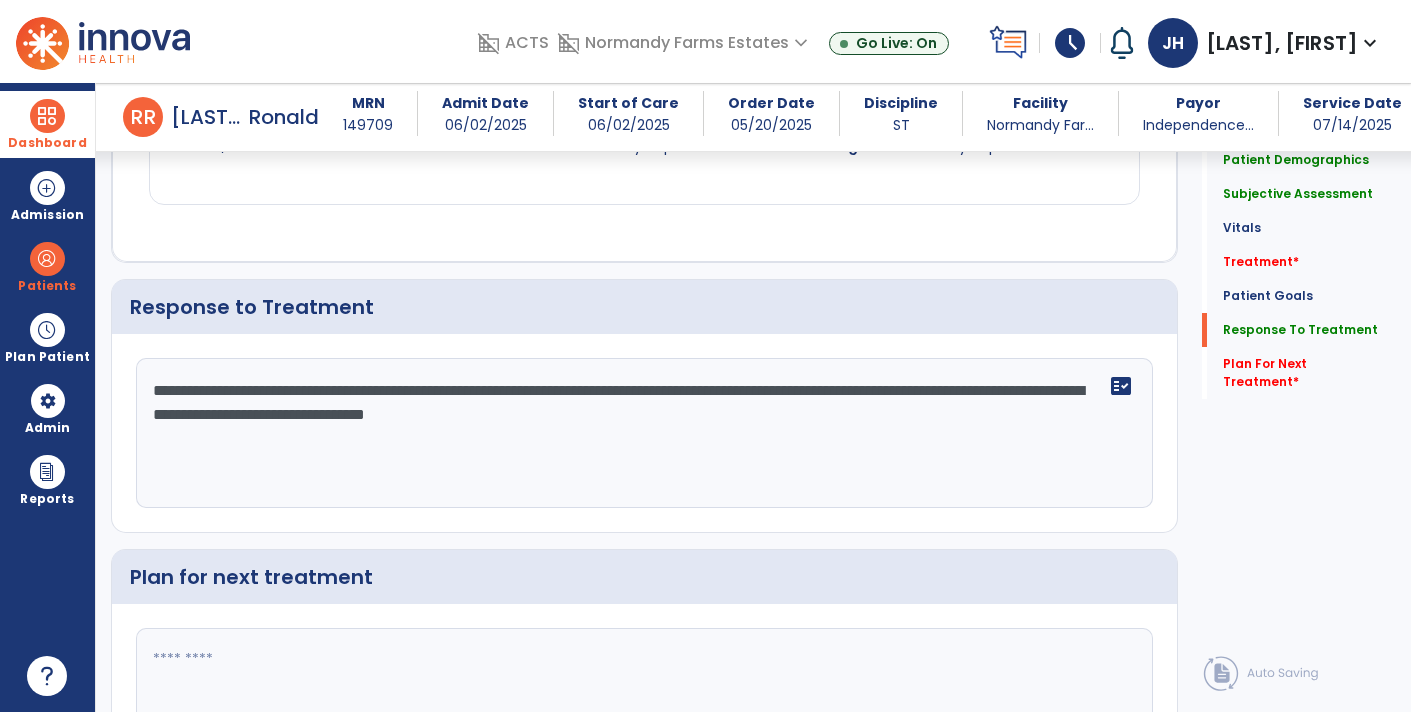 click on "**********" 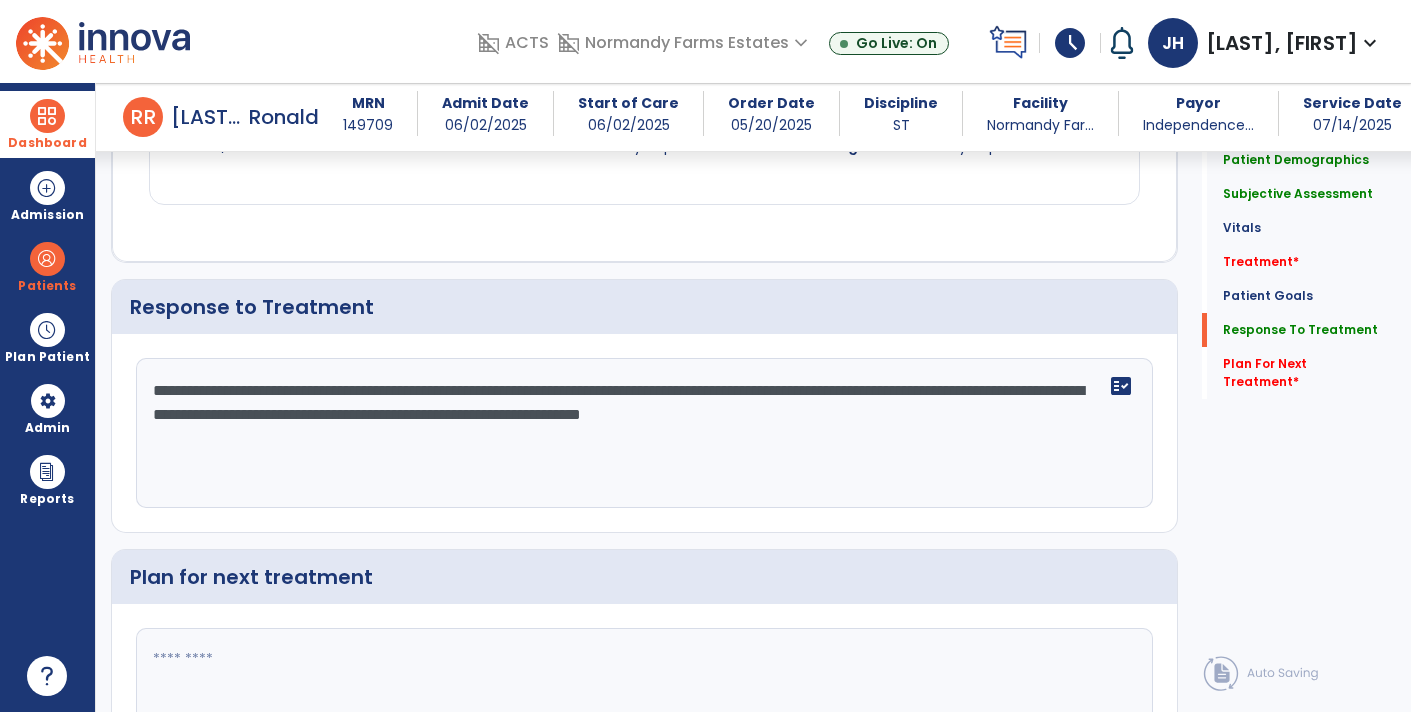 scroll, scrollTop: 2321, scrollLeft: 0, axis: vertical 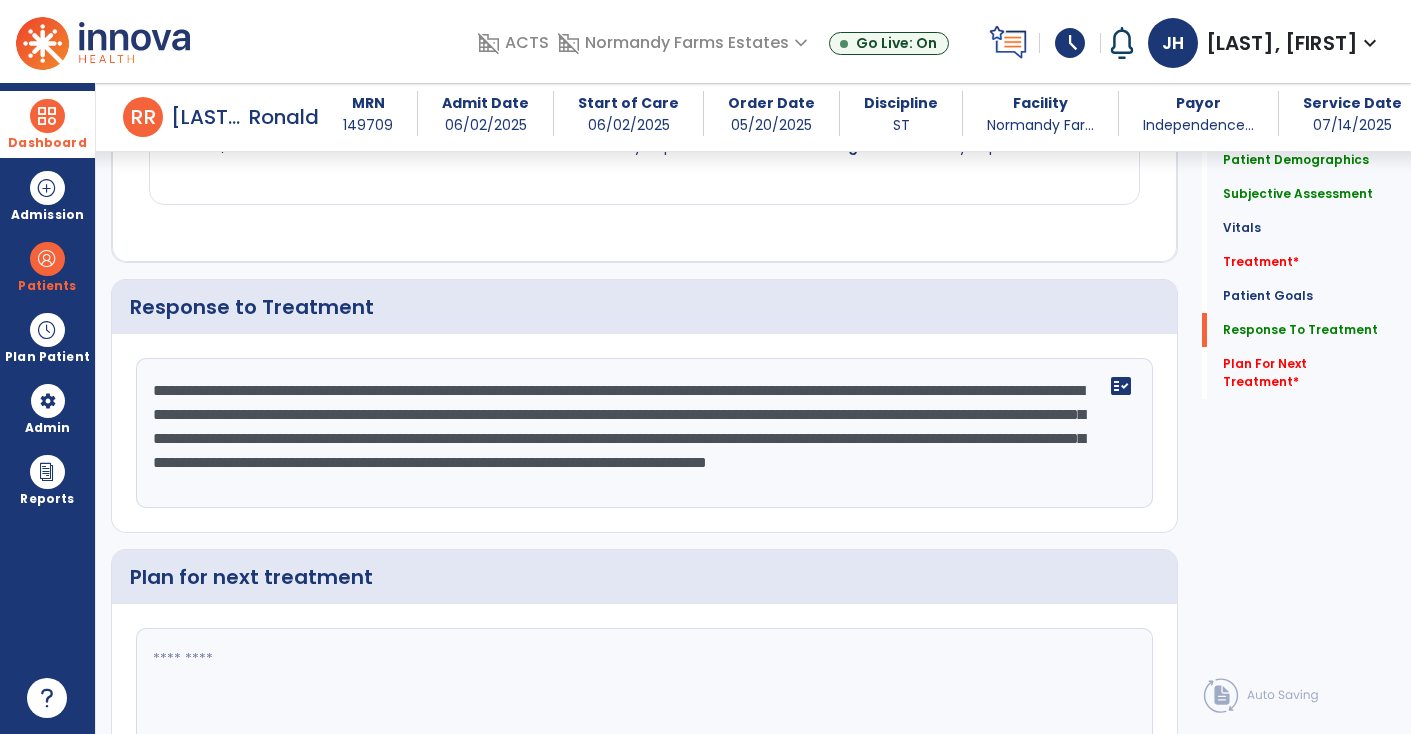 type on "**********" 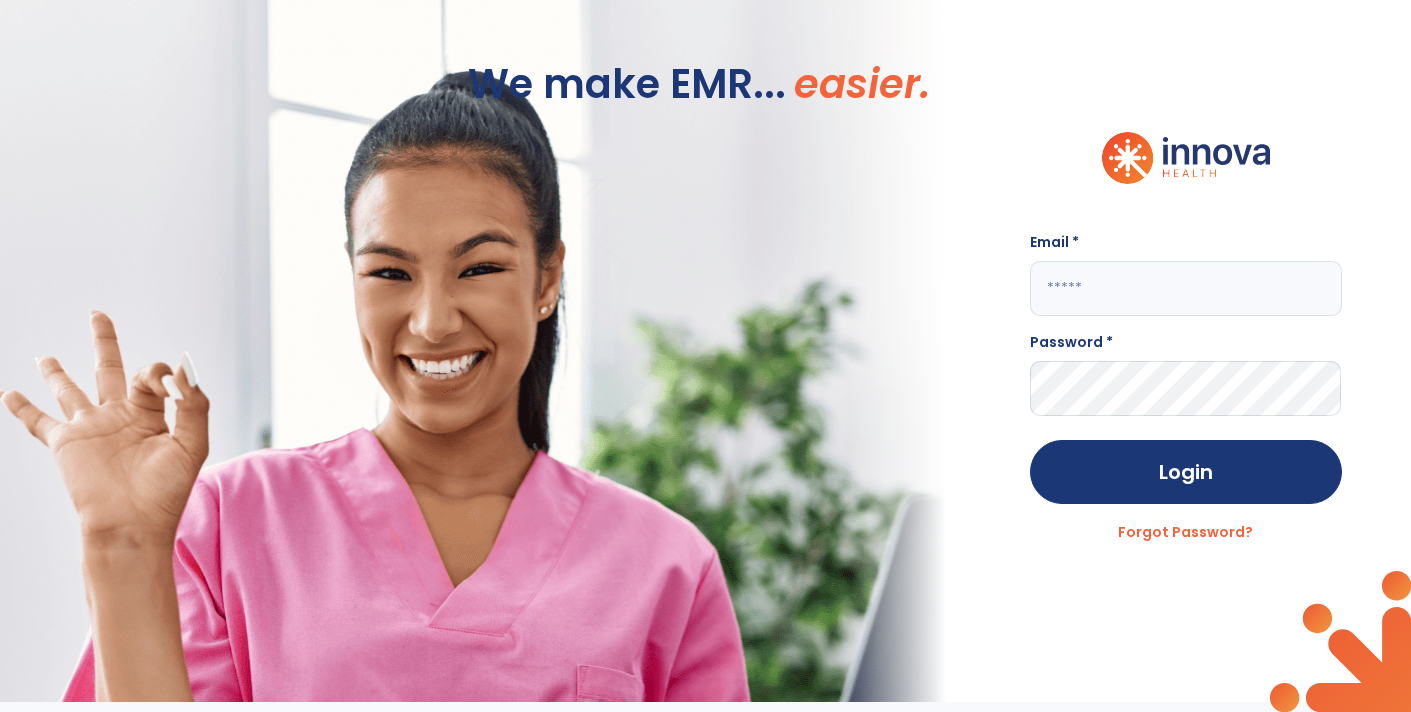 scroll, scrollTop: 0, scrollLeft: 0, axis: both 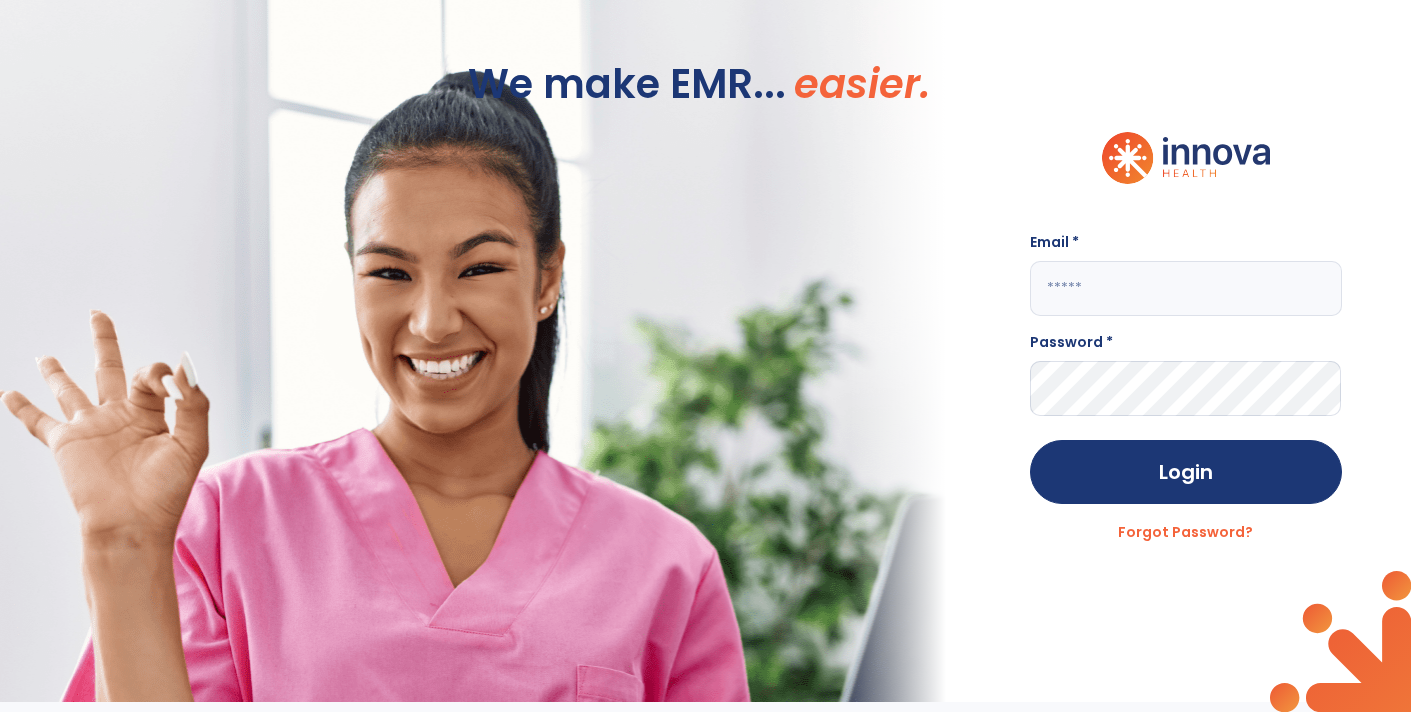 click 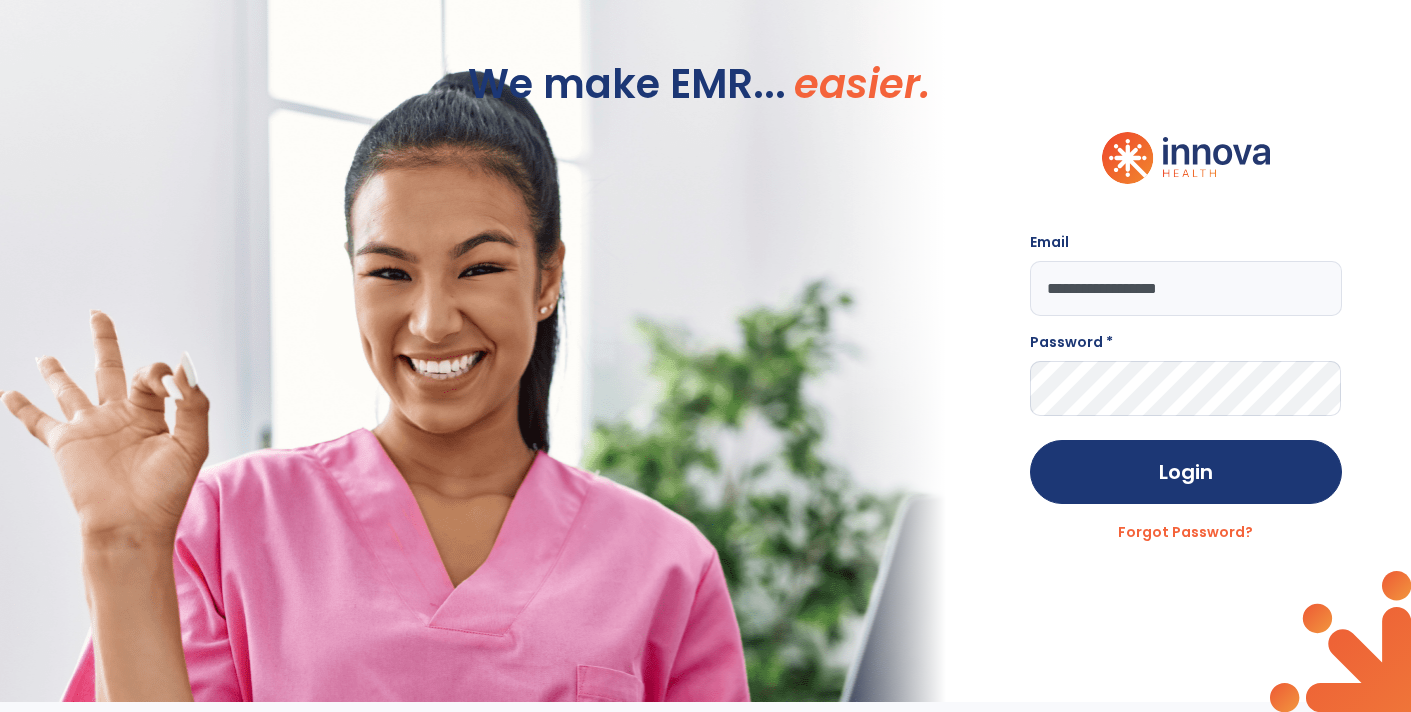 type on "**********" 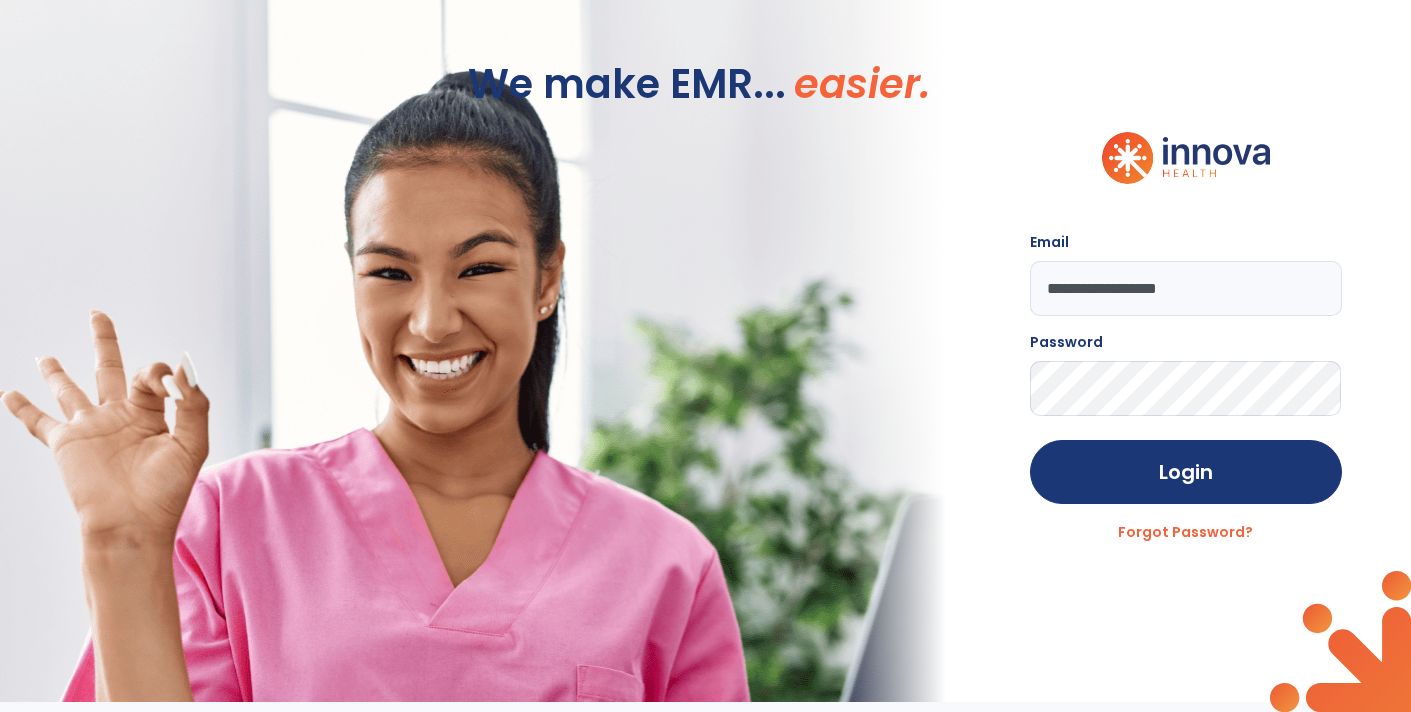click on "Login" 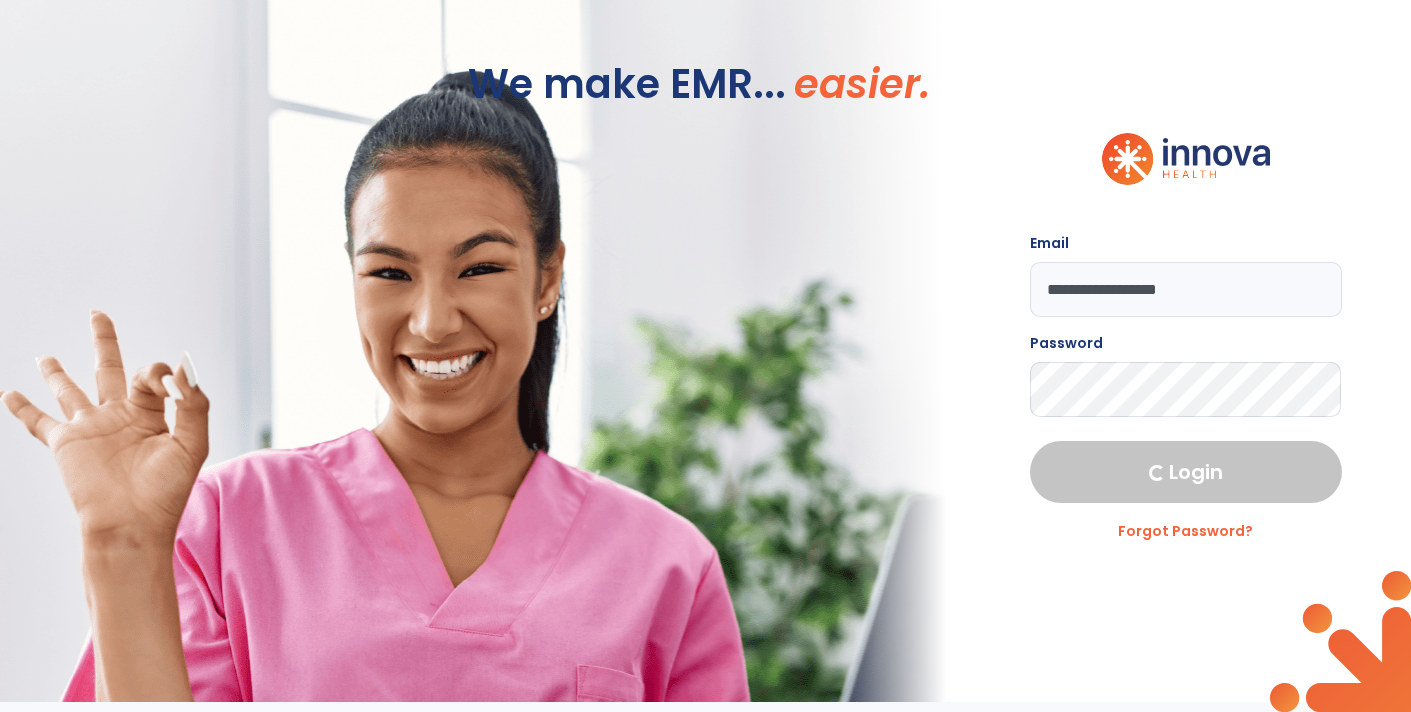 select on "****" 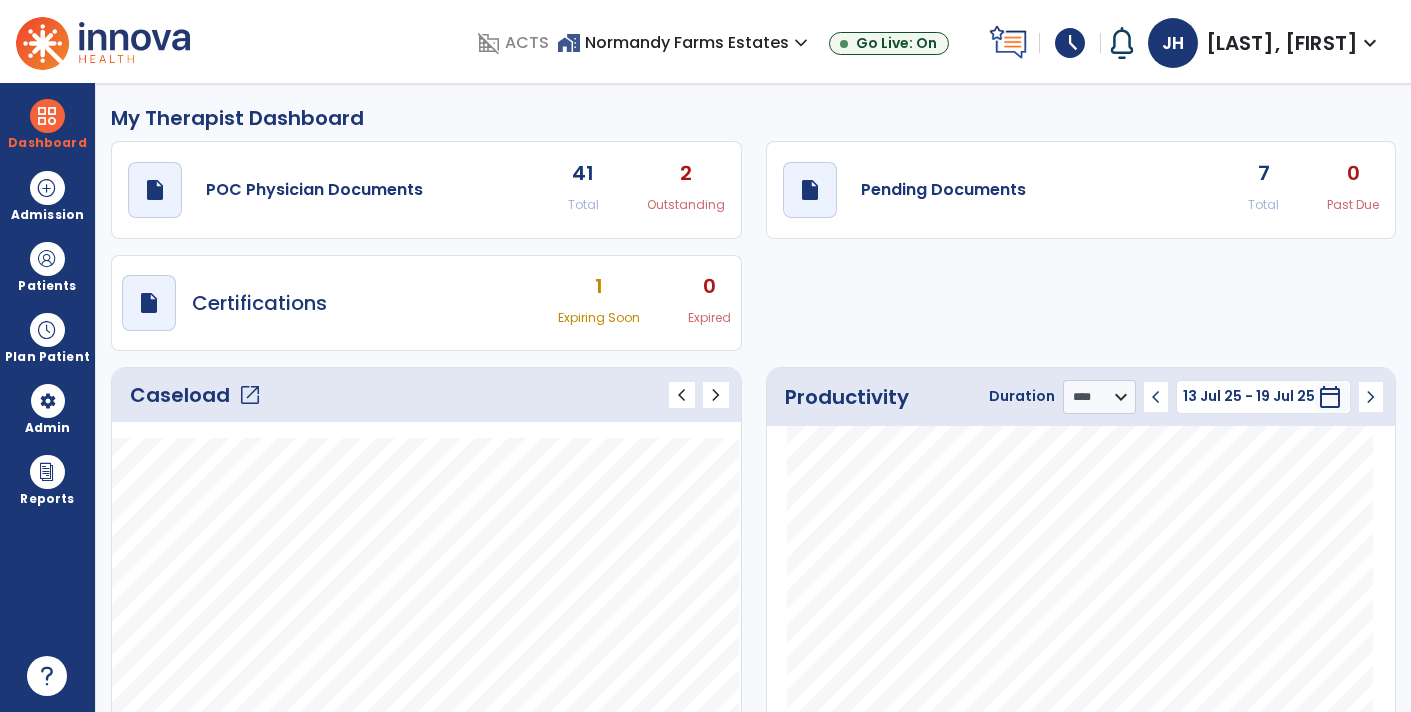 click on "draft   open_in_new  Pending Documents 7 Total 0 Past Due" 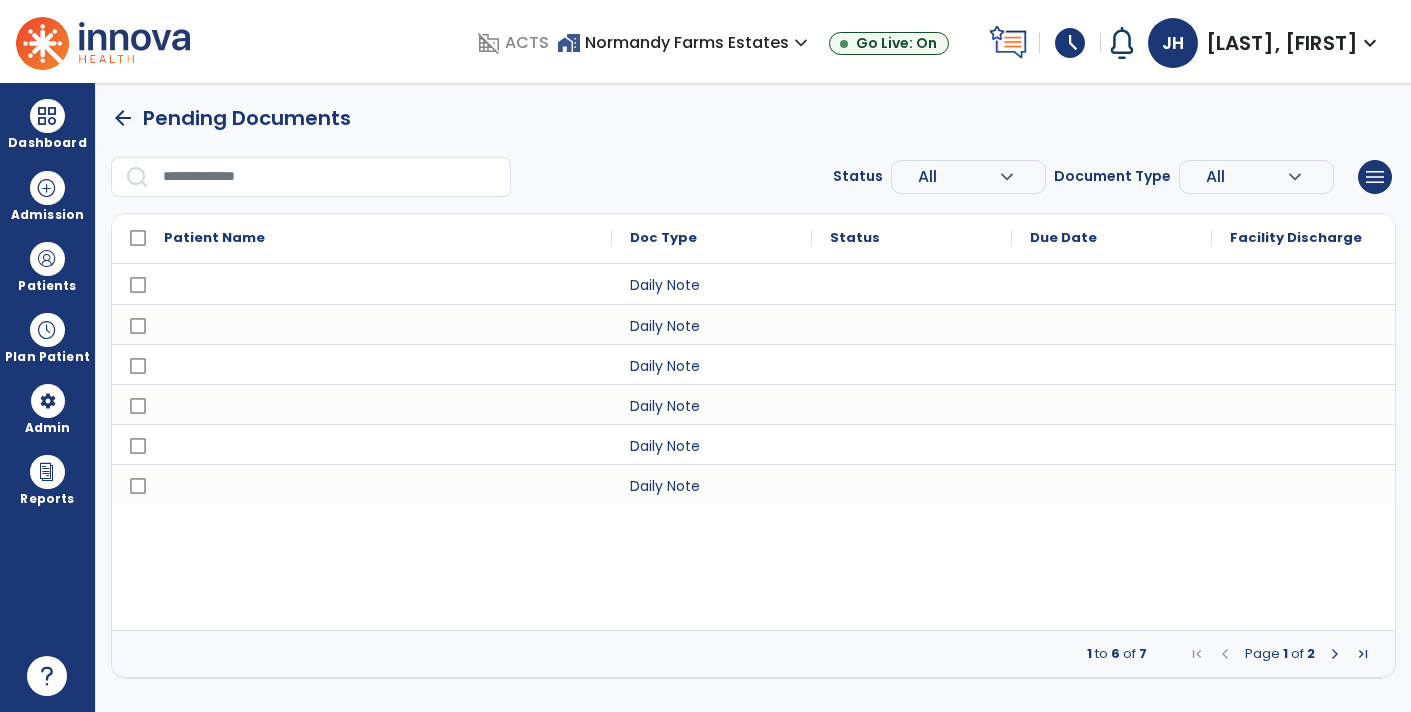scroll, scrollTop: 0, scrollLeft: 0, axis: both 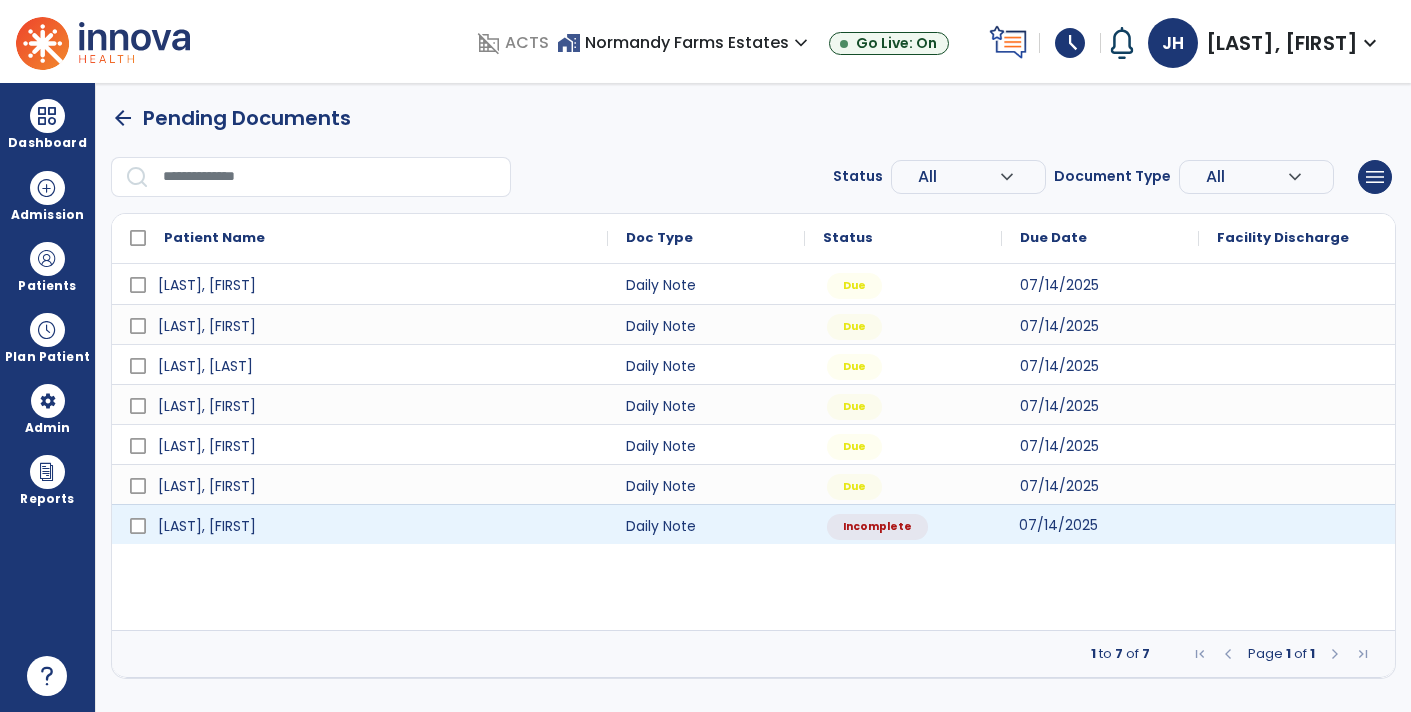 click on "07/14/2025" at bounding box center (1100, 524) 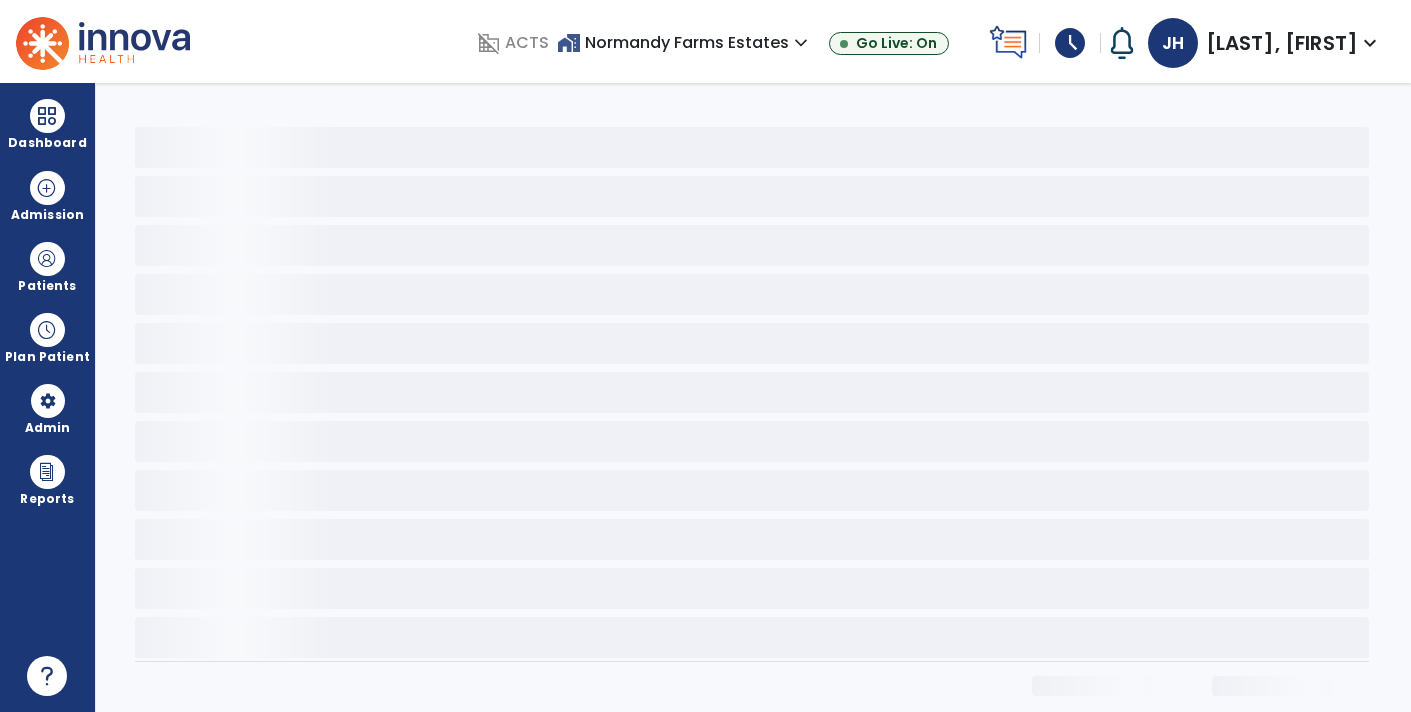 select on "*" 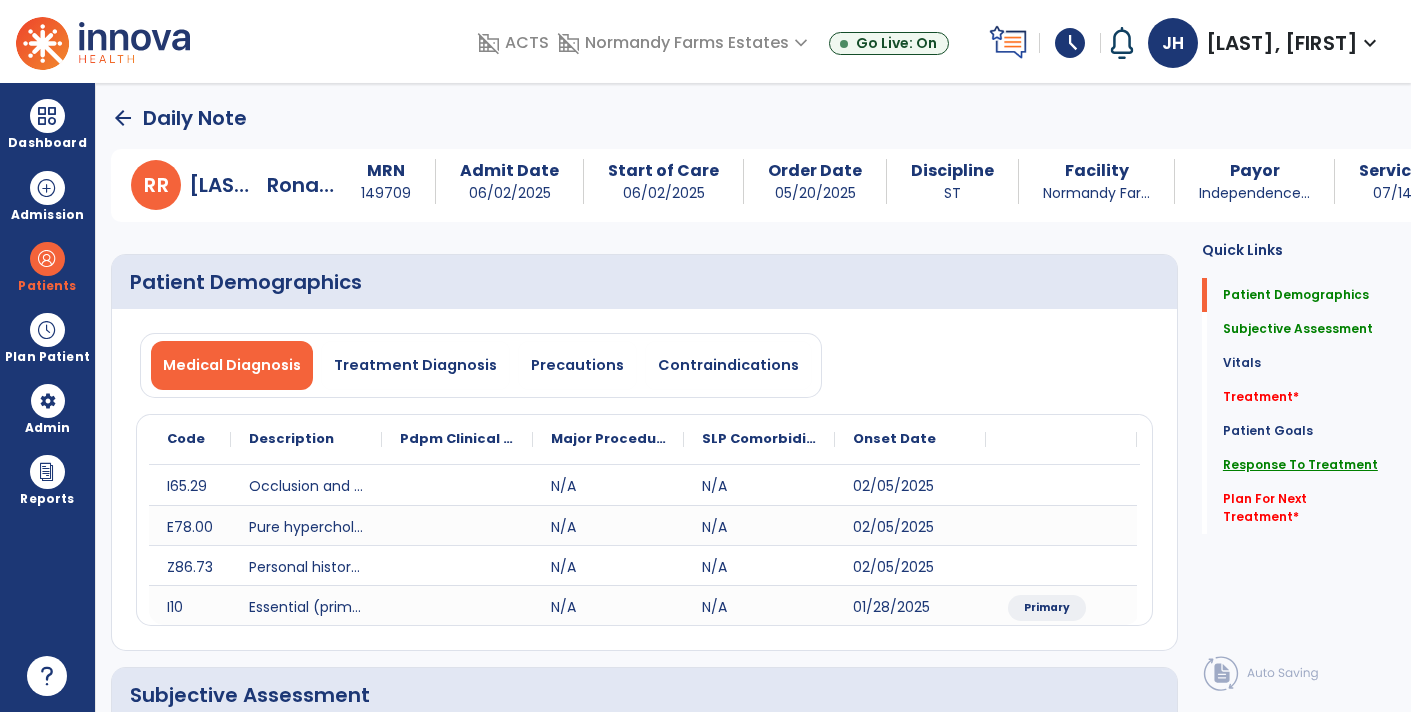 click on "Response To Treatment" 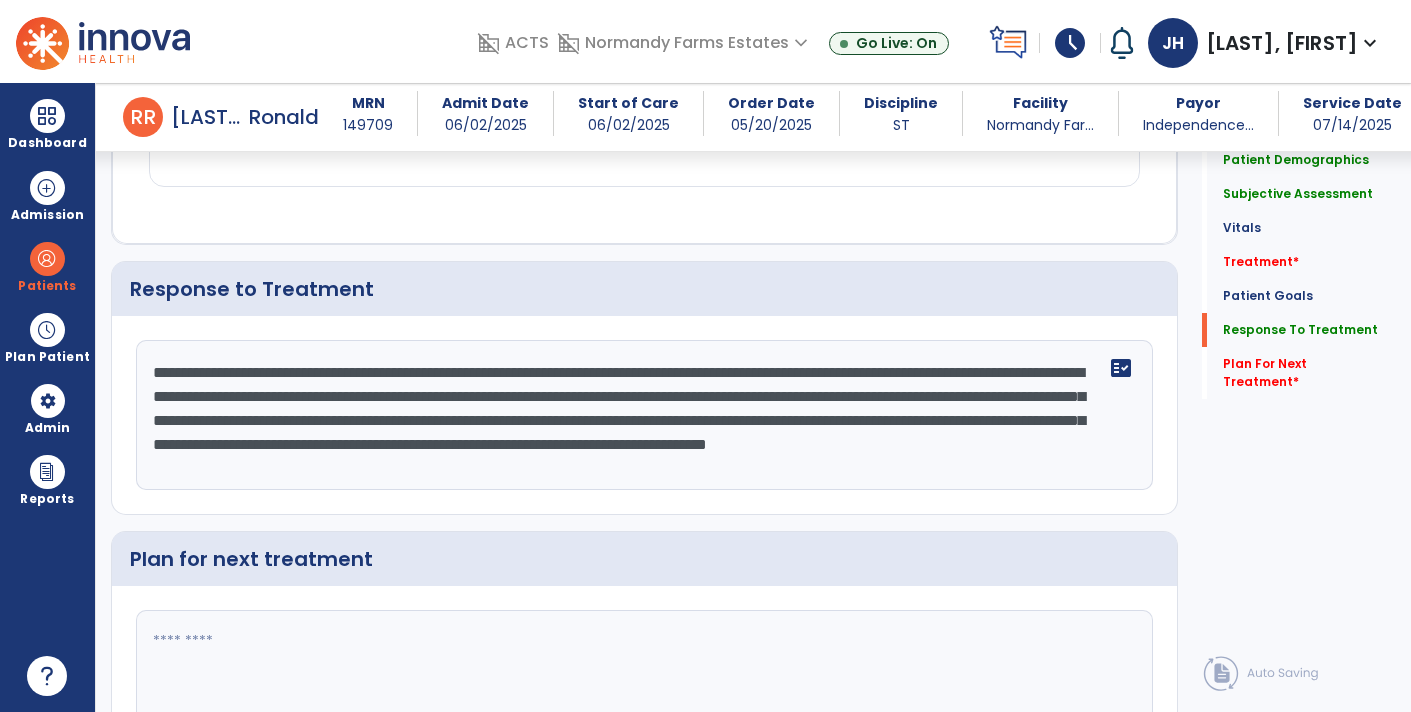 scroll, scrollTop: 2341, scrollLeft: 0, axis: vertical 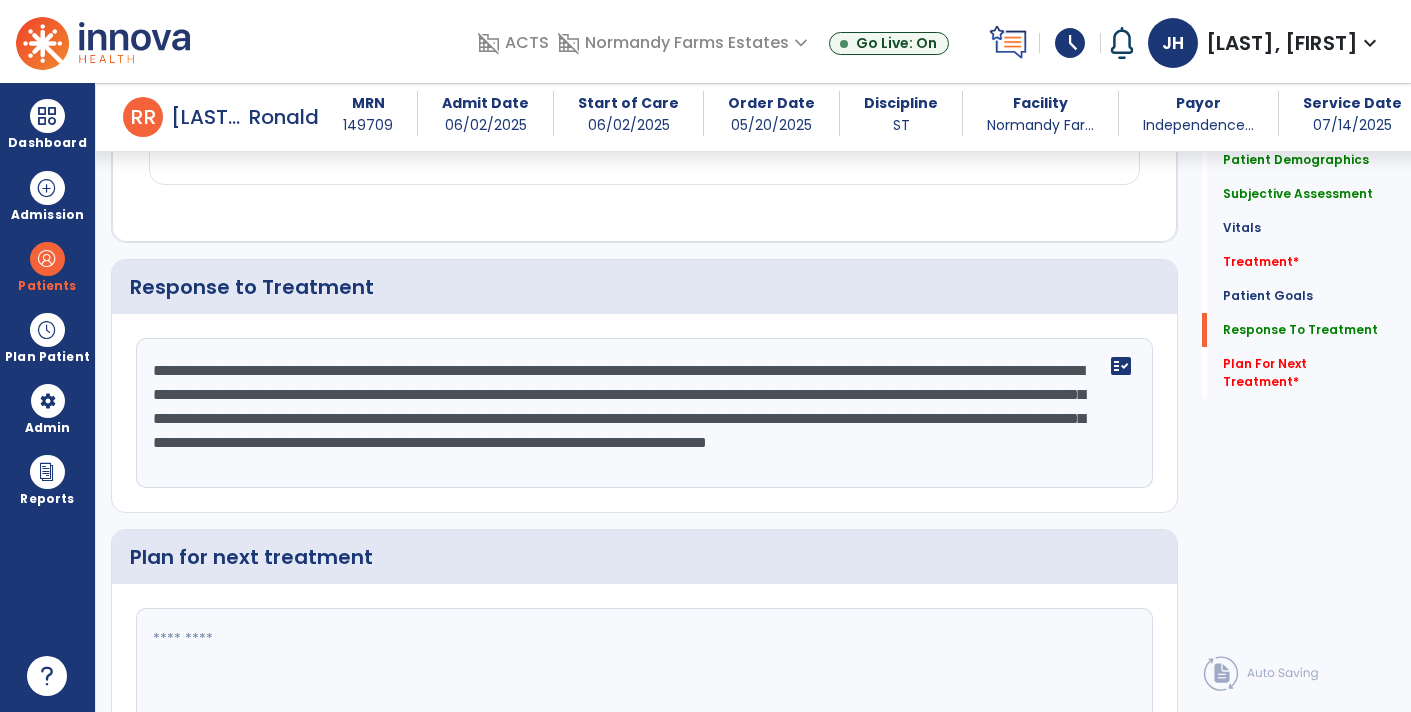 click on "**********" 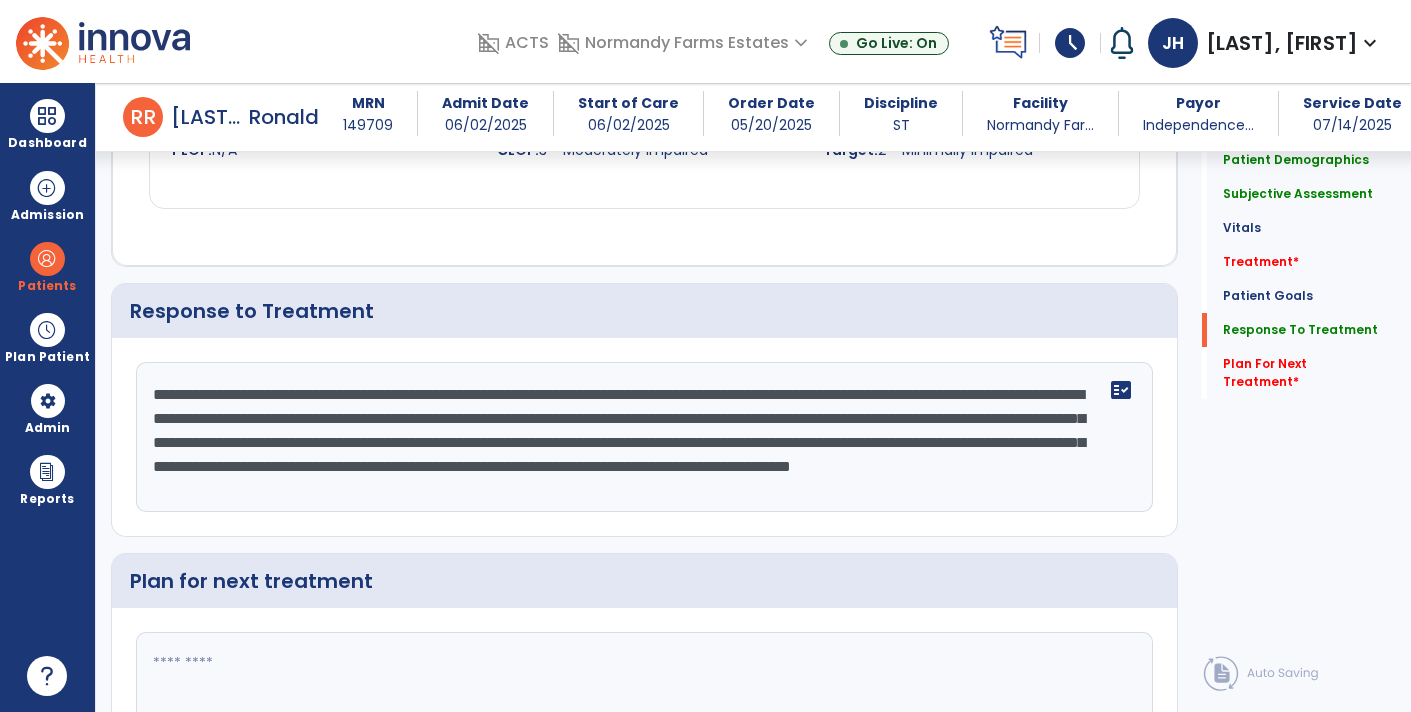 scroll, scrollTop: 2340, scrollLeft: 0, axis: vertical 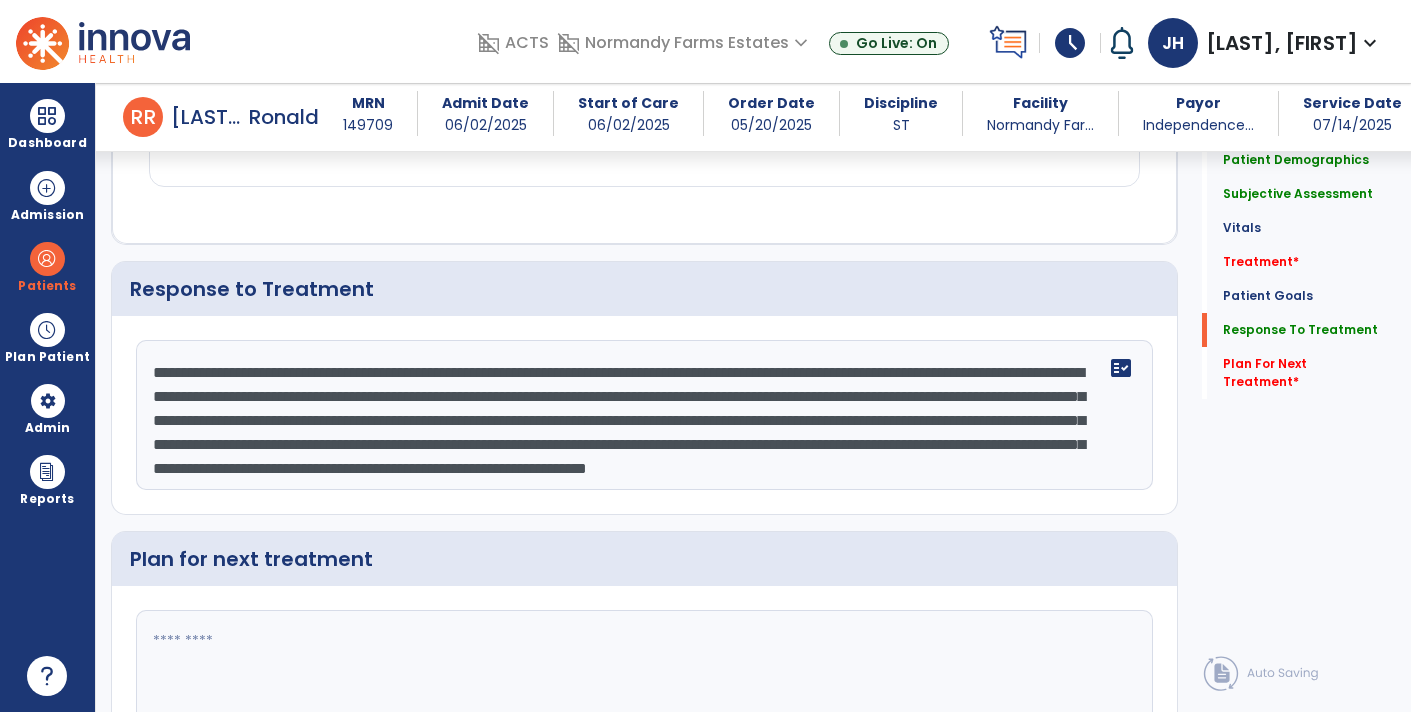click on "**********" 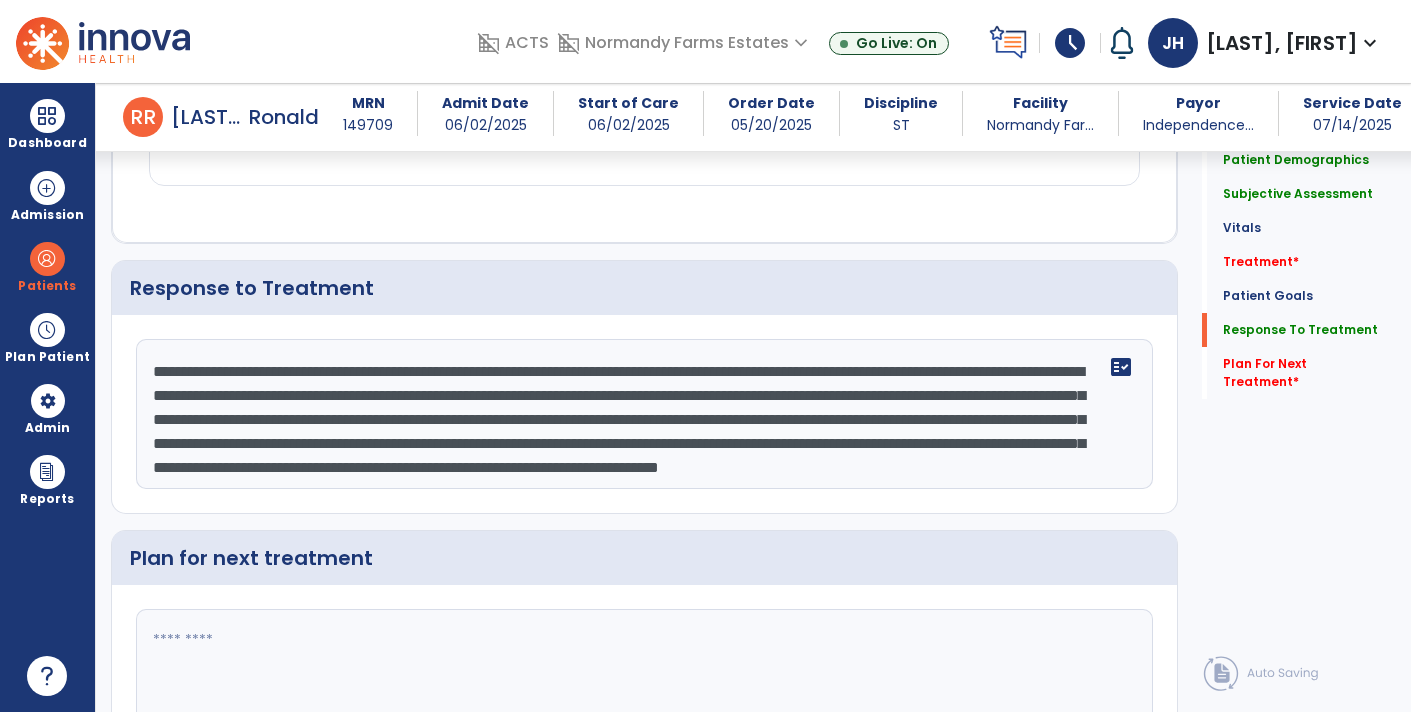 scroll, scrollTop: 2339, scrollLeft: 0, axis: vertical 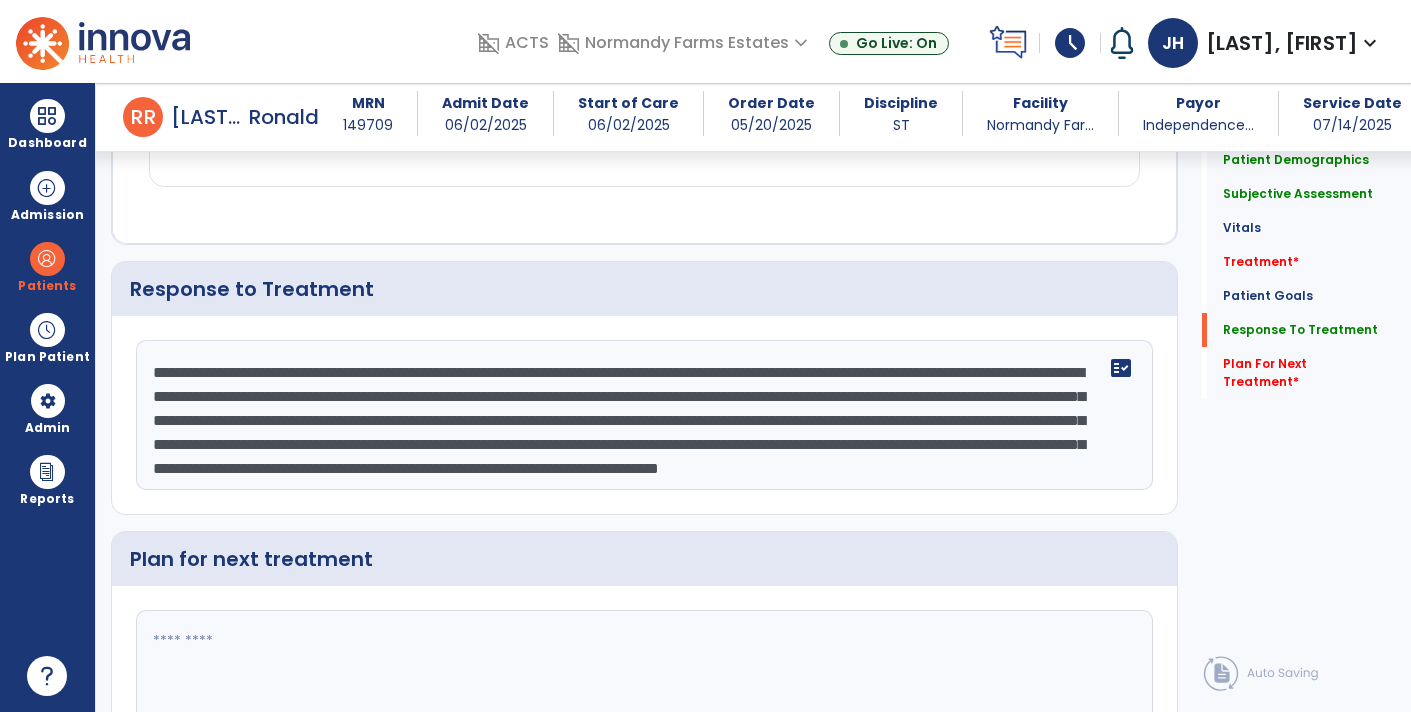 click on "**********" 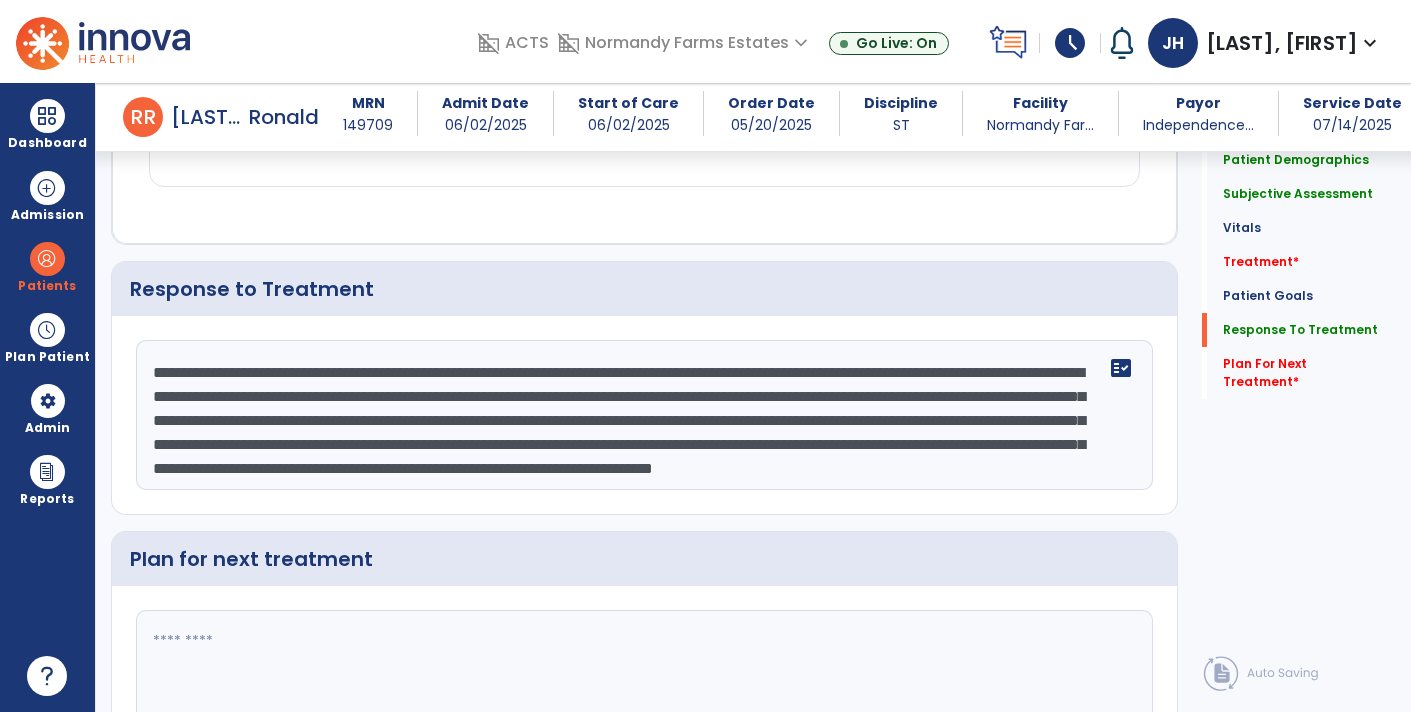 click on "**********" 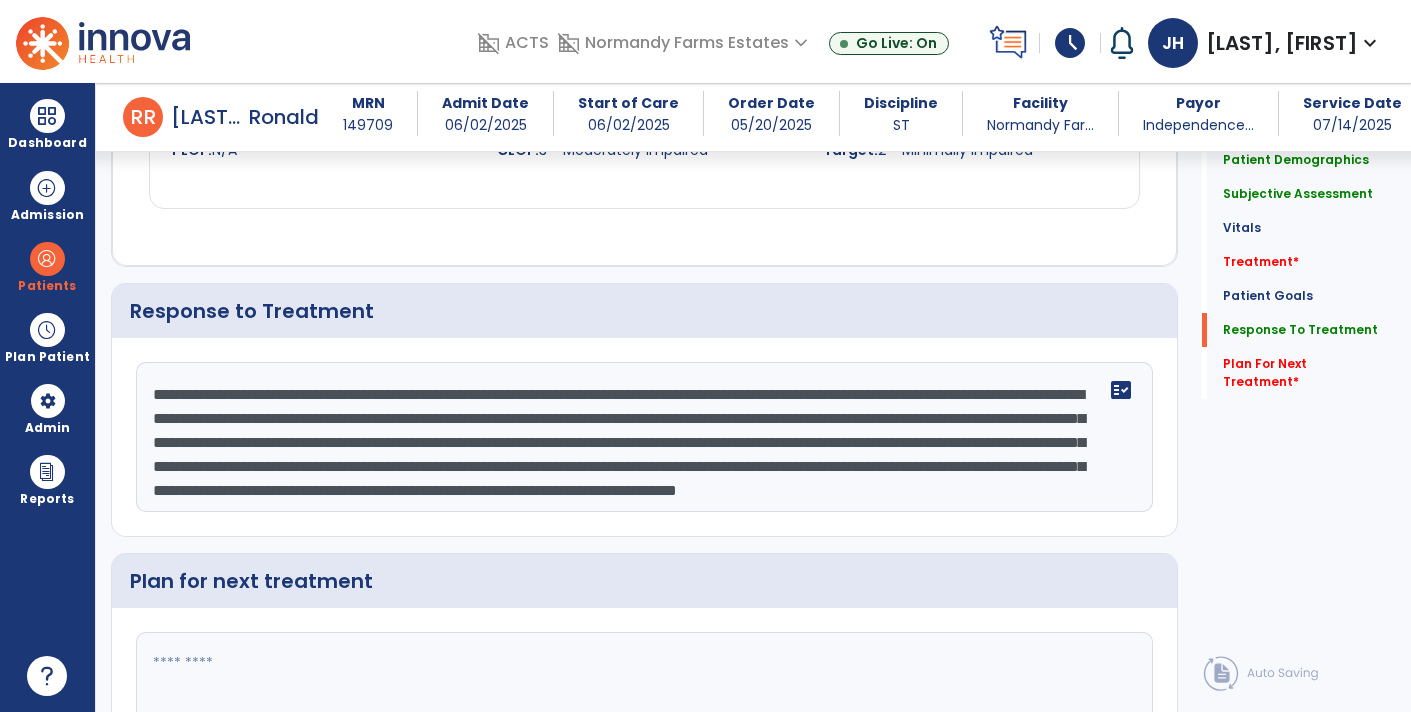 scroll, scrollTop: 2339, scrollLeft: 0, axis: vertical 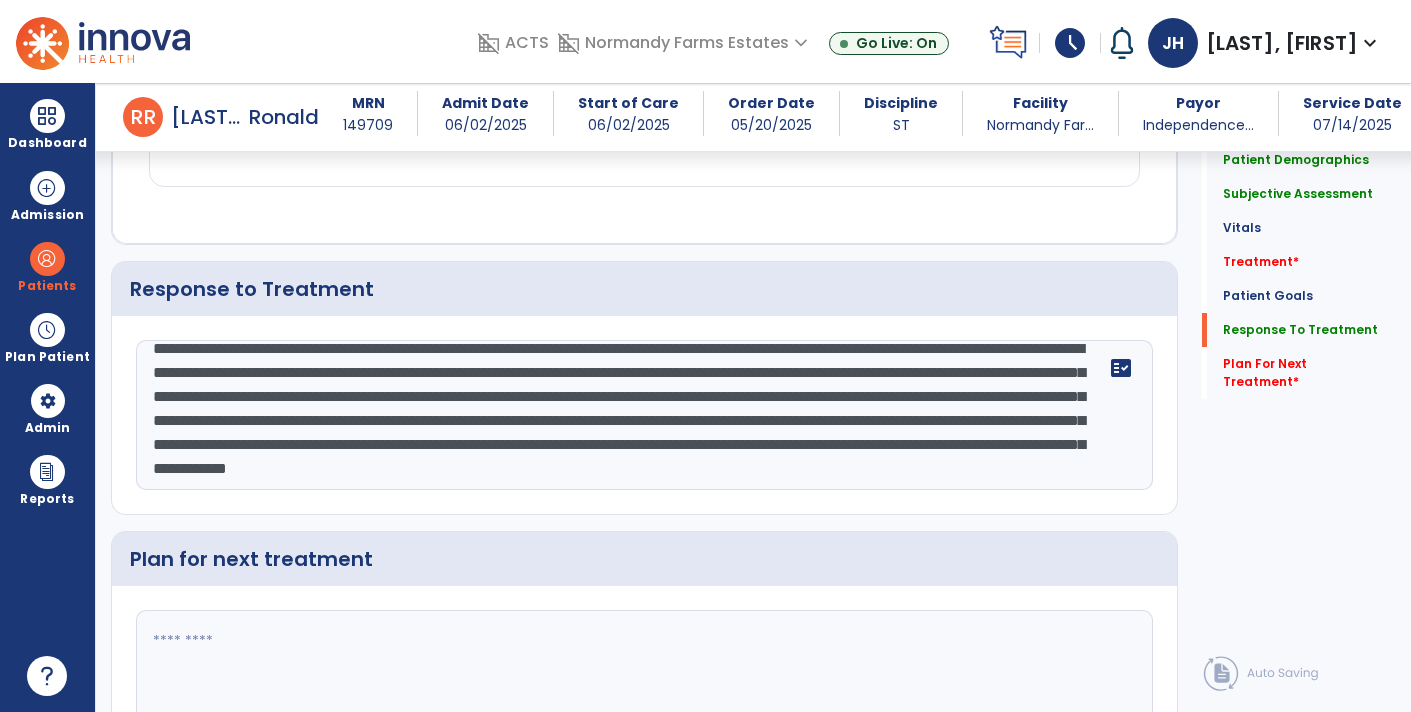 click on "**********" 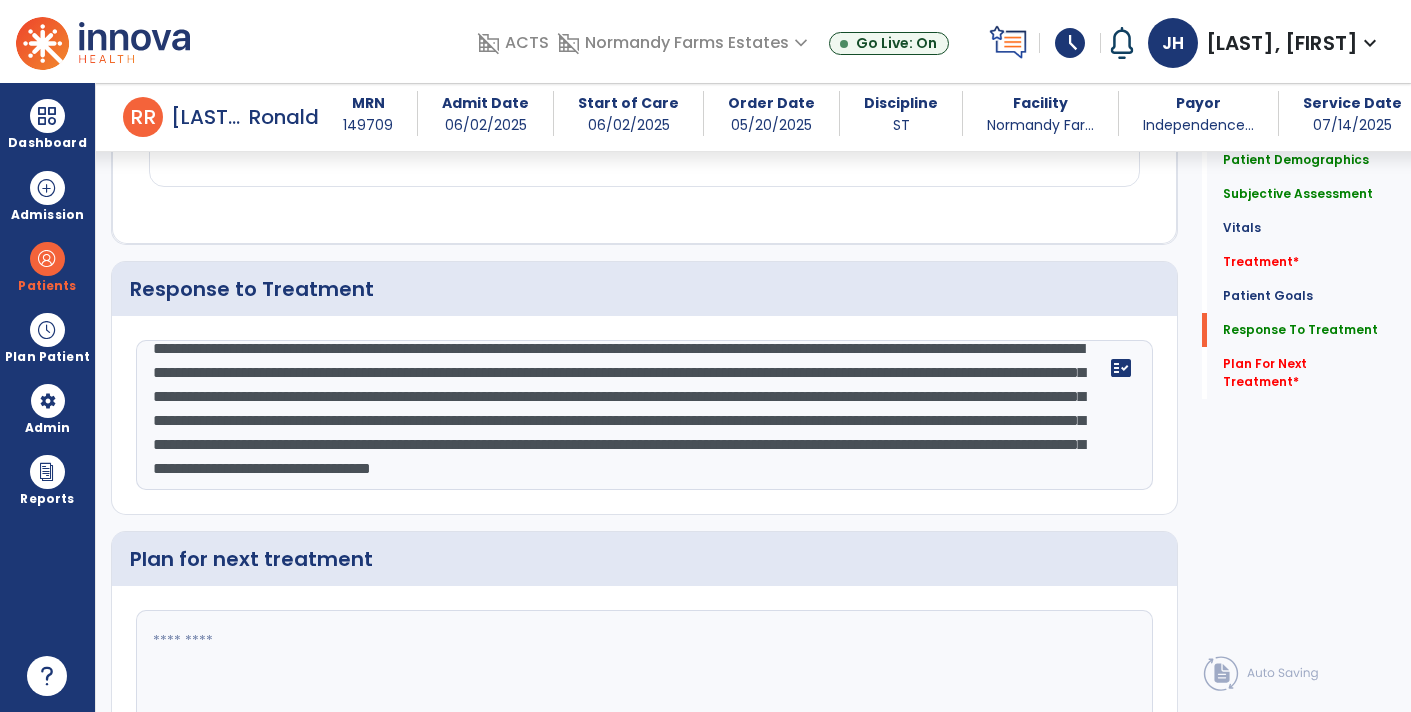 click on "**********" 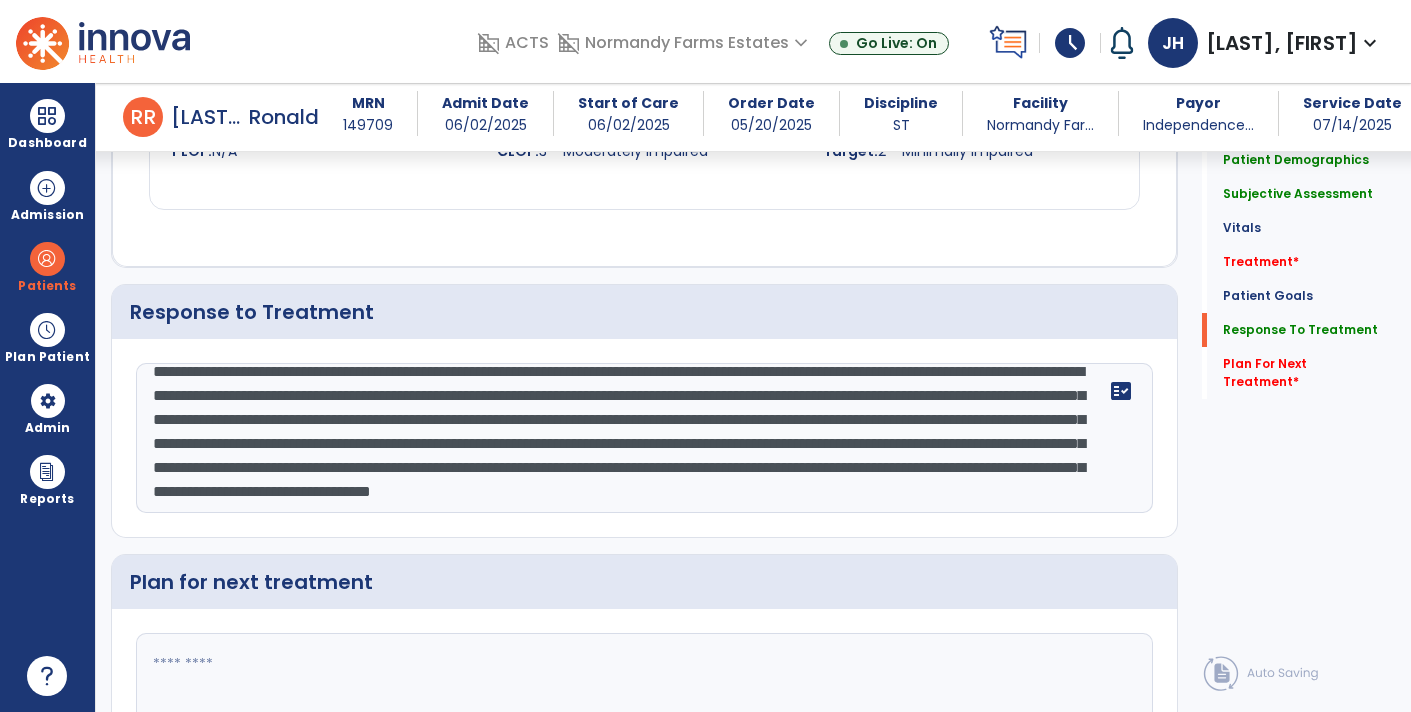 scroll, scrollTop: 2339, scrollLeft: 0, axis: vertical 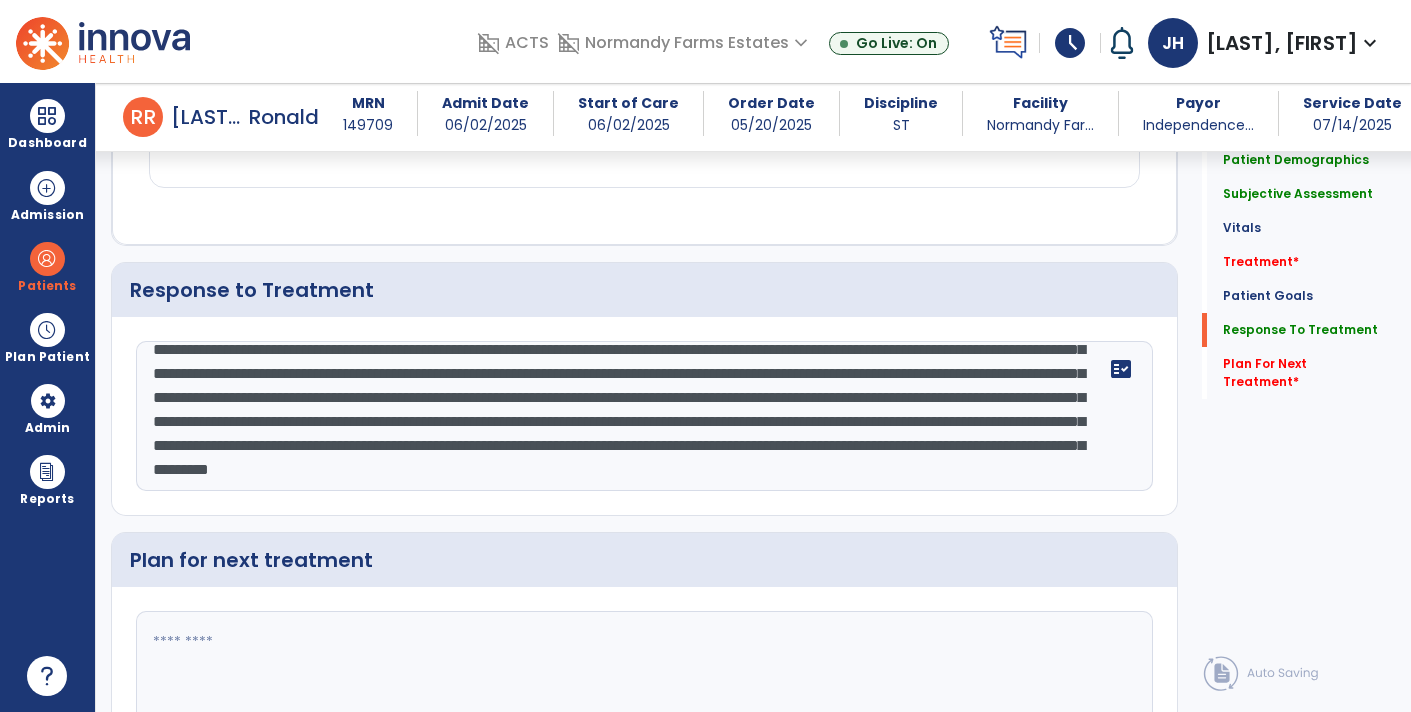 click on "**********" 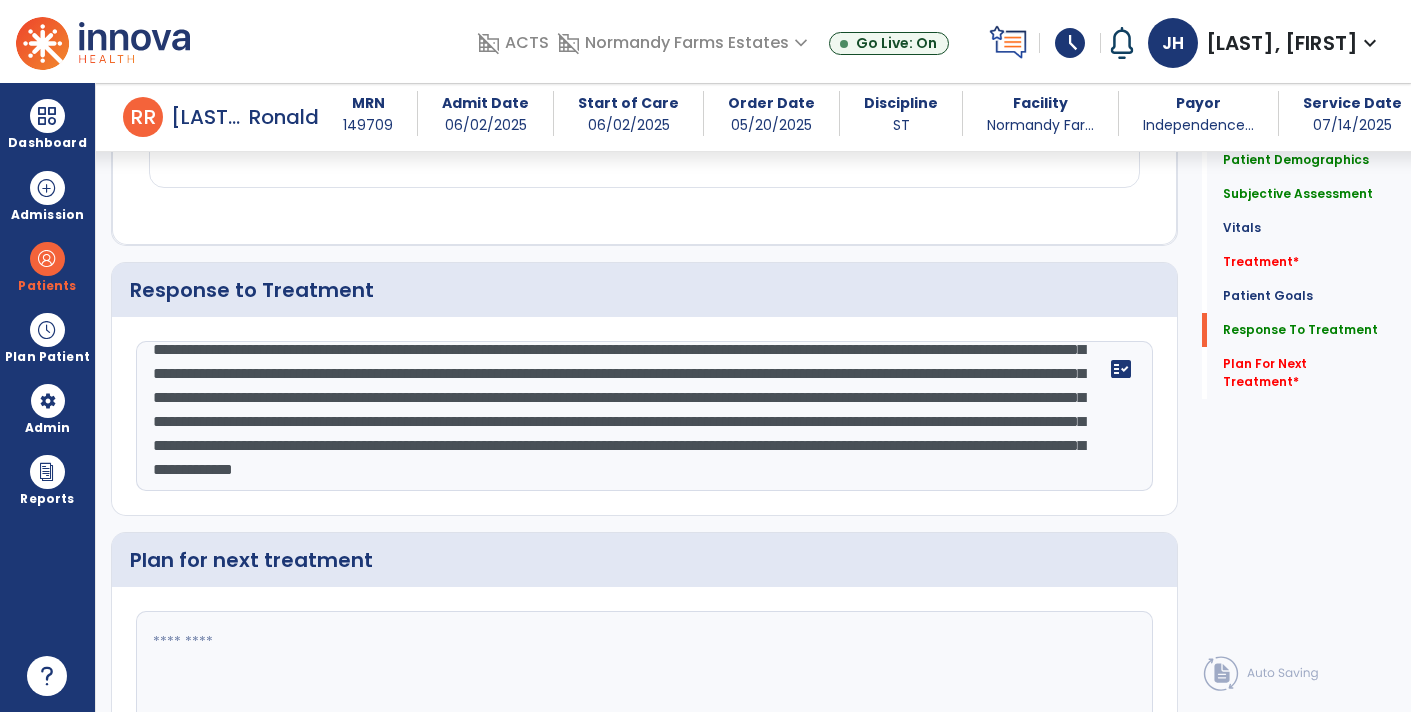 scroll, scrollTop: 87, scrollLeft: 0, axis: vertical 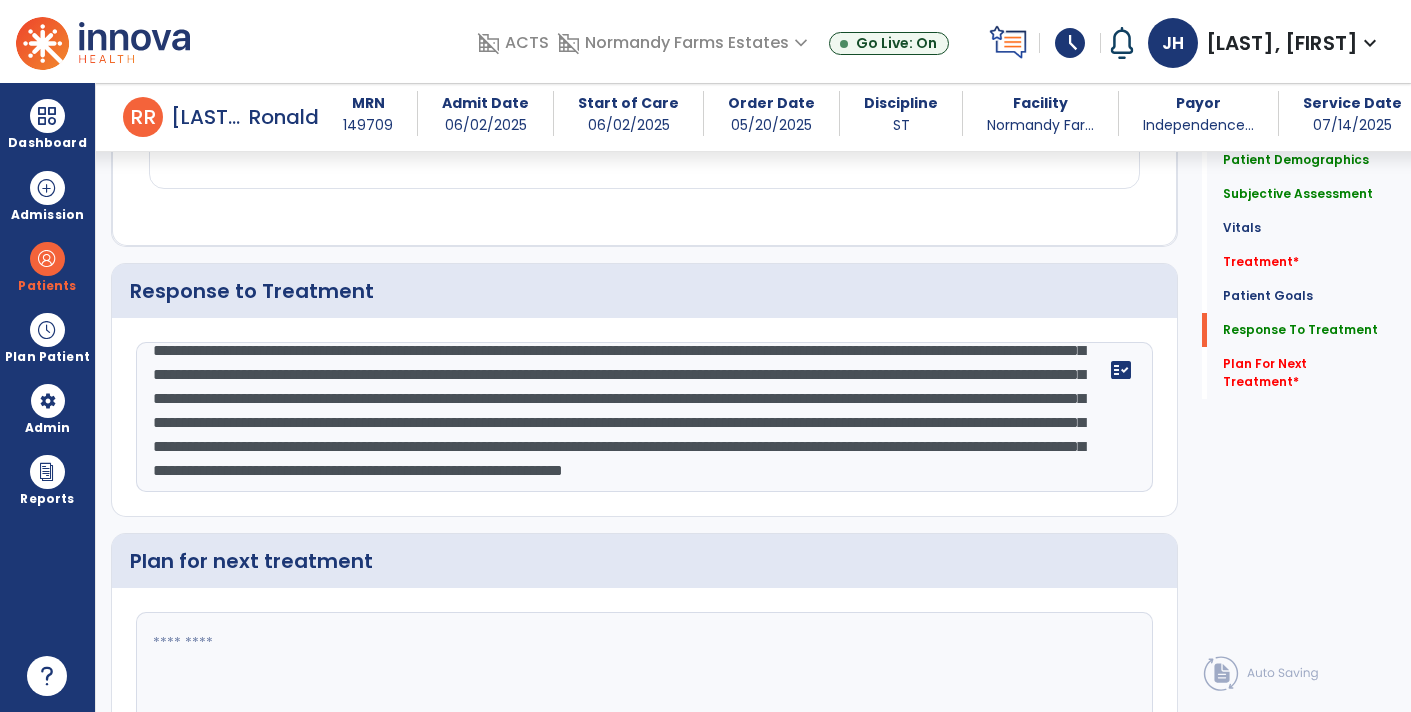 type on "**********" 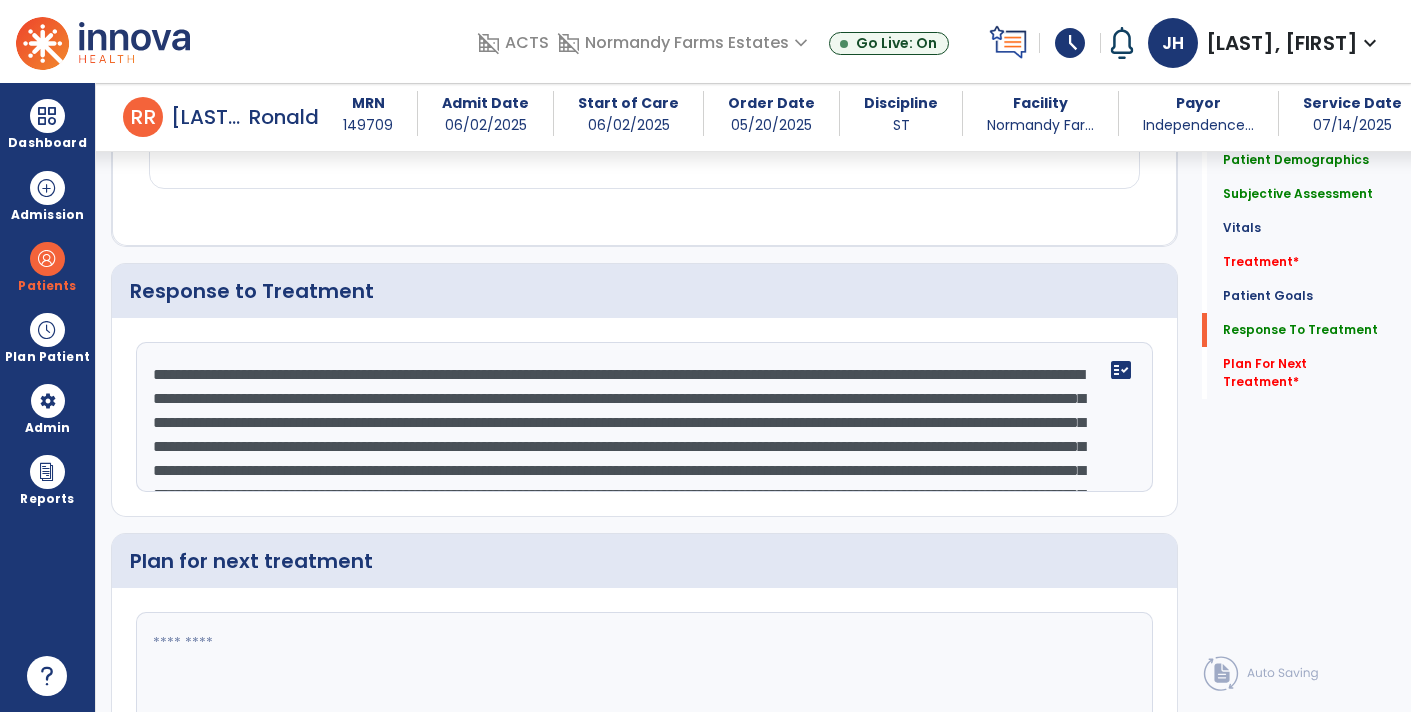 scroll, scrollTop: 0, scrollLeft: 0, axis: both 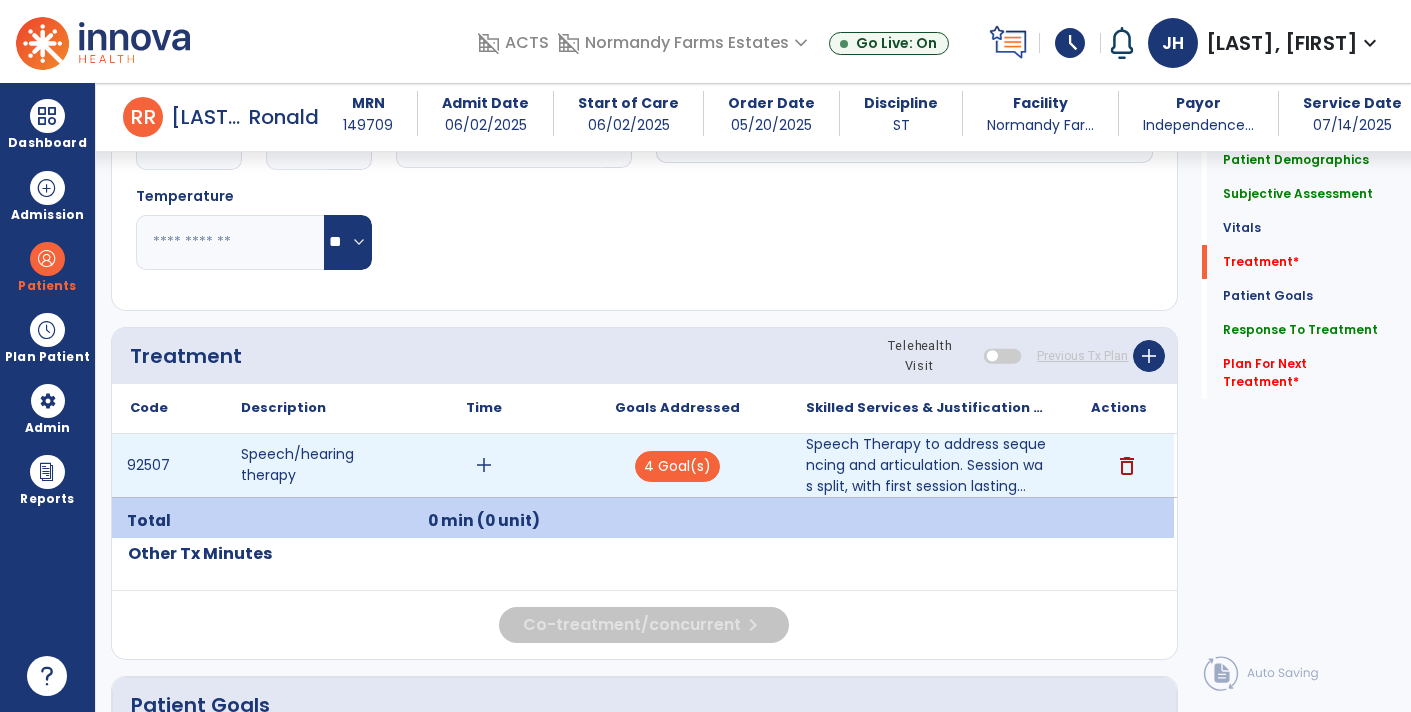 click on "add" at bounding box center (484, 465) 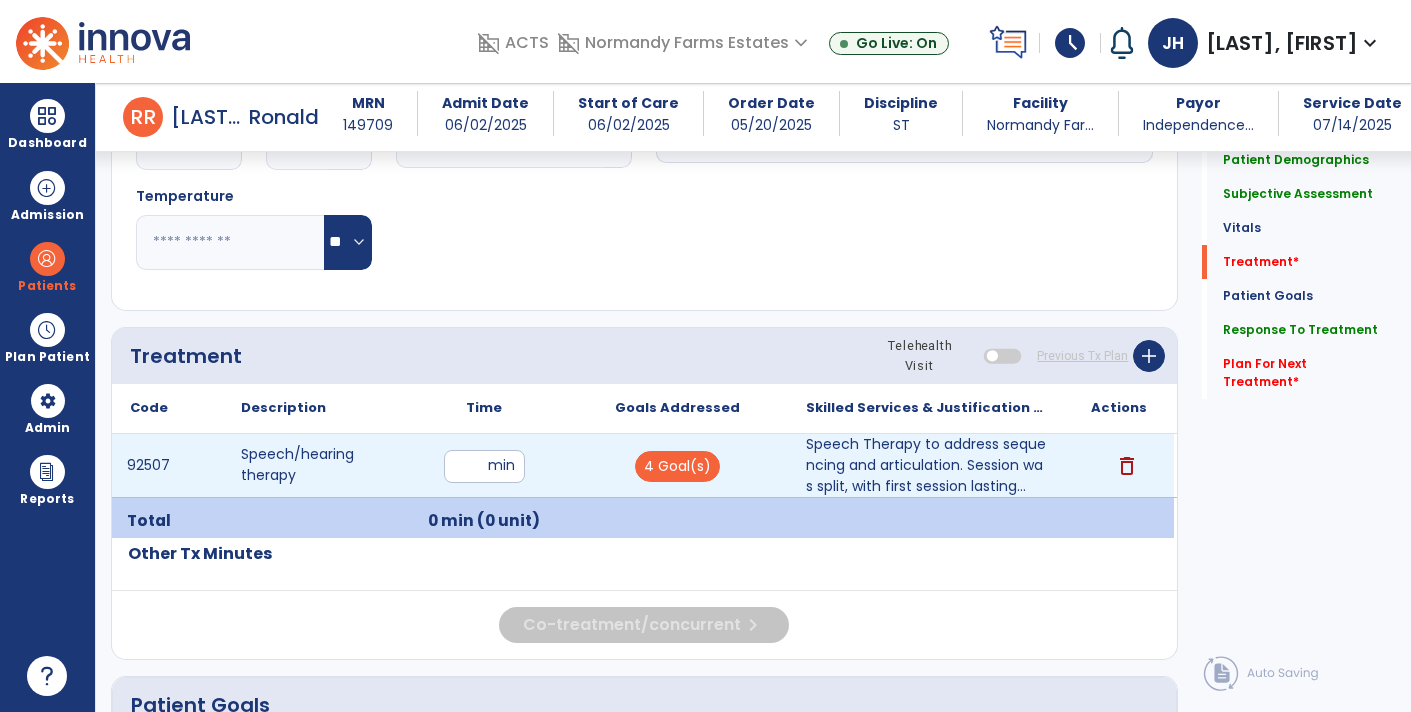 type on "**" 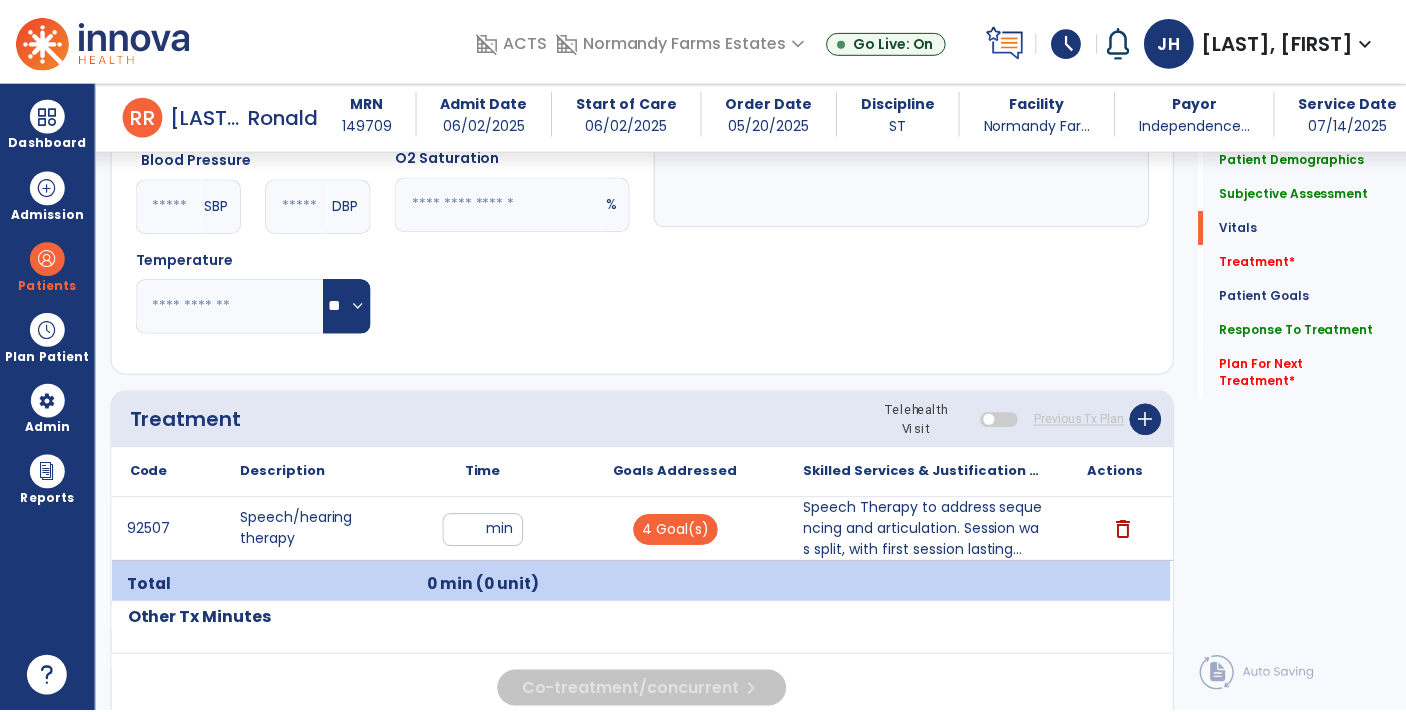 scroll, scrollTop: 987, scrollLeft: 0, axis: vertical 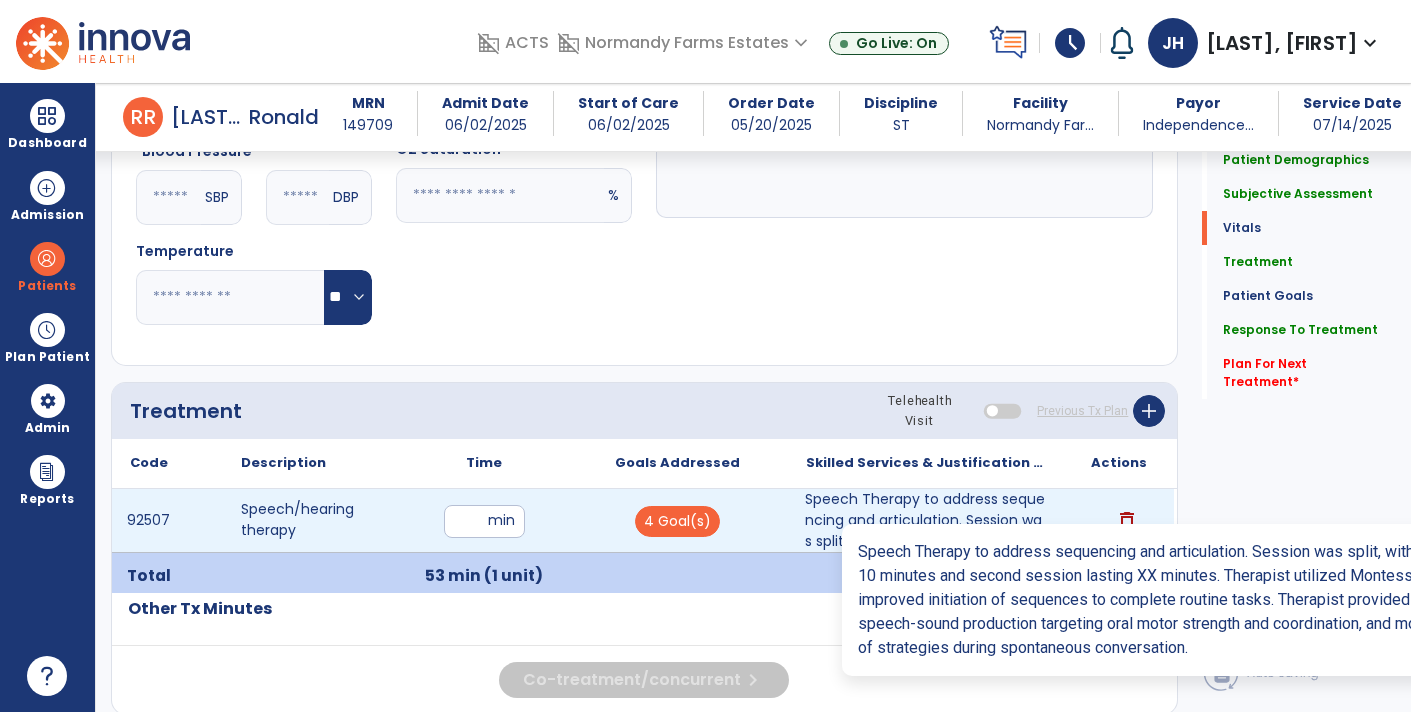 click on "Speech Therapy to address sequencing and articulation. Session was split, with first session lasting..." at bounding box center (926, 520) 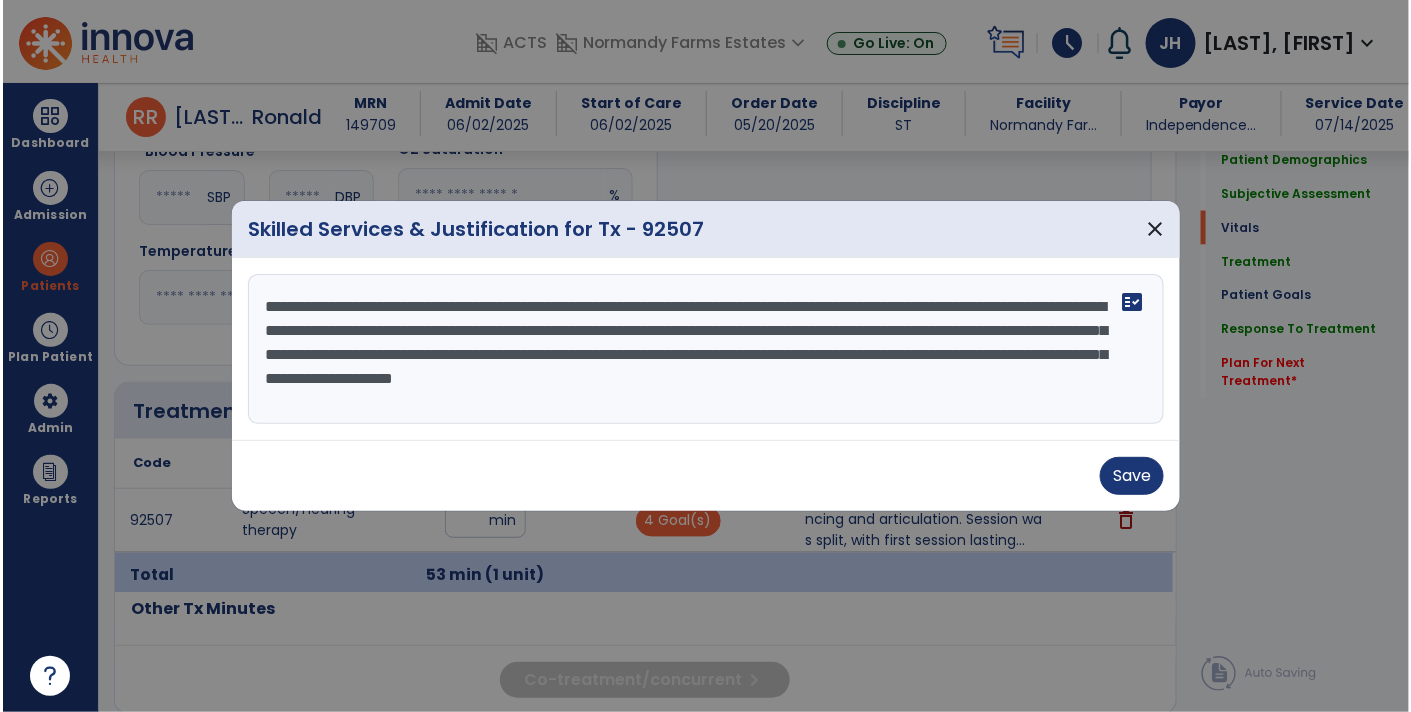 scroll, scrollTop: 987, scrollLeft: 0, axis: vertical 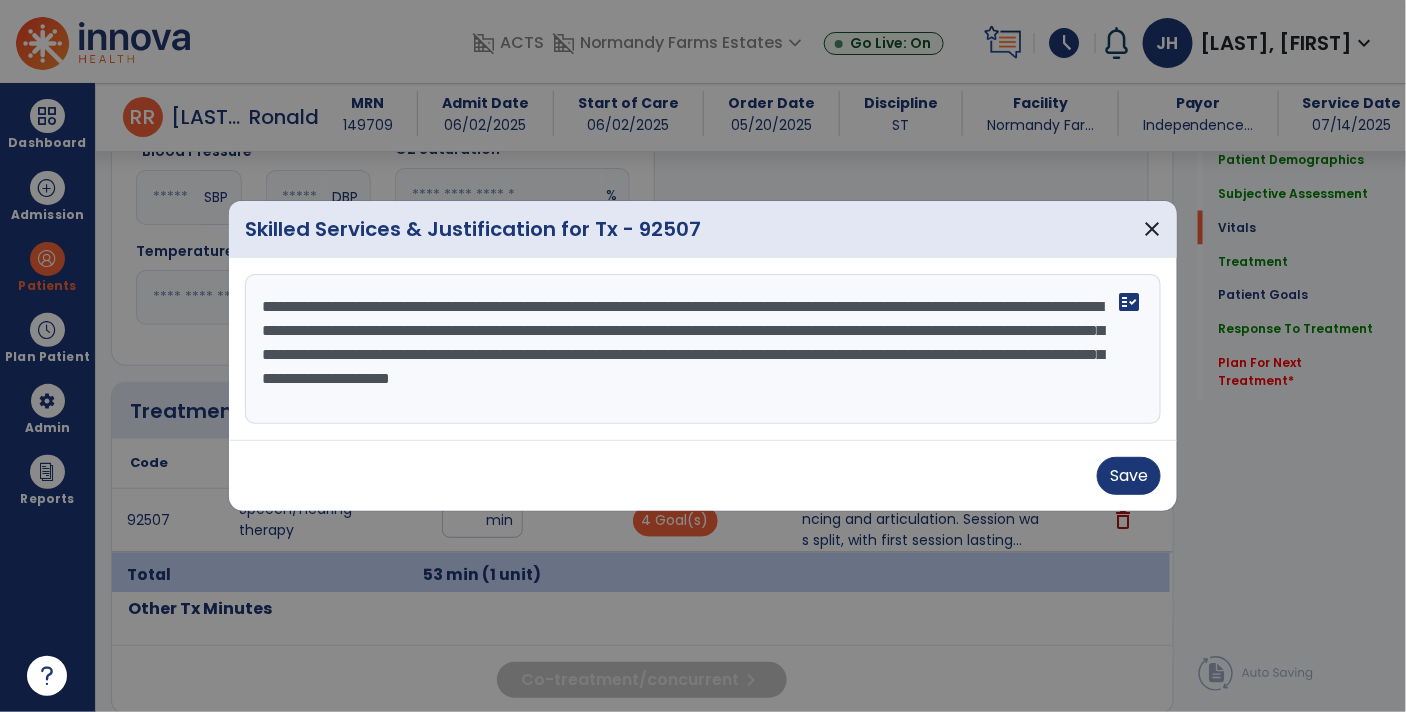 click on "**********" at bounding box center (703, 349) 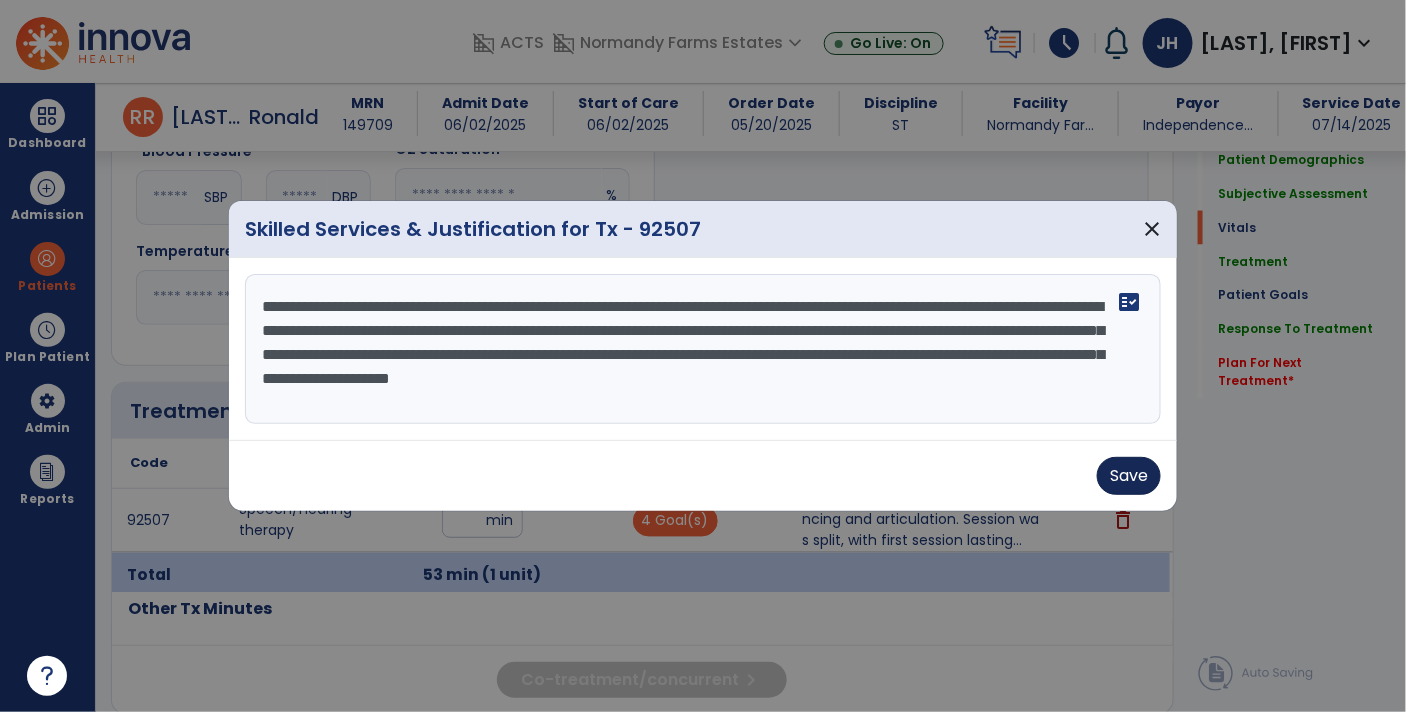 type on "**********" 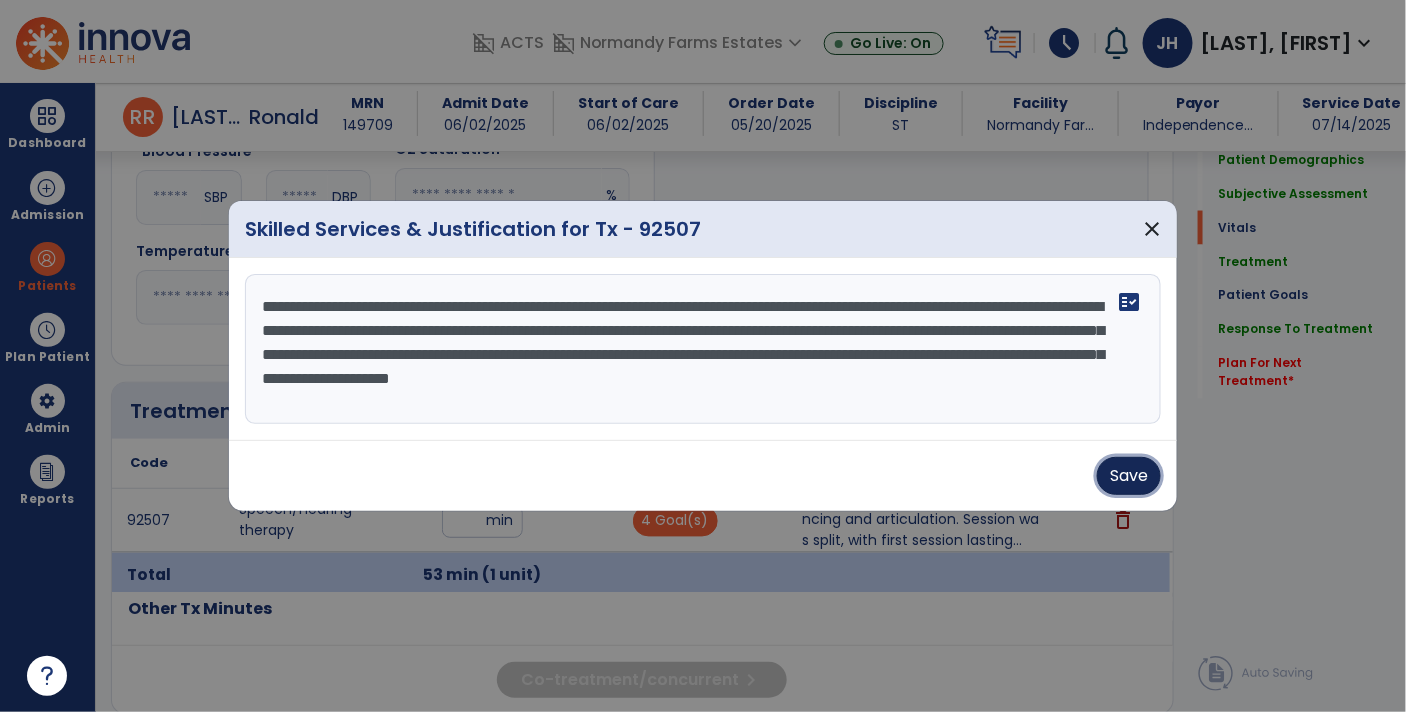 click on "Save" at bounding box center [1129, 476] 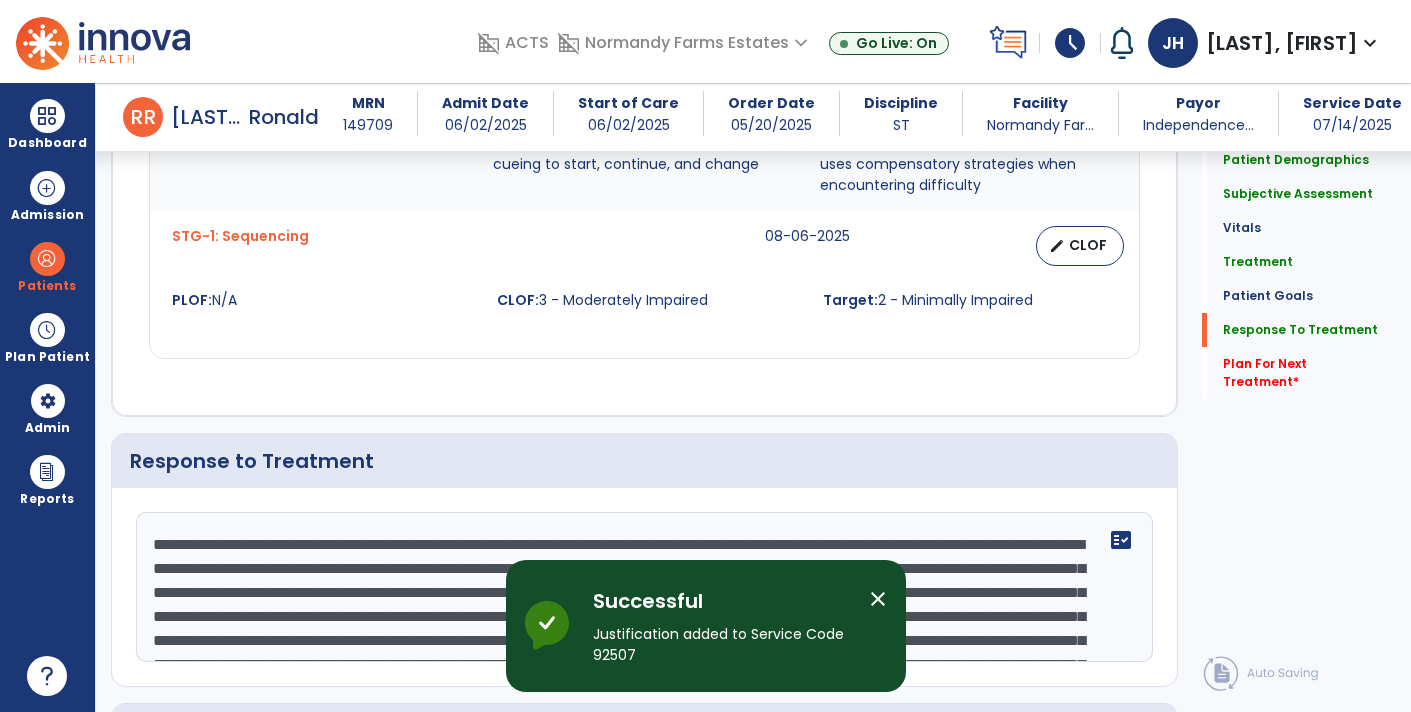 scroll, scrollTop: 2468, scrollLeft: 0, axis: vertical 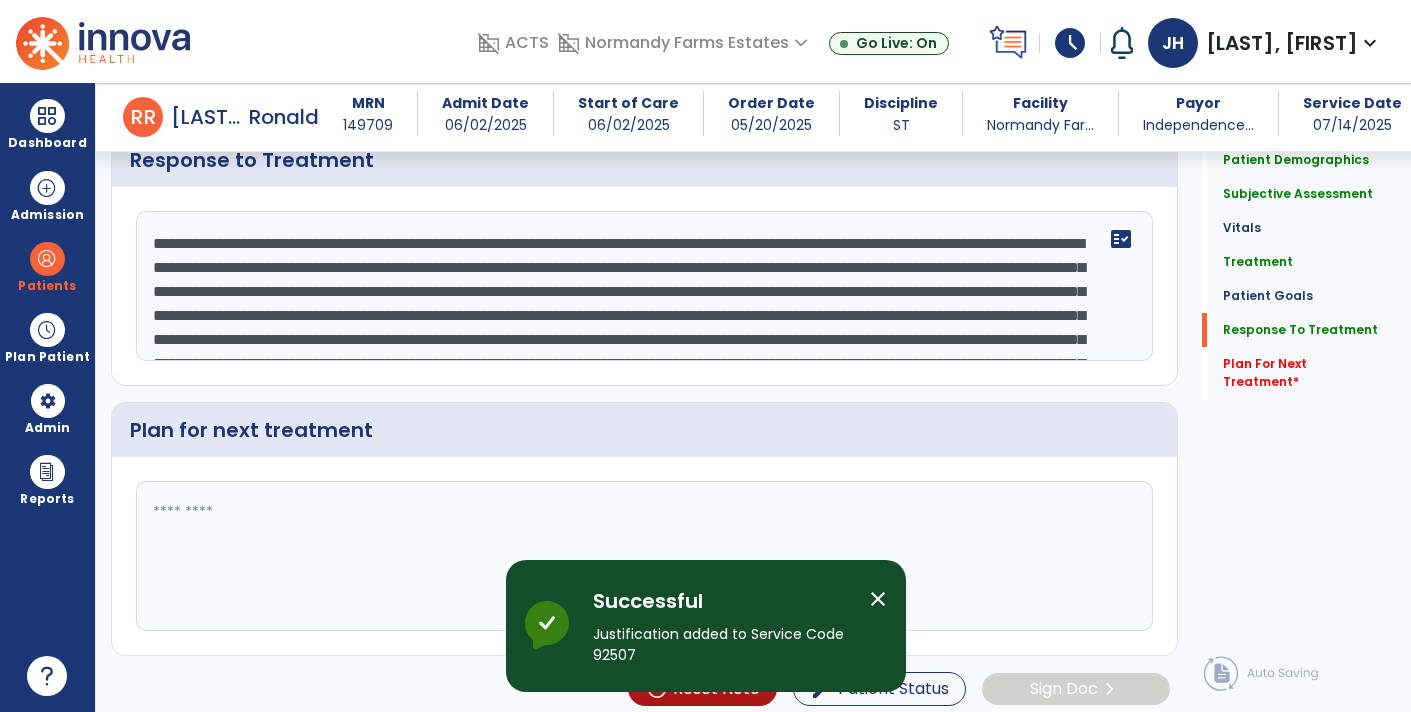 click 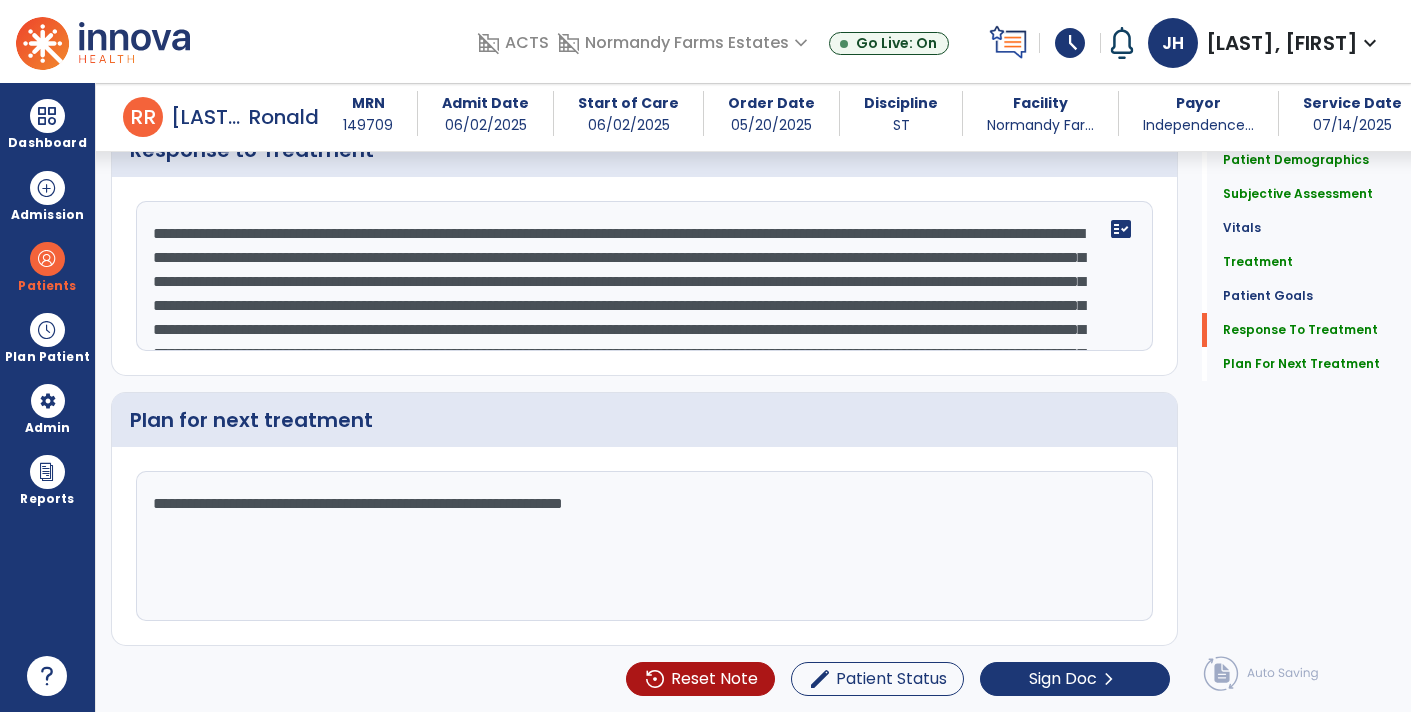 scroll, scrollTop: 2468, scrollLeft: 0, axis: vertical 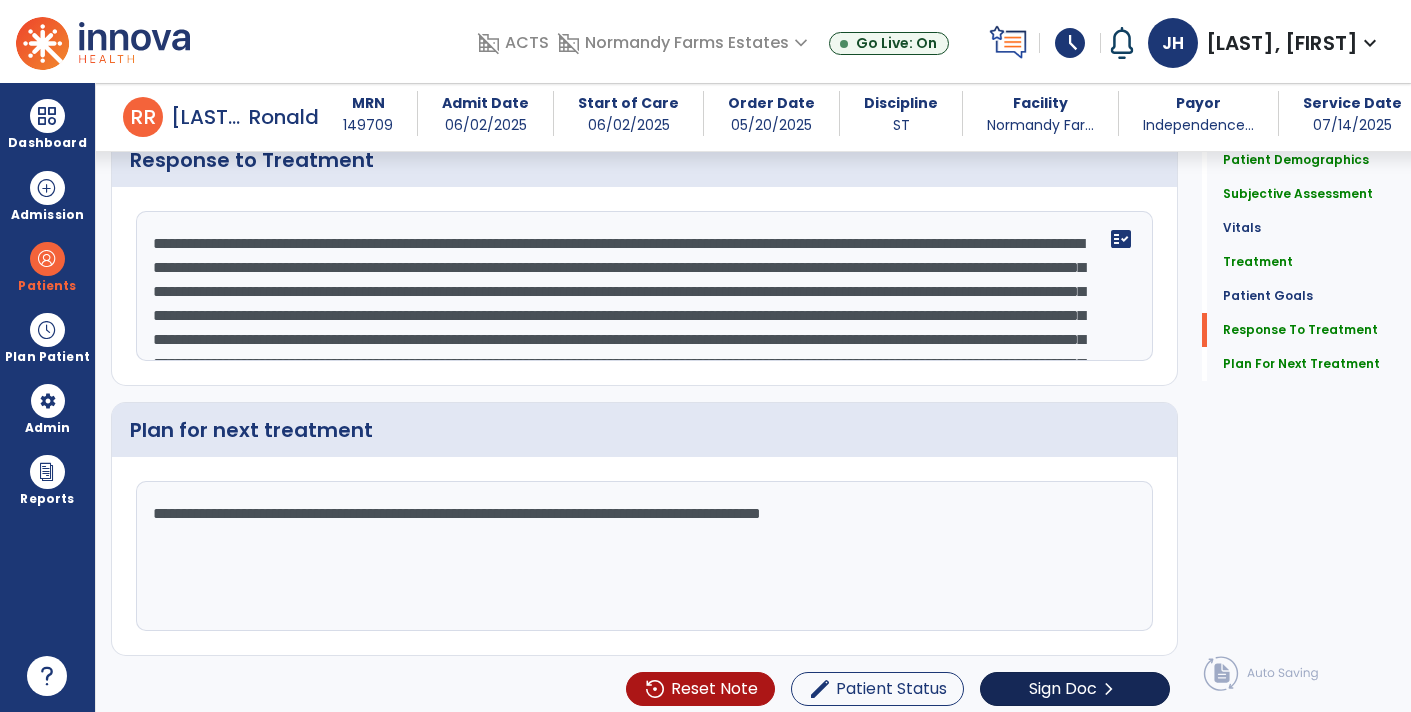 type on "**********" 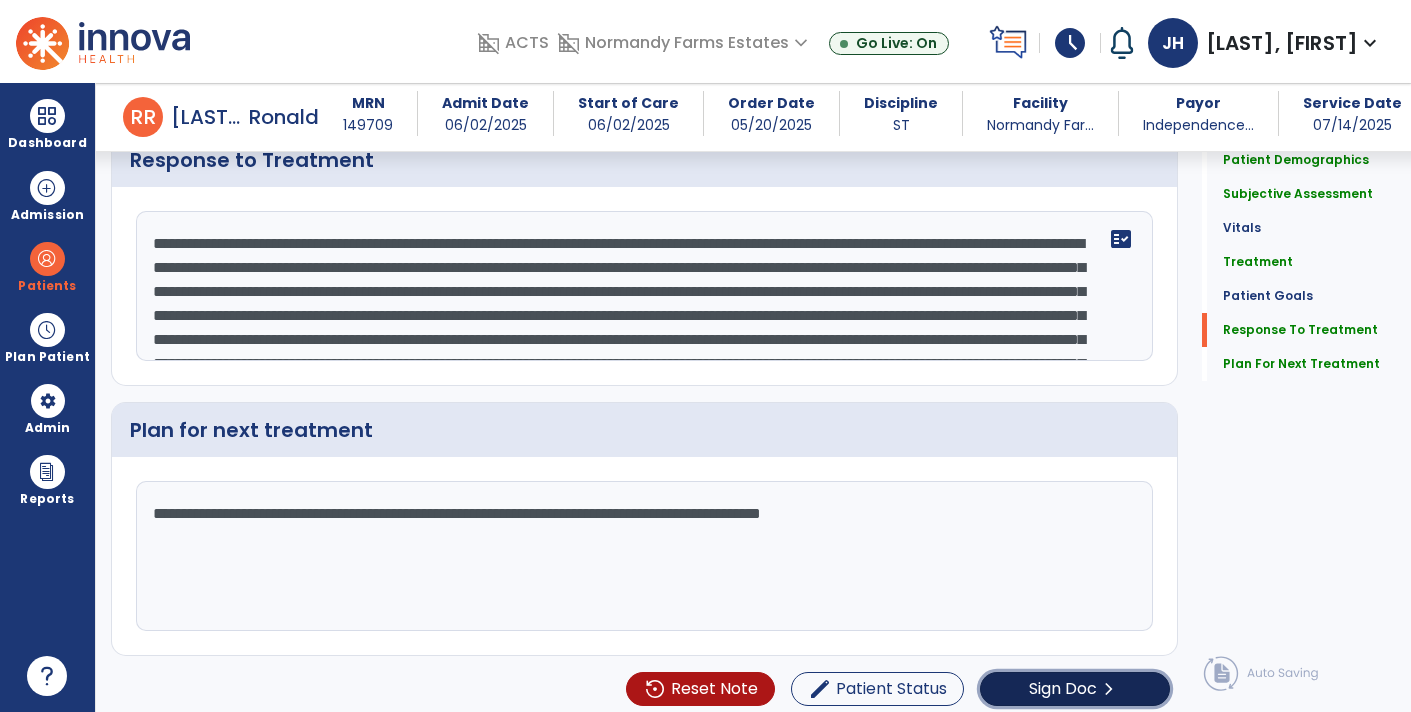click on "chevron_right" 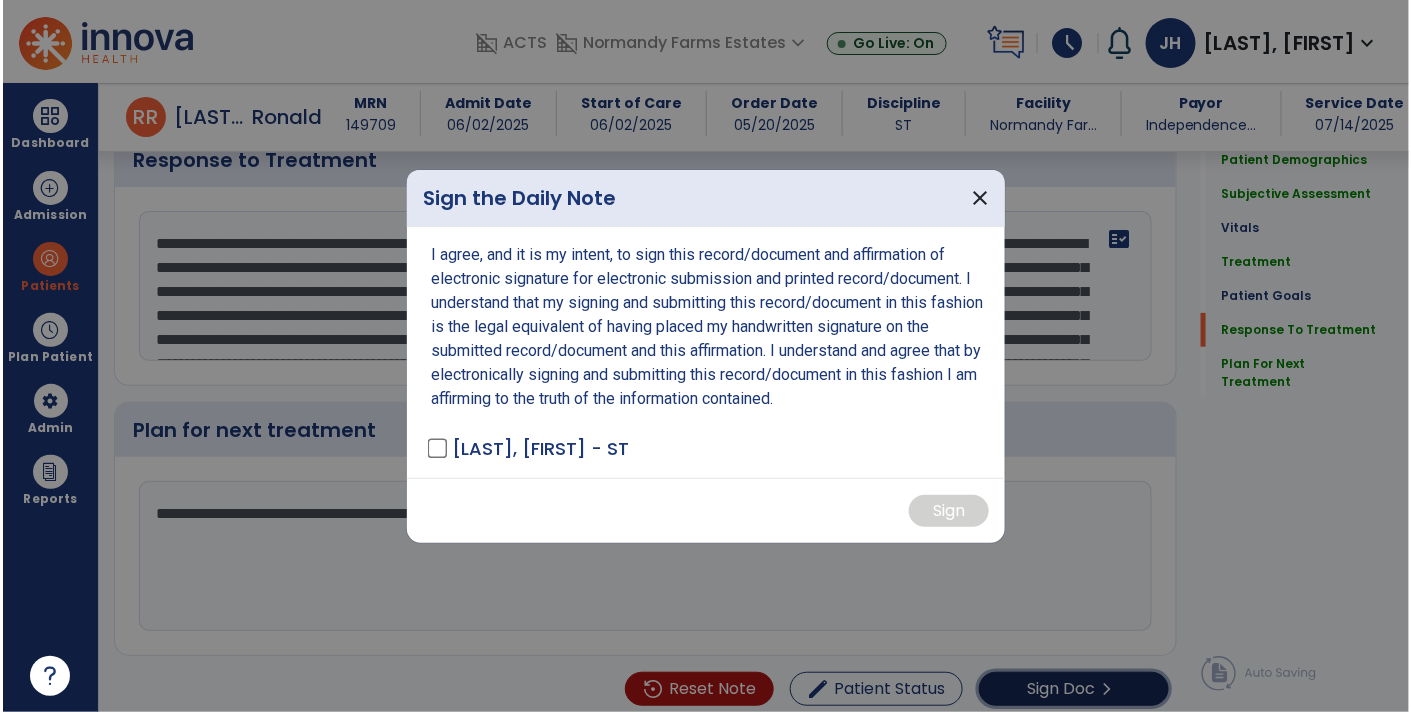 scroll, scrollTop: 2468, scrollLeft: 0, axis: vertical 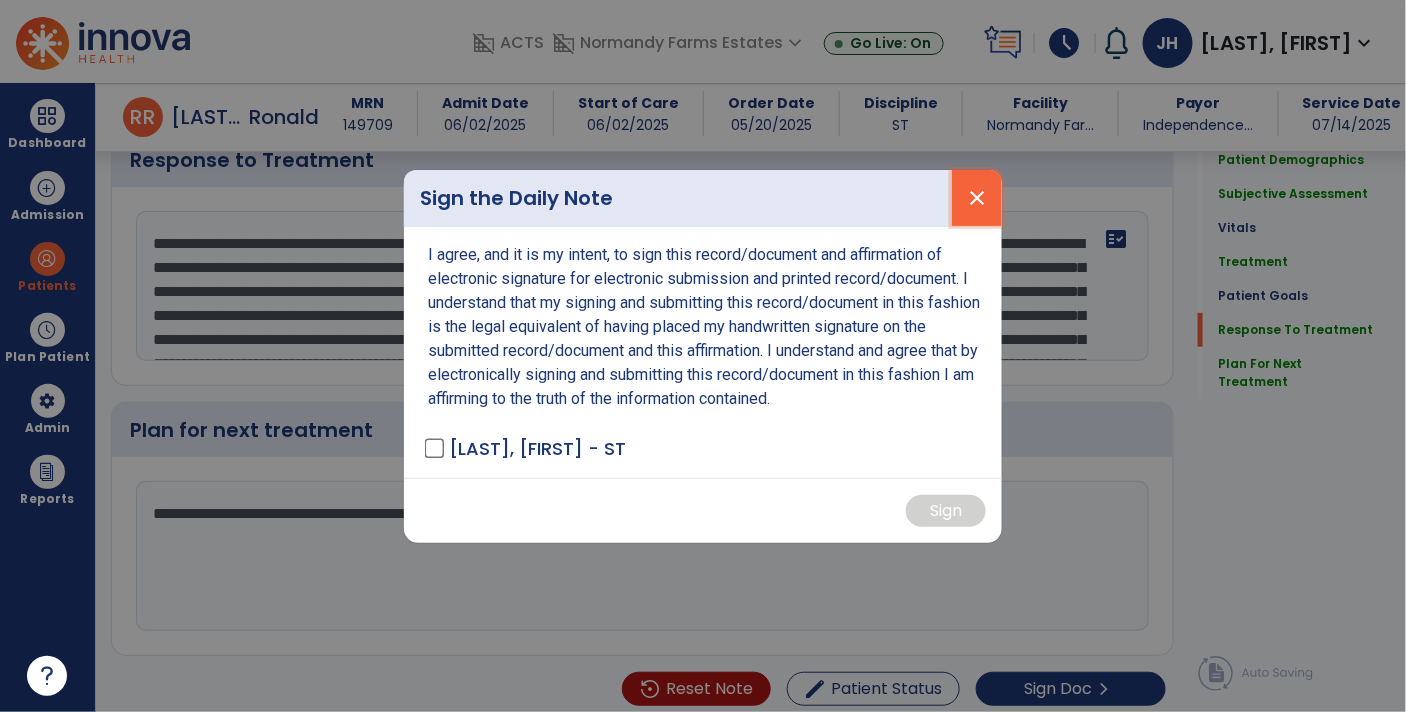 click on "close" at bounding box center [977, 198] 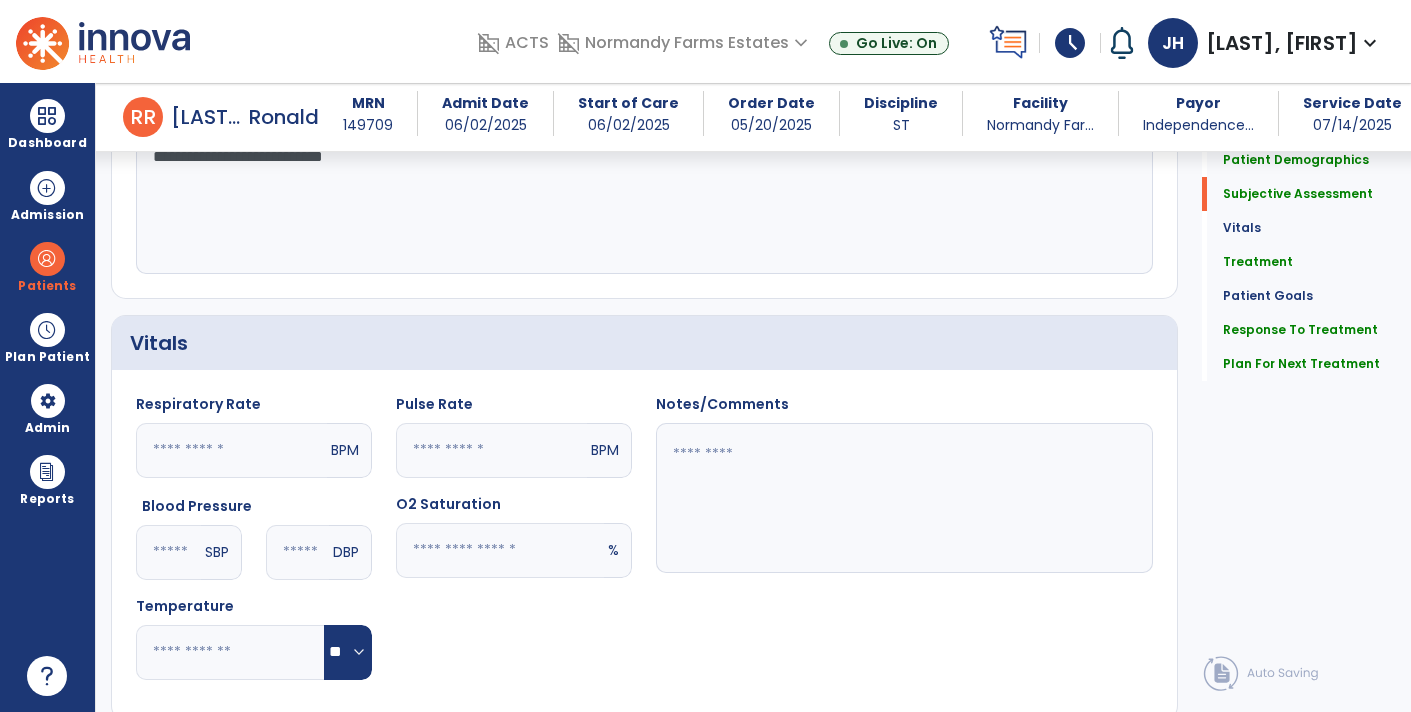 scroll, scrollTop: 0, scrollLeft: 0, axis: both 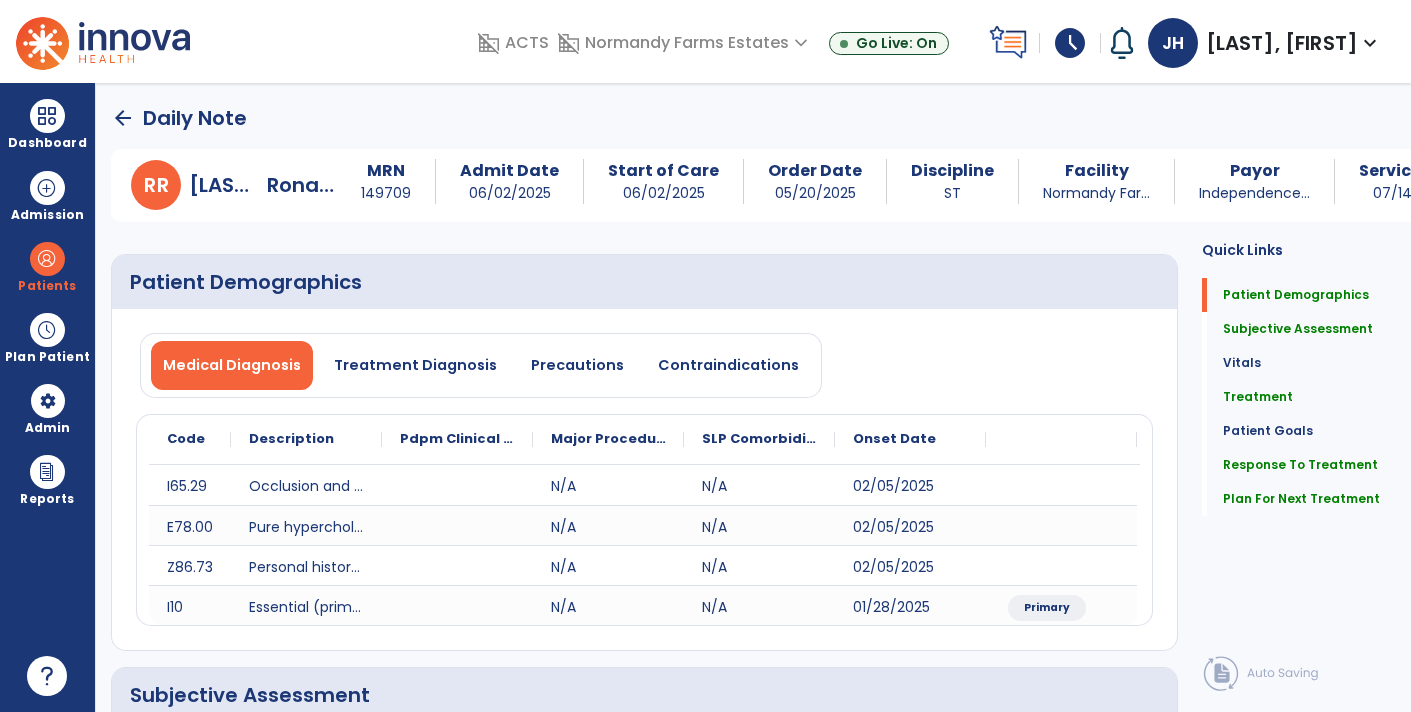 click on "arrow_back   Daily Note" 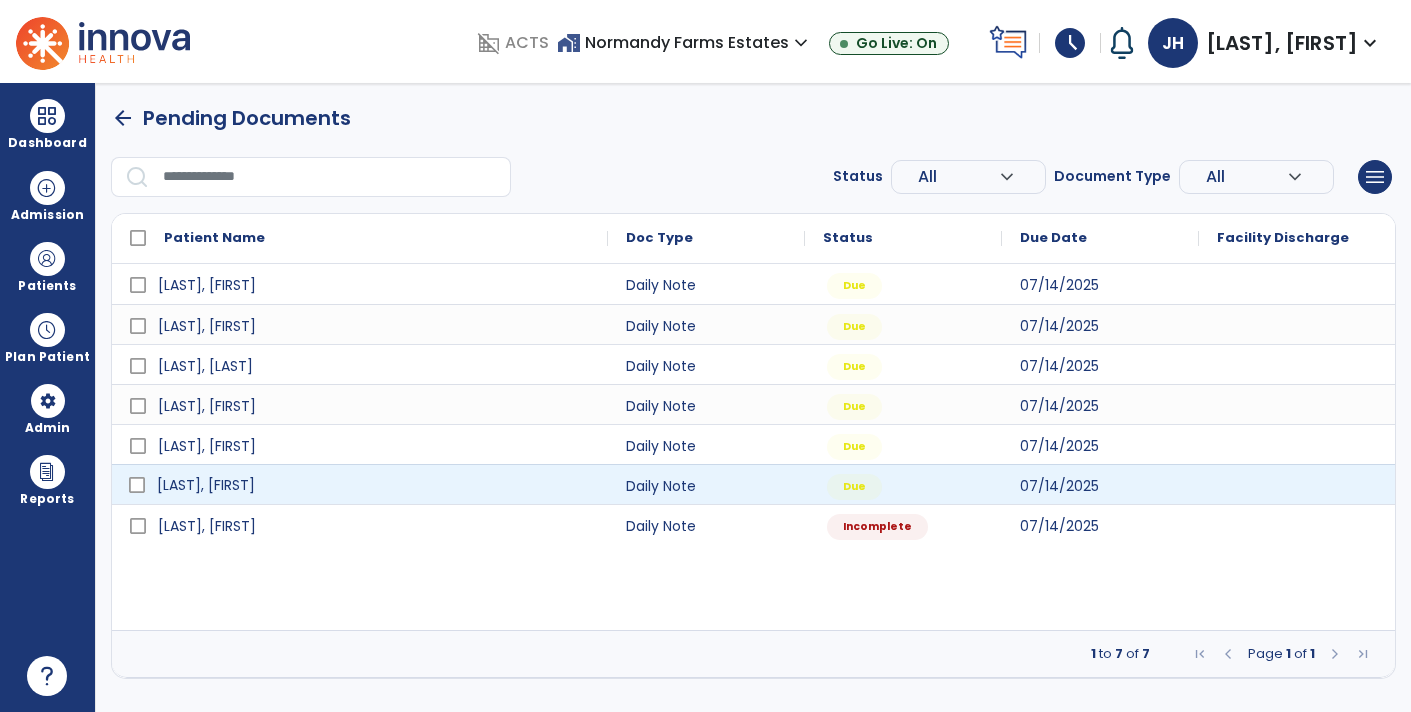 click on "[LAST], [FIRST]" at bounding box center (206, 485) 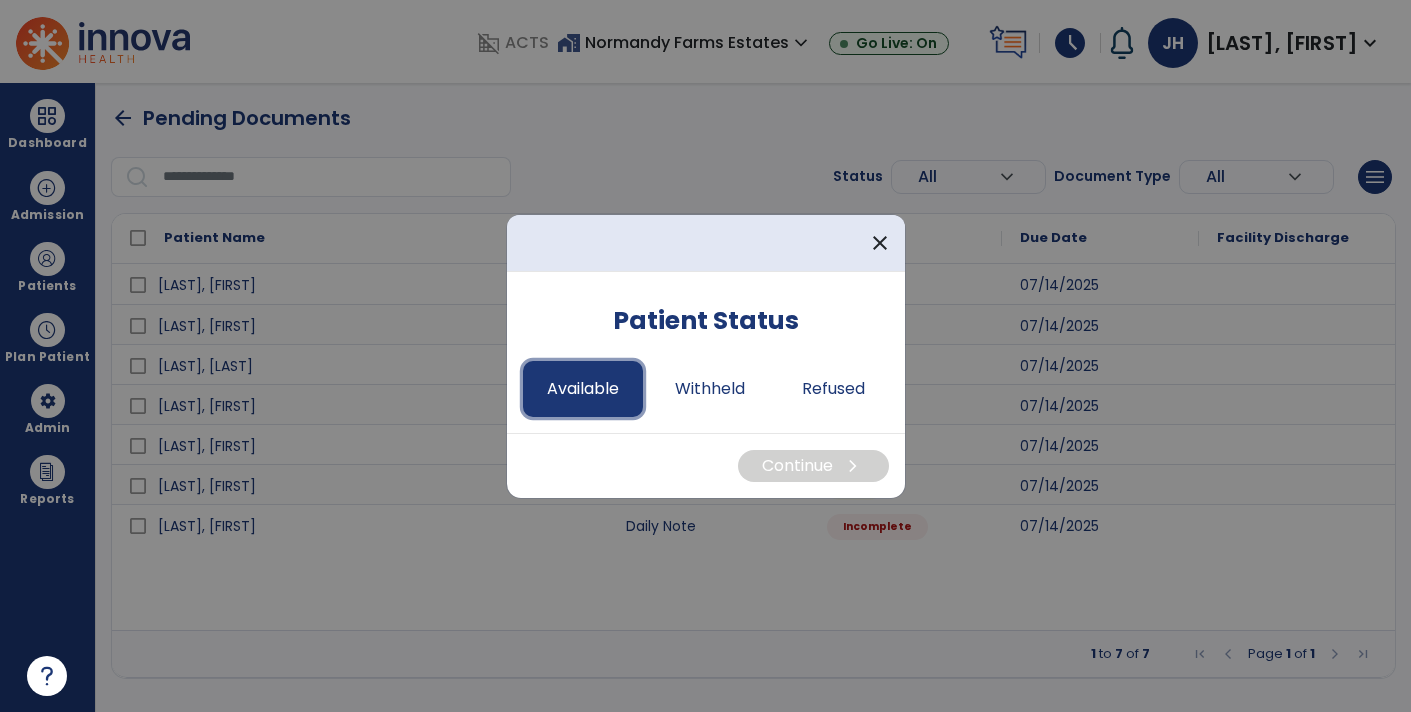 click on "Available" at bounding box center (583, 389) 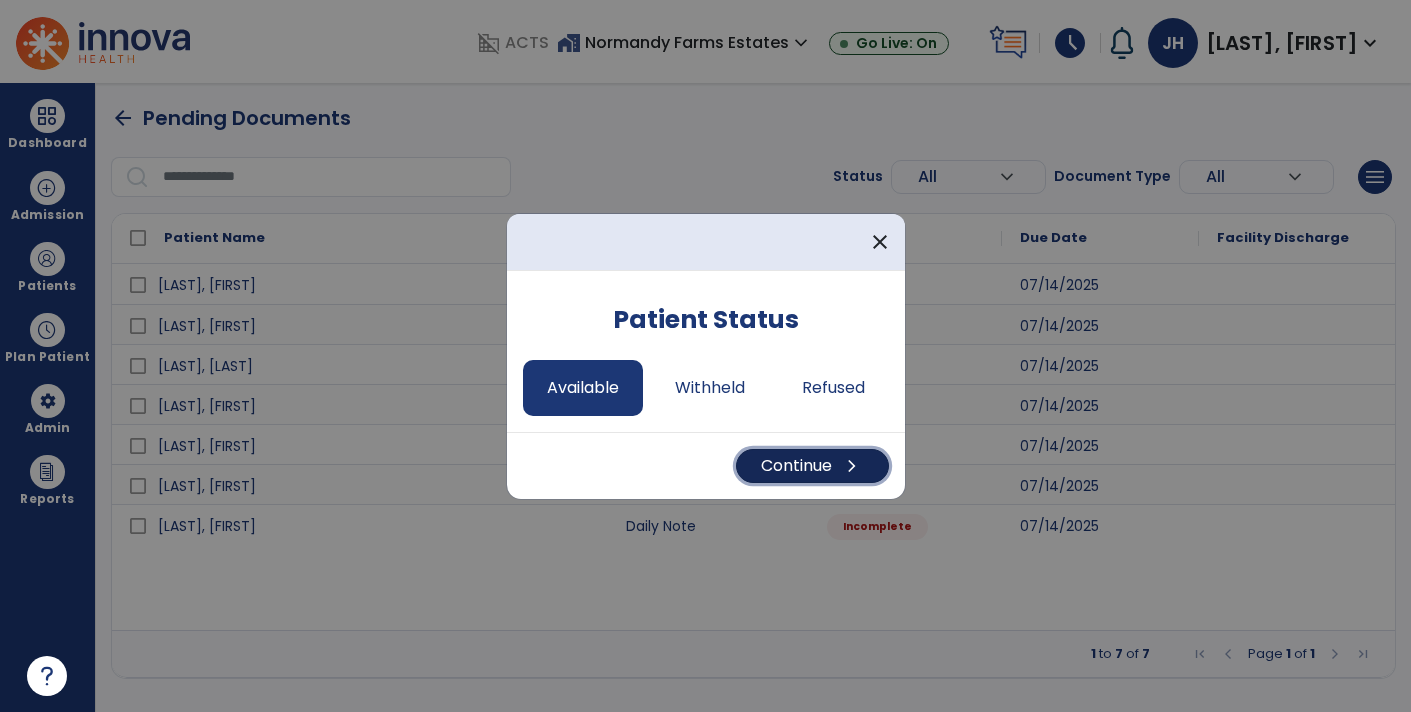 click on "Continue   chevron_right" at bounding box center (812, 466) 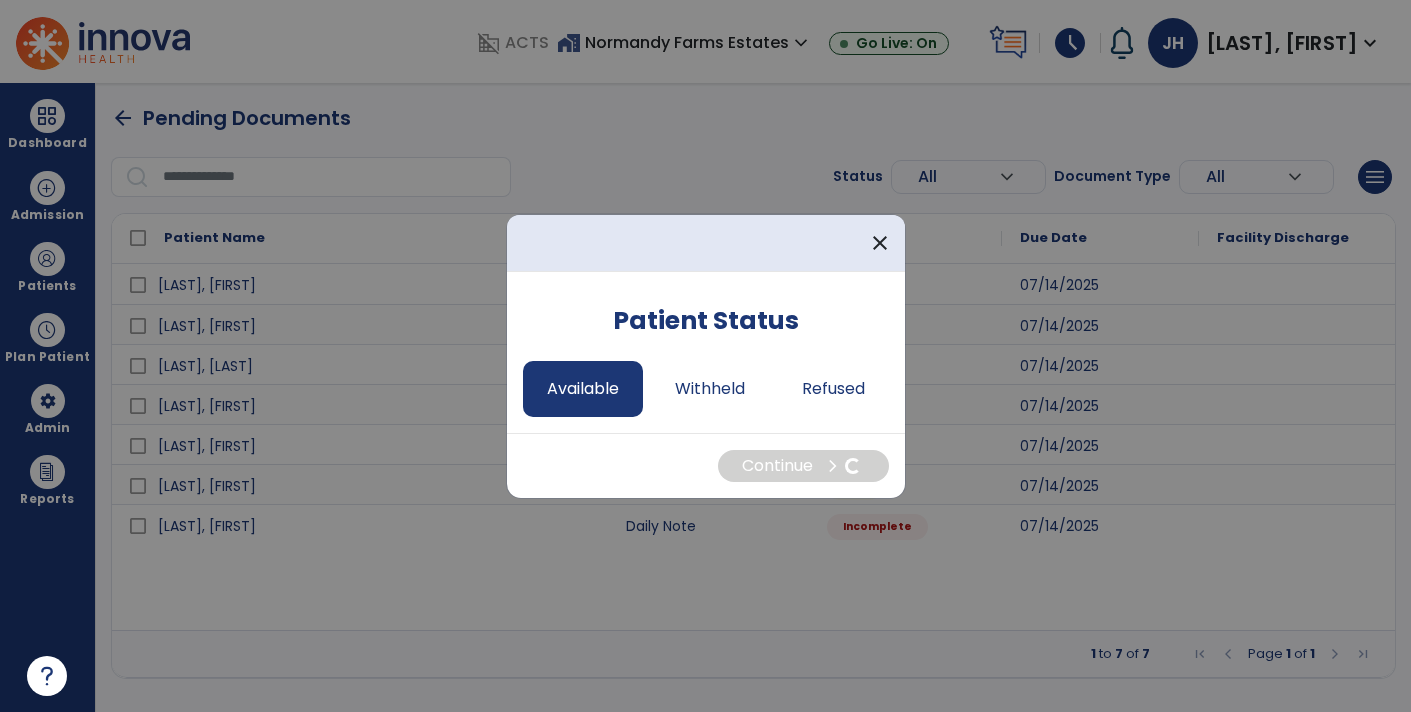select on "*" 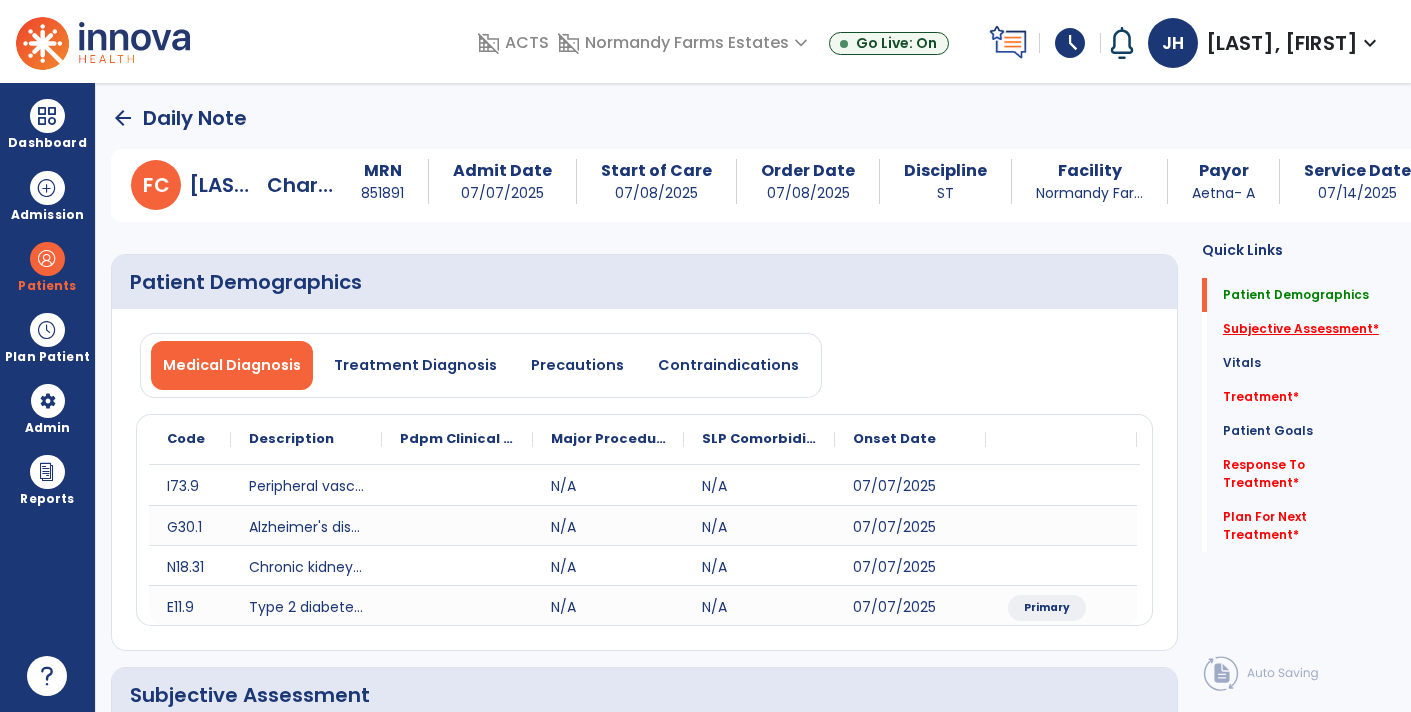 click on "Subjective Assessment   *" 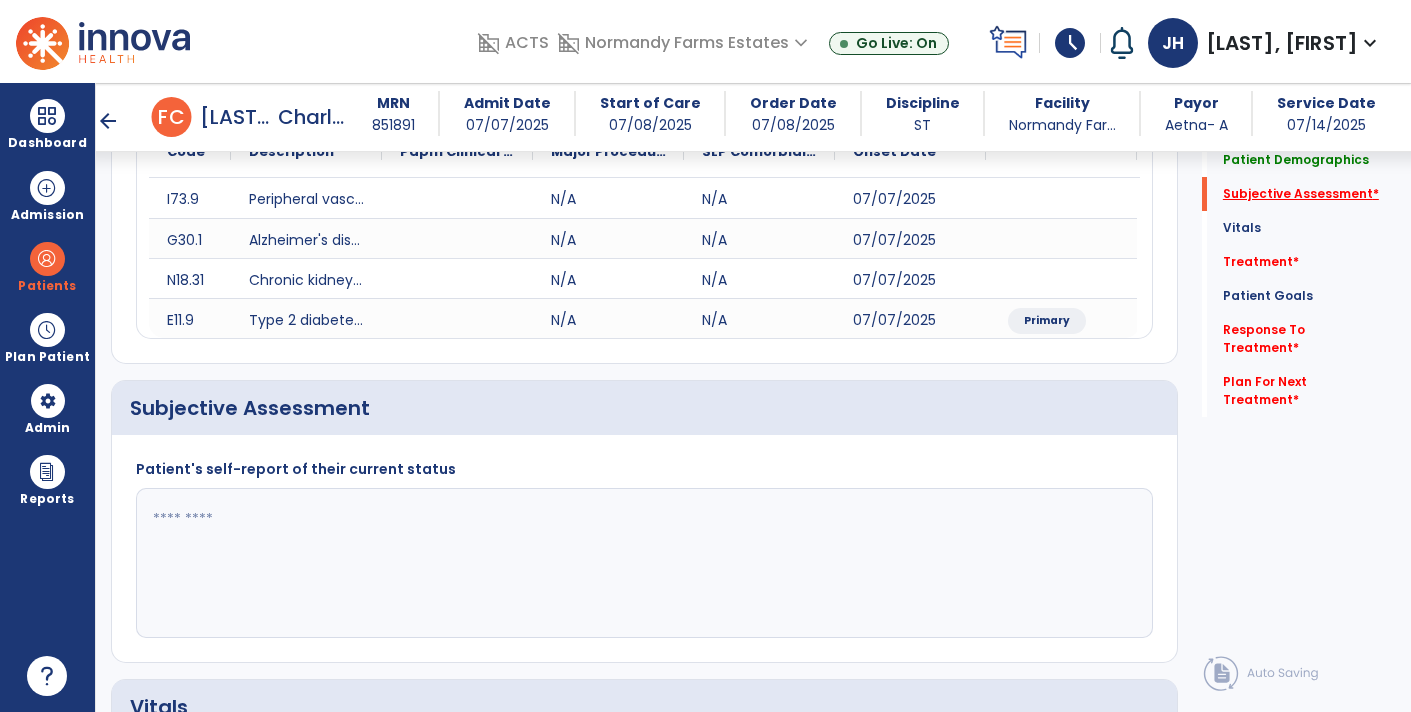 scroll, scrollTop: 409, scrollLeft: 0, axis: vertical 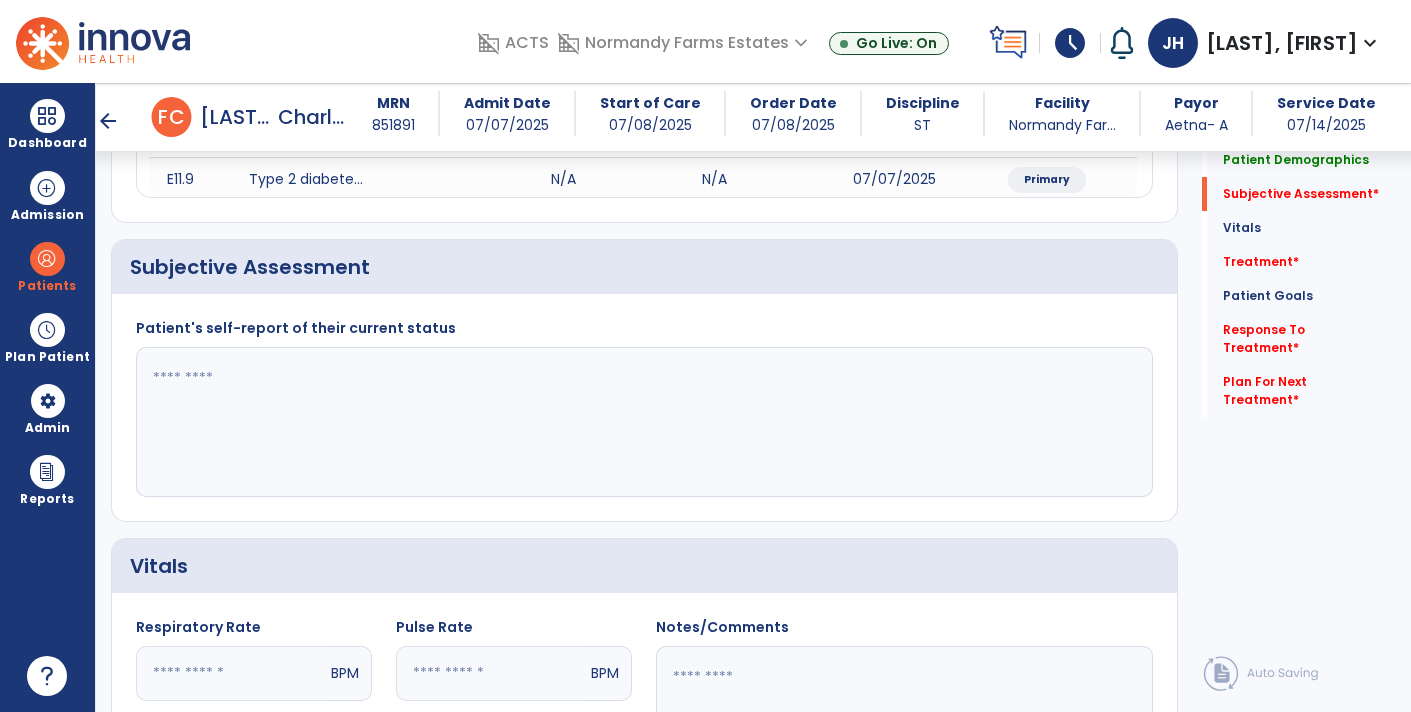 click 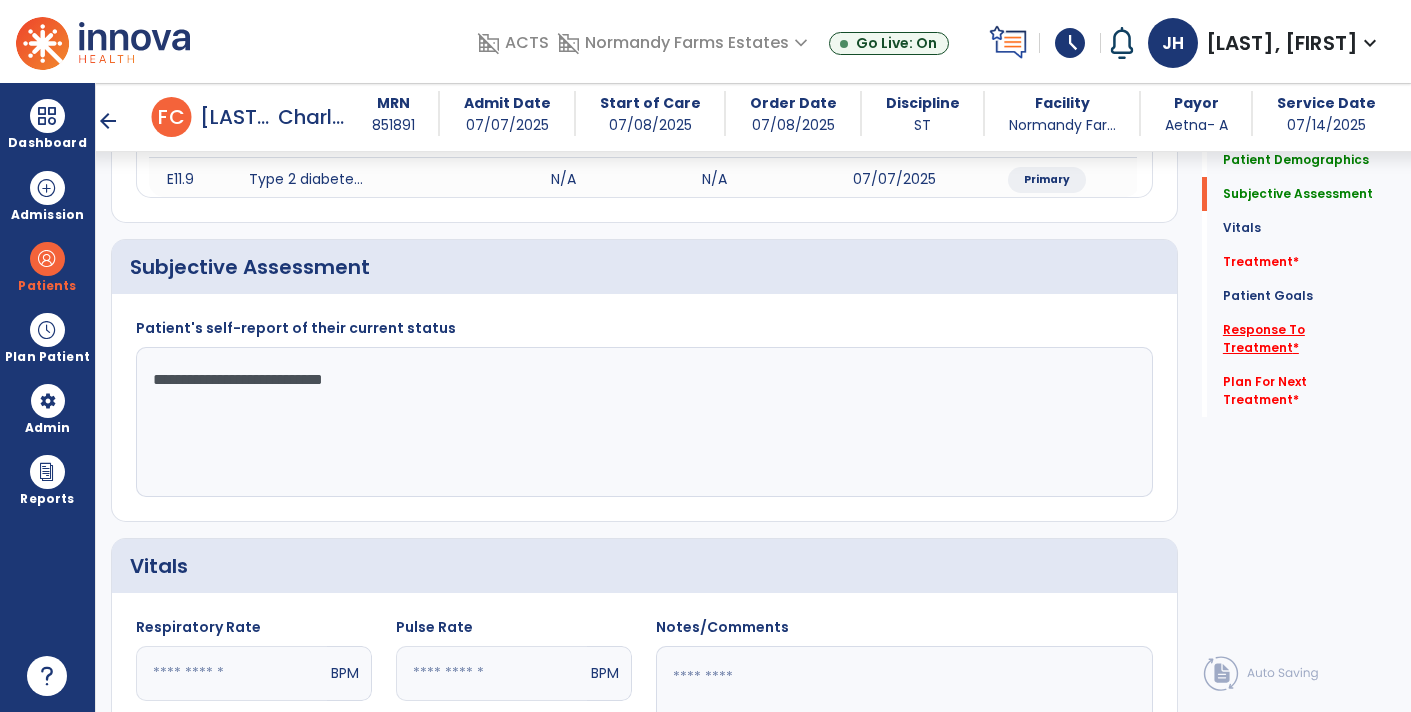 type on "**********" 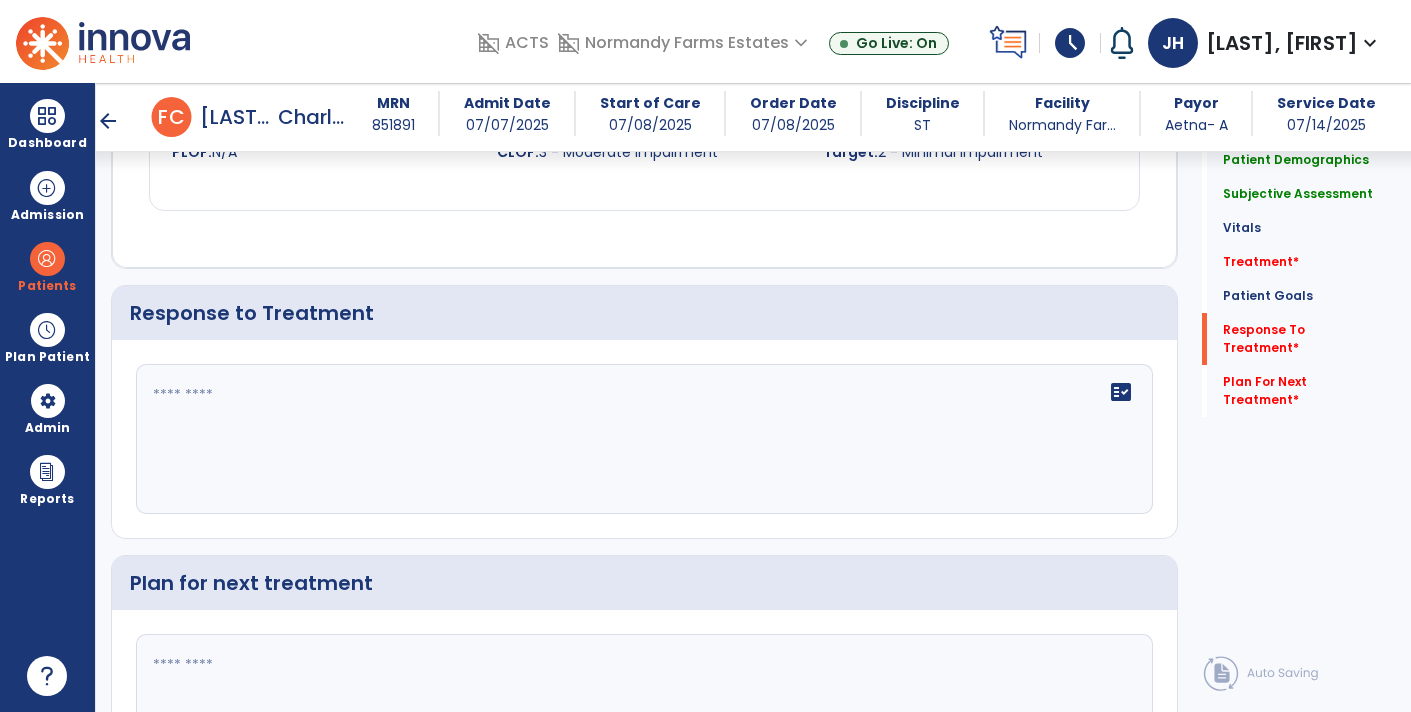 scroll, scrollTop: 2034, scrollLeft: 0, axis: vertical 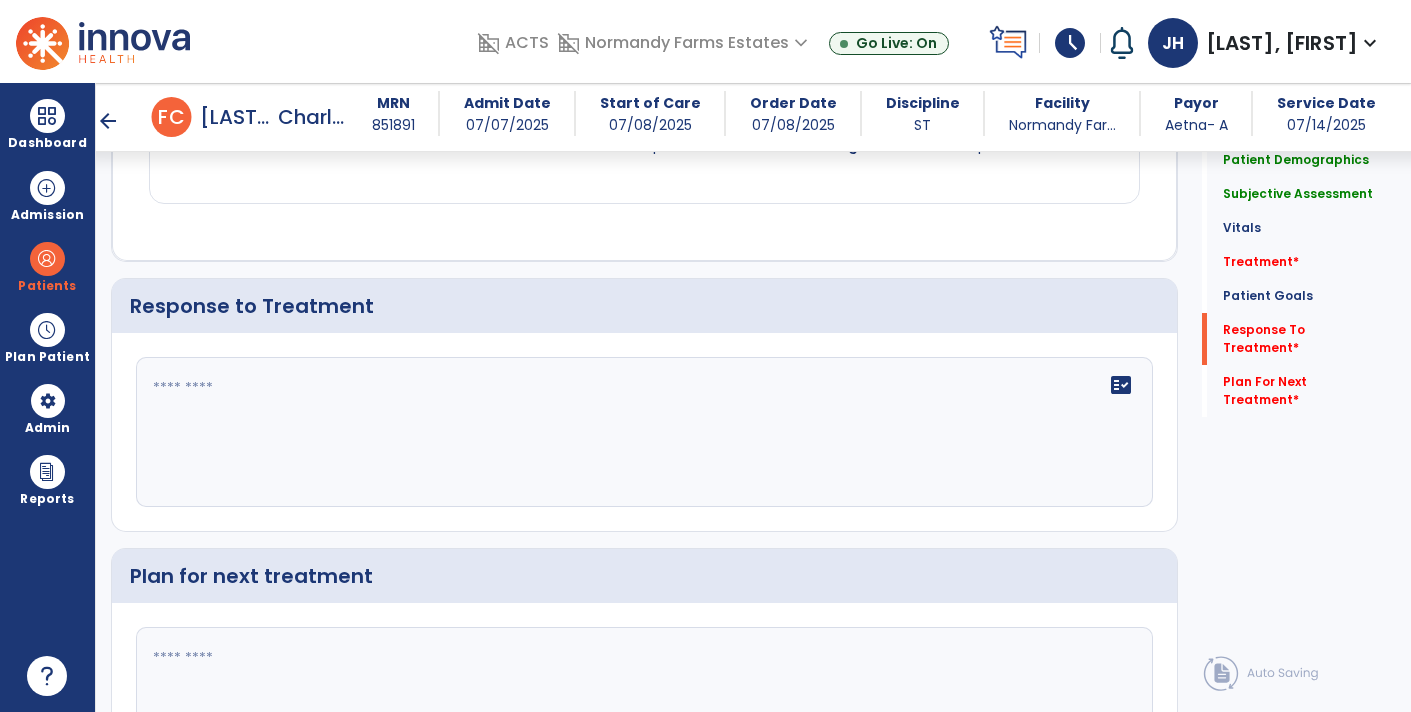 click 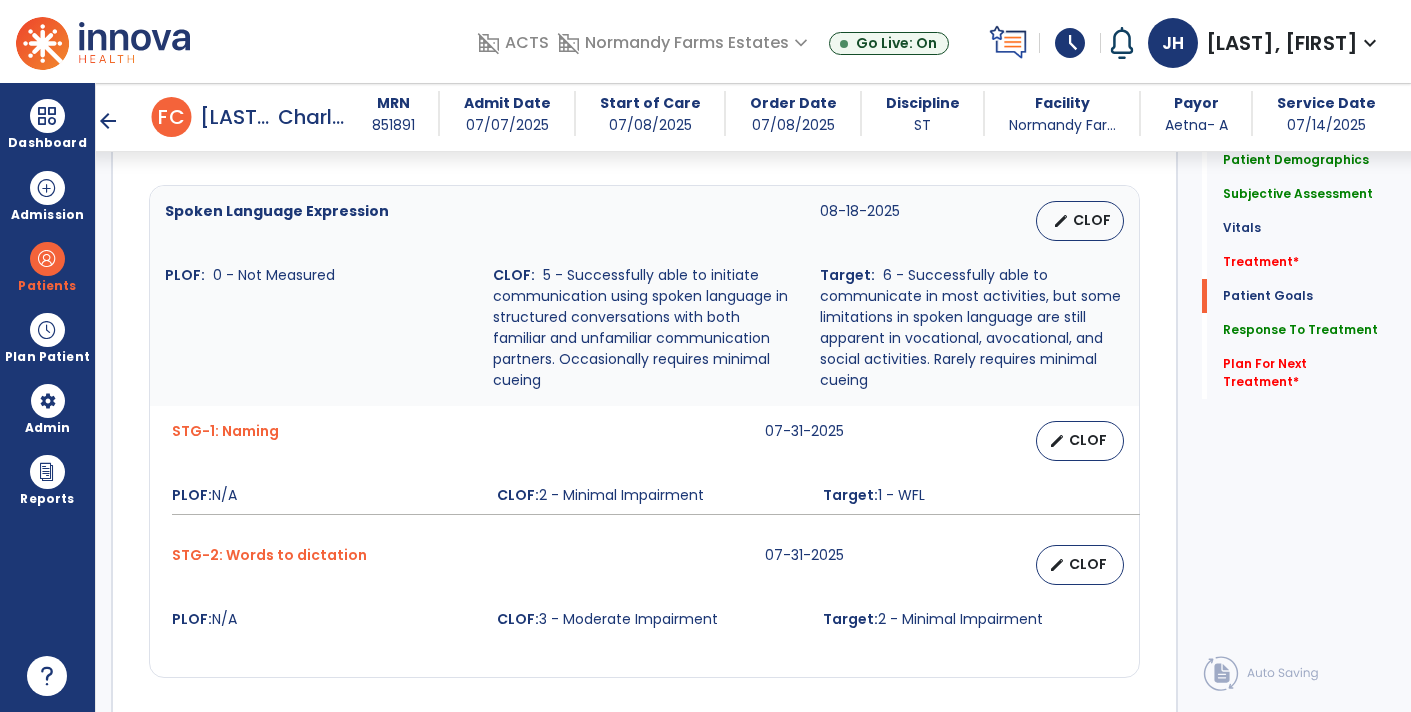 scroll, scrollTop: 1559, scrollLeft: 0, axis: vertical 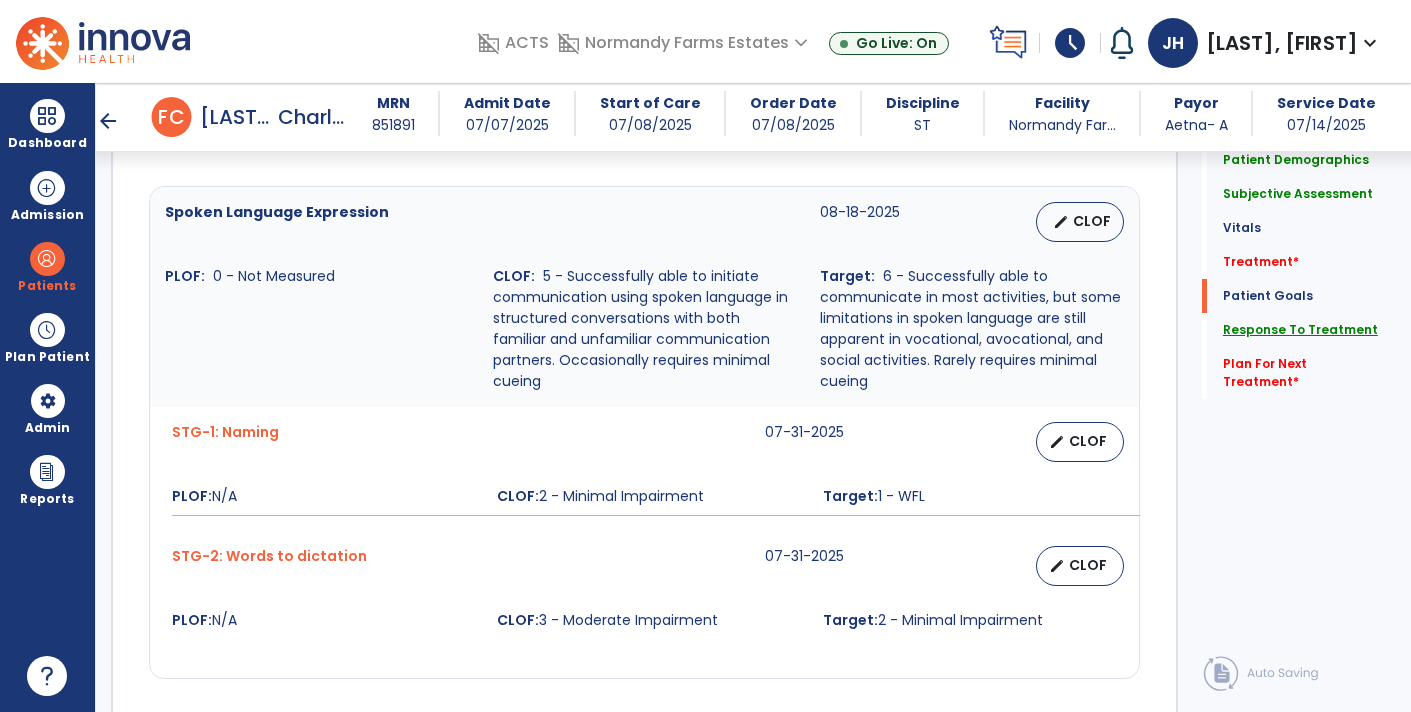 click on "Response To Treatment" 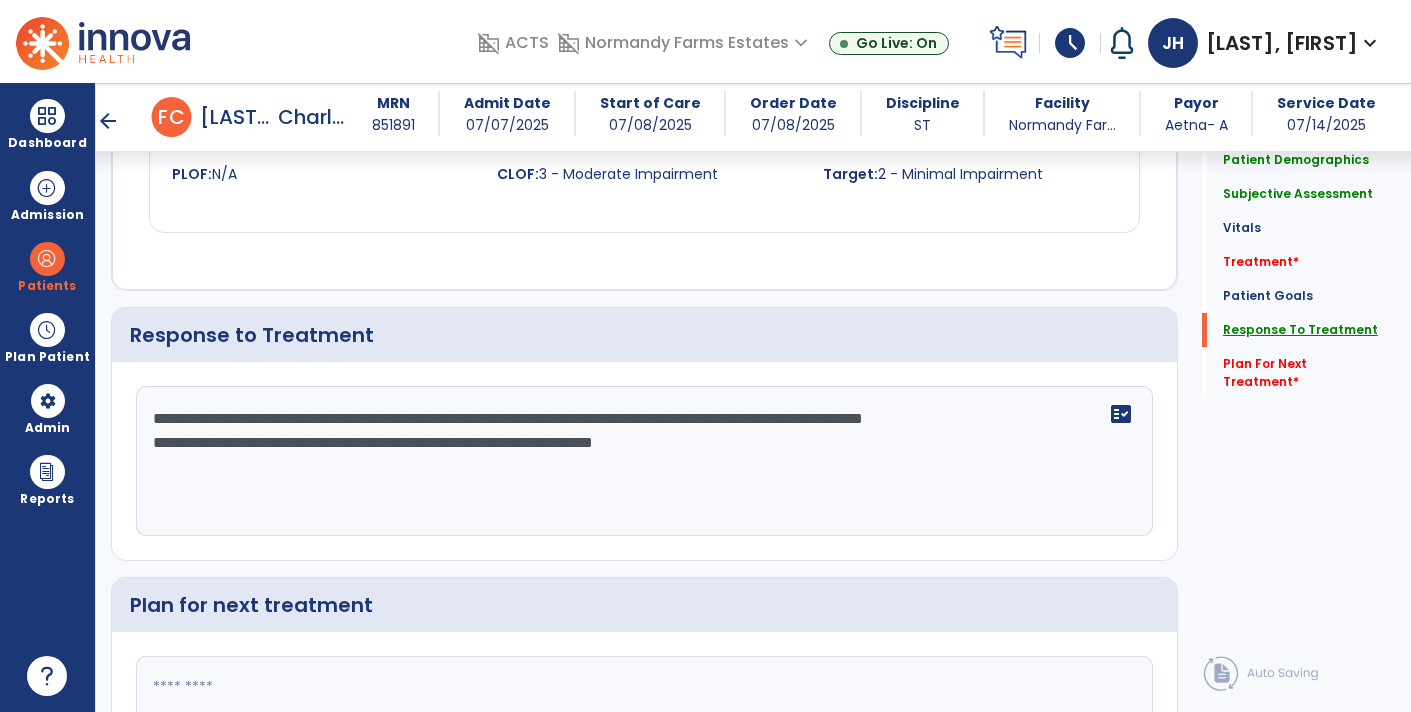 scroll, scrollTop: 2034, scrollLeft: 0, axis: vertical 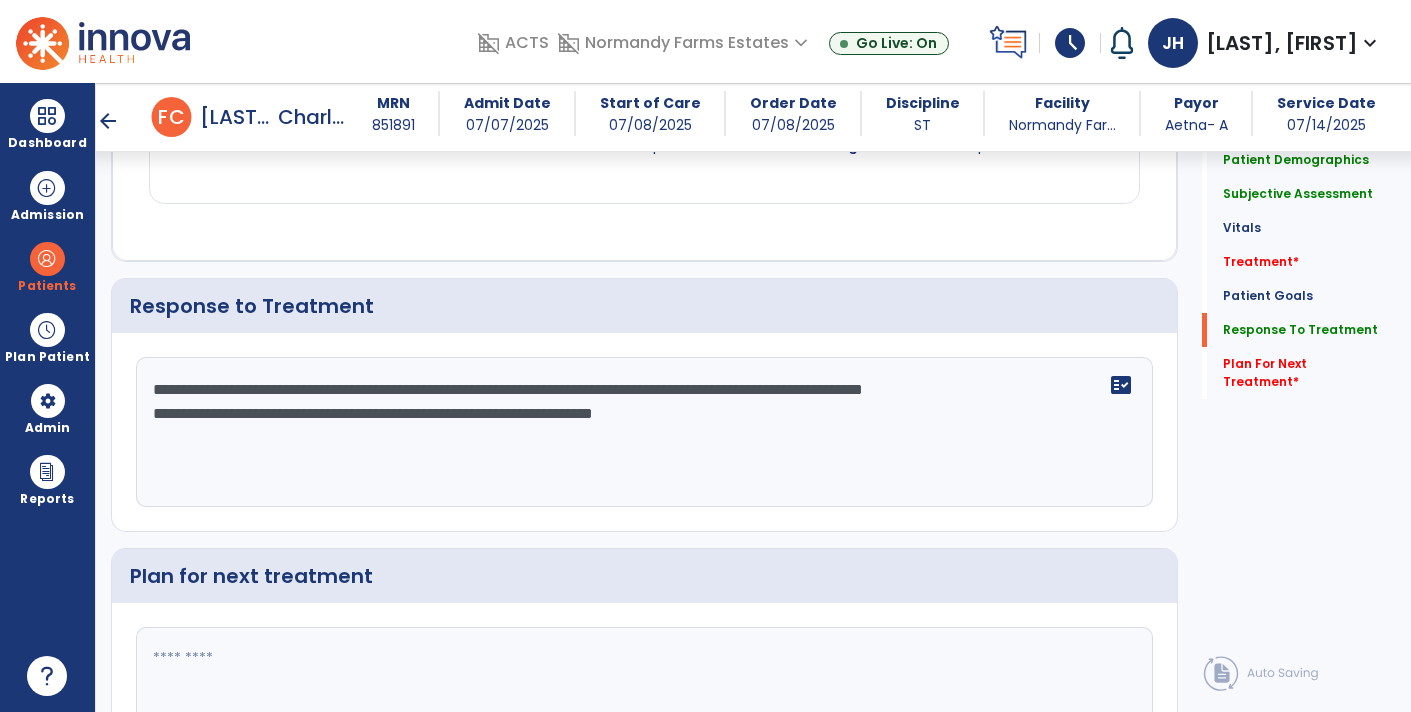click on "**********" 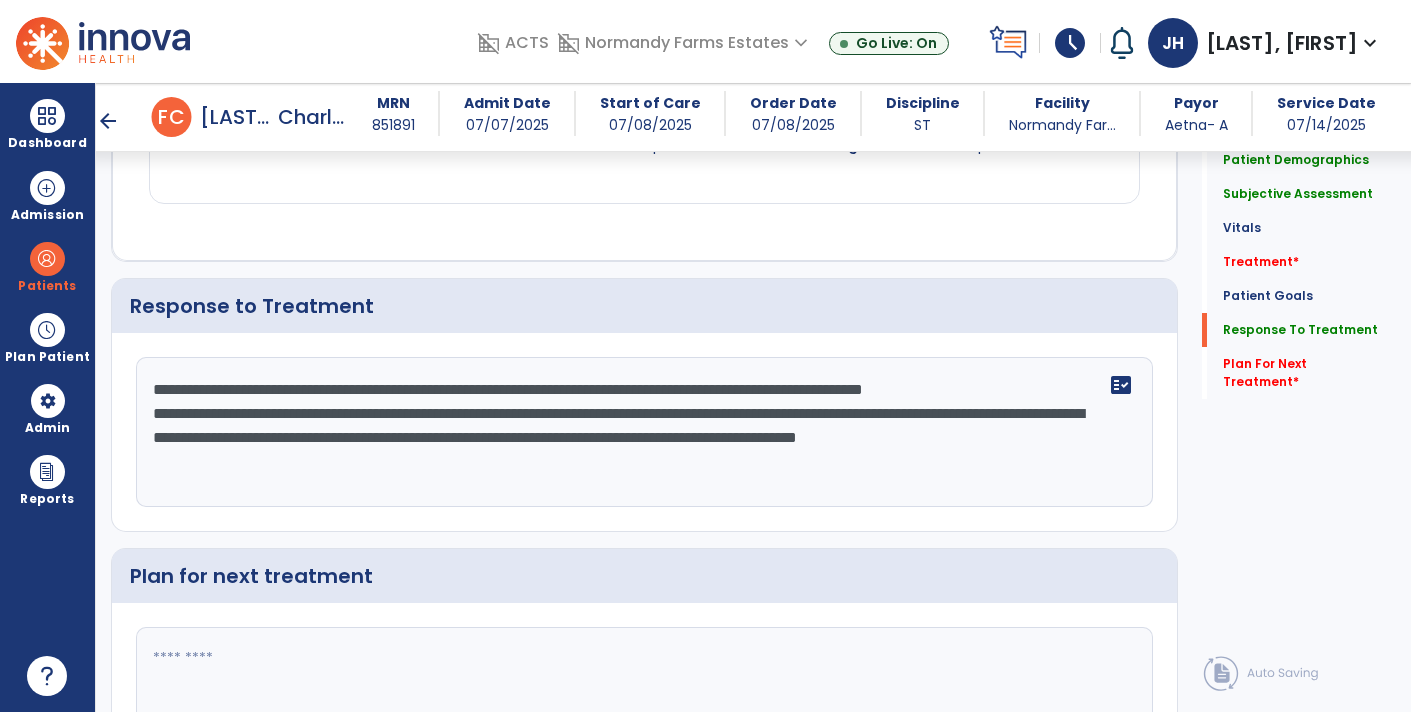 click on "**********" 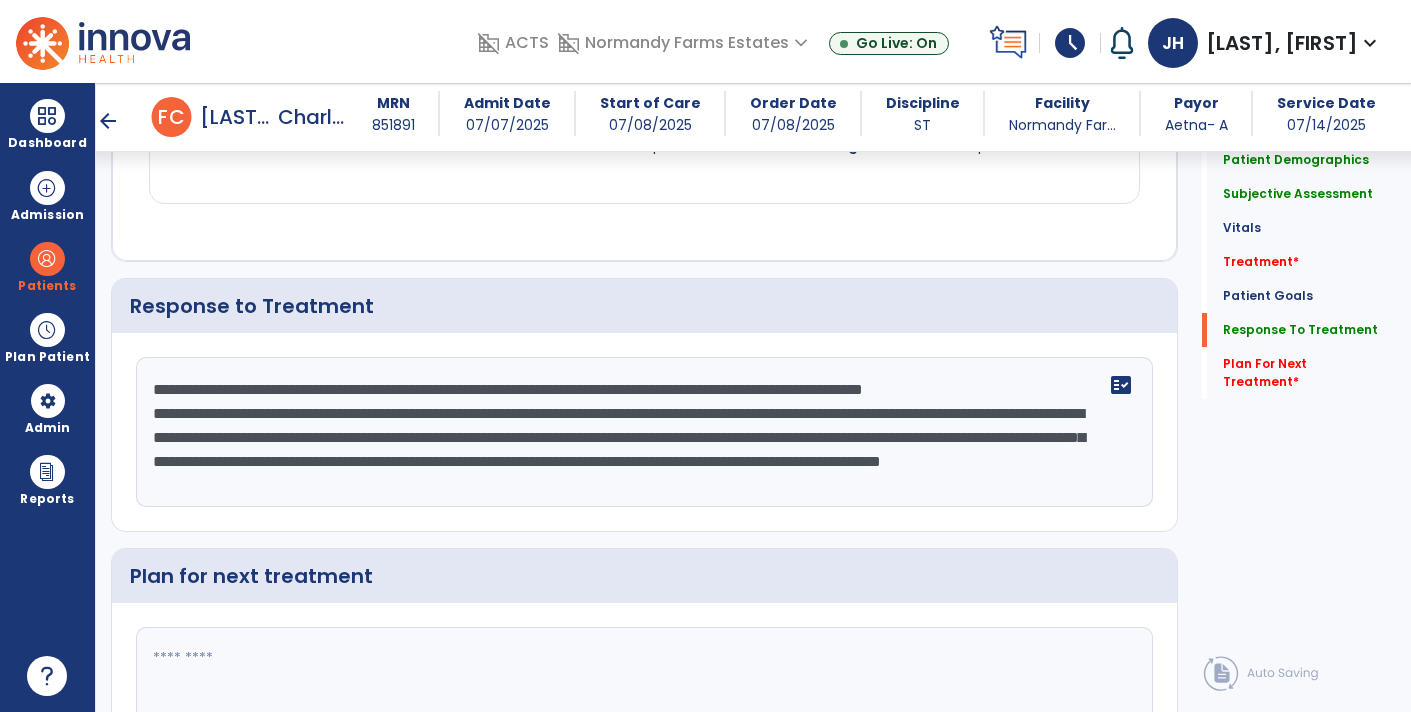 type on "**********" 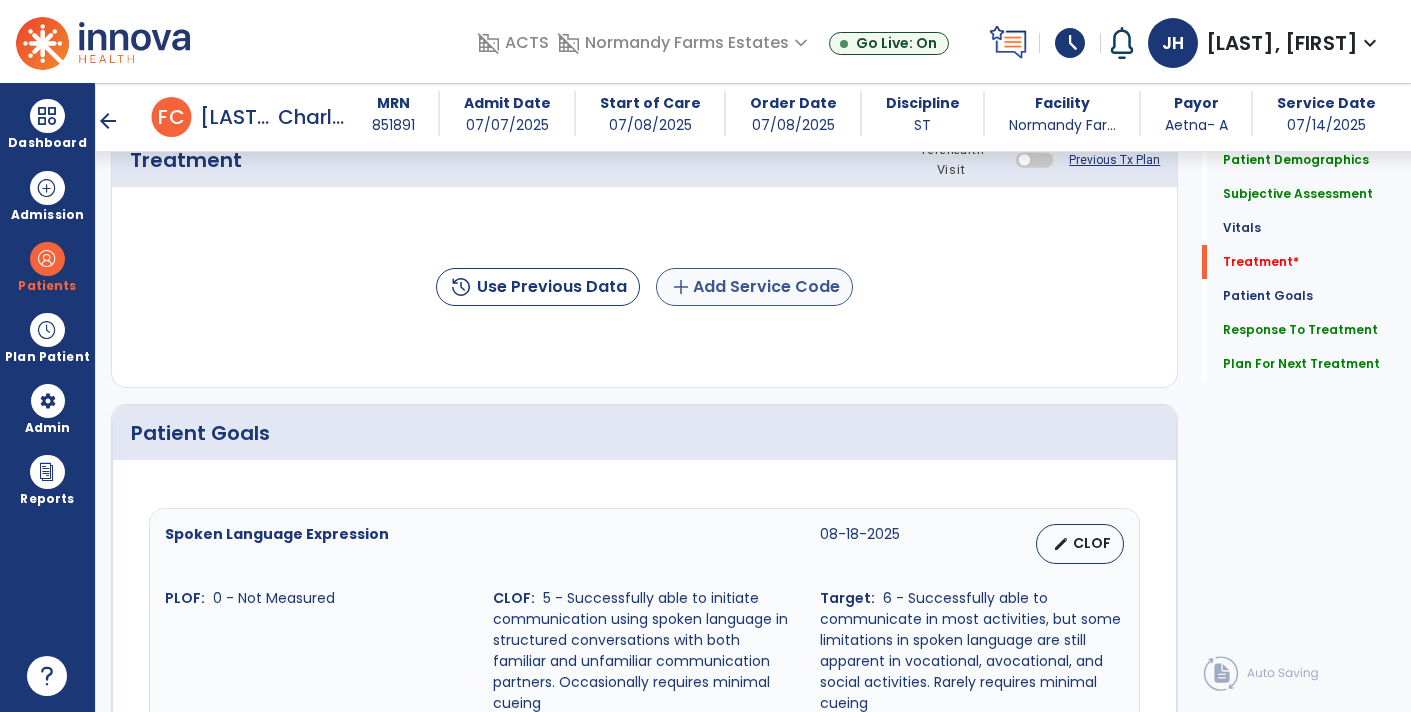 type on "**********" 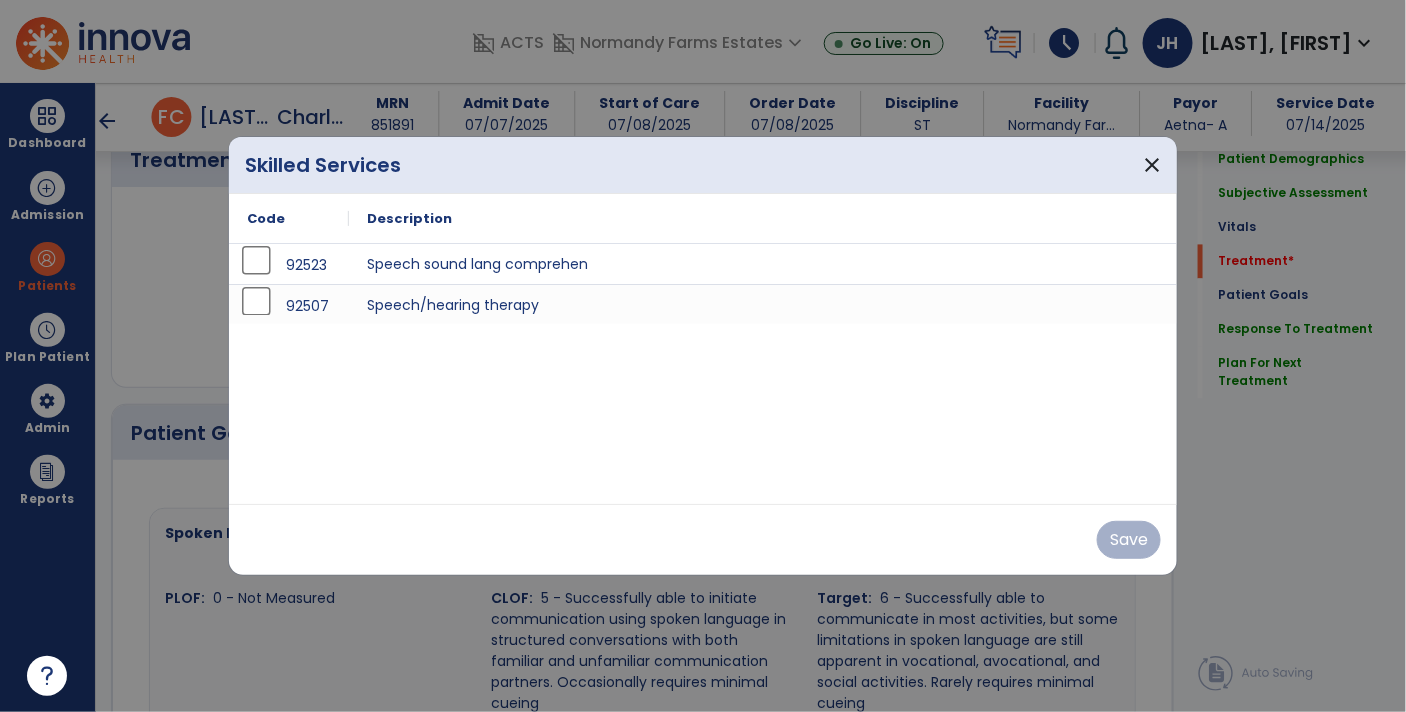 scroll, scrollTop: 1237, scrollLeft: 0, axis: vertical 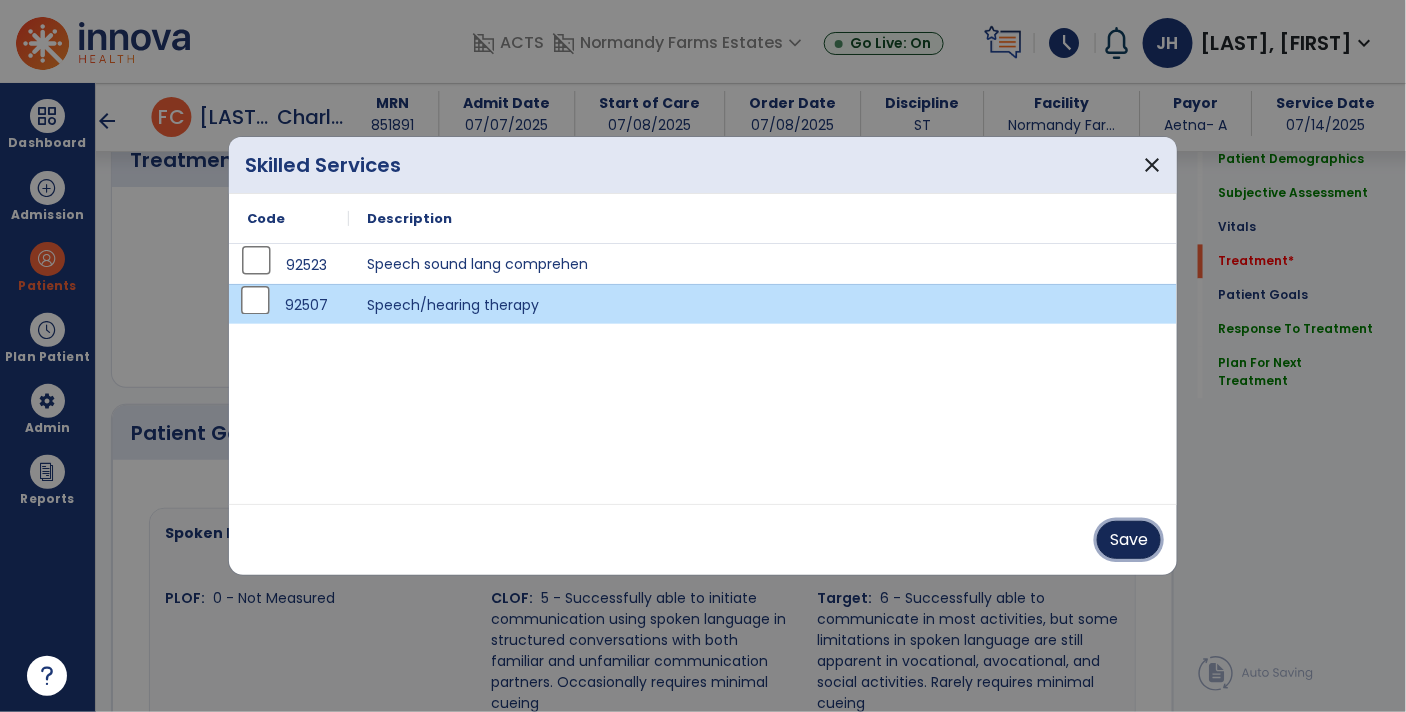 click on "Save" at bounding box center (1129, 540) 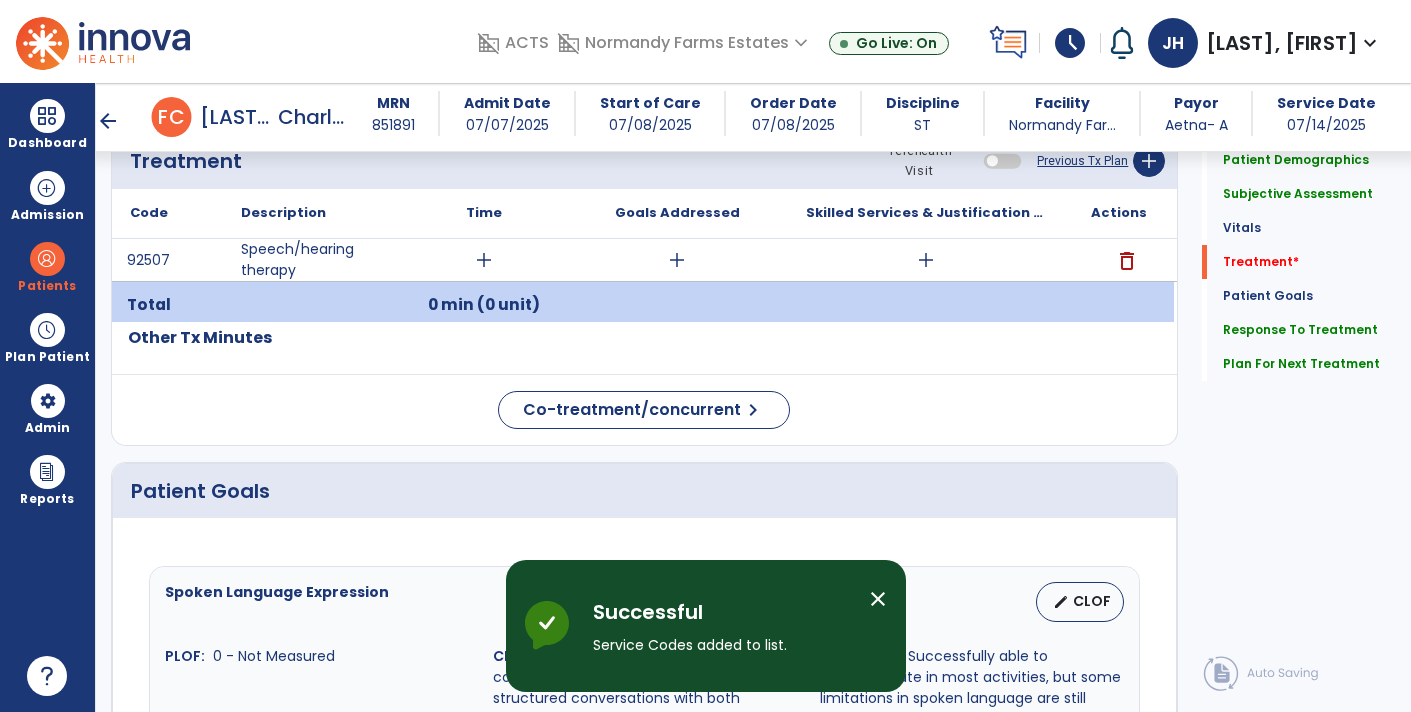 click on "add" at bounding box center [484, 260] 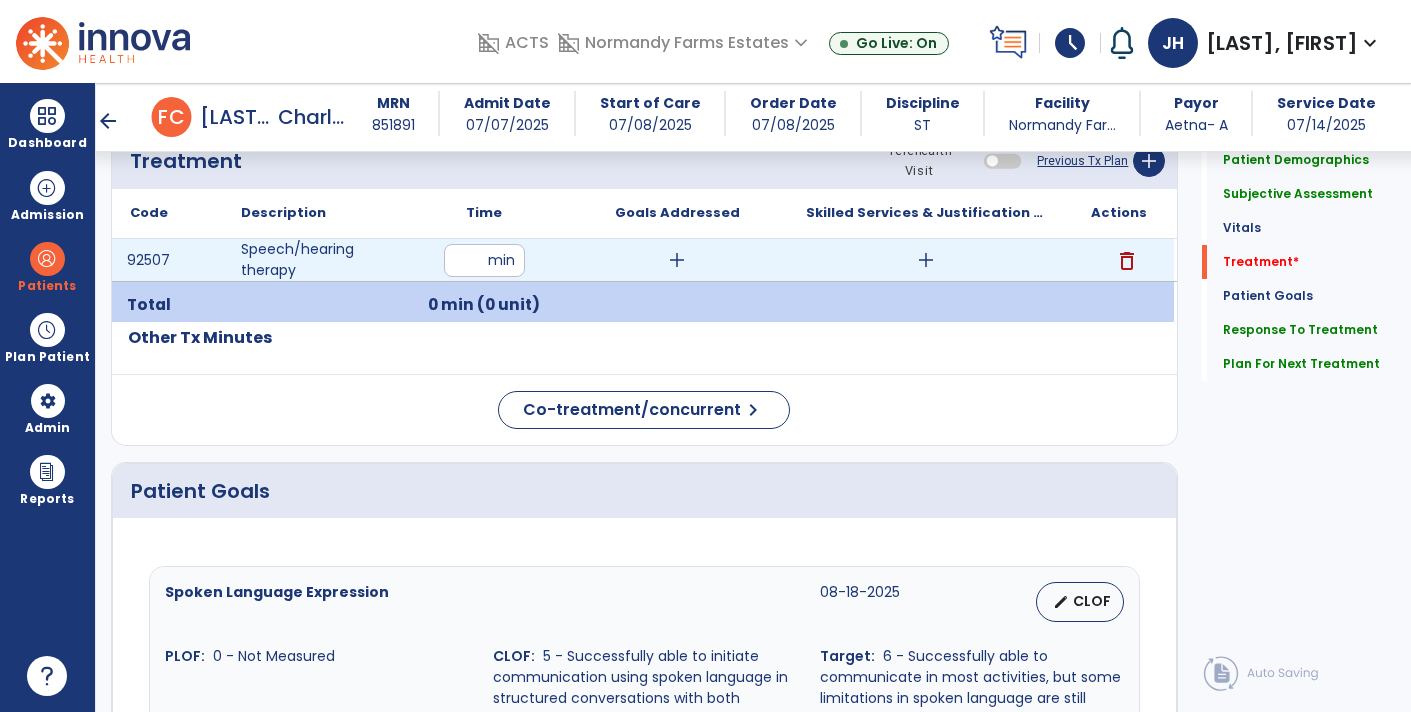 type on "**" 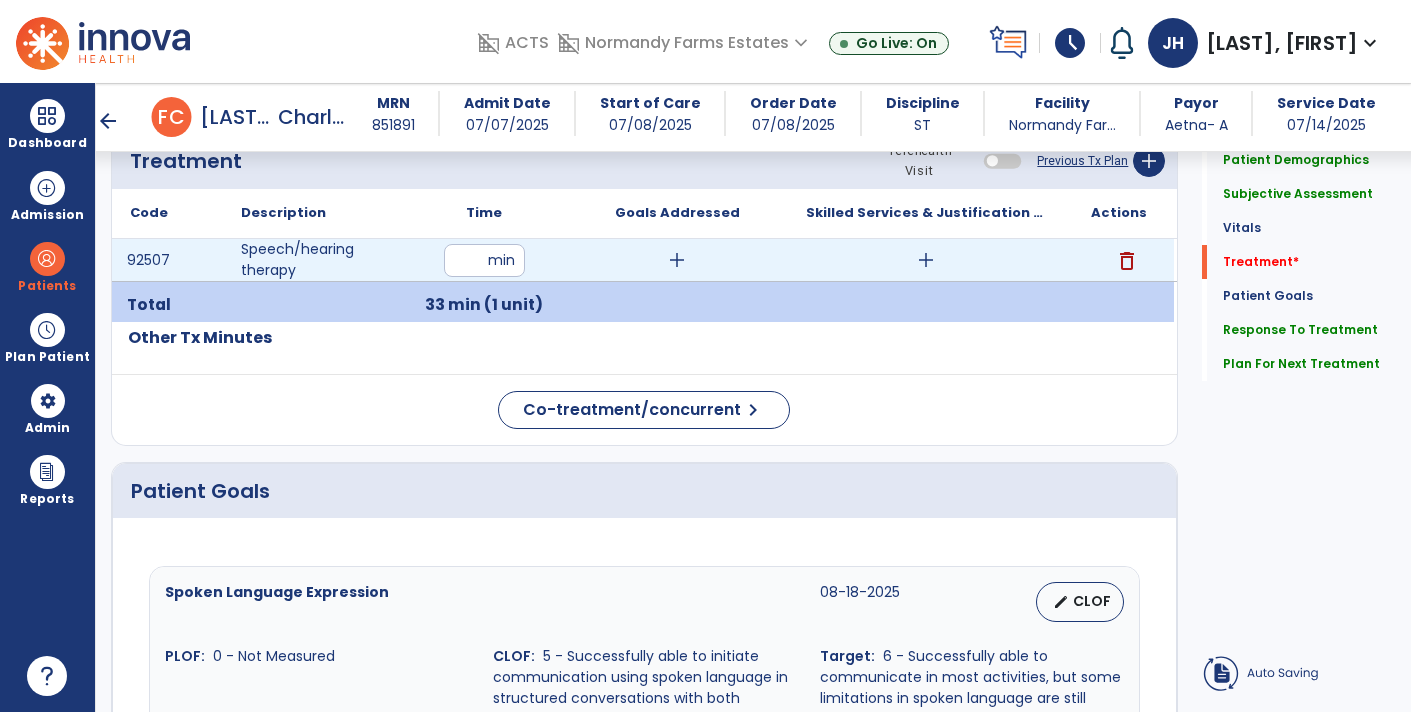 click on "add" at bounding box center [677, 260] 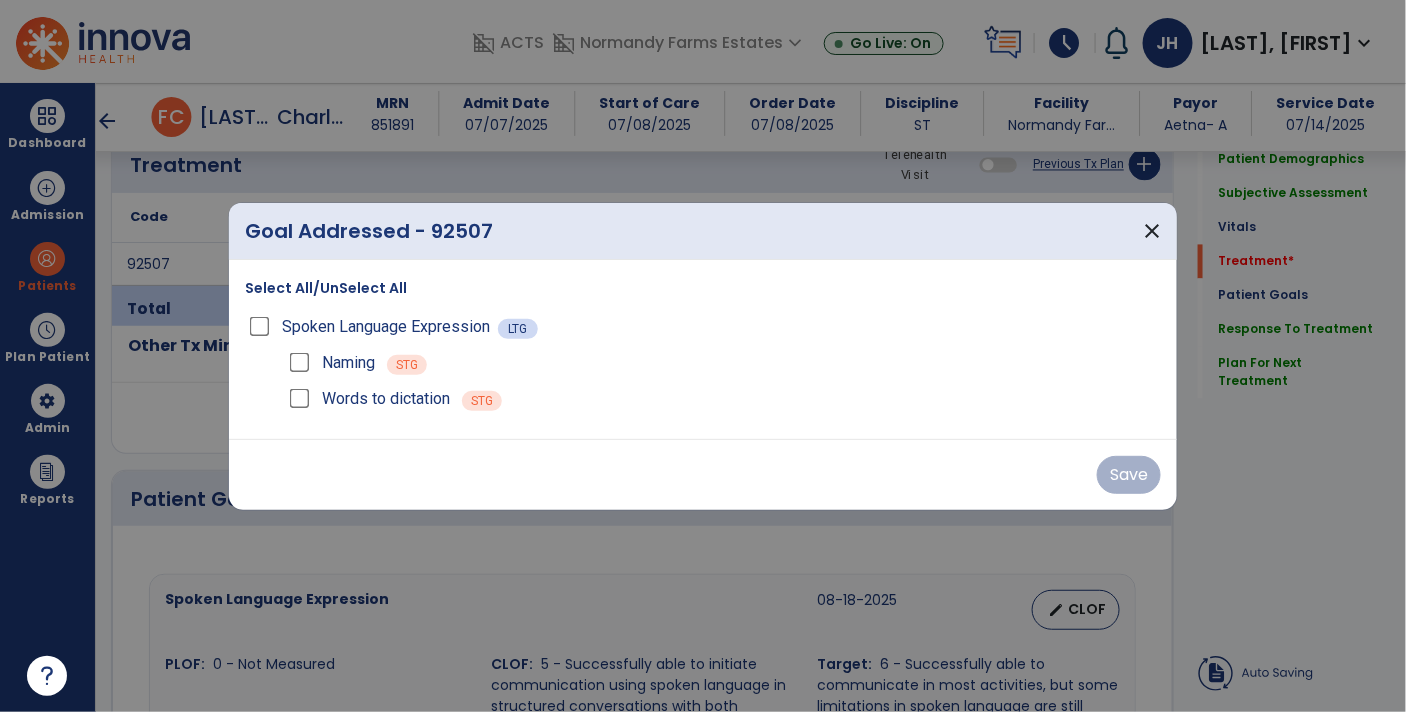 scroll, scrollTop: 1237, scrollLeft: 0, axis: vertical 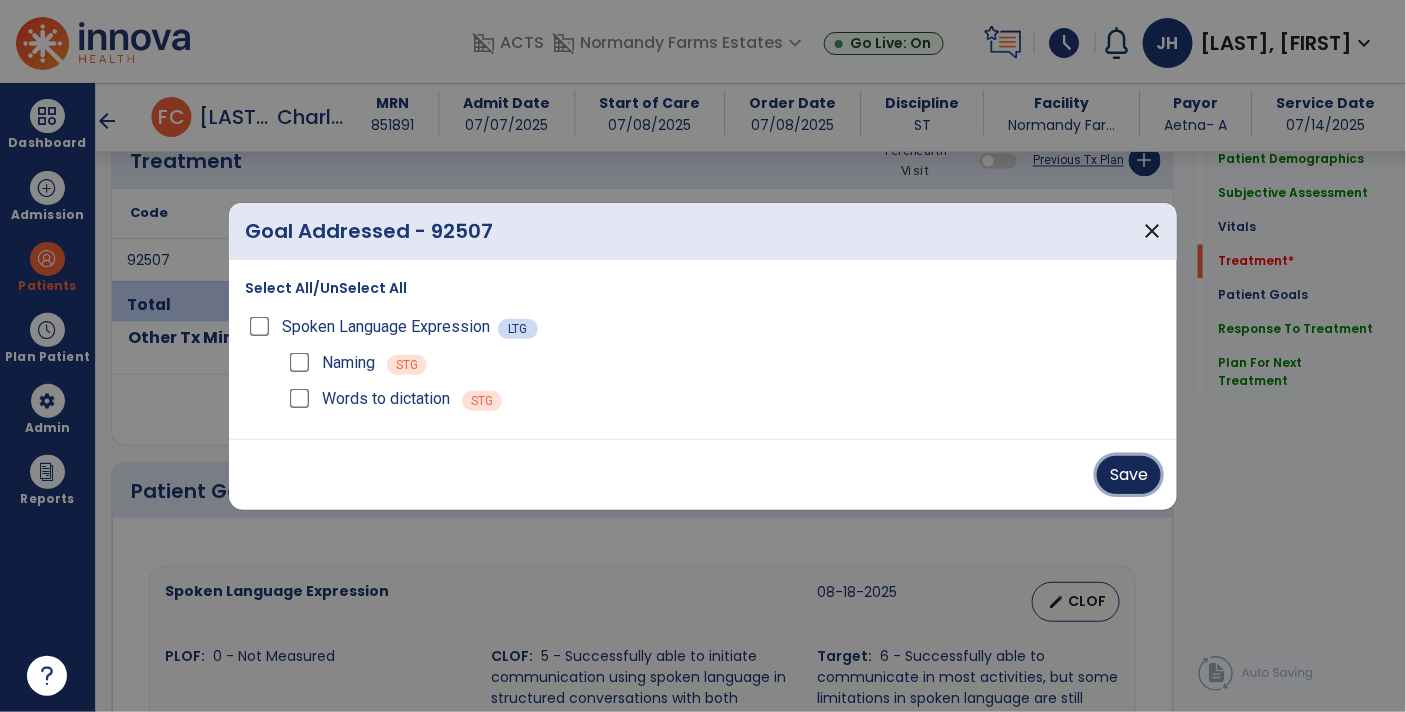 click on "Save" at bounding box center (1129, 475) 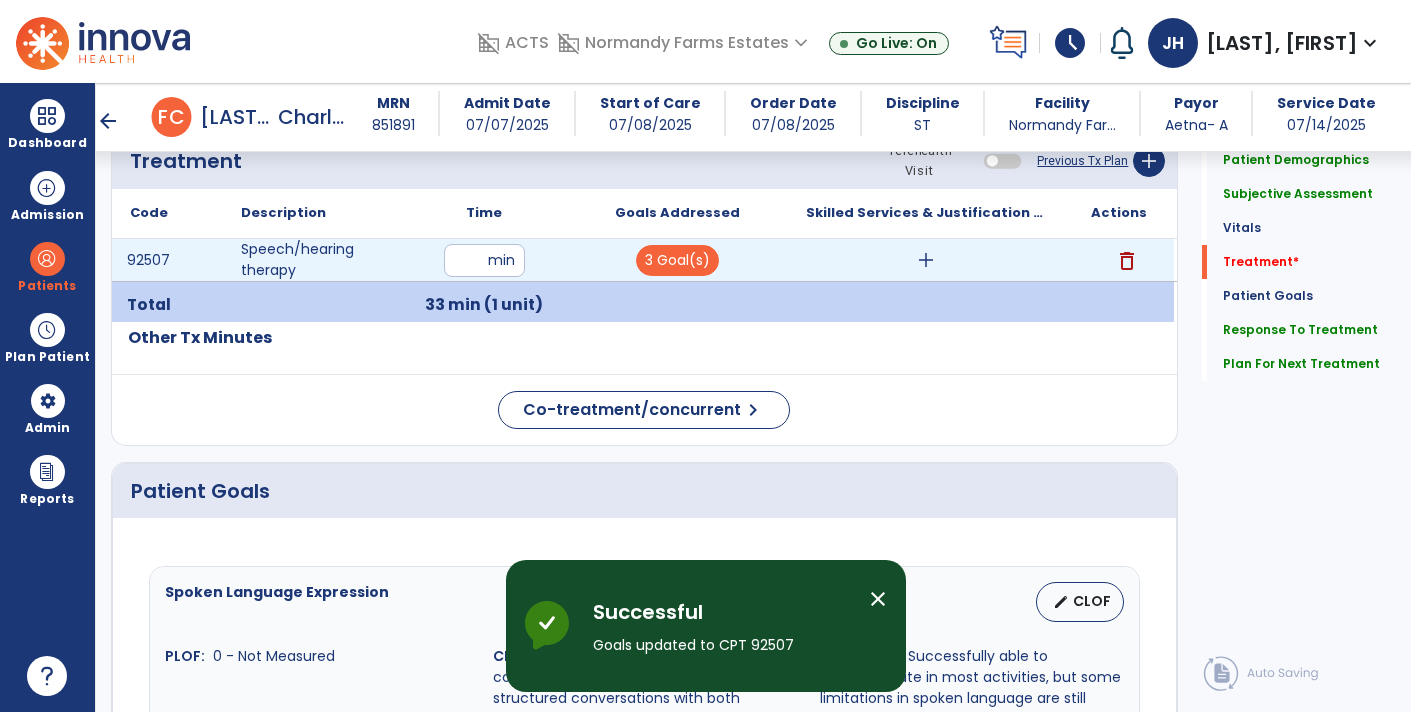 click on "add" at bounding box center [926, 260] 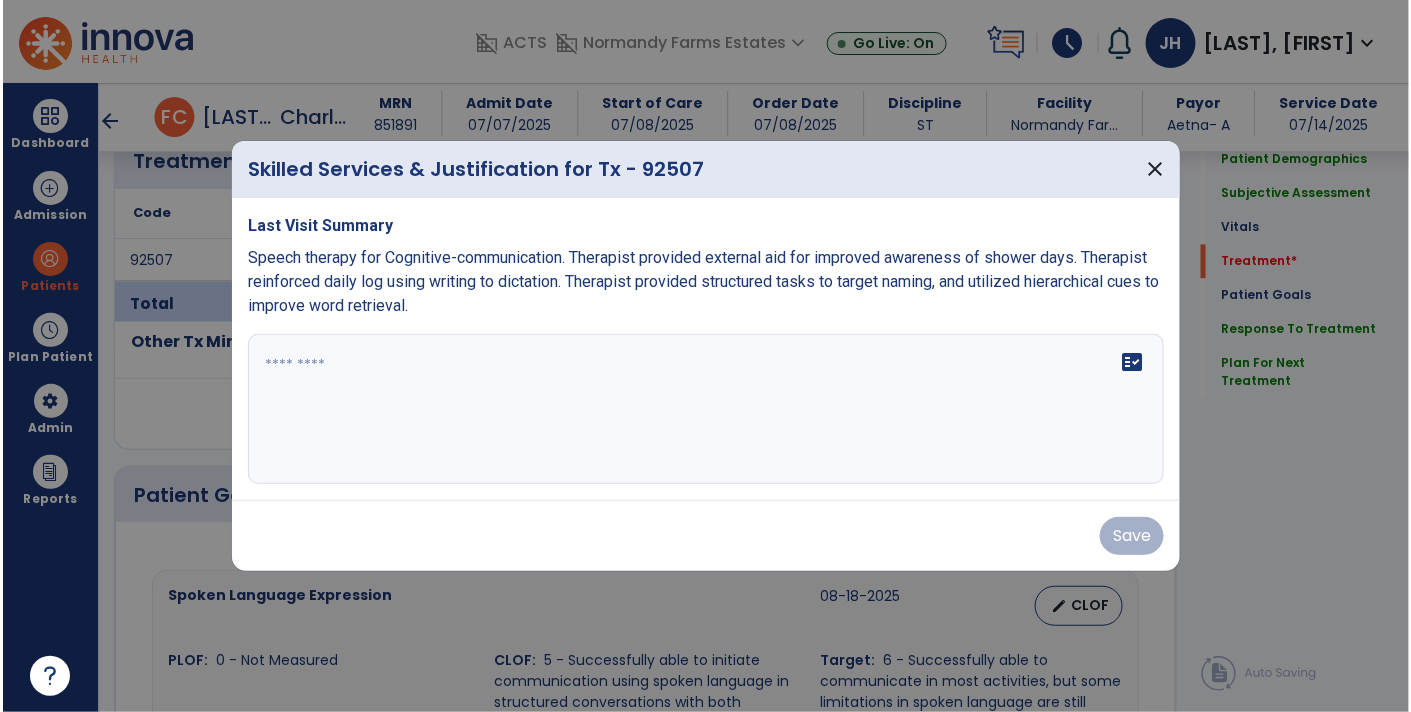 scroll, scrollTop: 1237, scrollLeft: 0, axis: vertical 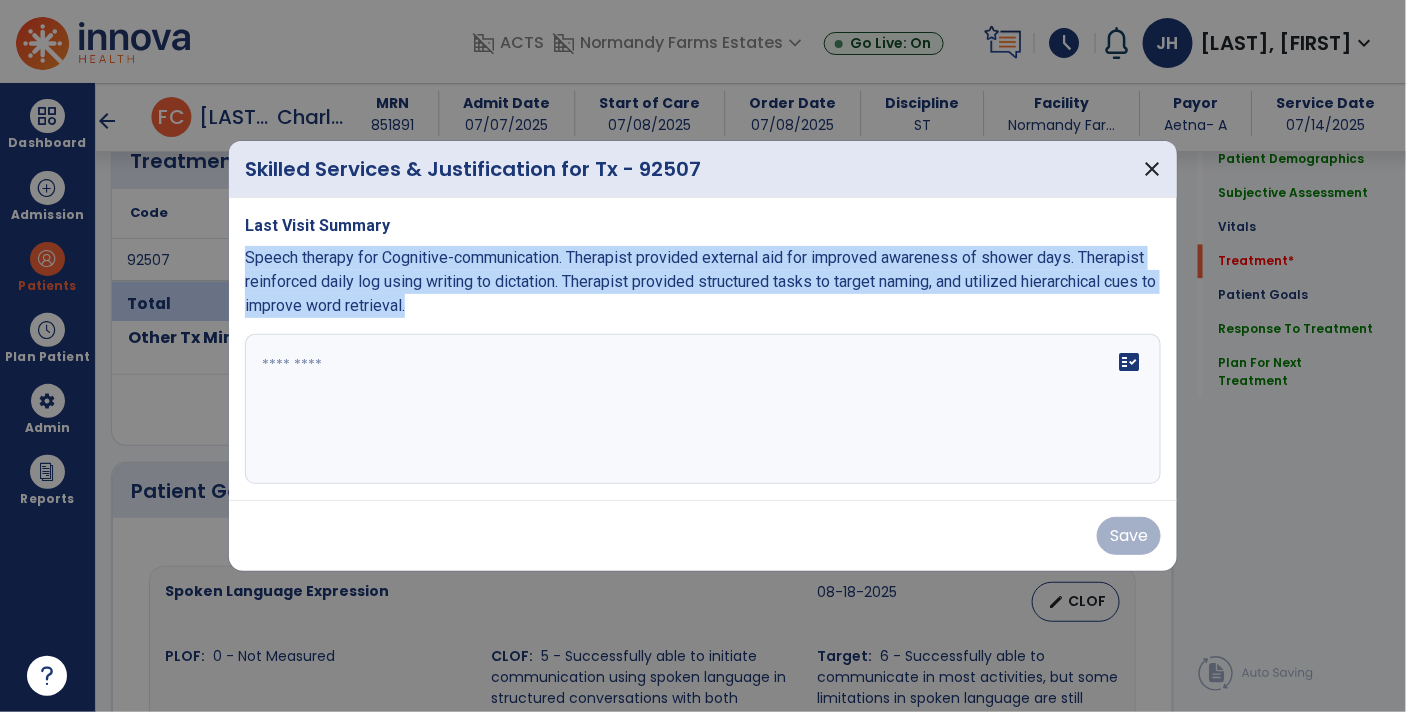 drag, startPoint x: 246, startPoint y: 257, endPoint x: 563, endPoint y: 364, distance: 334.57138 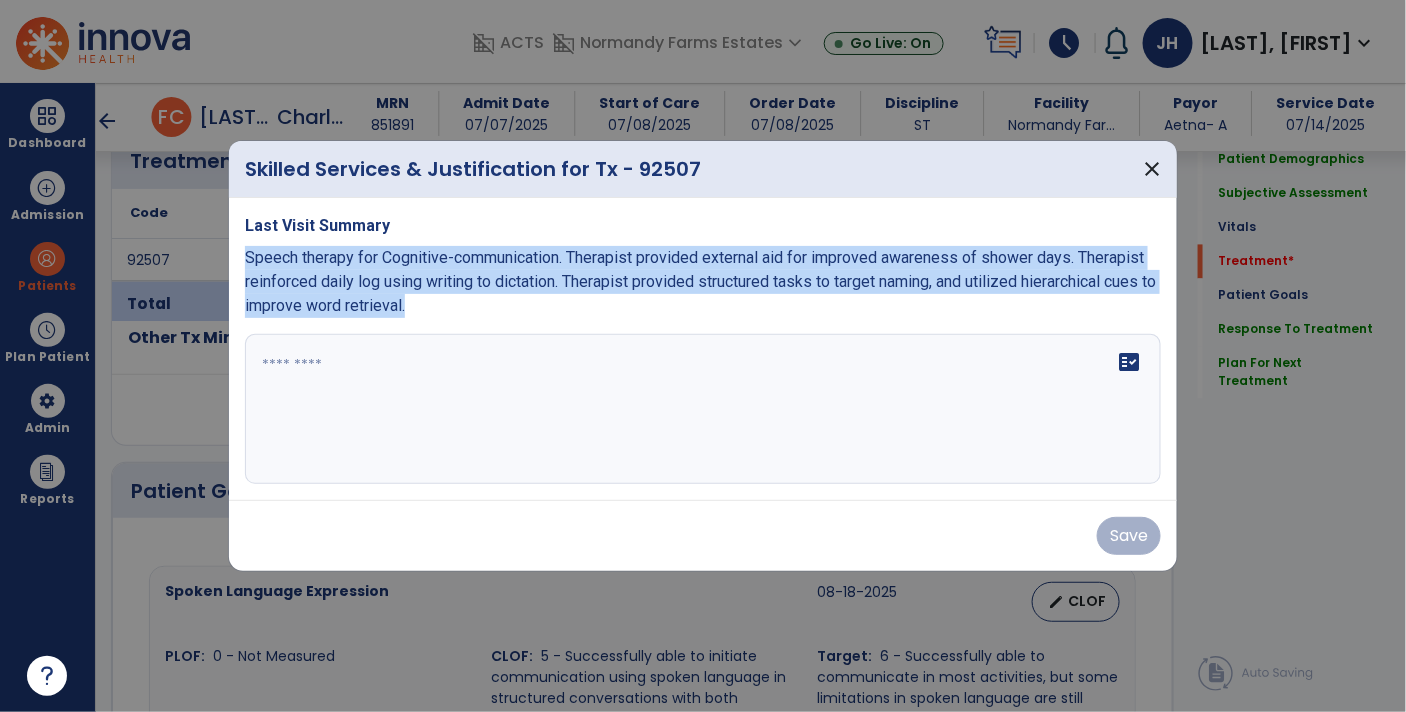 click on "Last Visit Summary Speech therapy for Cognitive-communication. Therapist provided external aid for improved awareness of shower days. Therapist reinforced daily log using writing to dictation. Therapist provided structured tasks to target naming, and utilized hierarchical cues to improve word retrieval.   fact_check" at bounding box center [703, 349] 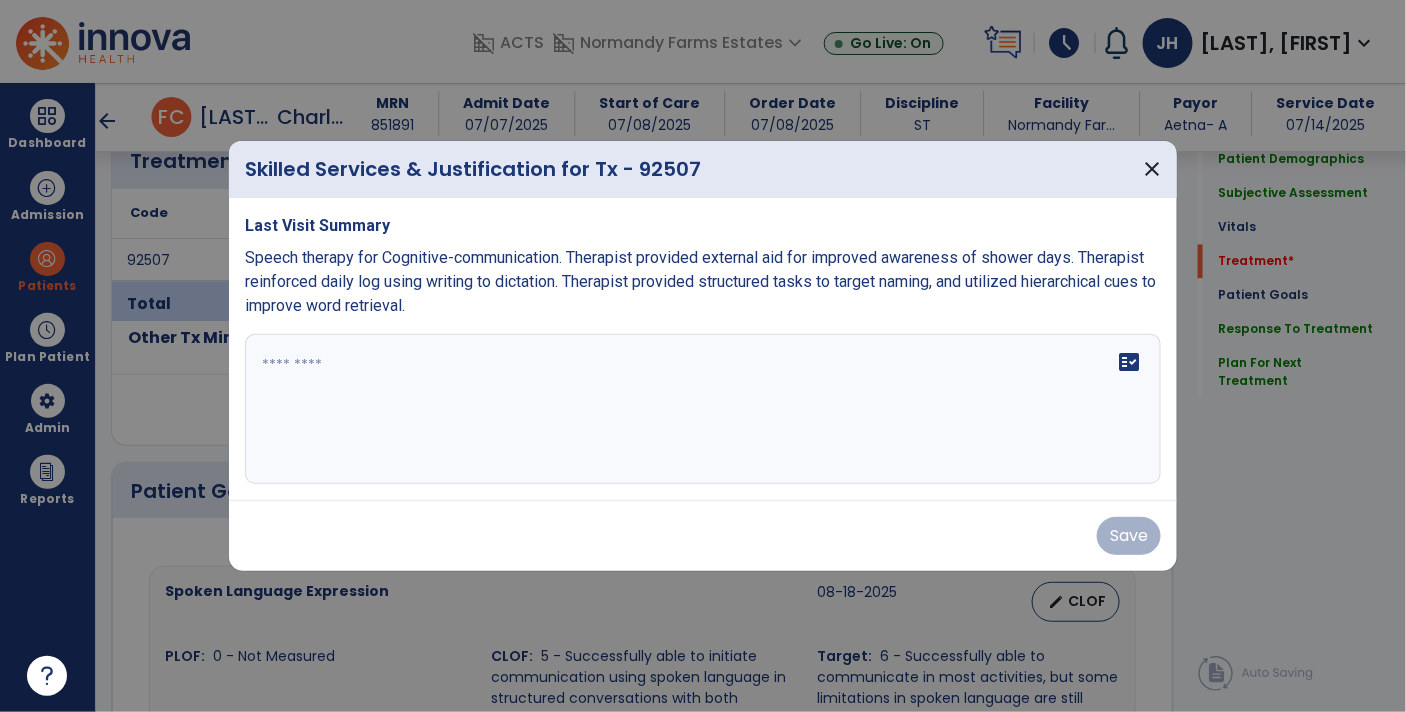 click at bounding box center (703, 409) 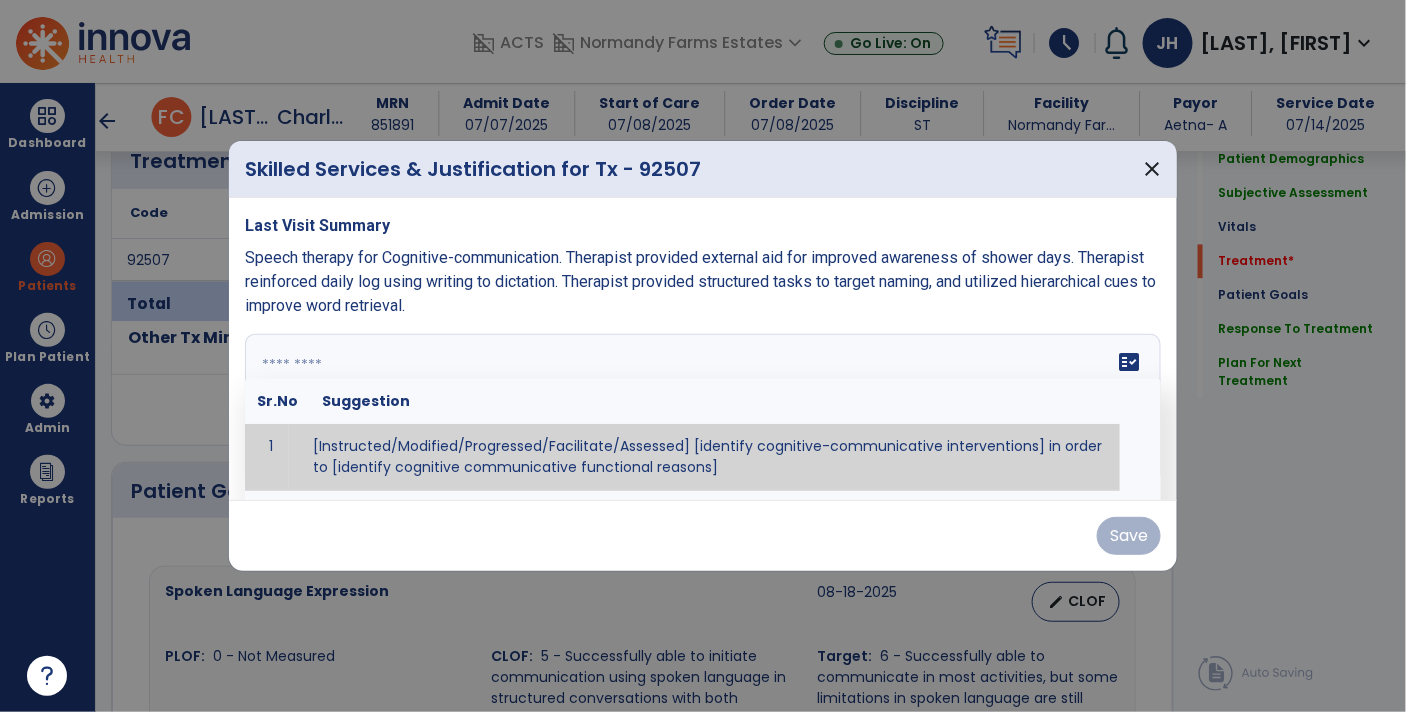 paste on "**********" 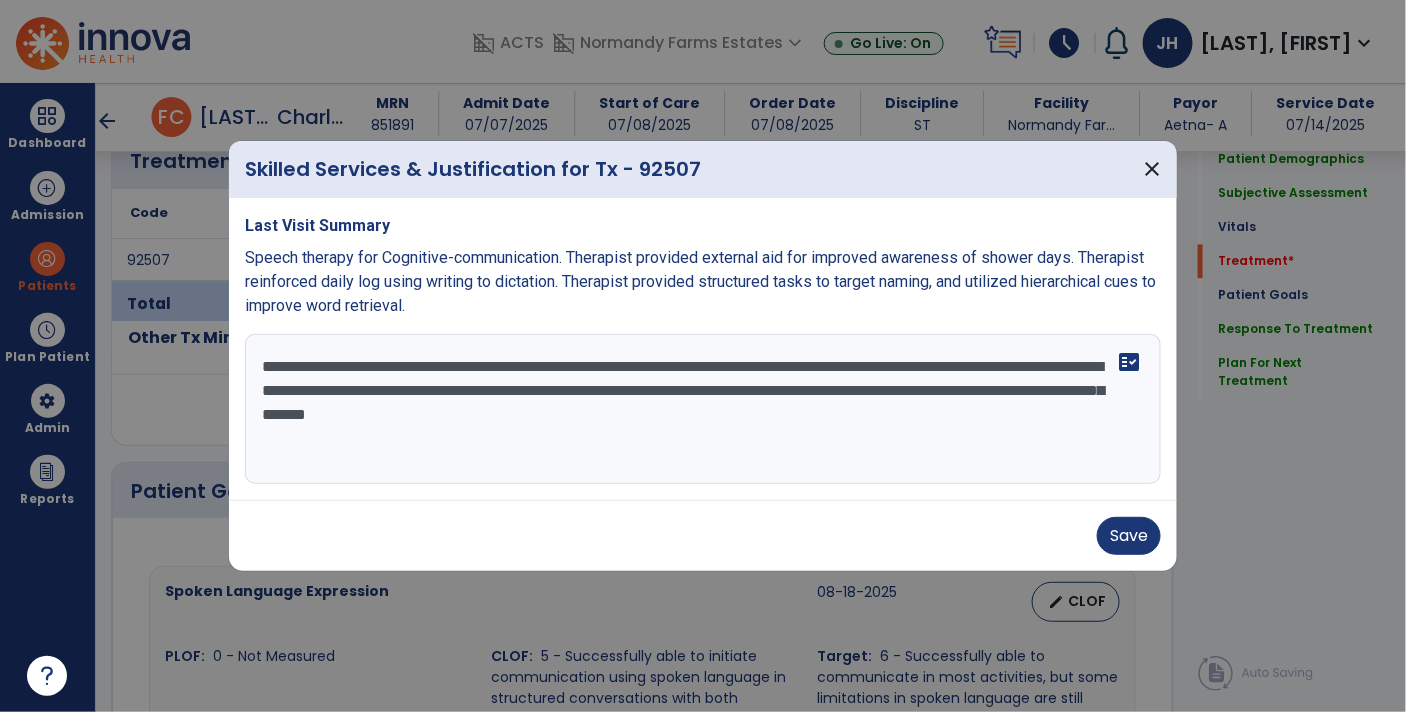 click on "**********" at bounding box center [703, 409] 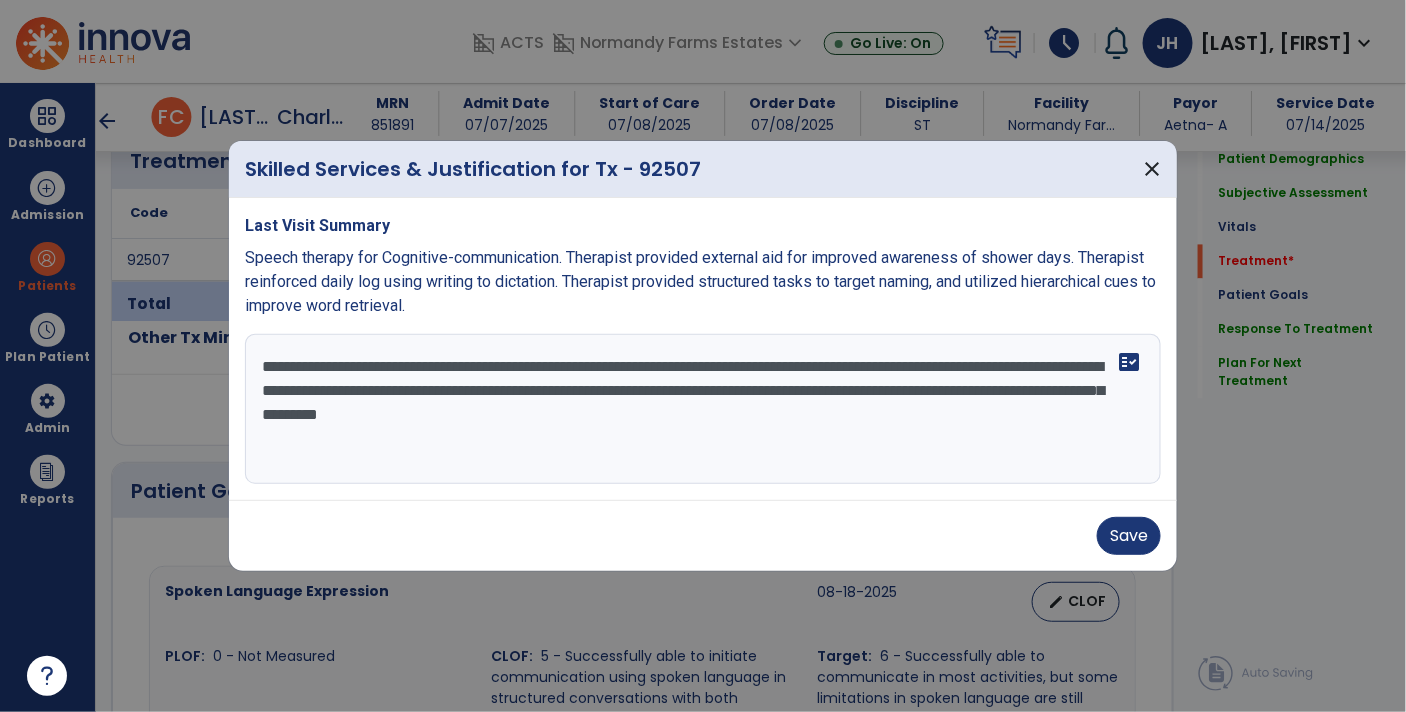 drag, startPoint x: 384, startPoint y: 400, endPoint x: 639, endPoint y: 359, distance: 258.27505 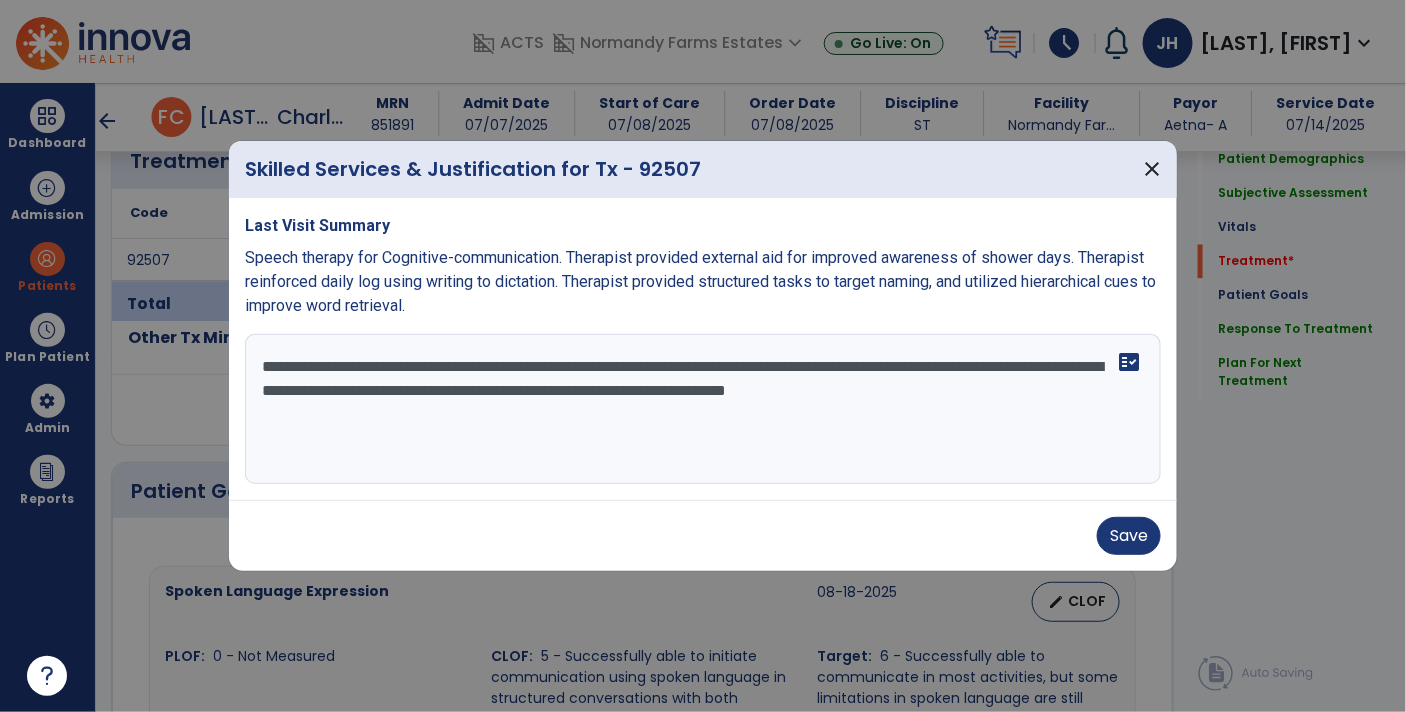 type on "**********" 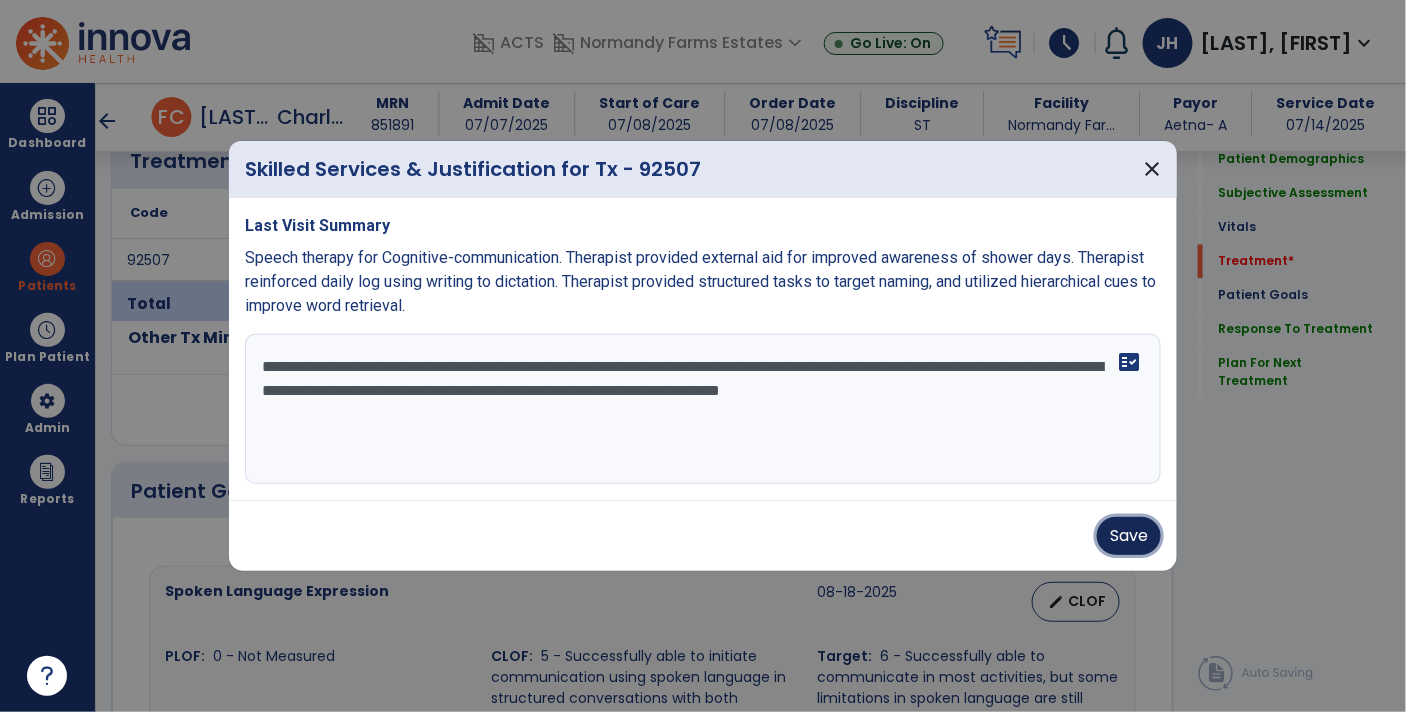 click on "Save" at bounding box center (1129, 536) 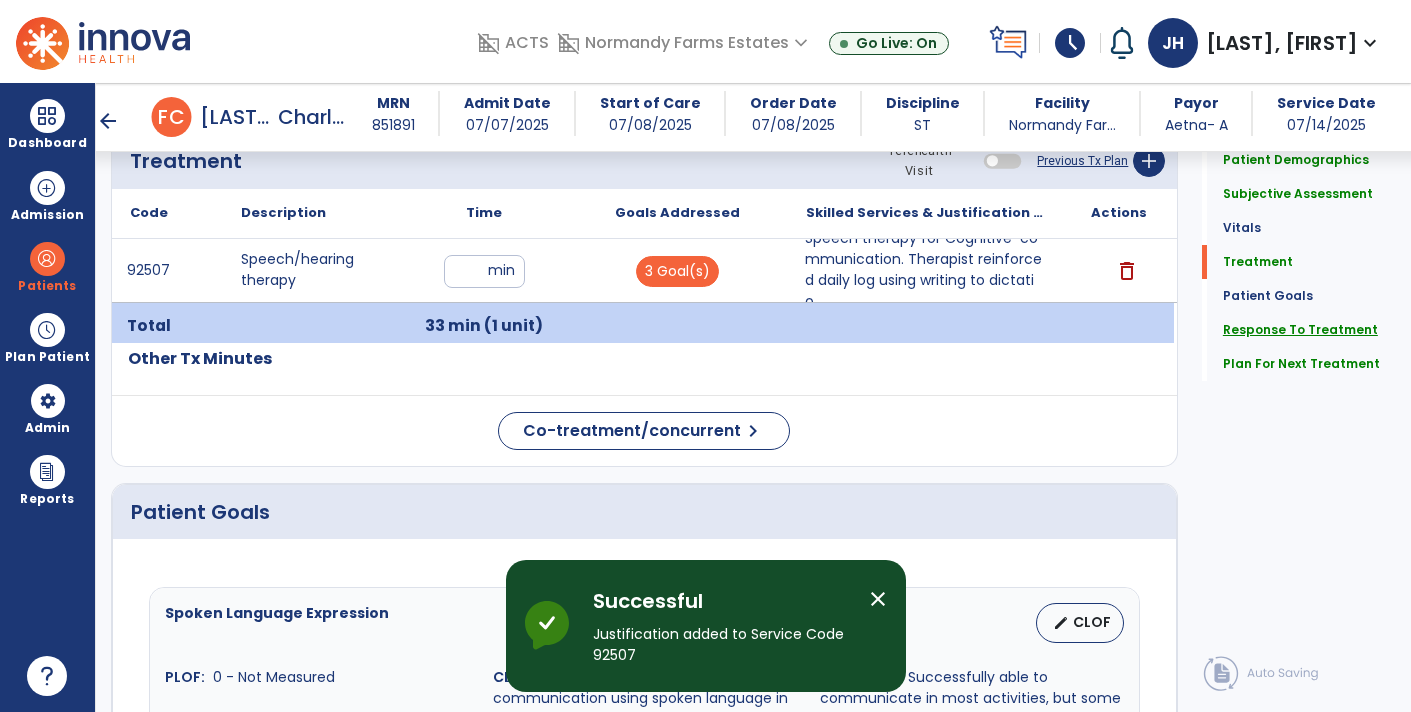 click on "Response To Treatment" 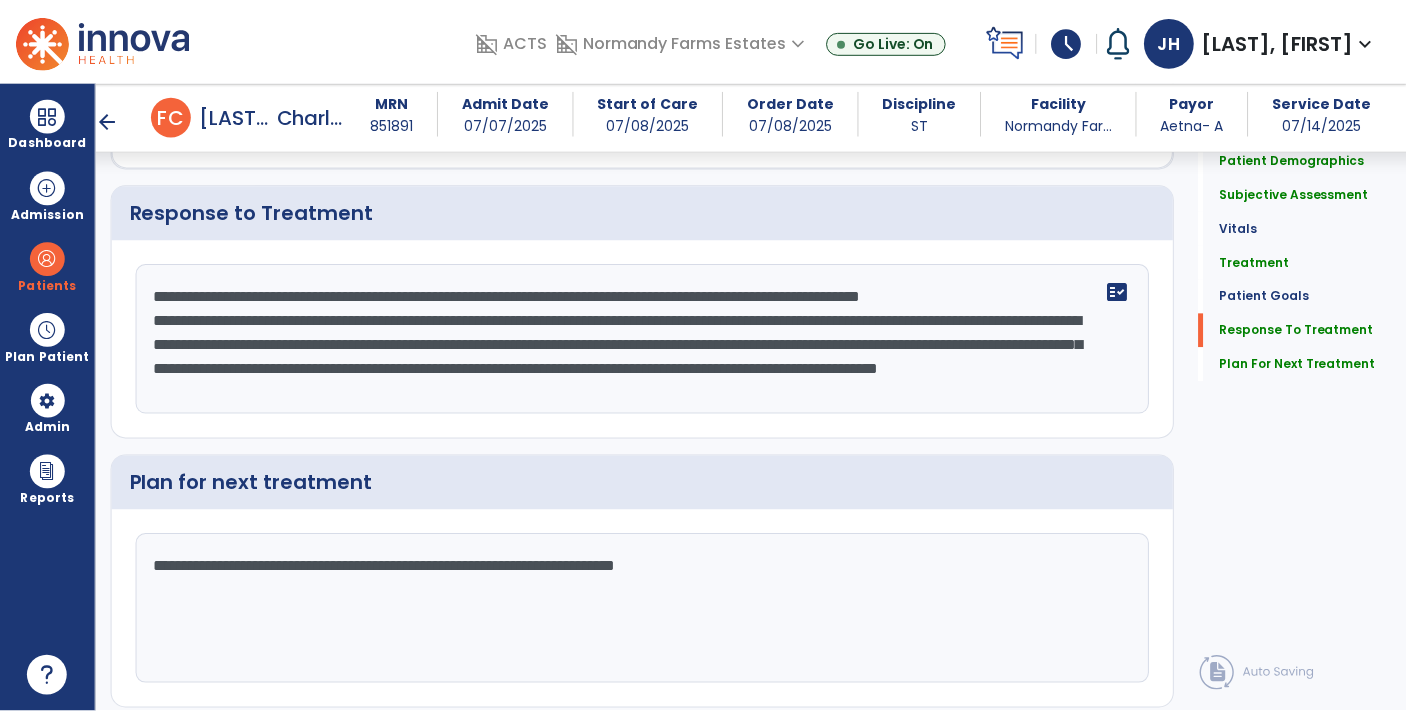 scroll, scrollTop: 2259, scrollLeft: 0, axis: vertical 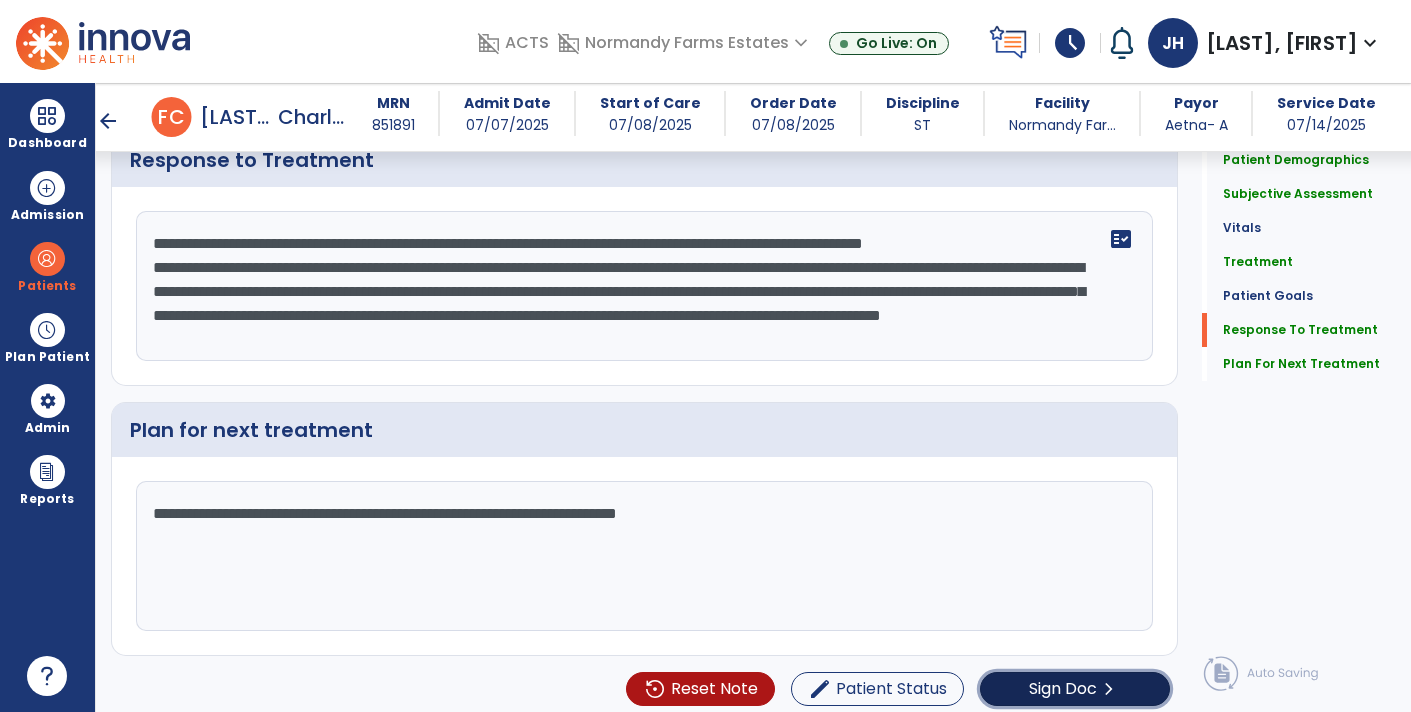 click on "Sign Doc" 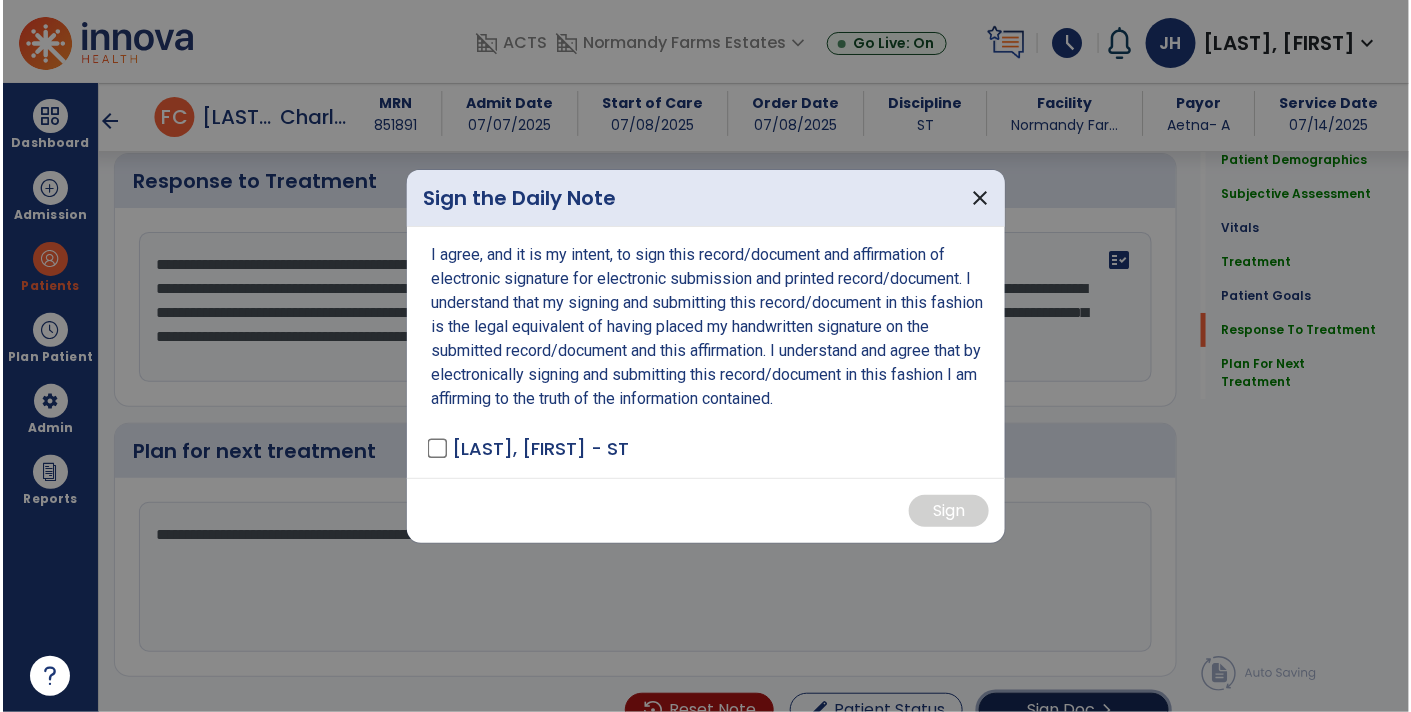 scroll, scrollTop: 2280, scrollLeft: 0, axis: vertical 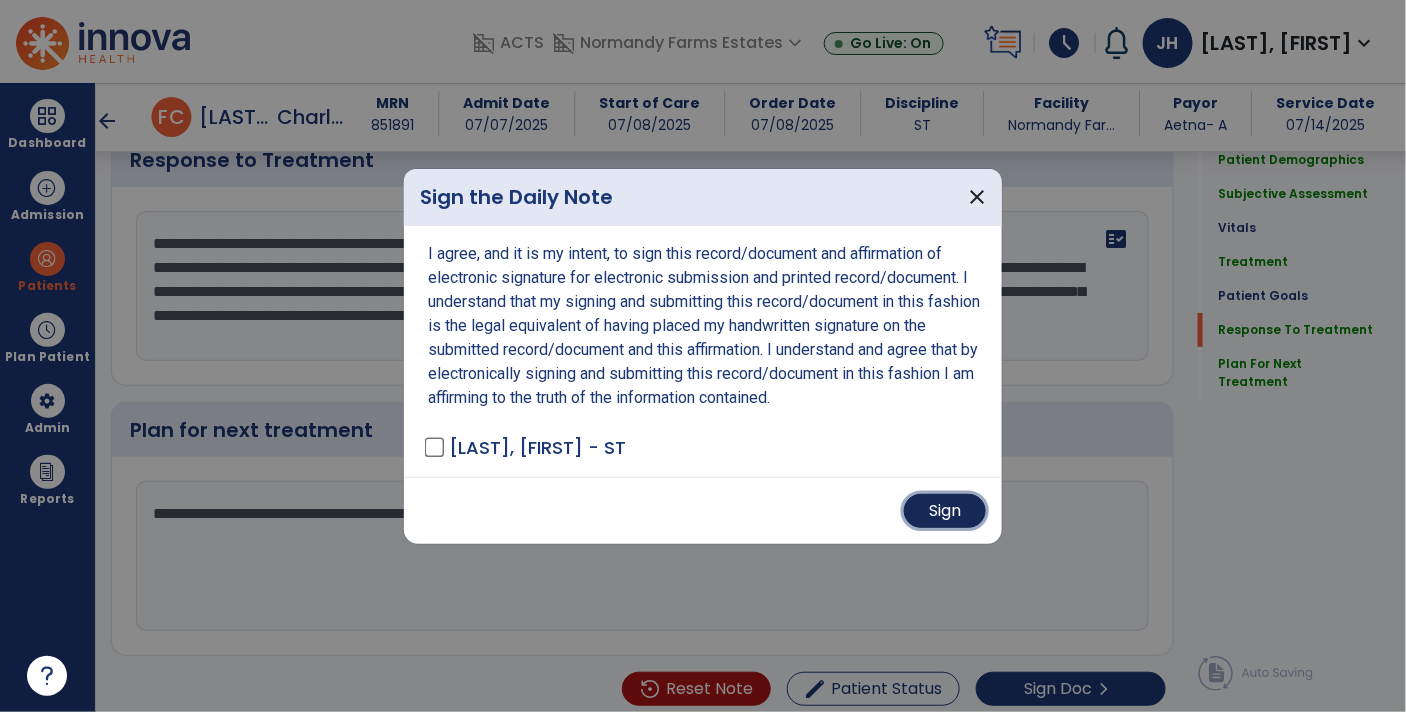 click on "Sign" at bounding box center (945, 511) 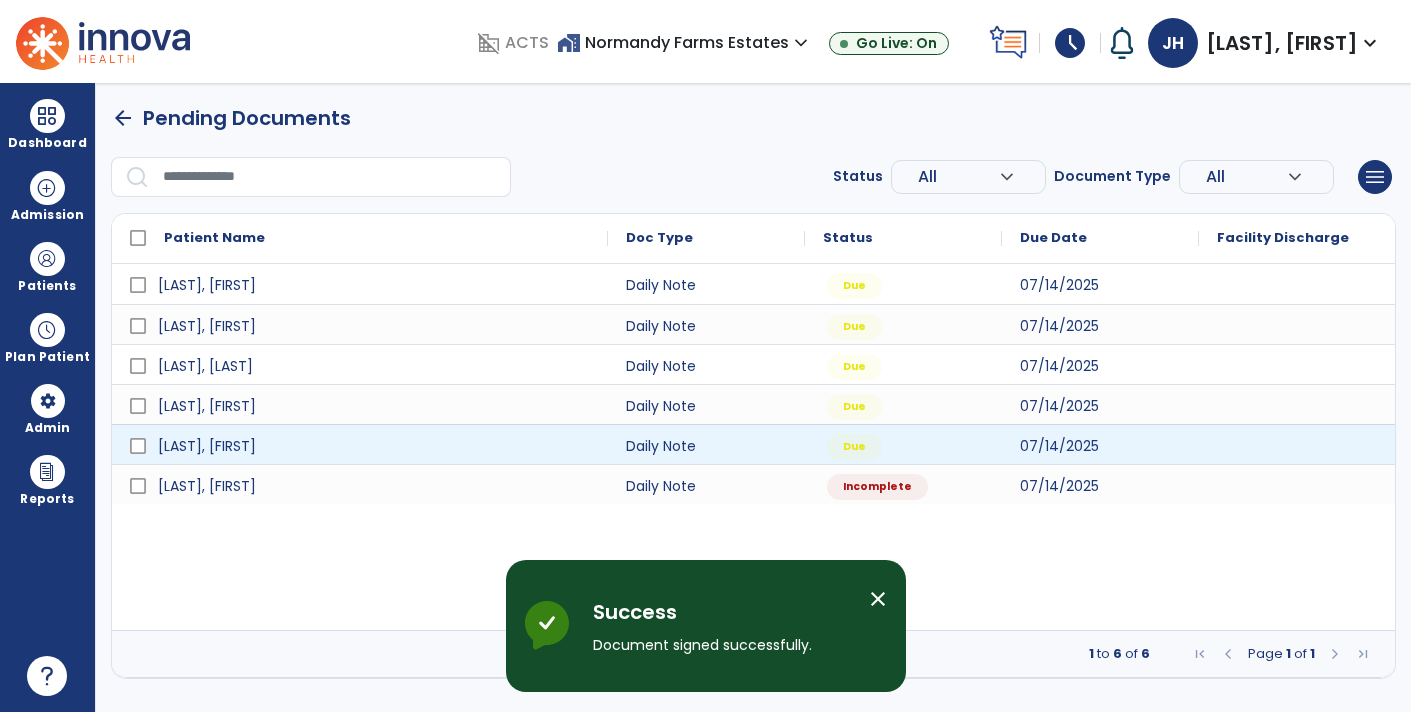 scroll, scrollTop: 0, scrollLeft: 0, axis: both 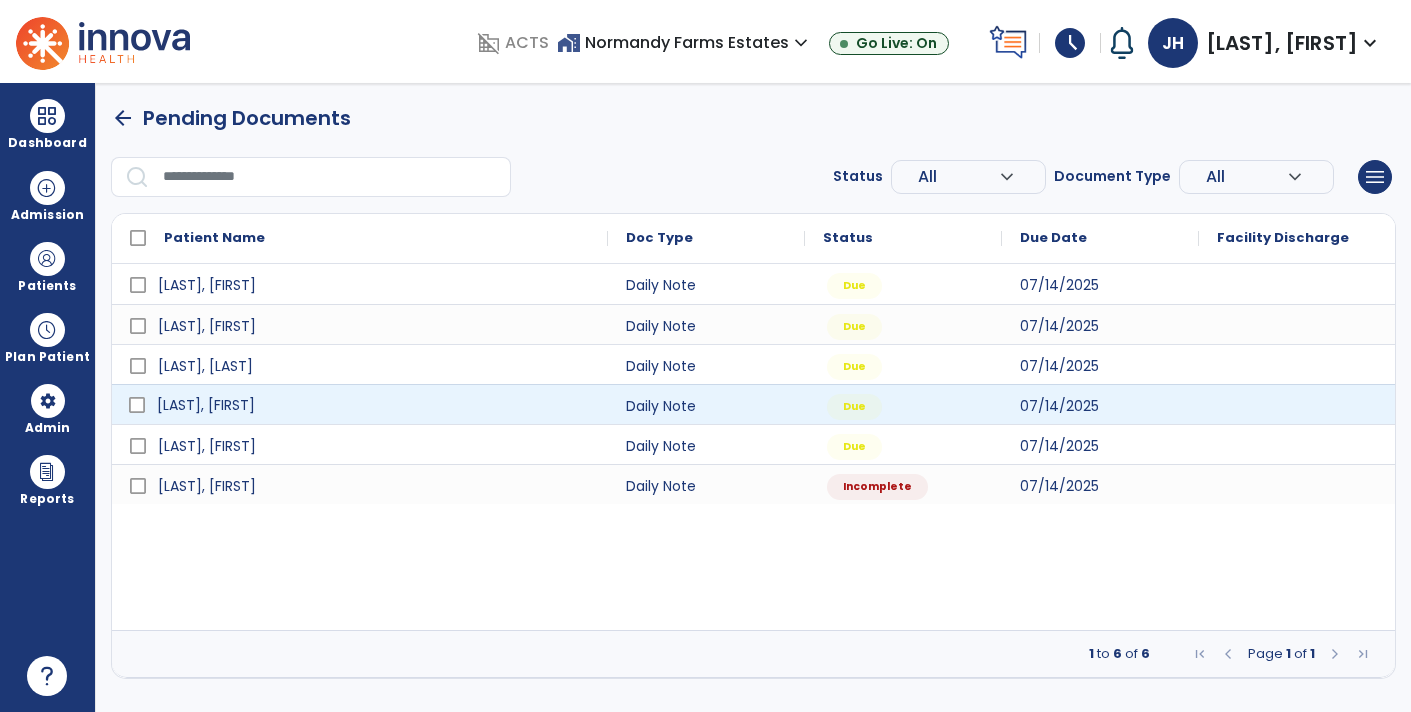 click on "[LAST], [FIRST]" at bounding box center (374, 405) 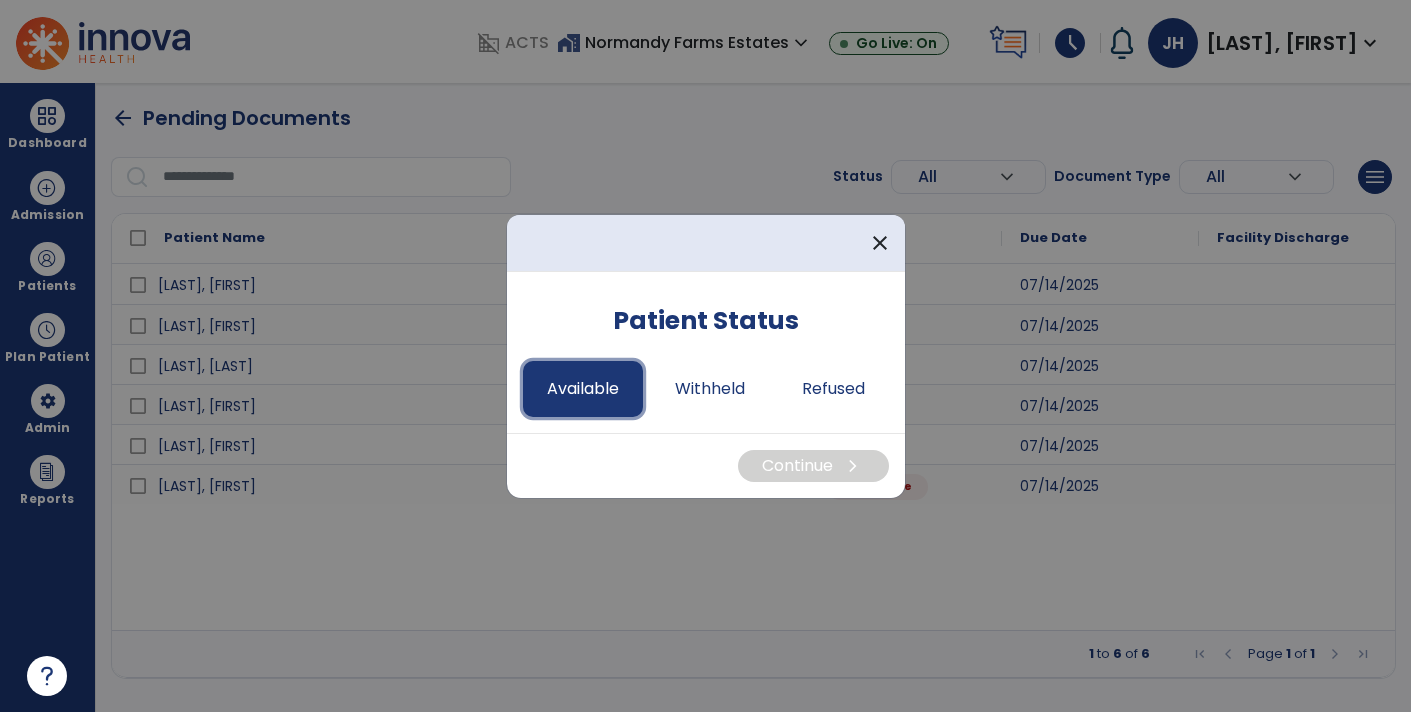 click on "Available" at bounding box center [583, 389] 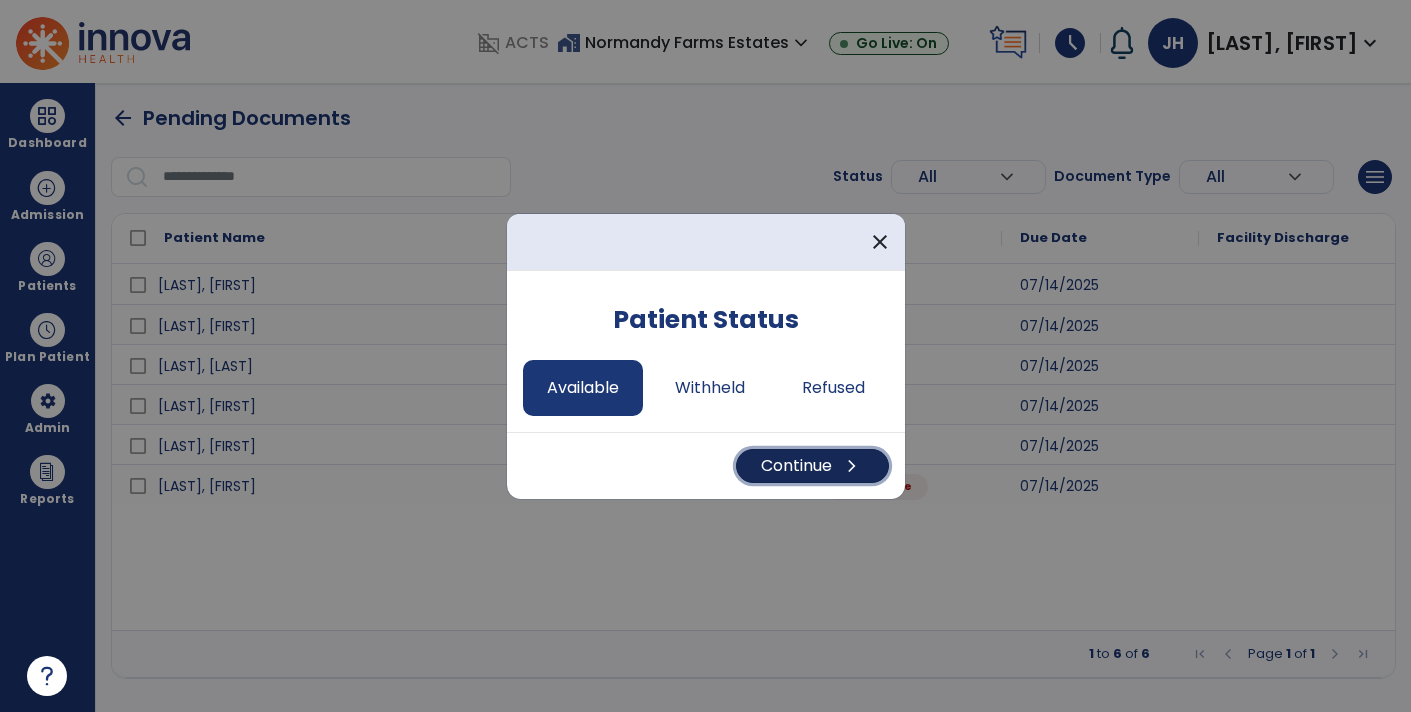 click on "Continue   chevron_right" at bounding box center [812, 466] 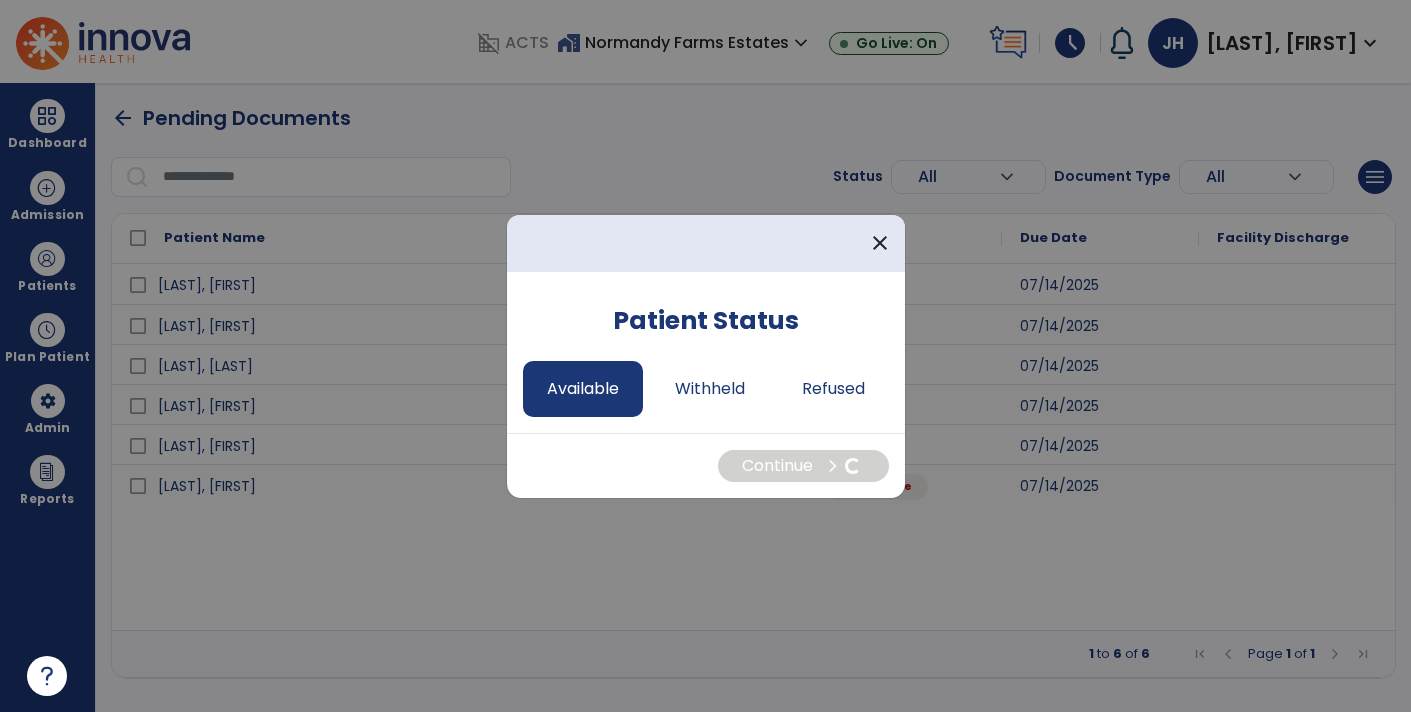 select on "*" 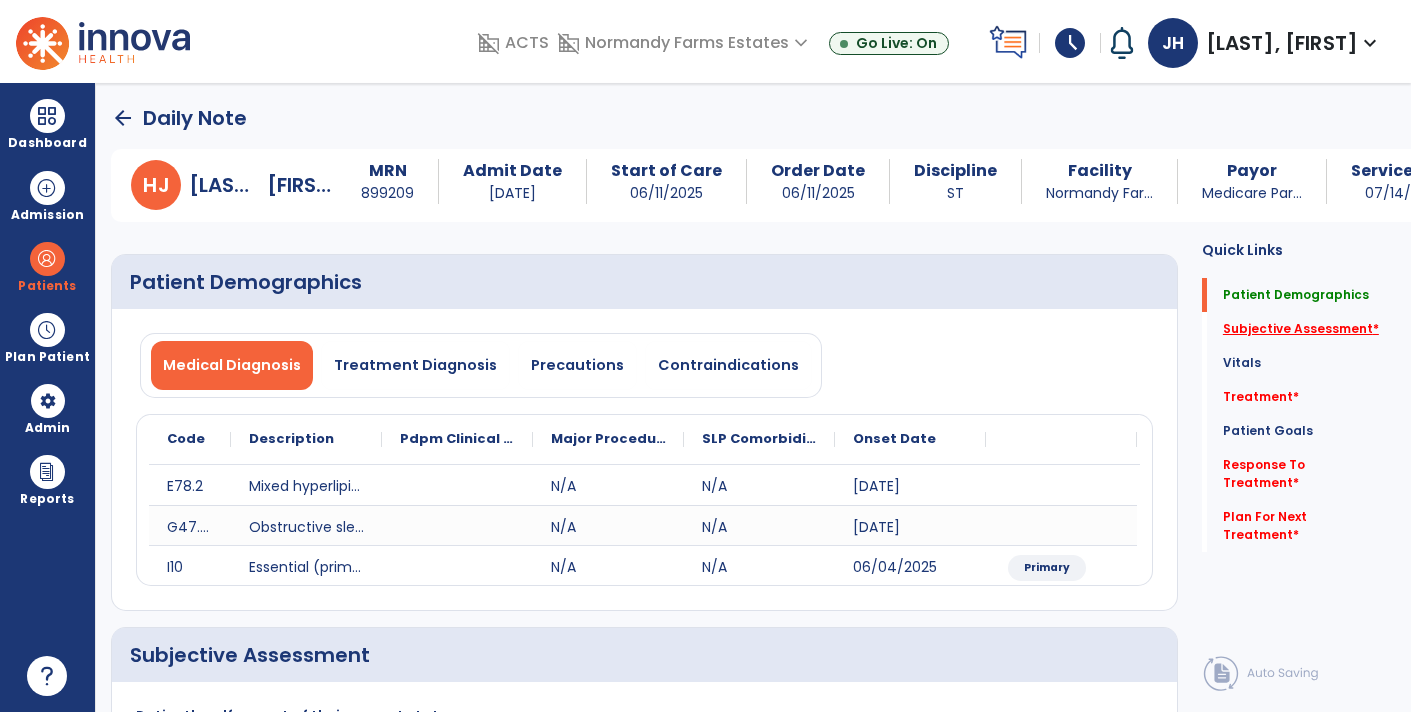 click on "Subjective Assessment   *" 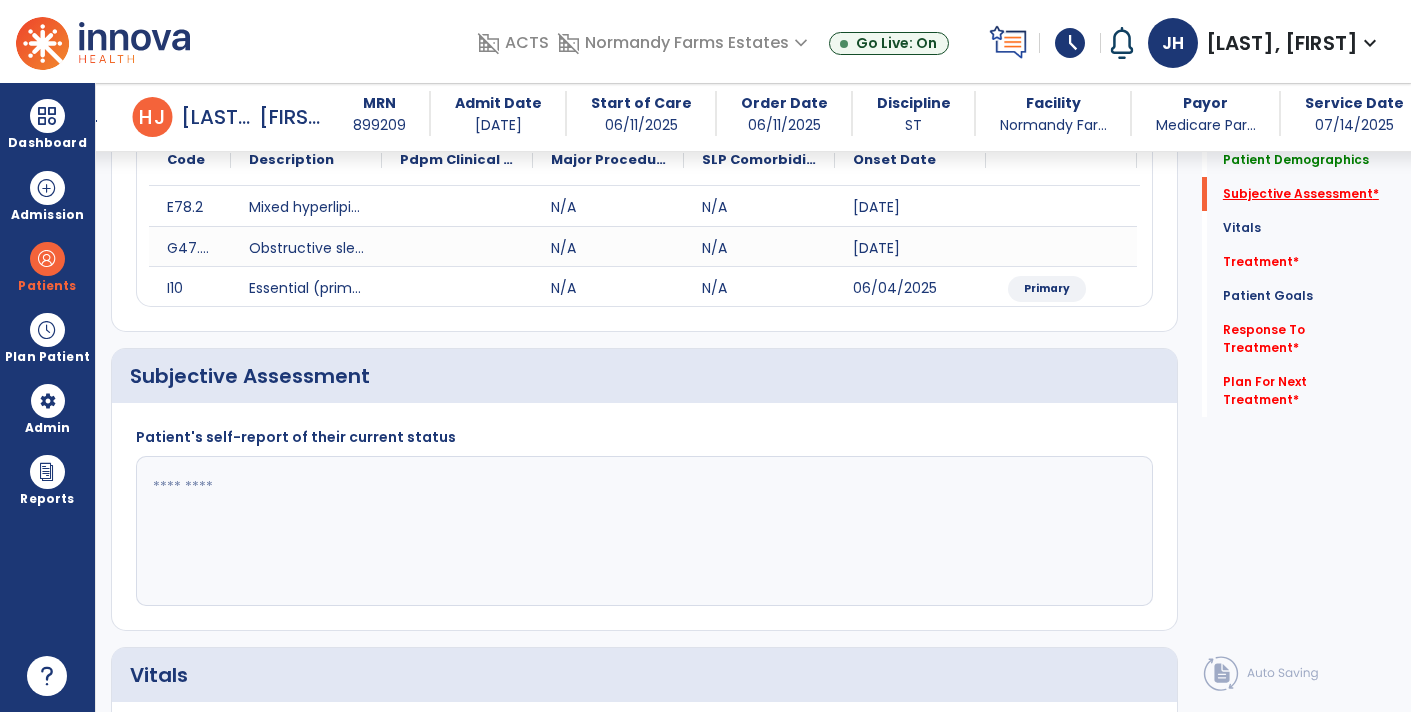 scroll, scrollTop: 368, scrollLeft: 0, axis: vertical 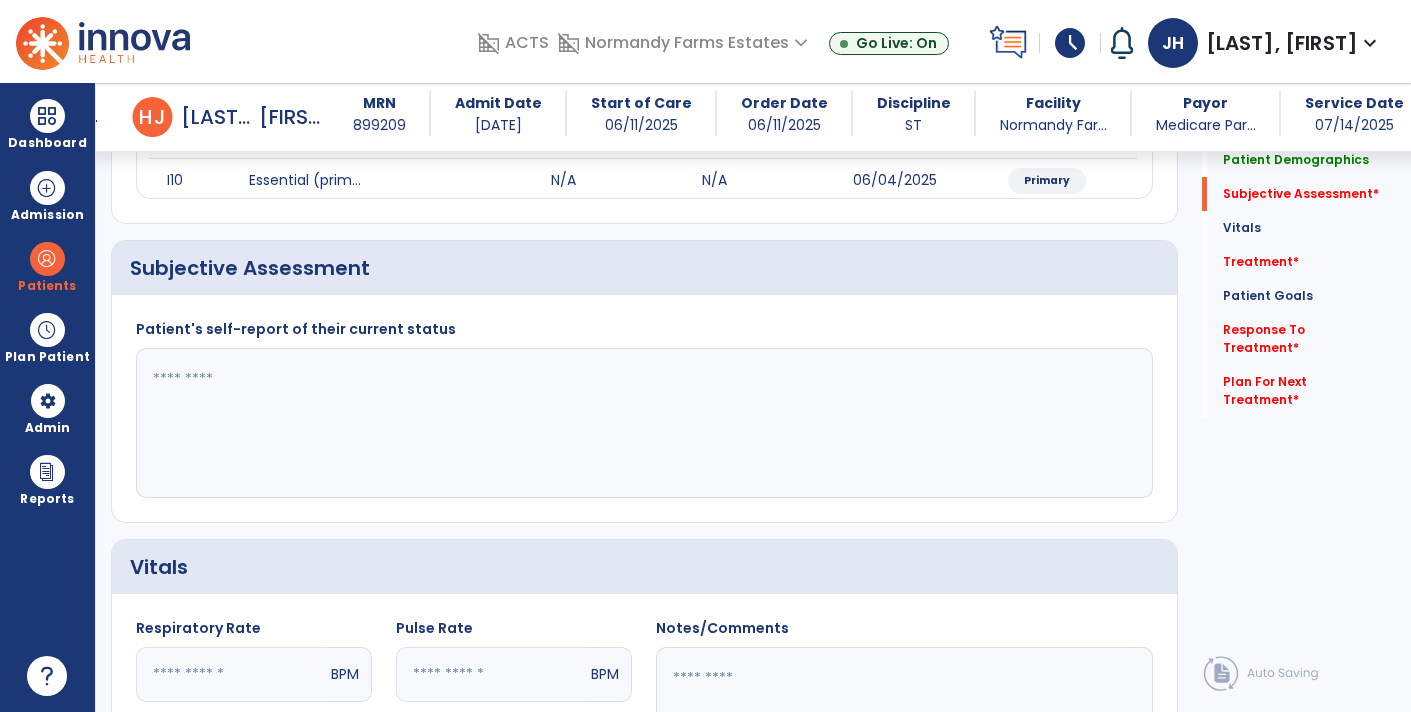 click 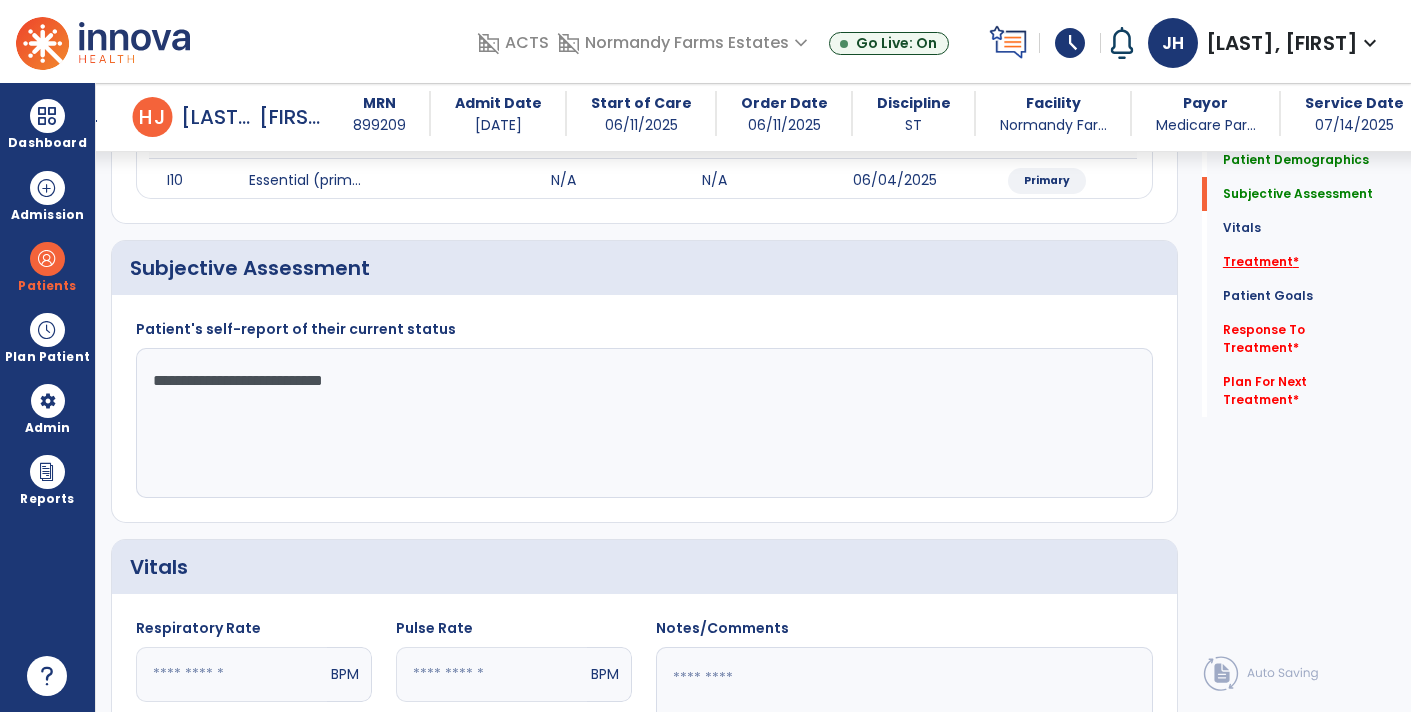 type on "**********" 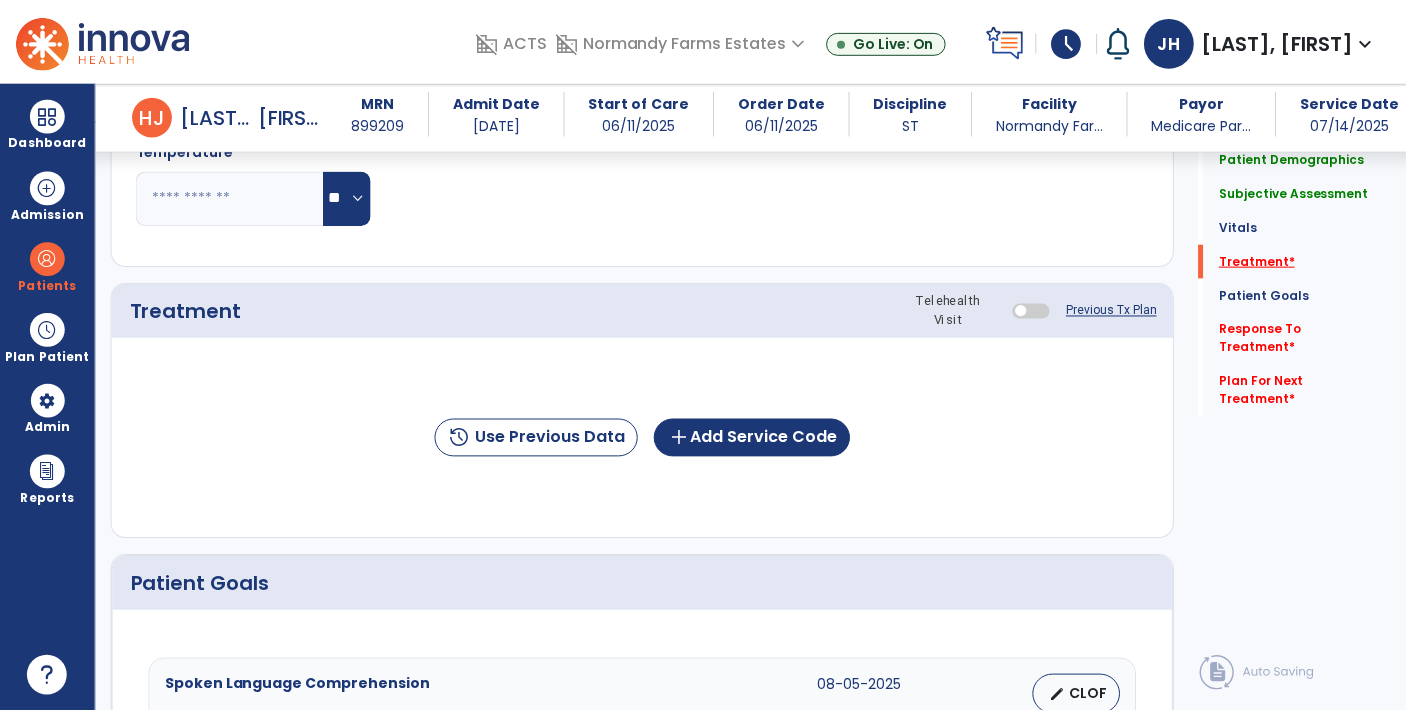 scroll, scrollTop: 1056, scrollLeft: 0, axis: vertical 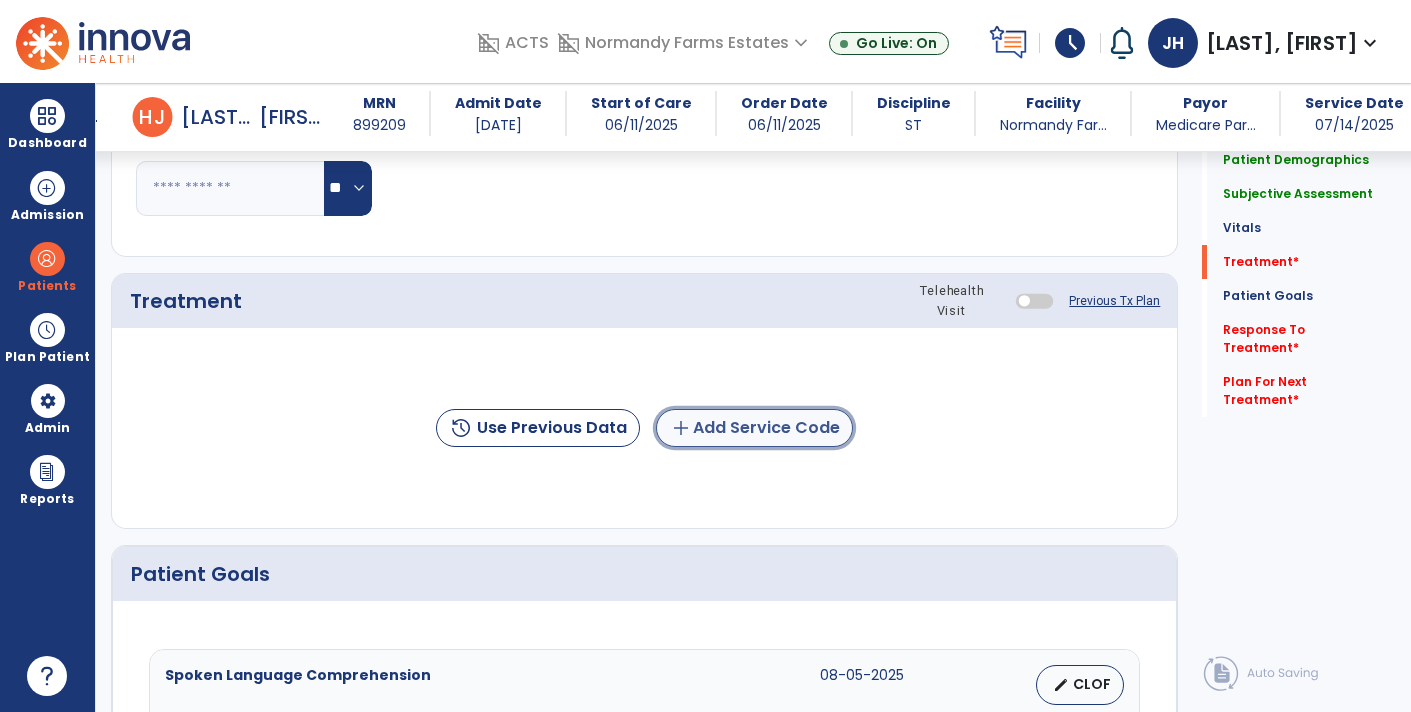 click on "add  Add Service Code" 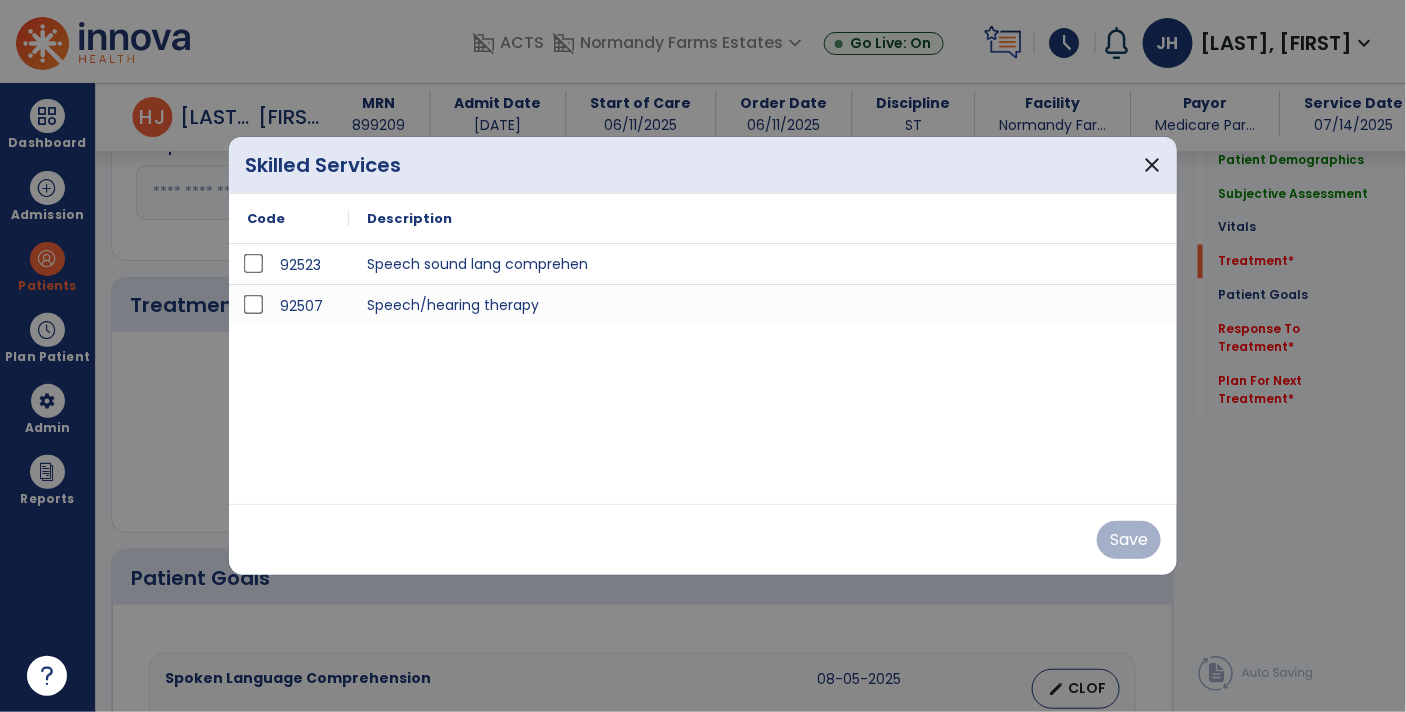 scroll, scrollTop: 1056, scrollLeft: 0, axis: vertical 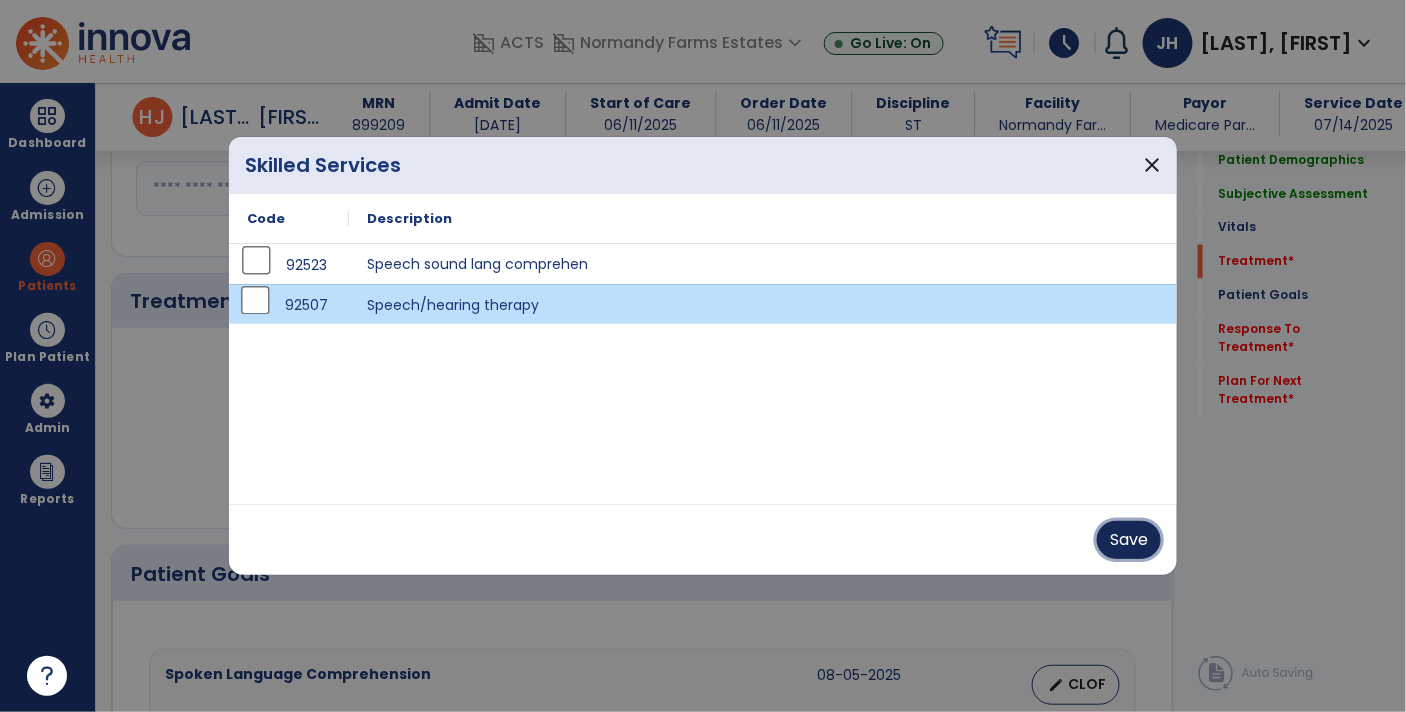 click on "Save" at bounding box center [1129, 540] 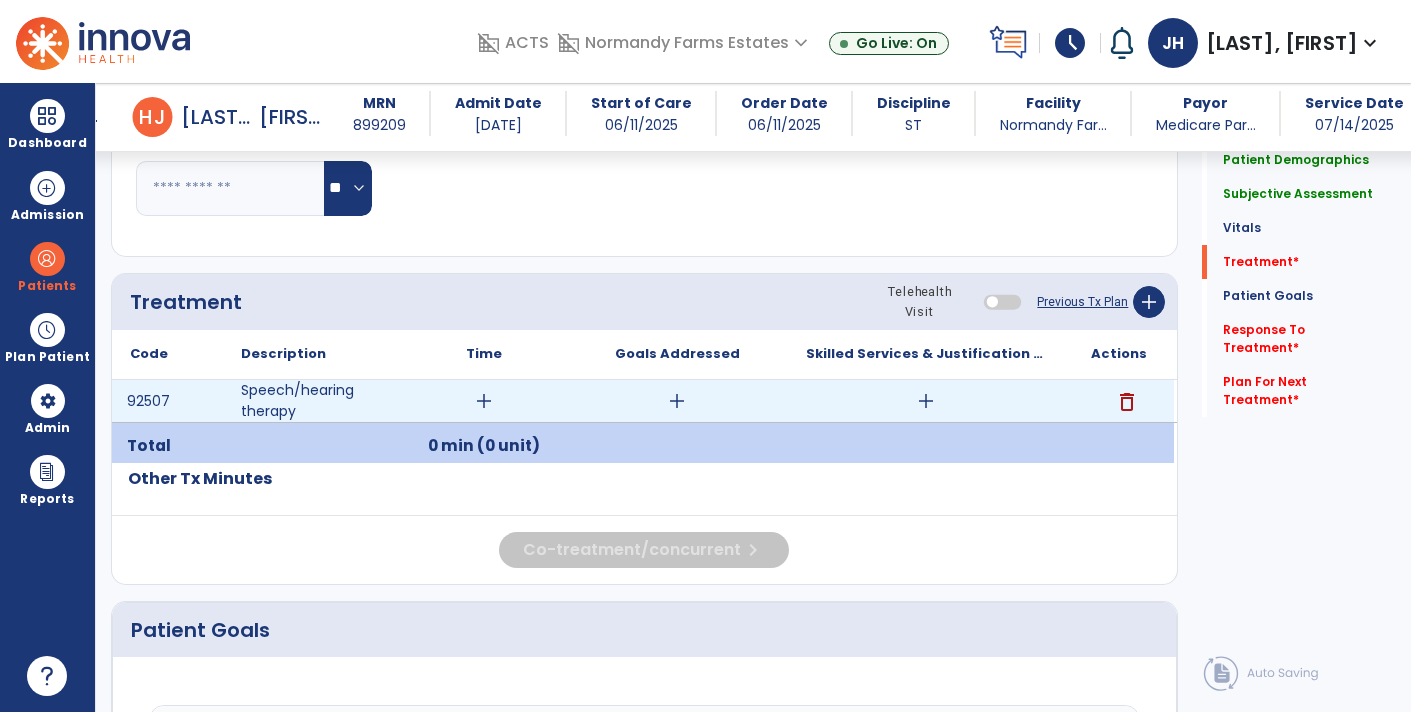 click on "add" at bounding box center [677, 401] 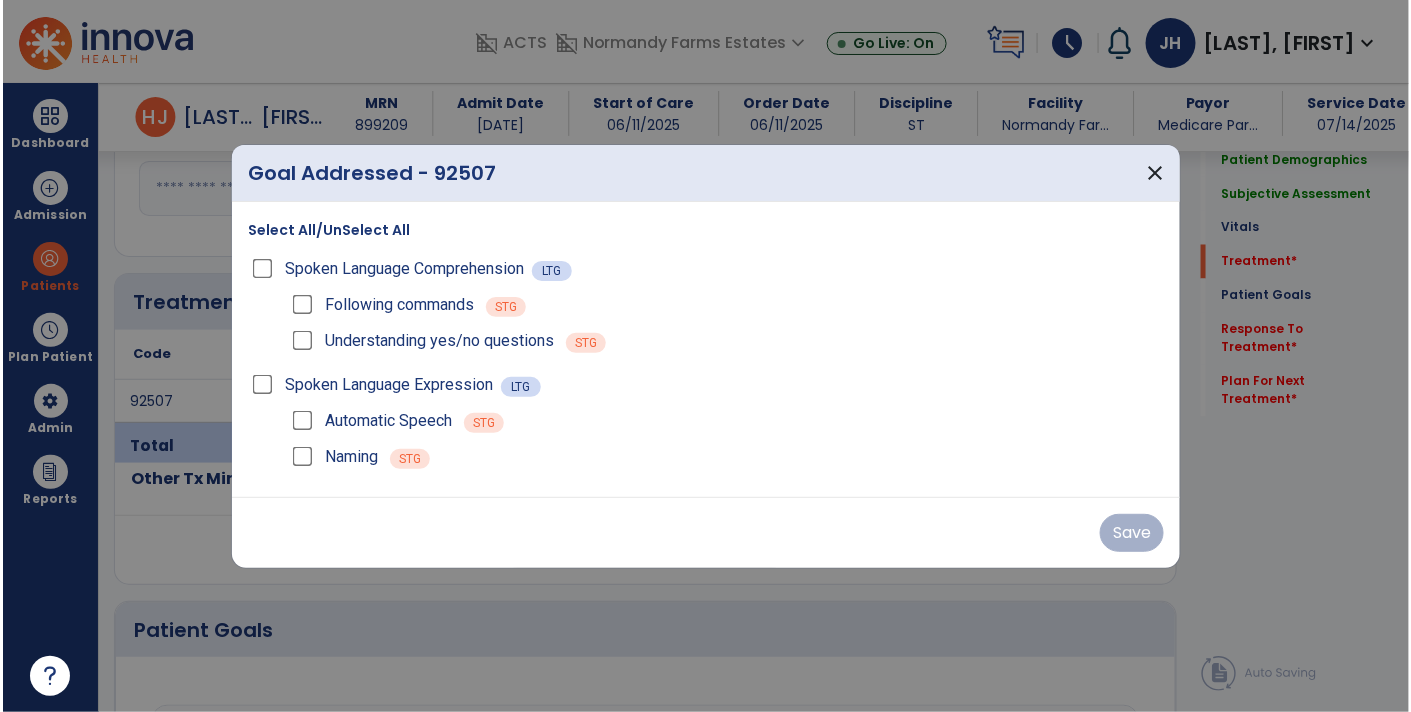 scroll, scrollTop: 1056, scrollLeft: 0, axis: vertical 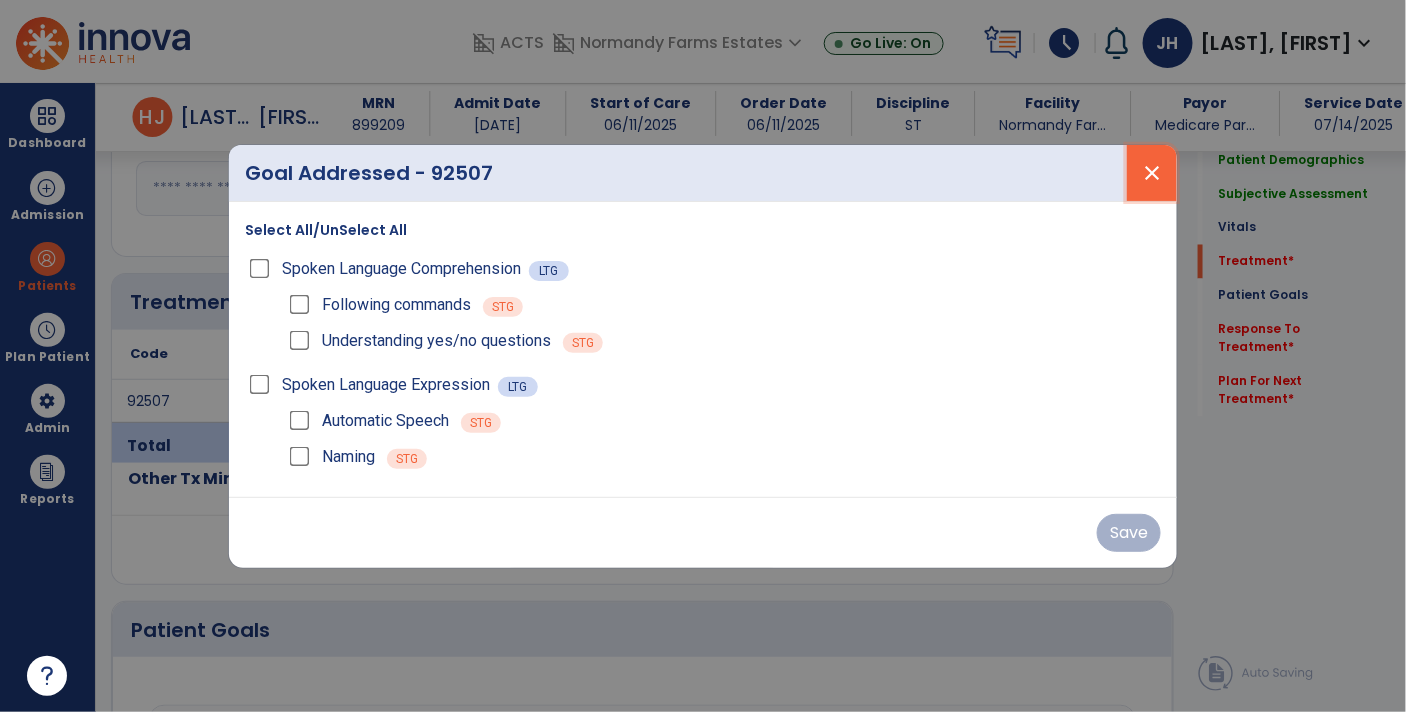 click on "close" at bounding box center (1152, 173) 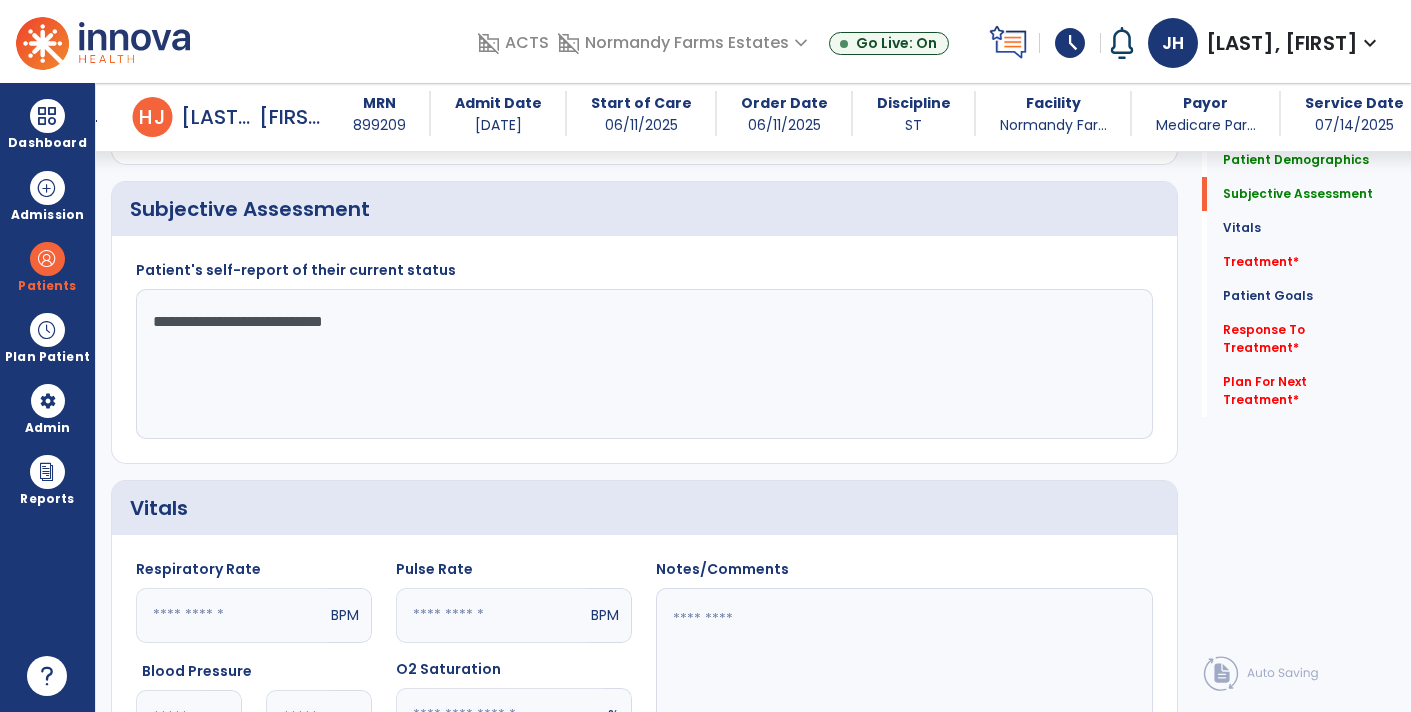 scroll, scrollTop: 0, scrollLeft: 0, axis: both 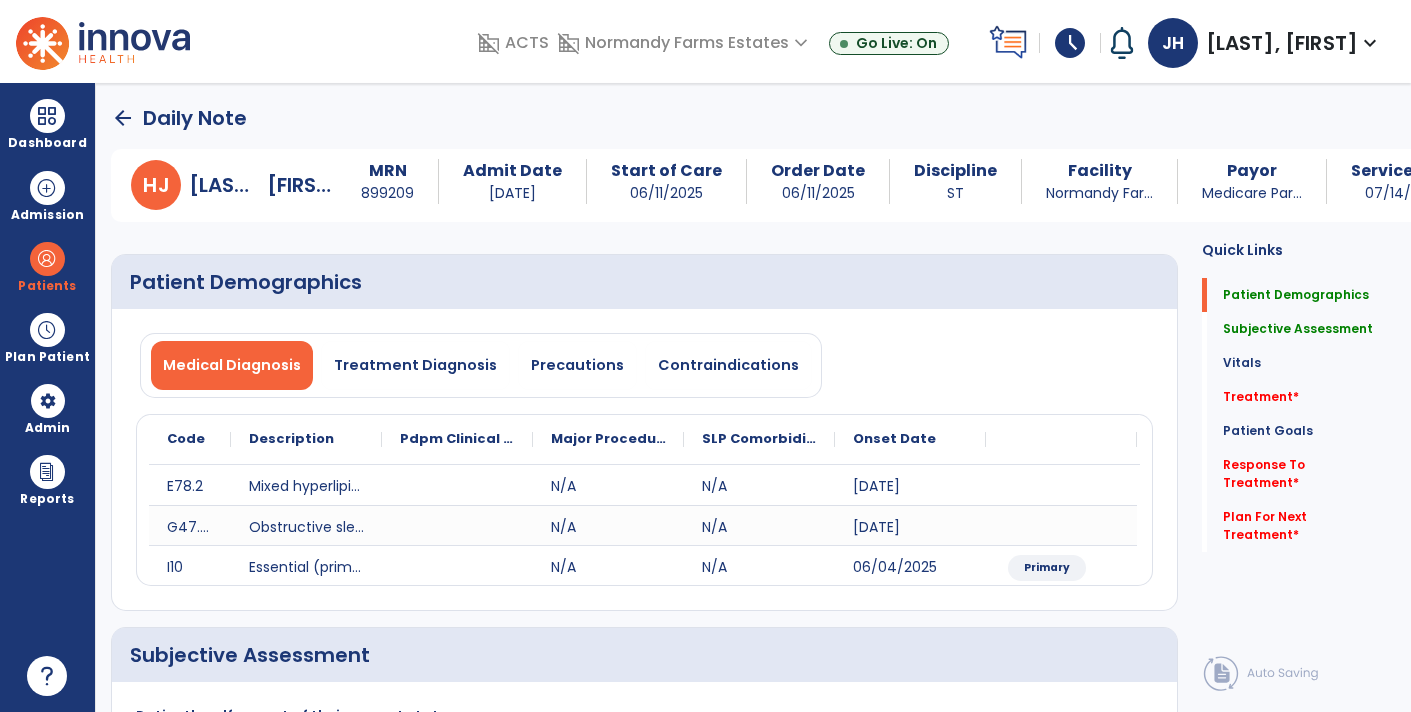 click on "arrow_back" 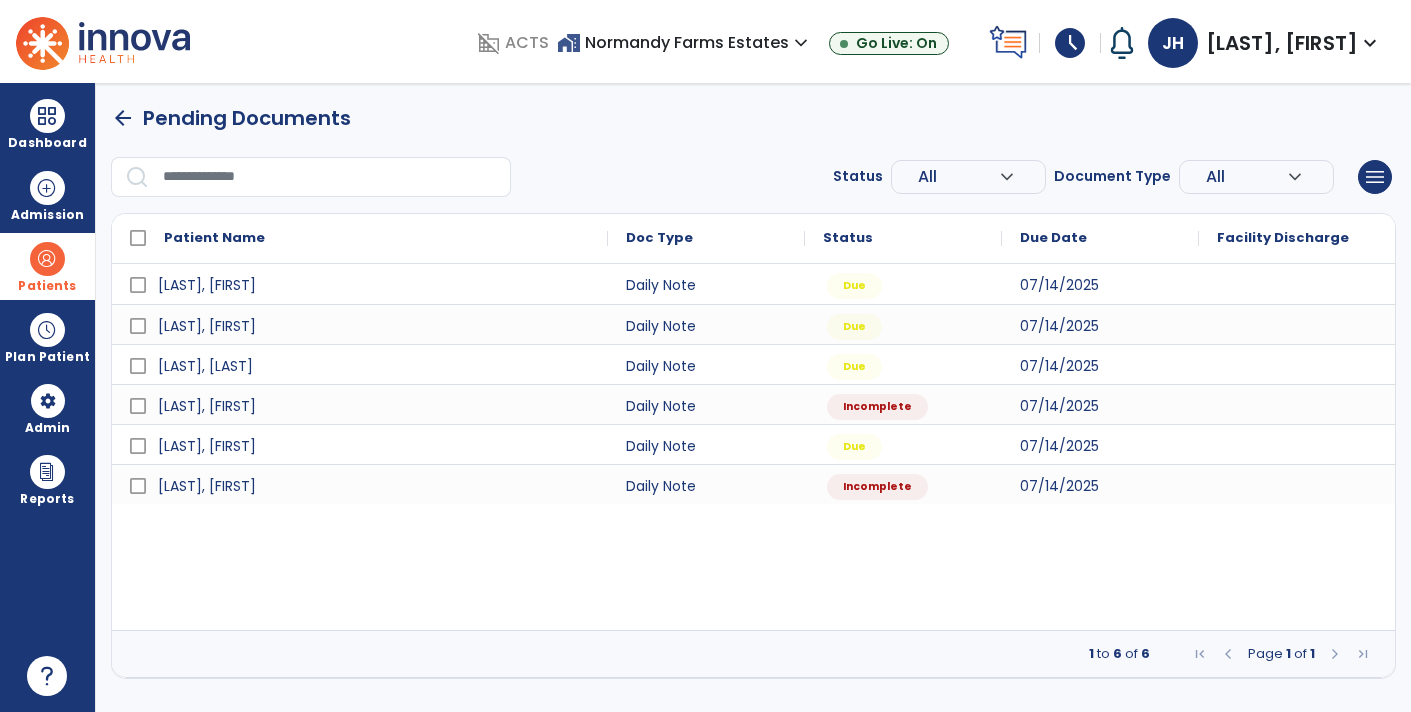click on "Patients" at bounding box center [47, 266] 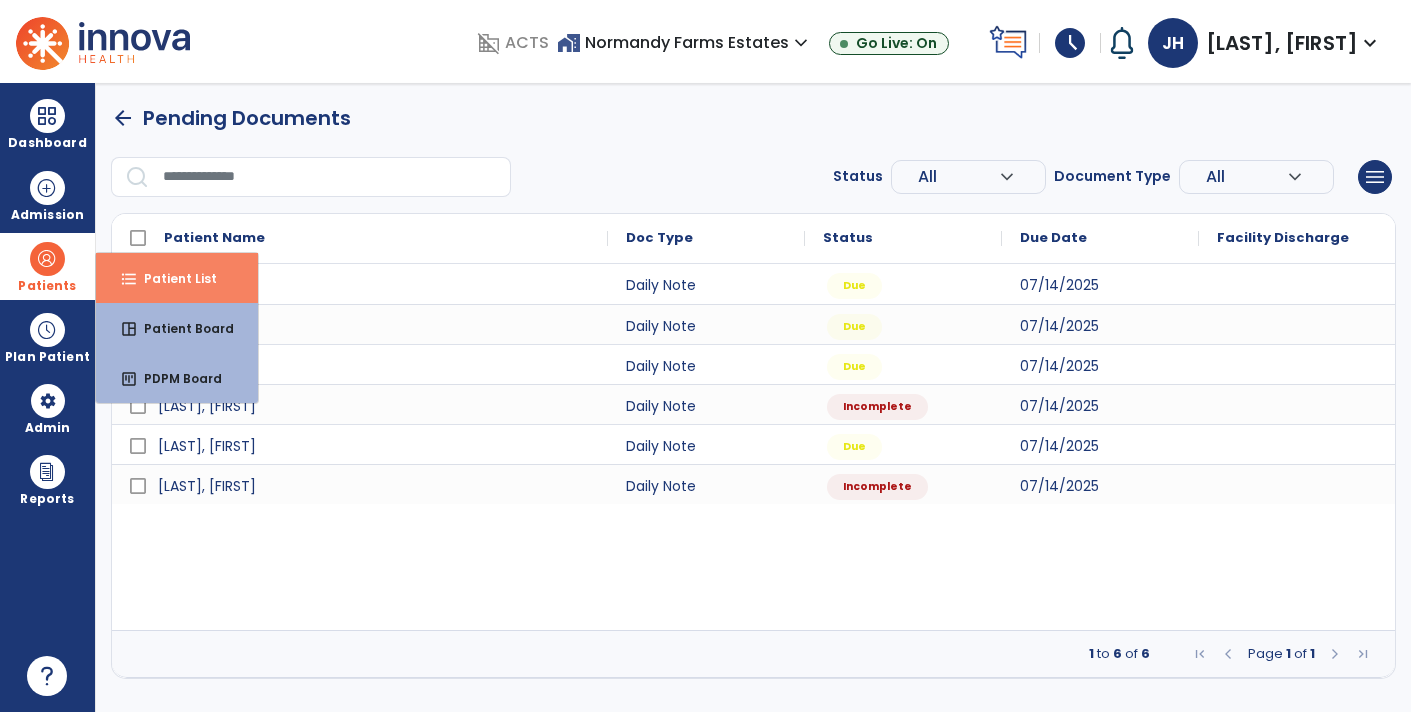 click on "Patient List" at bounding box center [172, 278] 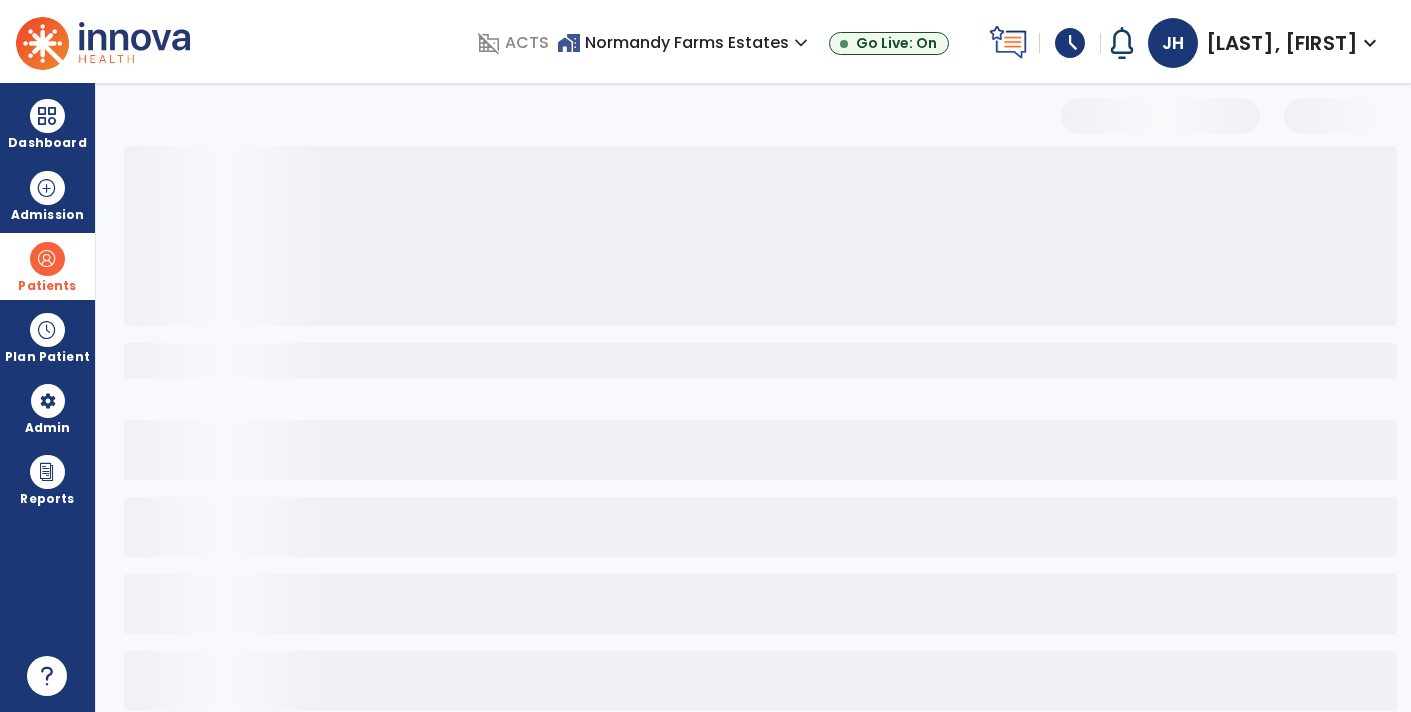 select on "***" 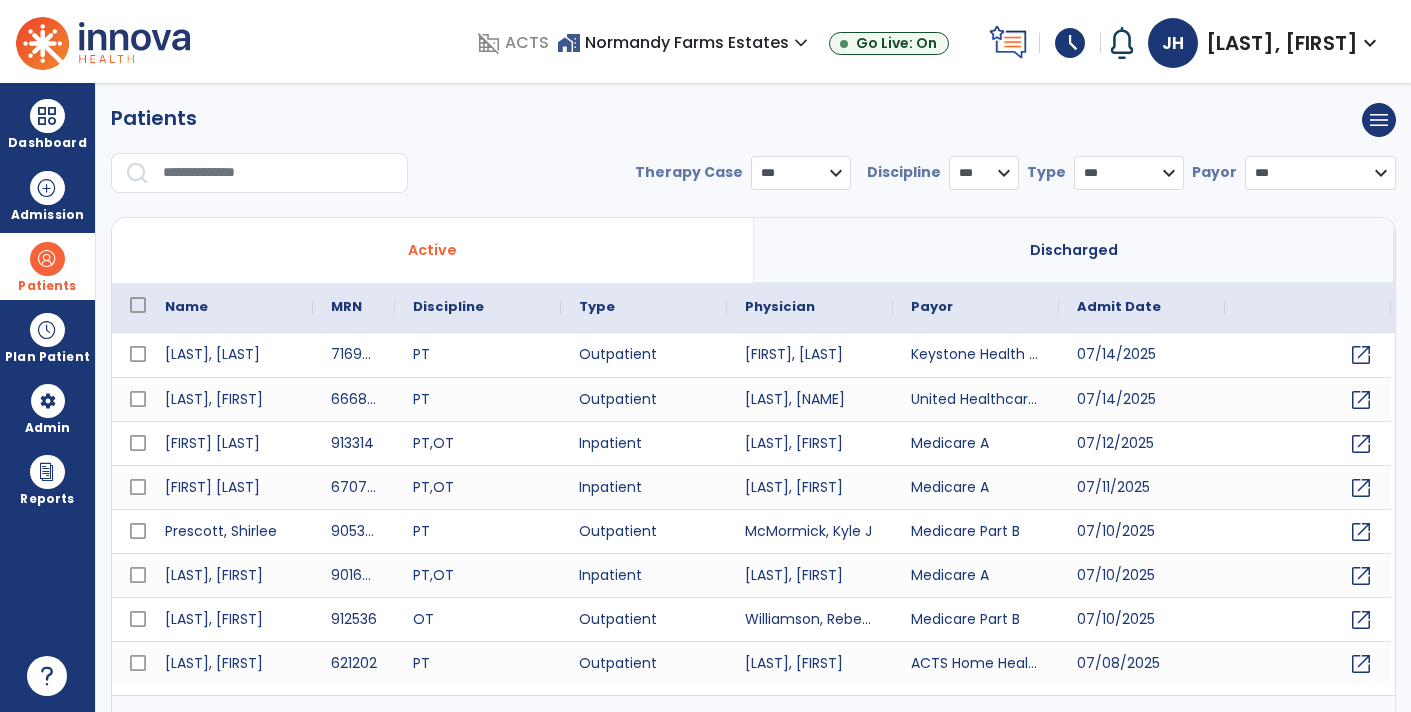 click at bounding box center (278, 173) 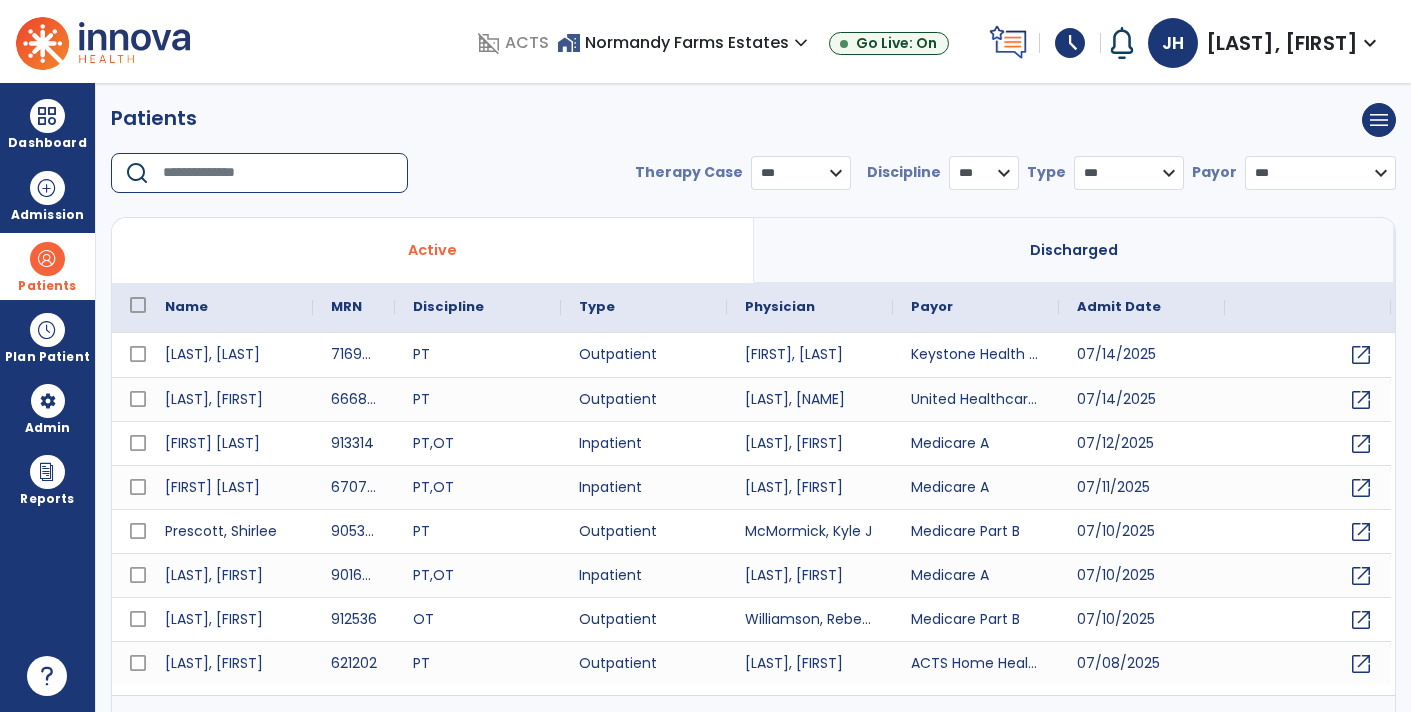 click on "**********" at bounding box center (753, 156) 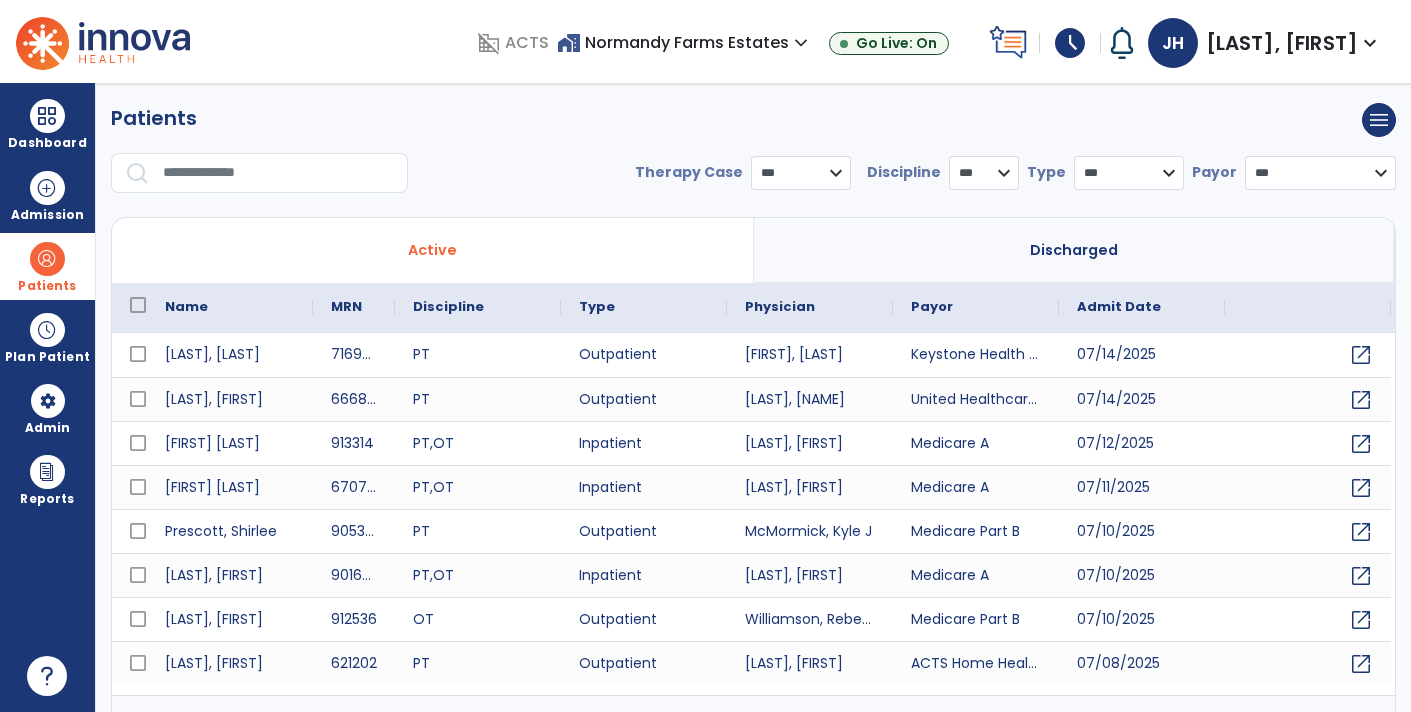 click at bounding box center (137, 172) 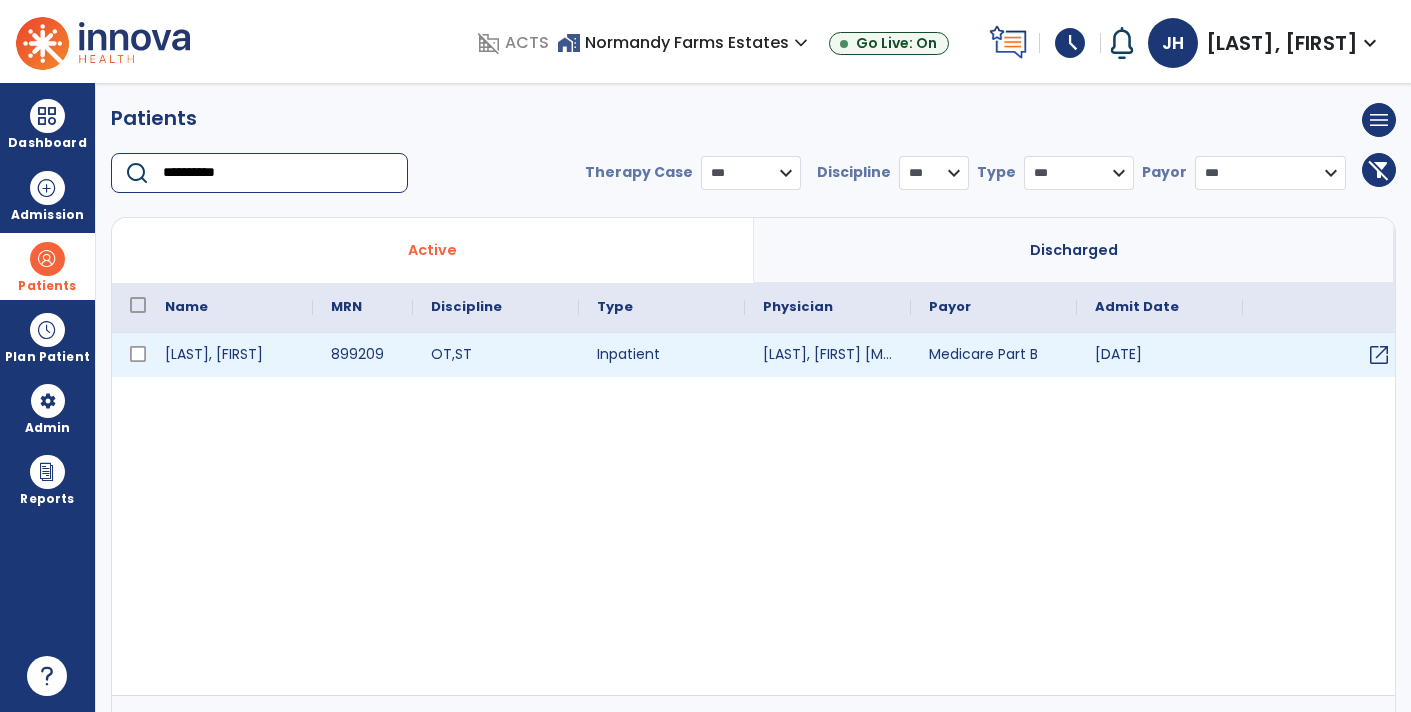 type on "**********" 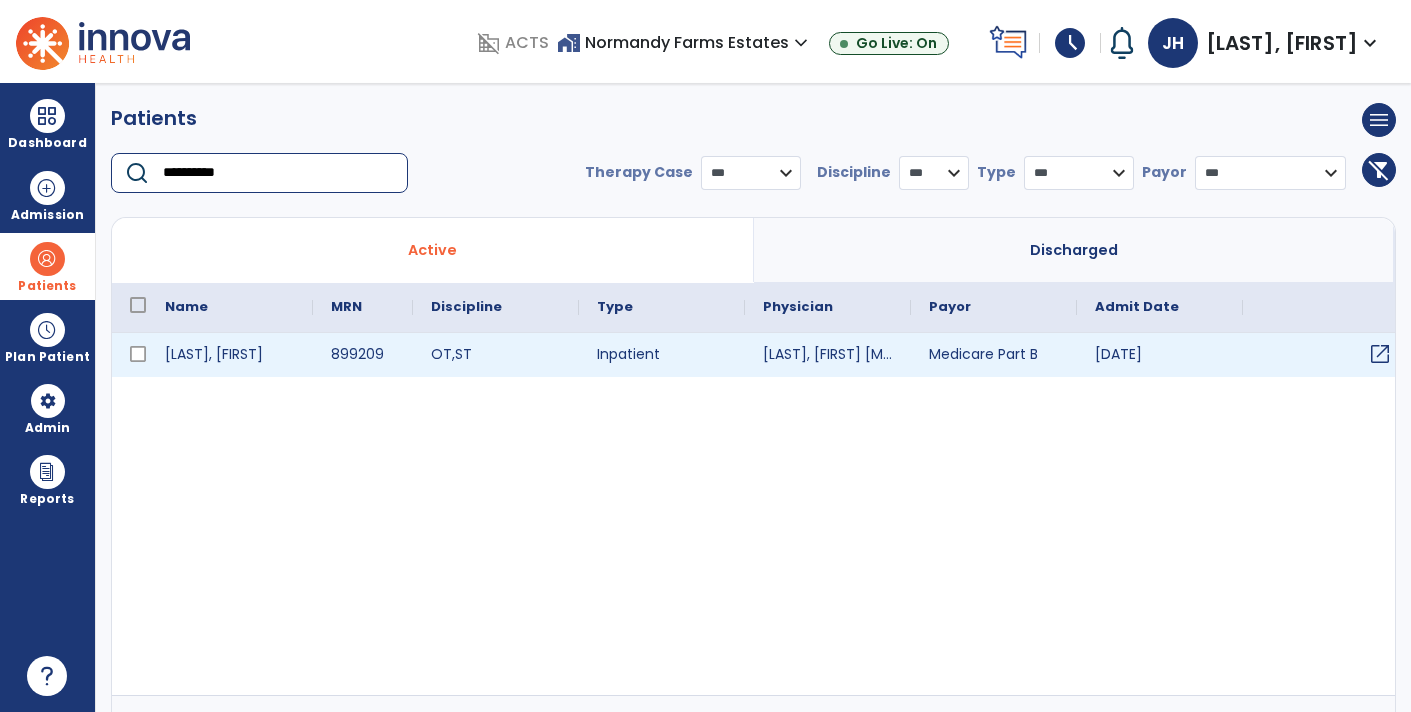 click on "open_in_new" at bounding box center (1380, 354) 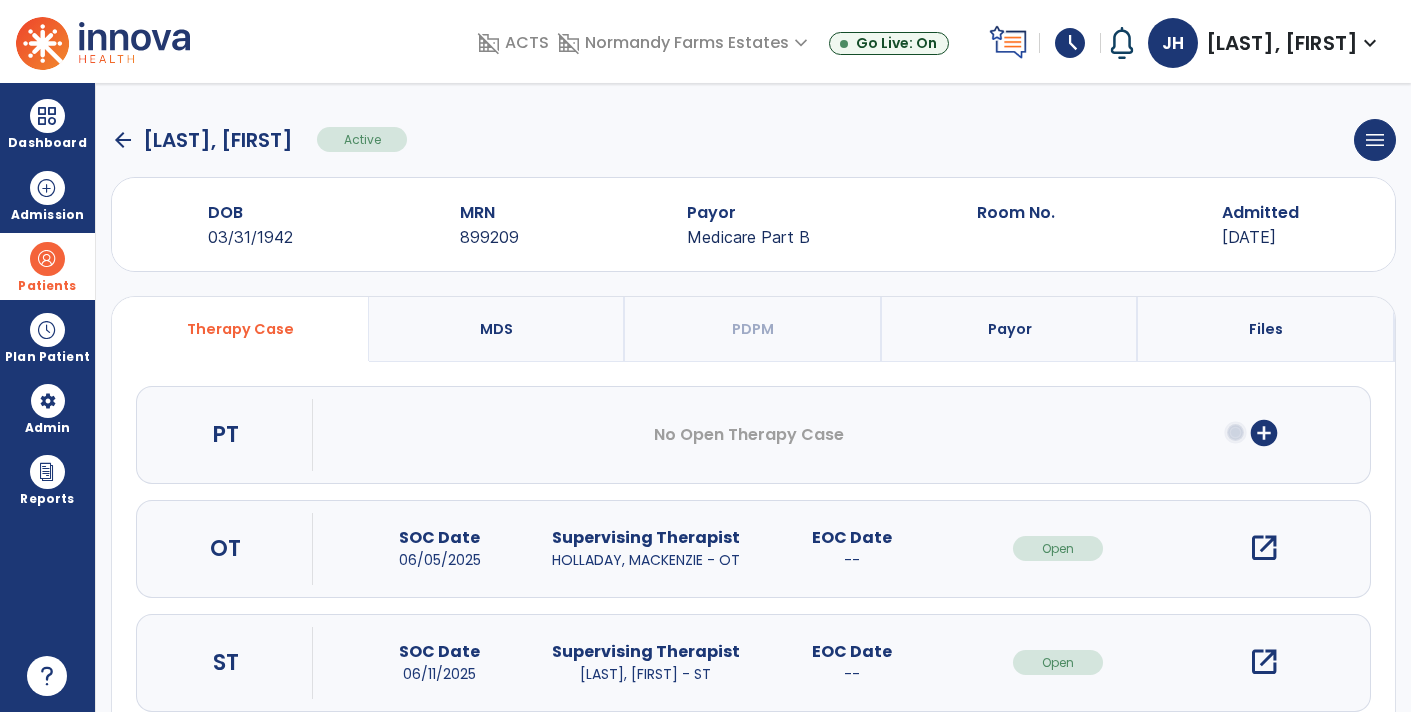 click on "open_in_new" at bounding box center (1264, 662) 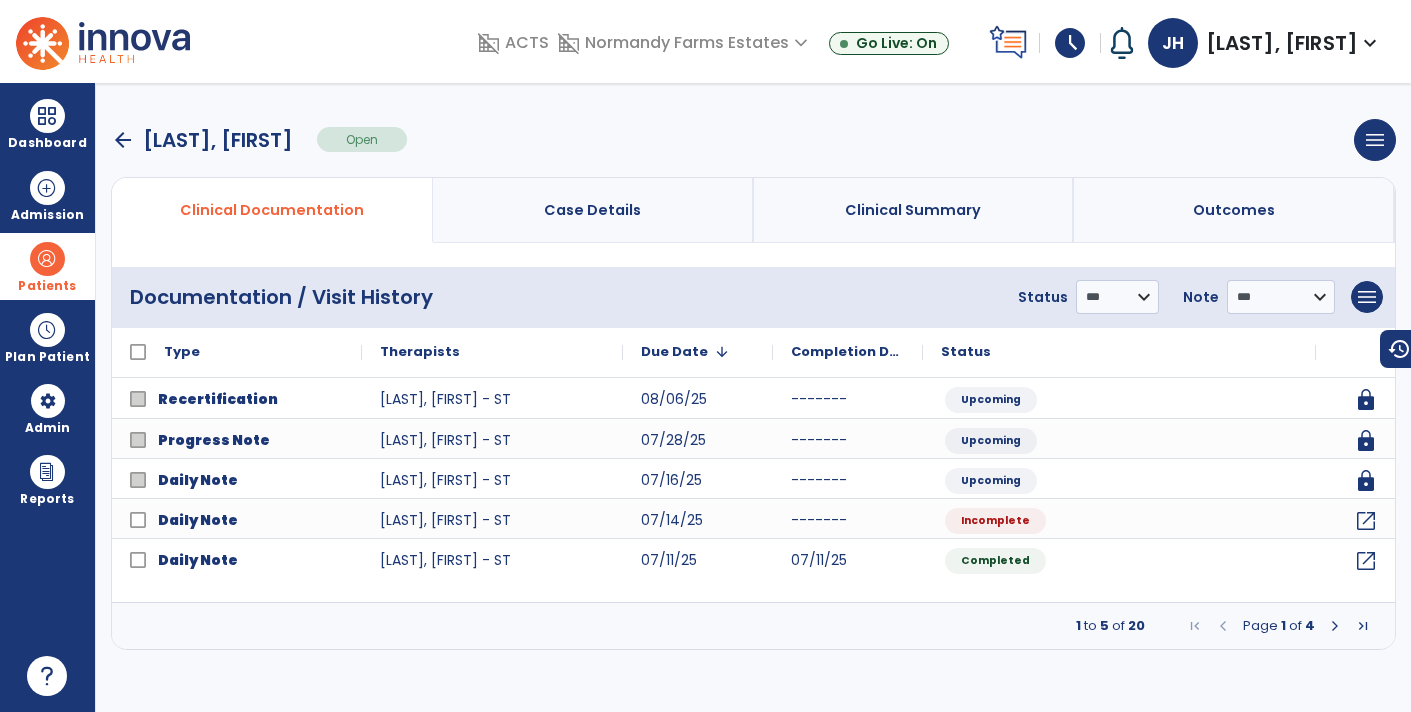click at bounding box center [1335, 626] 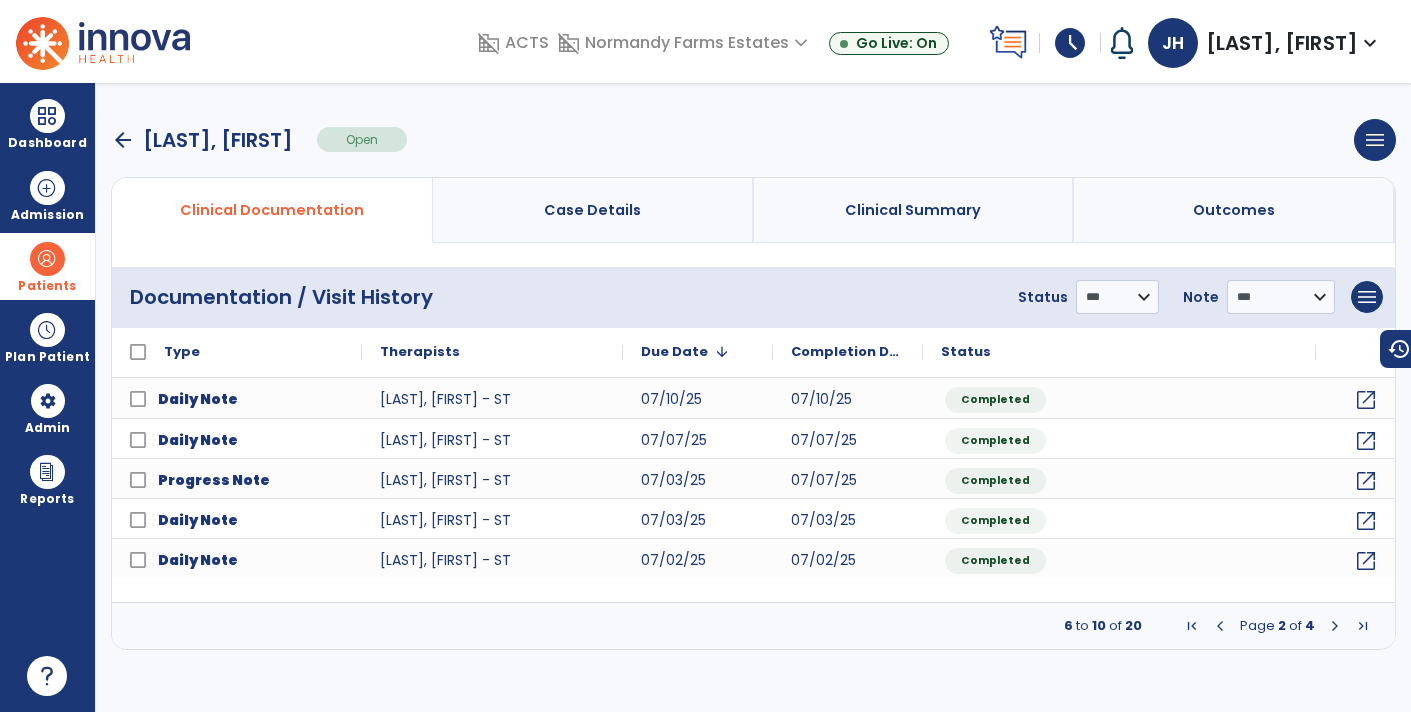 click at bounding box center (1220, 626) 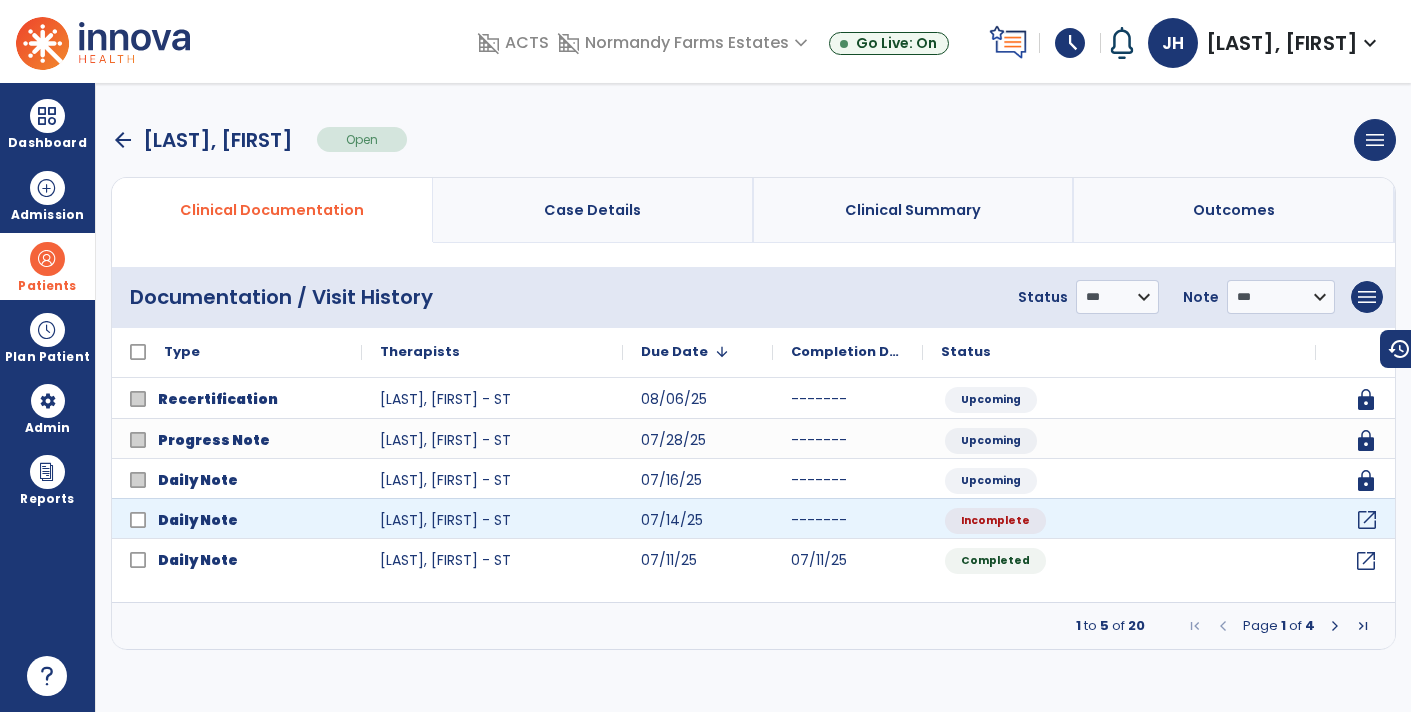 click on "open_in_new" 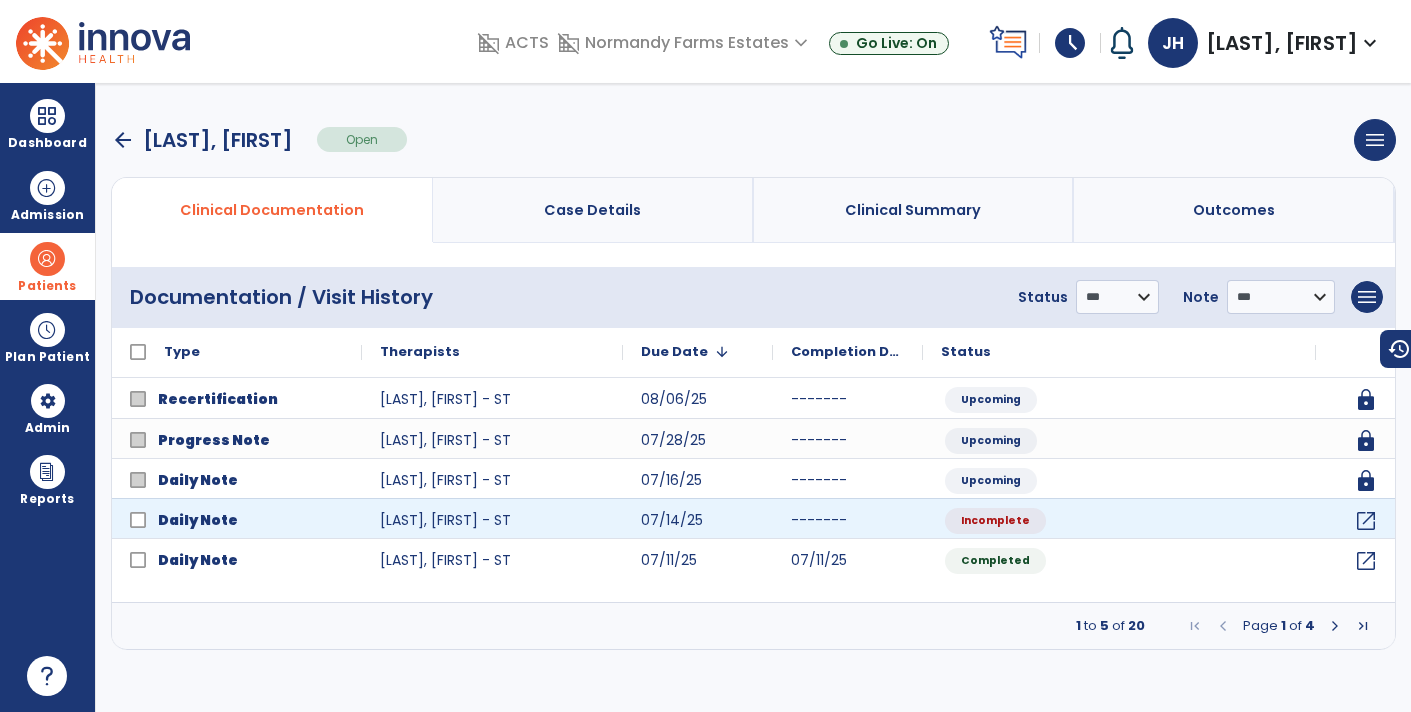 select on "*" 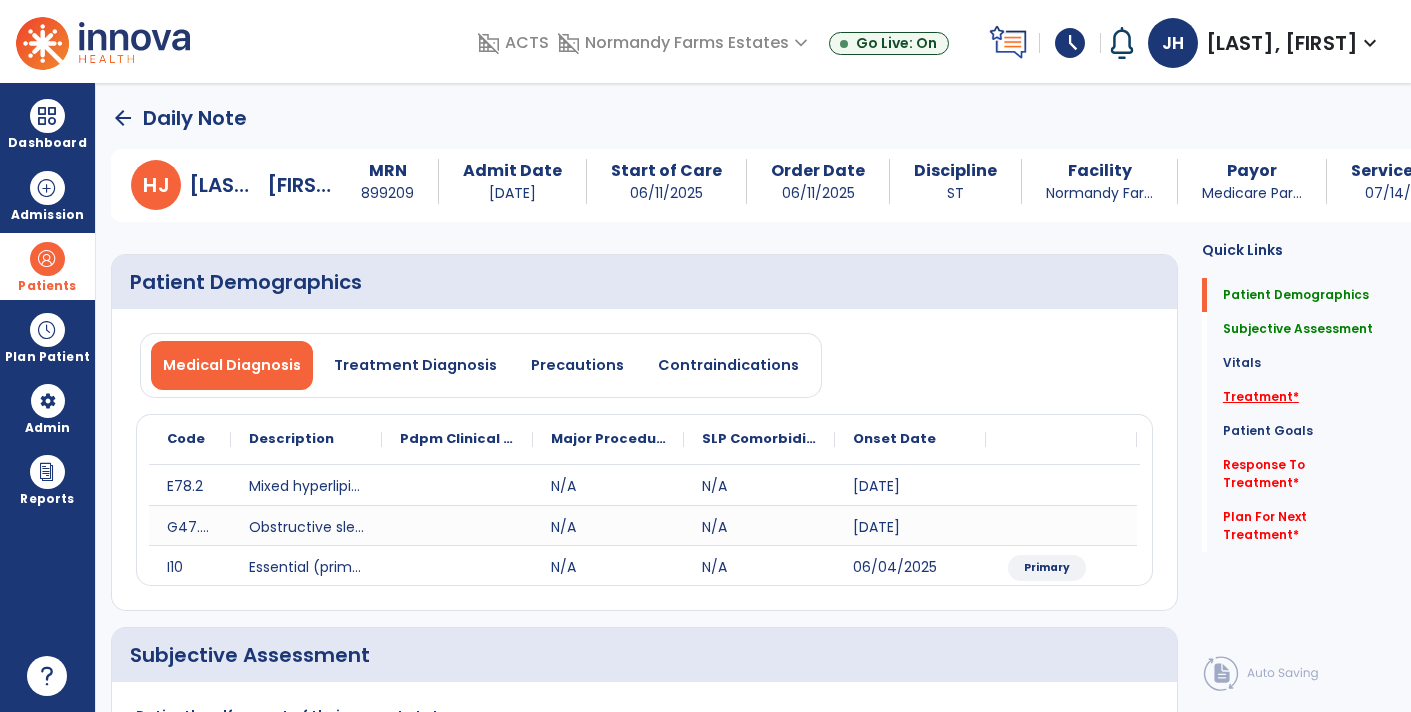 click on "Treatment   *" 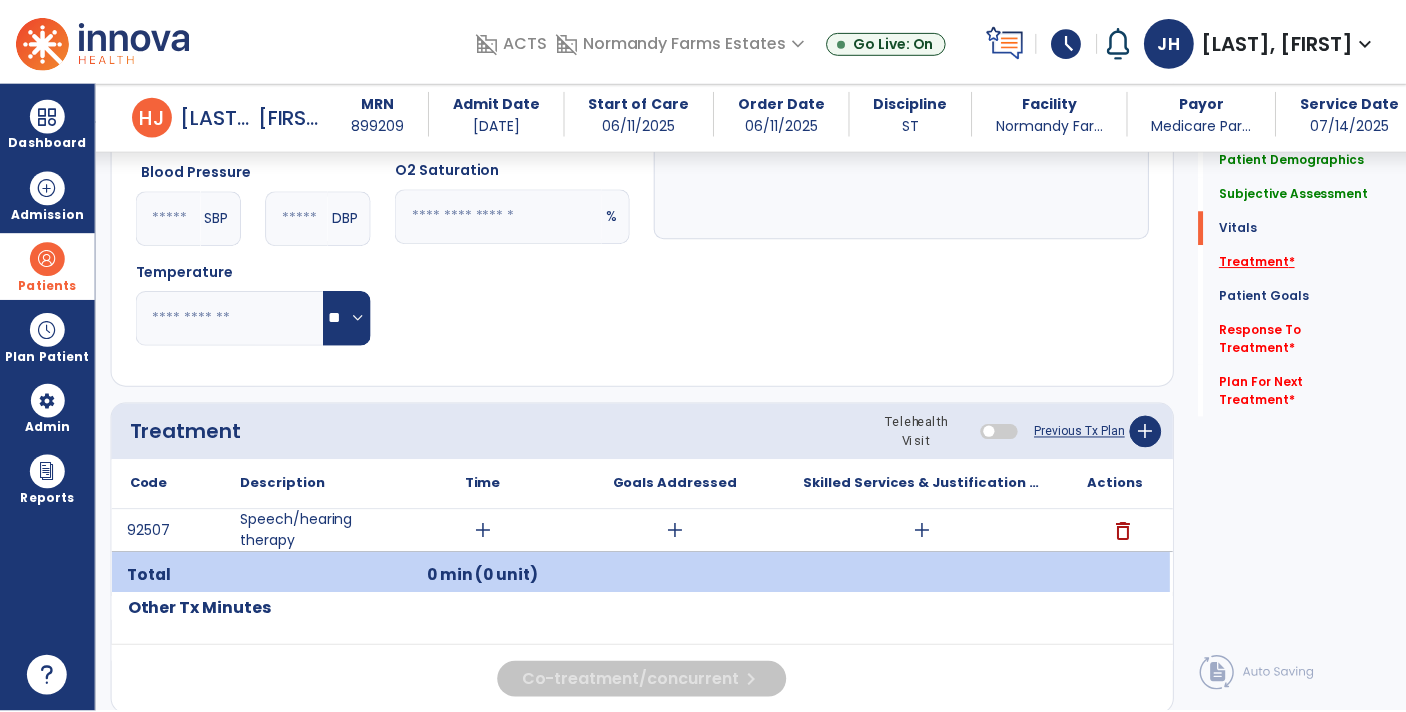 scroll, scrollTop: 1102, scrollLeft: 0, axis: vertical 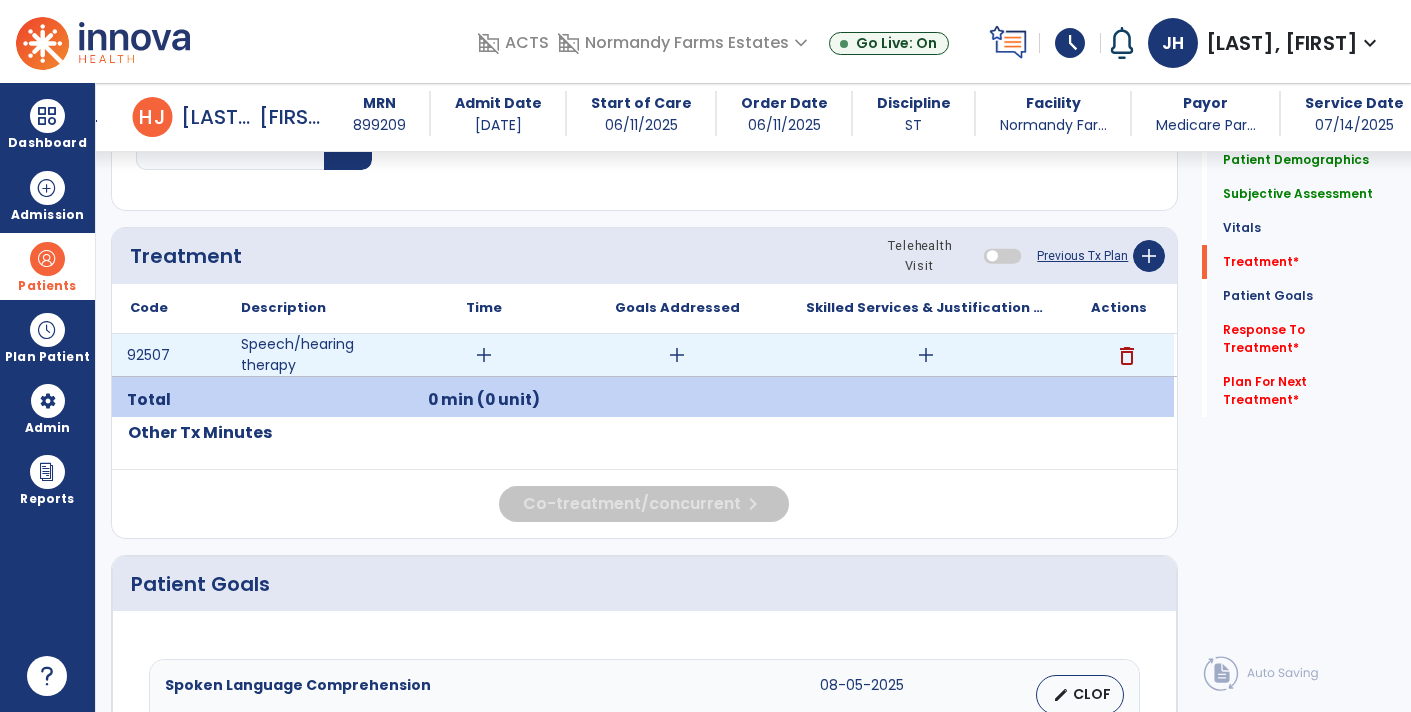 click on "add" at bounding box center [677, 355] 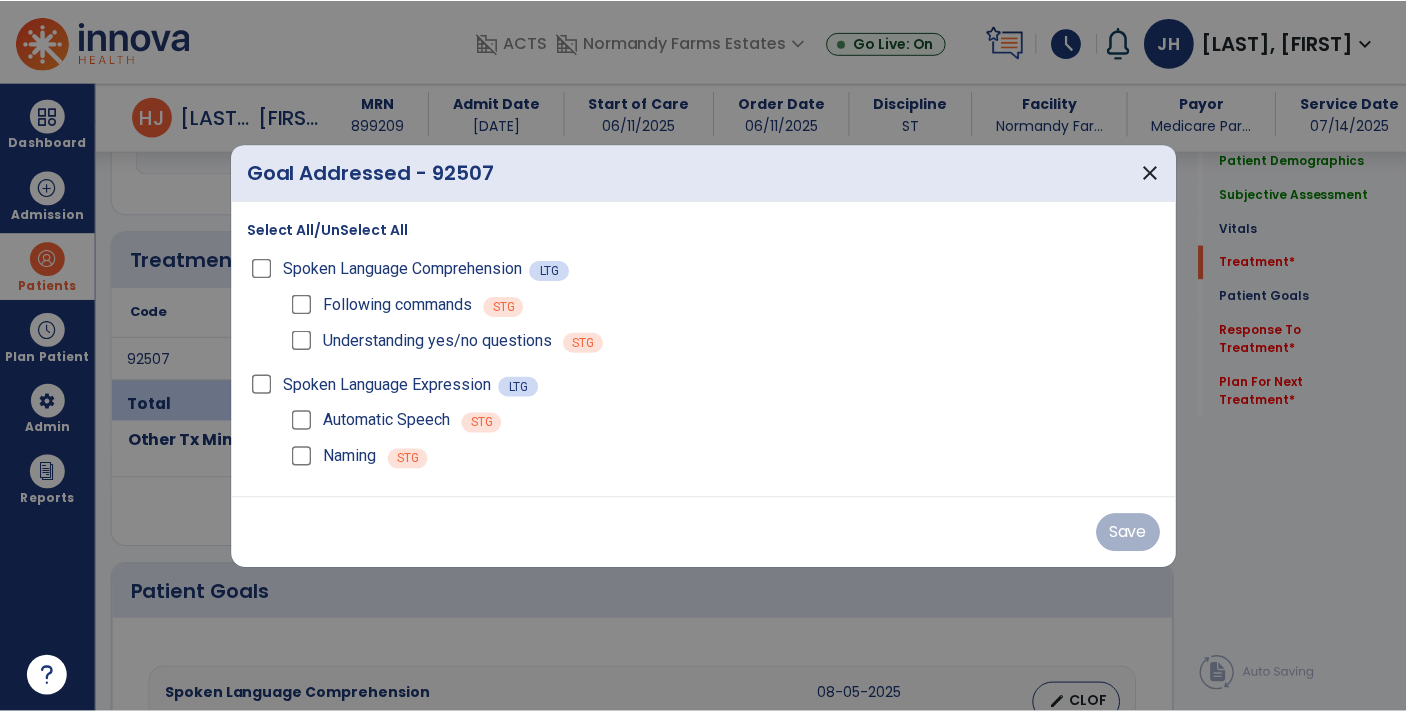 scroll, scrollTop: 1102, scrollLeft: 0, axis: vertical 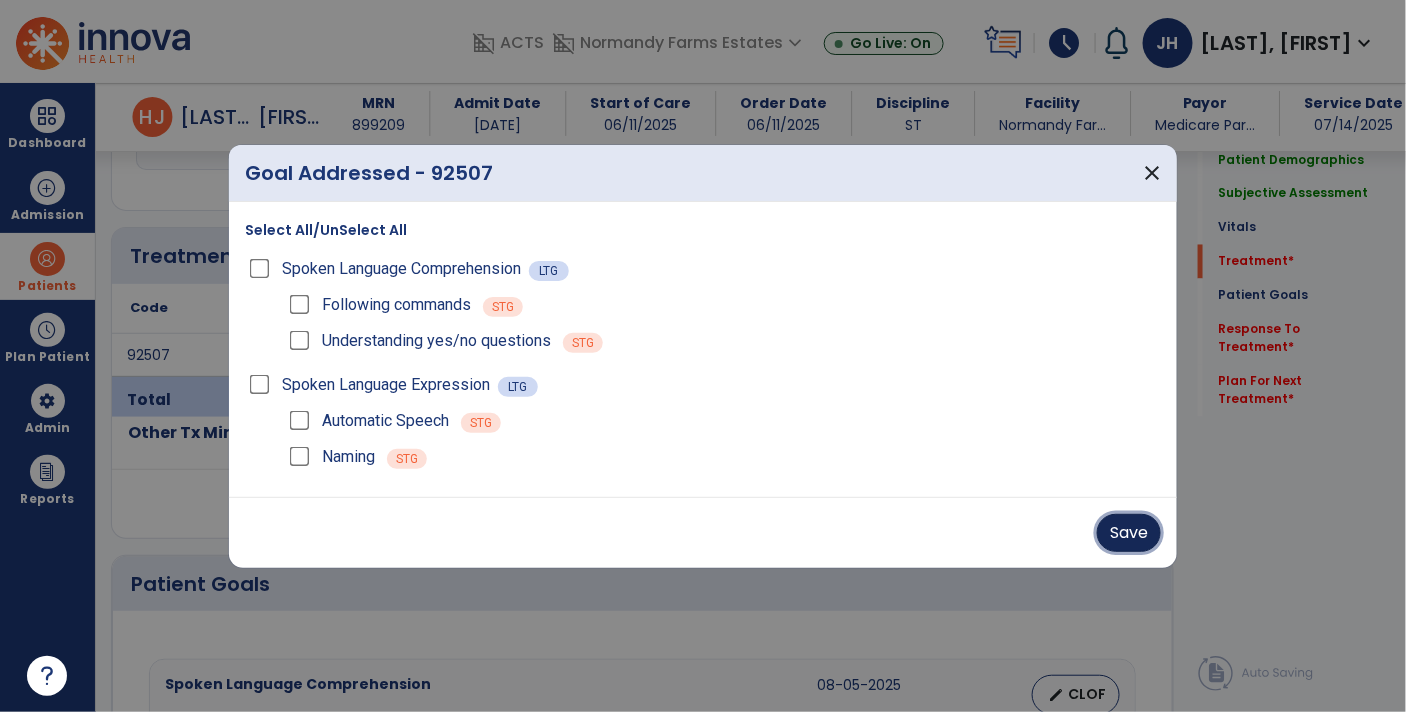 click on "Save" at bounding box center [1129, 533] 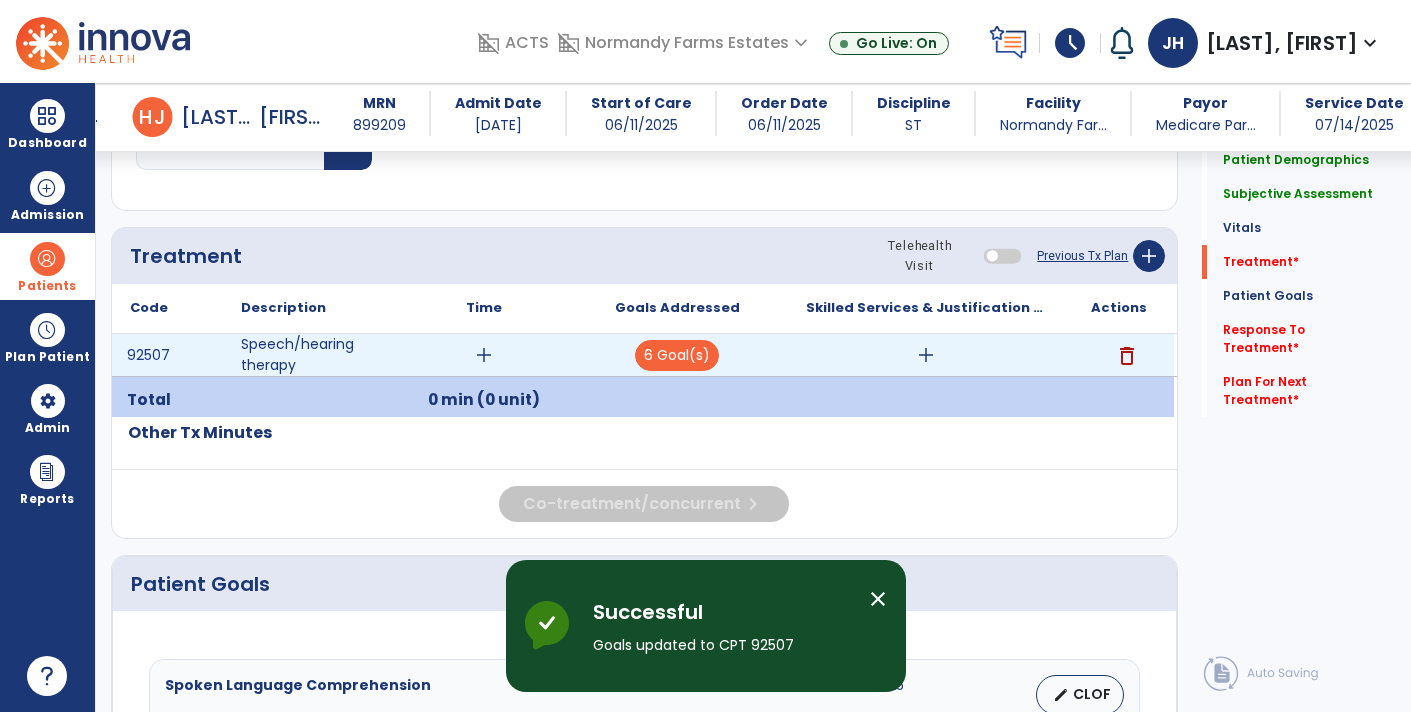 click on "add" at bounding box center [926, 355] 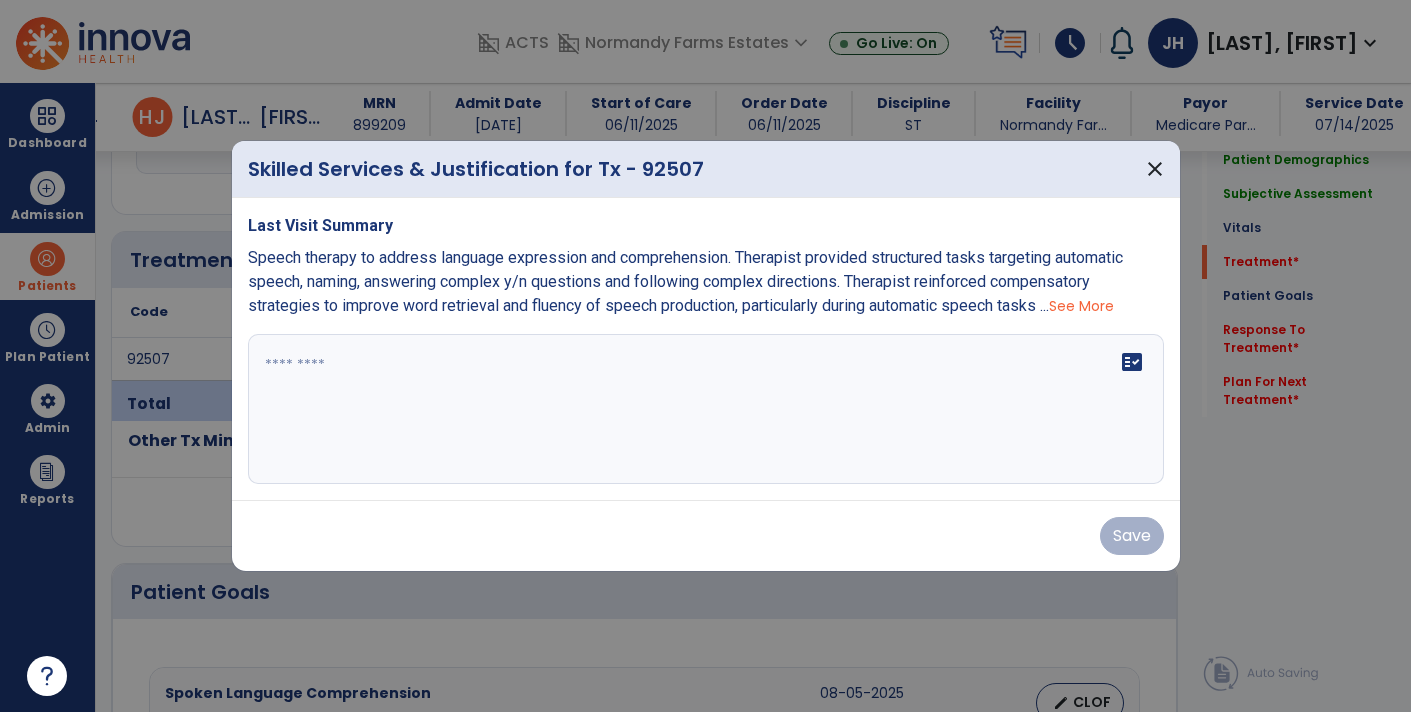 scroll, scrollTop: 1102, scrollLeft: 0, axis: vertical 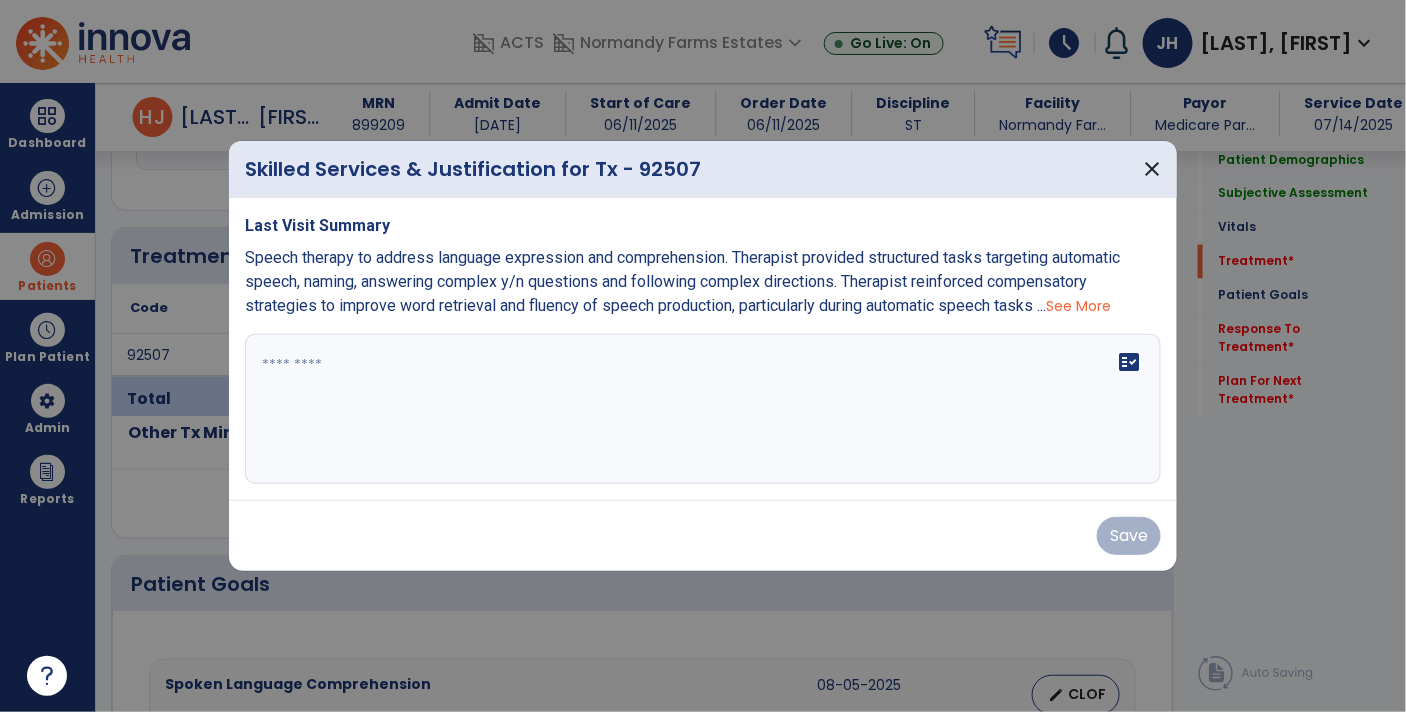 click at bounding box center [703, 409] 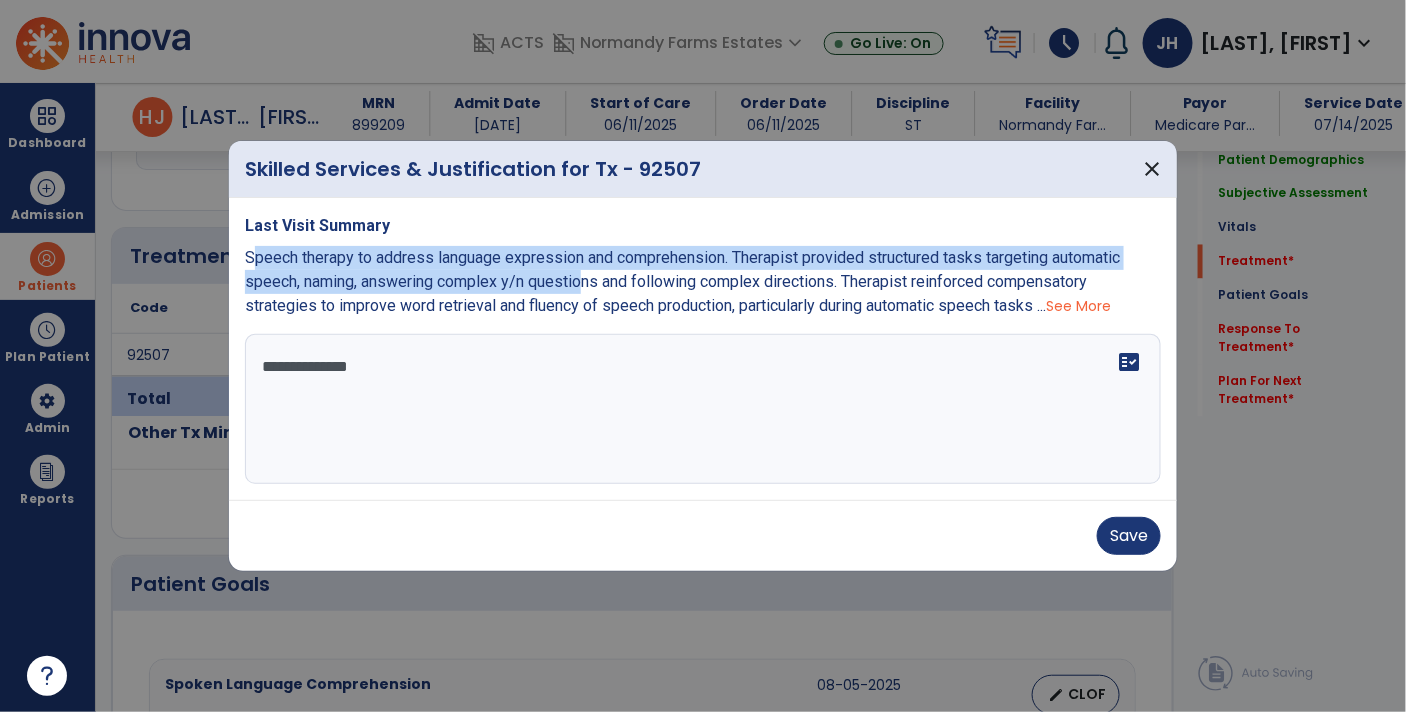 drag, startPoint x: 250, startPoint y: 263, endPoint x: 588, endPoint y: 291, distance: 339.15778 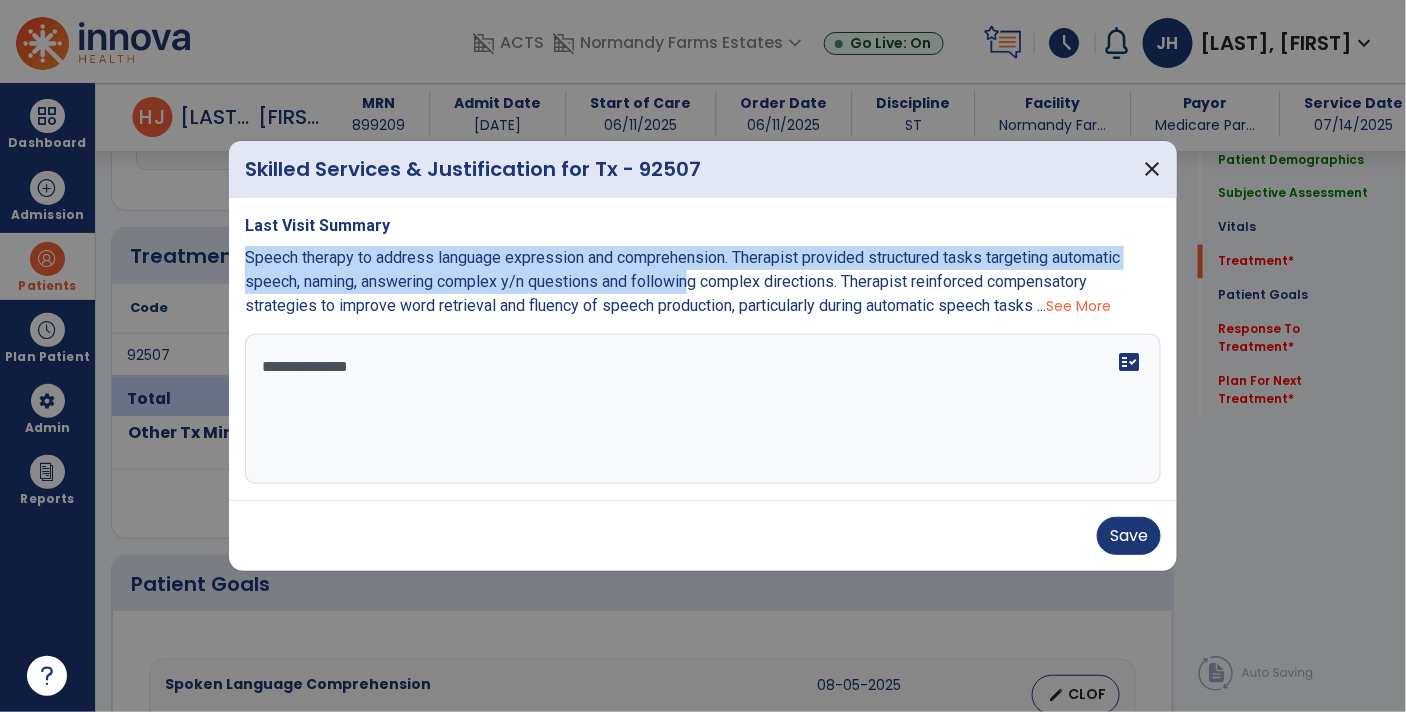 drag, startPoint x: 247, startPoint y: 259, endPoint x: 694, endPoint y: 272, distance: 447.189 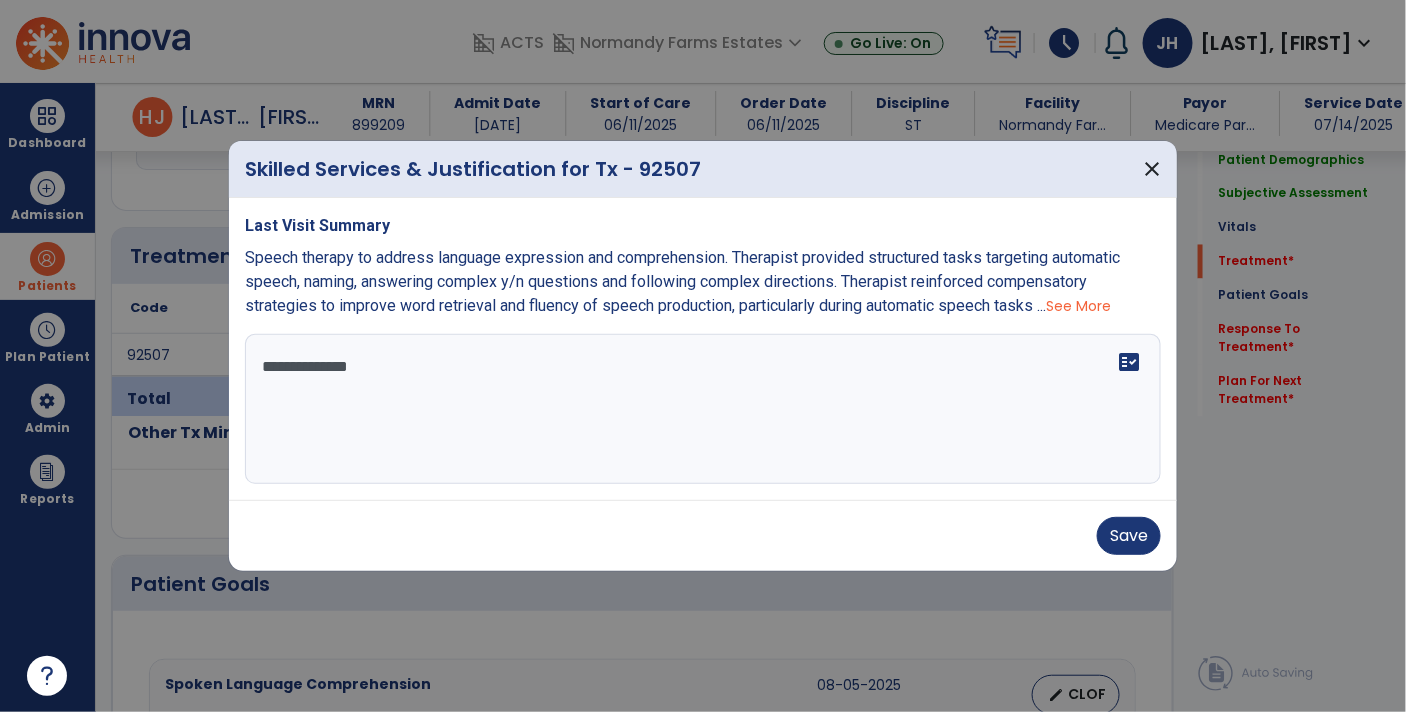 click on "See More" at bounding box center [1078, 306] 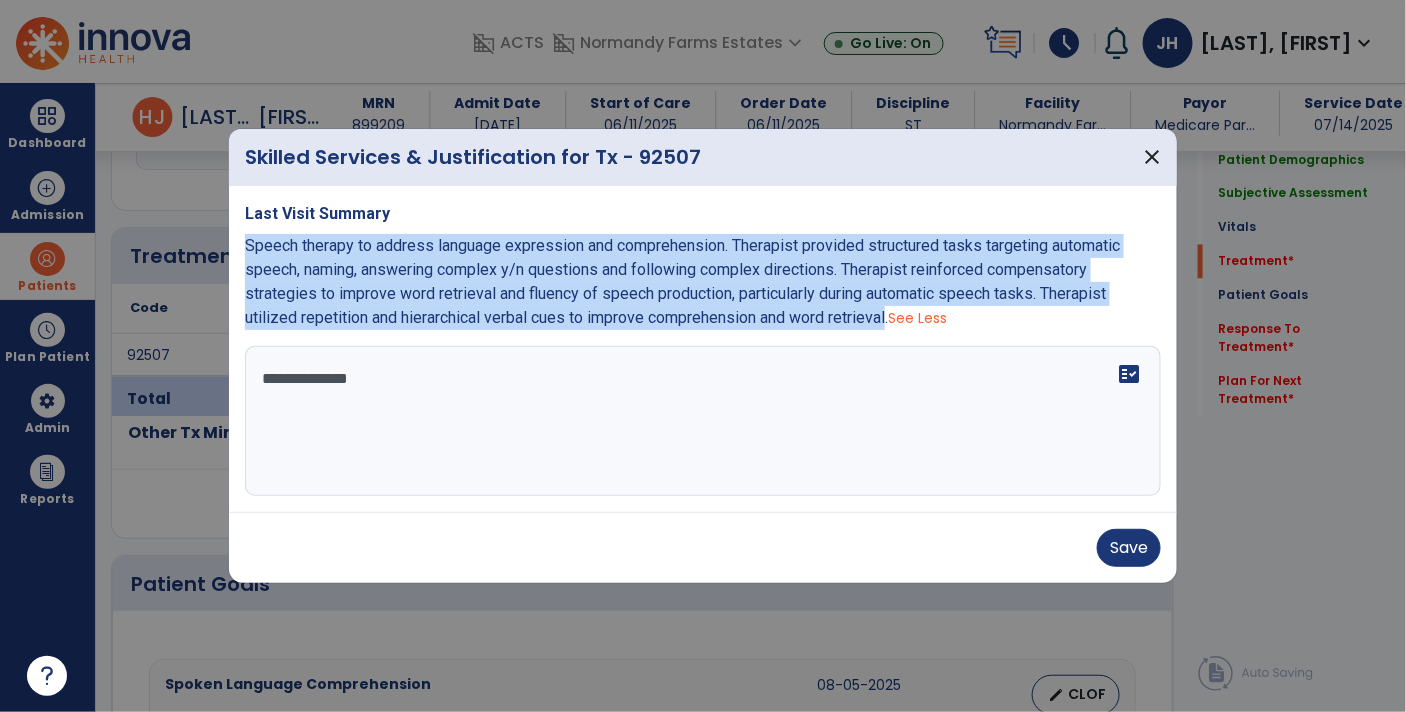 drag, startPoint x: 895, startPoint y: 324, endPoint x: 238, endPoint y: 240, distance: 662.3481 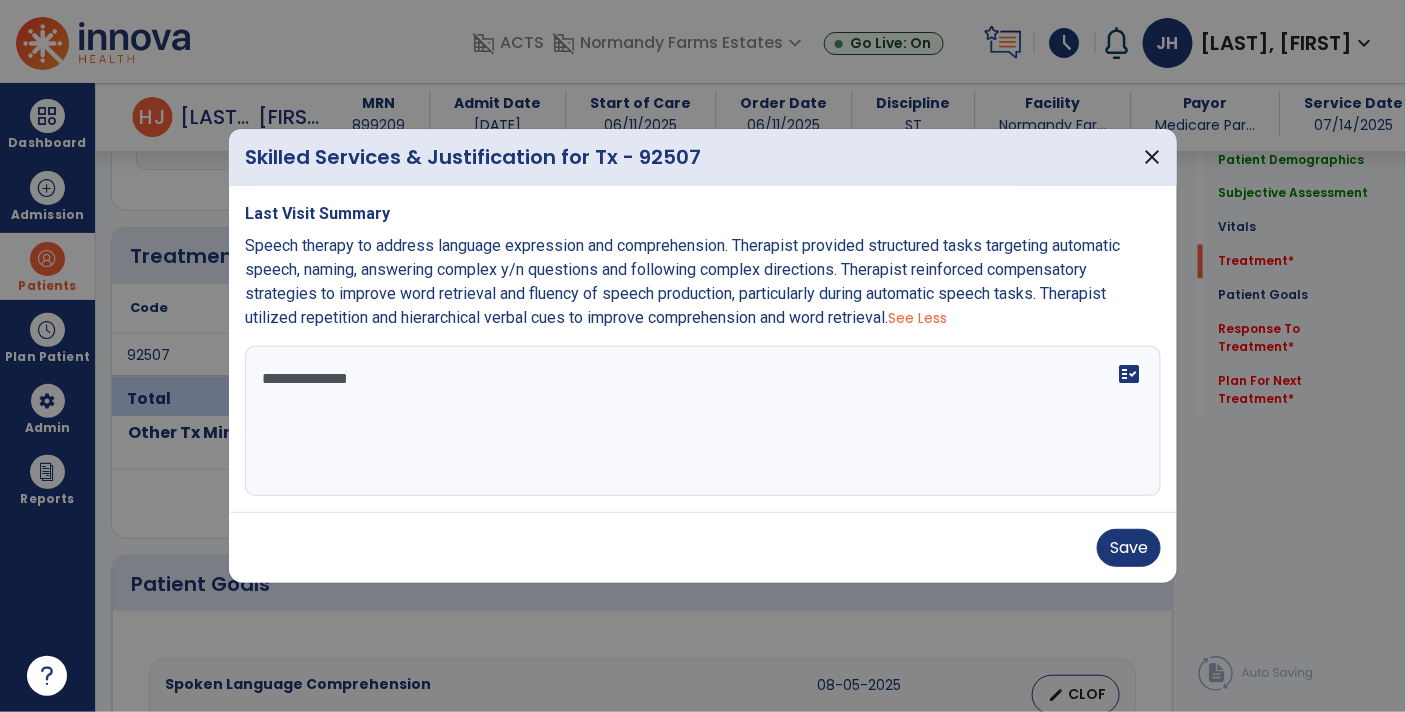 click on "**********" at bounding box center (703, 421) 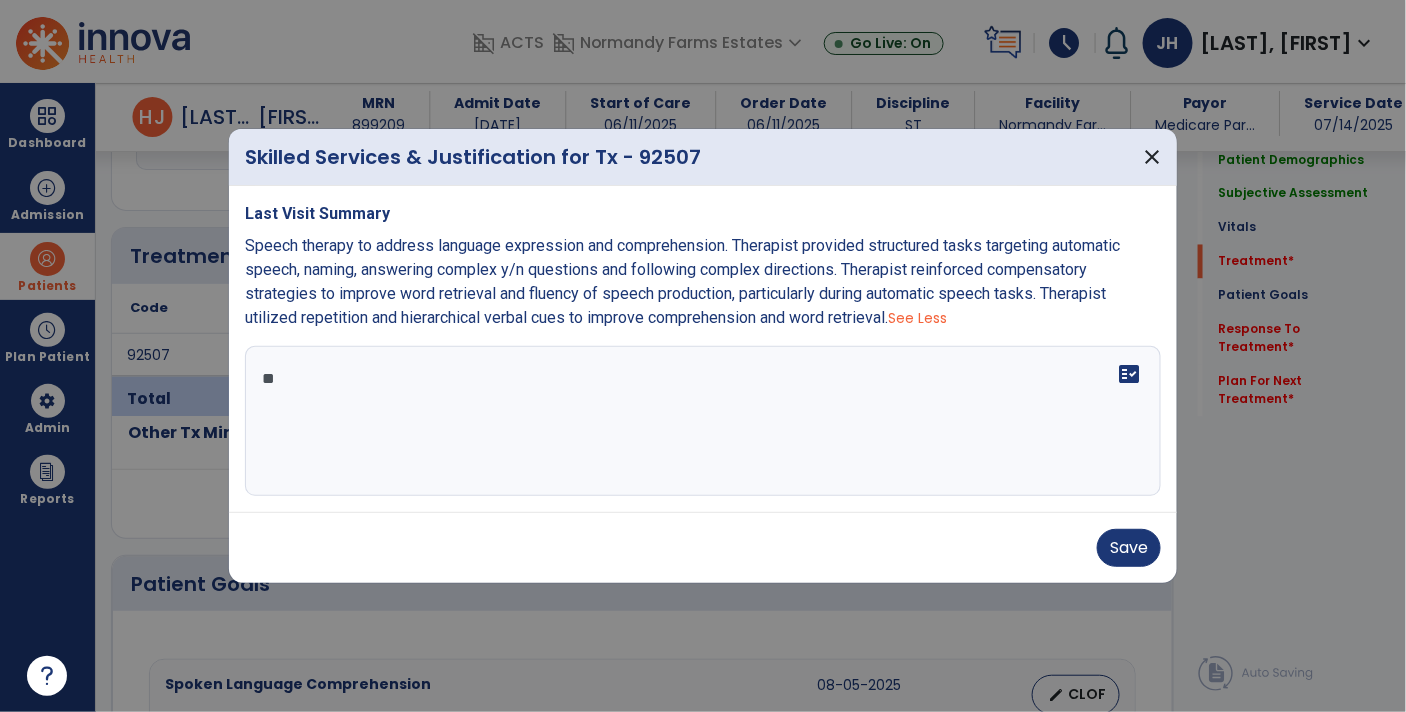 type on "*" 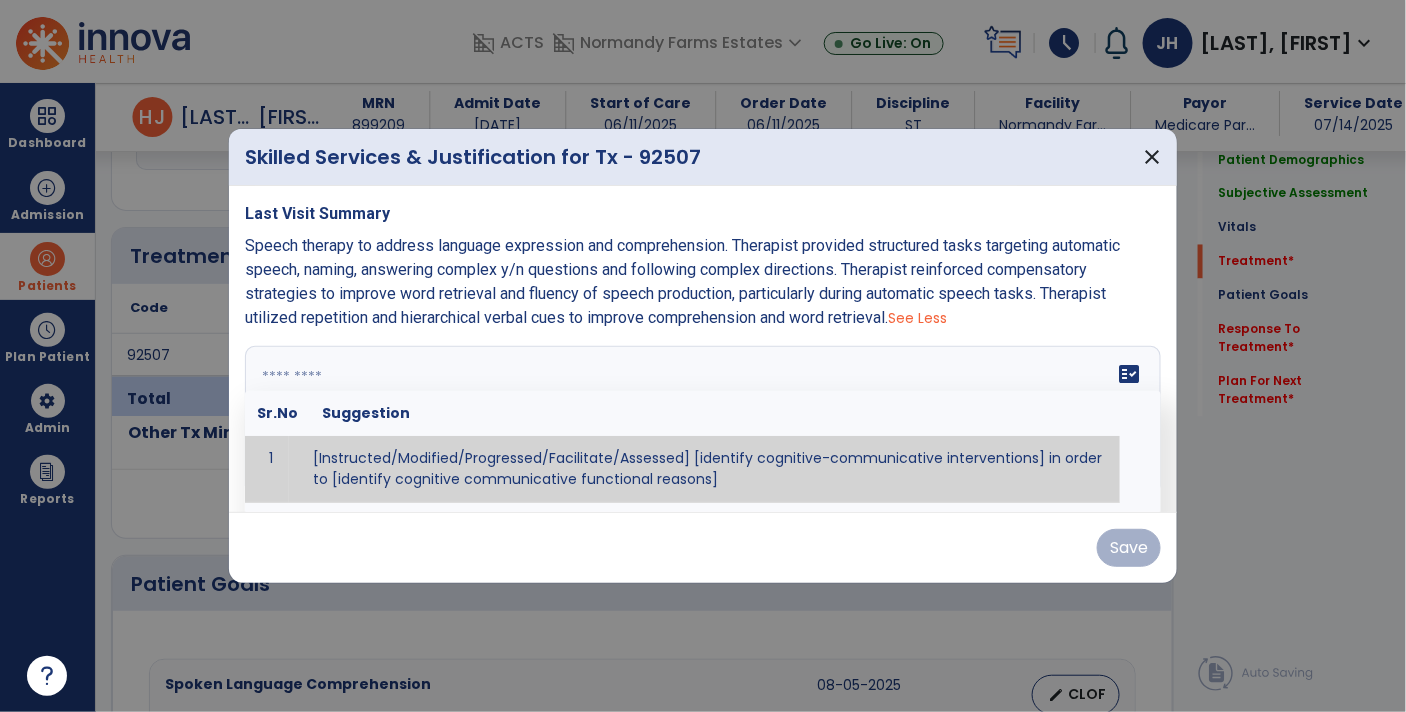 paste on "**********" 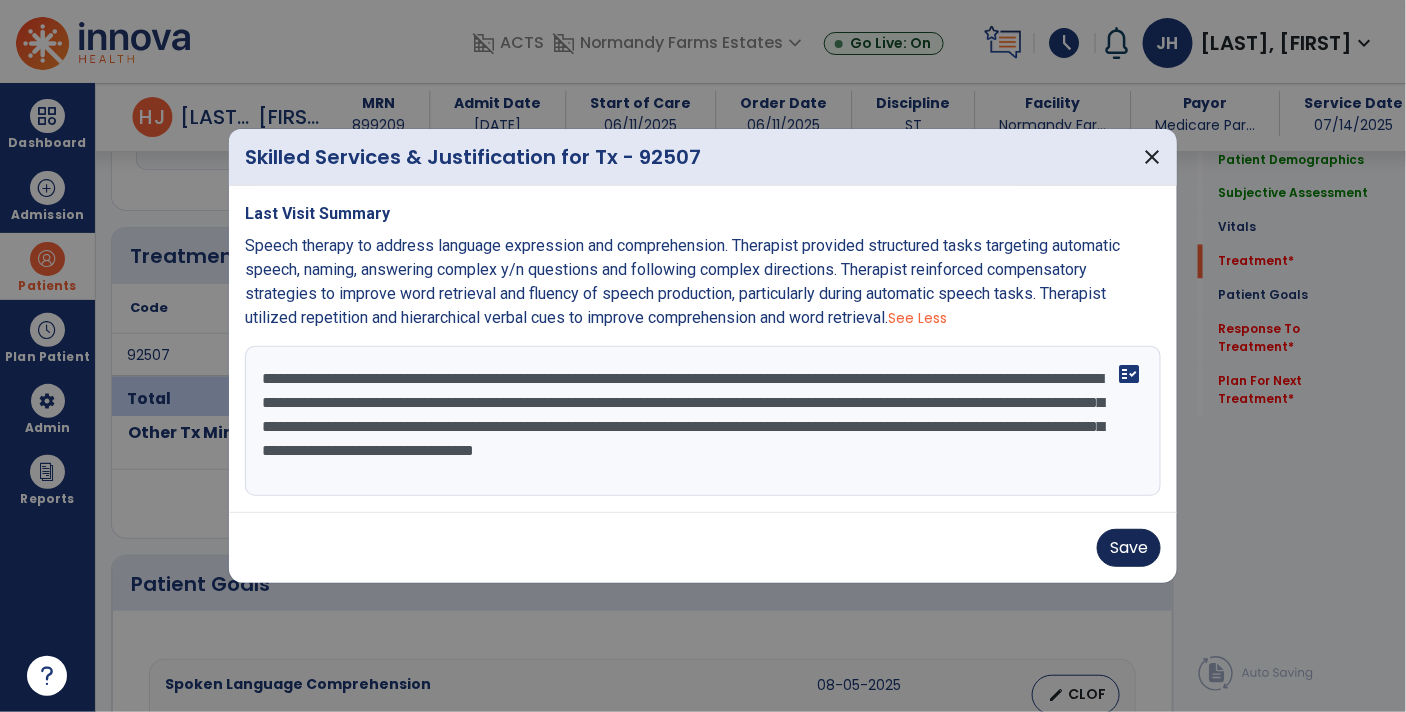 type on "**********" 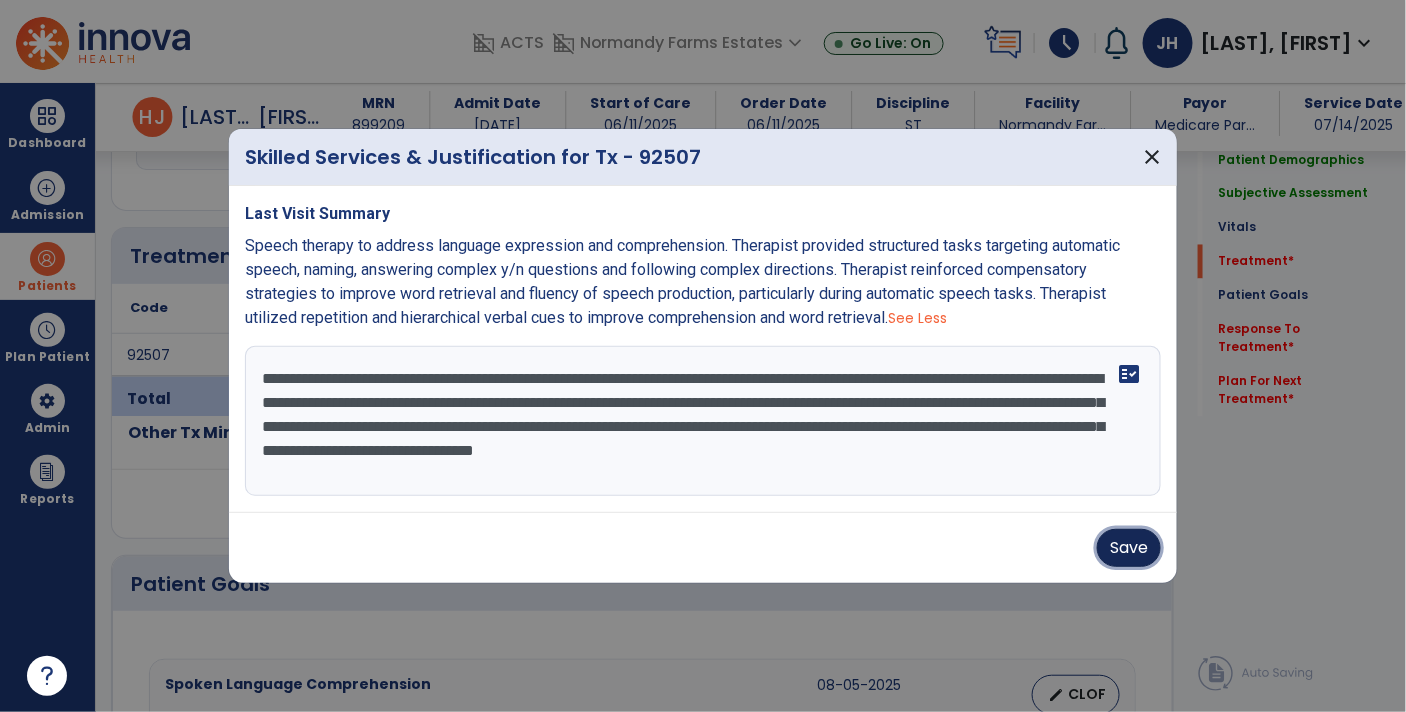 click on "Save" at bounding box center [1129, 548] 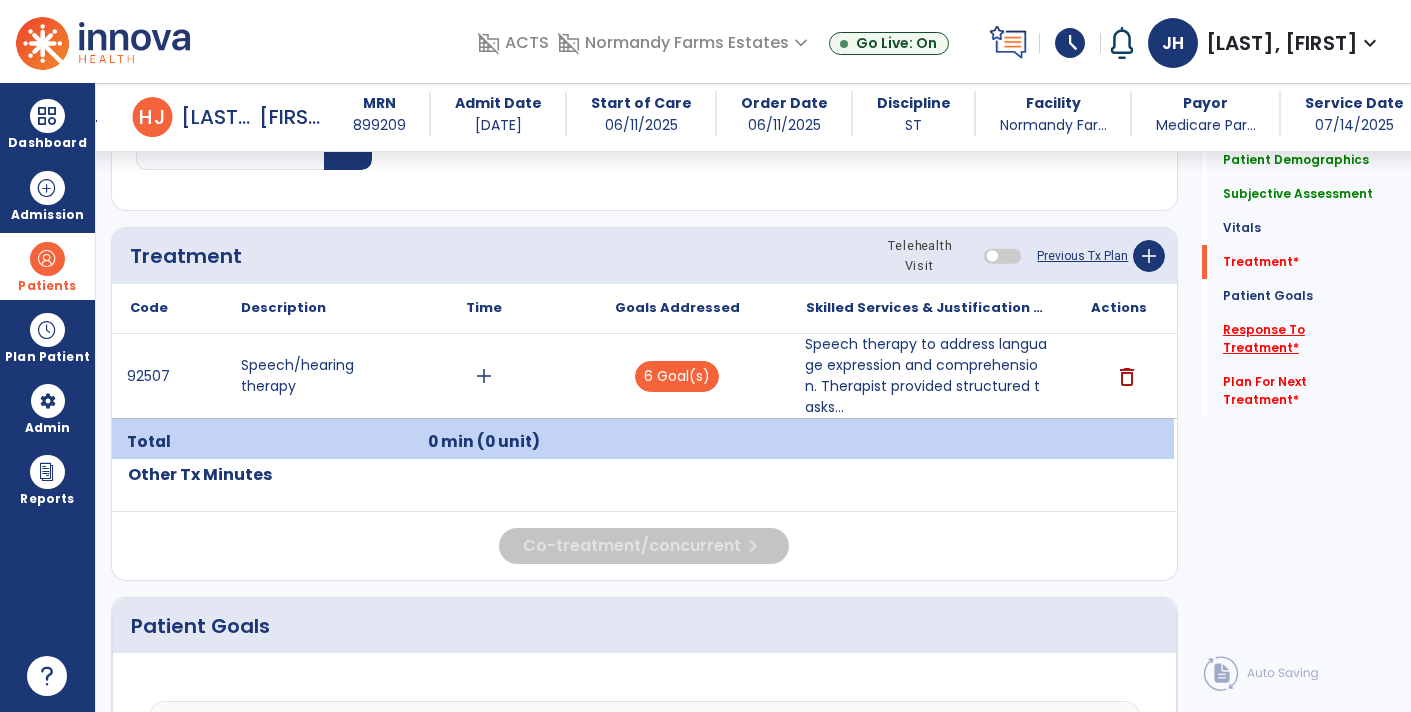 click on "Response To Treatment   *" 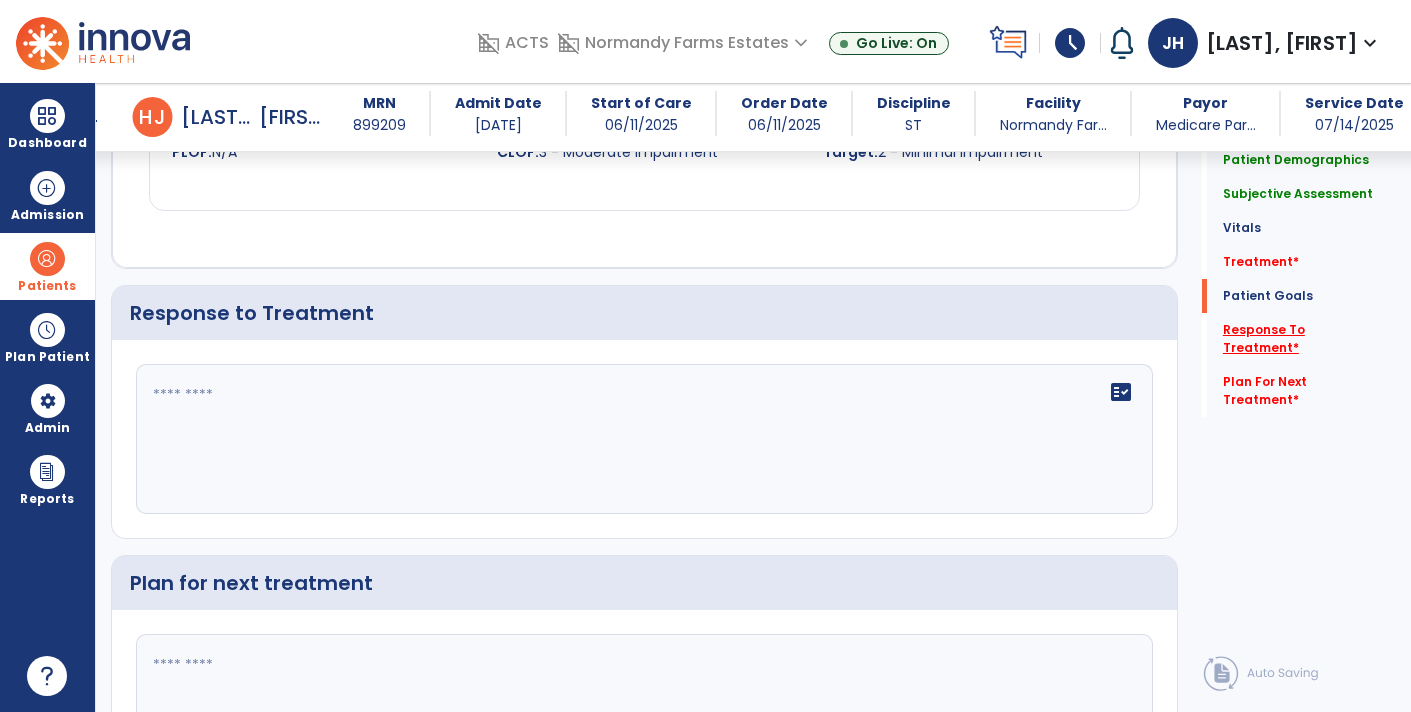 scroll, scrollTop: 2592, scrollLeft: 0, axis: vertical 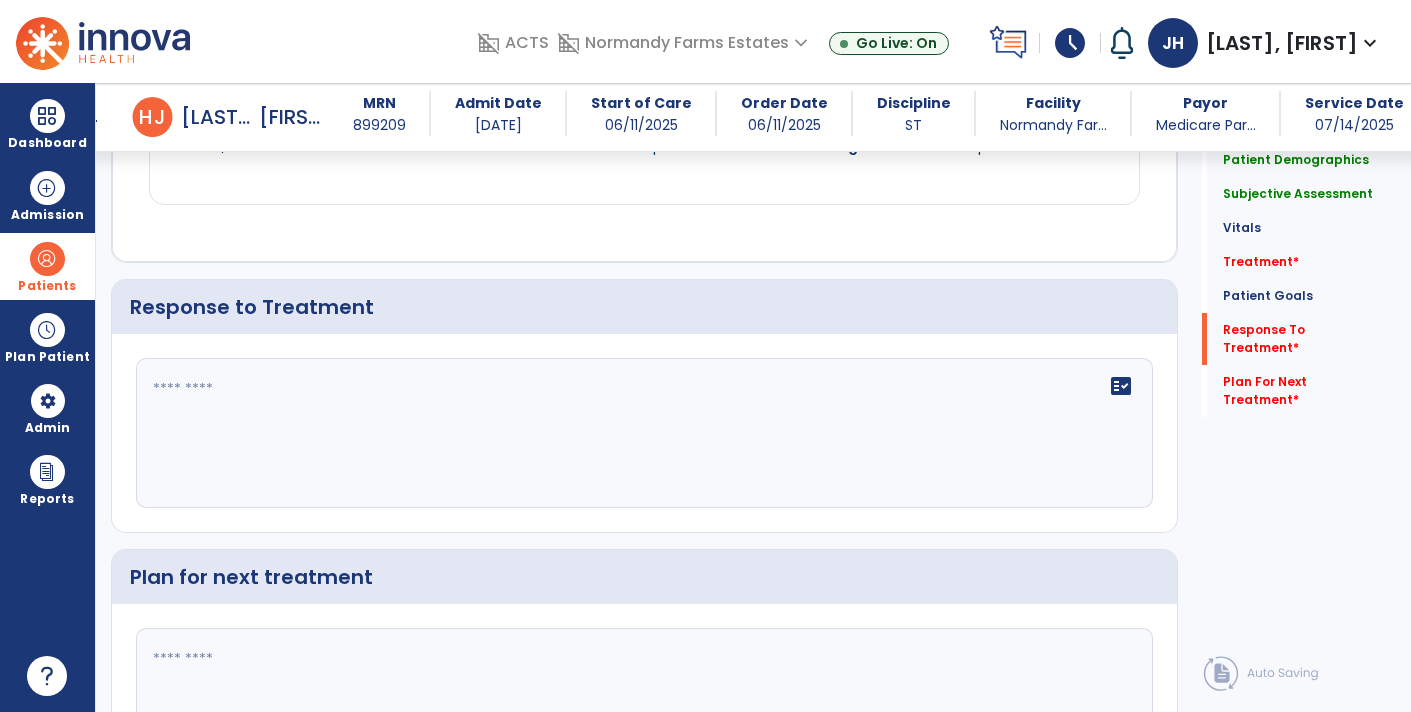 click 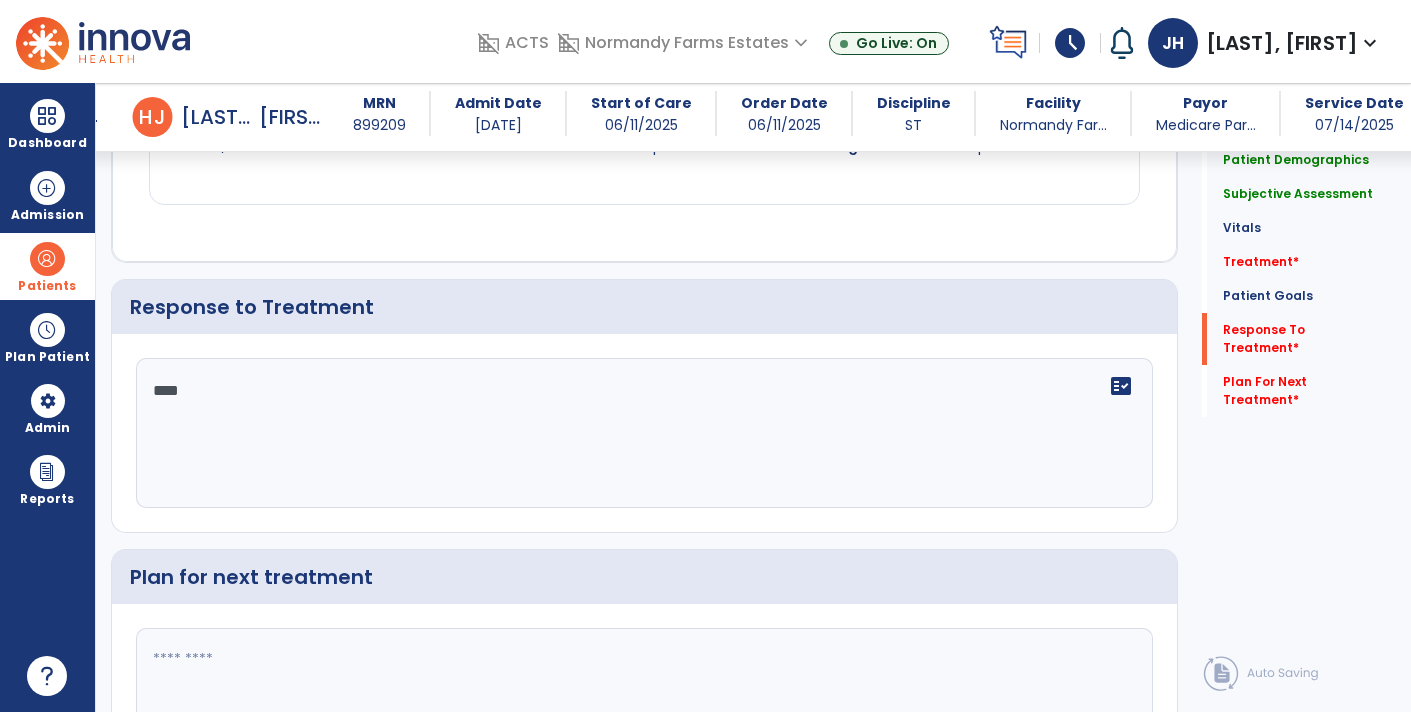 type on "*****" 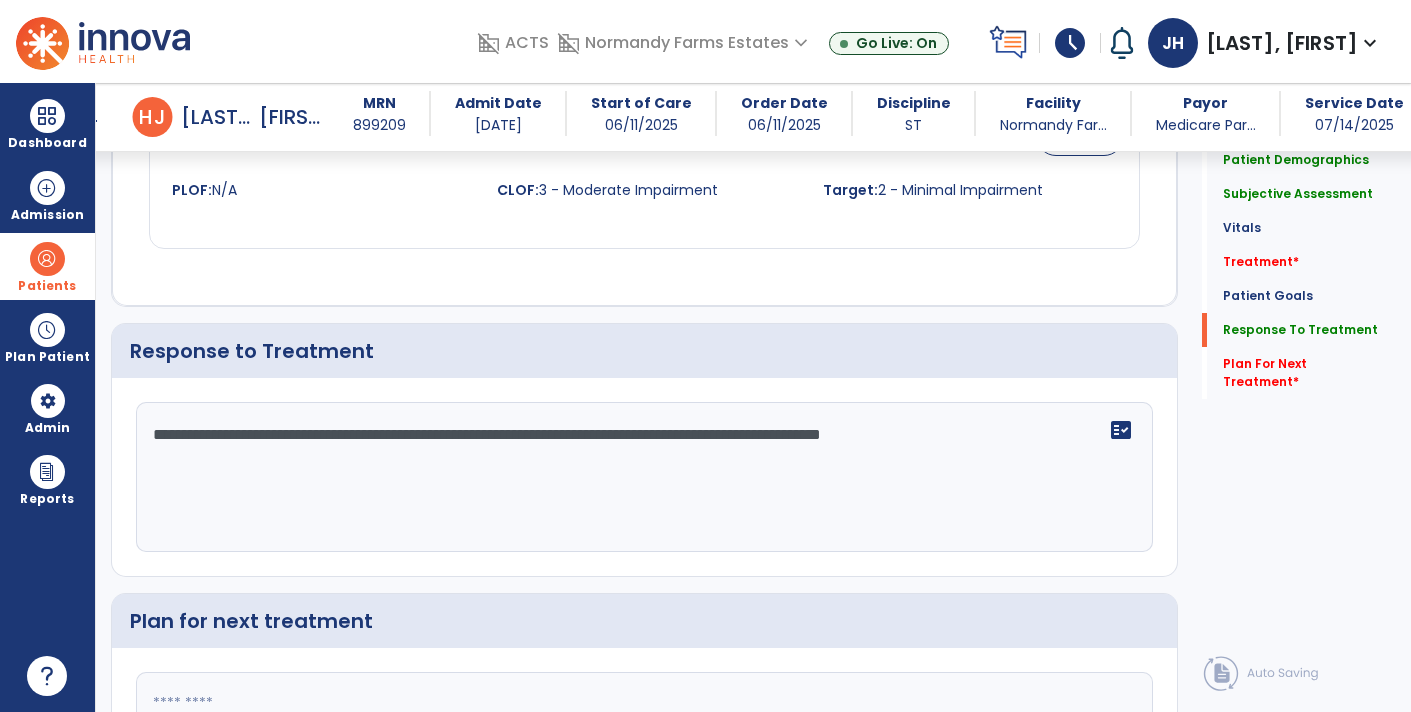 scroll, scrollTop: 2592, scrollLeft: 0, axis: vertical 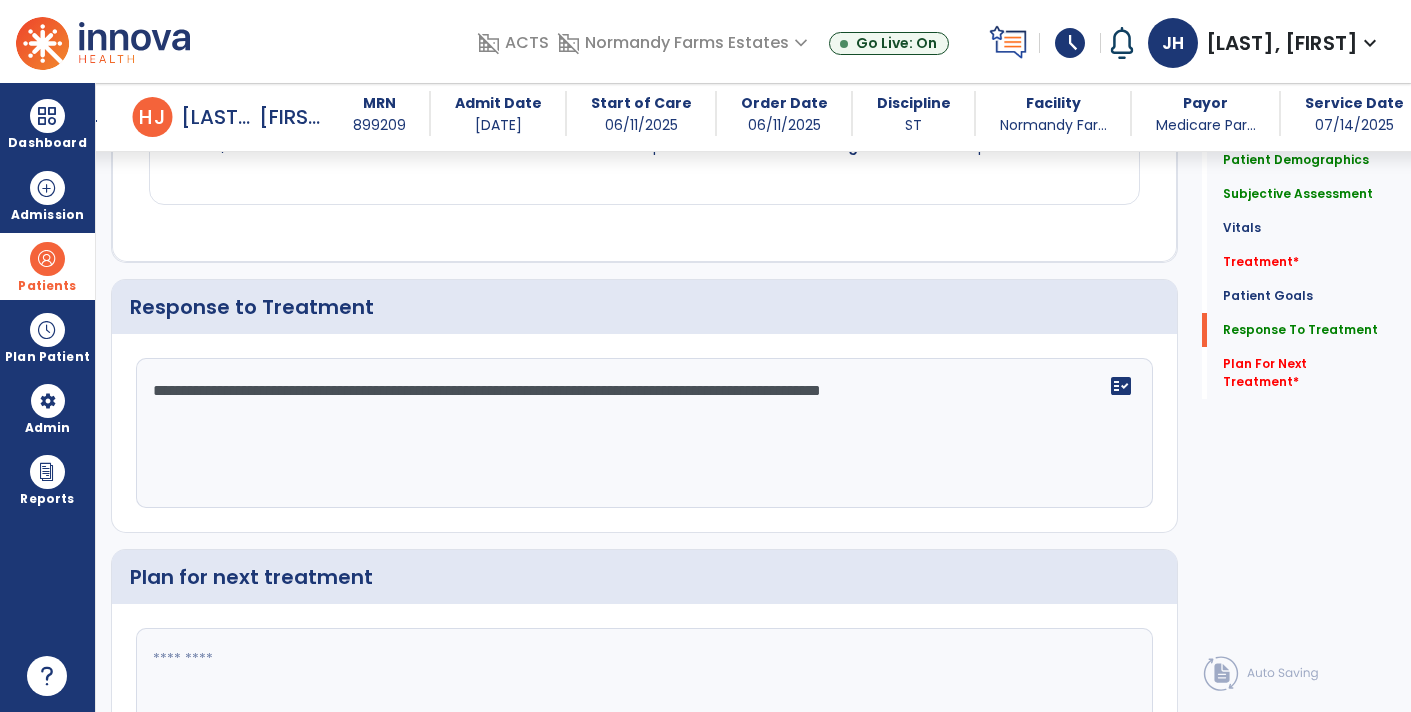 click on "**********" 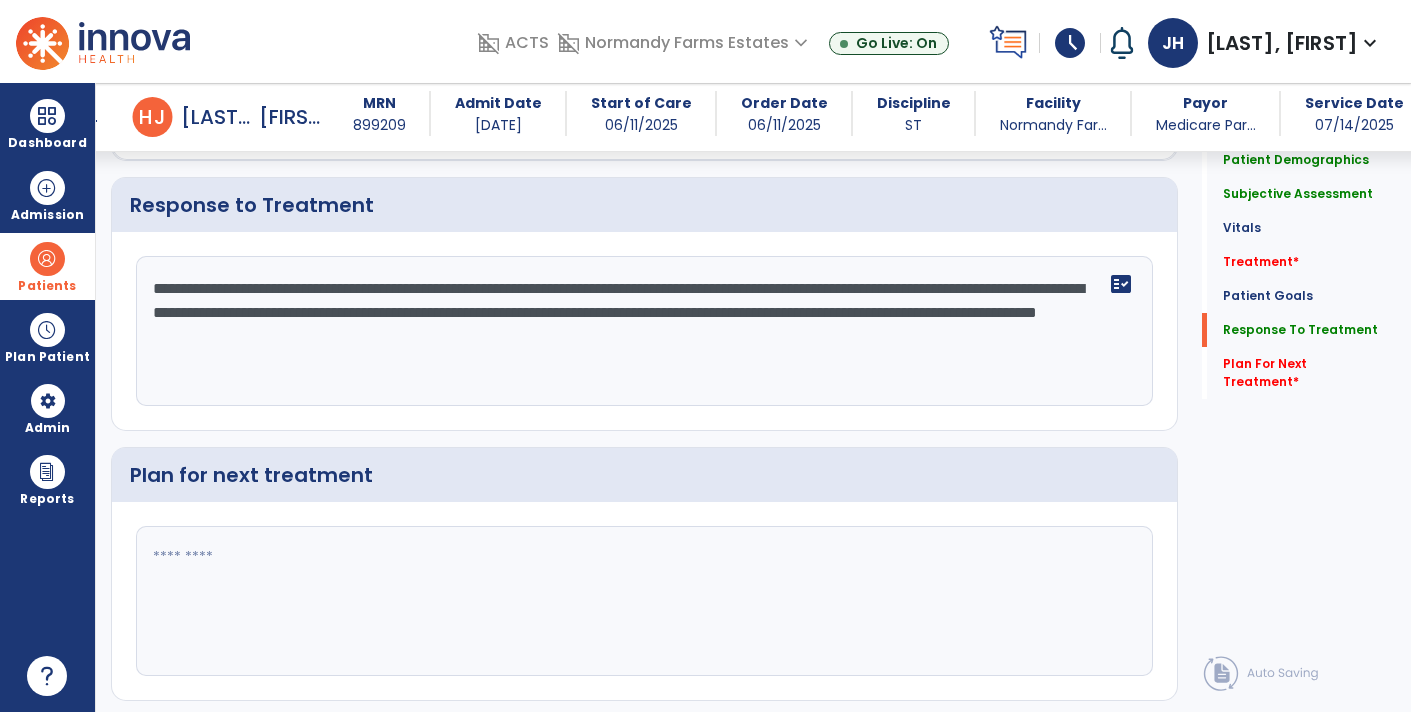 scroll, scrollTop: 2738, scrollLeft: 0, axis: vertical 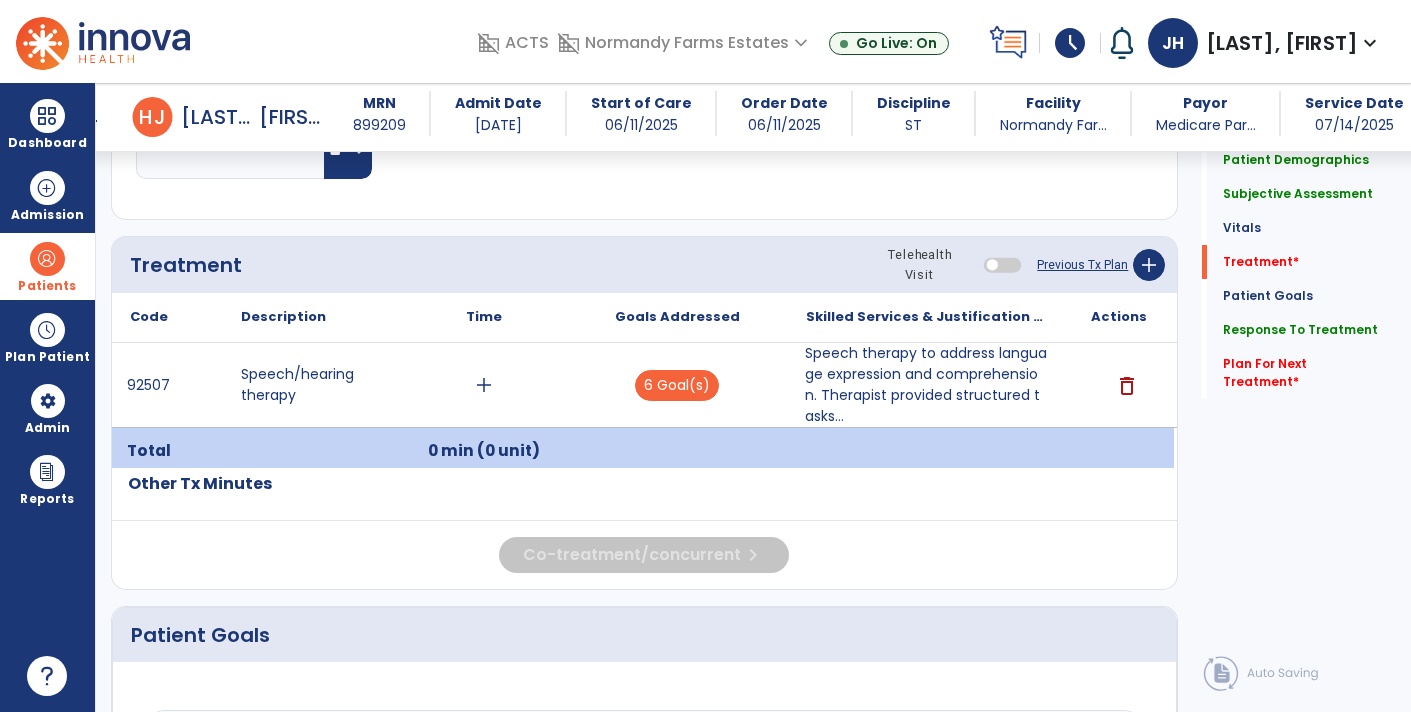 type on "**********" 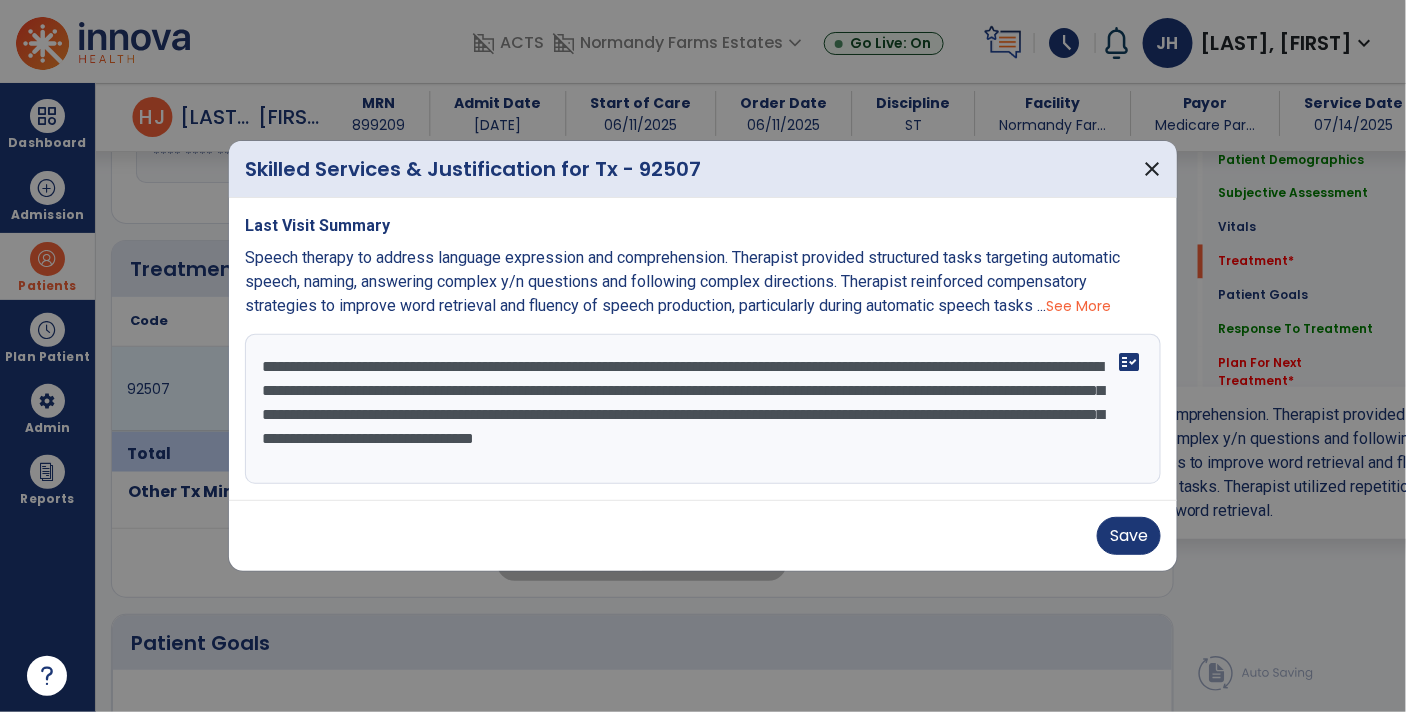 scroll, scrollTop: 1093, scrollLeft: 0, axis: vertical 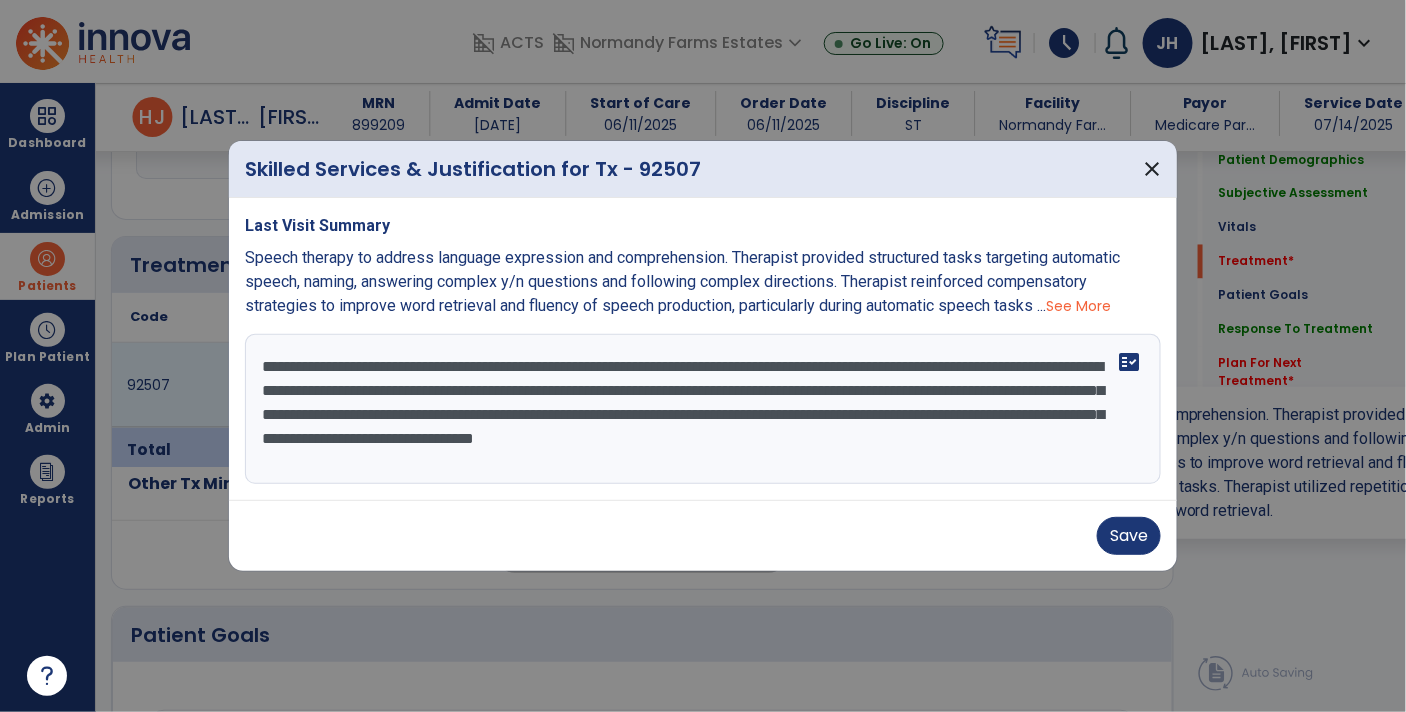 click on "**********" at bounding box center [703, 409] 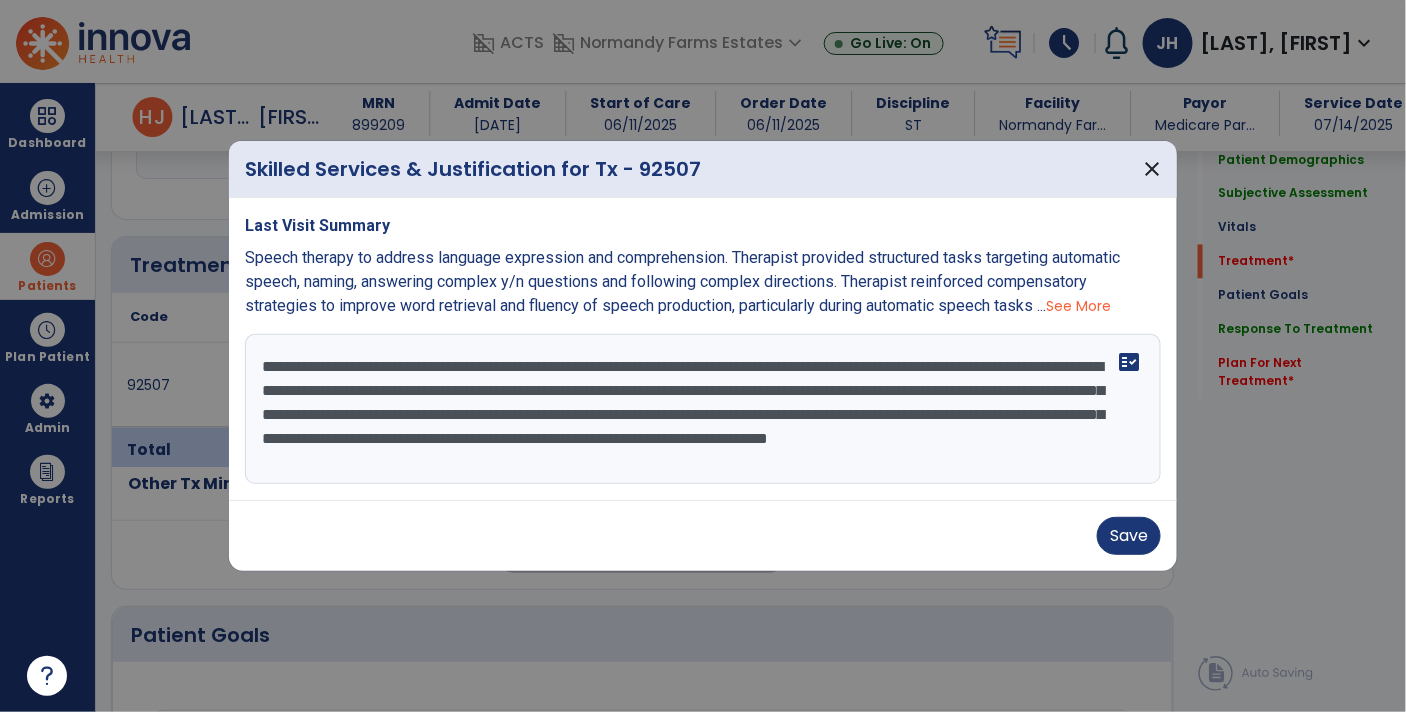 type on "**********" 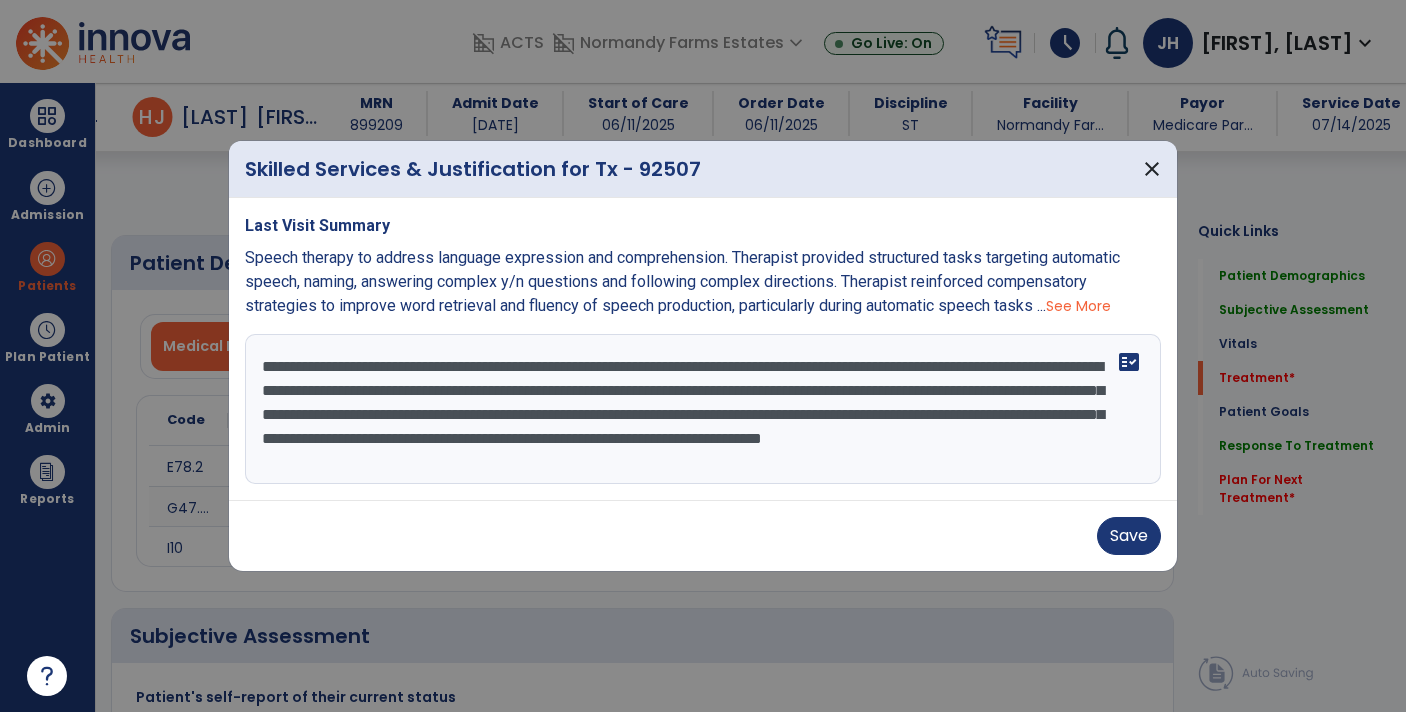 select on "*" 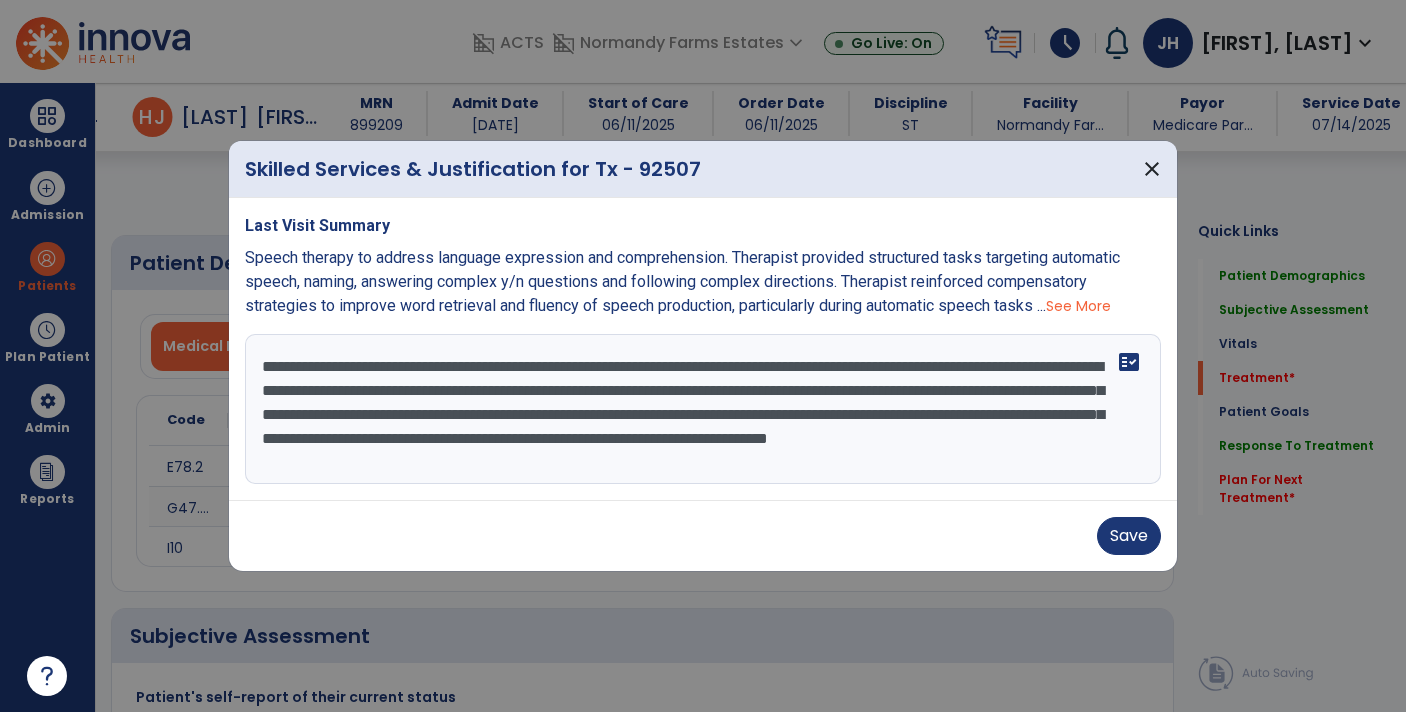 scroll, scrollTop: 0, scrollLeft: 0, axis: both 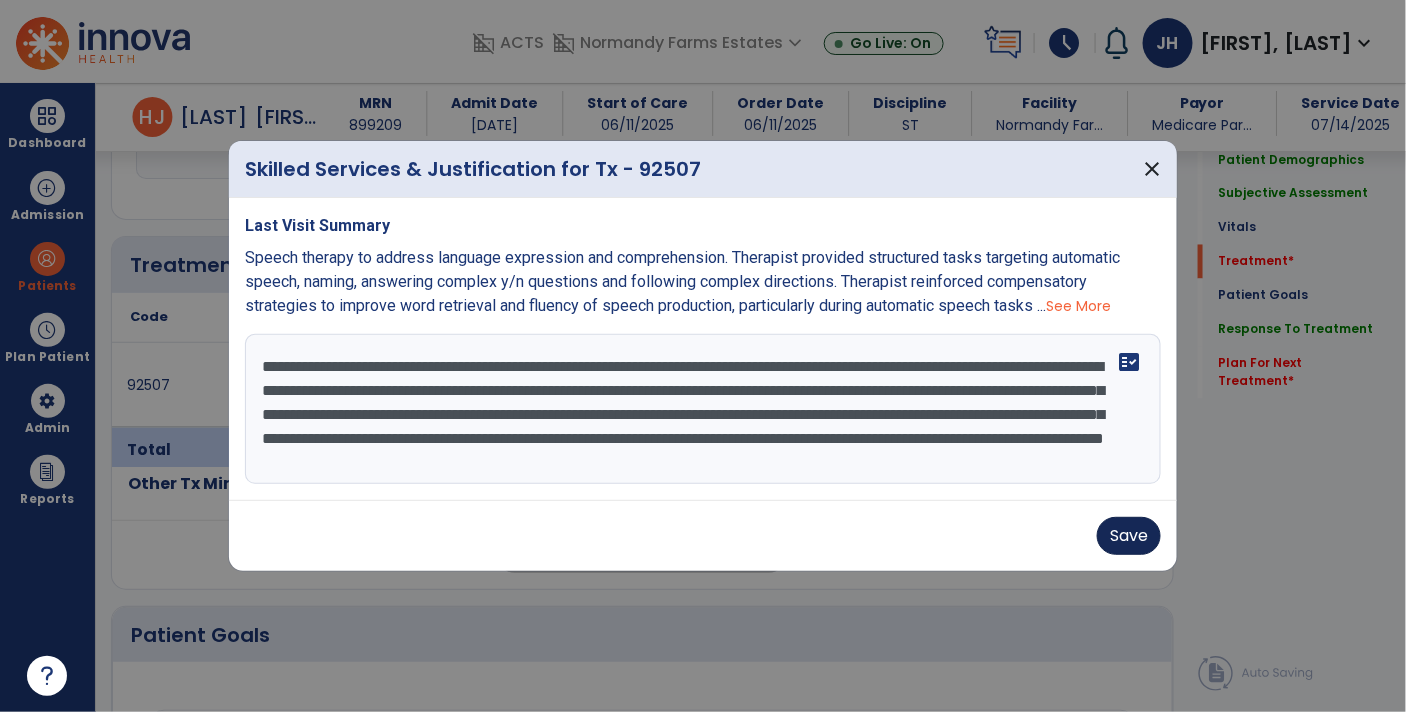 type on "**********" 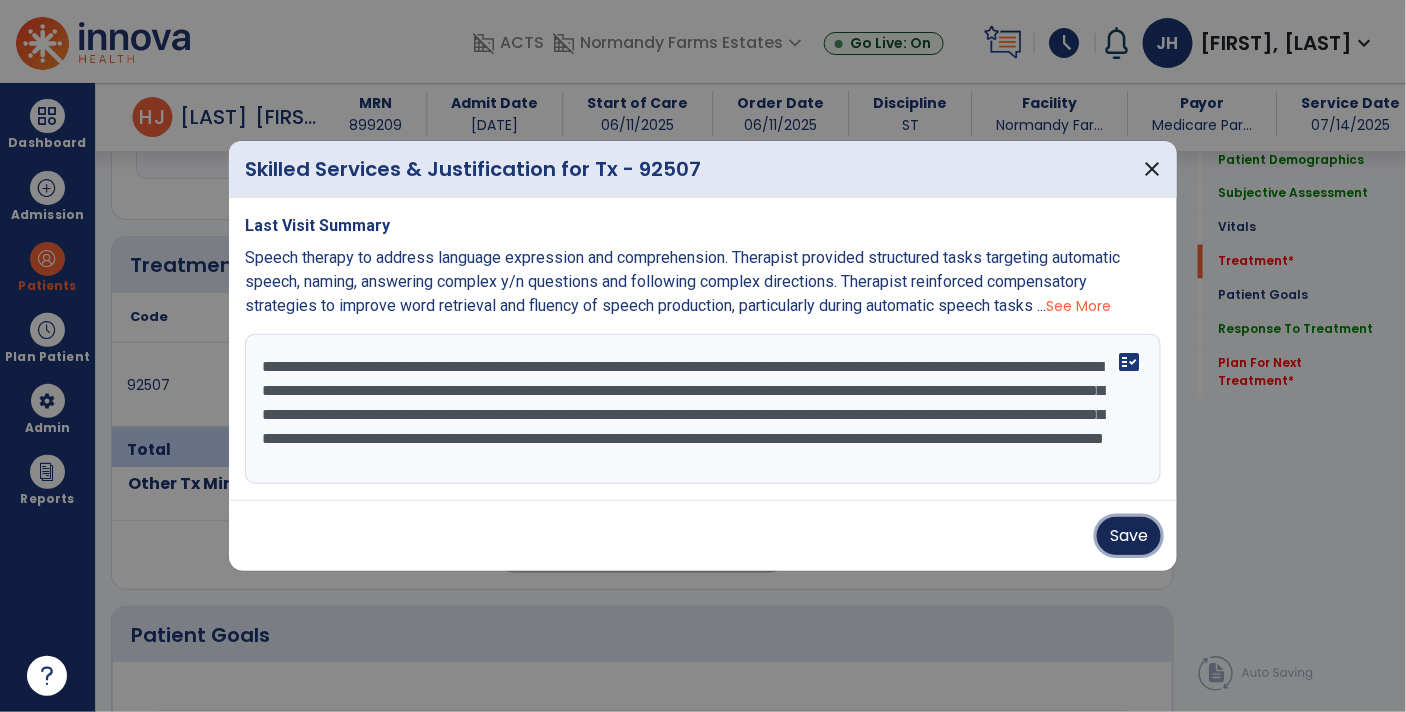 click on "Save" at bounding box center [1129, 536] 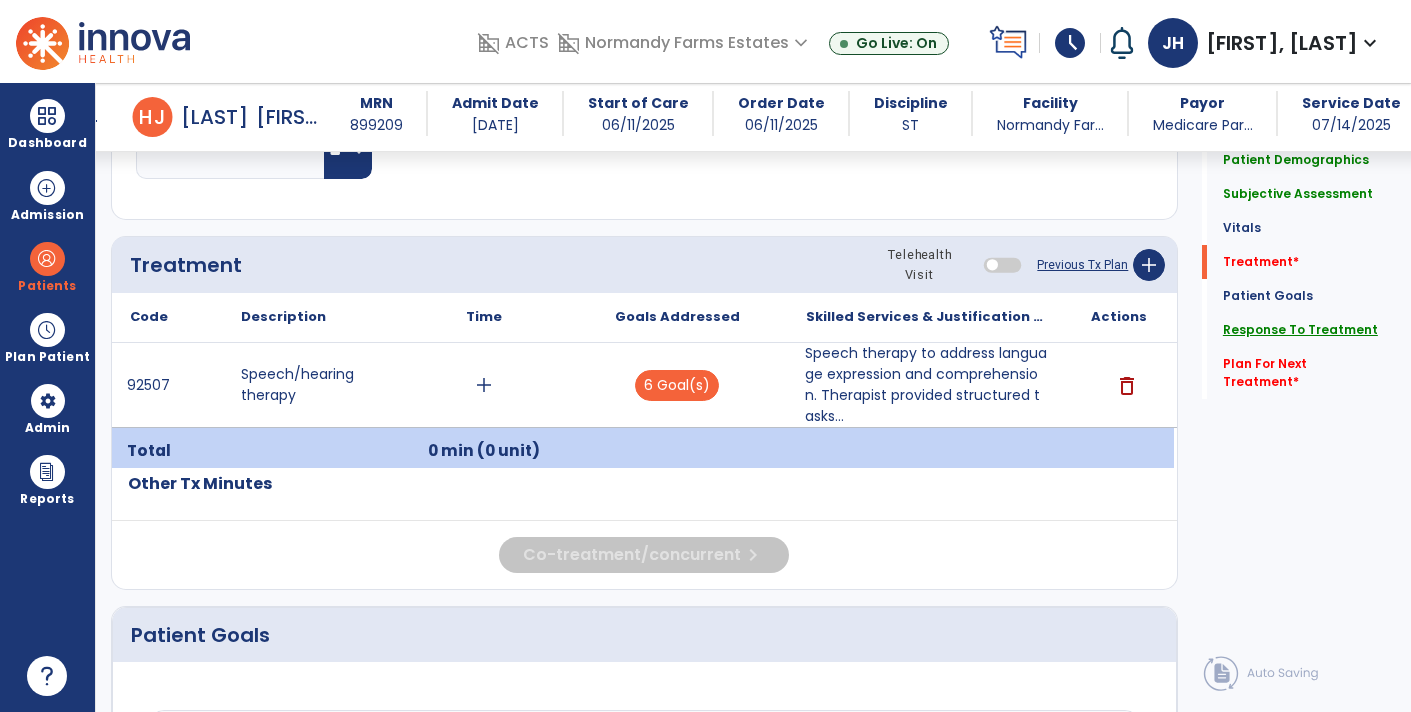 click on "Response To Treatment" 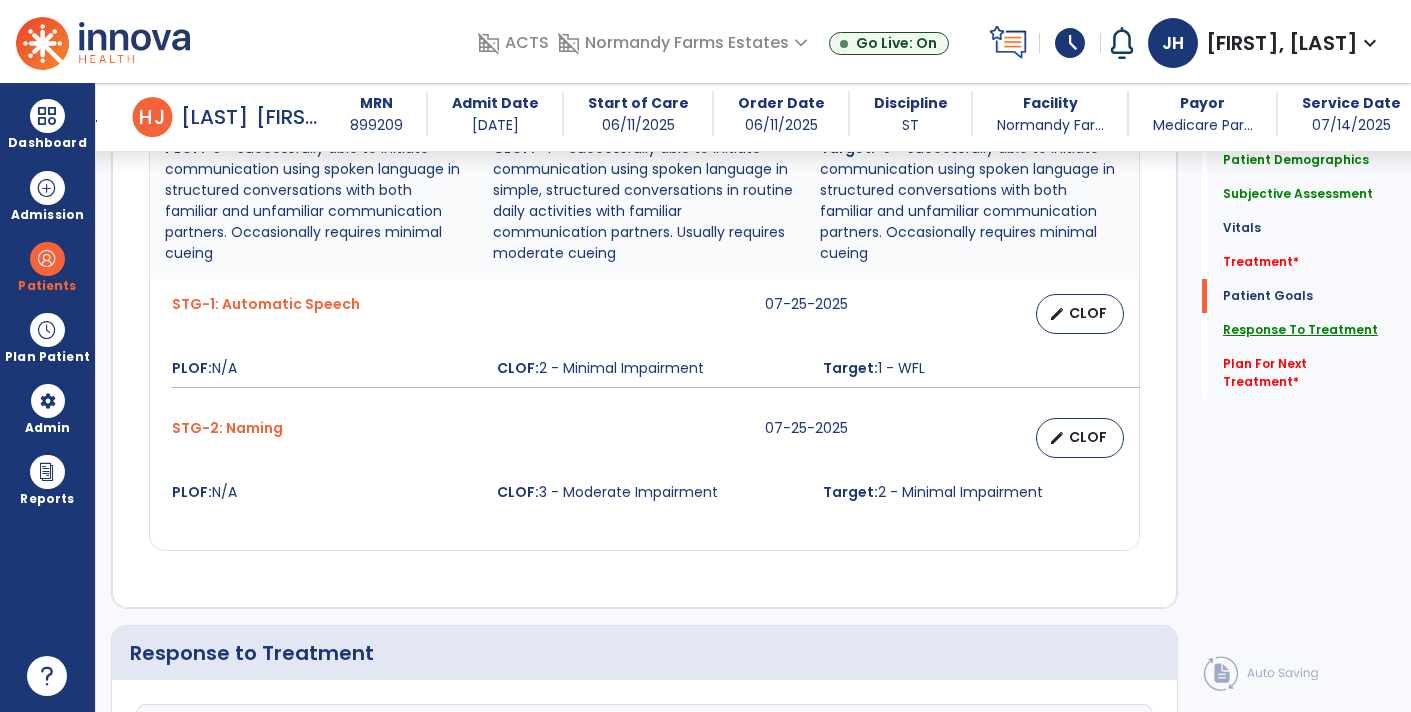 scroll, scrollTop: 2592, scrollLeft: 0, axis: vertical 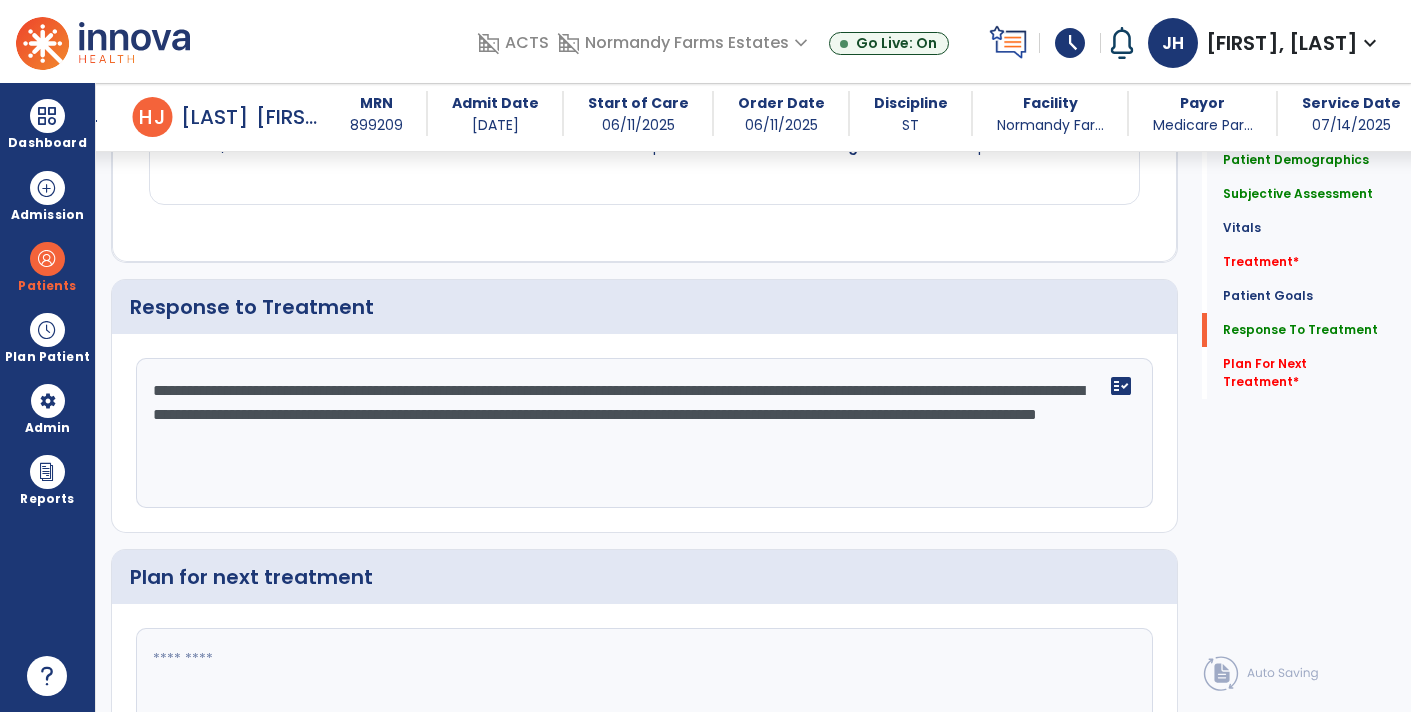 click on "**********" 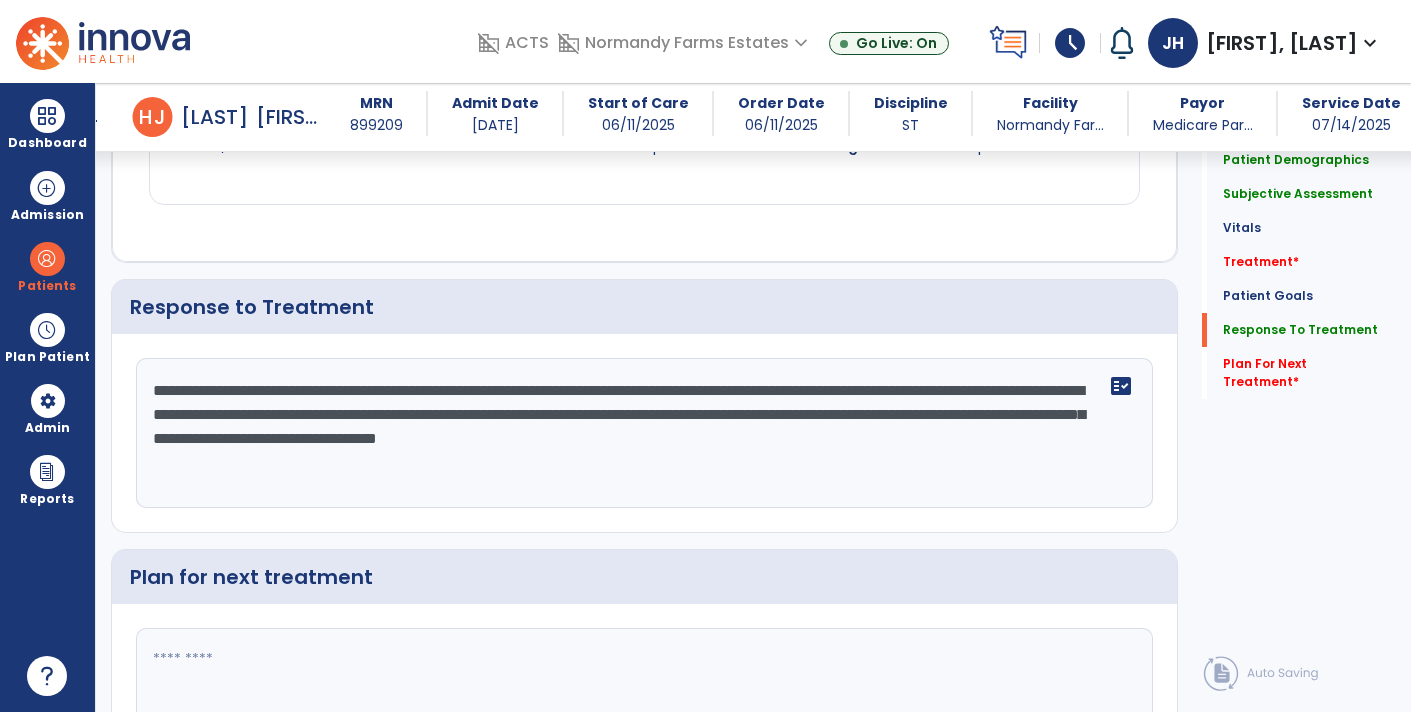 scroll, scrollTop: 2592, scrollLeft: 0, axis: vertical 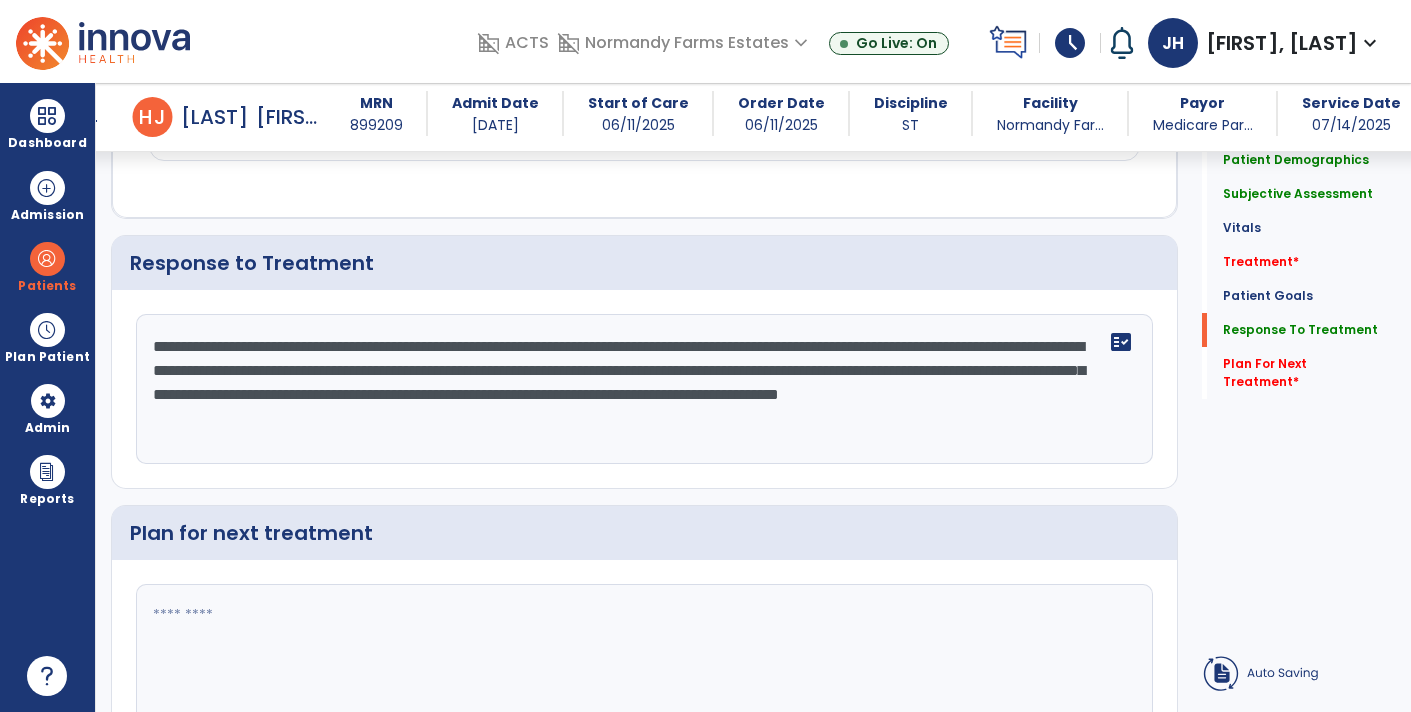 click on "**********" 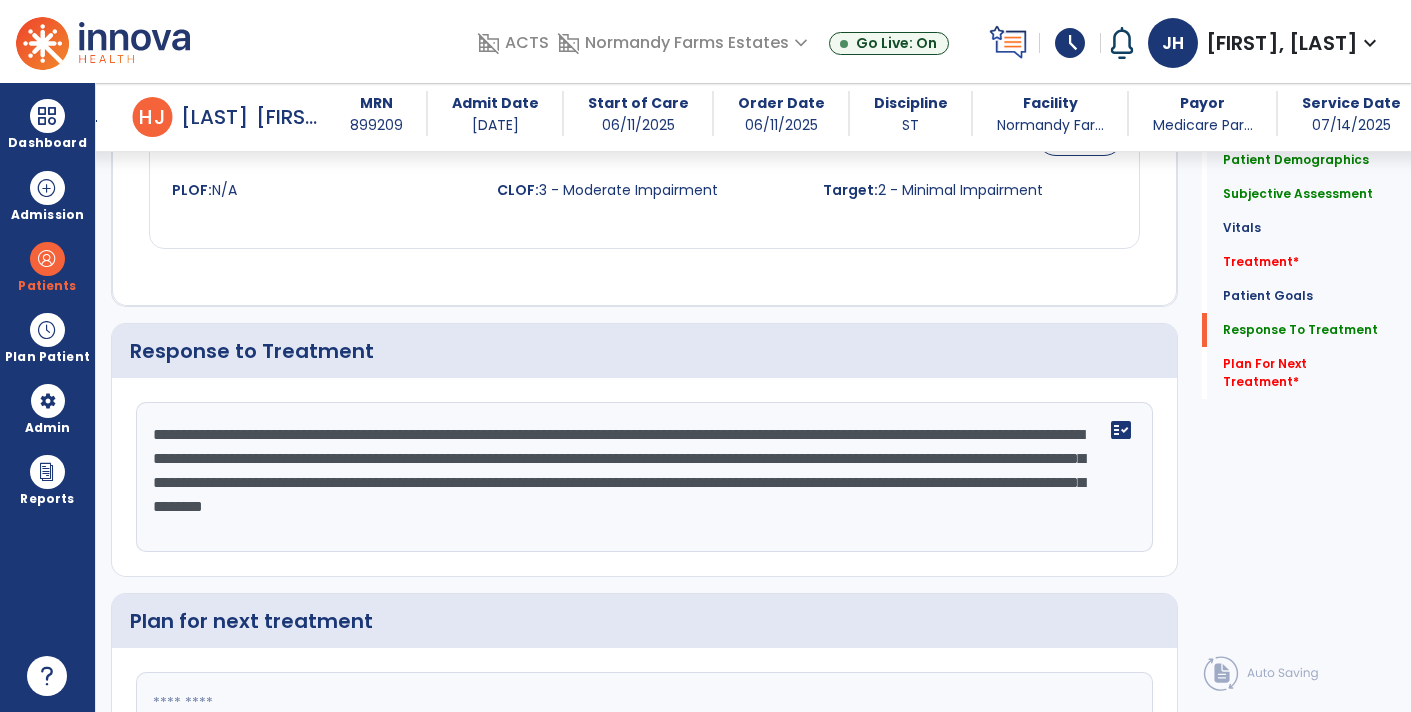 scroll, scrollTop: 2592, scrollLeft: 0, axis: vertical 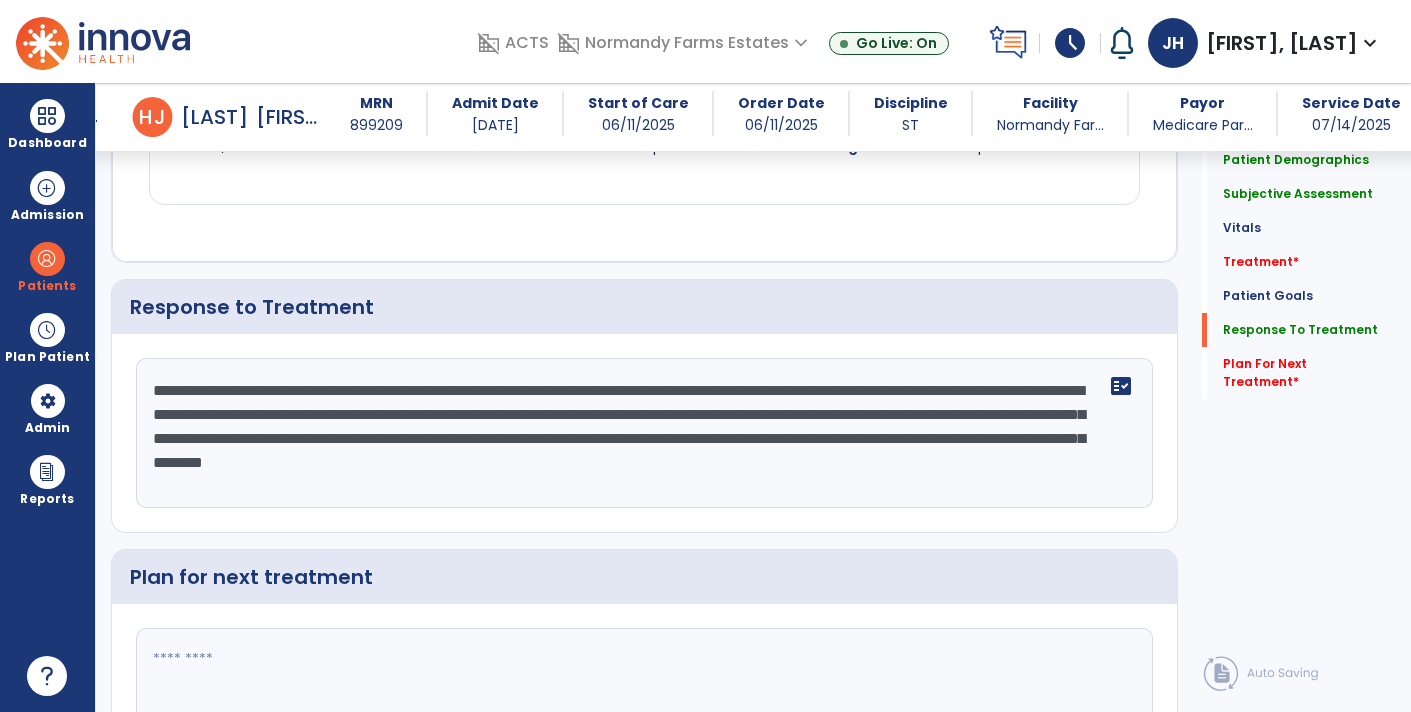 click on "**********" 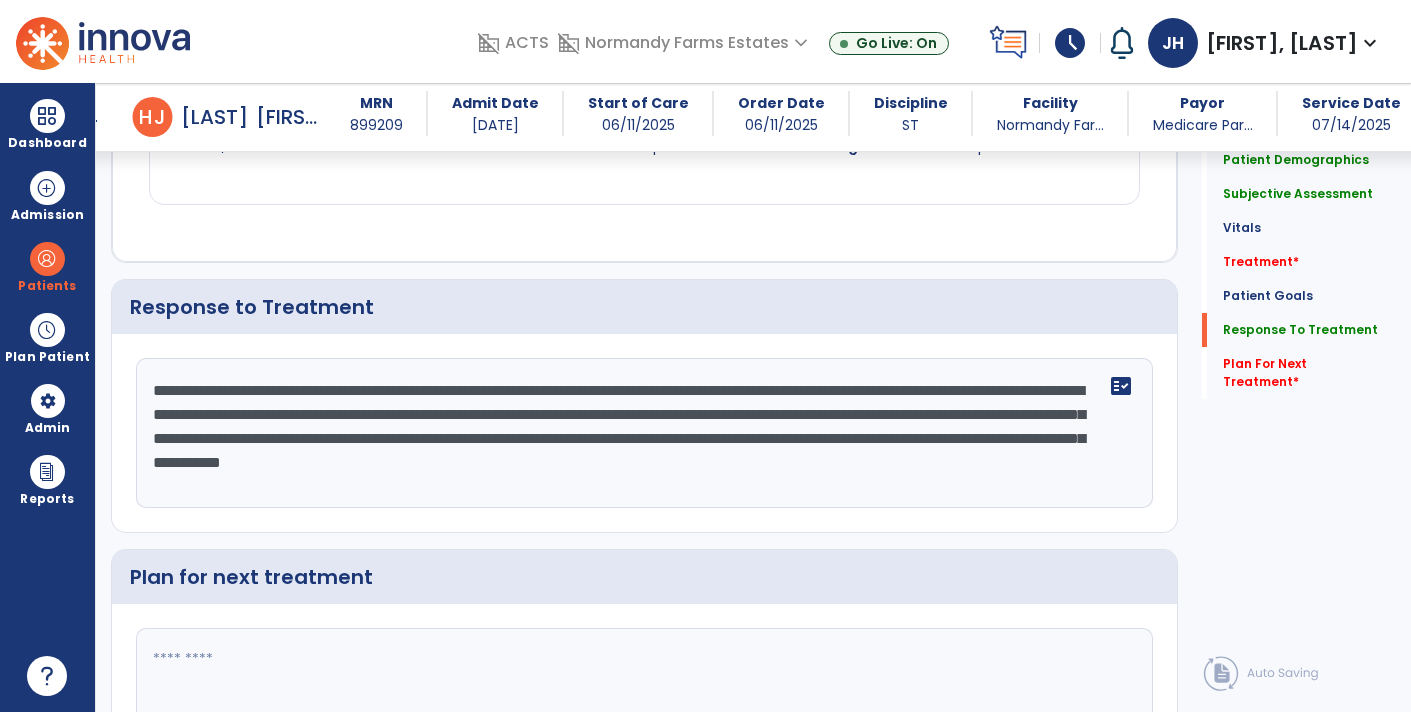 scroll, scrollTop: 2592, scrollLeft: 0, axis: vertical 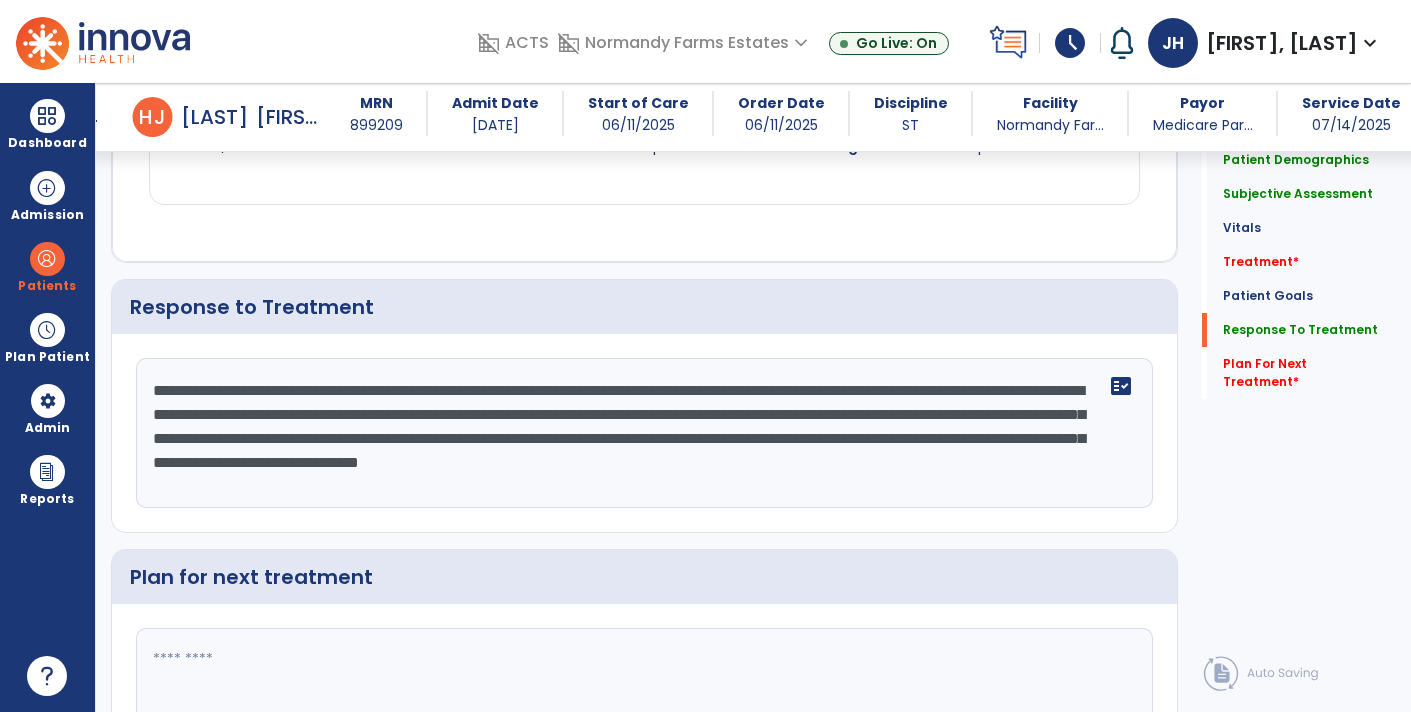 click on "**********" 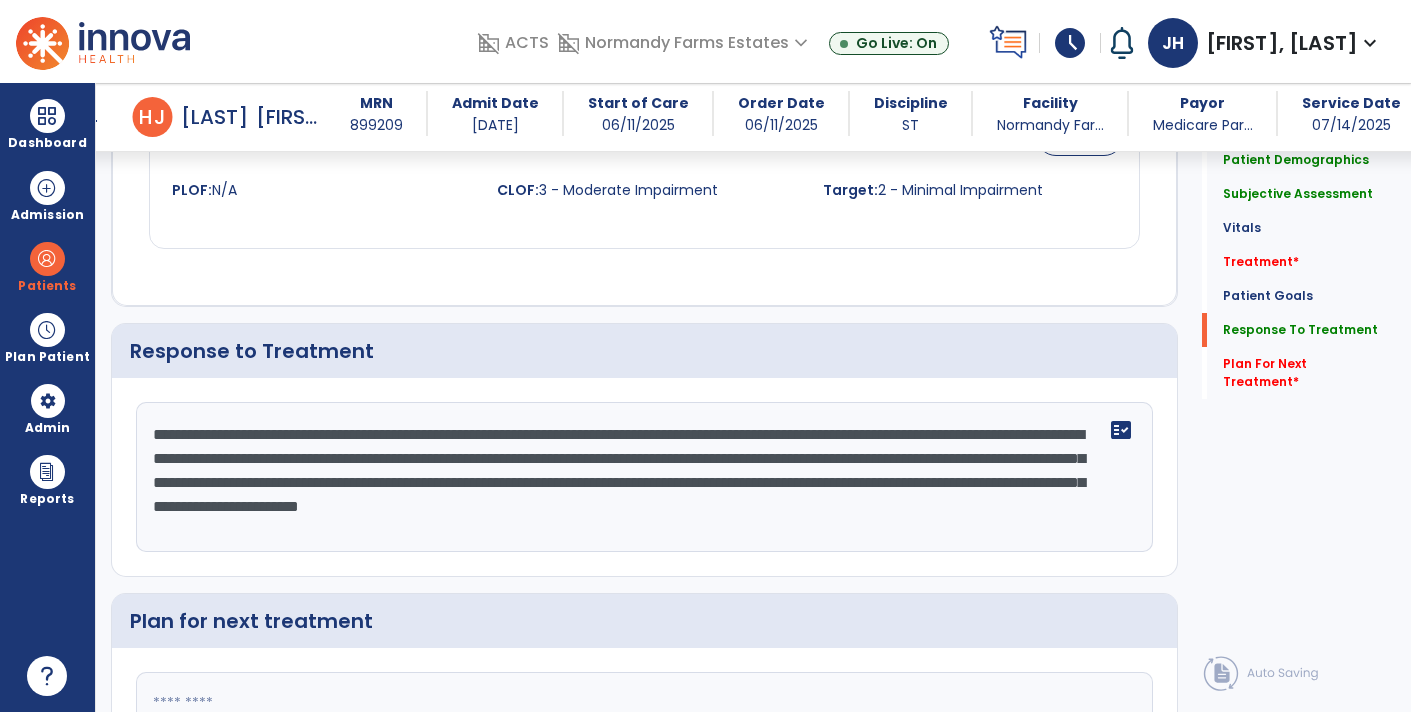scroll, scrollTop: 2592, scrollLeft: 0, axis: vertical 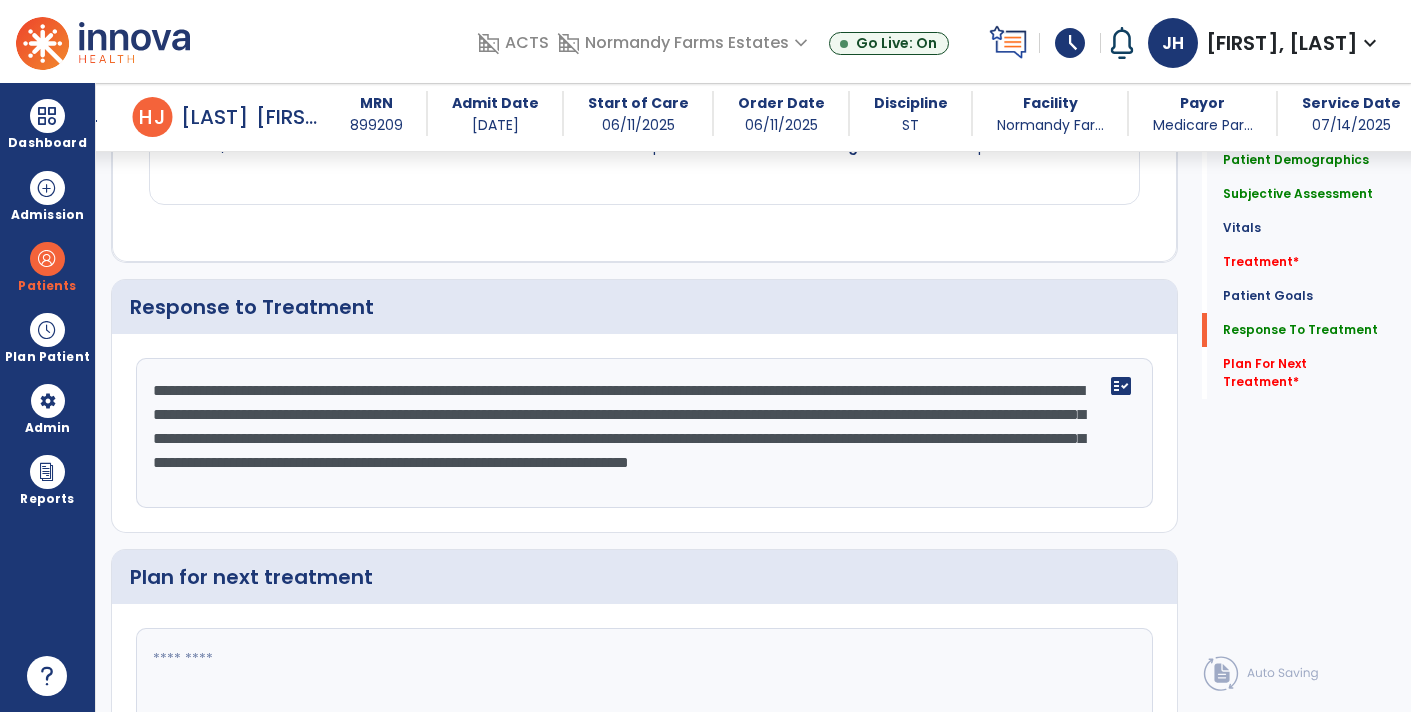 click on "**********" 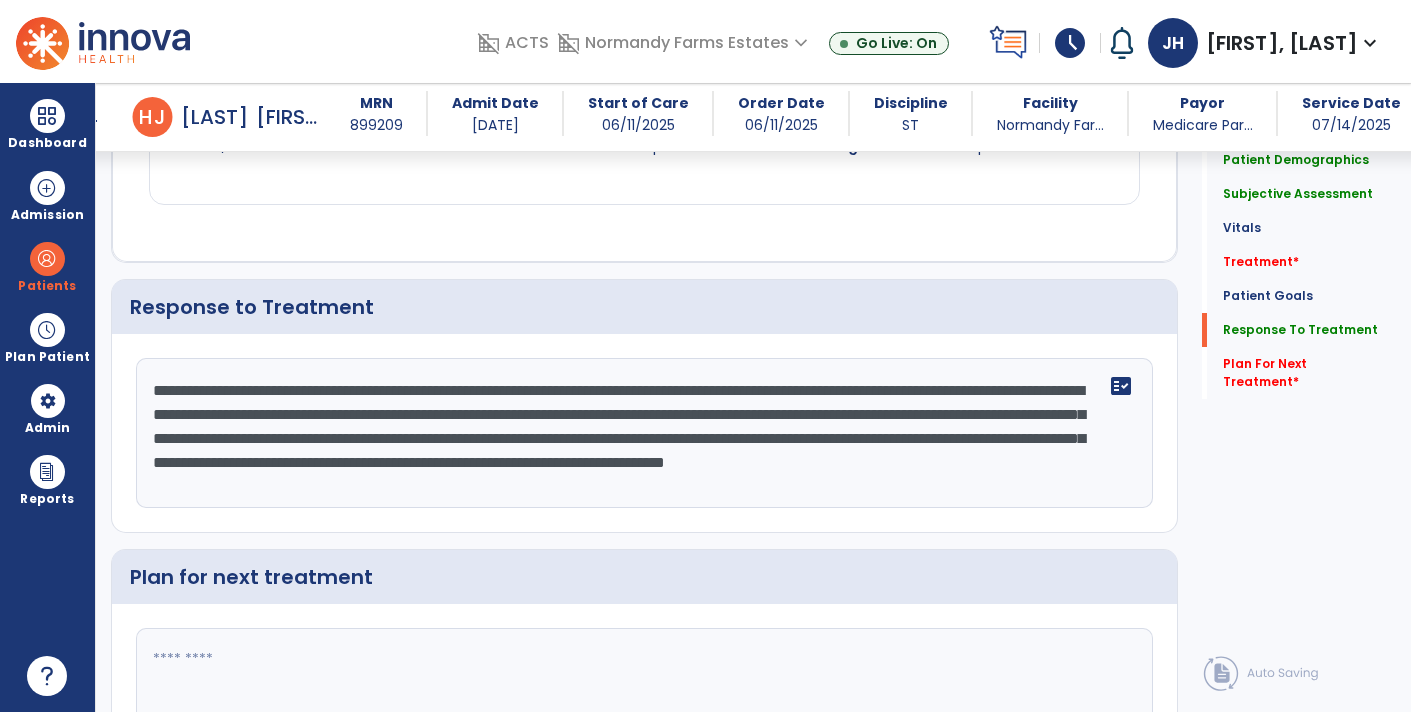 click on "**********" 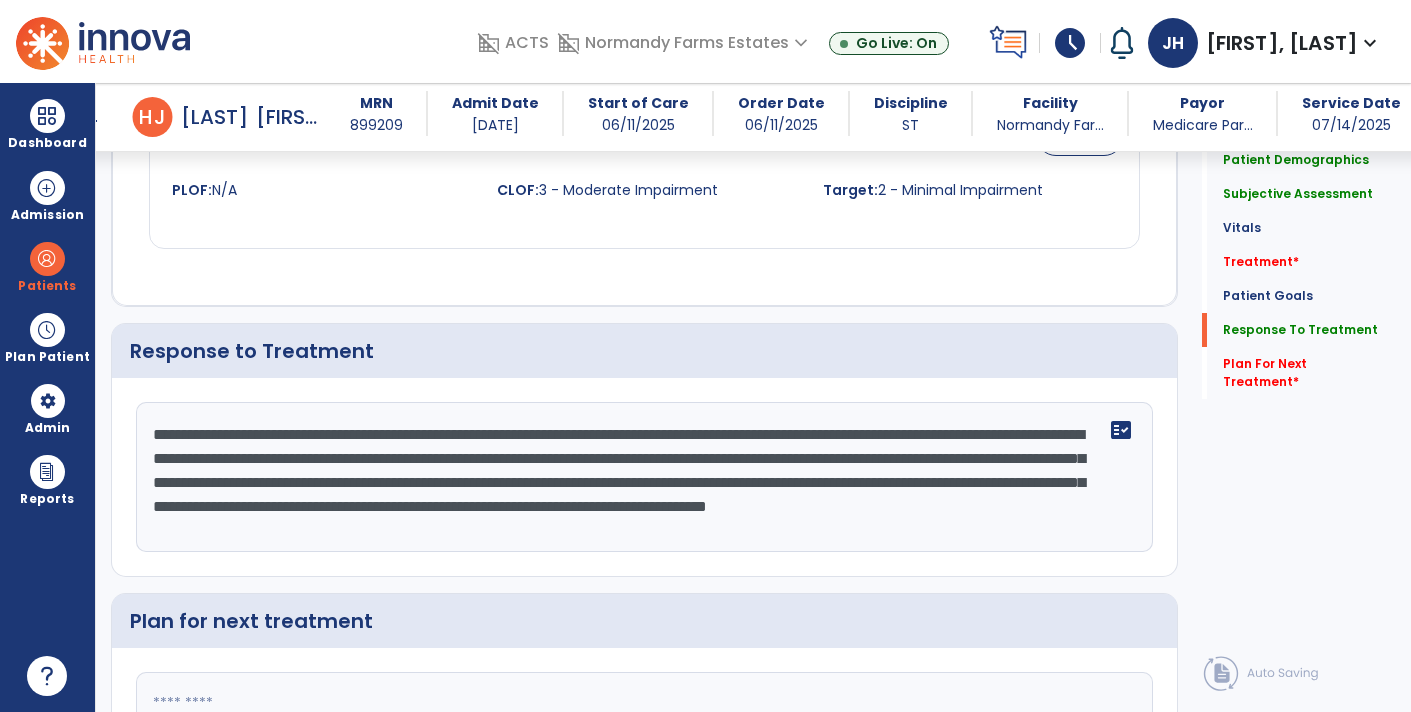 scroll, scrollTop: 2592, scrollLeft: 0, axis: vertical 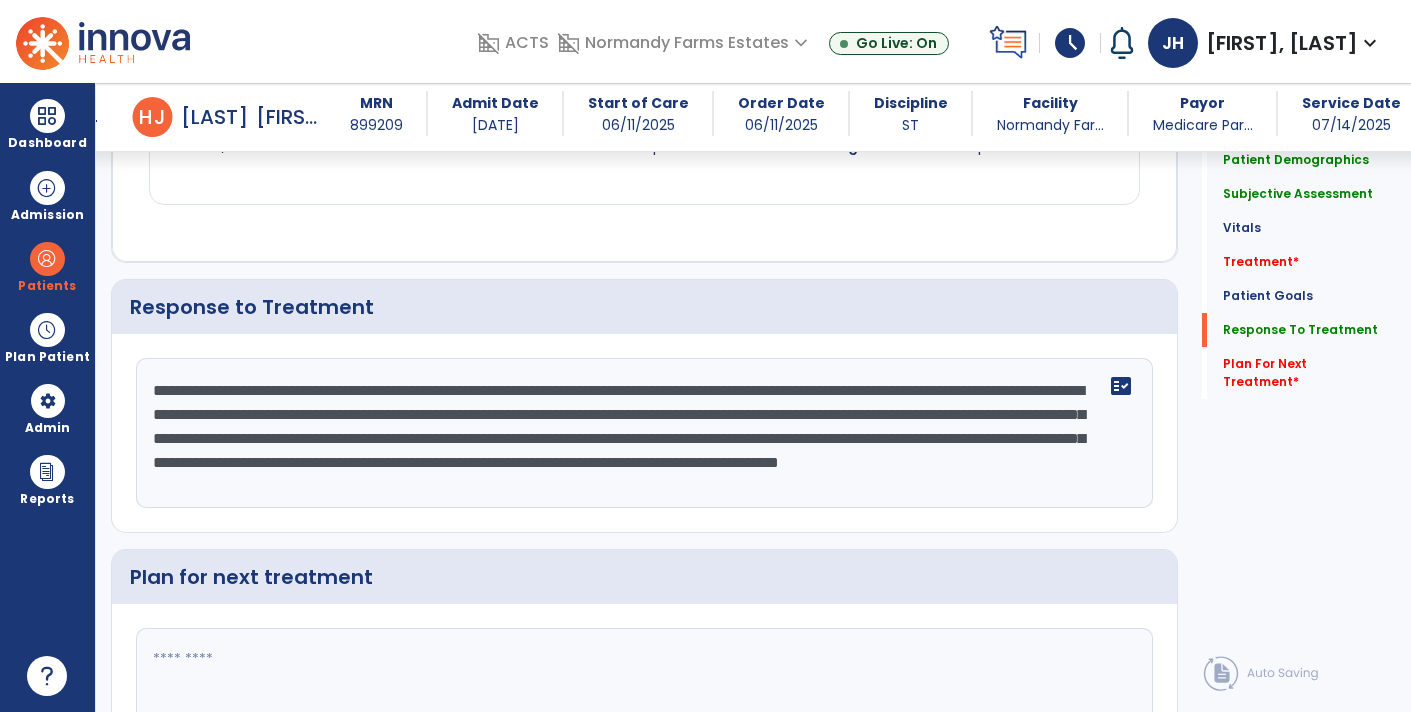 type on "**********" 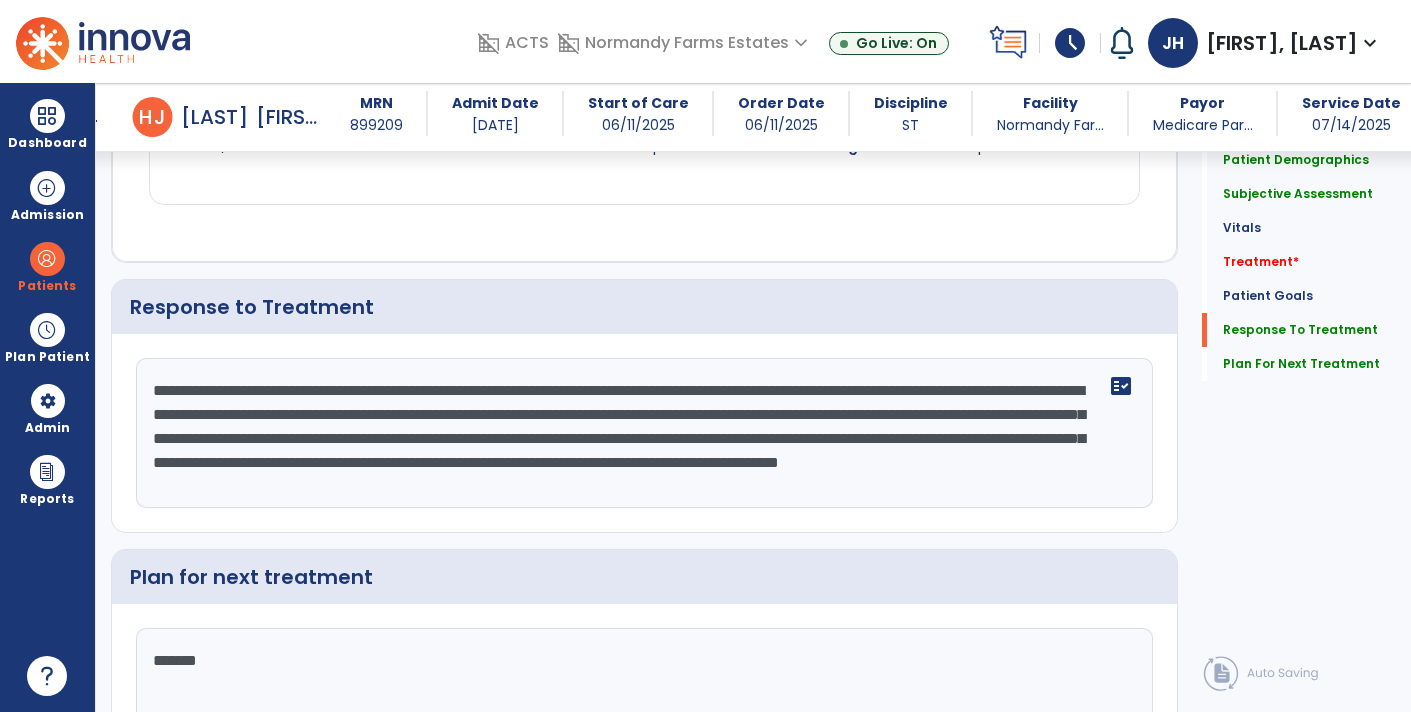 scroll, scrollTop: 2592, scrollLeft: 0, axis: vertical 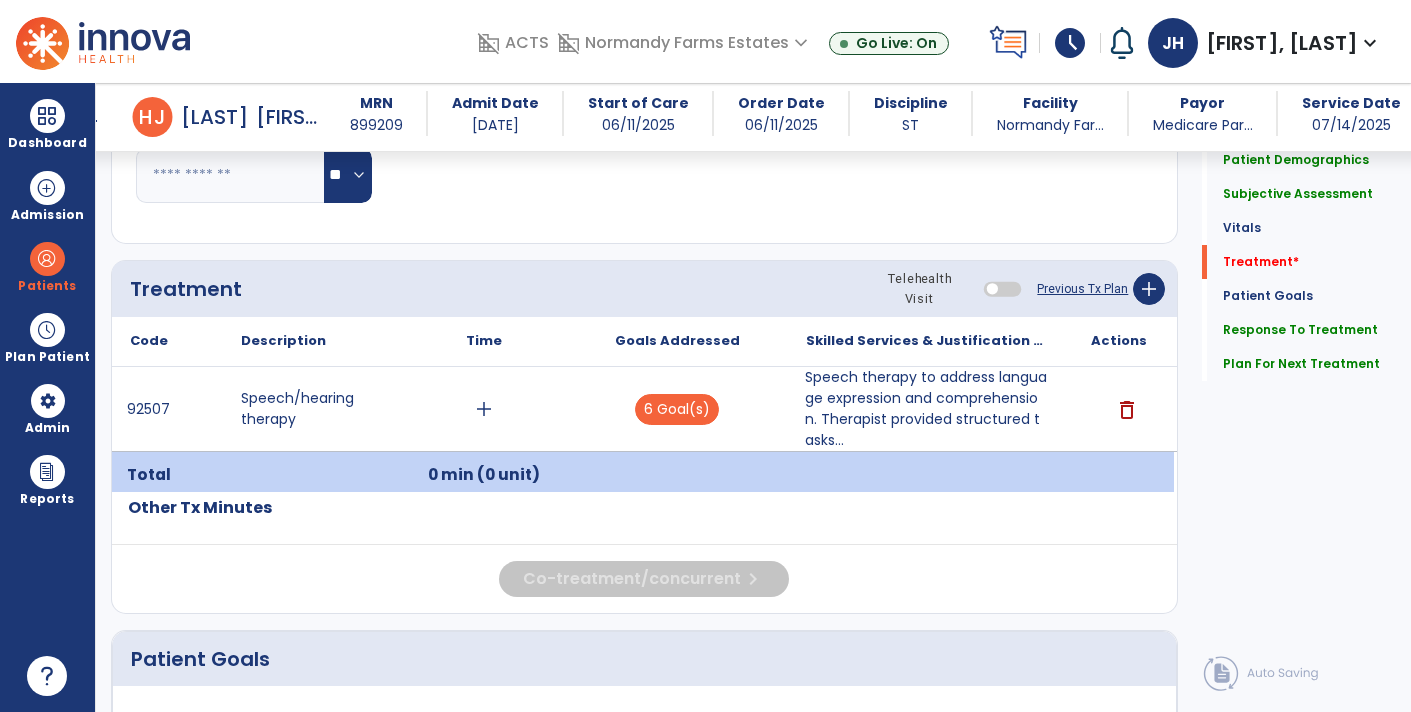 type on "**********" 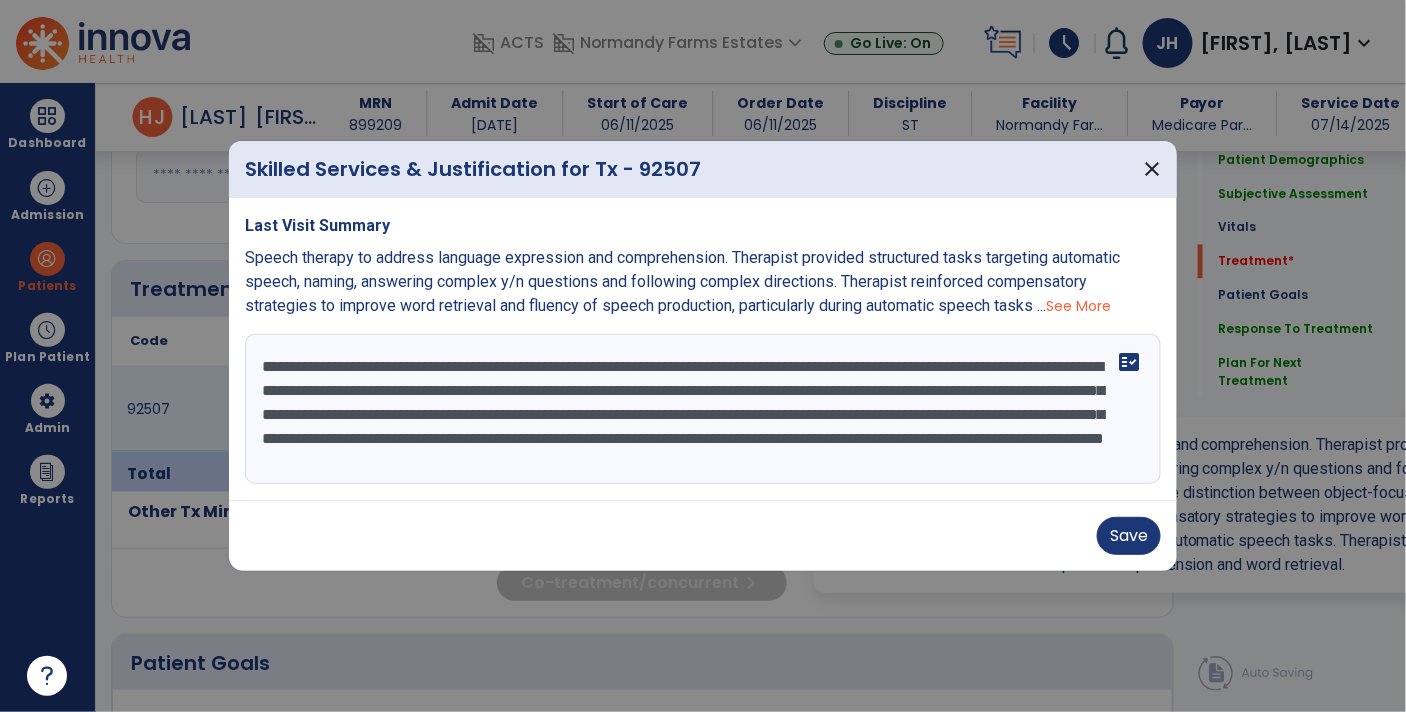 scroll, scrollTop: 1069, scrollLeft: 0, axis: vertical 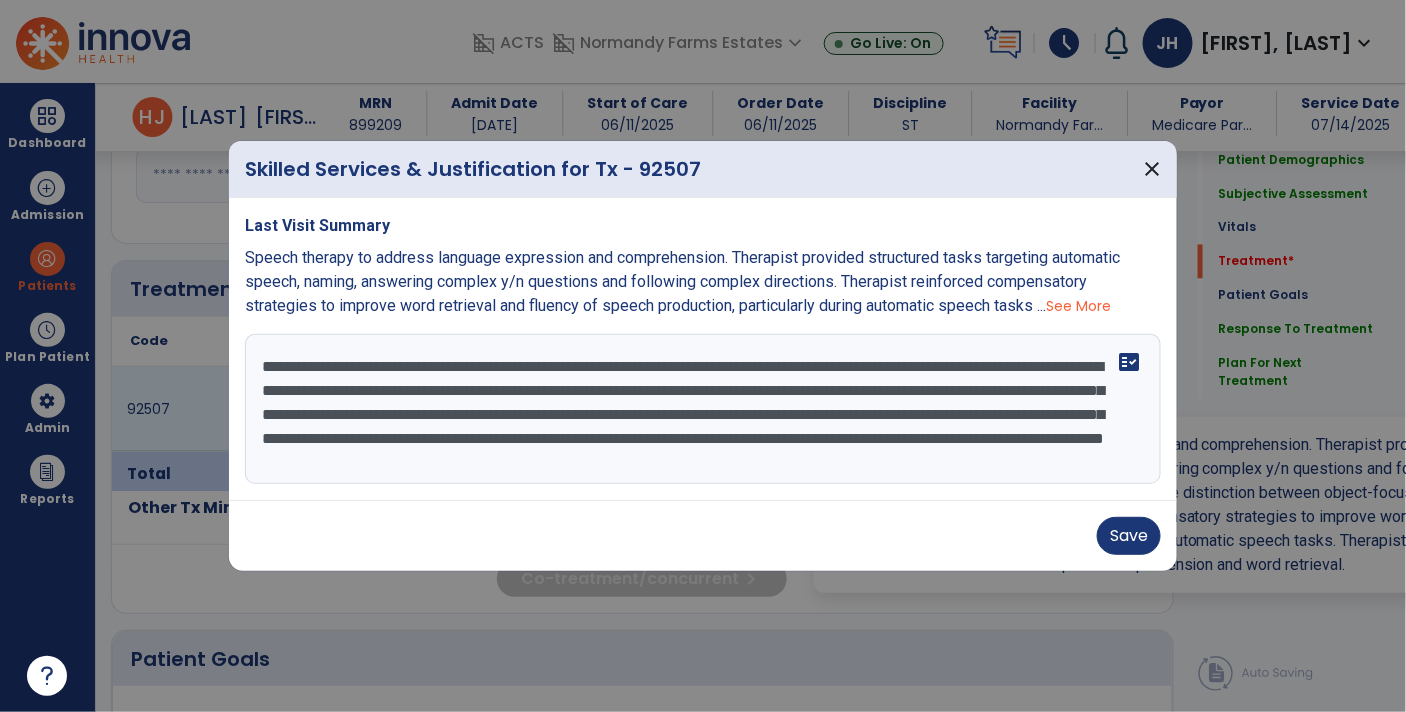 click on "**********" at bounding box center [703, 409] 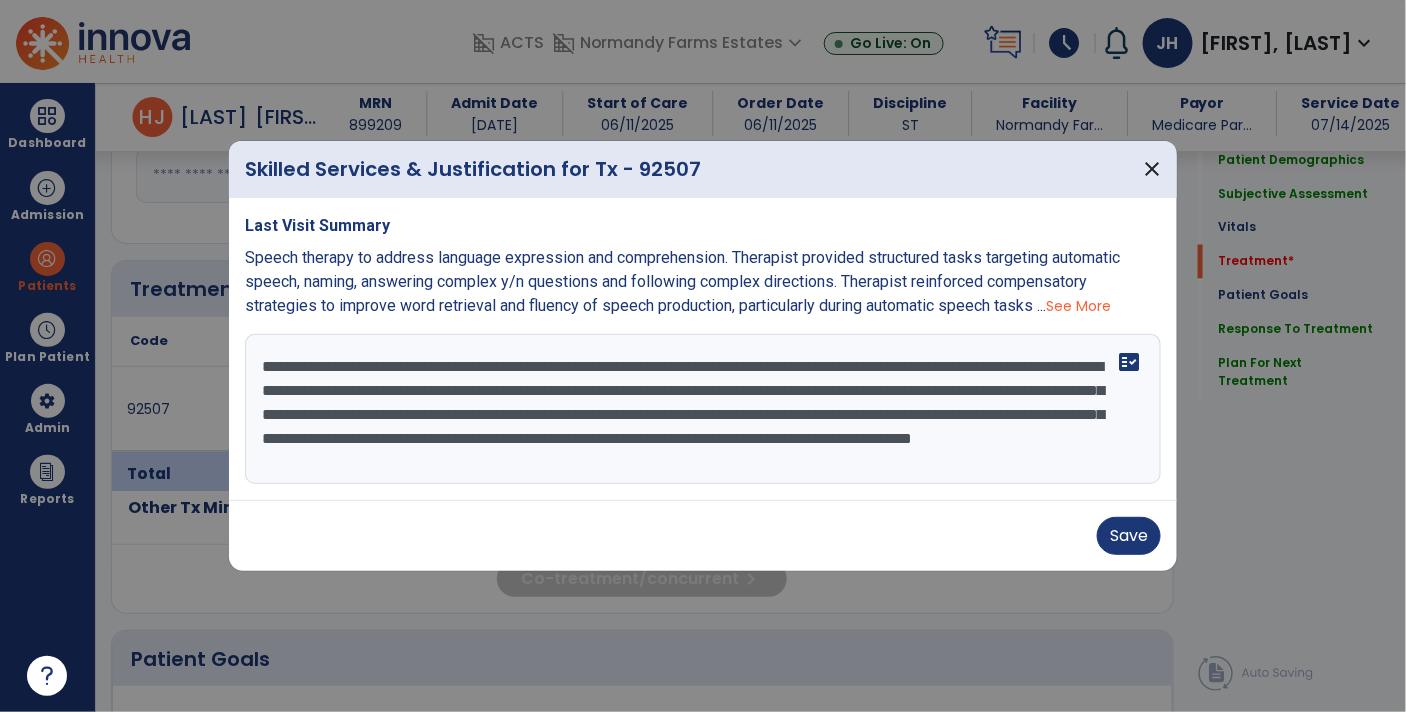 scroll, scrollTop: 23, scrollLeft: 0, axis: vertical 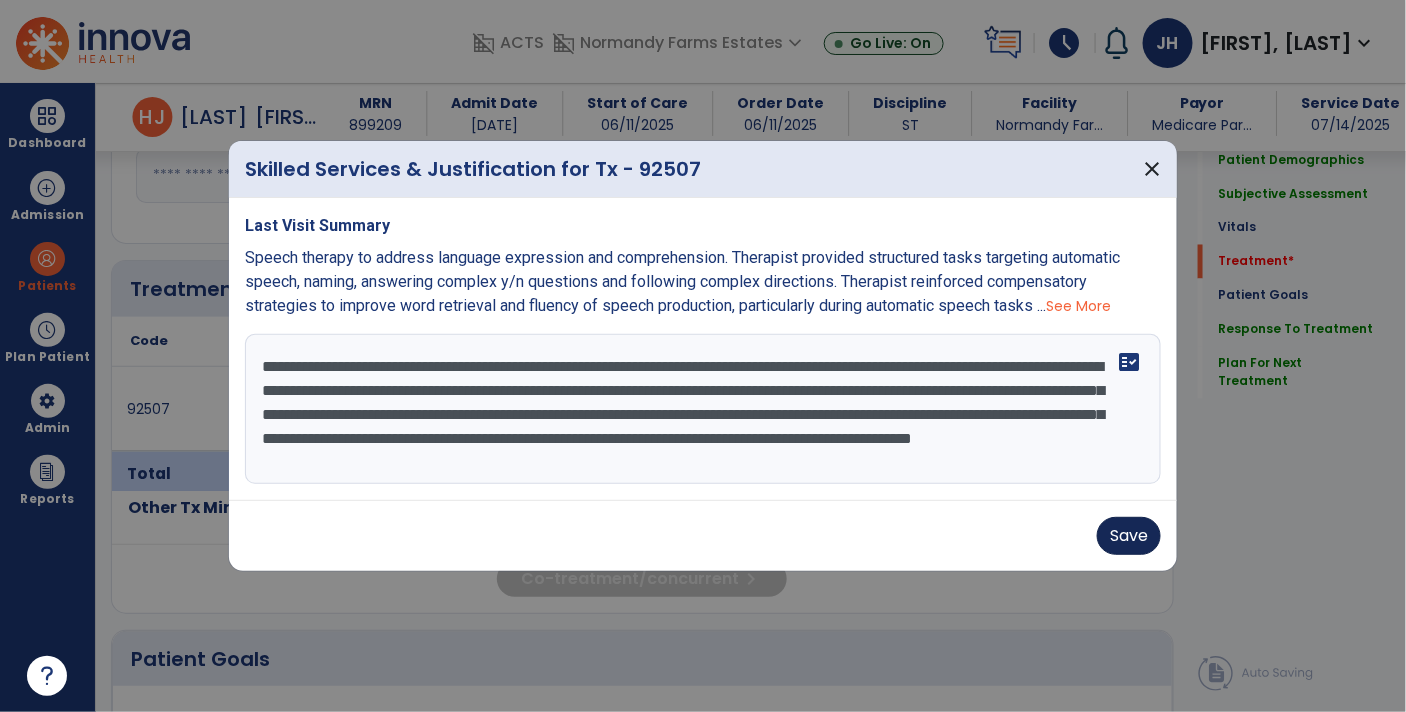 type on "**********" 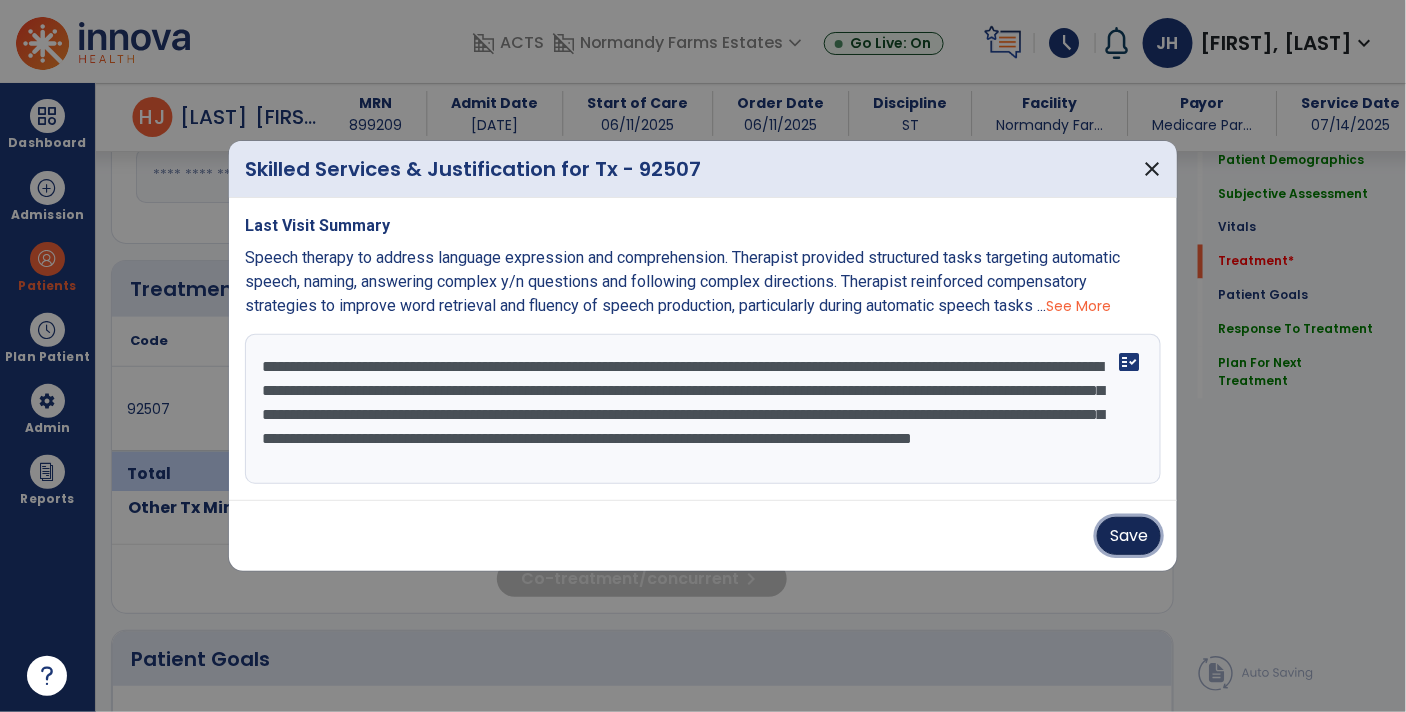 click on "Save" at bounding box center (1129, 536) 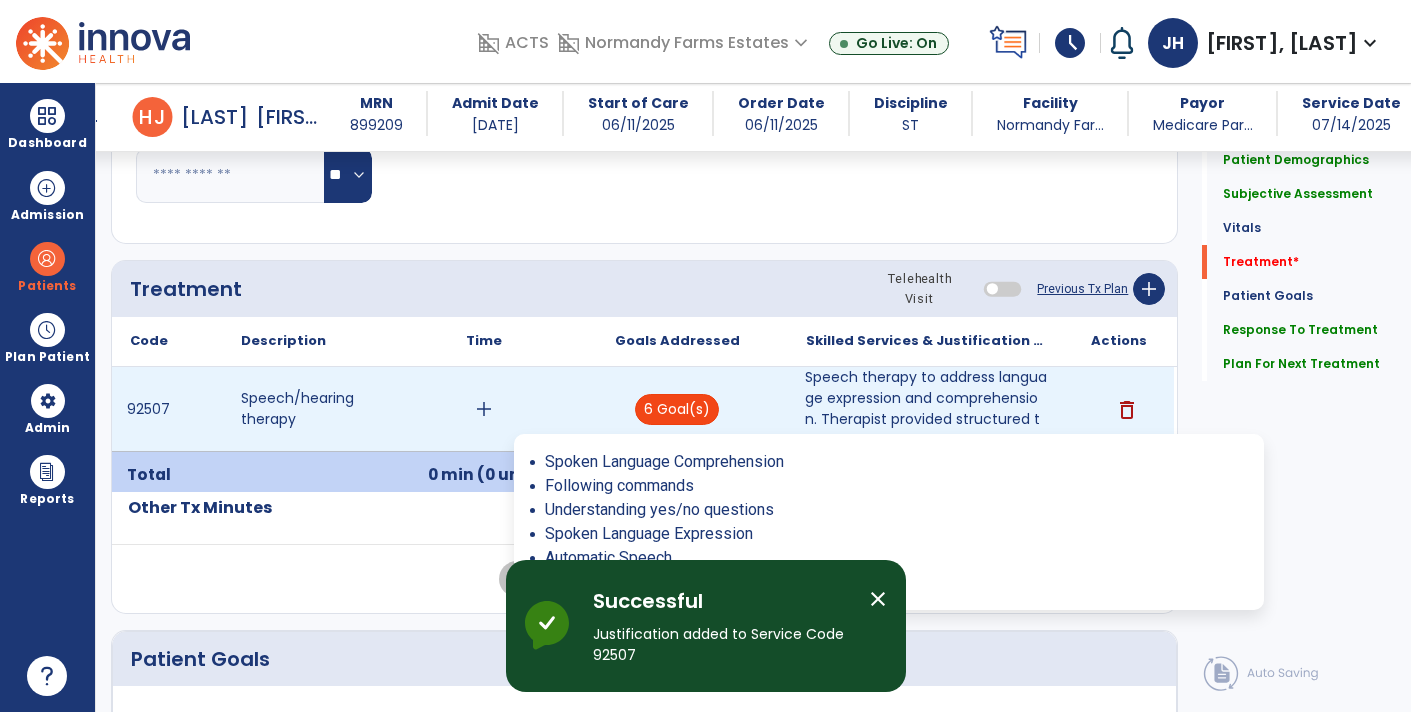 click on "6 Goal(s)" at bounding box center (677, 409) 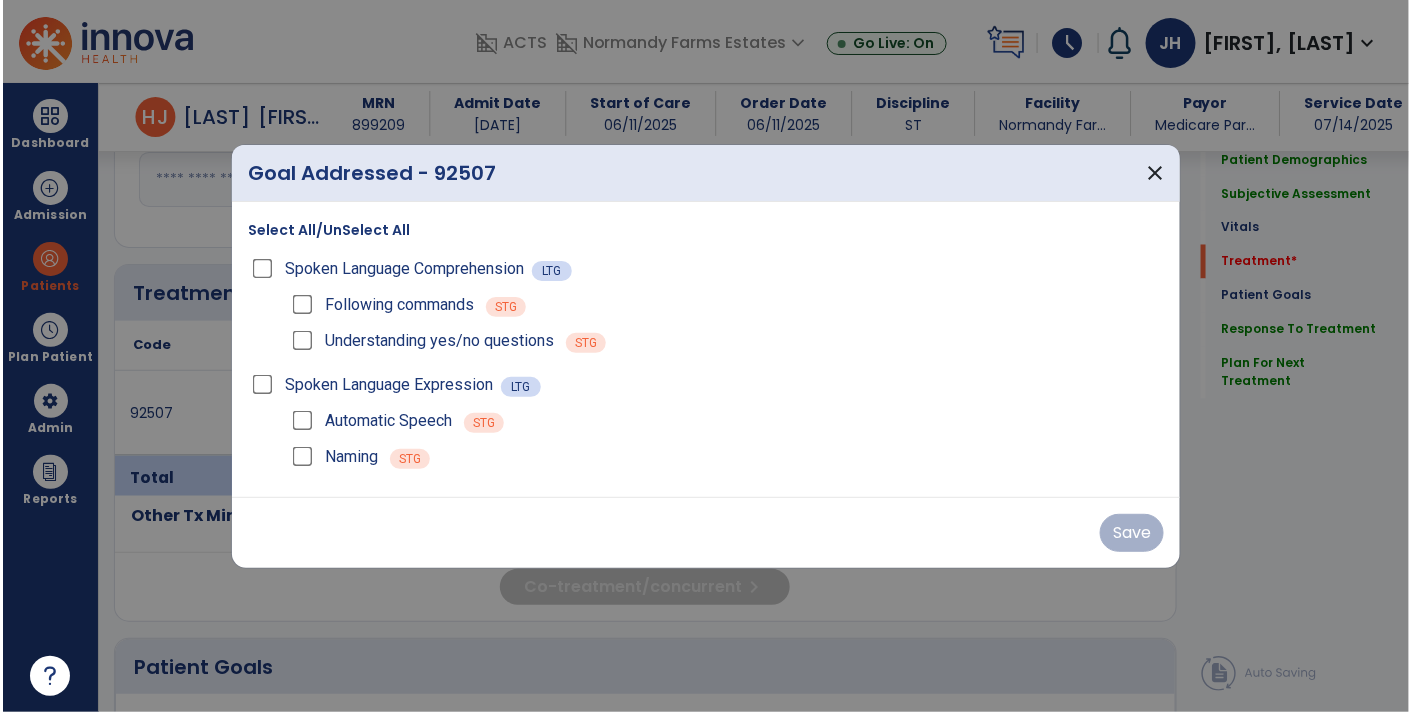 scroll, scrollTop: 1069, scrollLeft: 0, axis: vertical 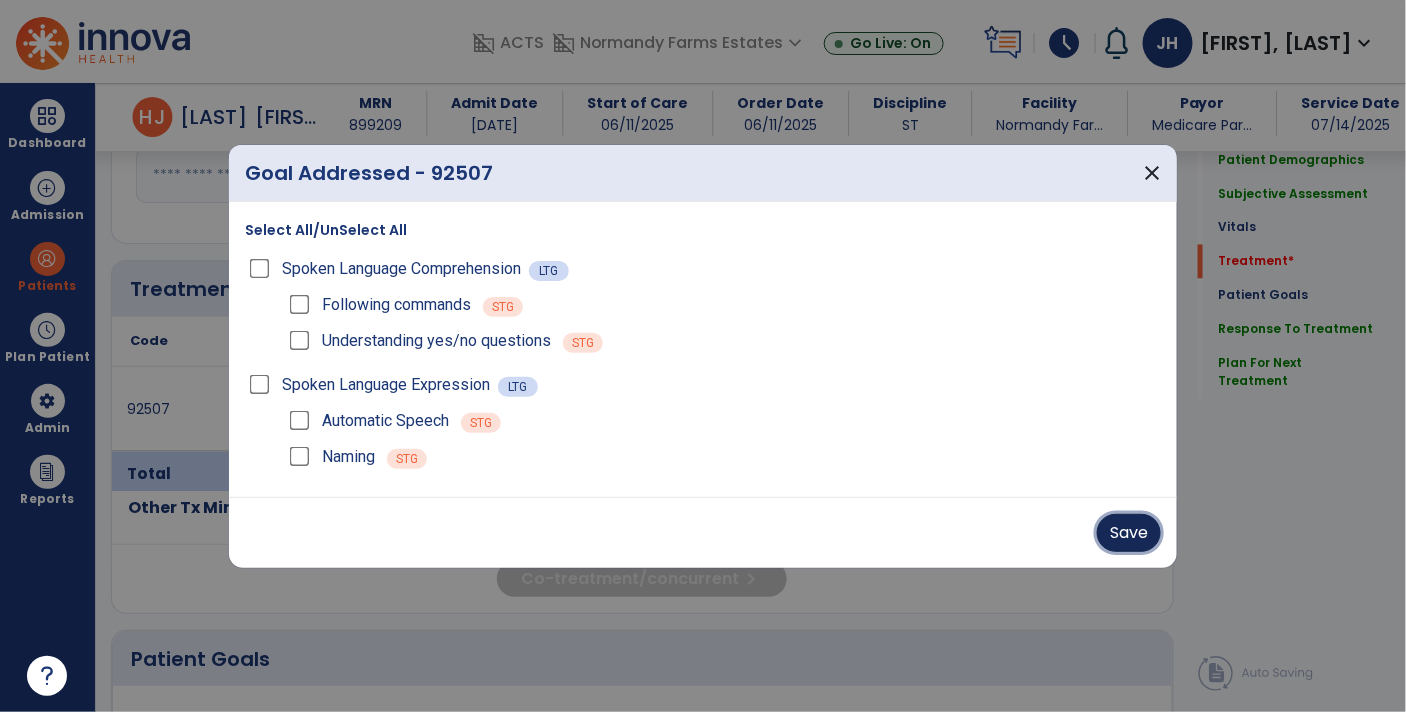 click on "Save" at bounding box center (1129, 533) 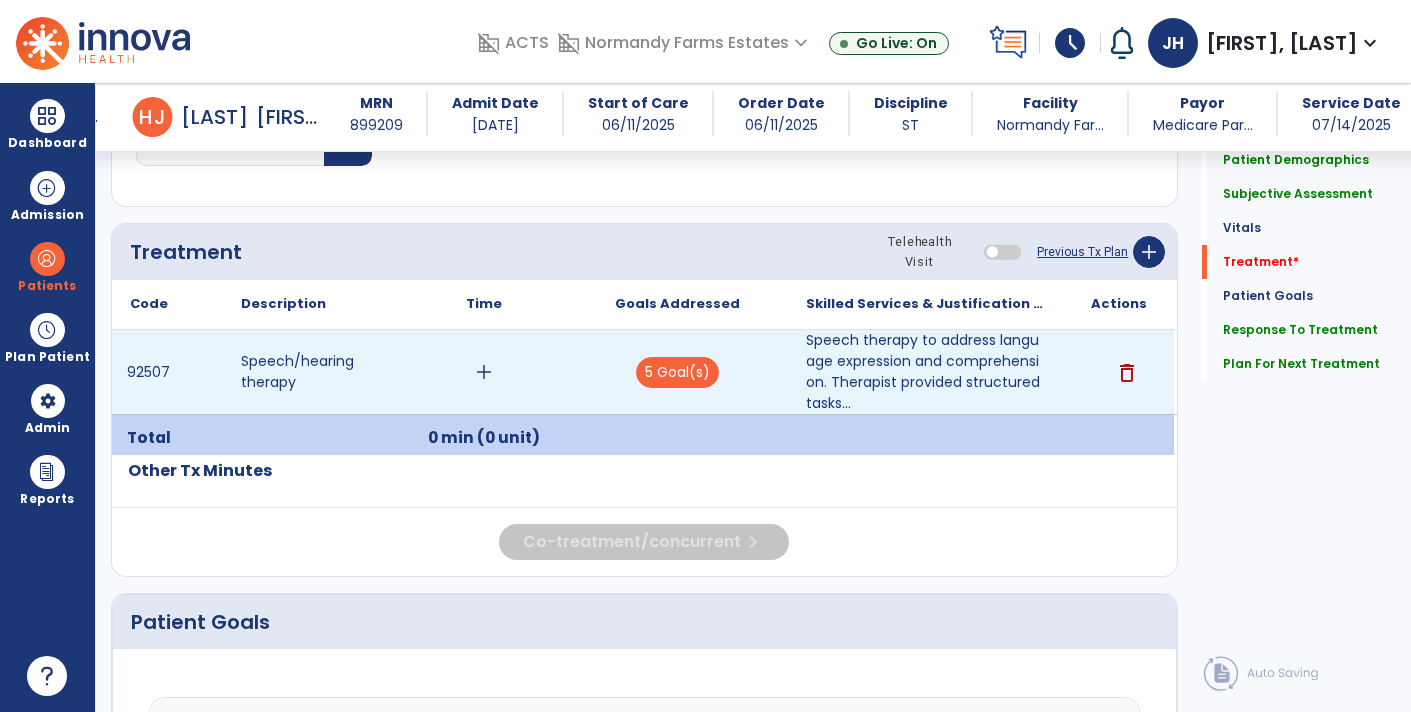 scroll, scrollTop: 1164, scrollLeft: 0, axis: vertical 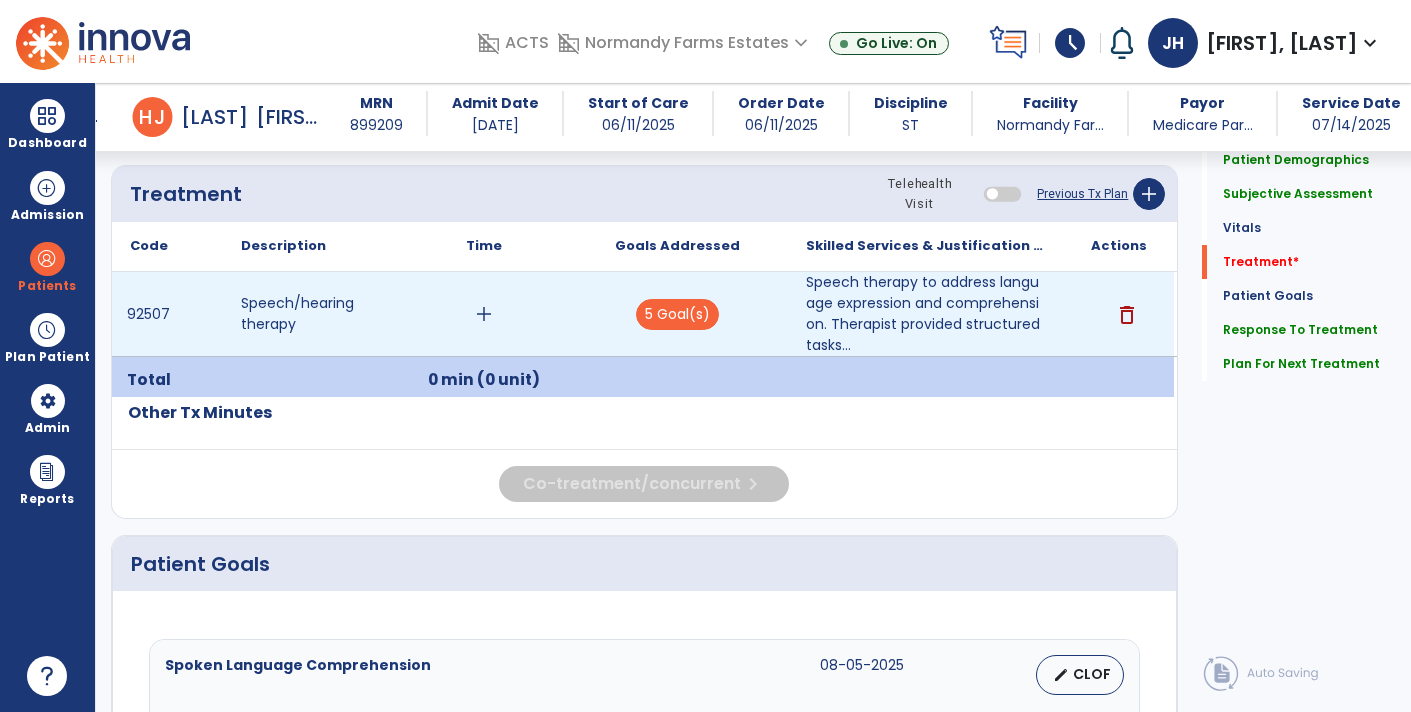 click on "add" at bounding box center (484, 314) 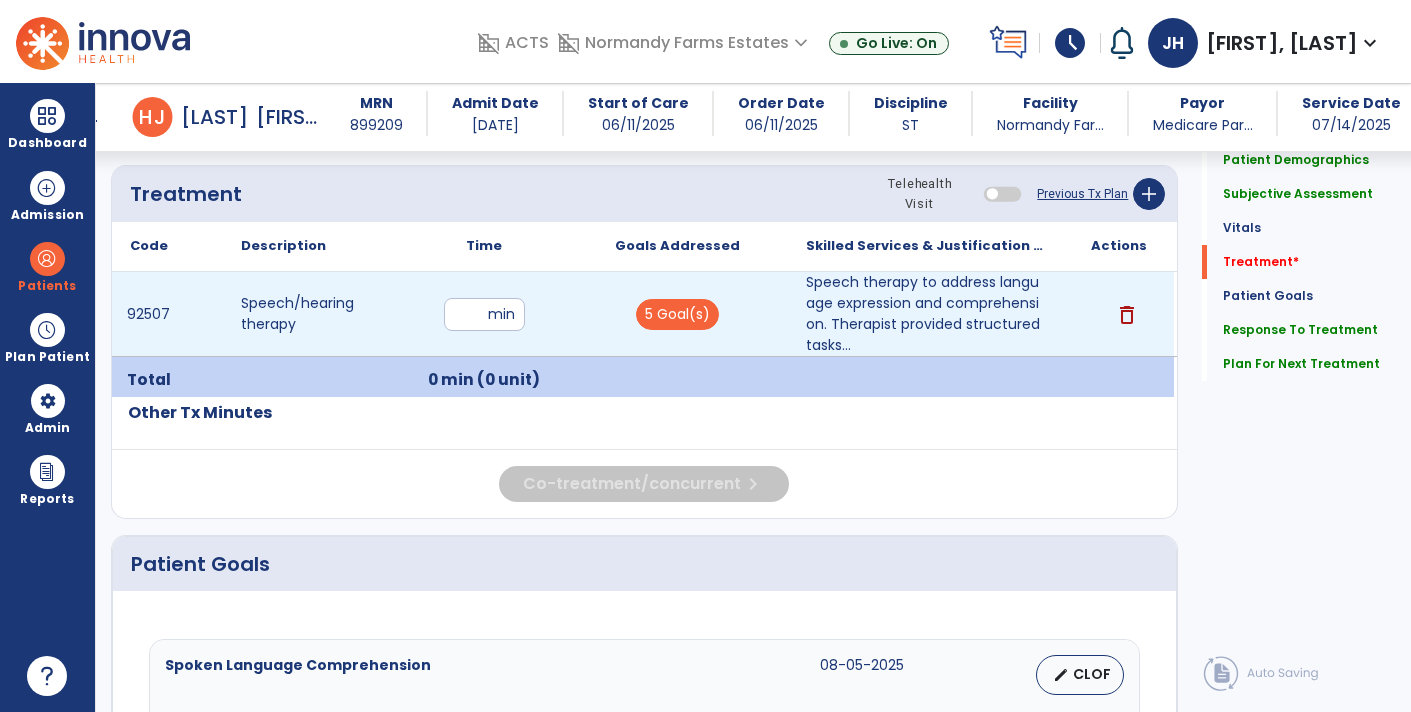 type on "**" 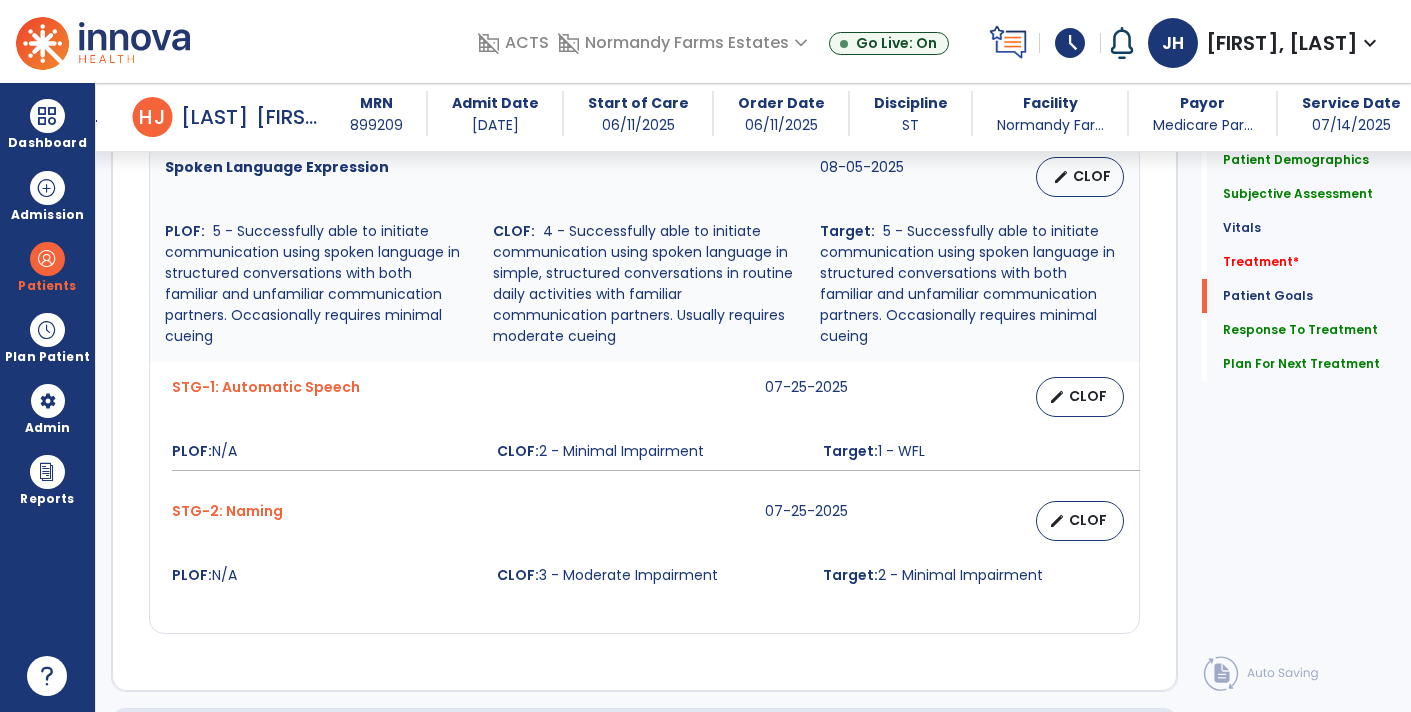 scroll, scrollTop: 2738, scrollLeft: 0, axis: vertical 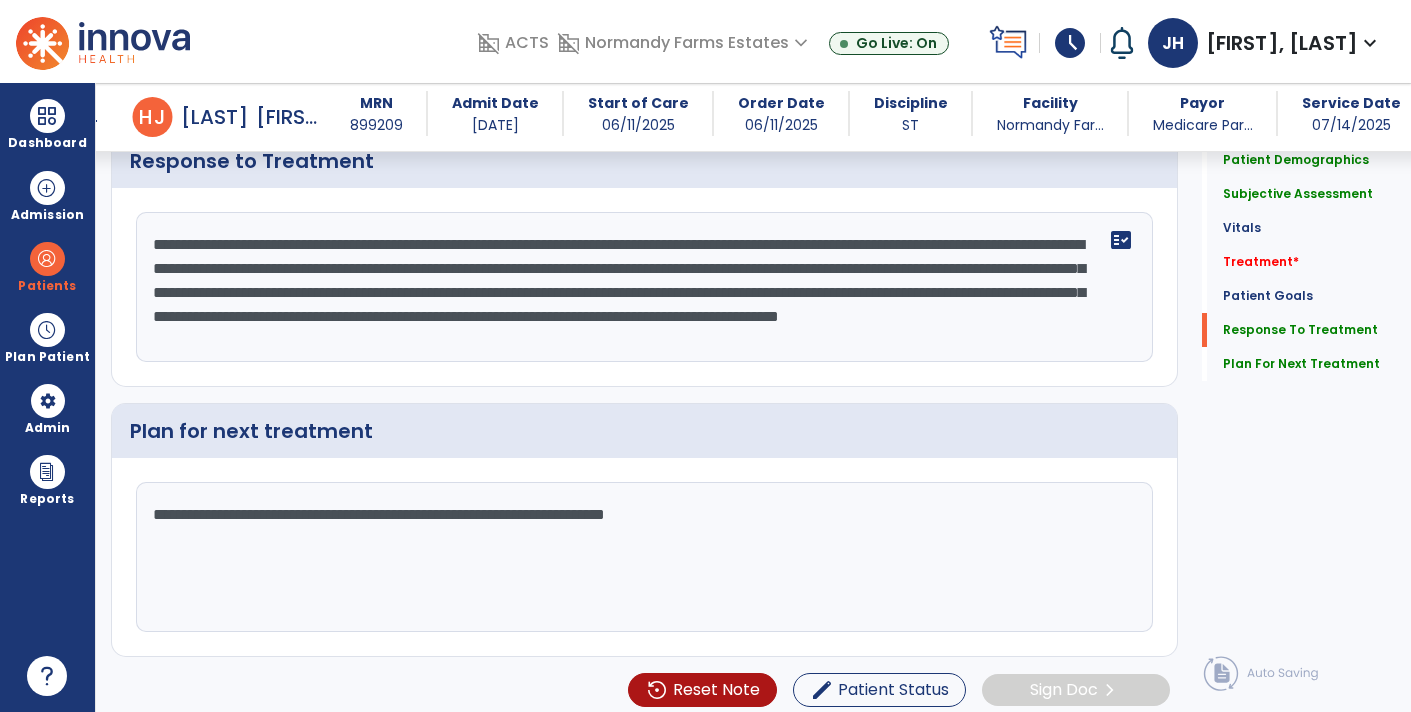 click on "**********" 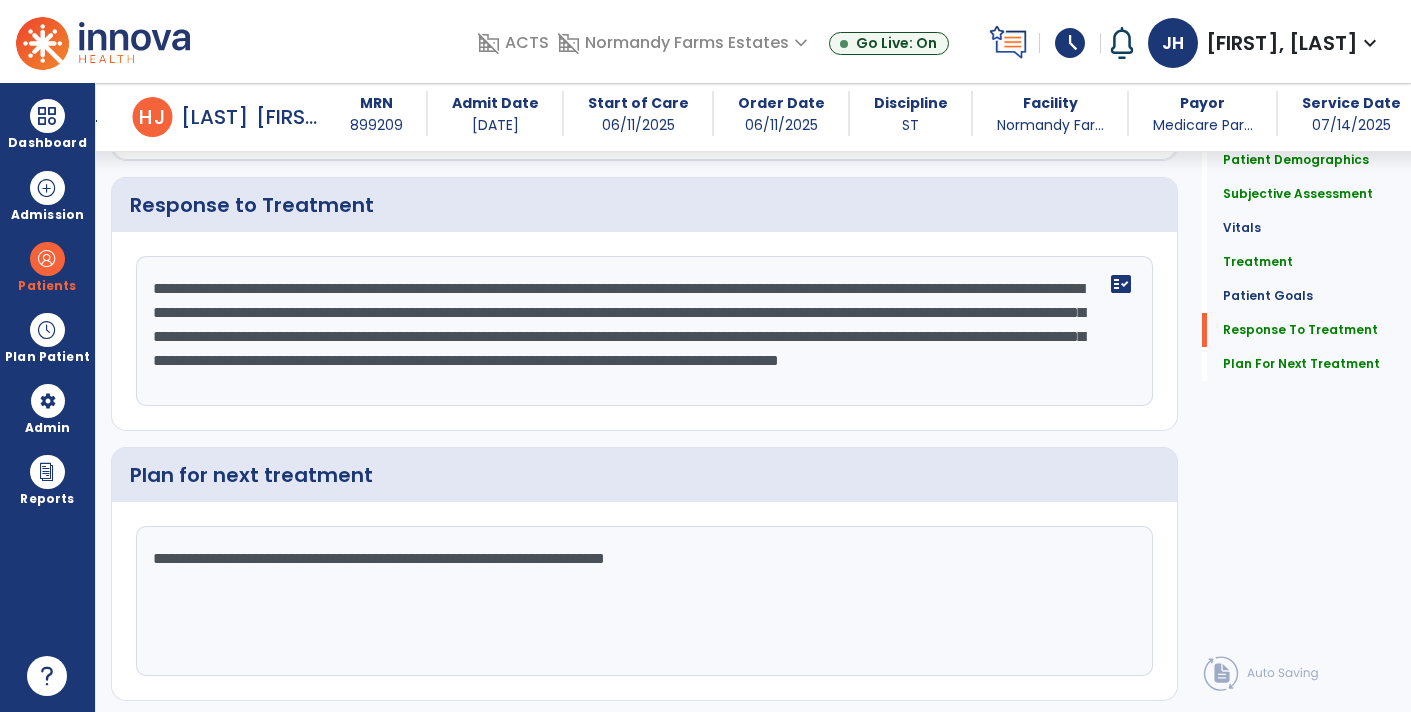 scroll, scrollTop: 2738, scrollLeft: 0, axis: vertical 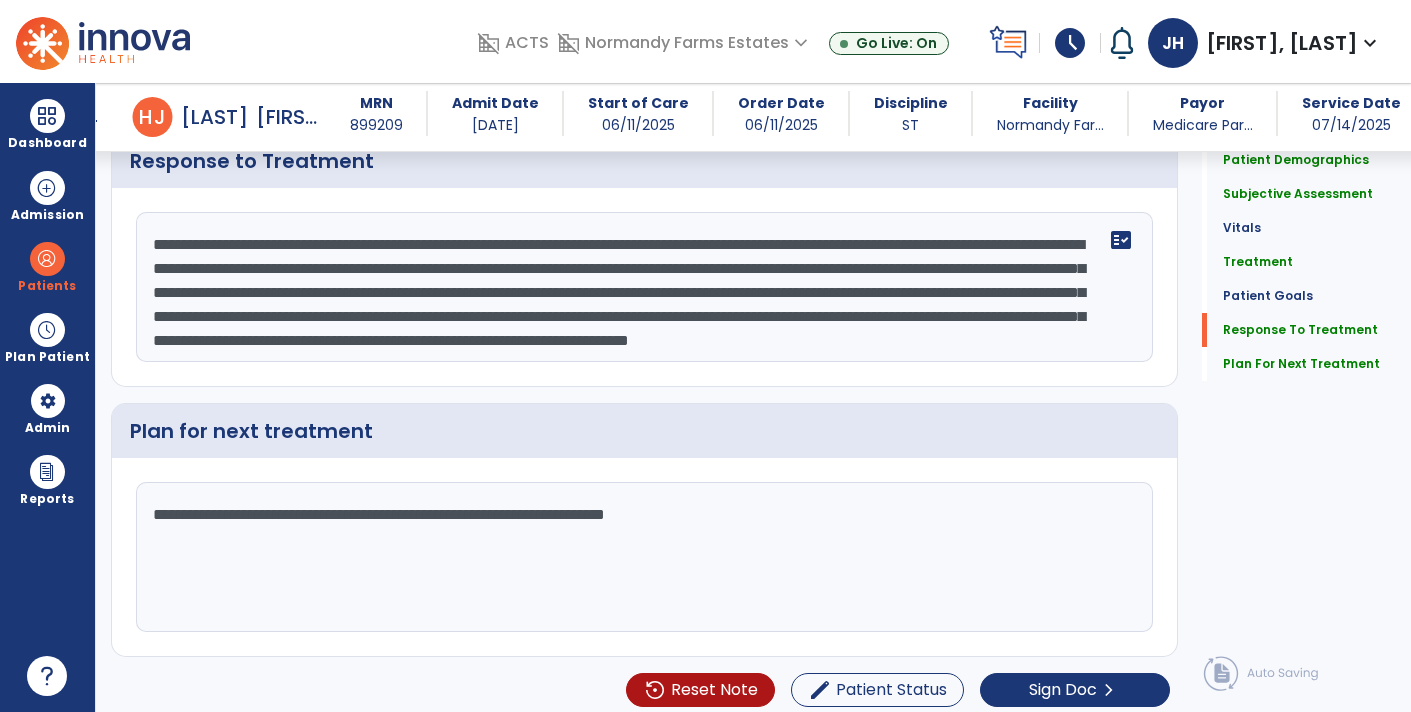 drag, startPoint x: 1051, startPoint y: 345, endPoint x: 894, endPoint y: 358, distance: 157.5373 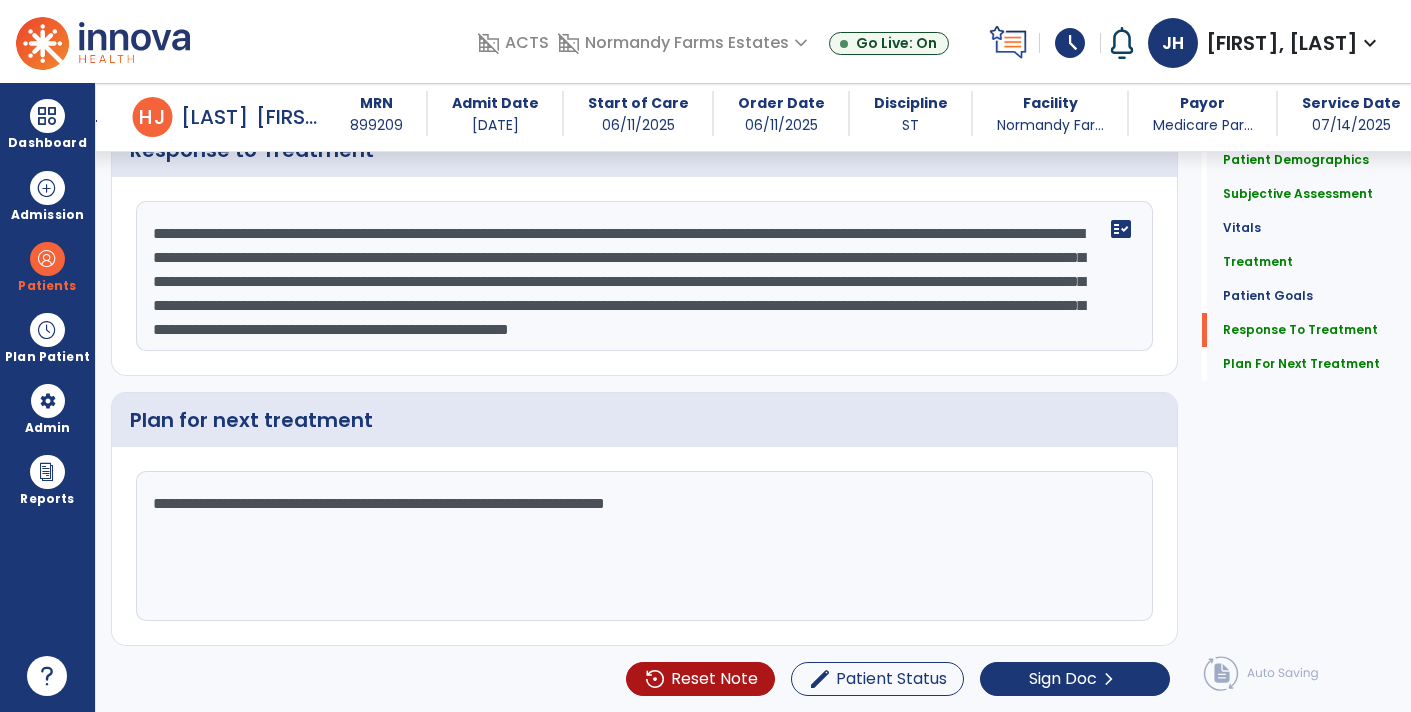 scroll, scrollTop: 2694, scrollLeft: 0, axis: vertical 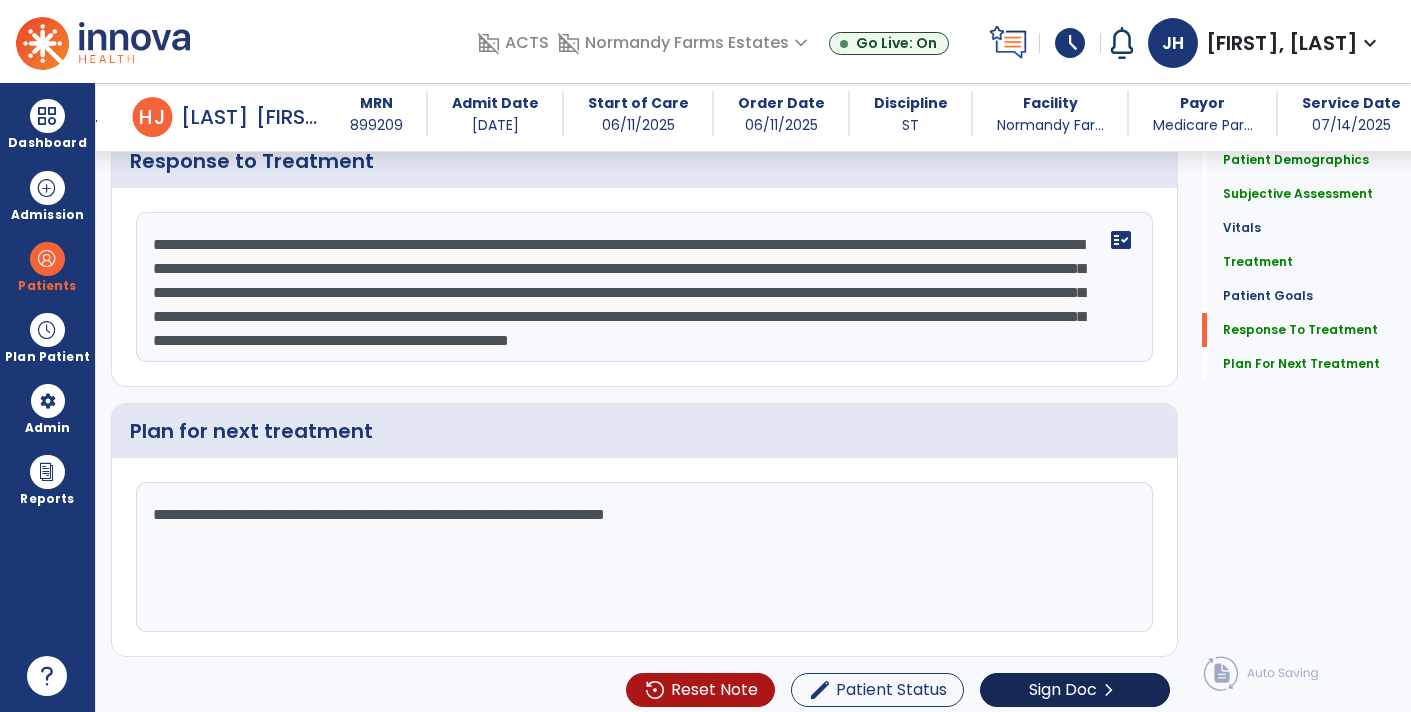 type on "**********" 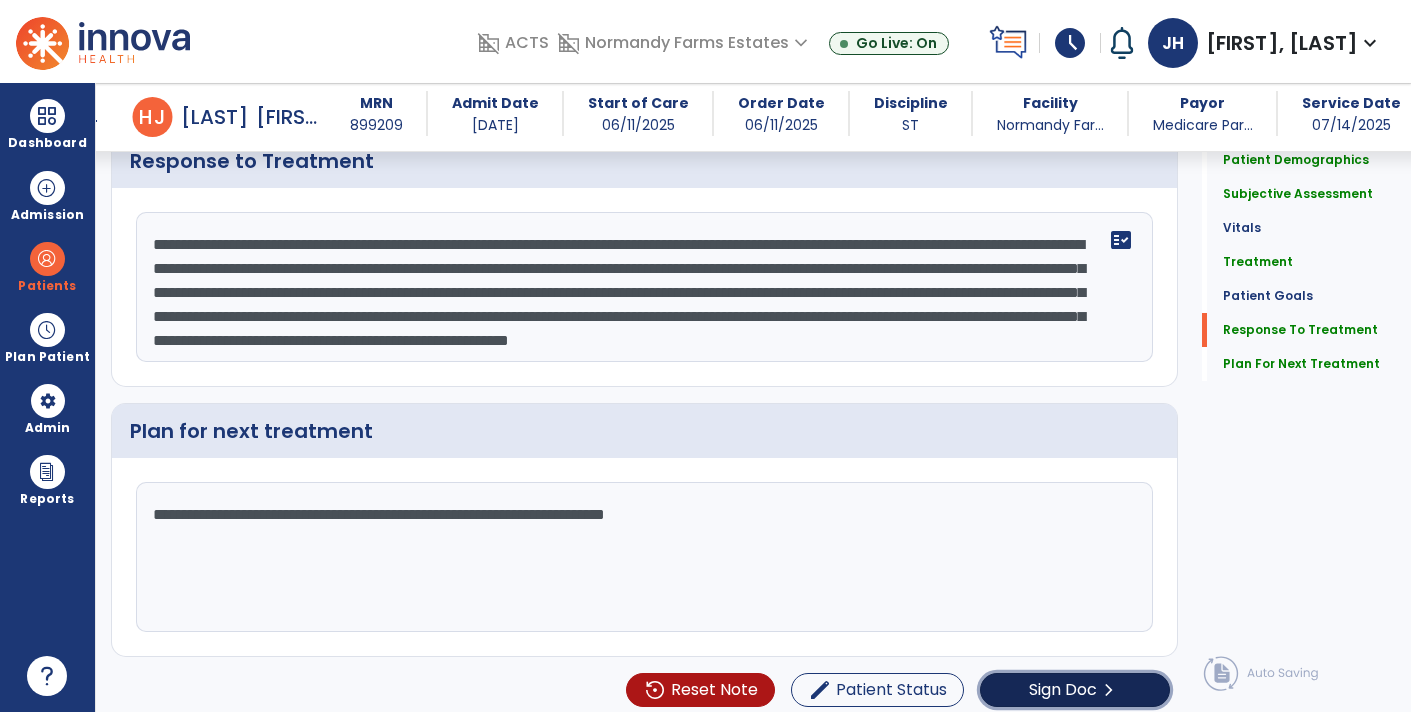 click on "Sign Doc" 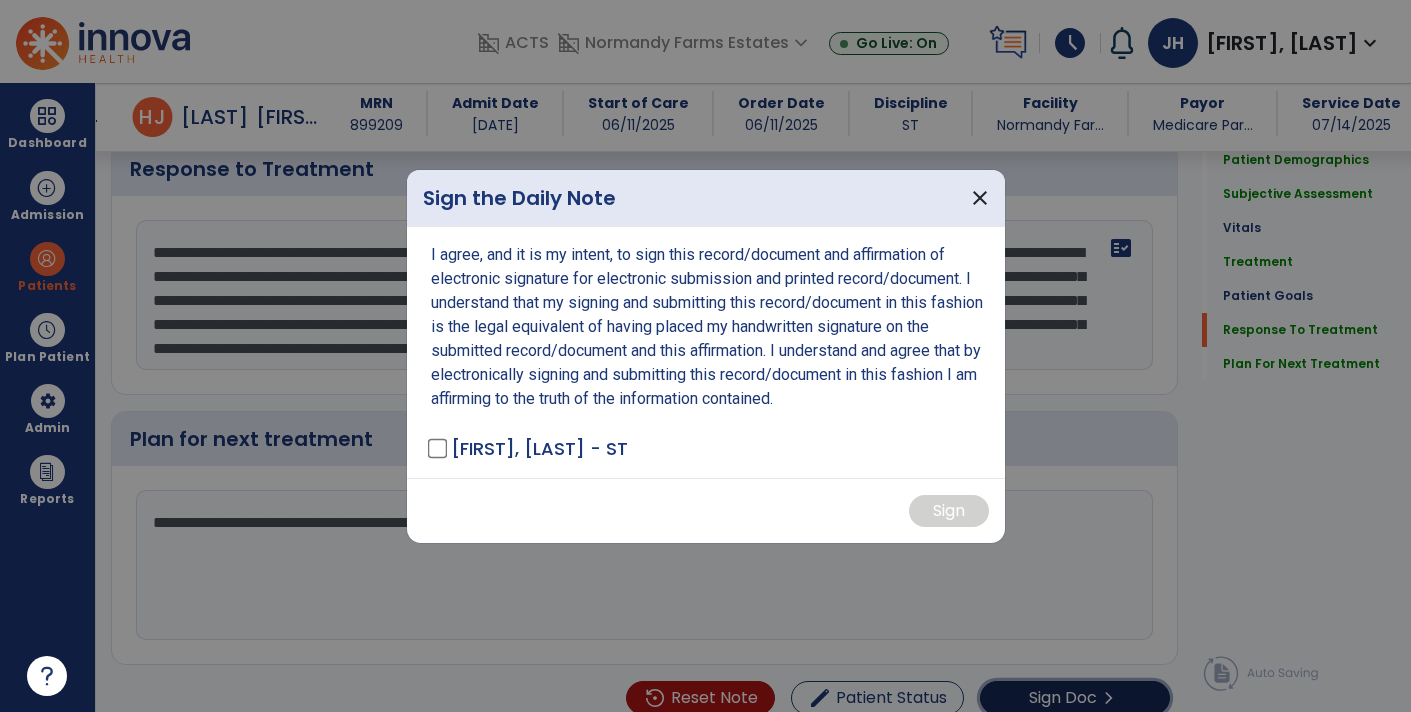 scroll, scrollTop: 2738, scrollLeft: 0, axis: vertical 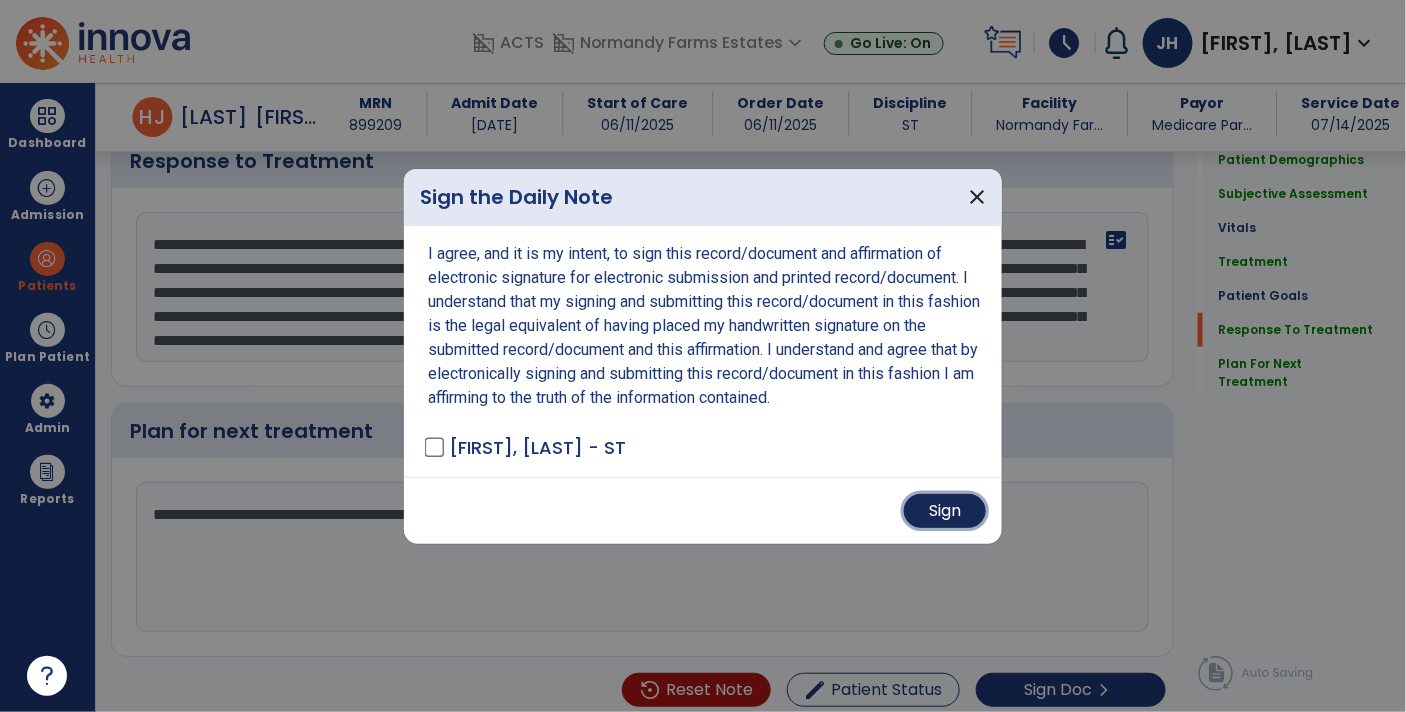 click on "Sign" at bounding box center [945, 511] 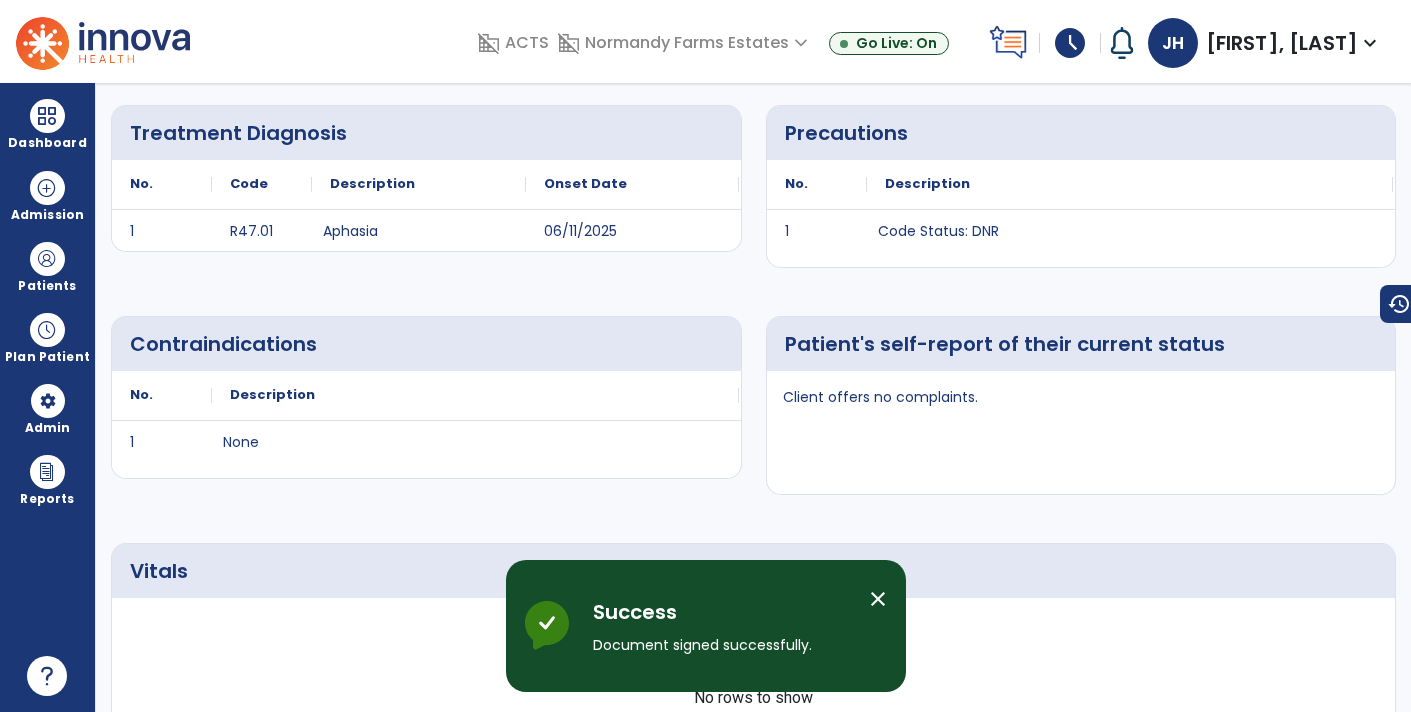 scroll, scrollTop: 0, scrollLeft: 0, axis: both 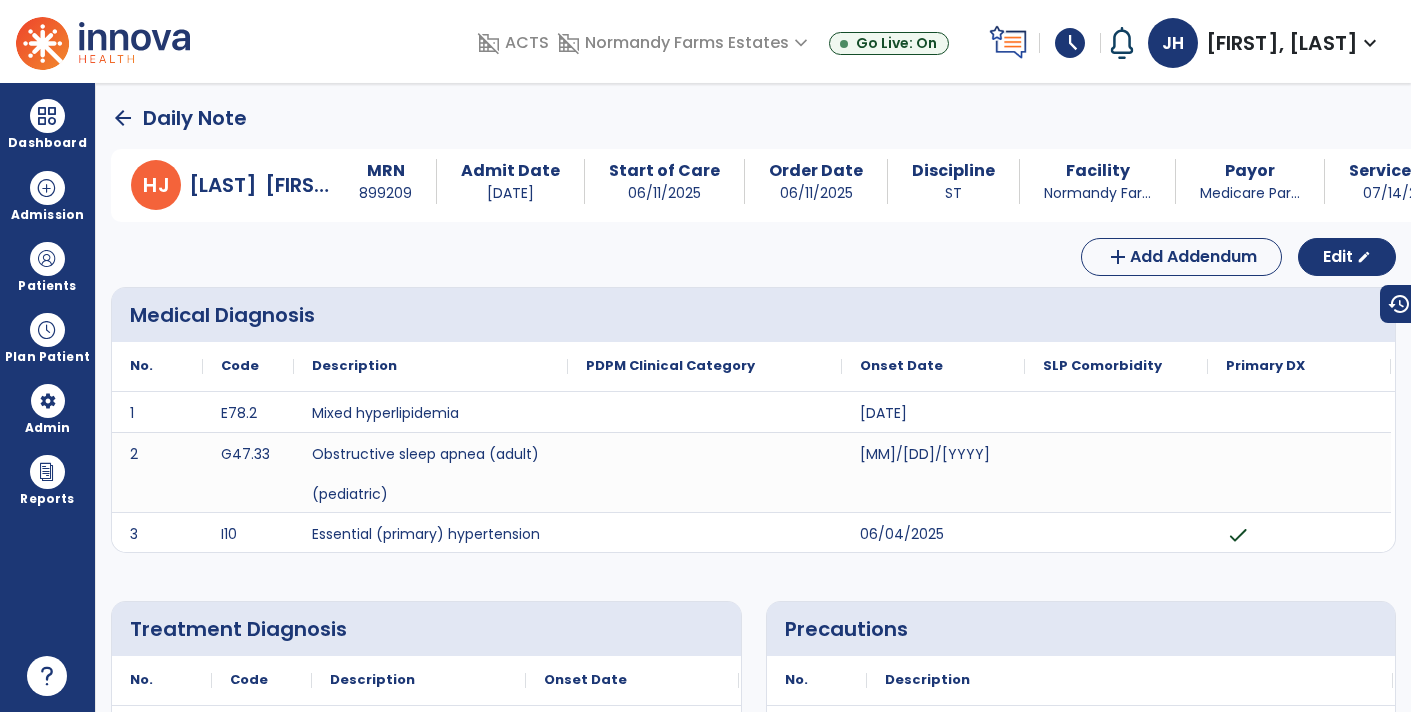 click on "arrow_back" 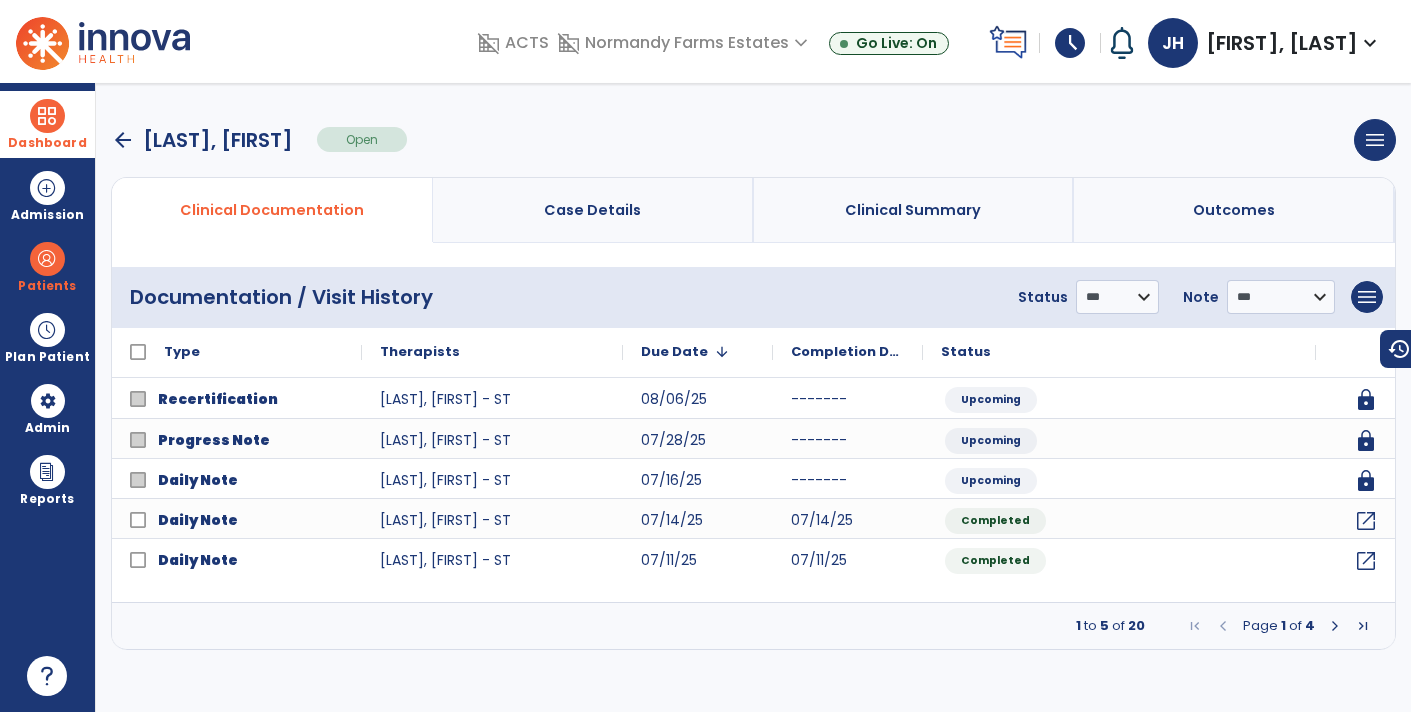 drag, startPoint x: 49, startPoint y: 119, endPoint x: 72, endPoint y: 118, distance: 23.021729 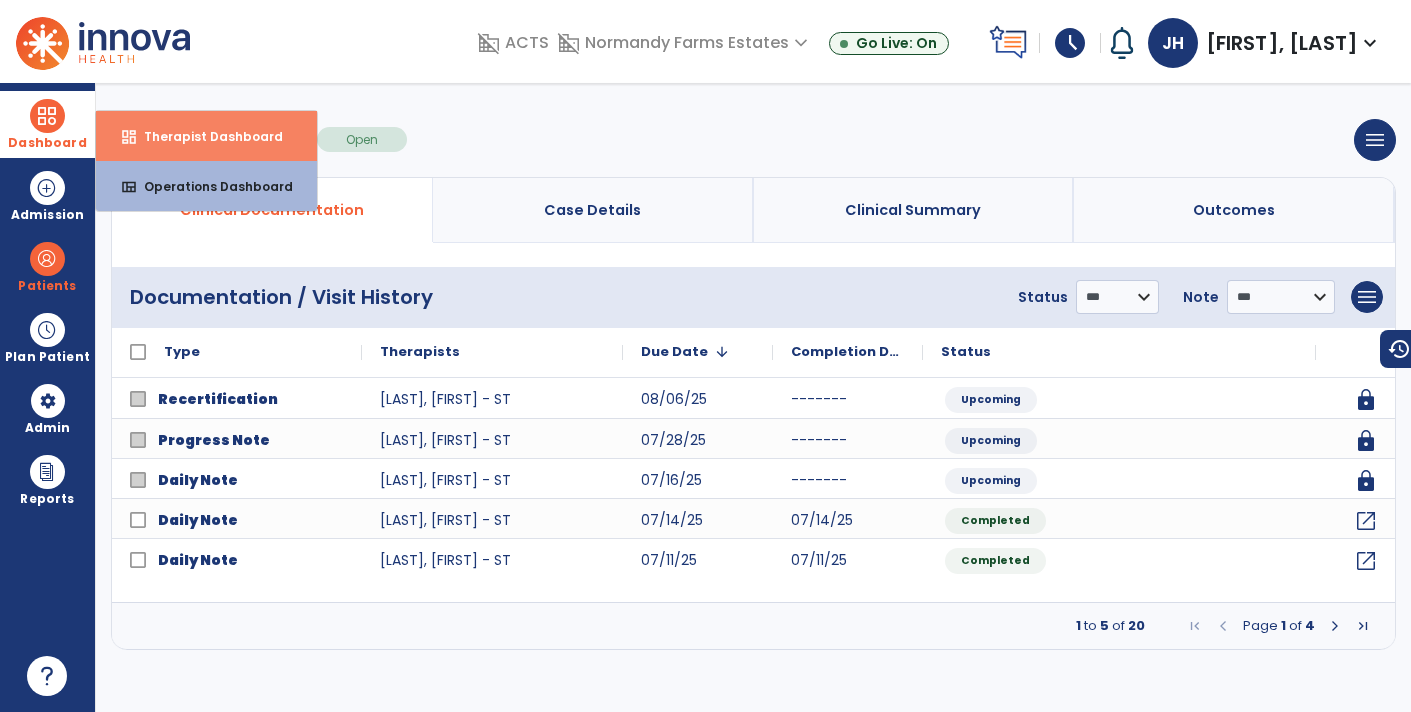 click on "dashboard" at bounding box center [129, 137] 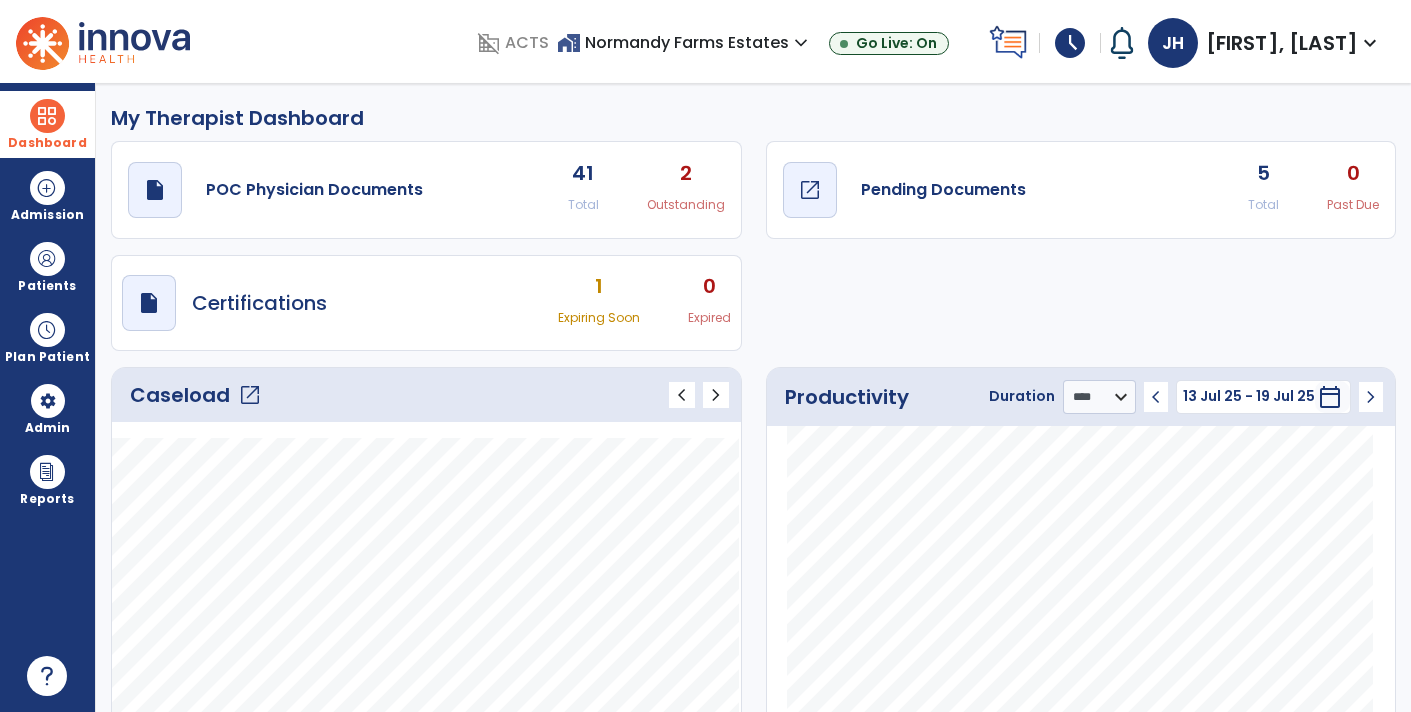 click on "Pending Documents" 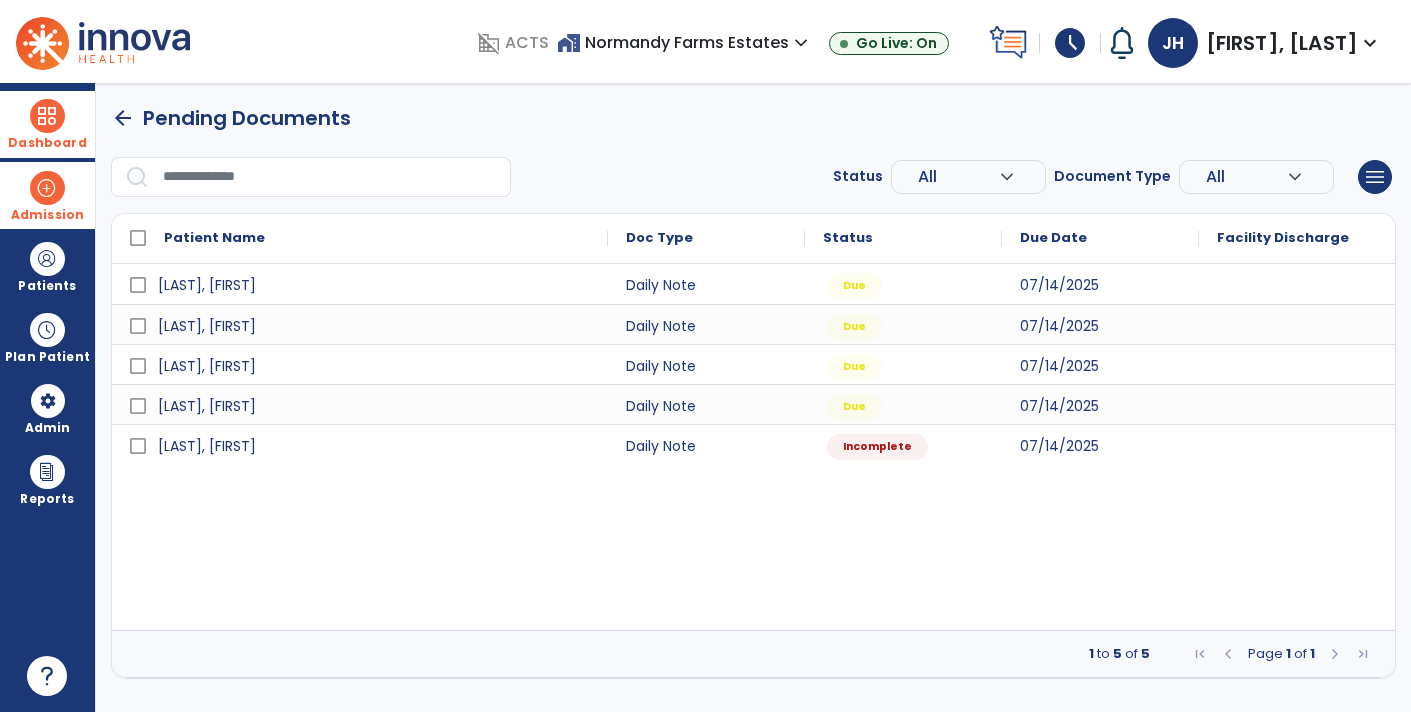 click on "Admission" at bounding box center [47, 215] 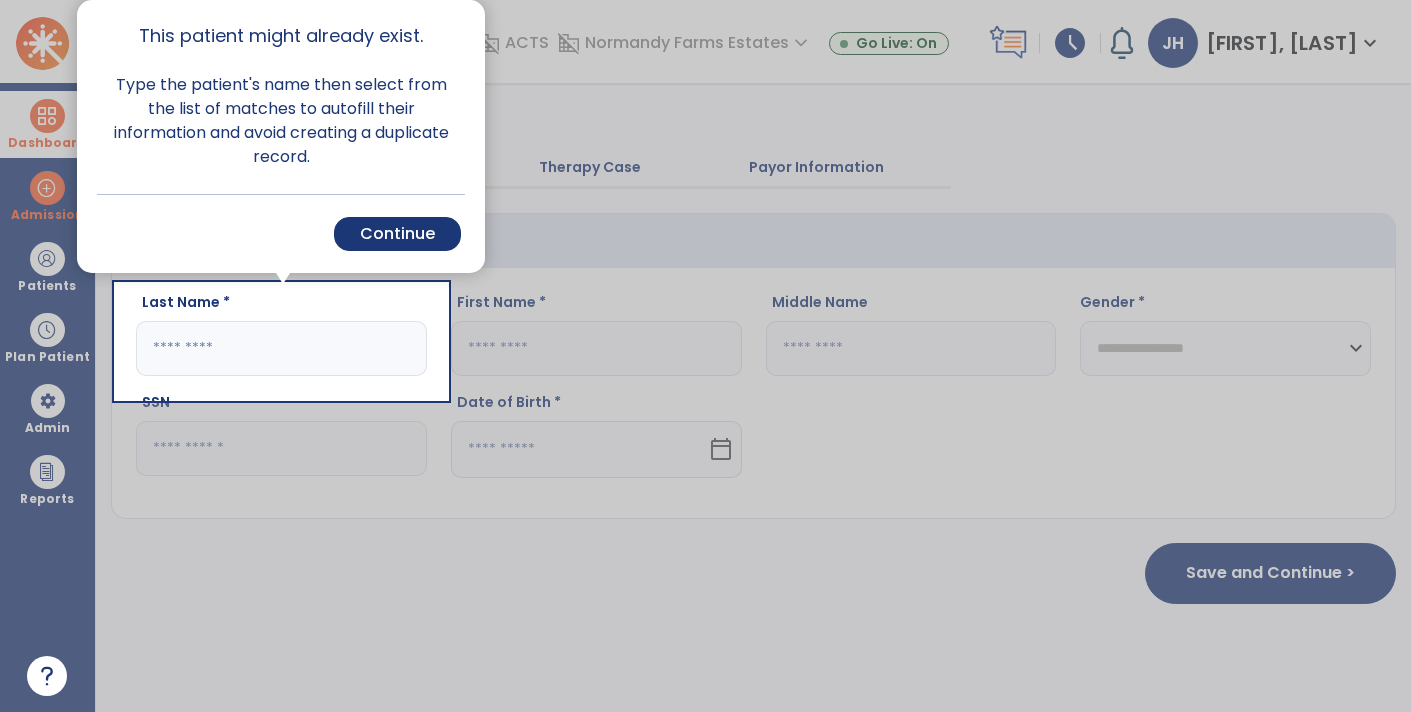 click 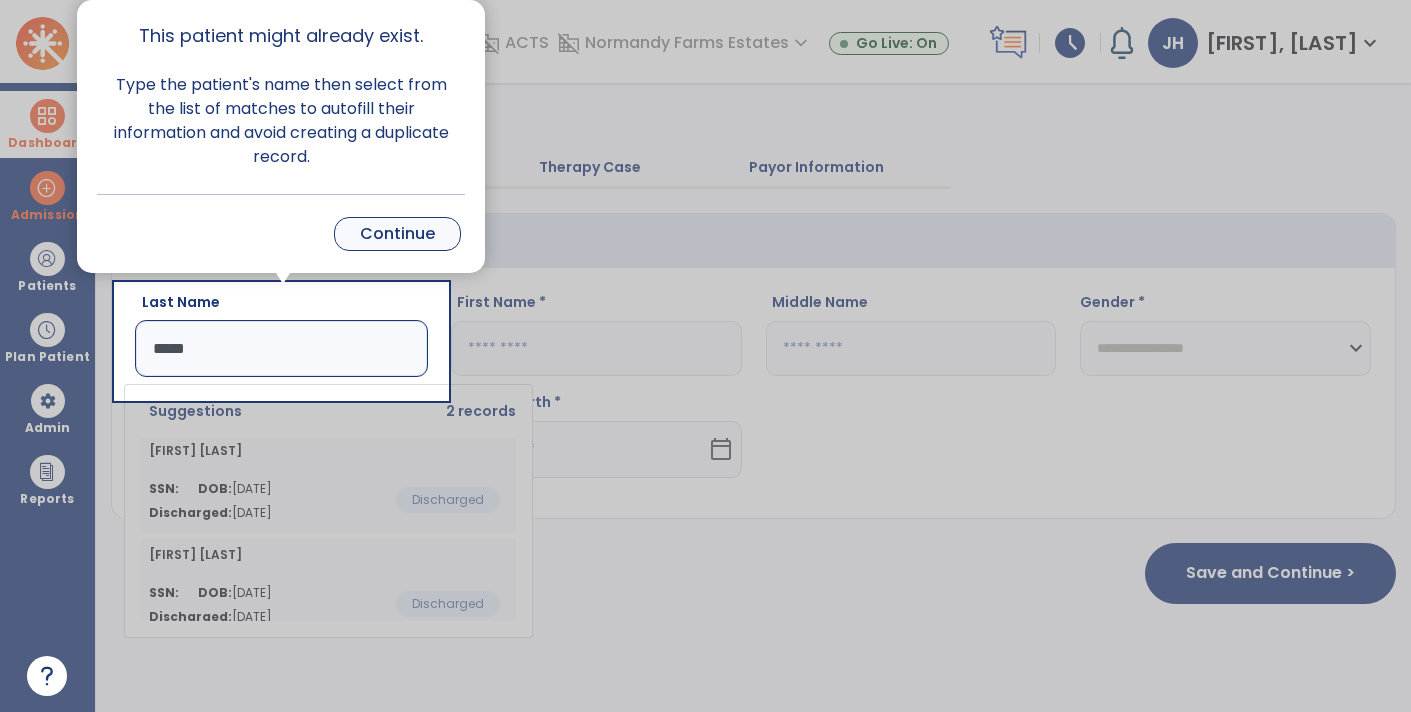 click on "Continue" at bounding box center [397, 234] 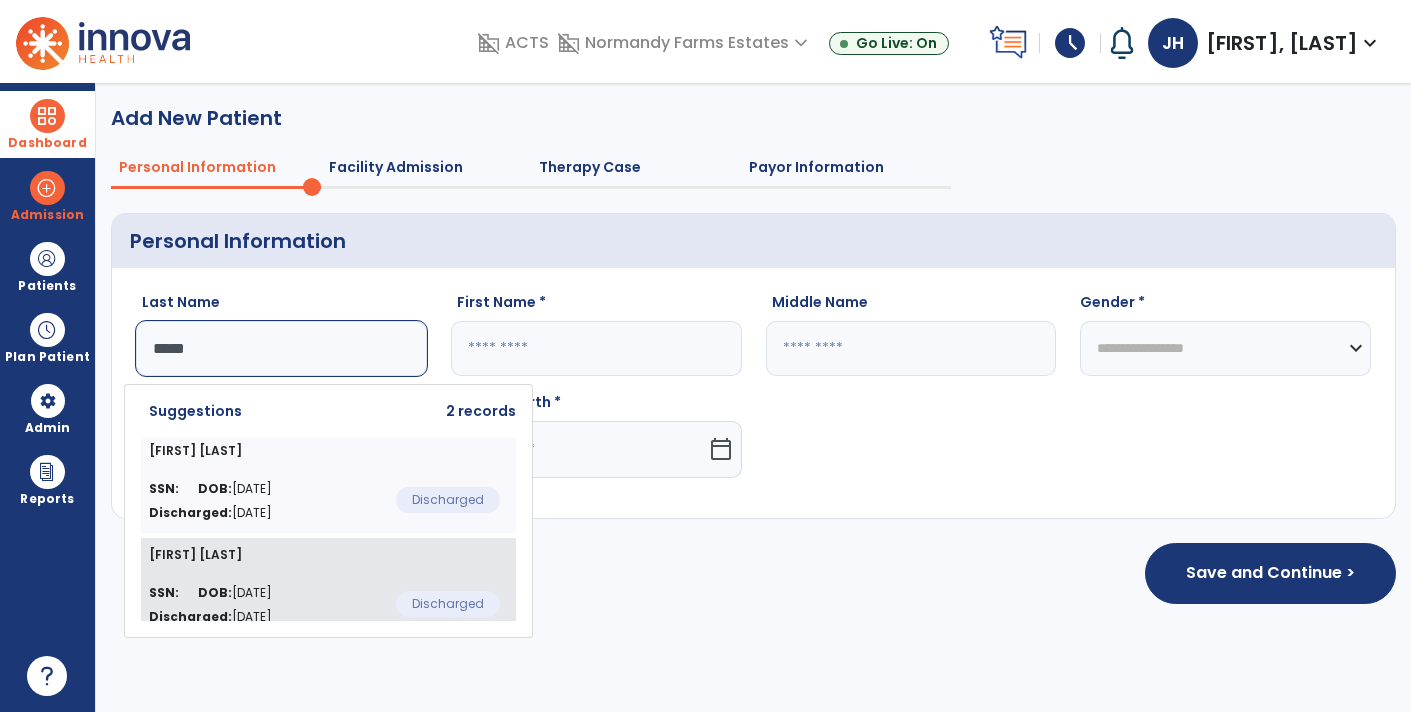 click on "SSN:   DOB:  03/02/1939 Discharged:  Jul 2, 2025" 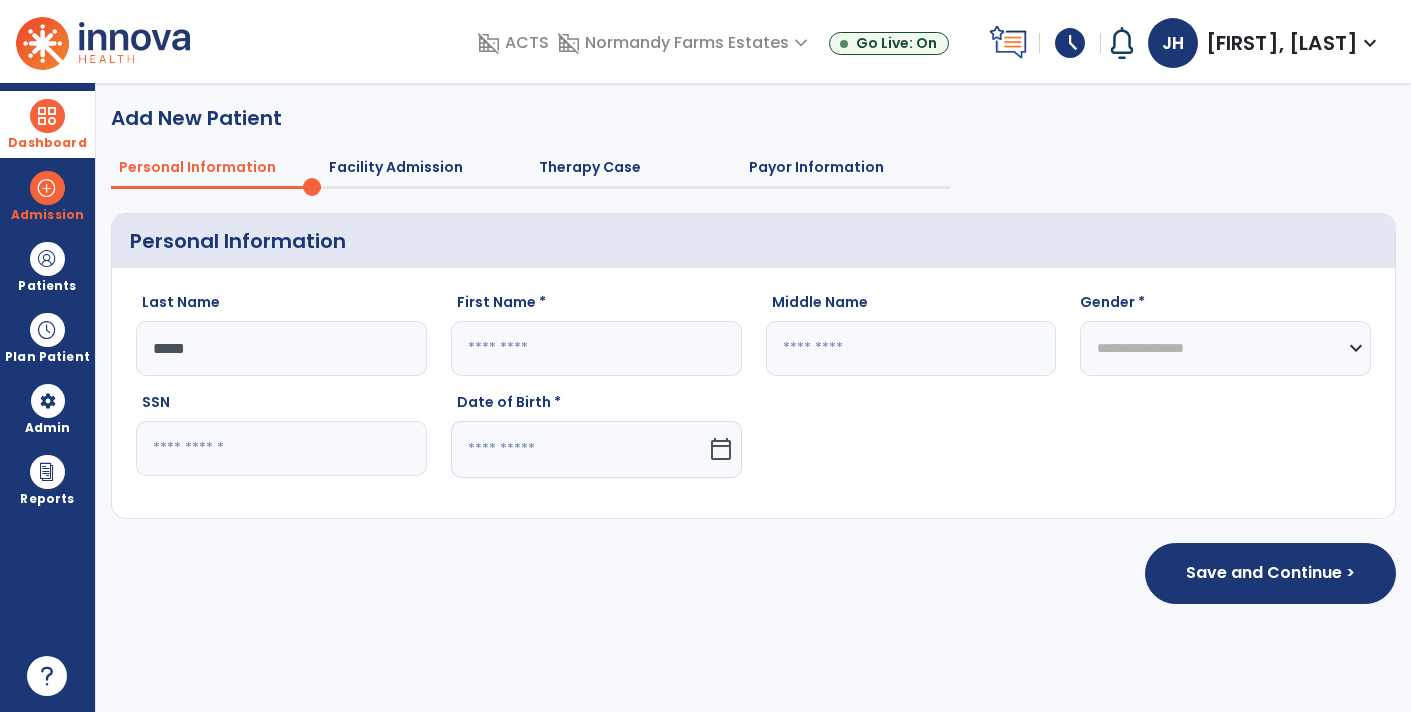 type on "*****" 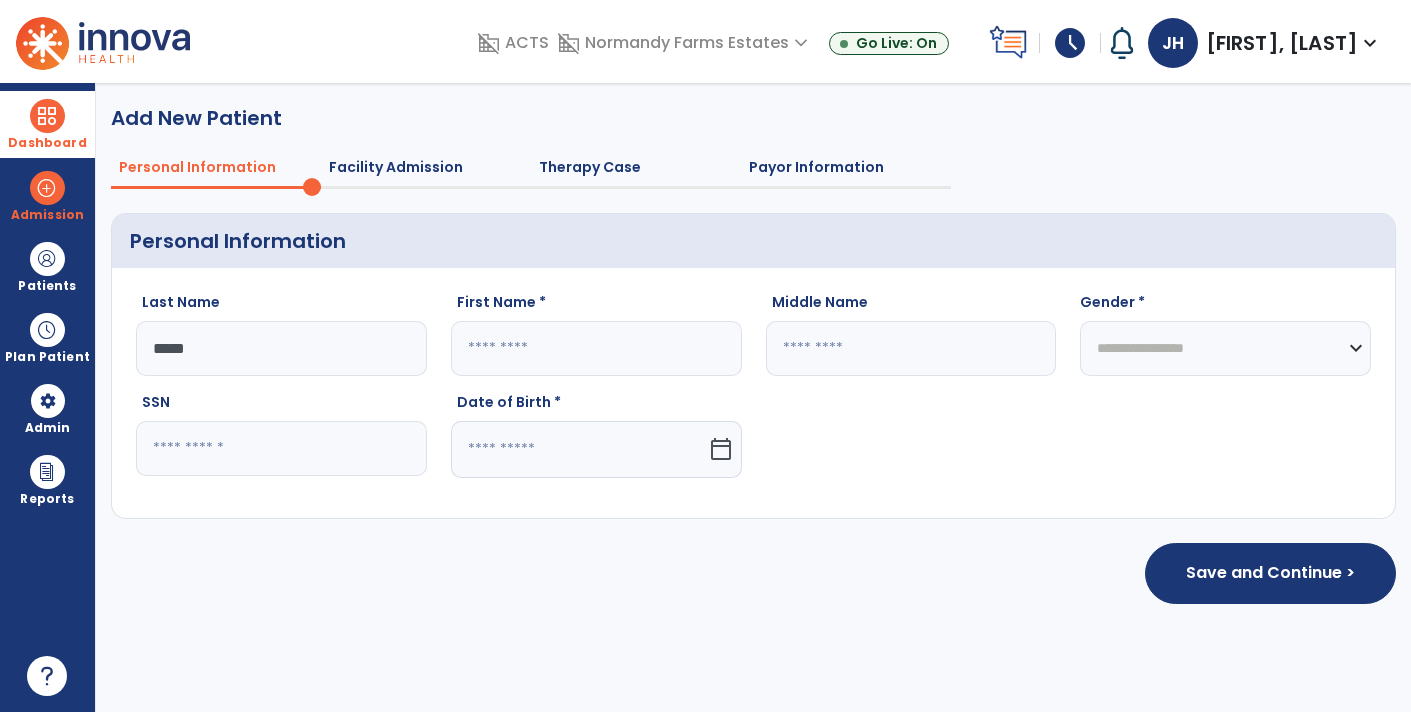 type on "*****" 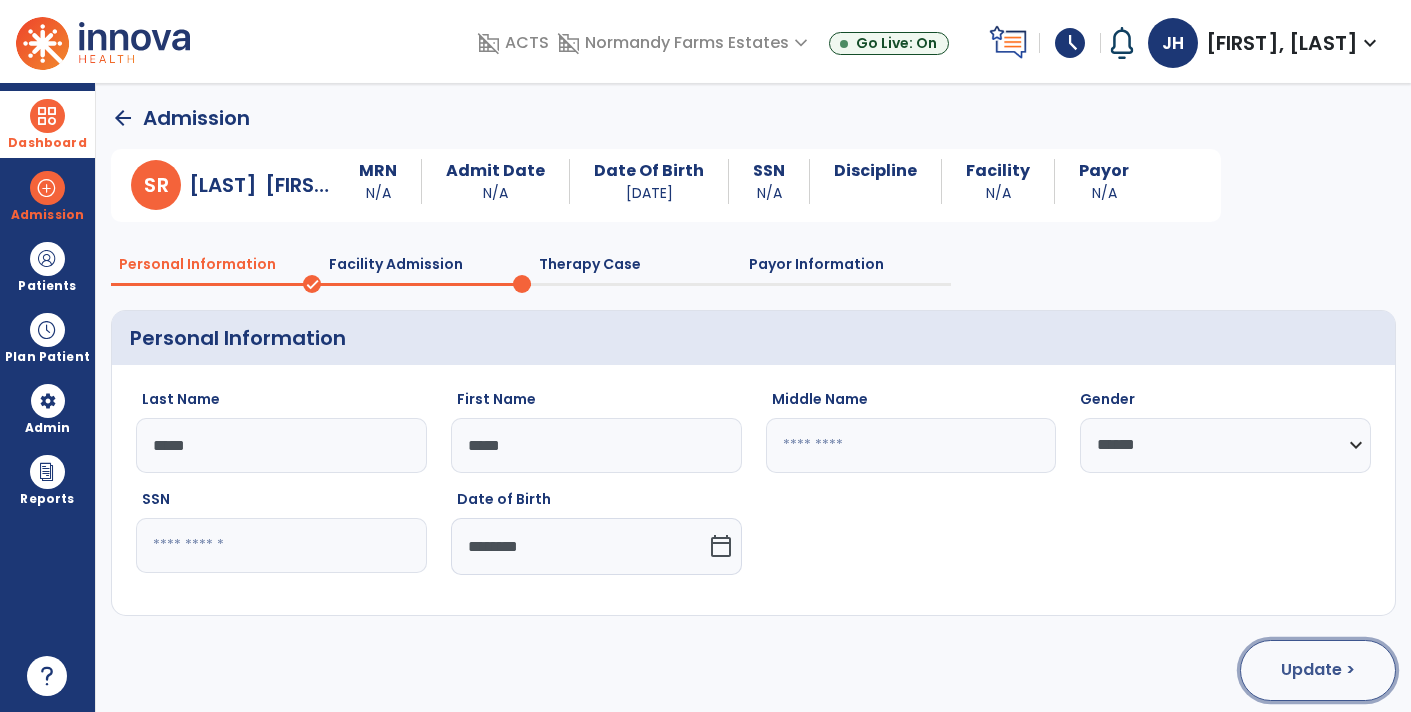 click on "Update >" 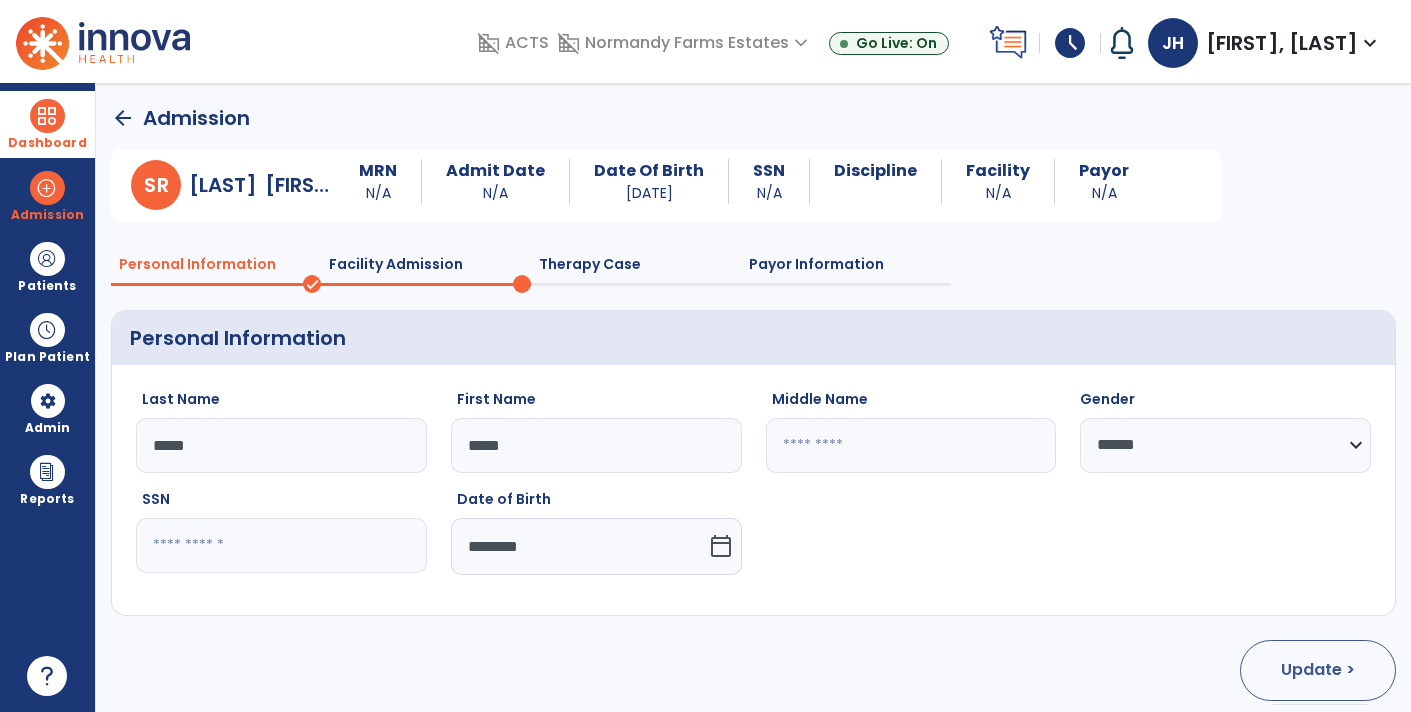 select on "**********" 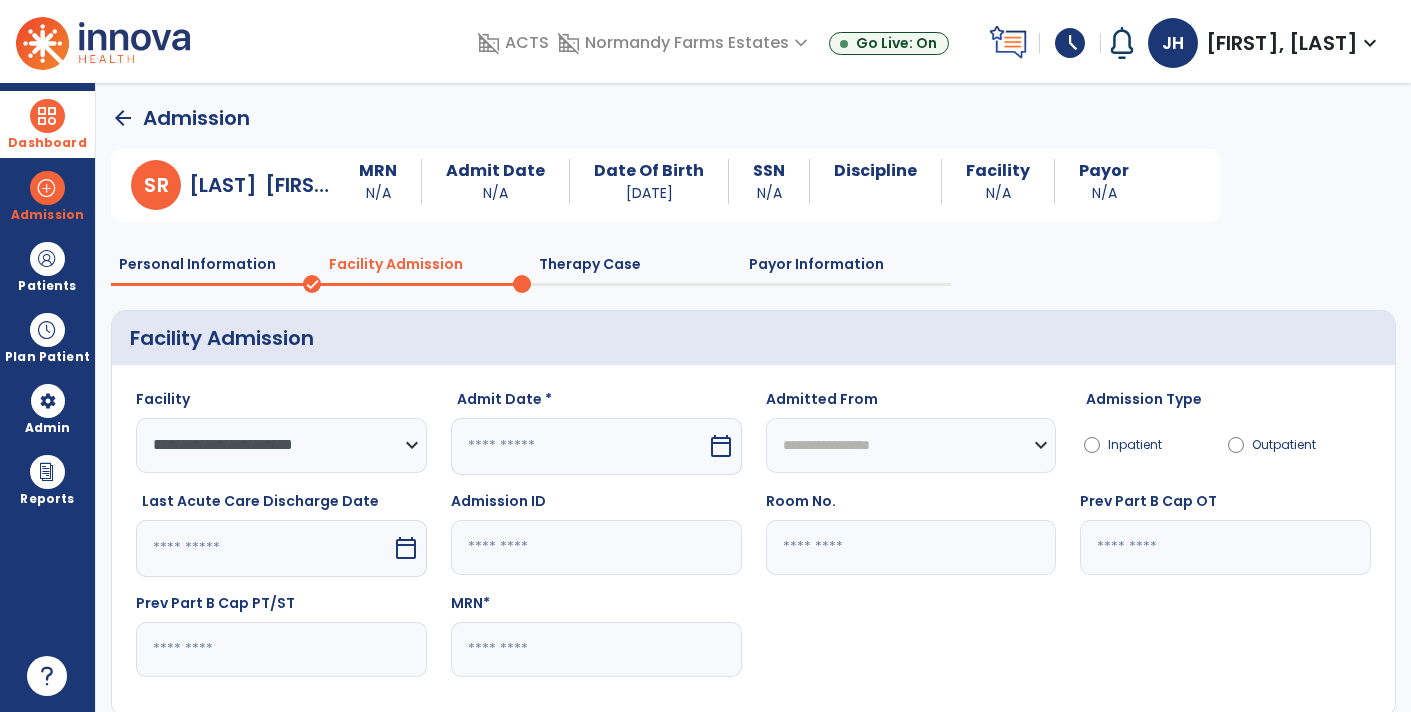 click on "calendar_today" at bounding box center [721, 446] 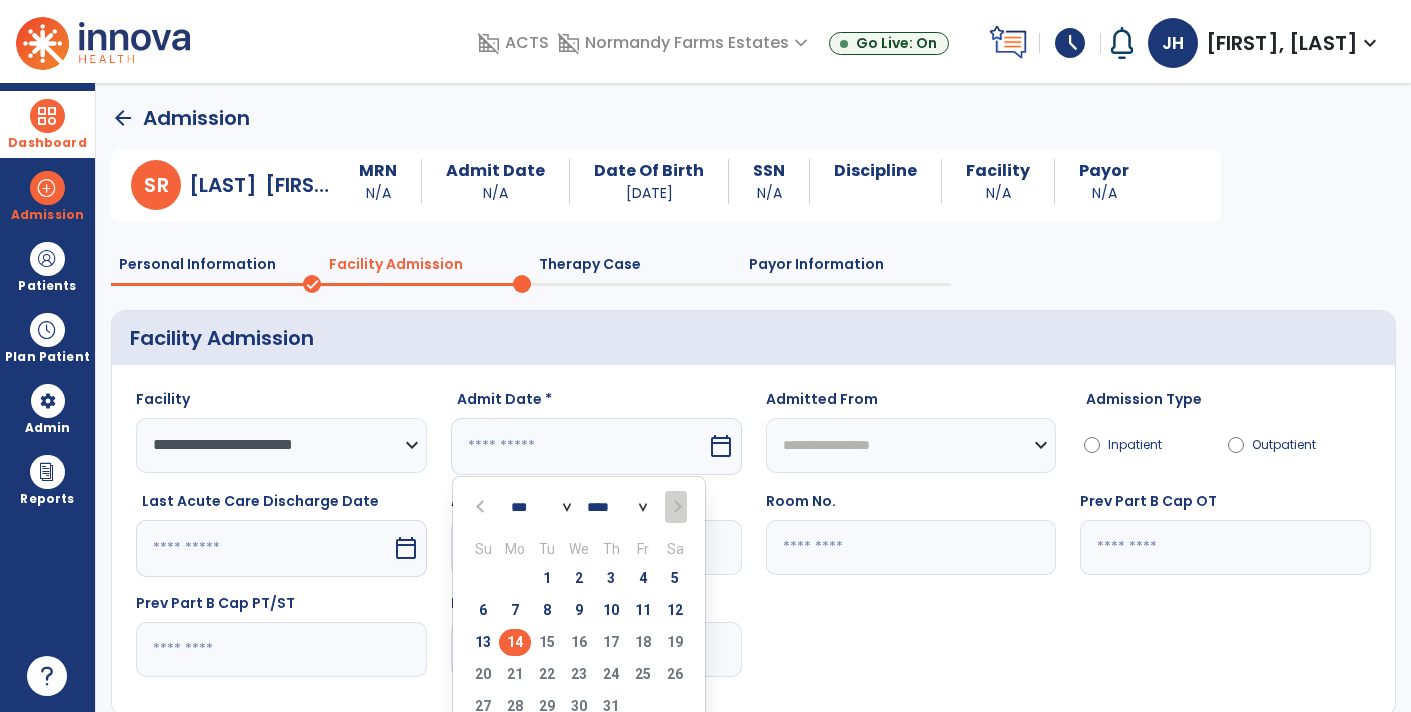 click on "14" at bounding box center (515, 642) 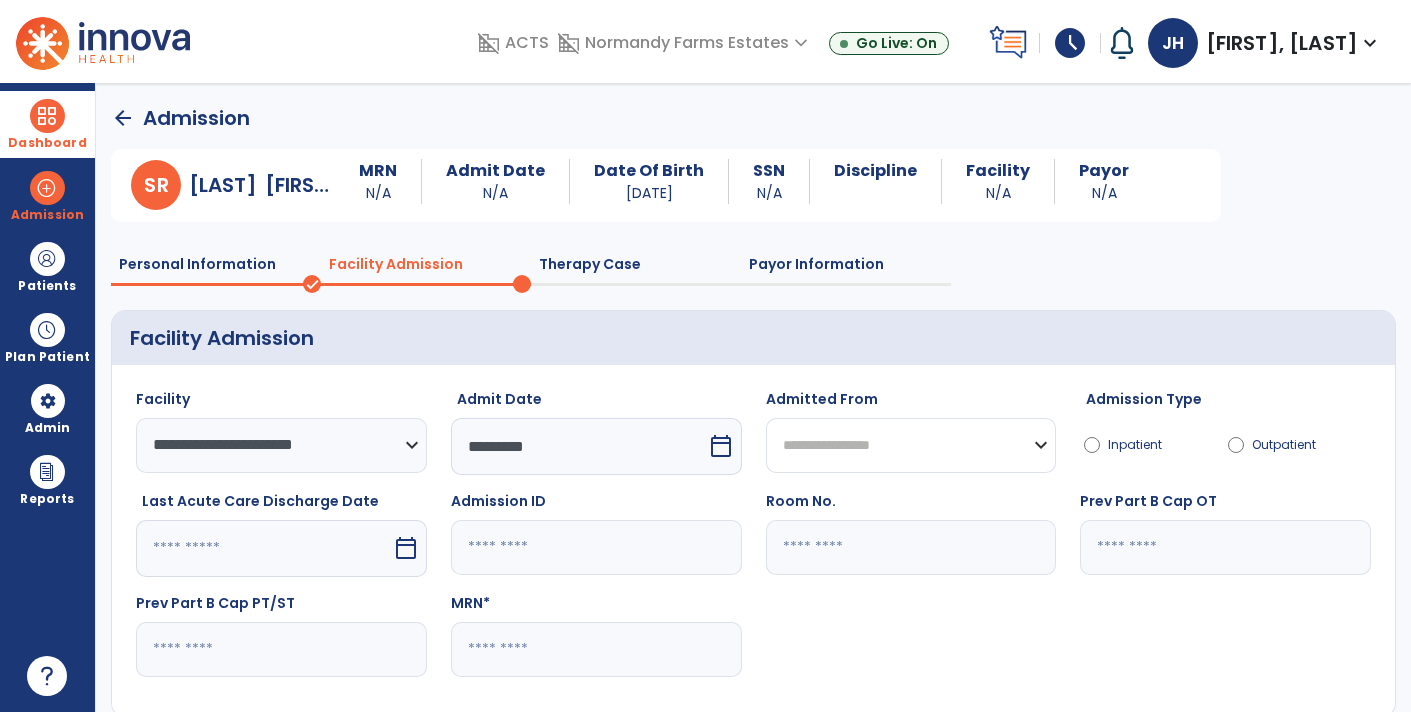 click on "**********" 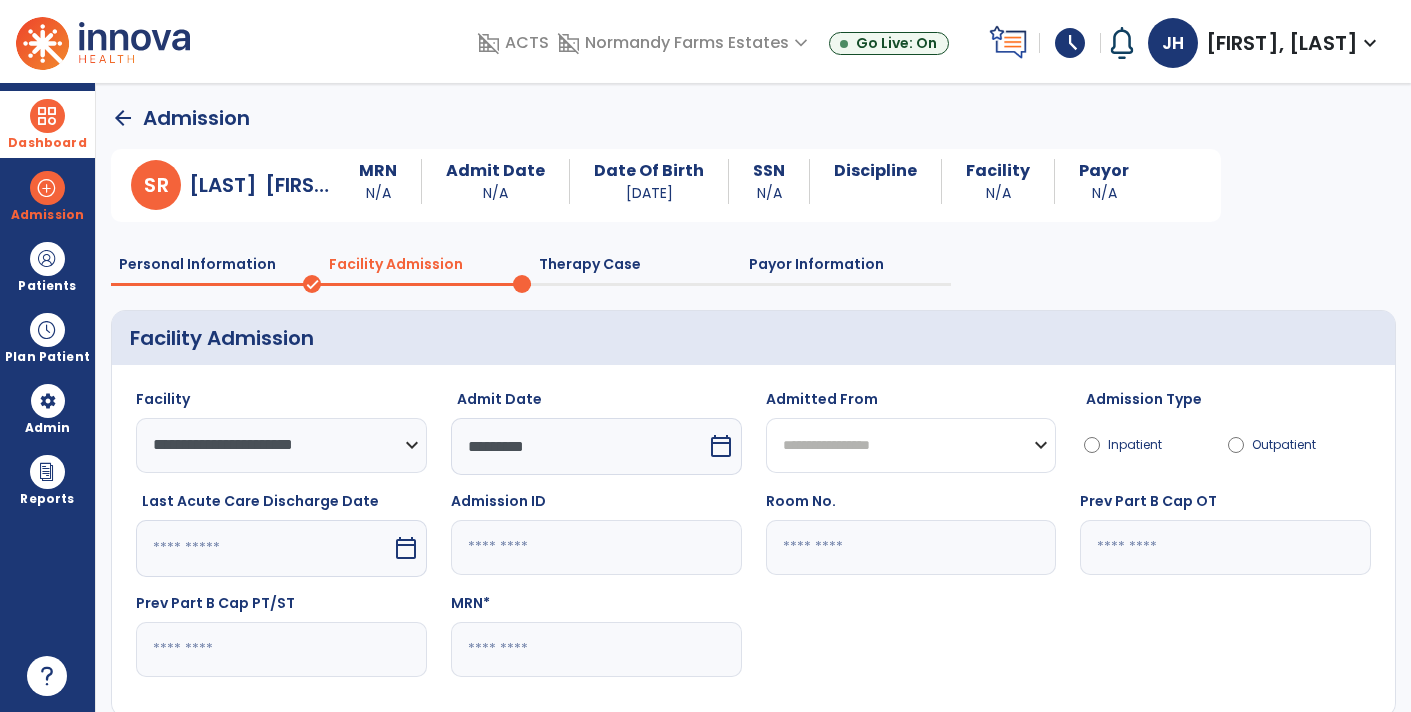 select on "***" 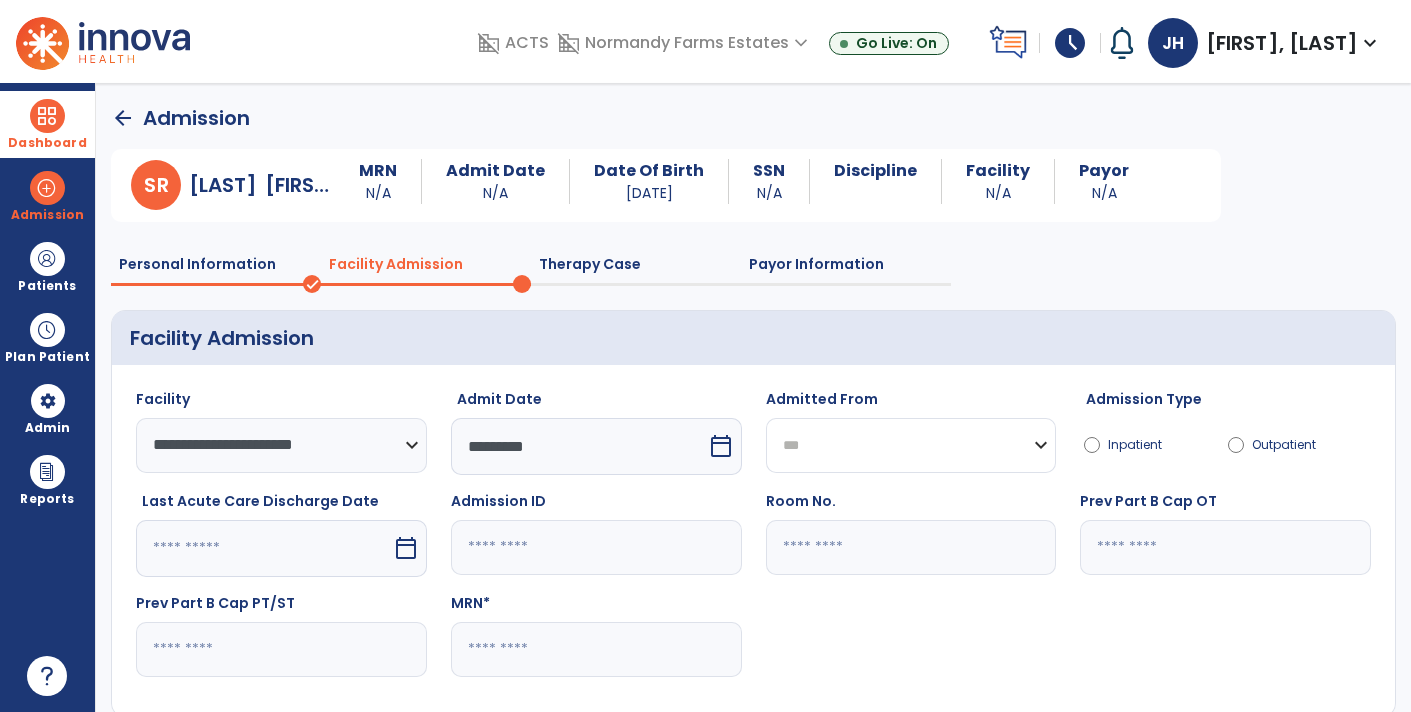 click on "**********" 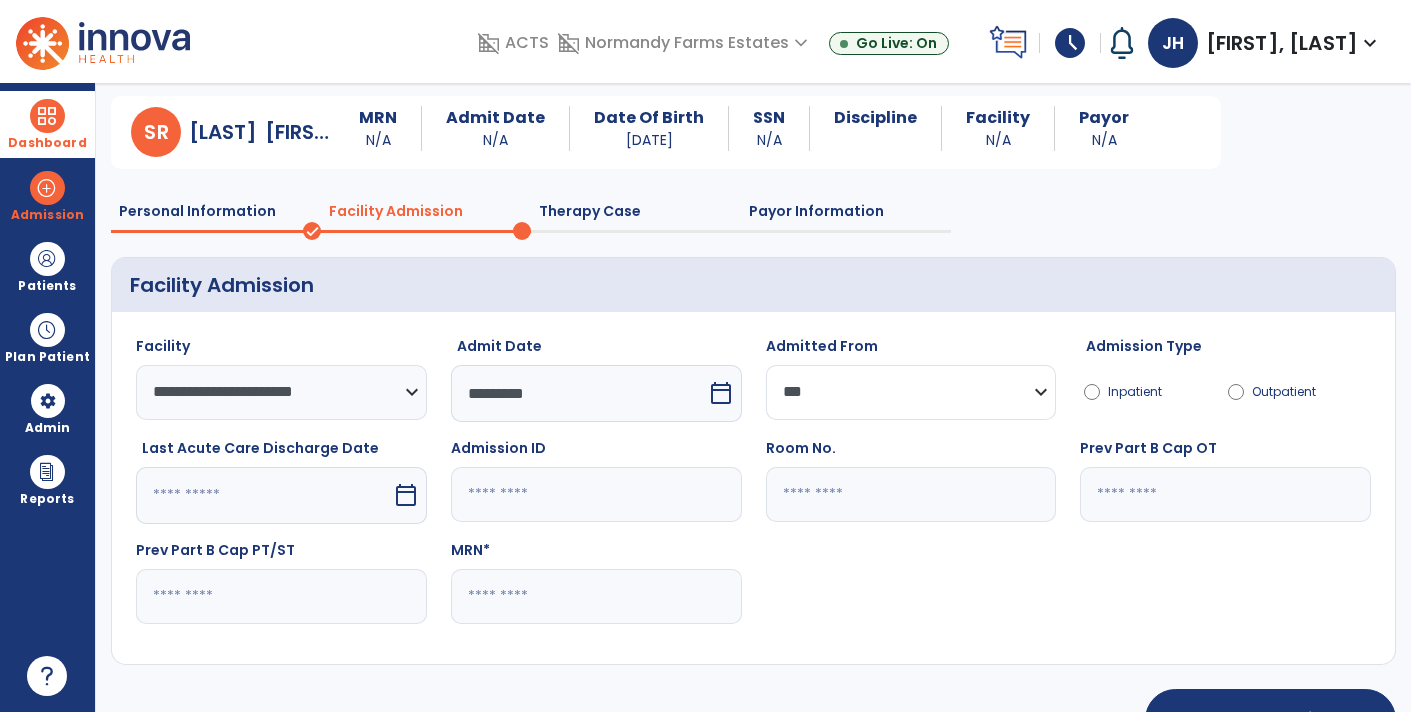 scroll, scrollTop: 113, scrollLeft: 0, axis: vertical 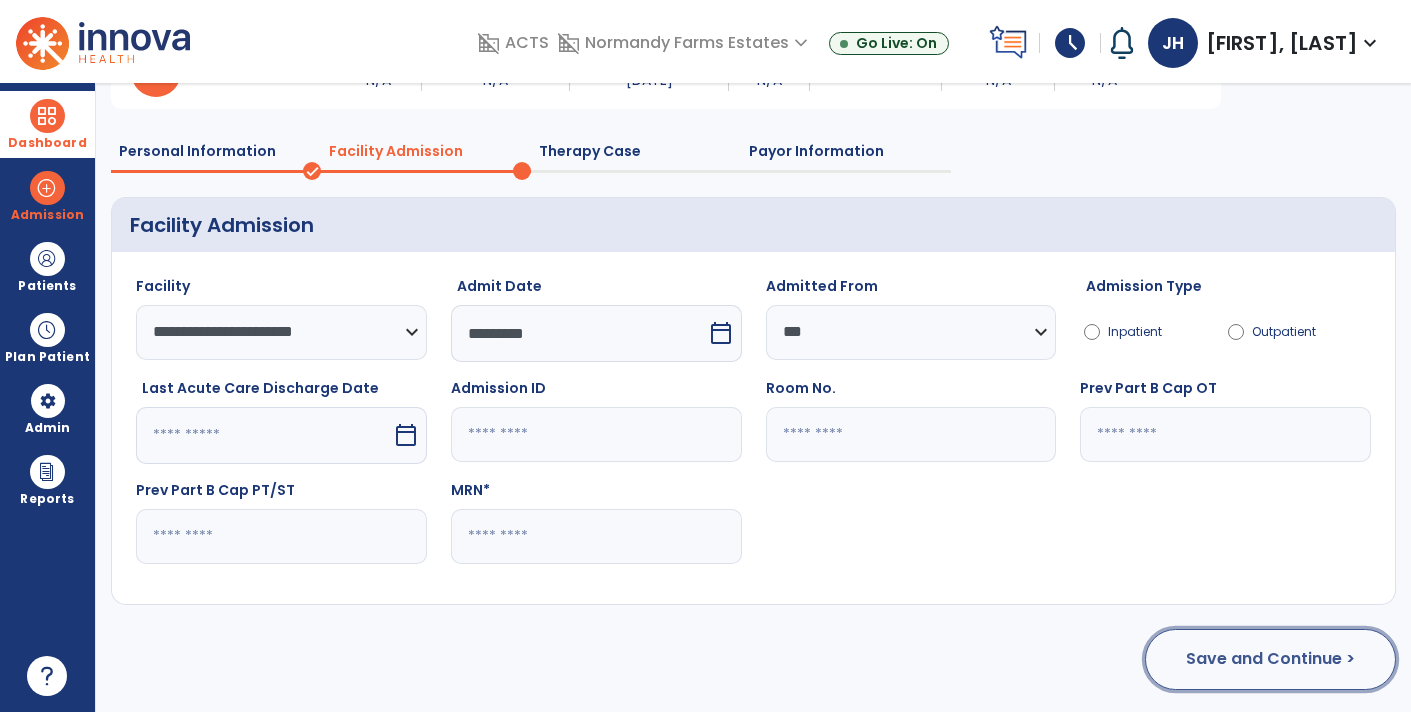 click on "Save and Continue >" 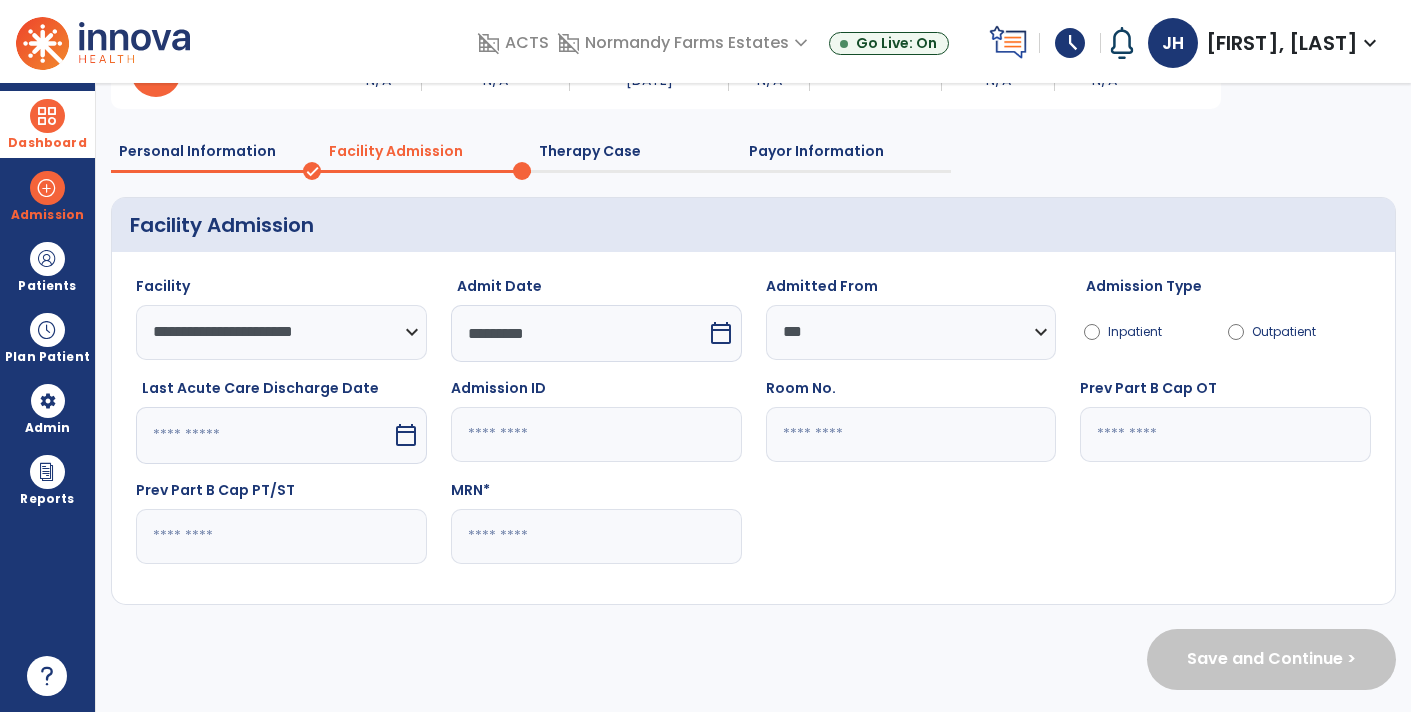 scroll, scrollTop: 0, scrollLeft: 0, axis: both 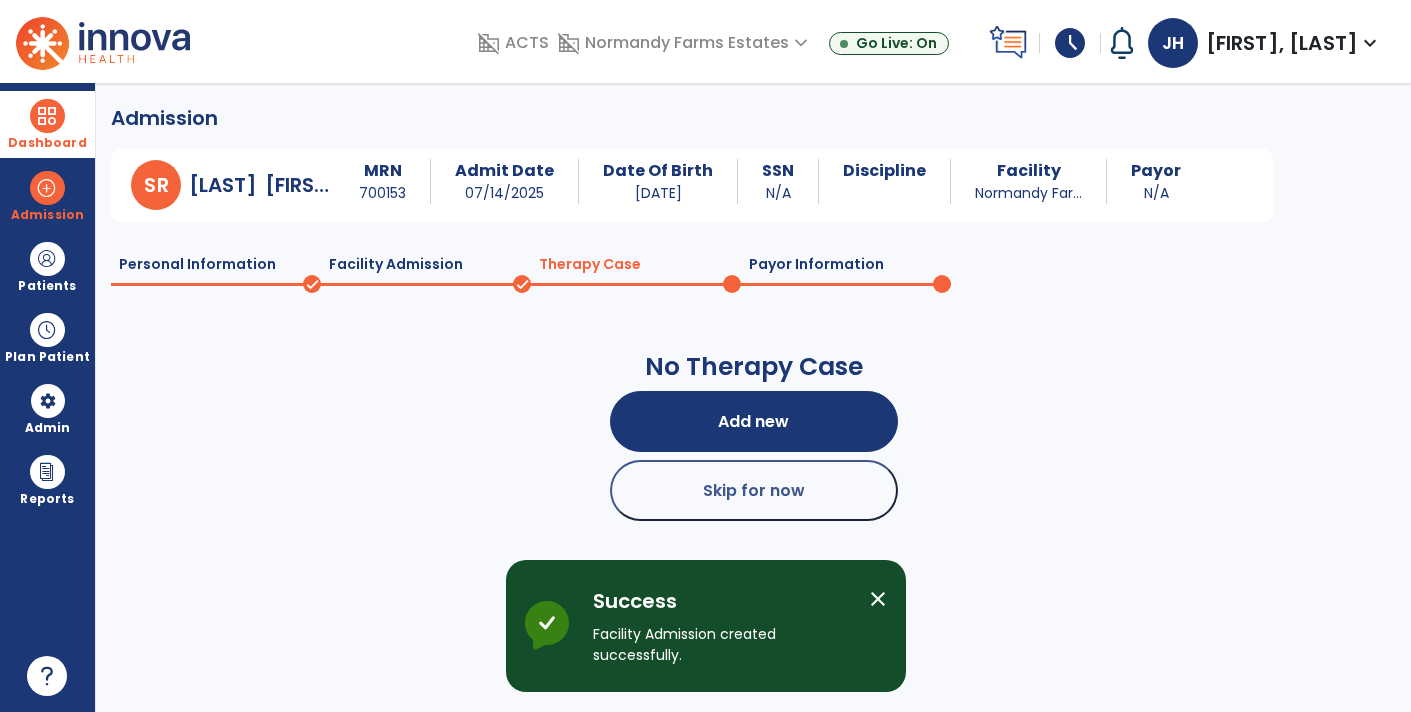 click on "Facility Admission   done" 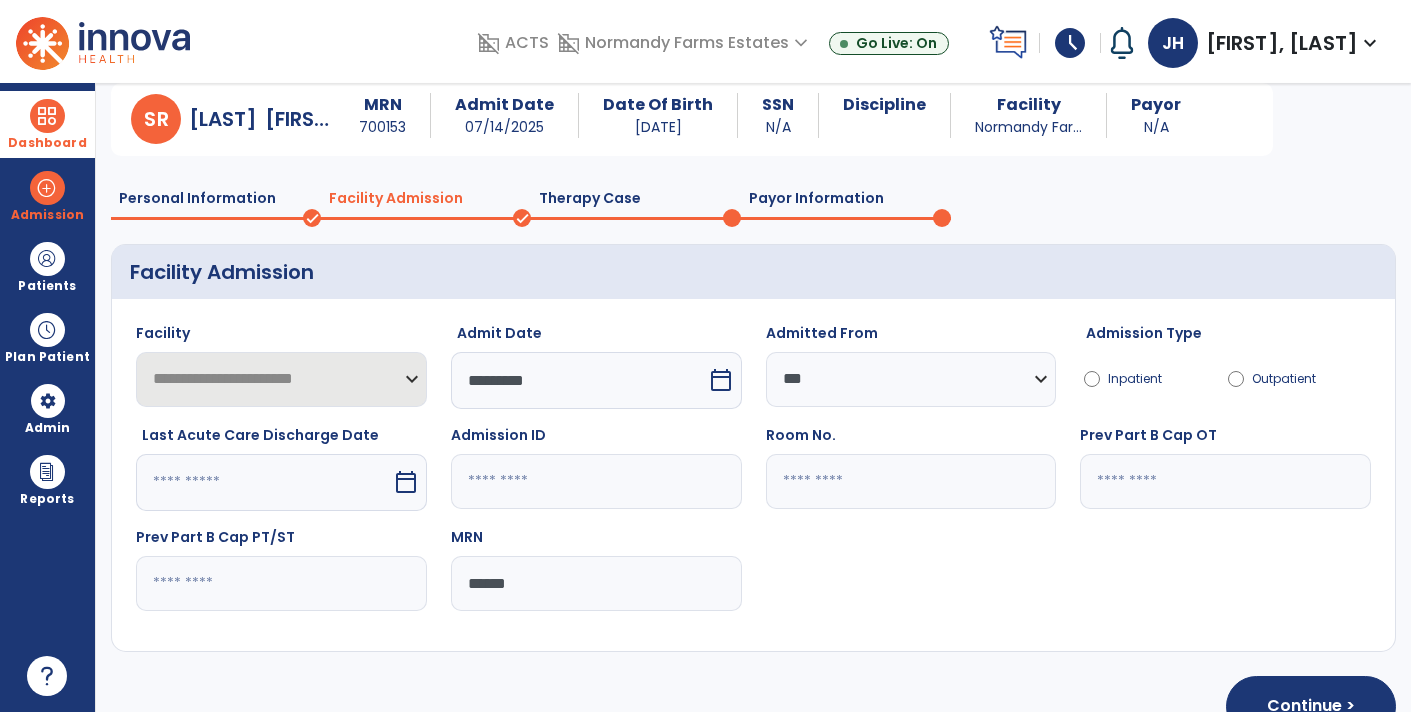 scroll, scrollTop: 113, scrollLeft: 0, axis: vertical 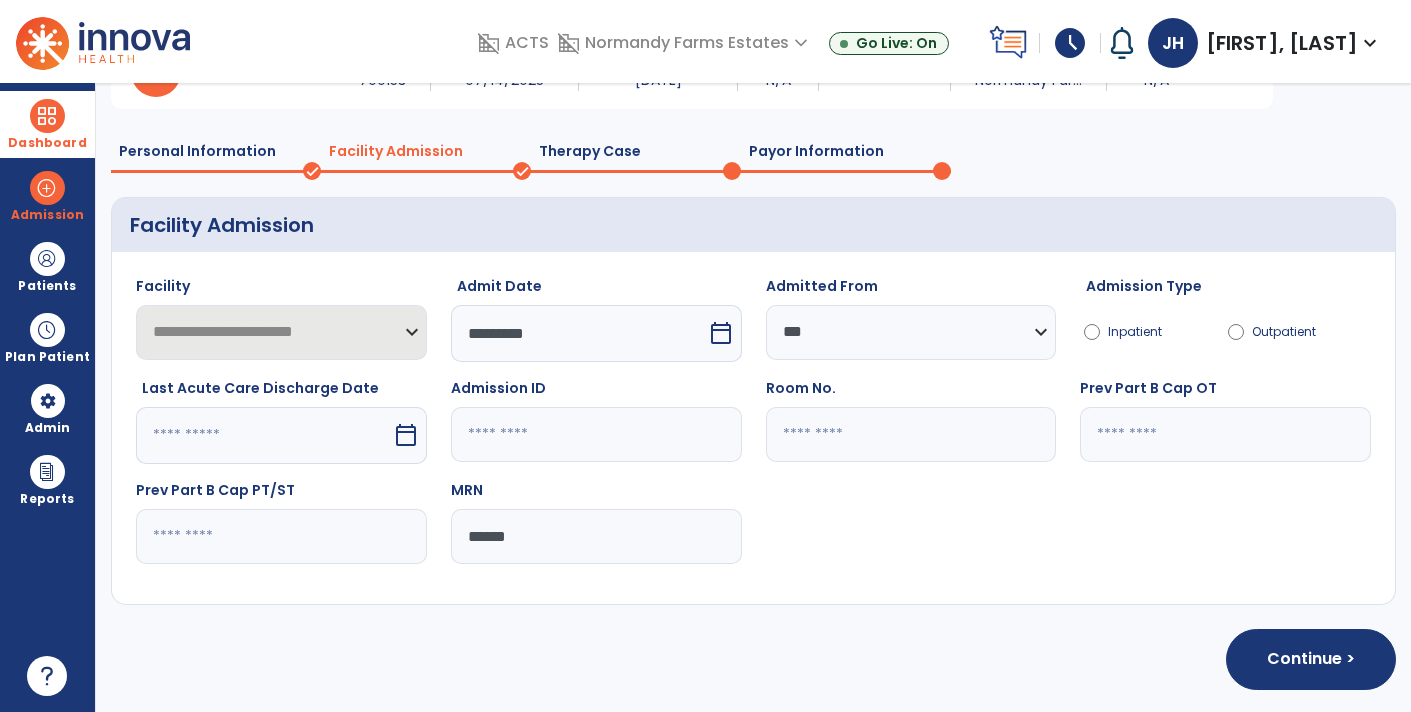 click on "Payor Information" 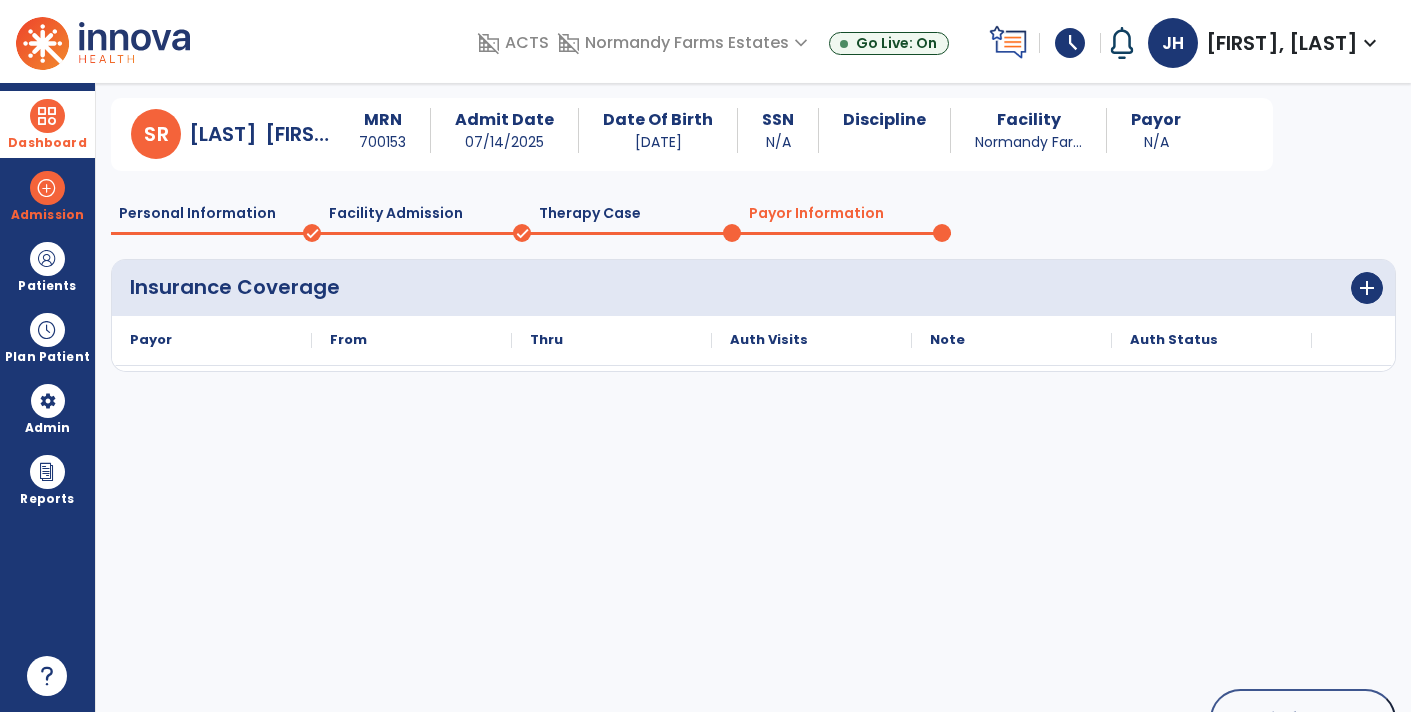 scroll, scrollTop: 112, scrollLeft: 0, axis: vertical 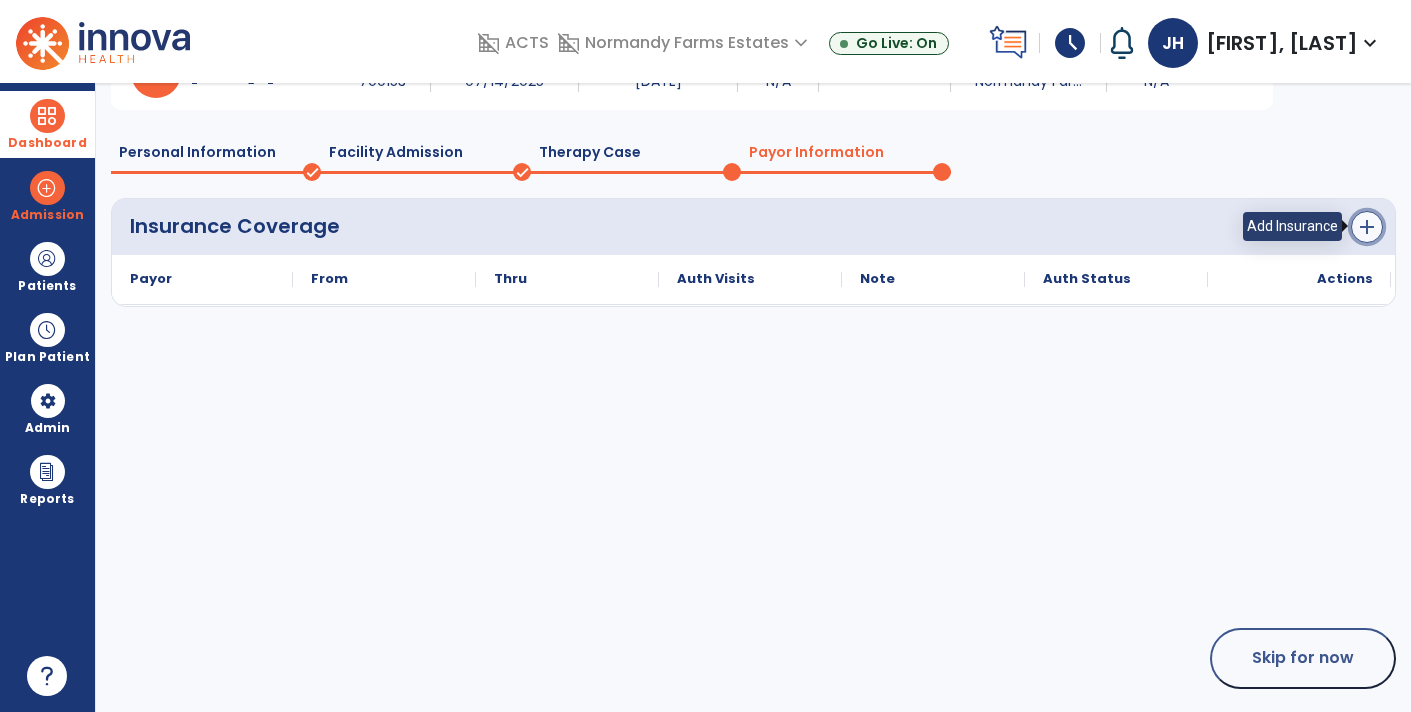 click on "add" 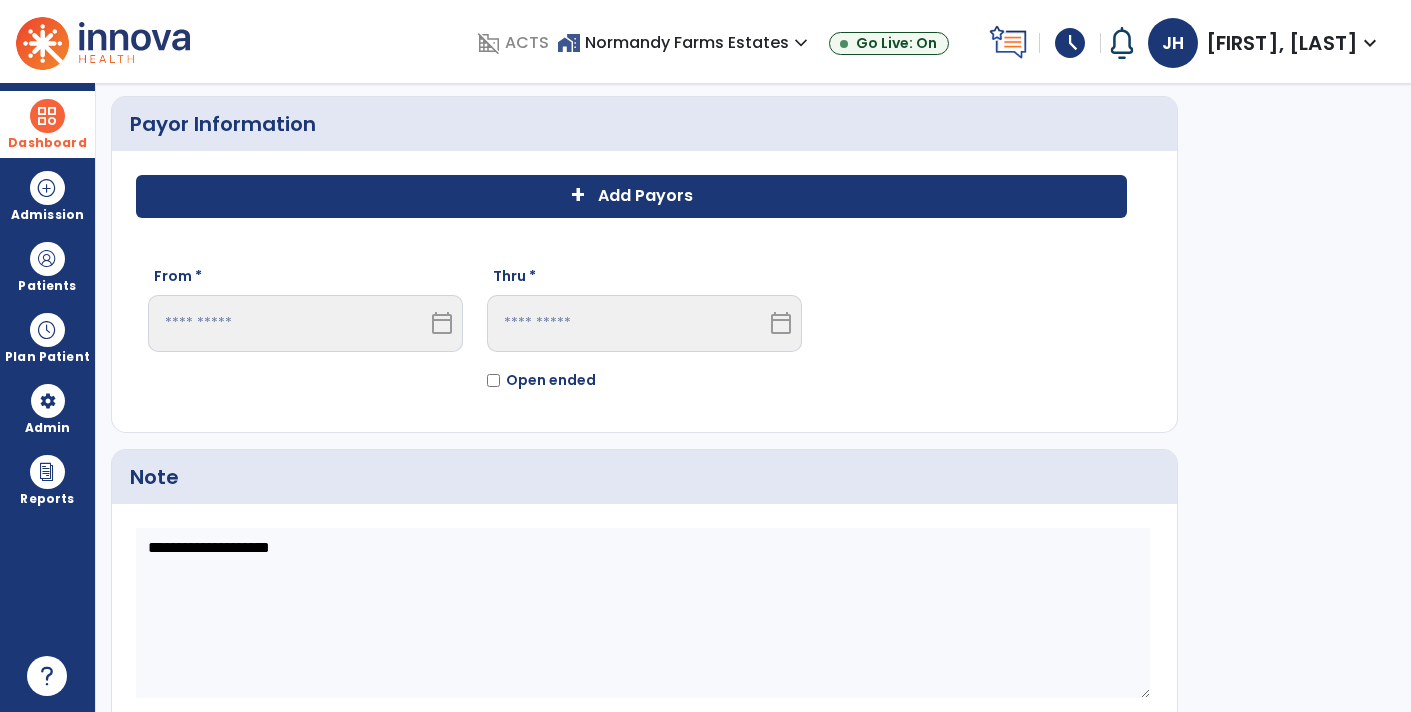 scroll, scrollTop: 0, scrollLeft: 0, axis: both 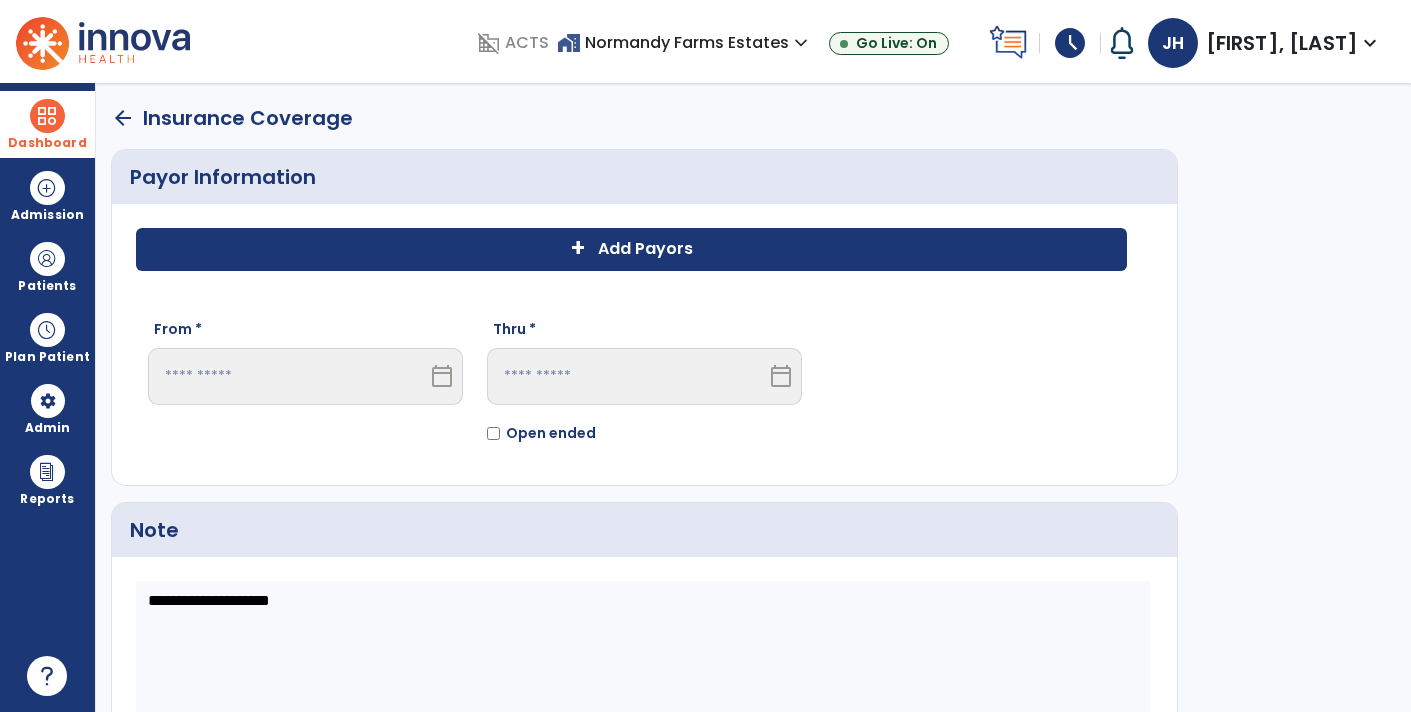 click on "+" 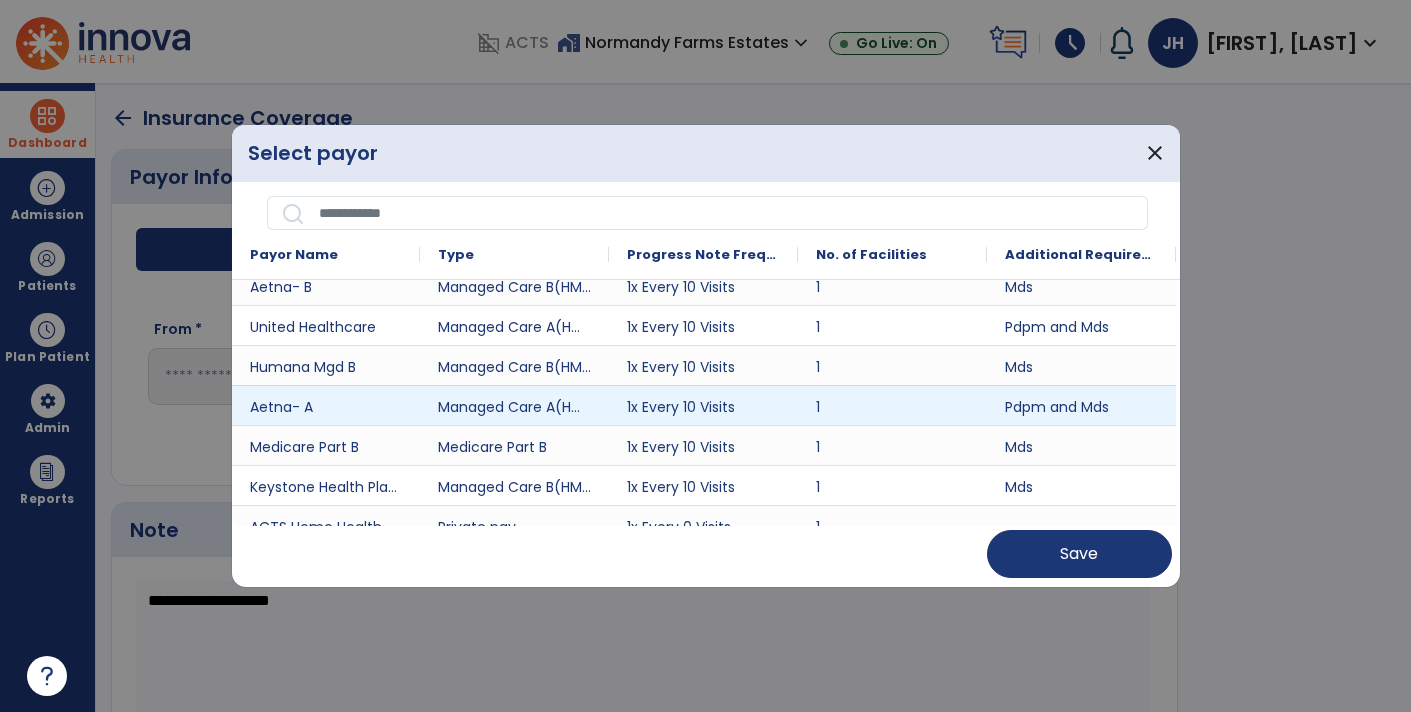 scroll, scrollTop: 57, scrollLeft: 0, axis: vertical 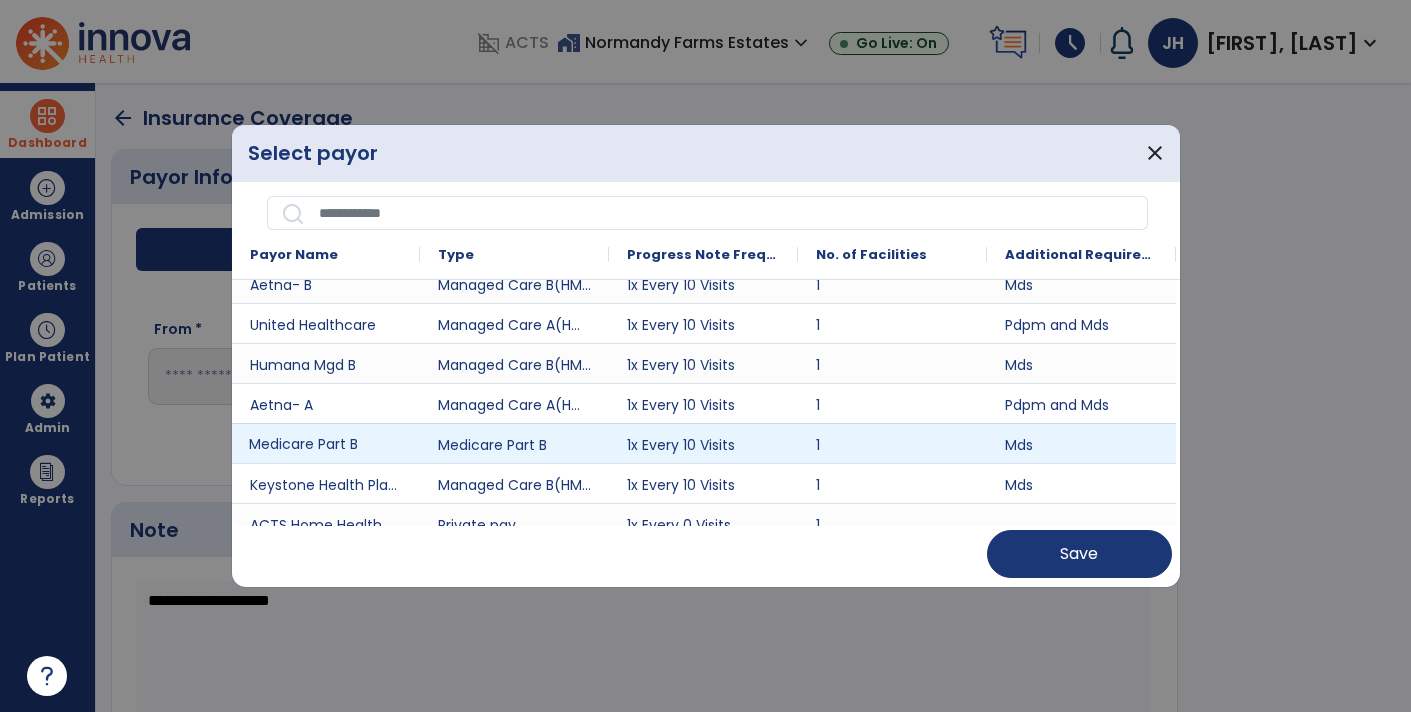 click on "Medicare Part B" at bounding box center [326, 443] 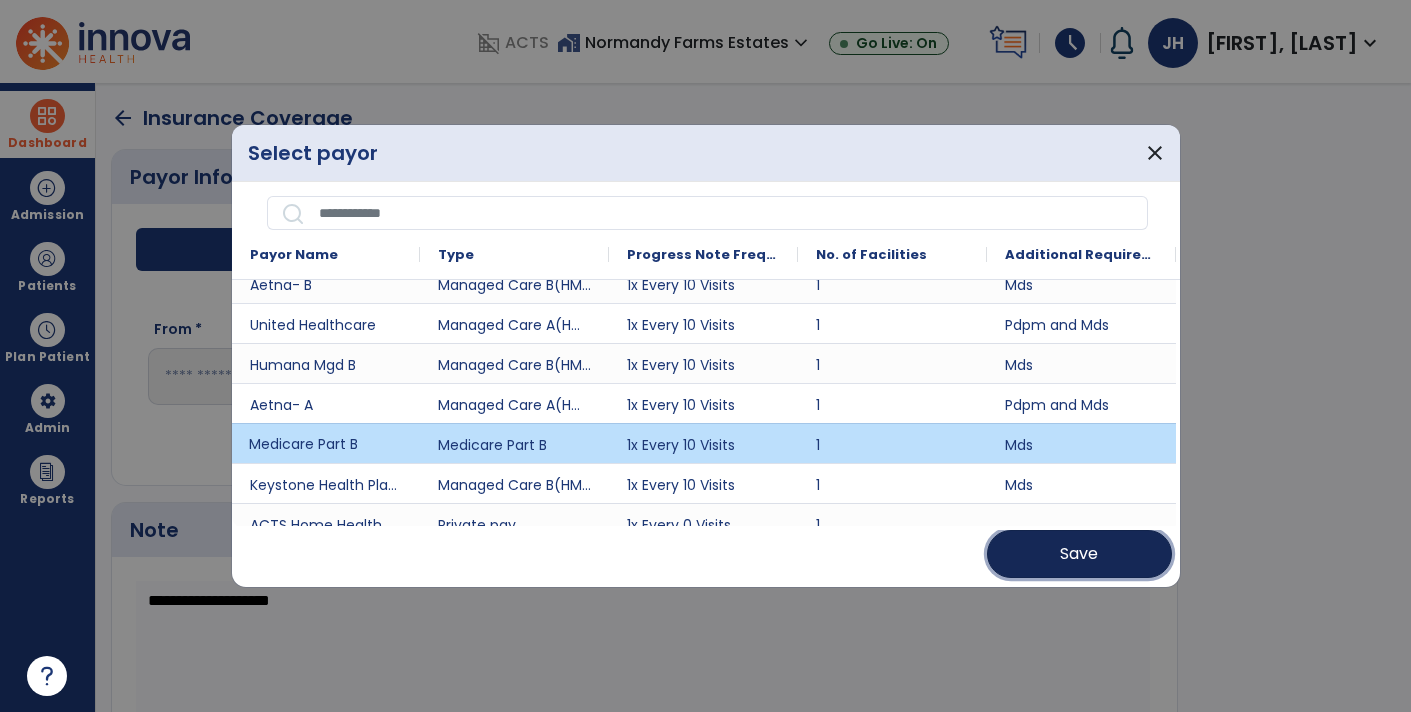 click on "Save" at bounding box center [1079, 554] 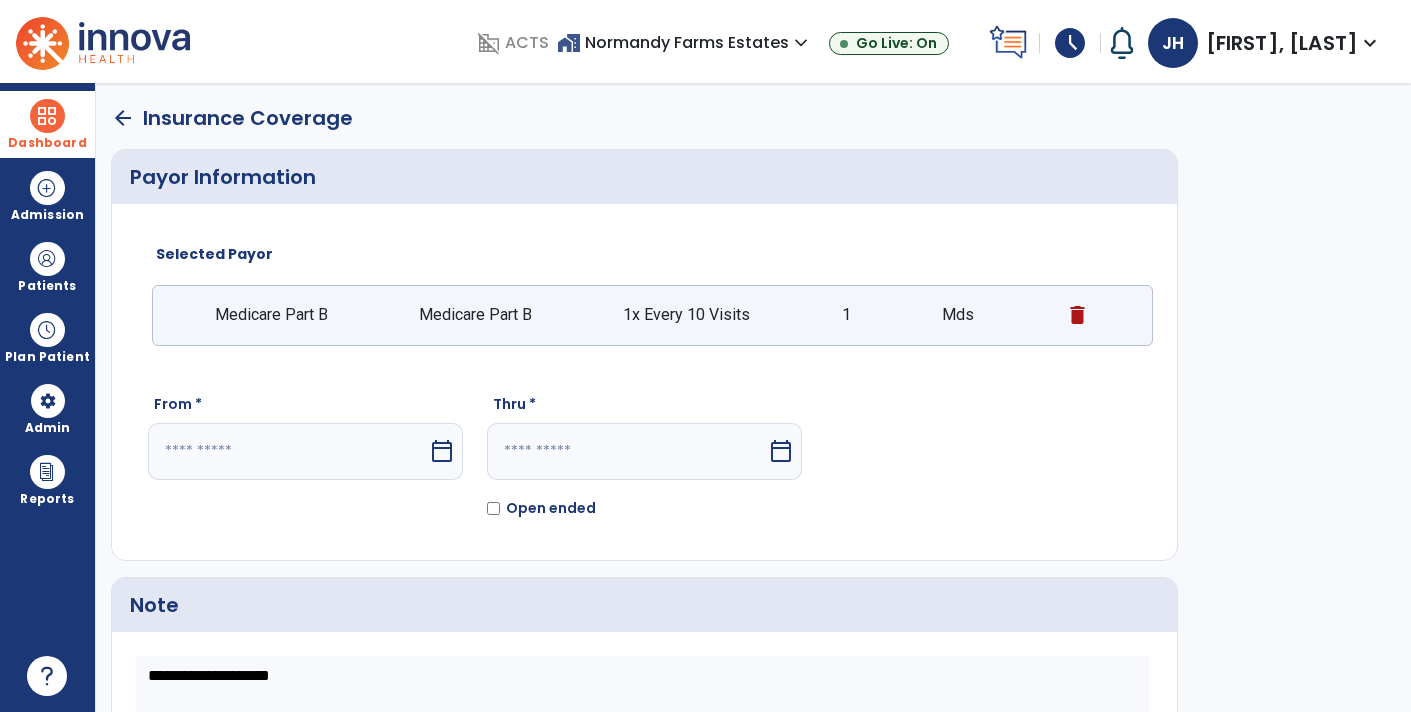 click on "calendar_today" at bounding box center [444, 451] 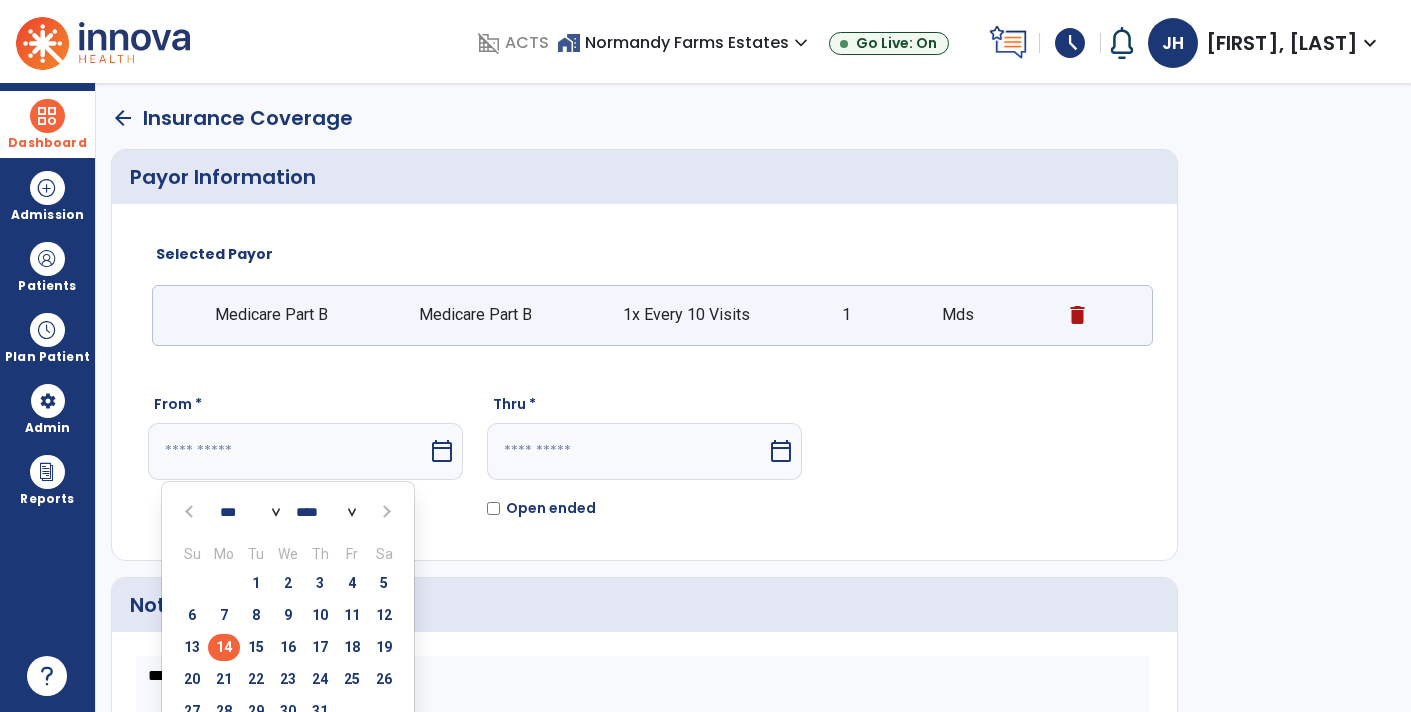 click on "14" at bounding box center (224, 647) 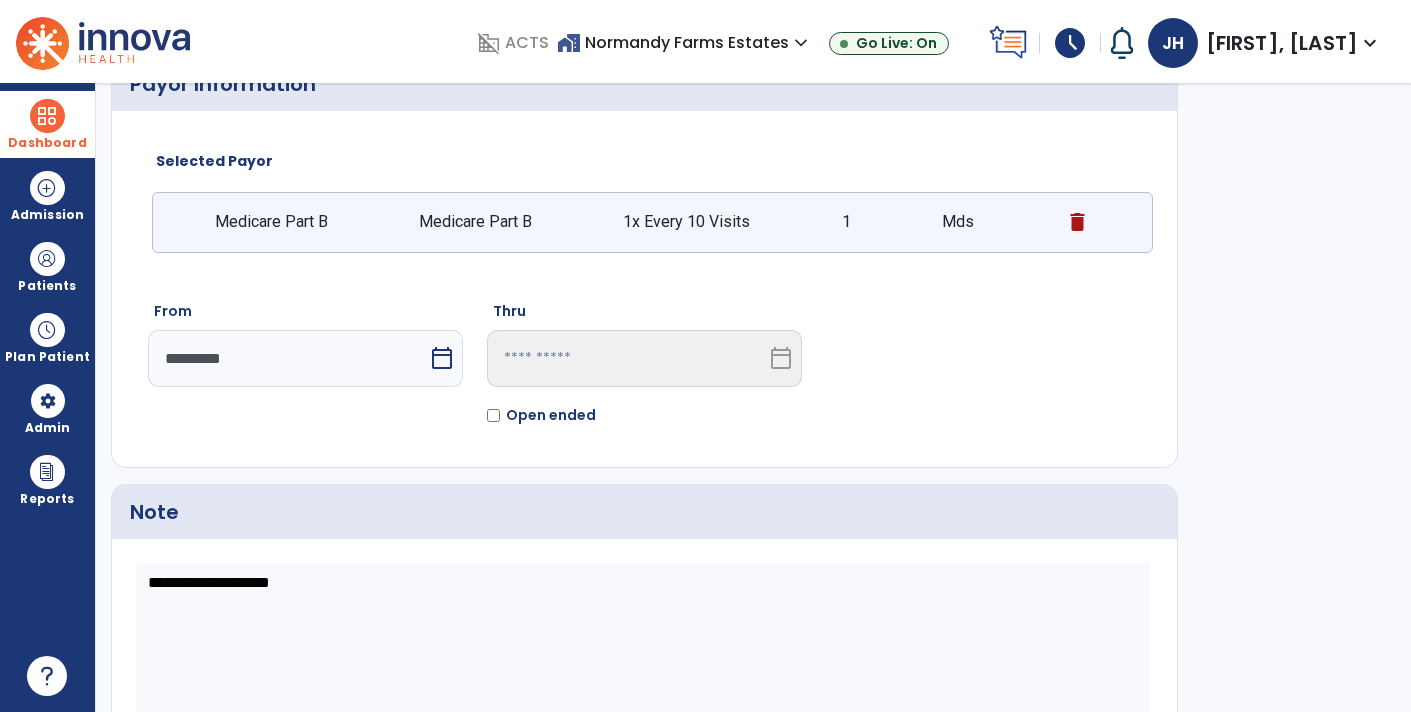 scroll, scrollTop: 196, scrollLeft: 0, axis: vertical 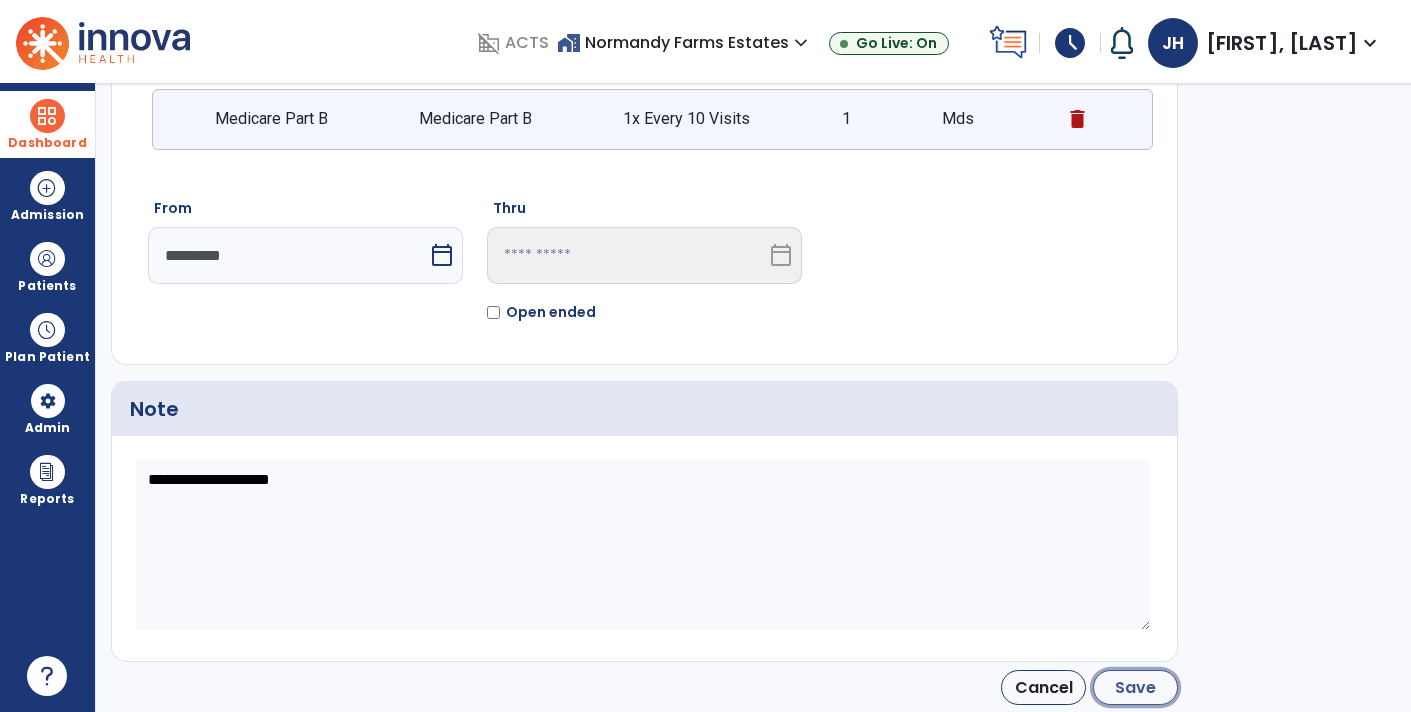 click on "Save" 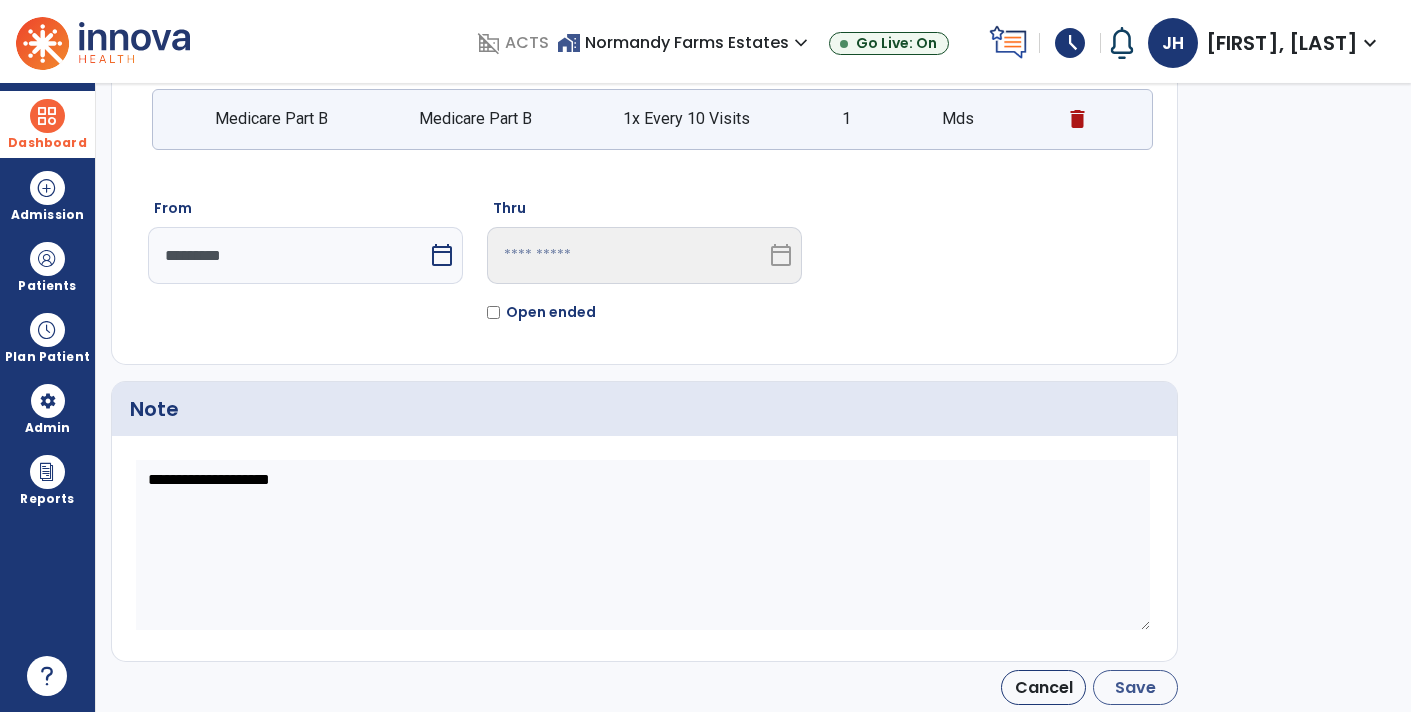 type on "*********" 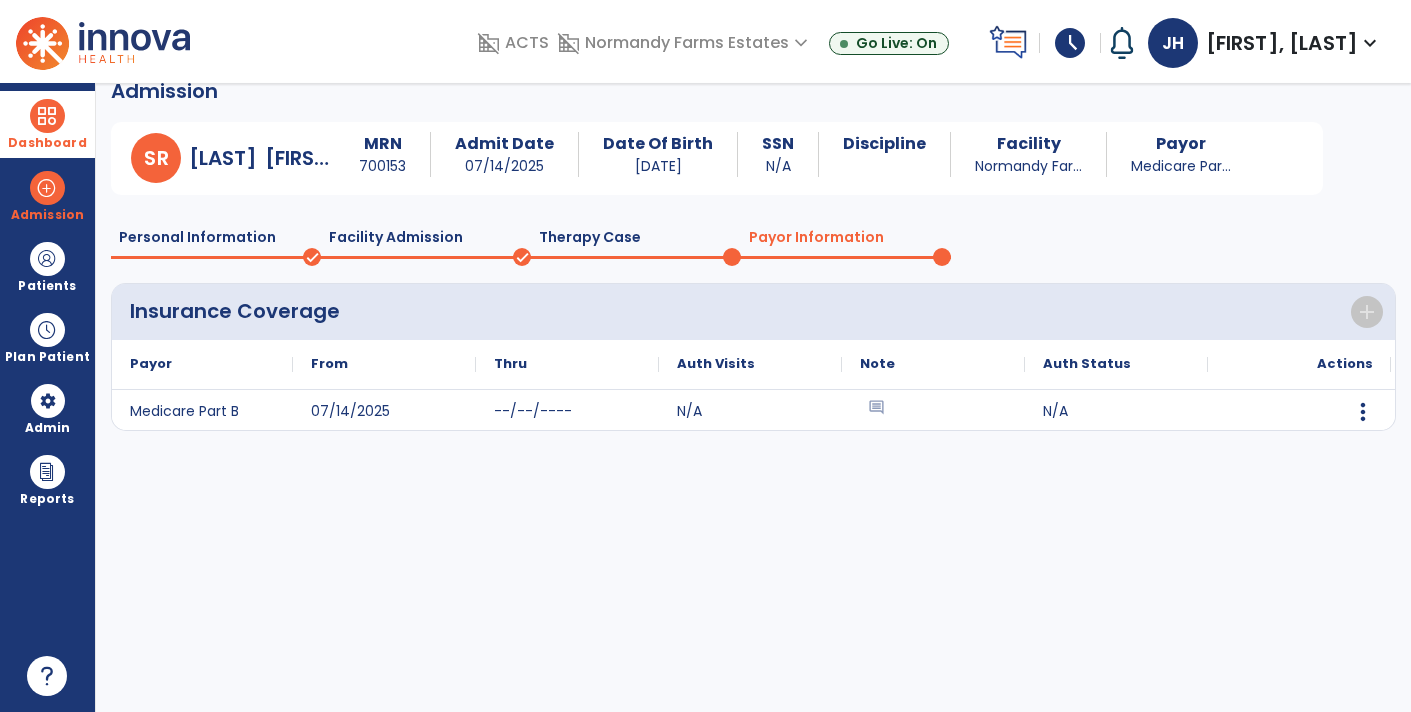scroll, scrollTop: 0, scrollLeft: 0, axis: both 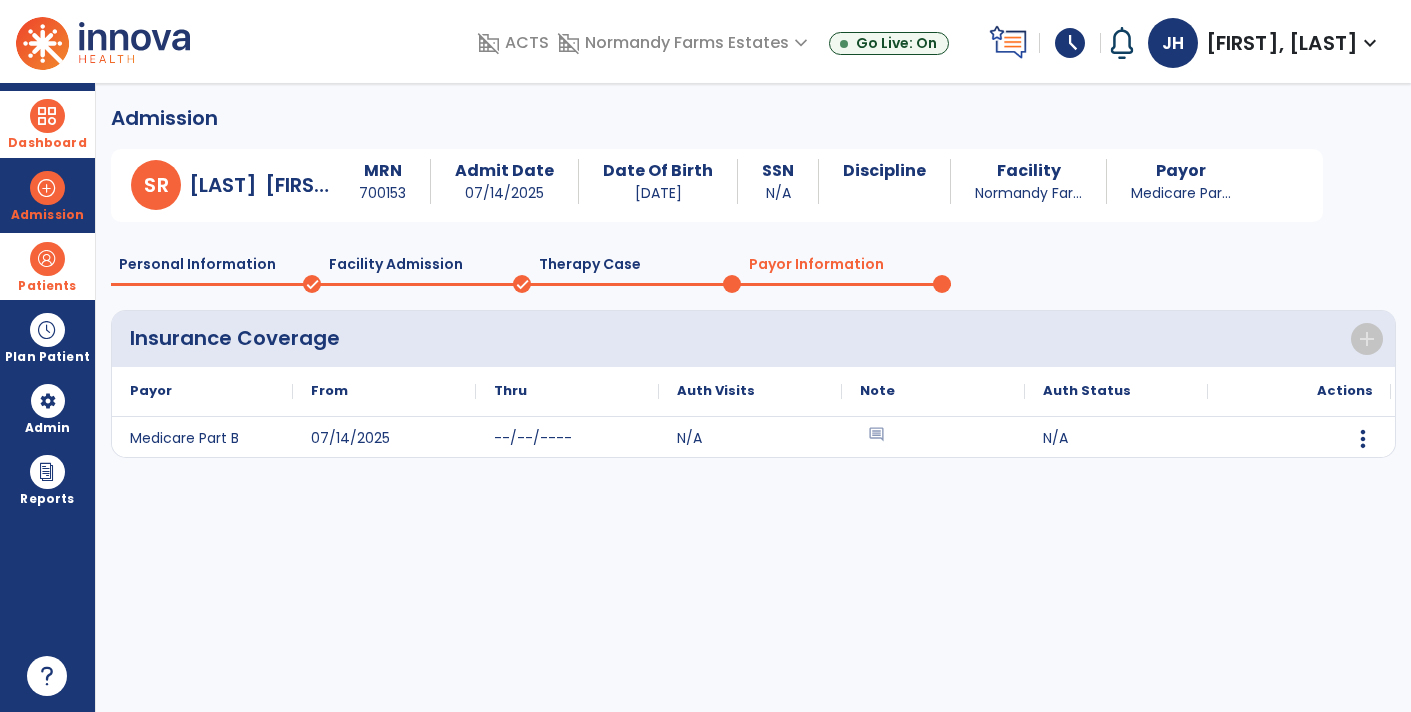 click at bounding box center (47, 259) 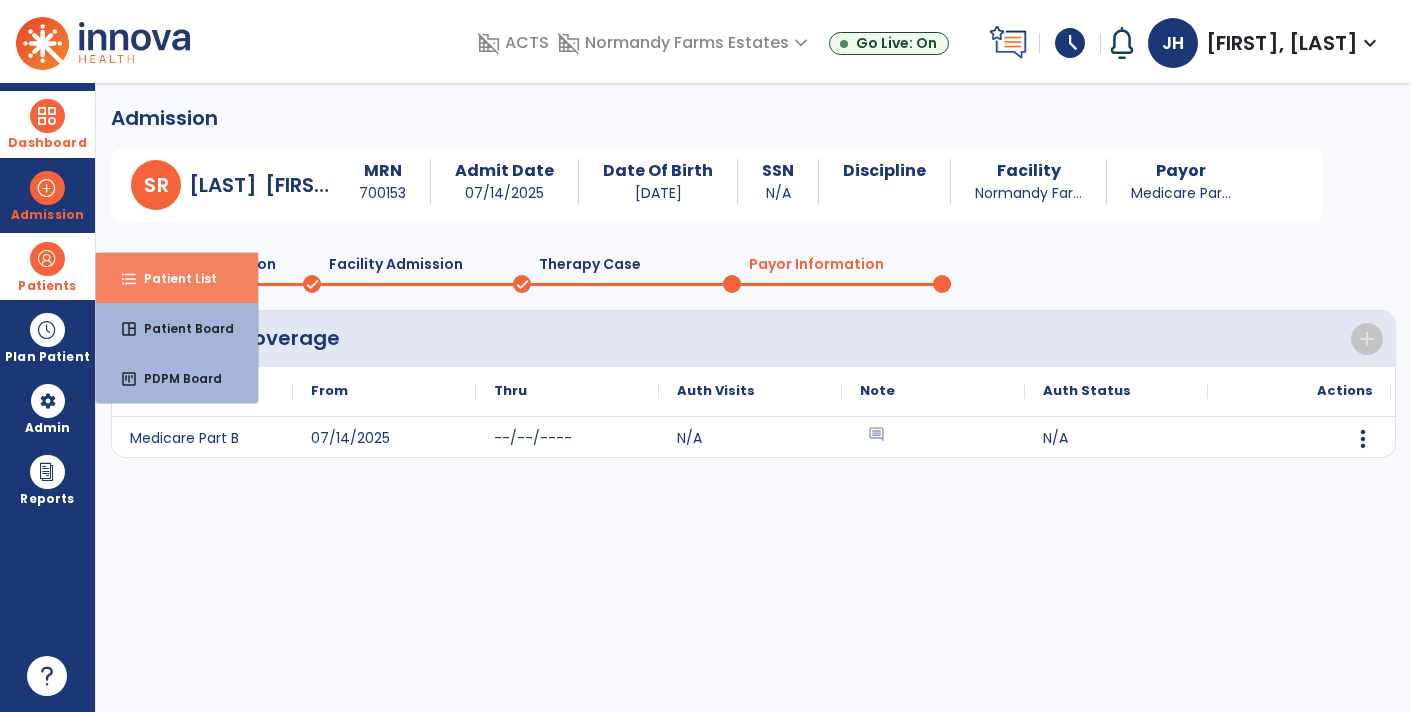 click on "Patient List" at bounding box center [172, 278] 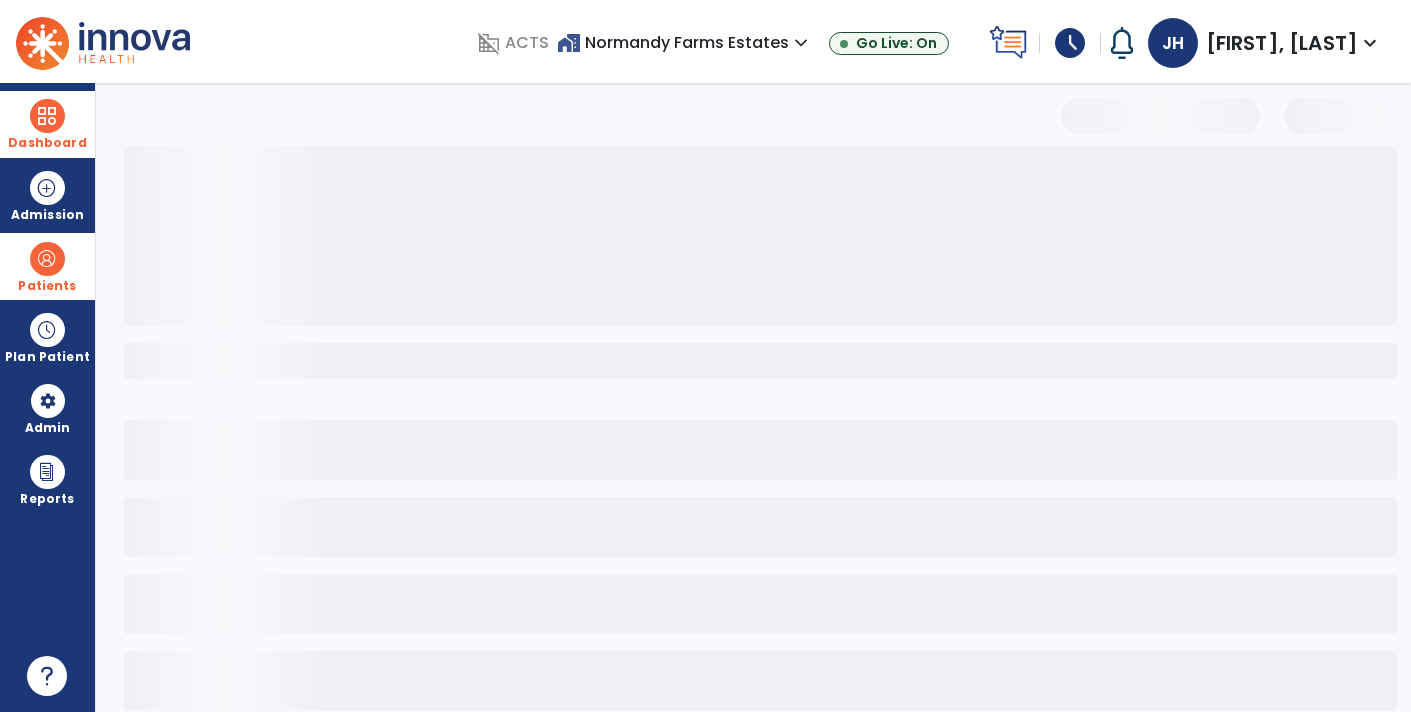 select on "***" 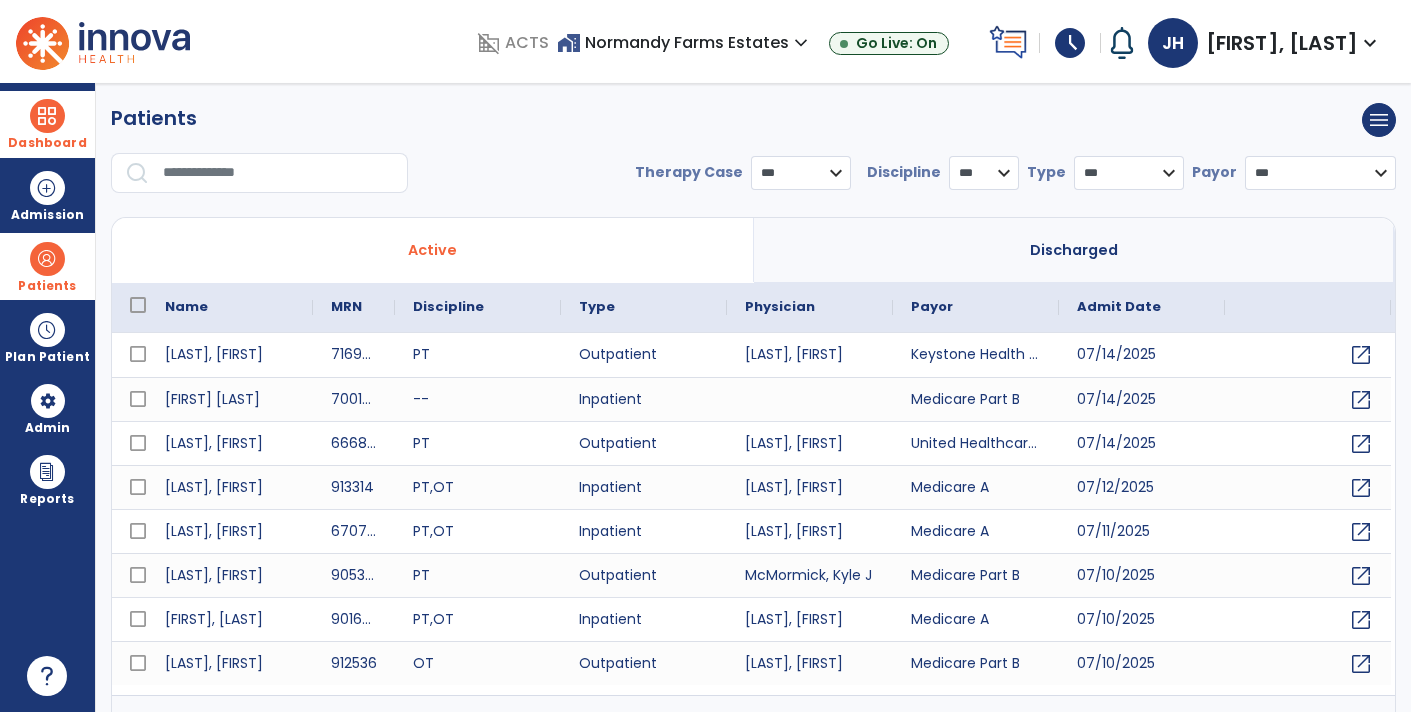 click at bounding box center (278, 173) 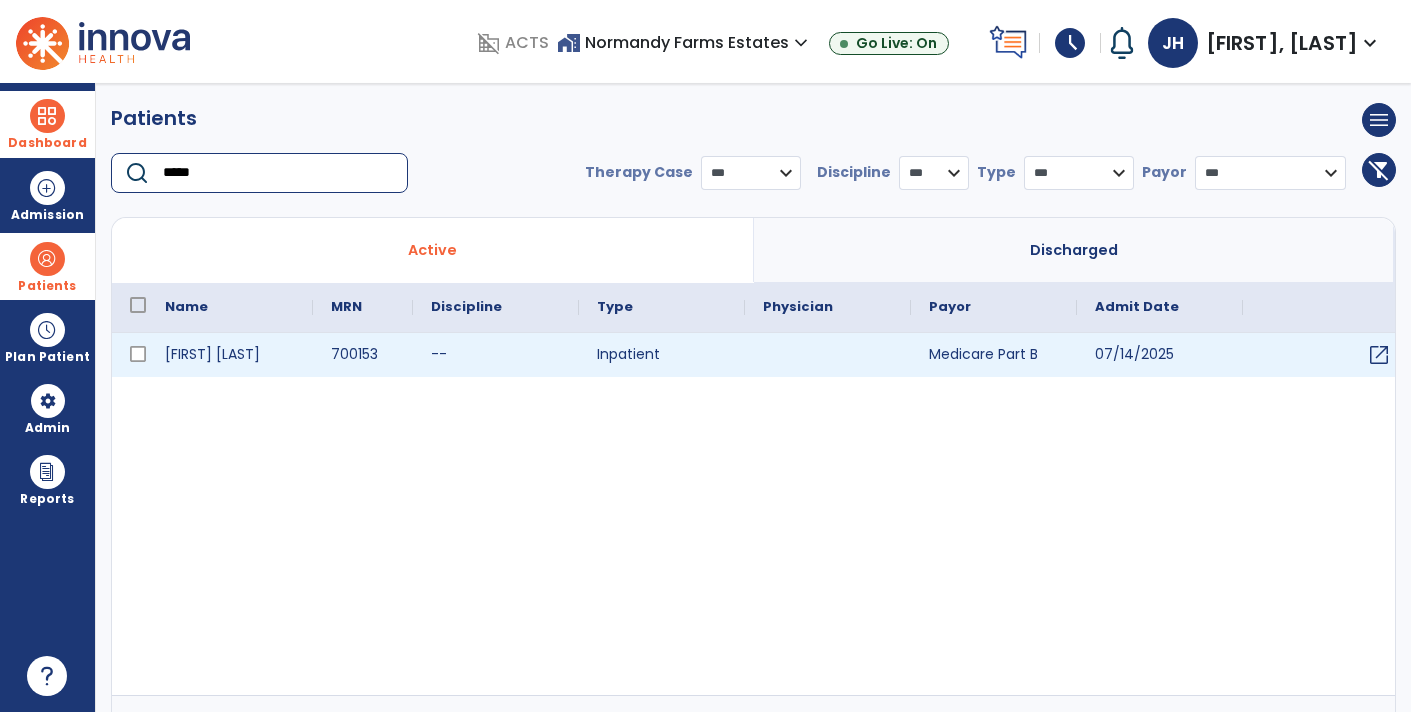 type on "*****" 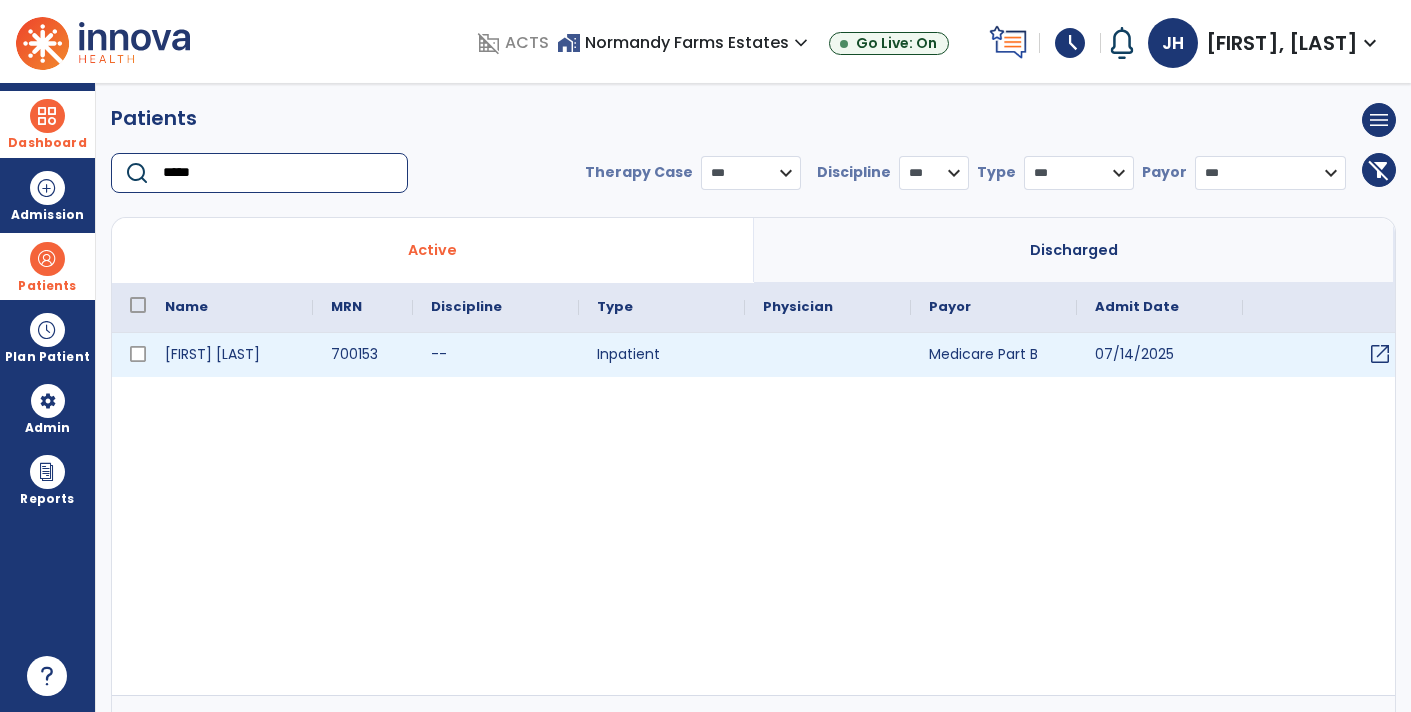 click on "open_in_new" at bounding box center [1380, 354] 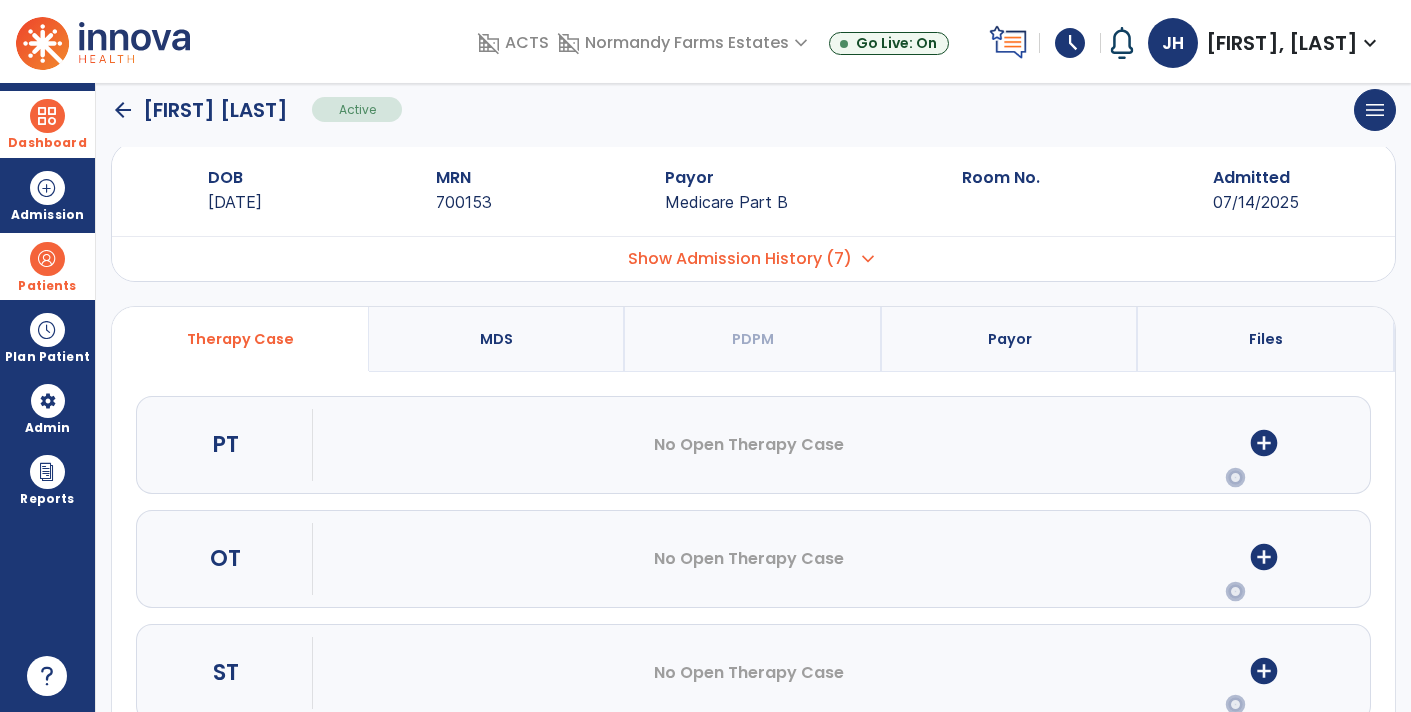 scroll, scrollTop: 89, scrollLeft: 0, axis: vertical 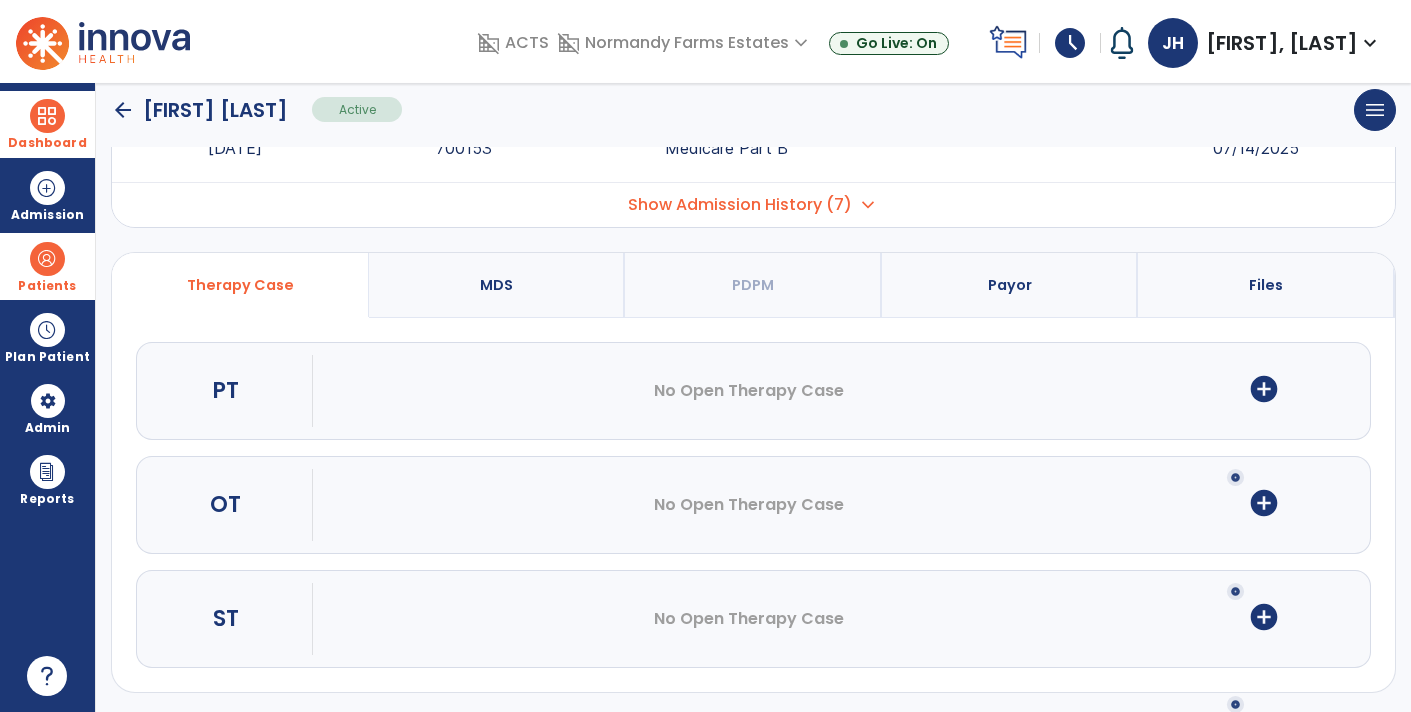 click on "add_circle" at bounding box center (1264, 617) 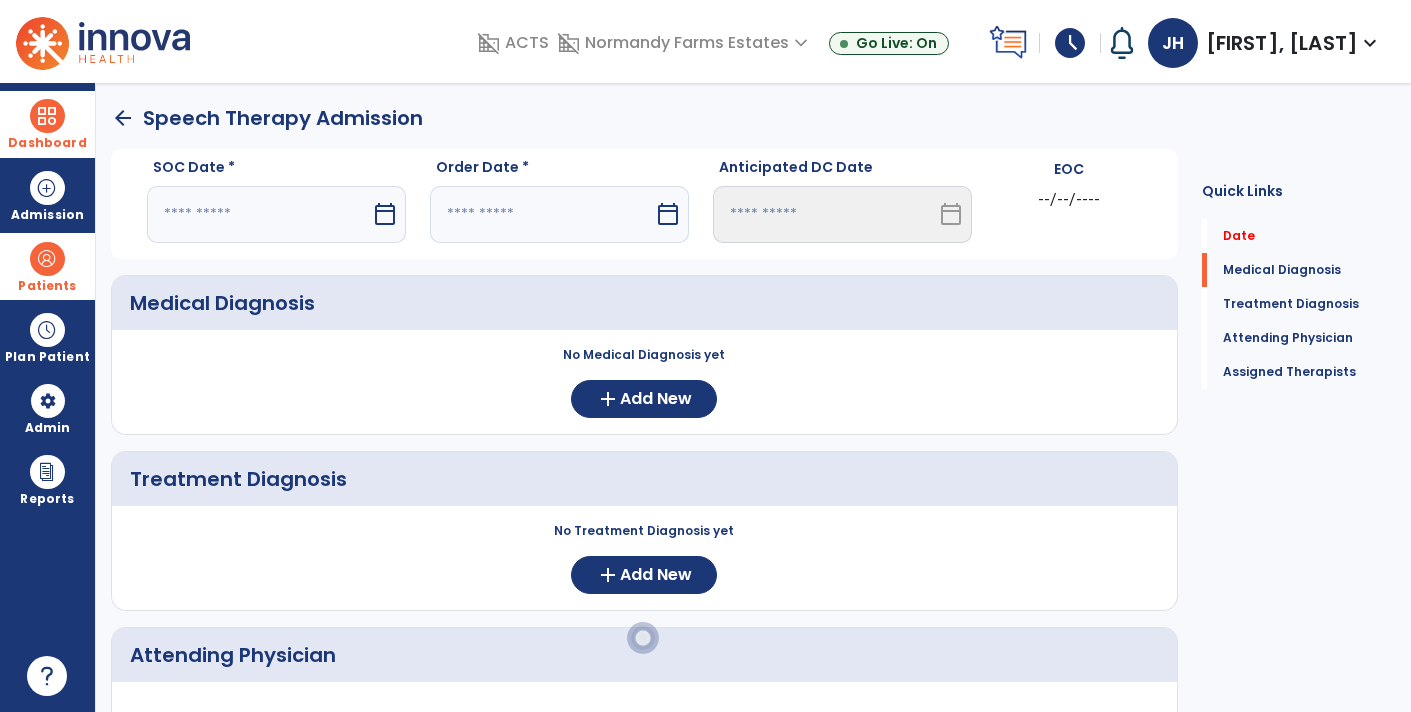 scroll, scrollTop: 0, scrollLeft: 0, axis: both 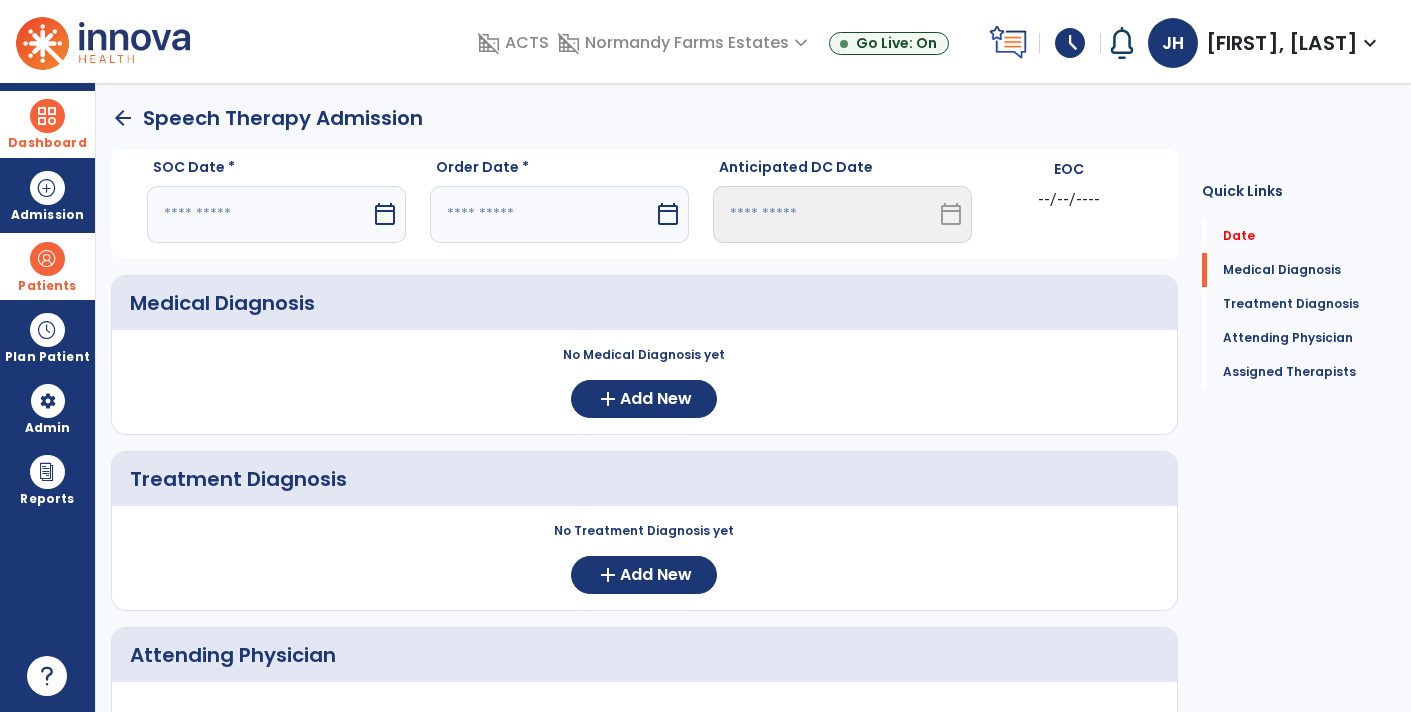 click on "calendar_today" at bounding box center (385, 214) 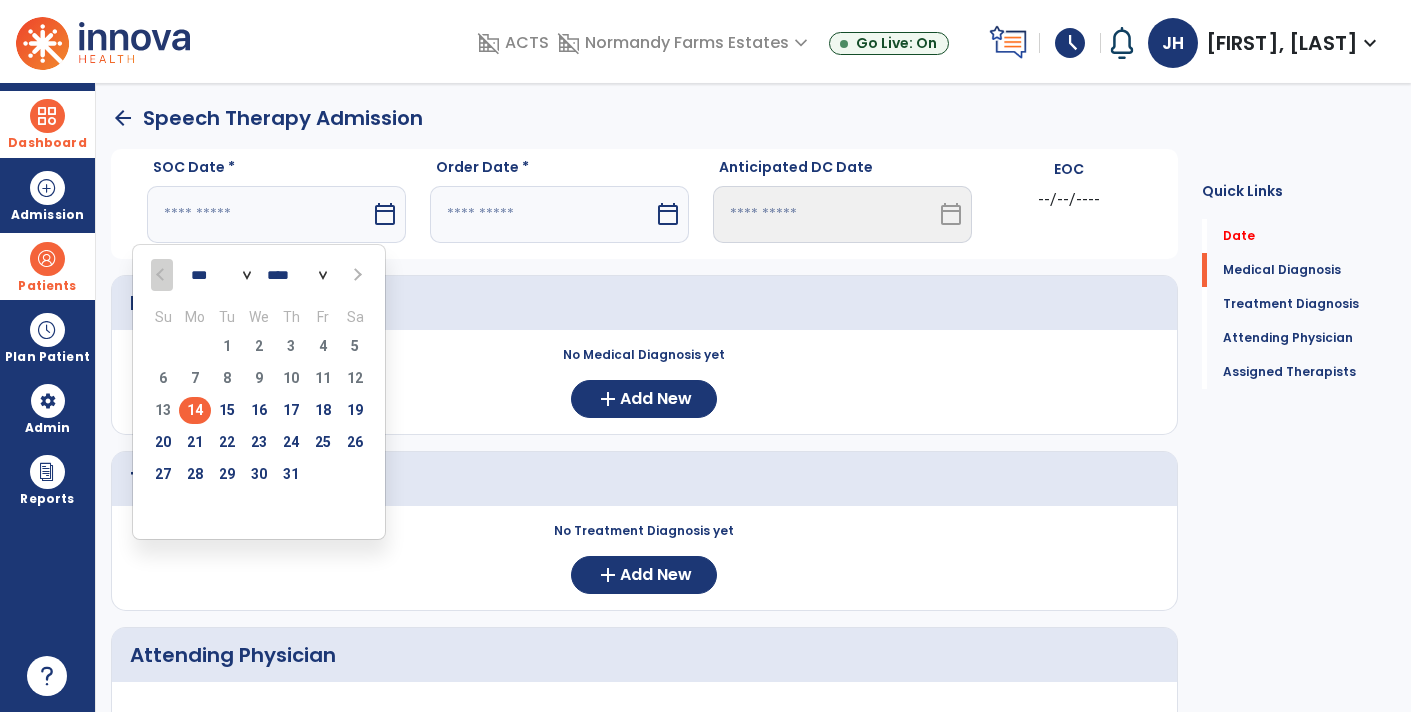 click on "14" at bounding box center [195, 410] 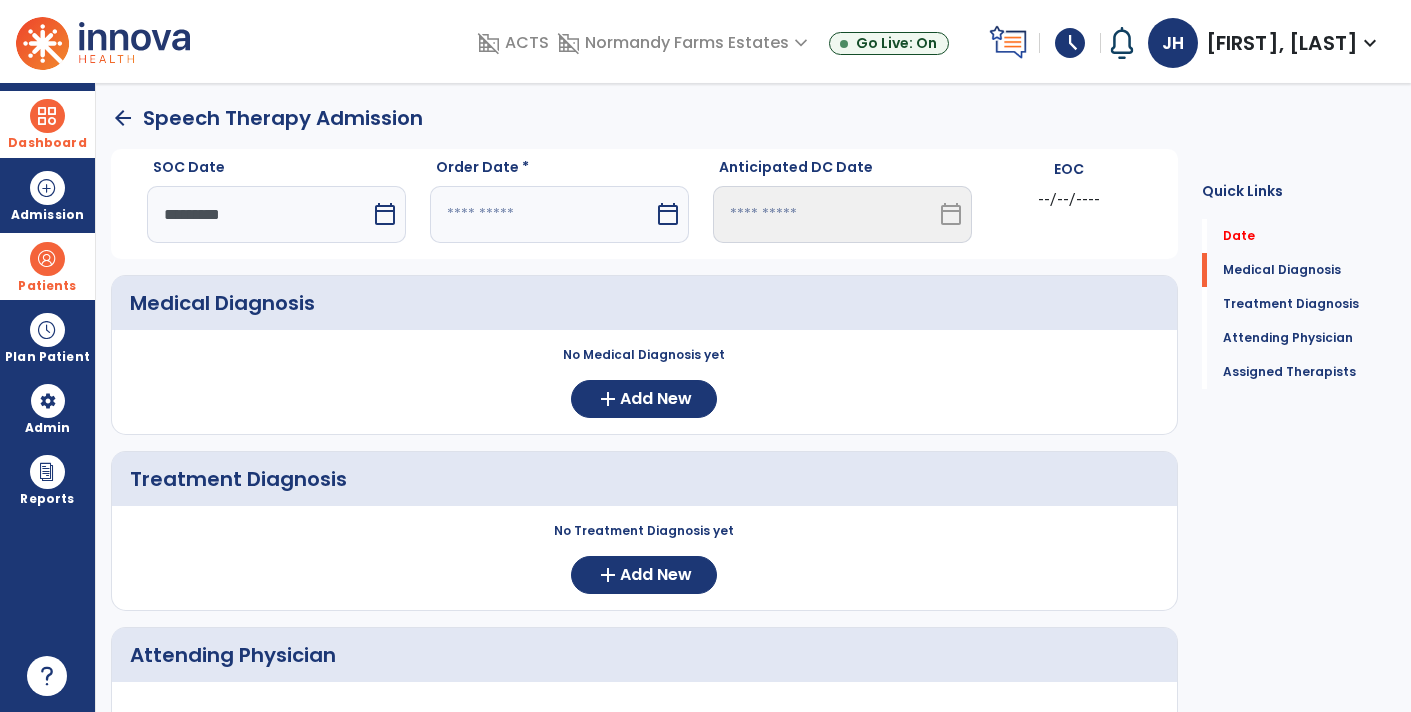click on "calendar_today" at bounding box center [668, 214] 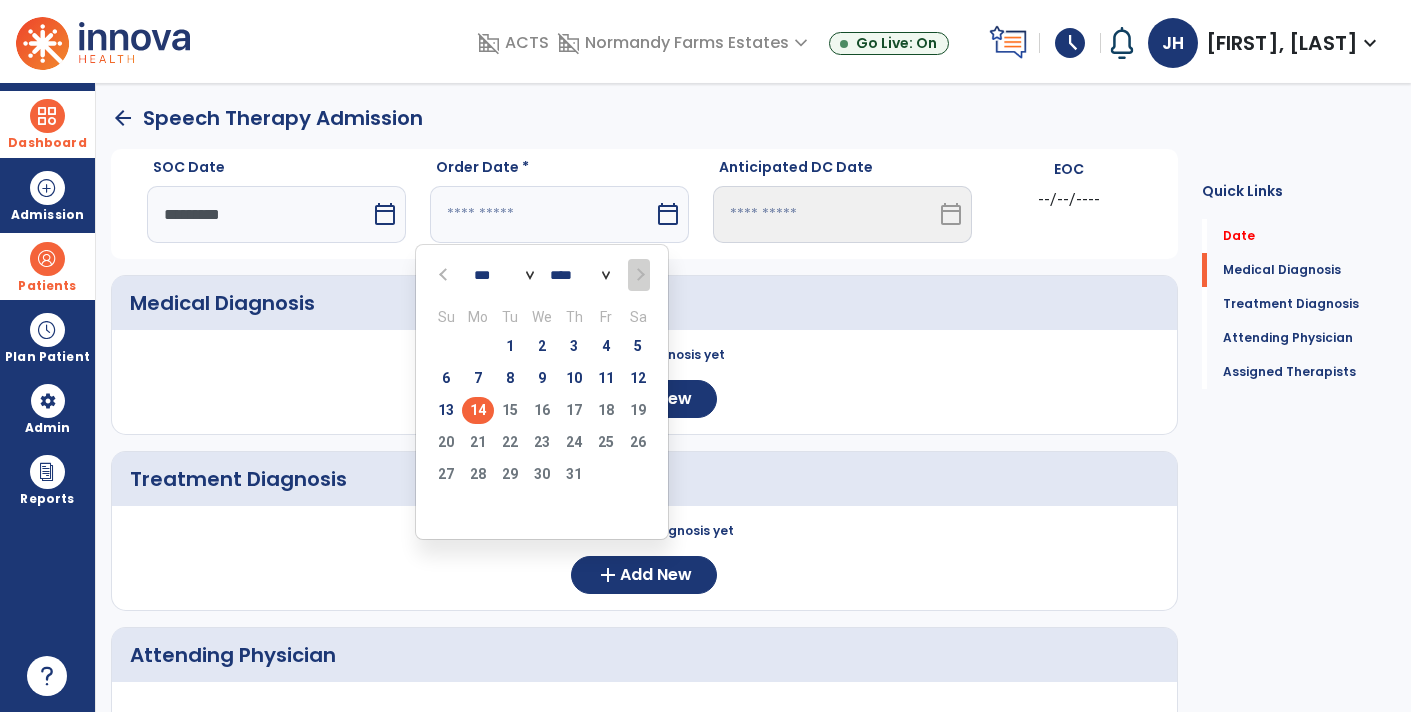 click on "14" at bounding box center [478, 410] 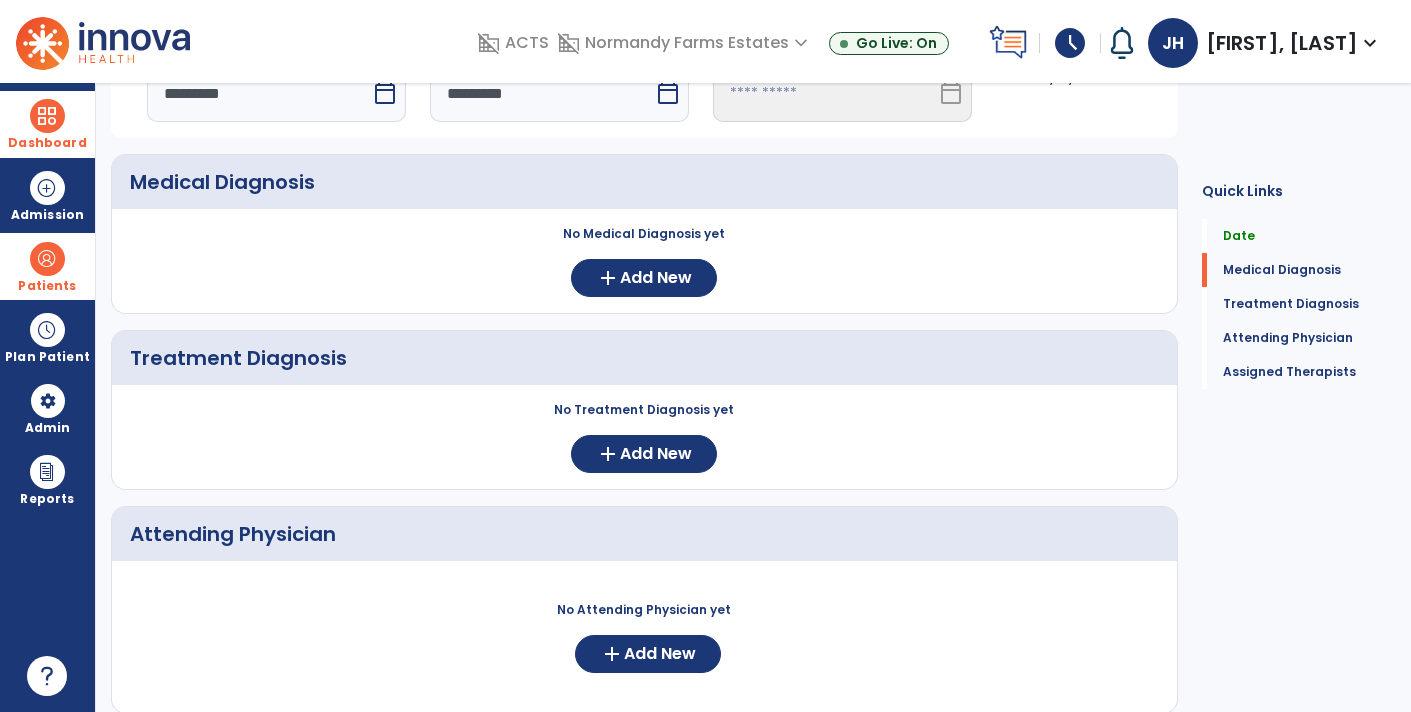 scroll, scrollTop: 0, scrollLeft: 0, axis: both 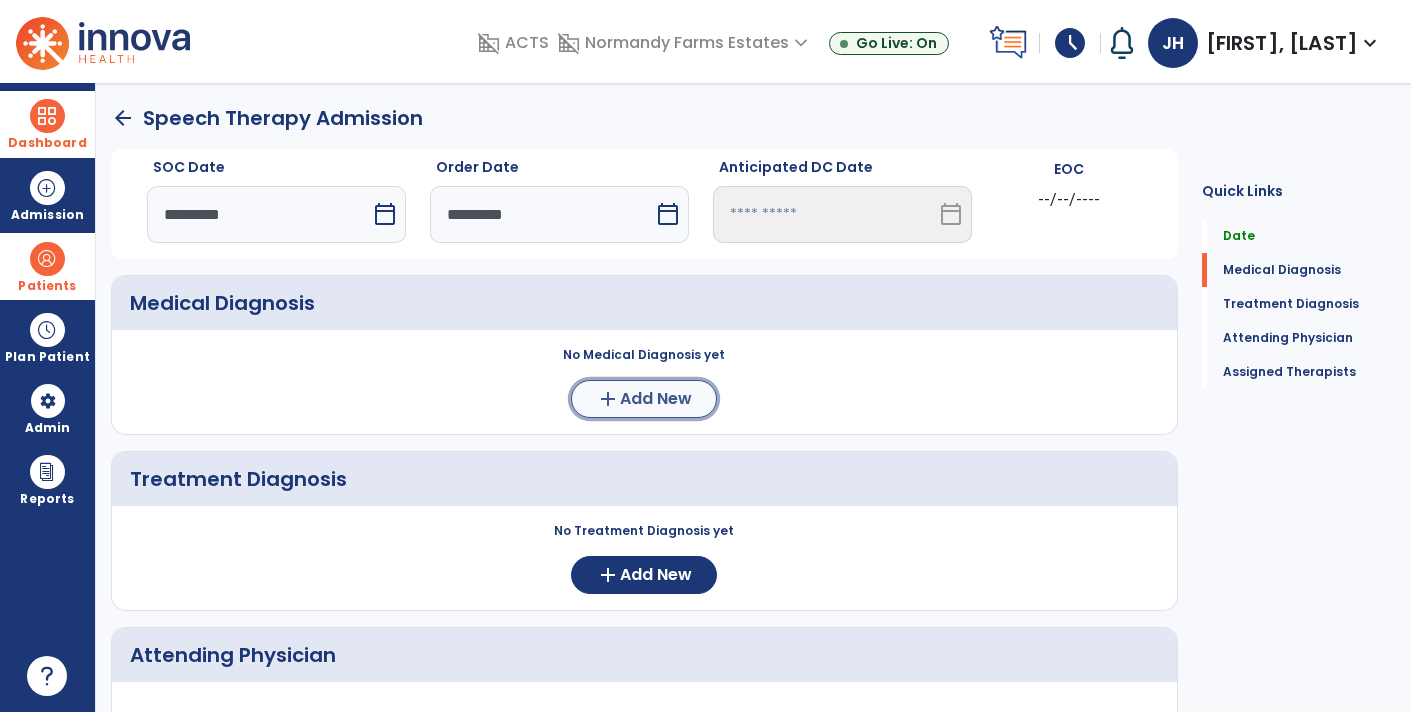click on "Add New" 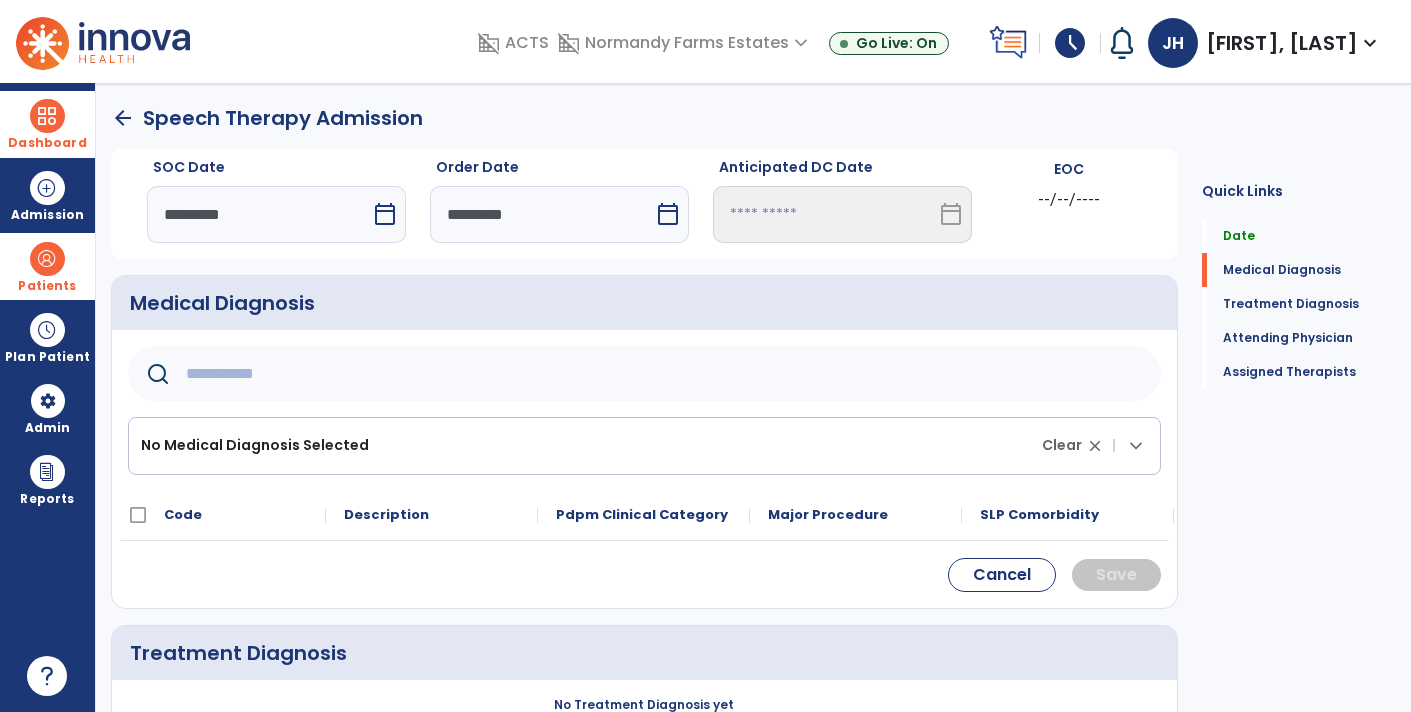 click 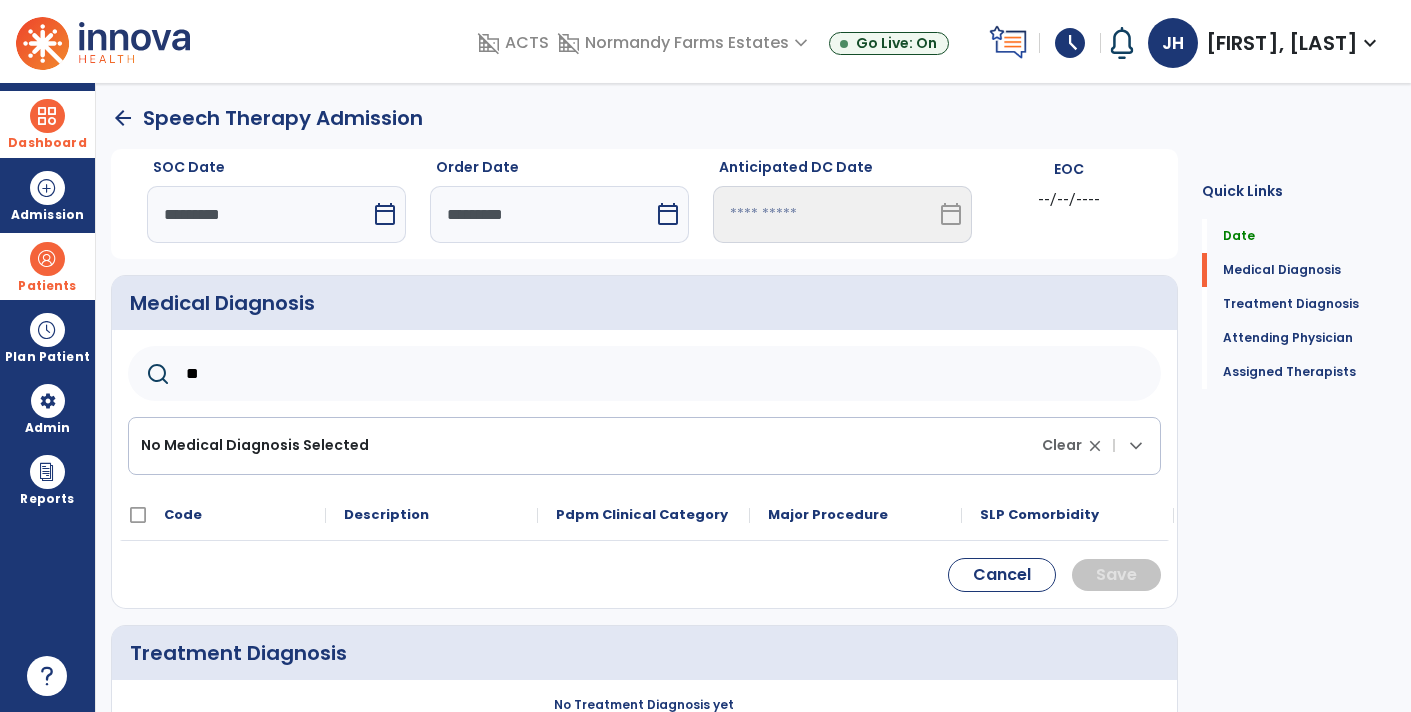 type on "***" 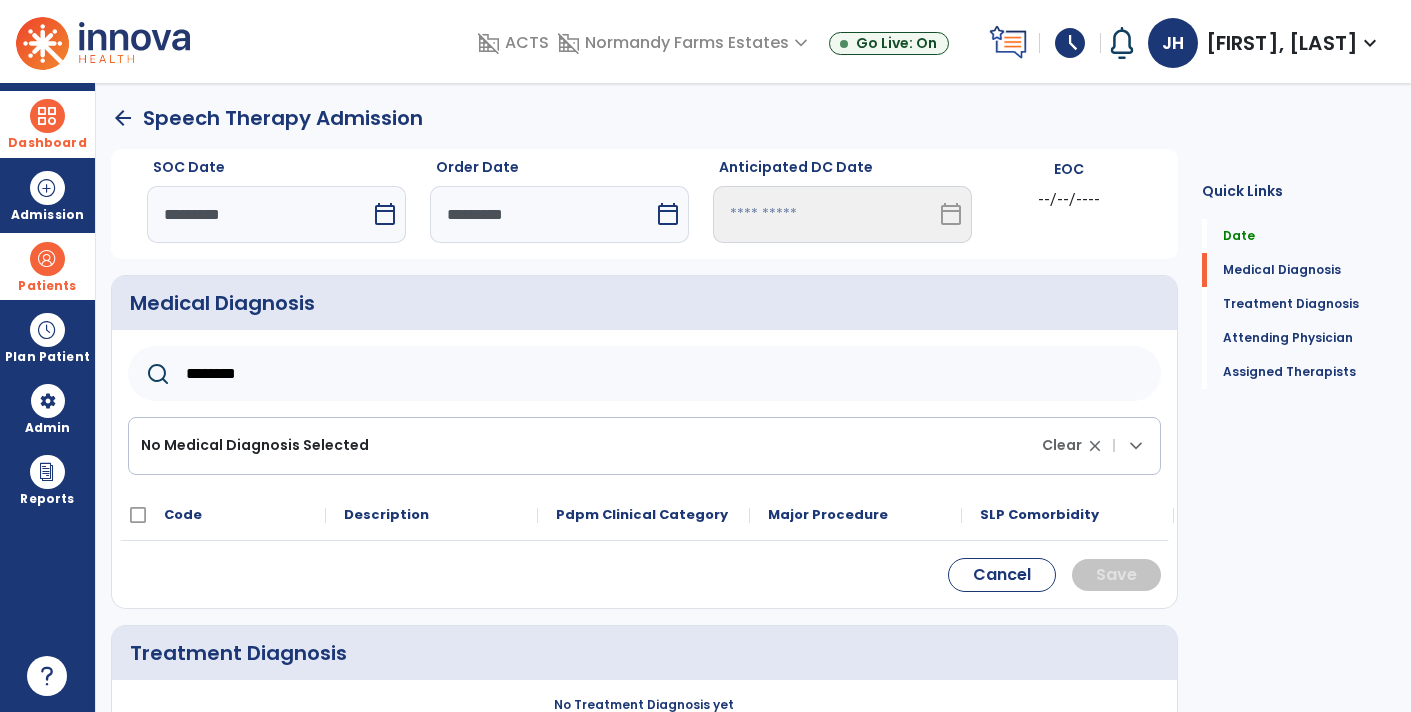 click on "********" 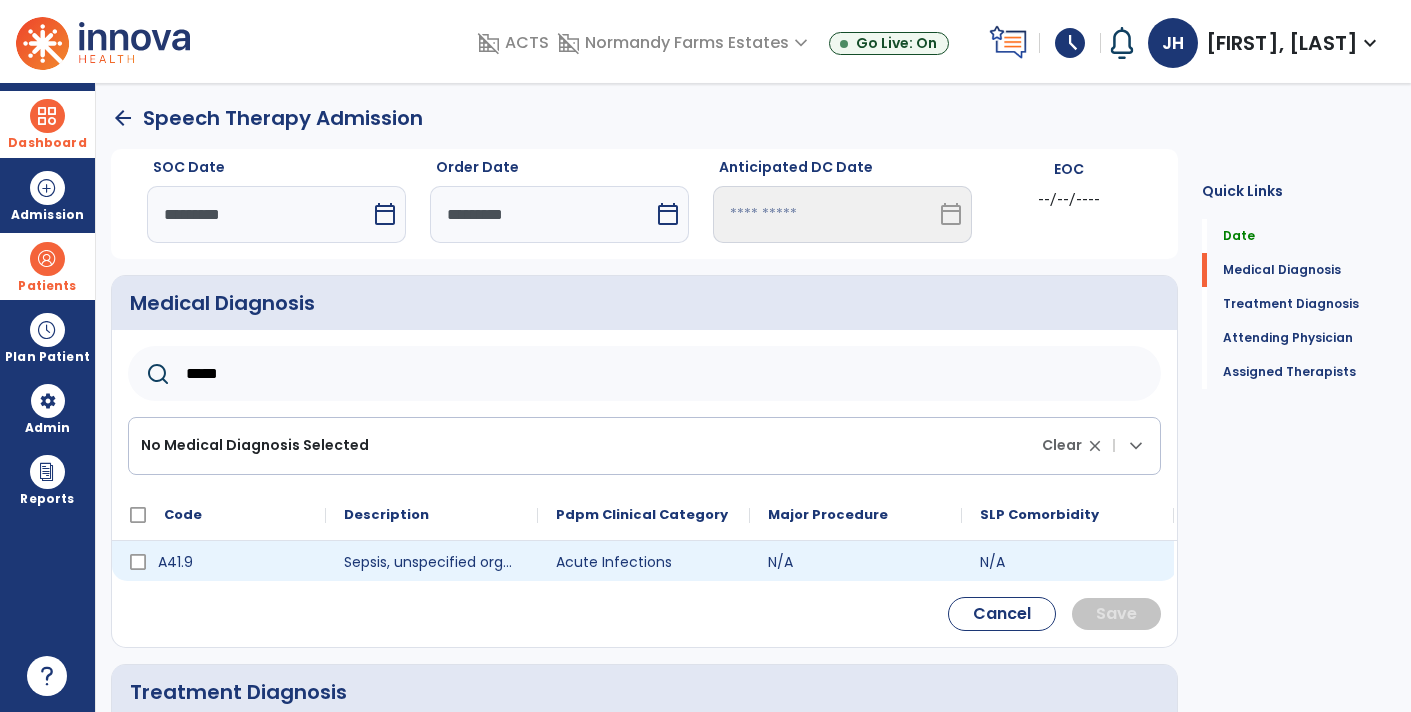 type on "*****" 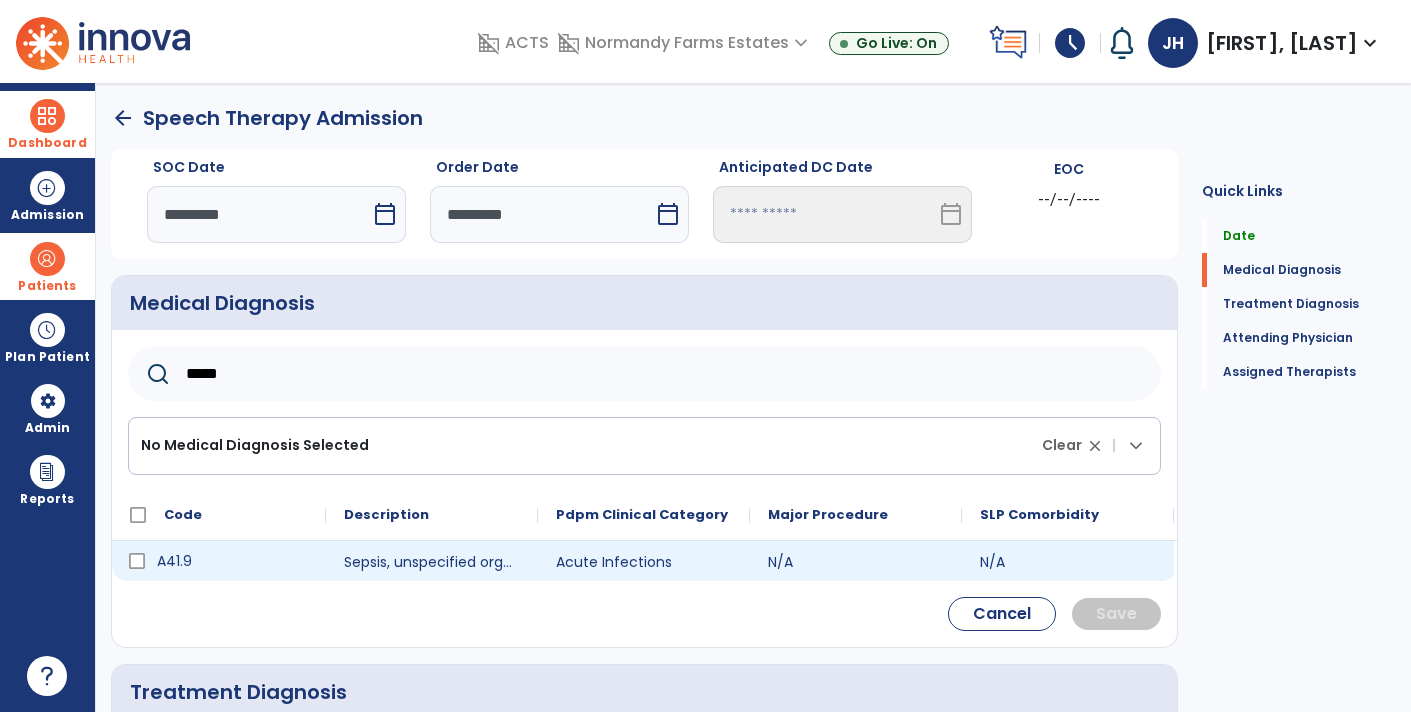 click on "A41.9" at bounding box center [233, 561] 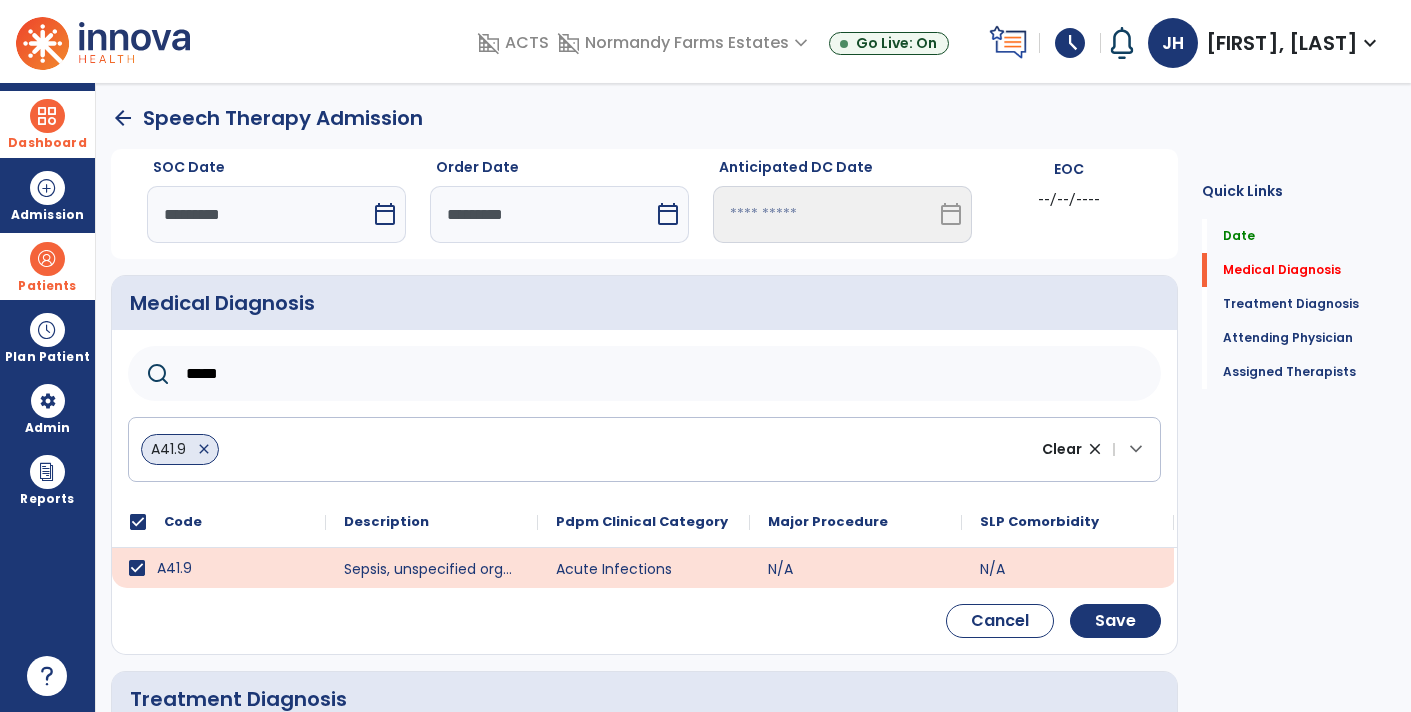 drag, startPoint x: 960, startPoint y: 387, endPoint x: 153, endPoint y: 380, distance: 807.03033 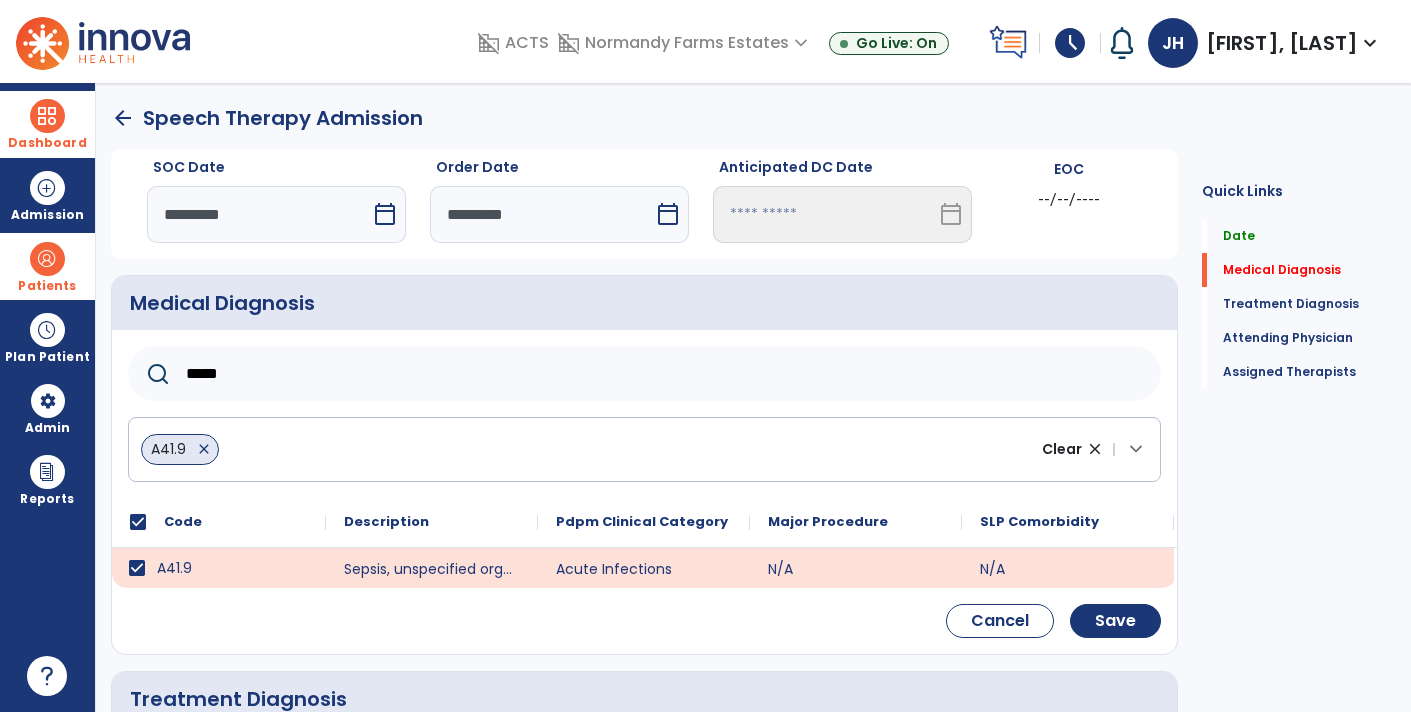 click on "*****" 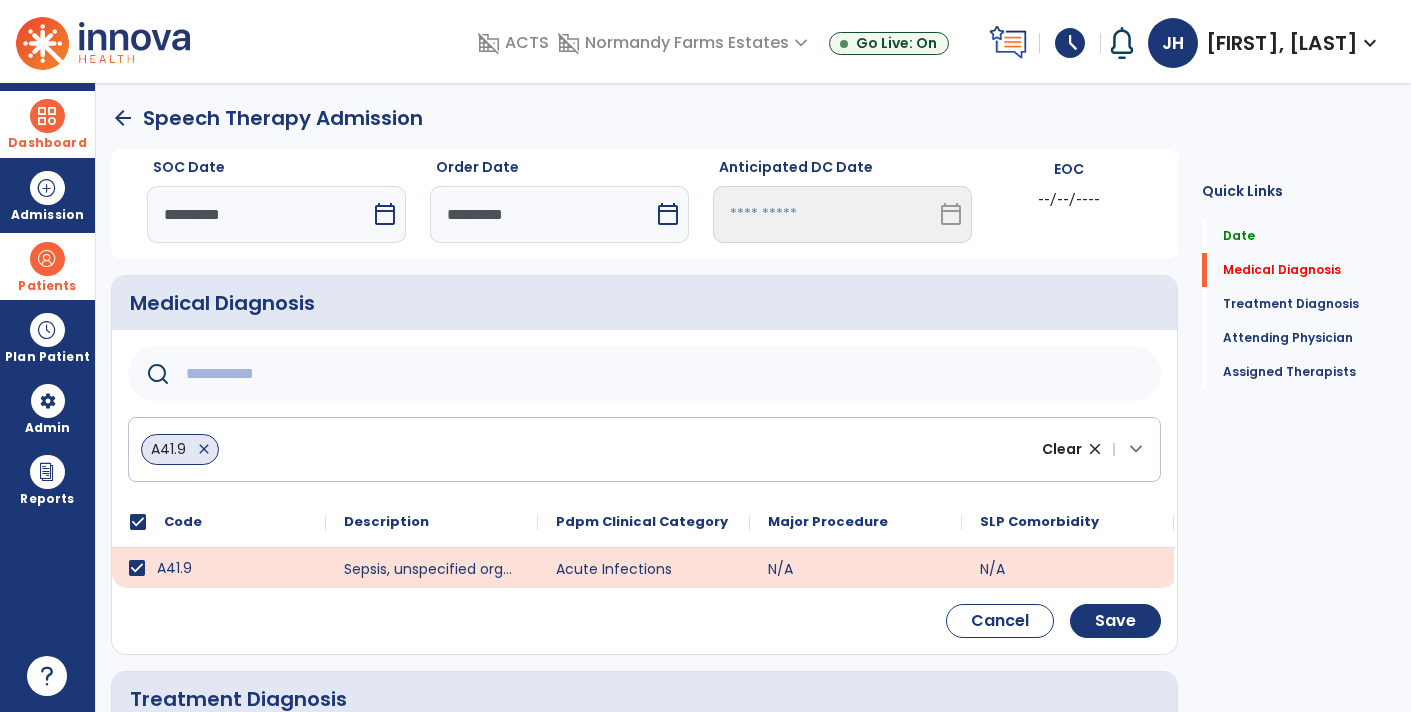 click 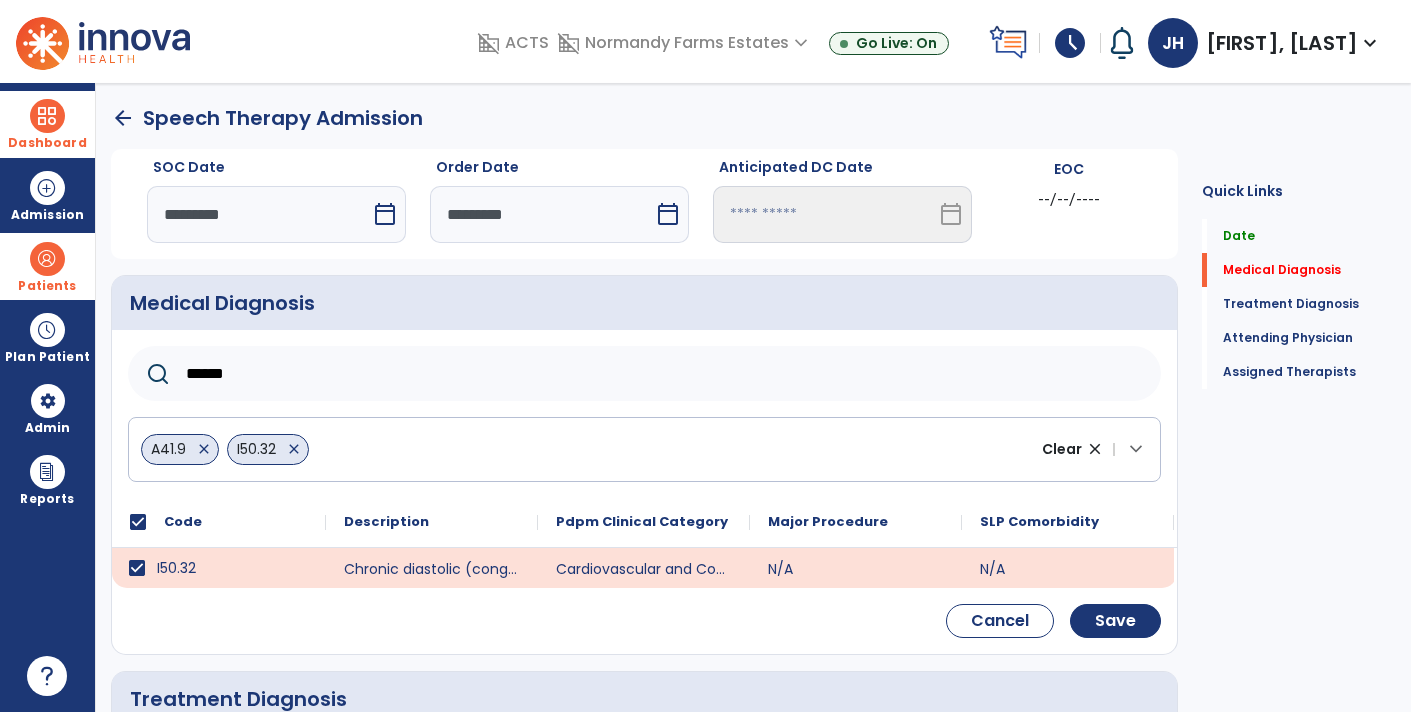 drag, startPoint x: 373, startPoint y: 379, endPoint x: 139, endPoint y: 358, distance: 234.94041 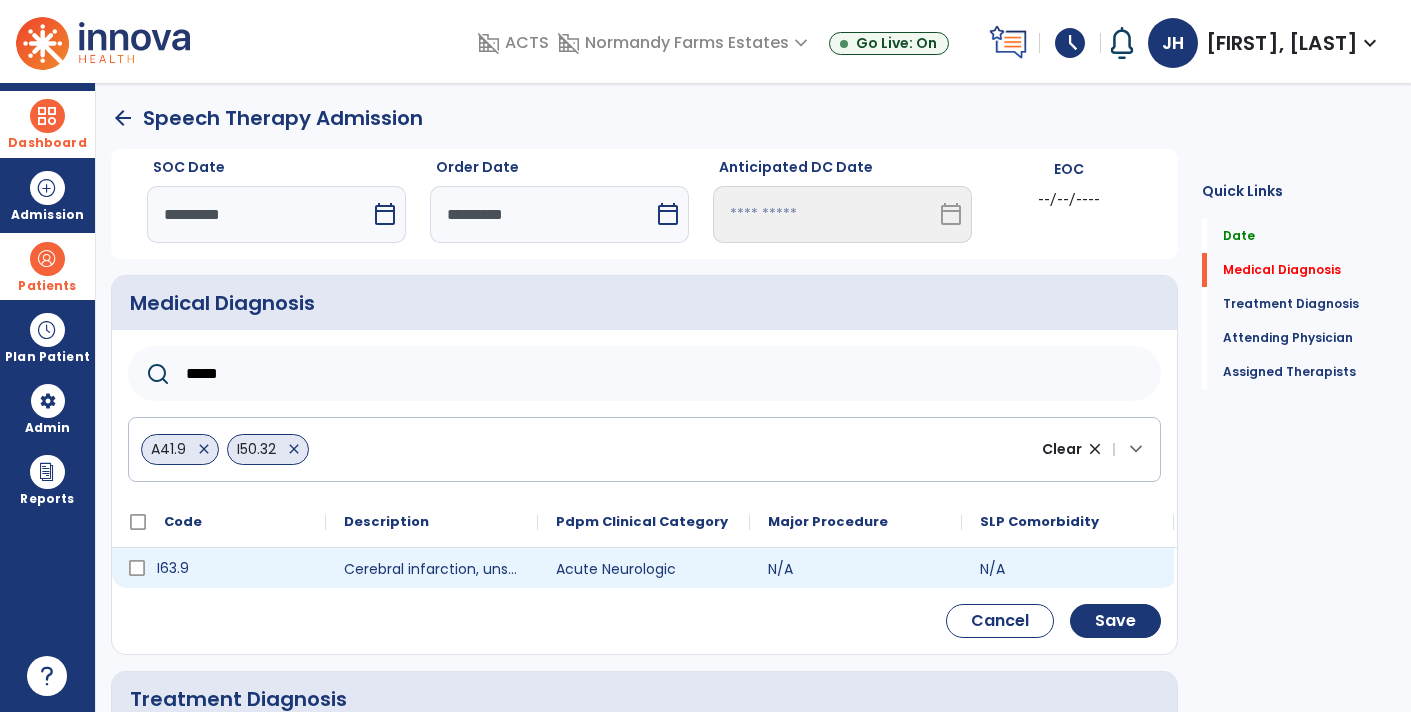 click on "I63.9" 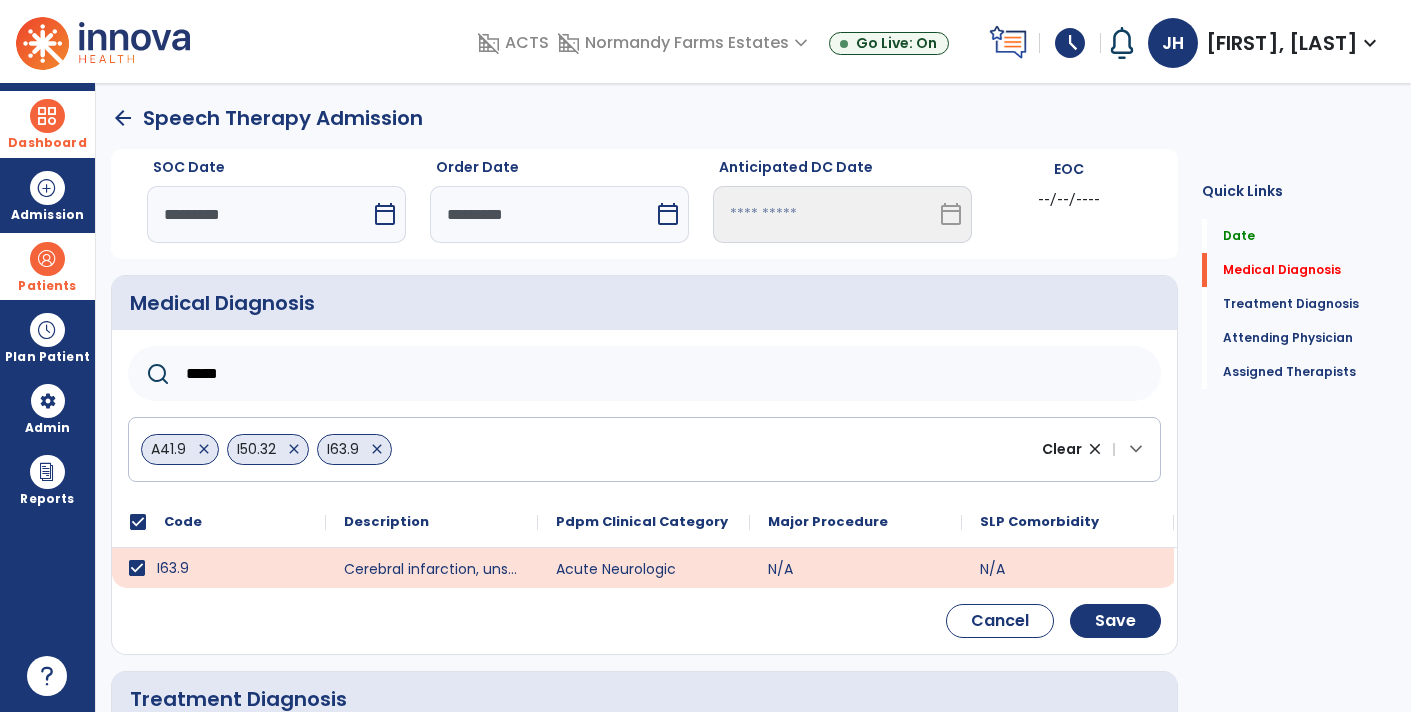 drag, startPoint x: 273, startPoint y: 373, endPoint x: 119, endPoint y: 355, distance: 155.04839 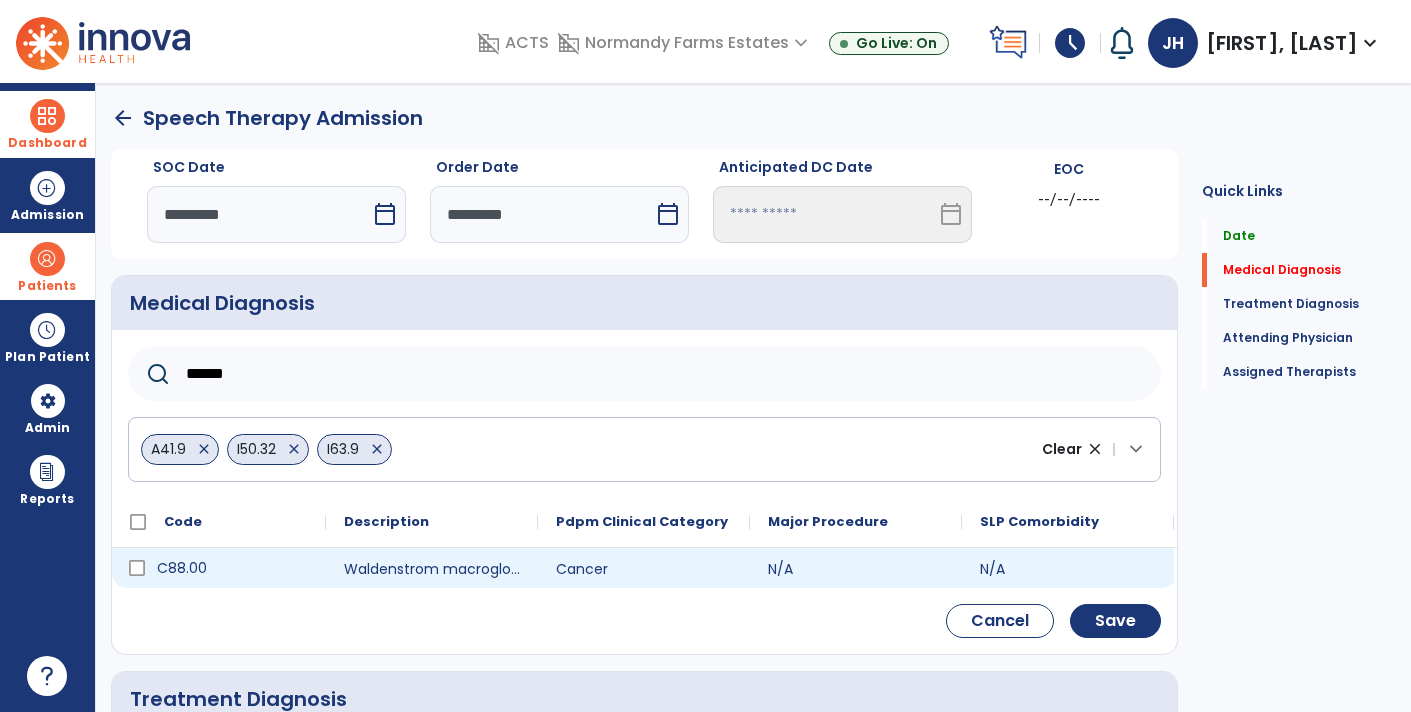 type on "******" 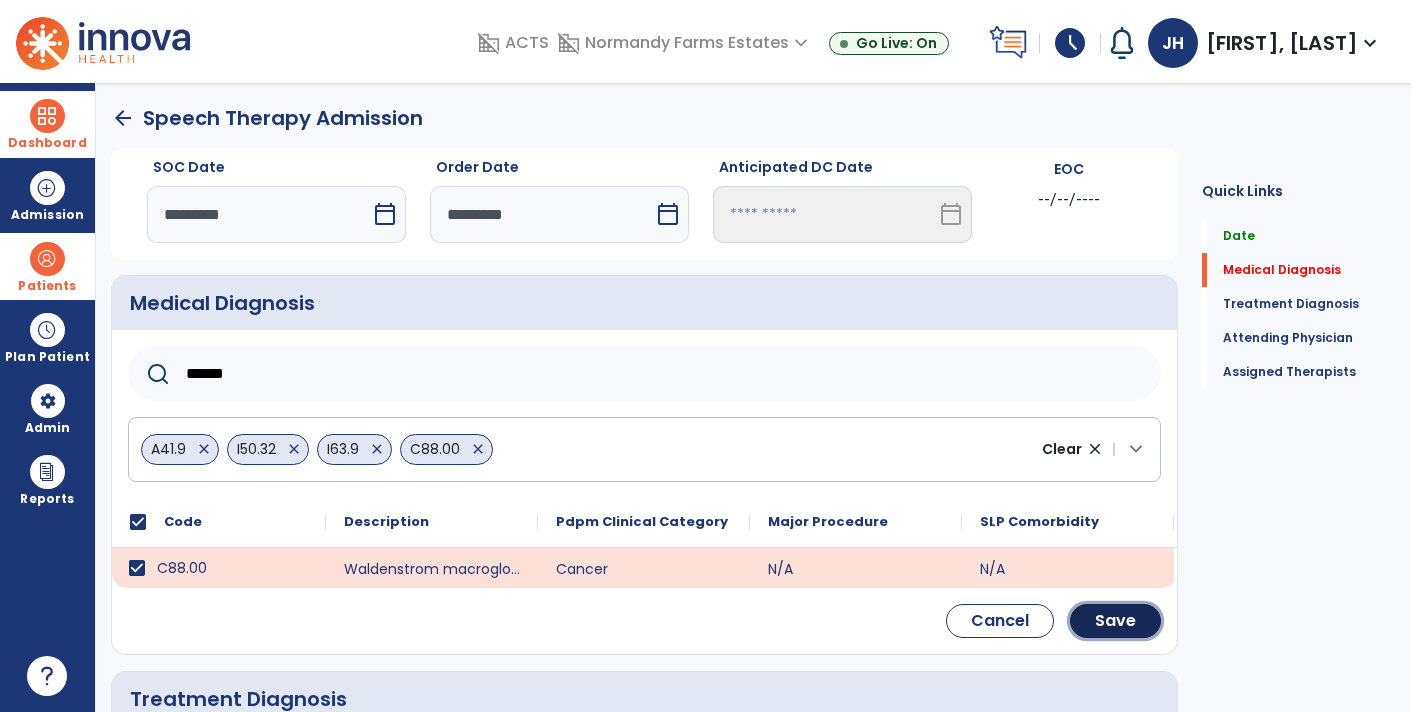 click on "Save" 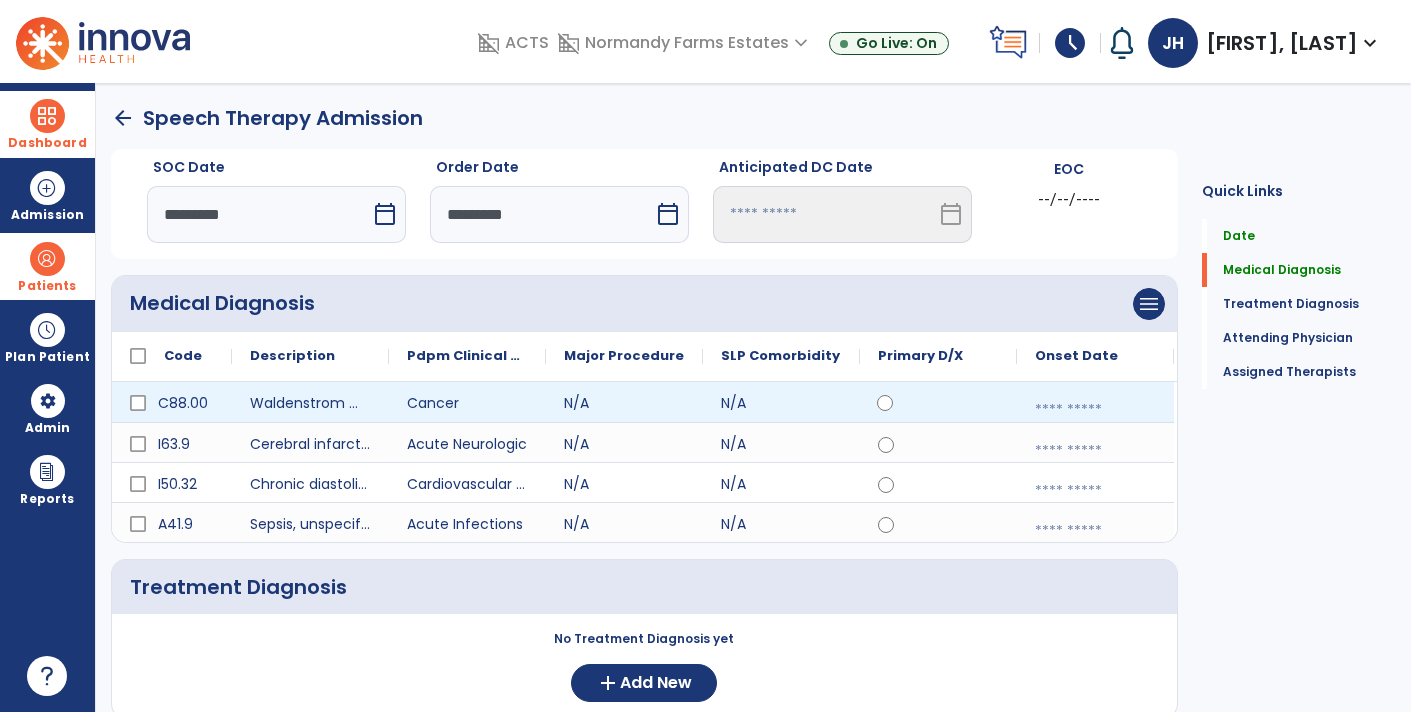 click at bounding box center [1095, 410] 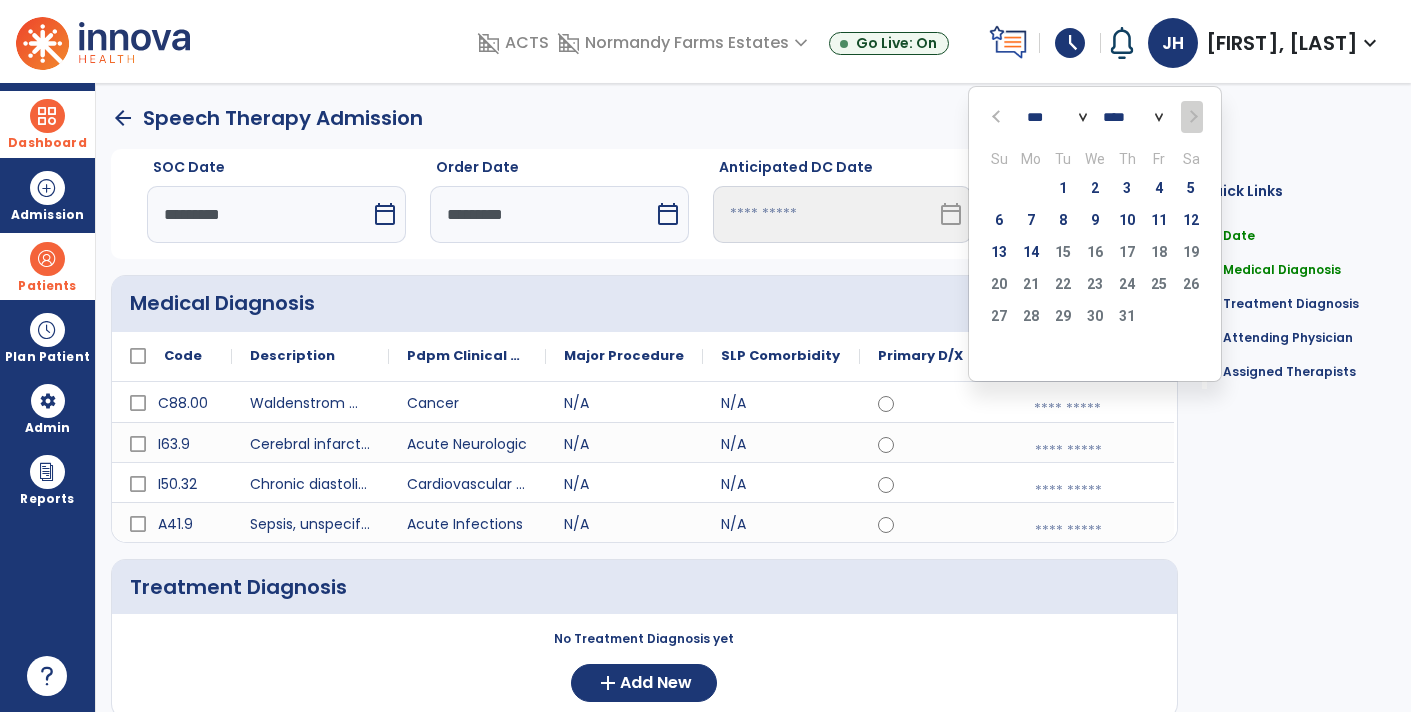 click on "*** *** *** *** *** *** ***" 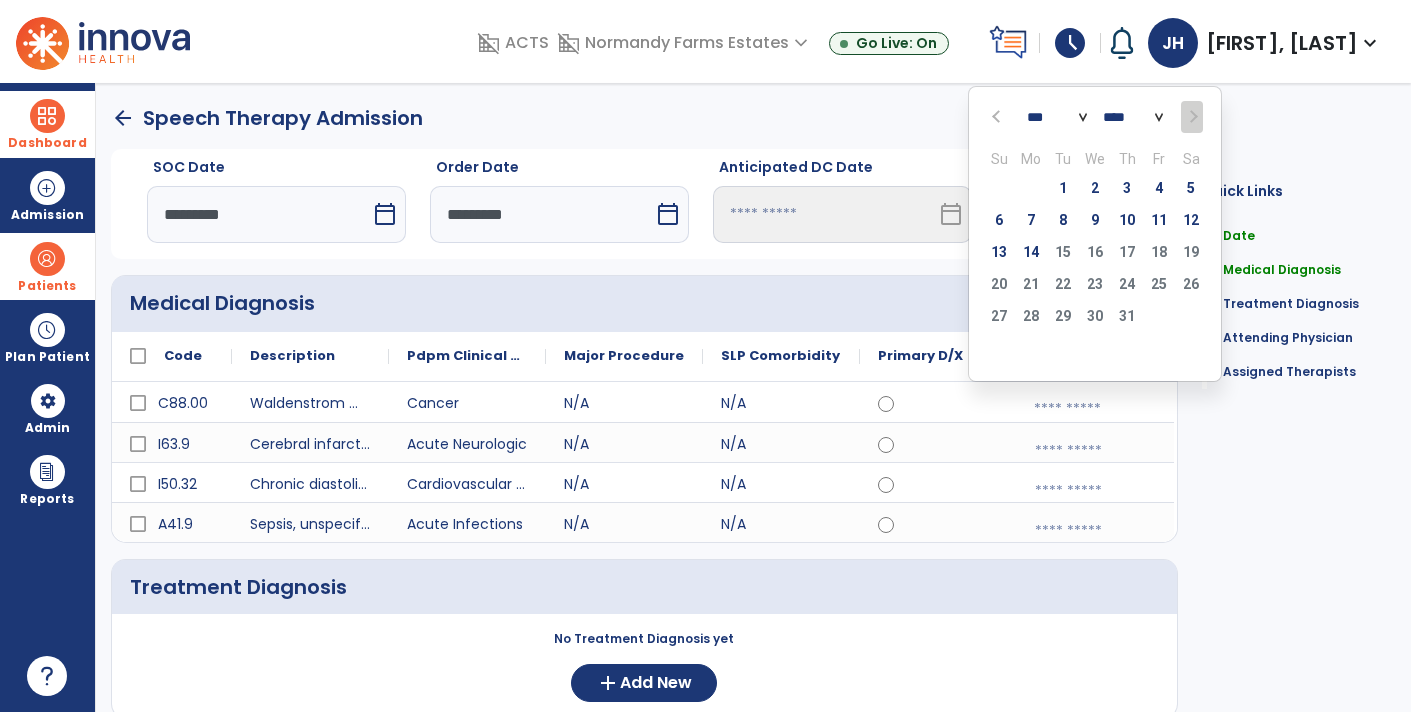 select on "*" 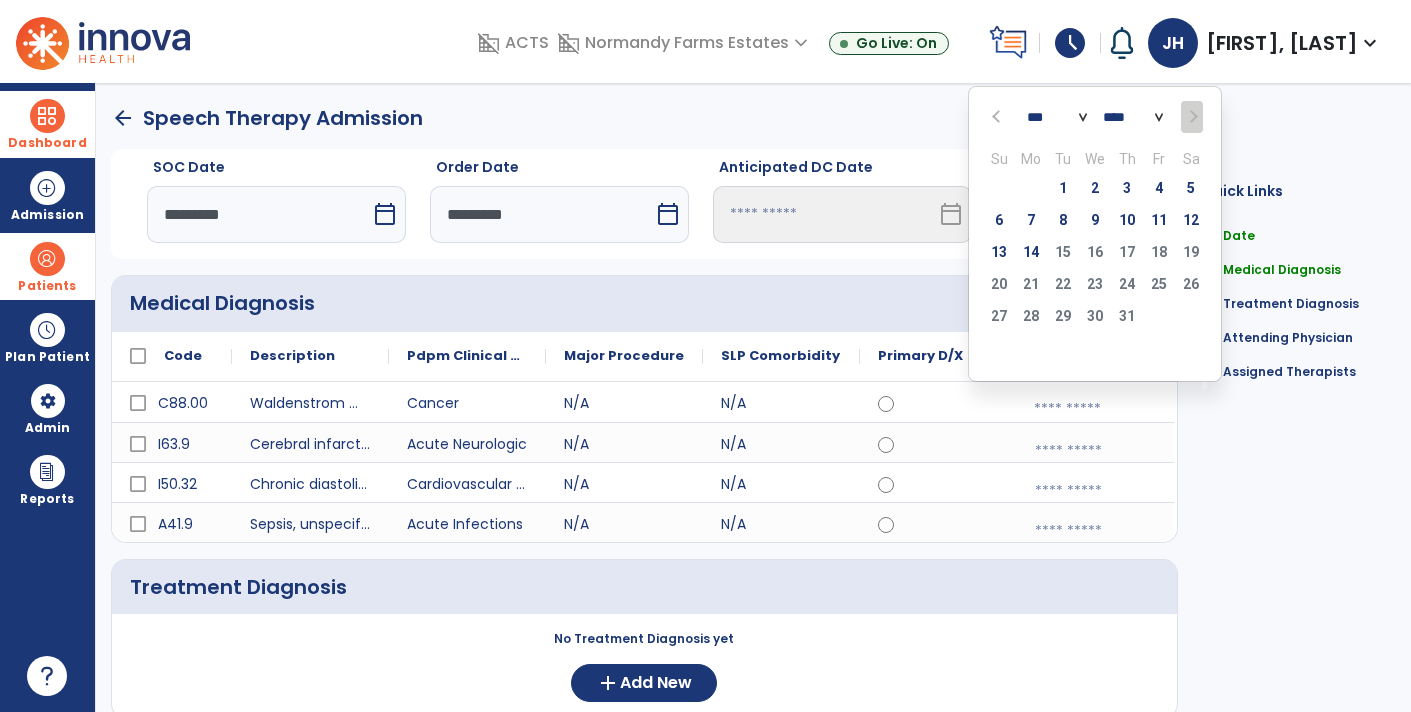 click on "*** *** *** *** *** *** ***" 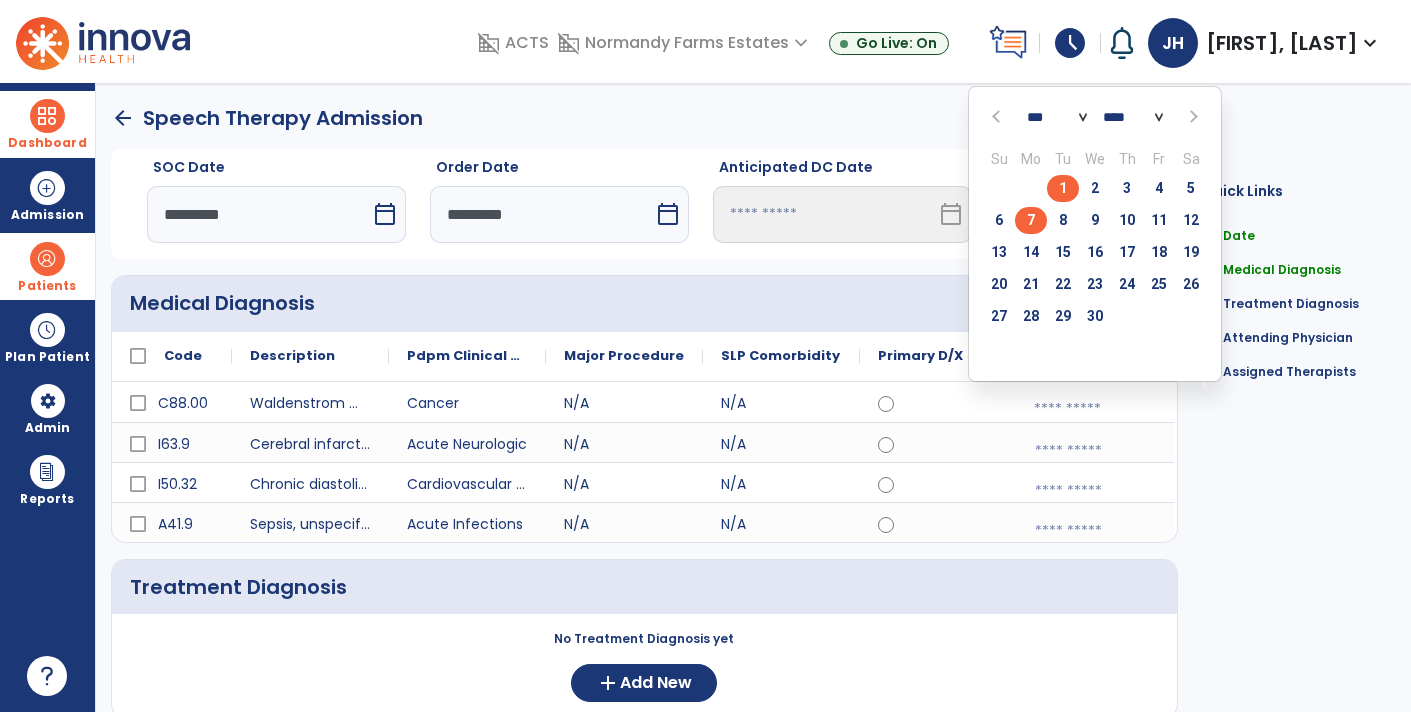 click on "7" 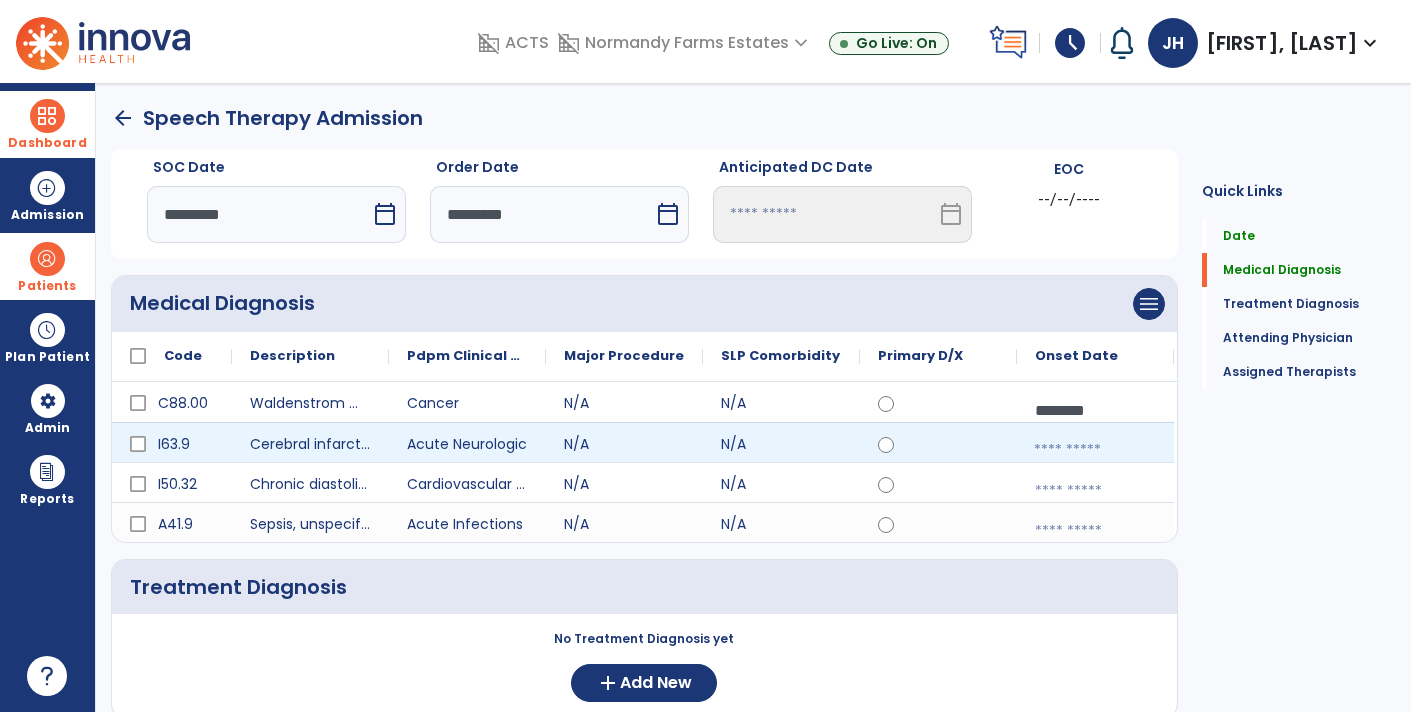 click at bounding box center (1095, 450) 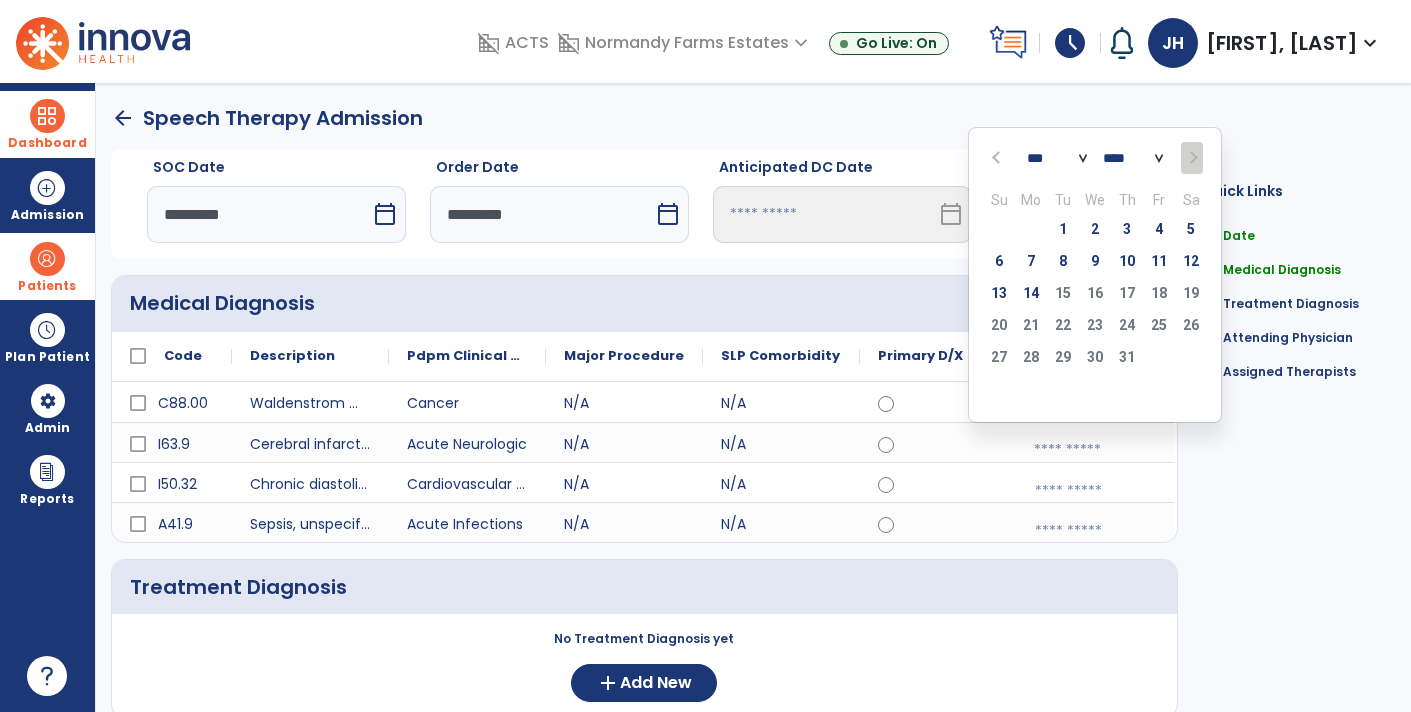 click on "*** *** *** *** *** *** ***" 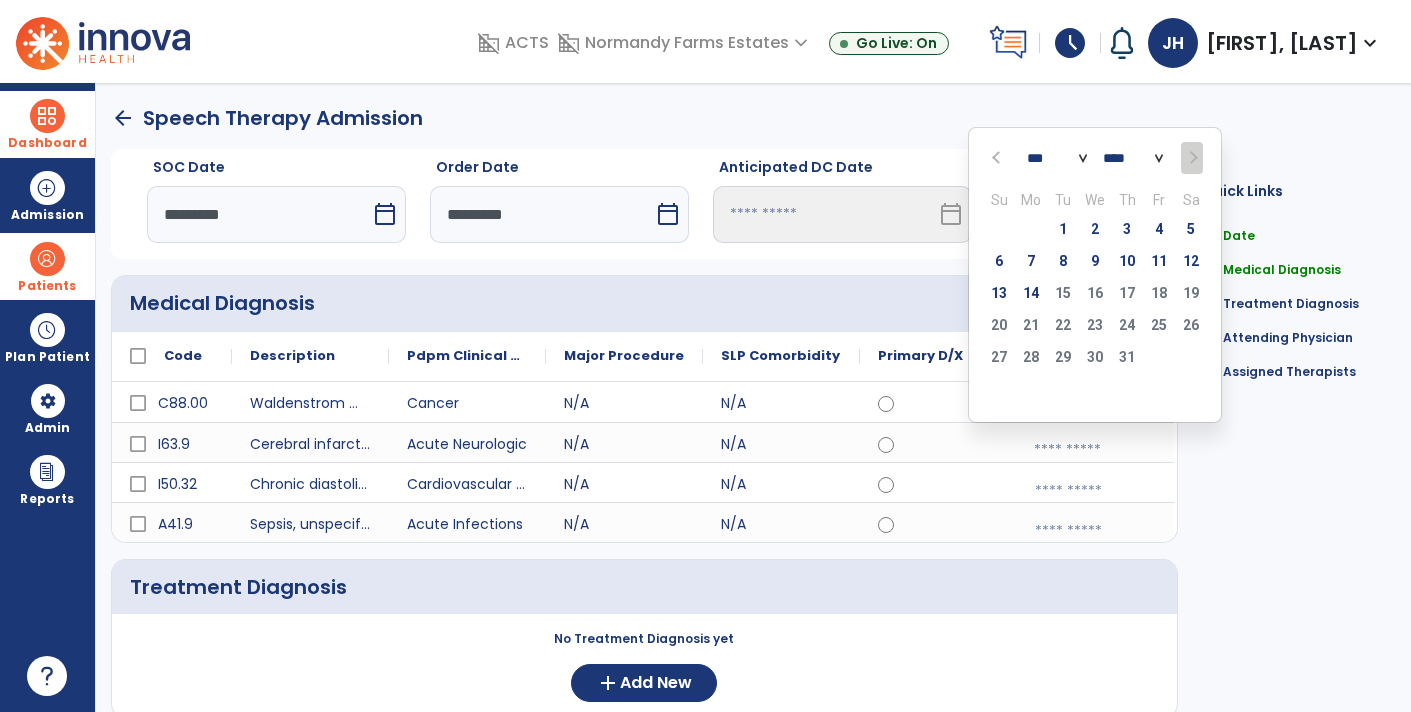 select on "*" 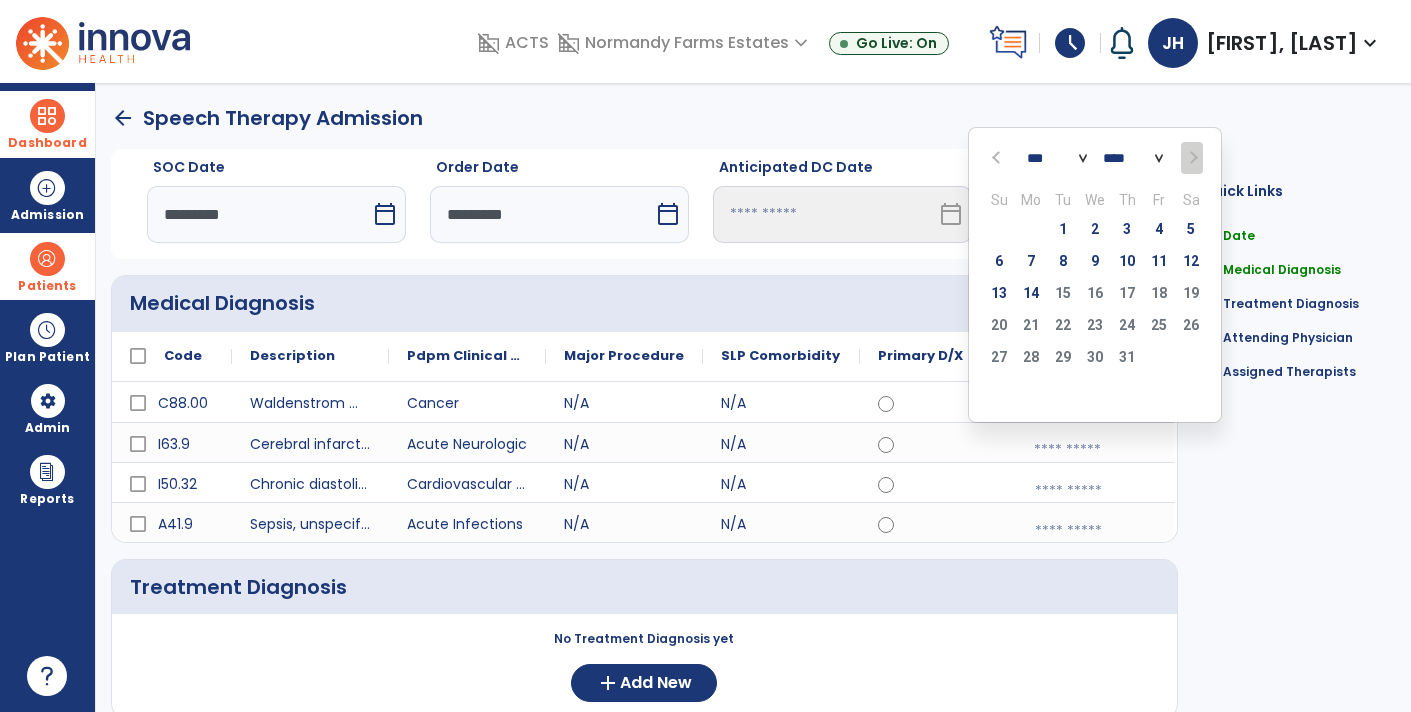 click on "*** *** *** *** *** *** ***" 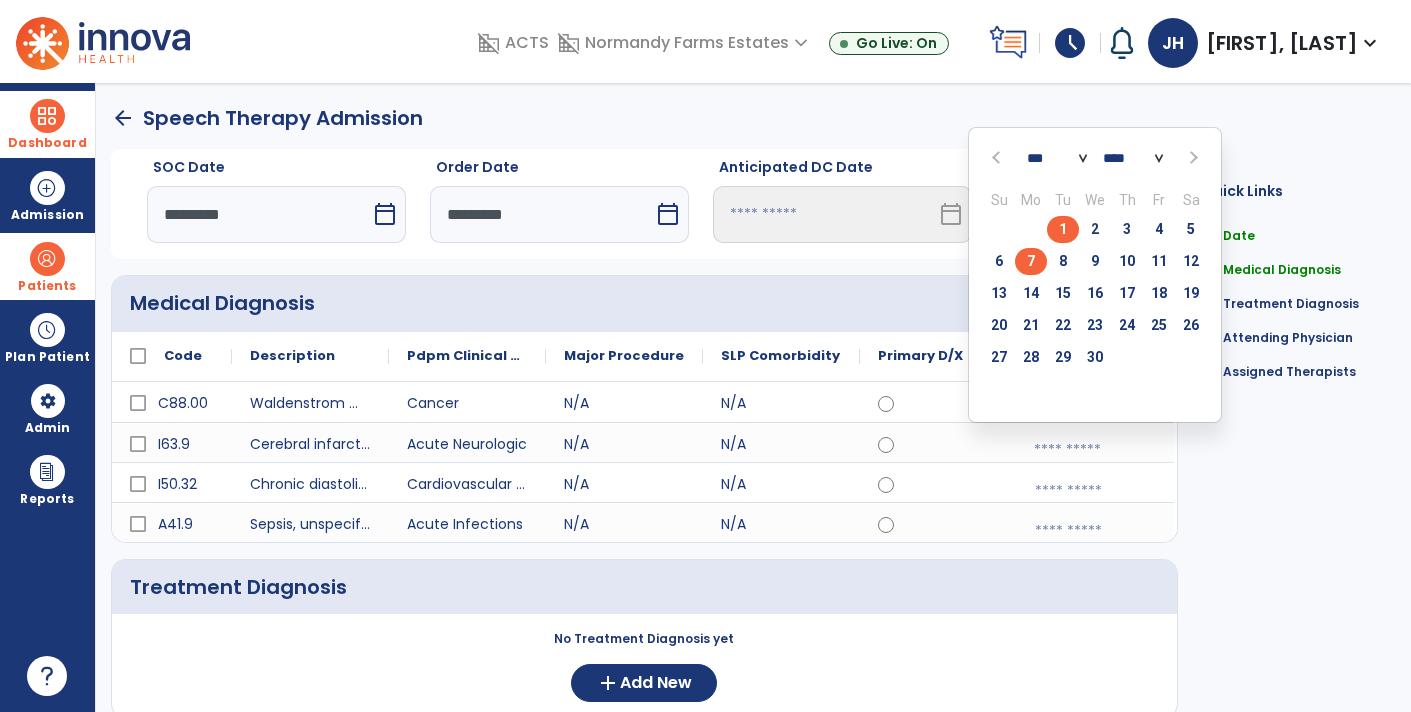 click on "7" 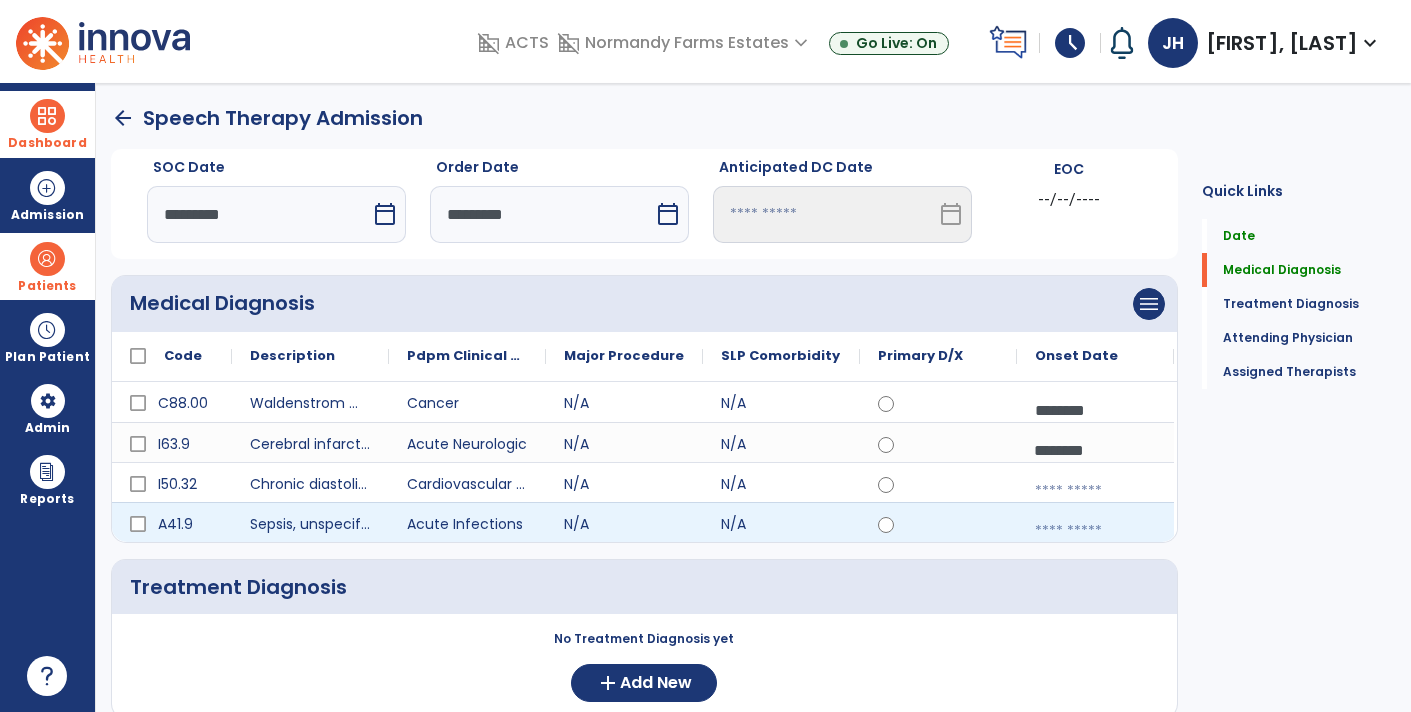click at bounding box center (1095, 531) 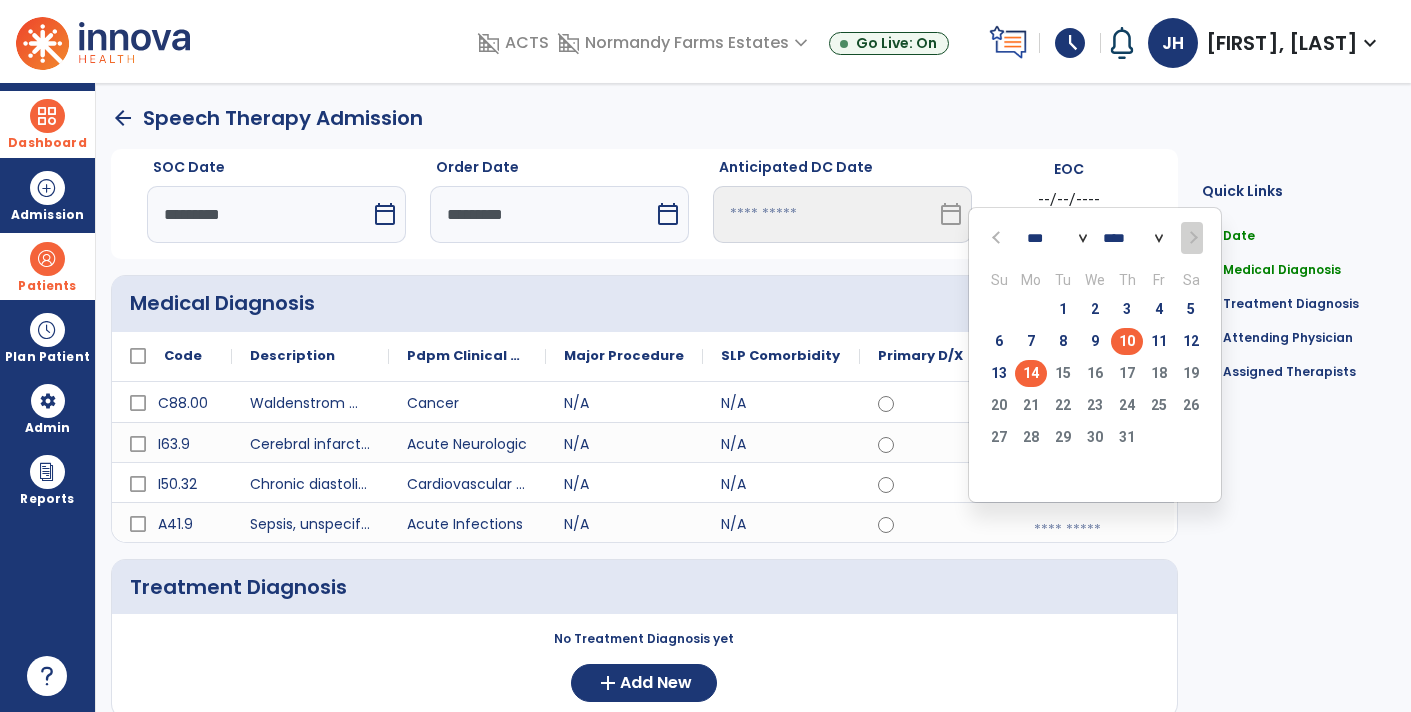 click on "10" 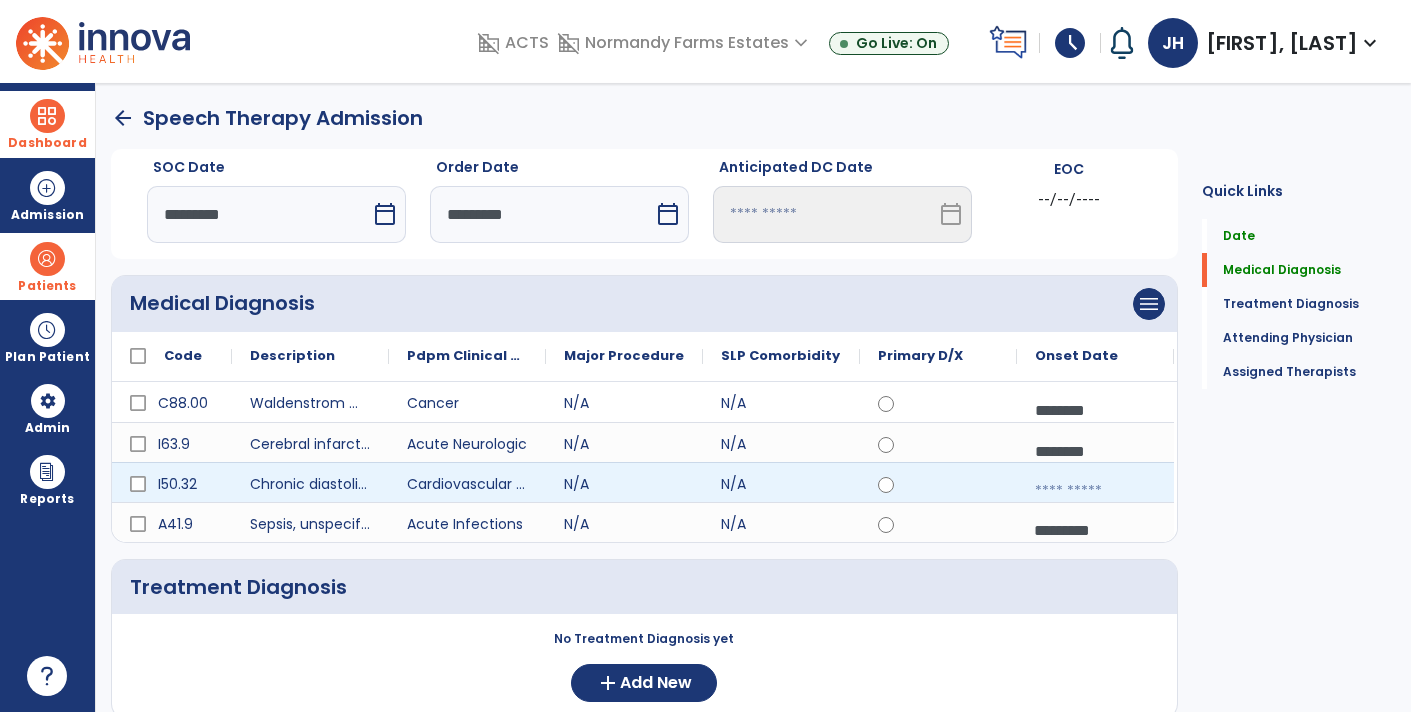 click at bounding box center (1095, 491) 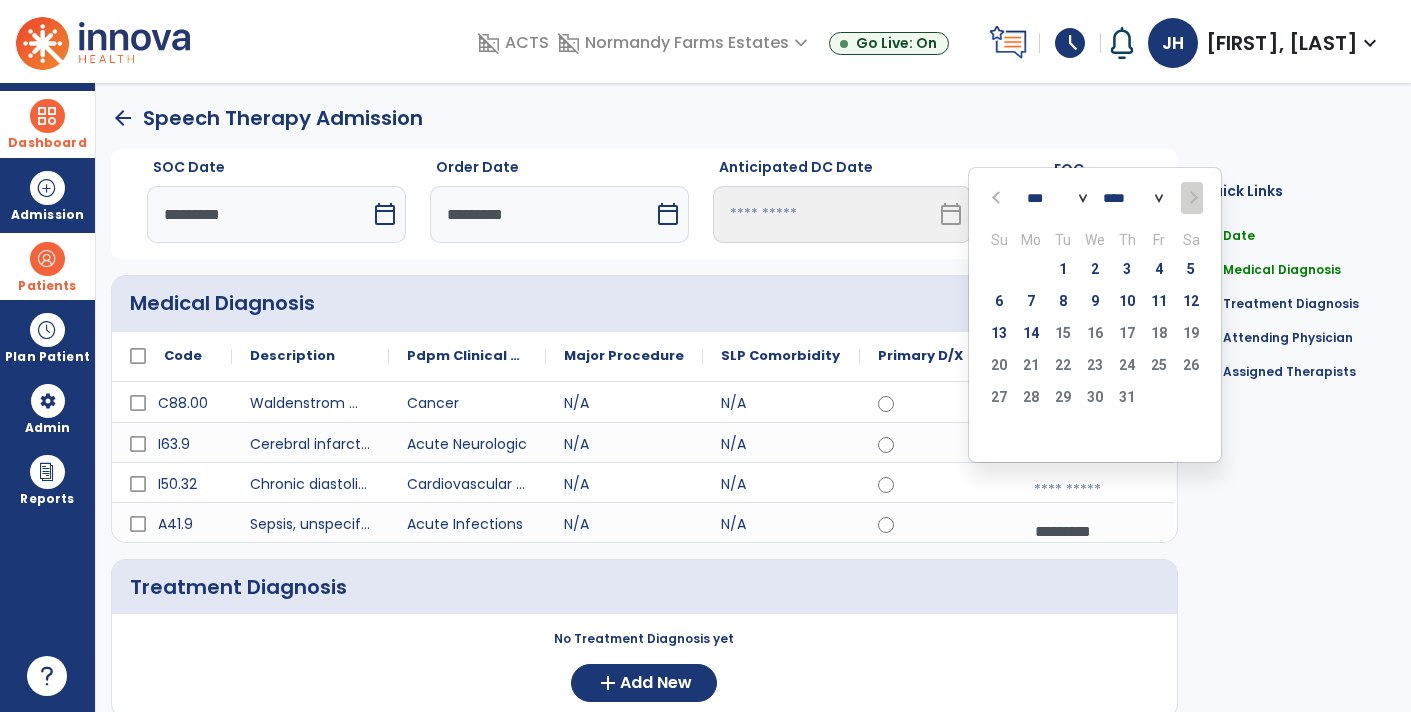 click on "*** *** *** *** *** *** ***" 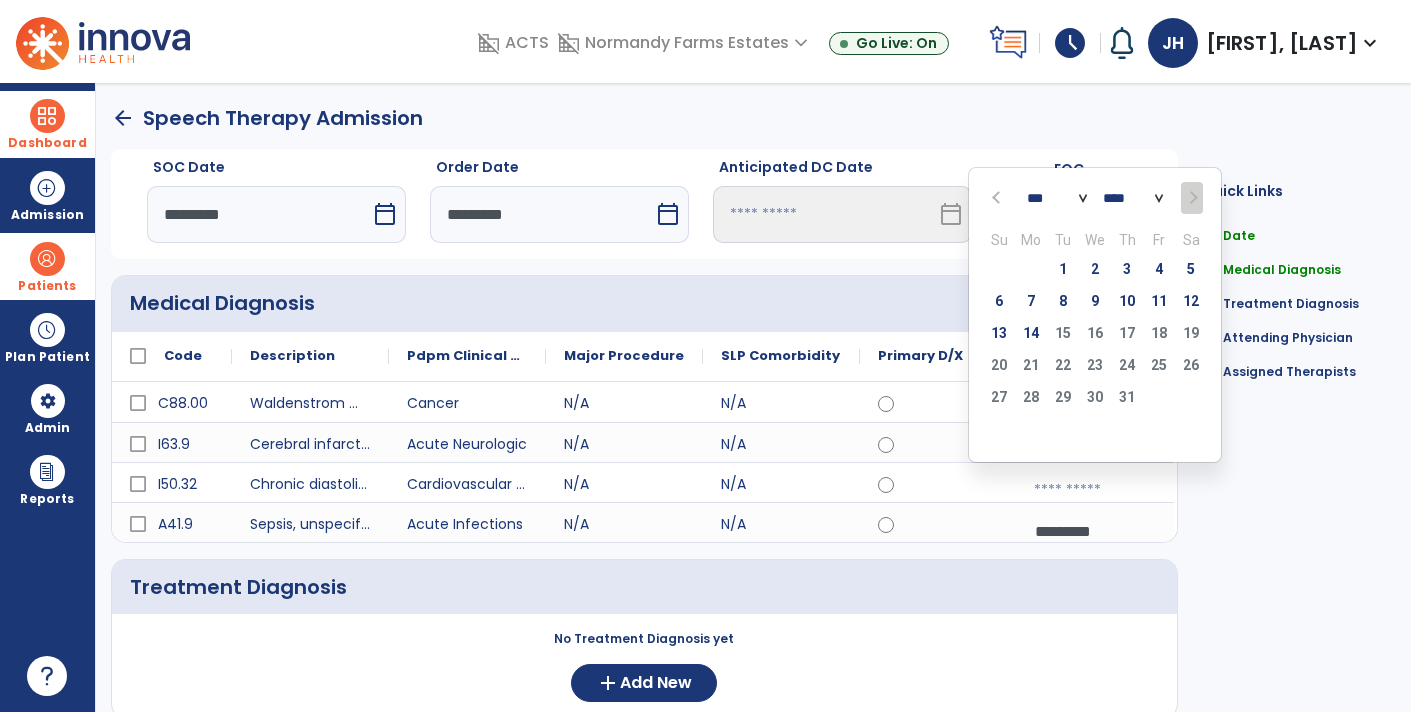 select on "*" 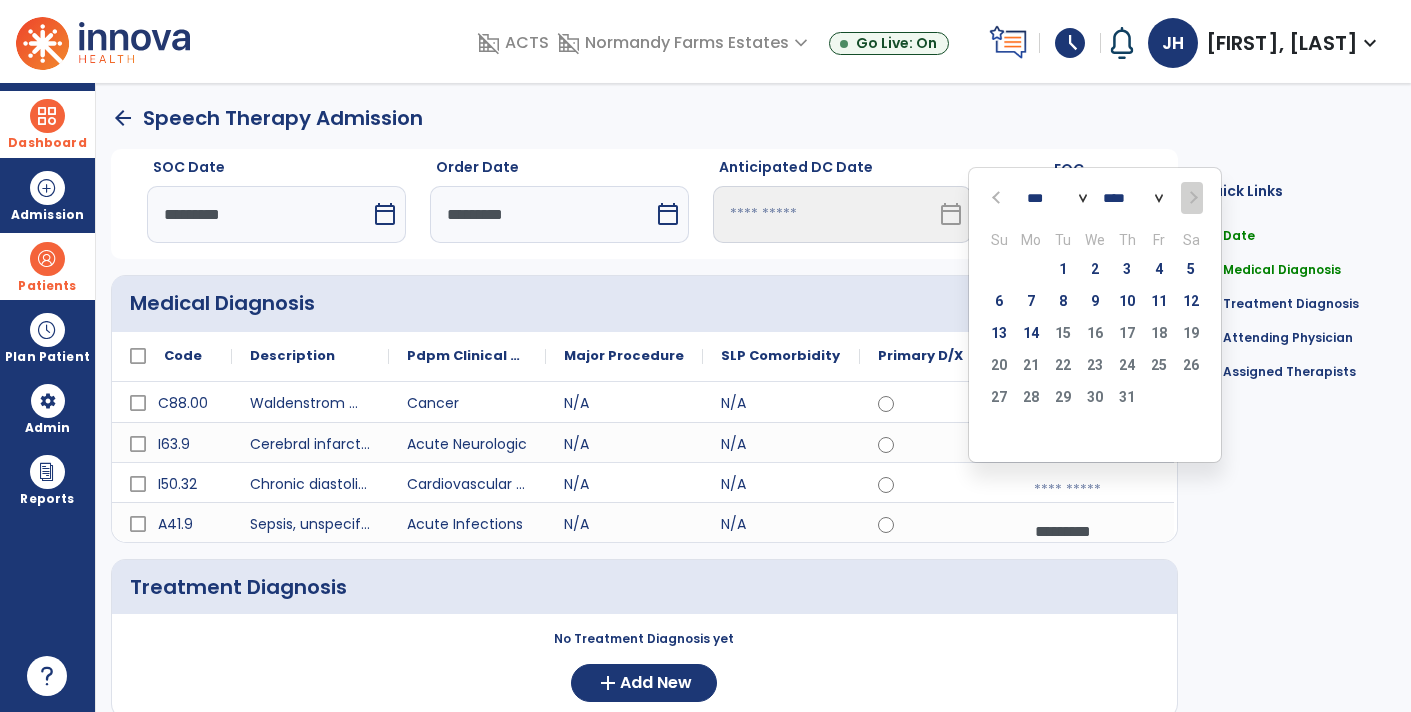 click on "*** *** *** *** *** *** ***" 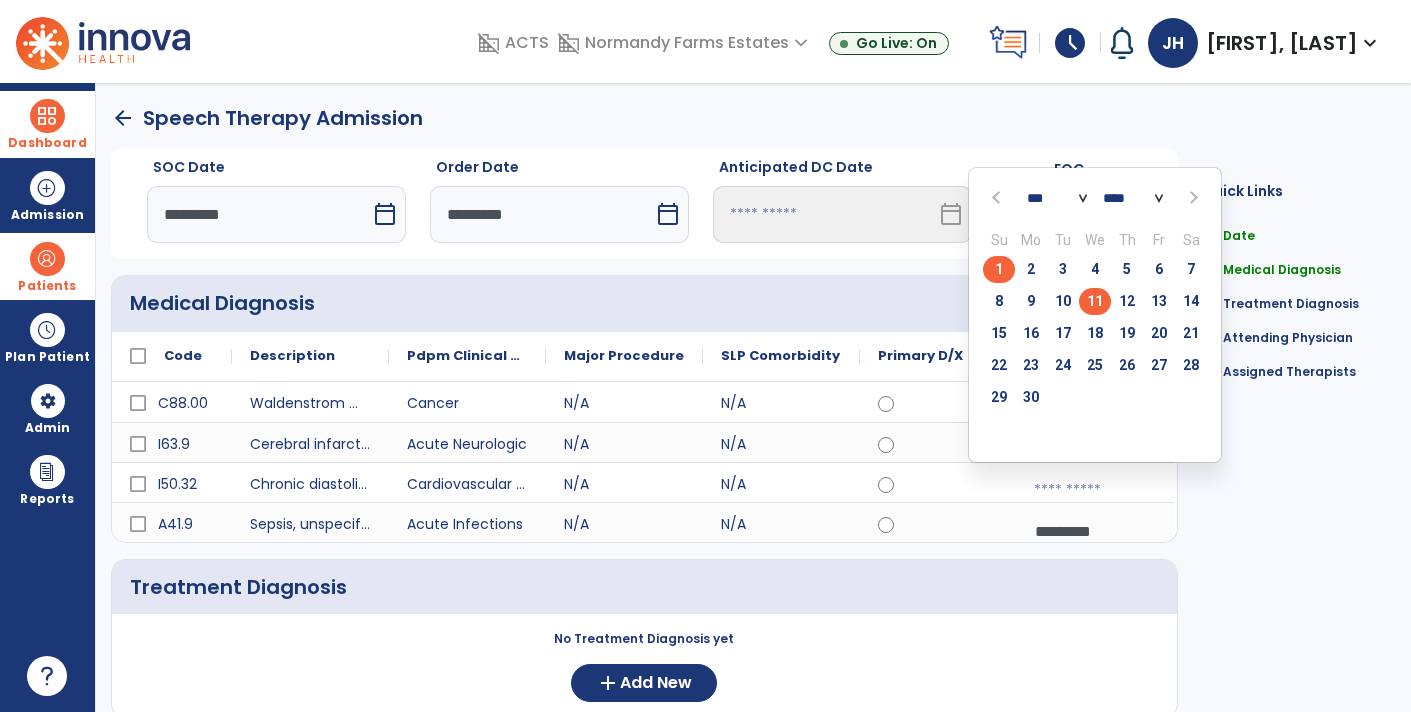 click on "11" 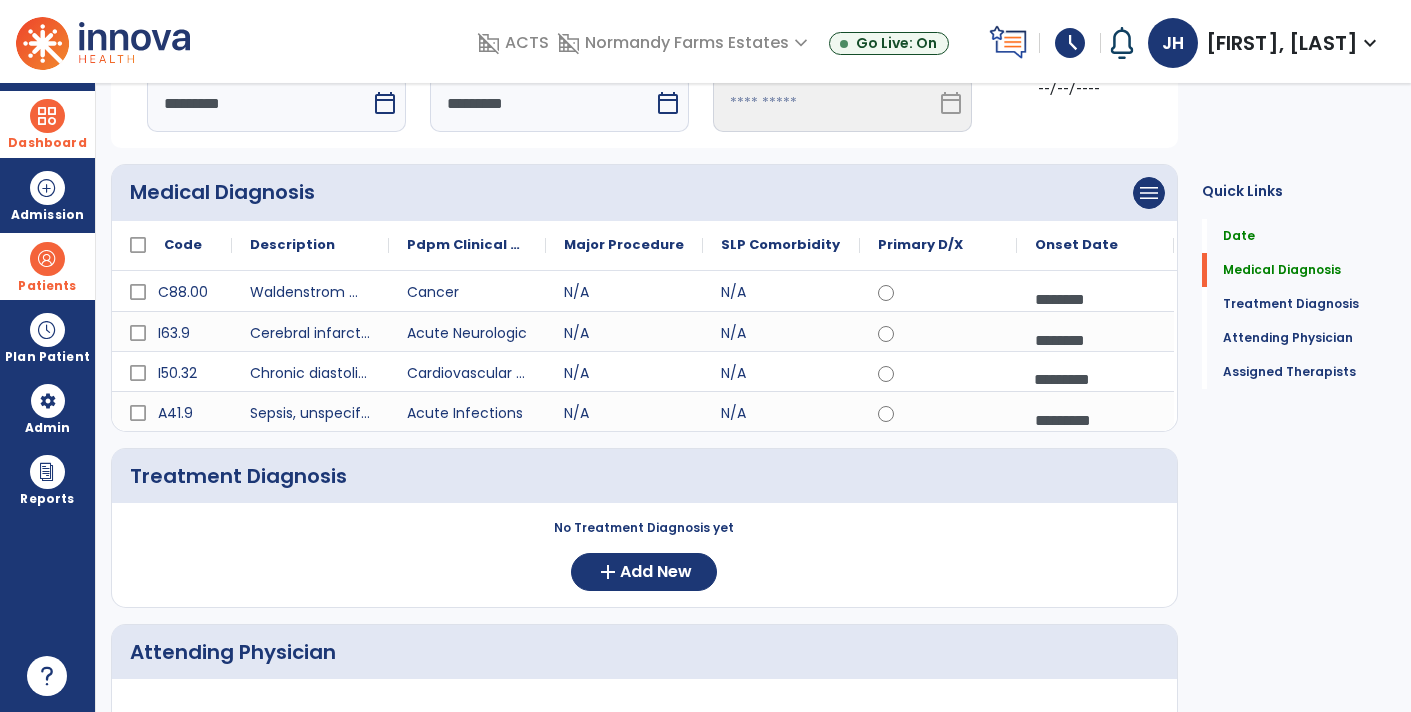 scroll, scrollTop: 138, scrollLeft: 0, axis: vertical 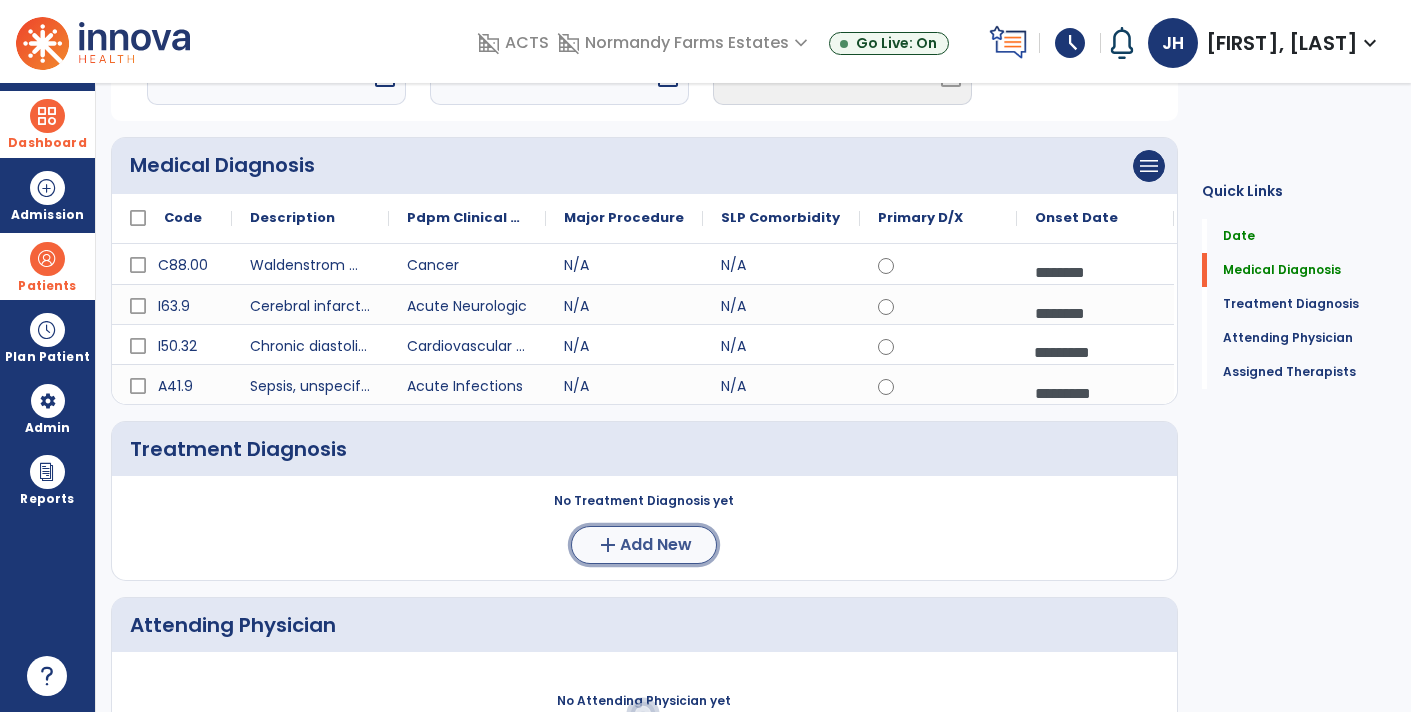 click on "add  Add New" 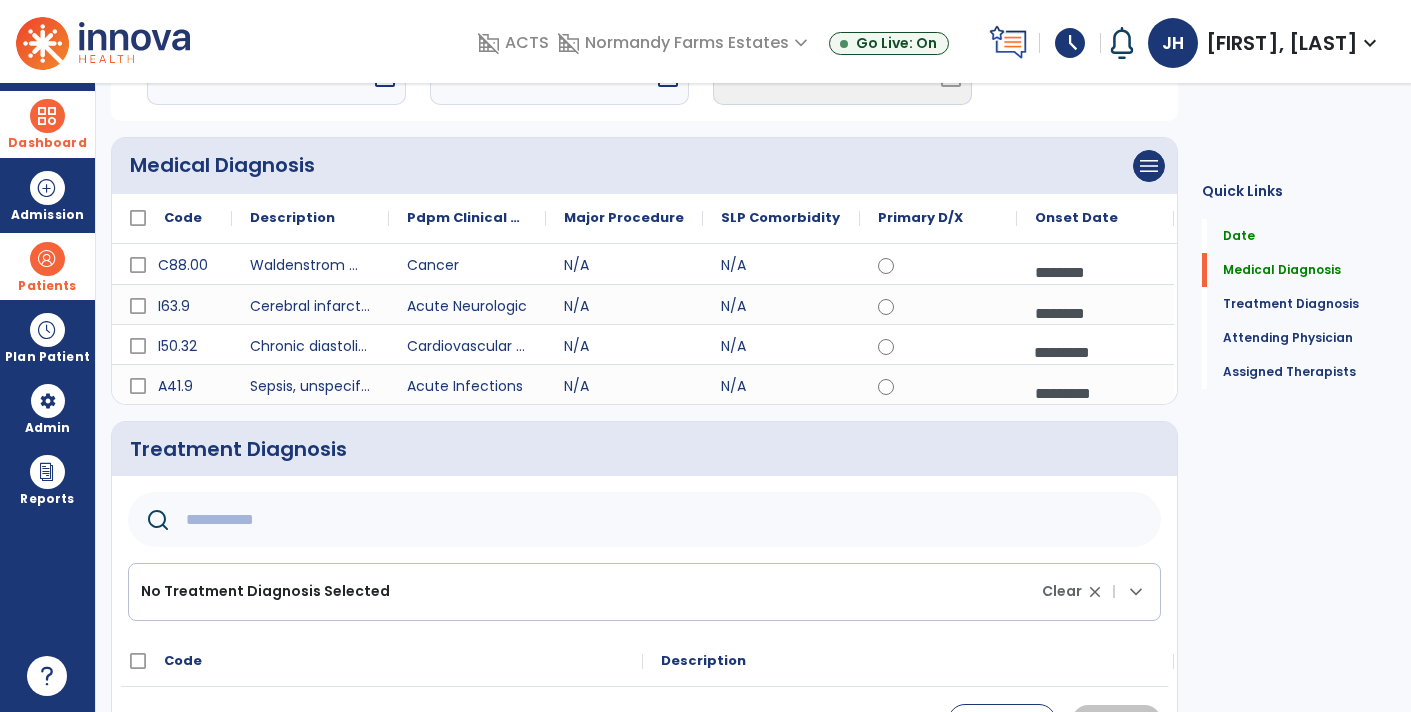 click 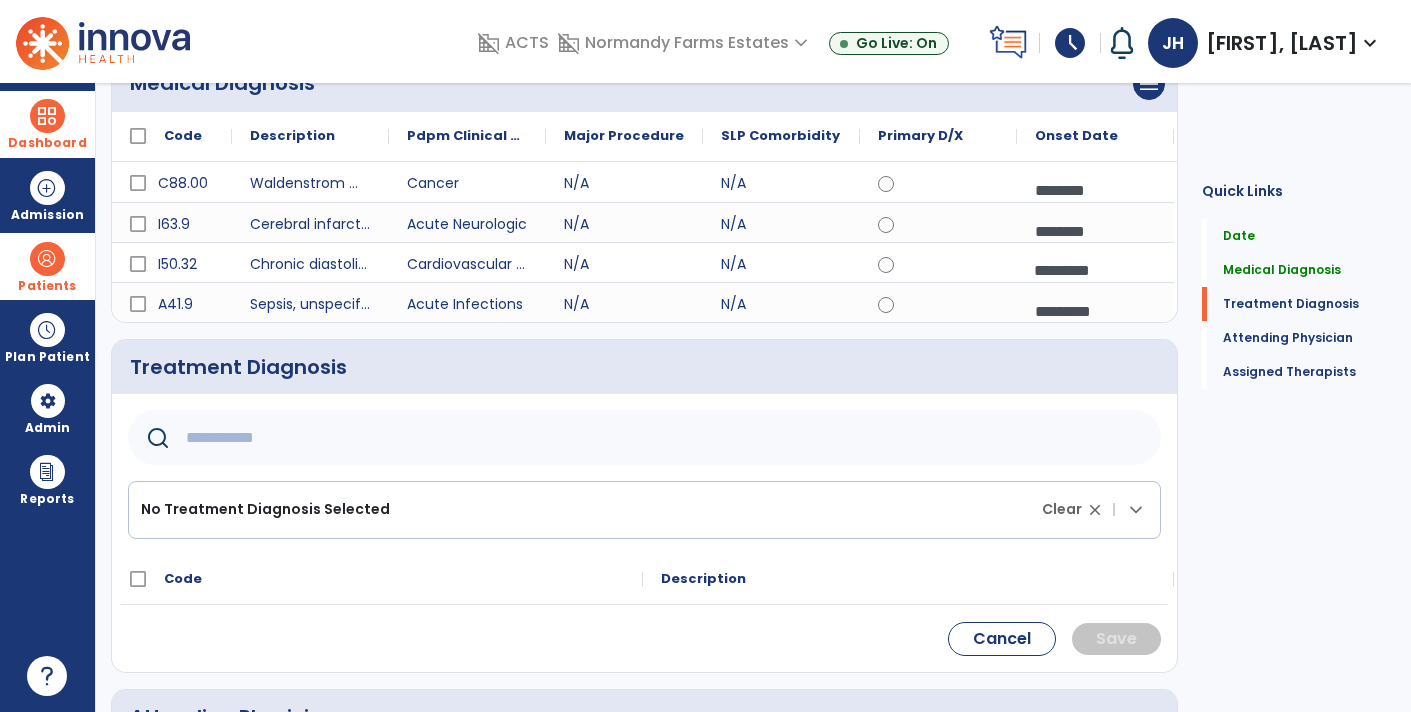 scroll, scrollTop: 255, scrollLeft: 0, axis: vertical 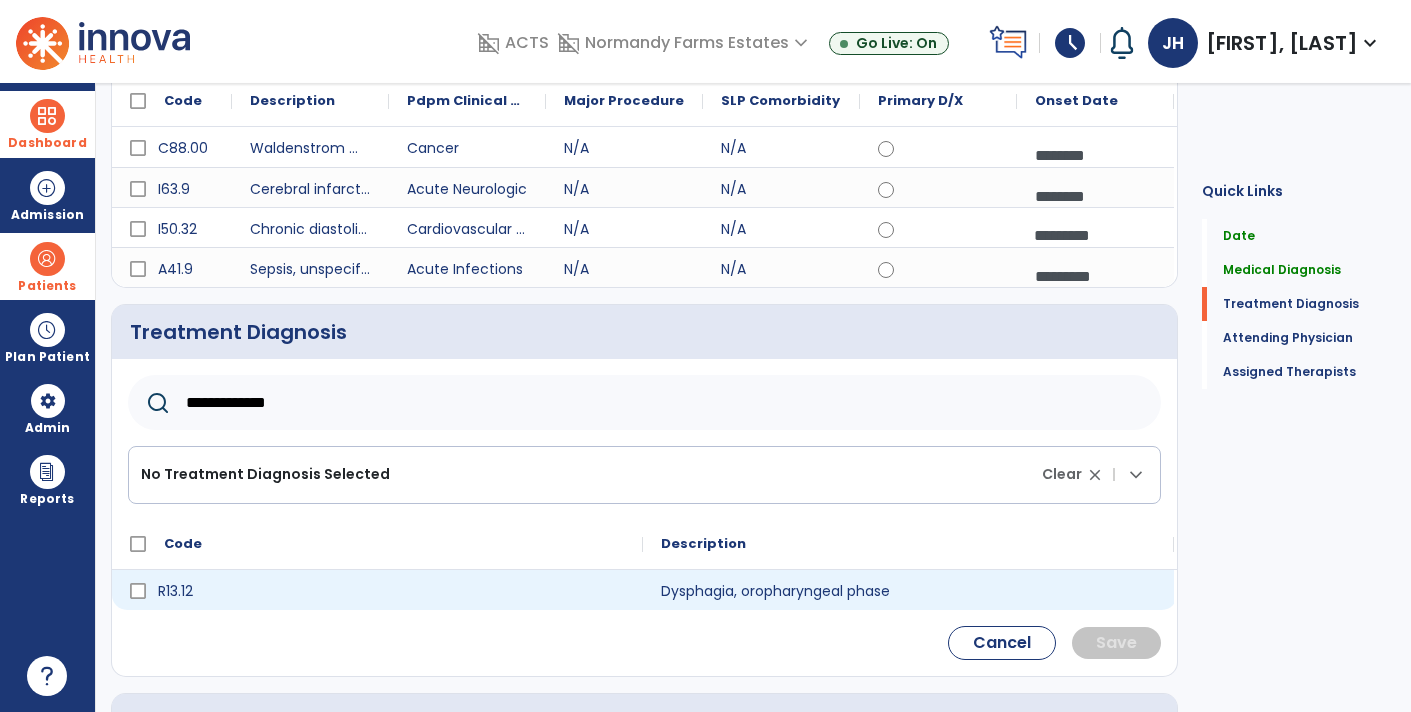 type on "**********" 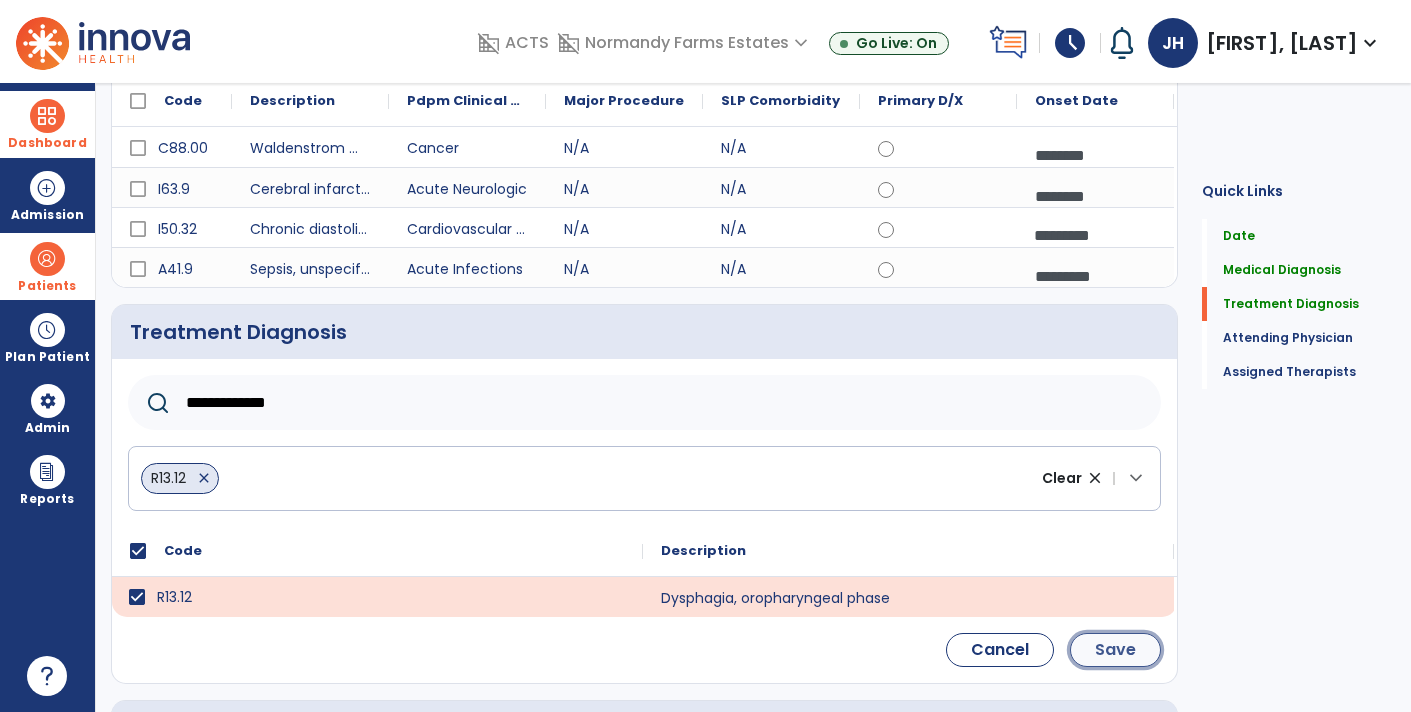 click on "Save" 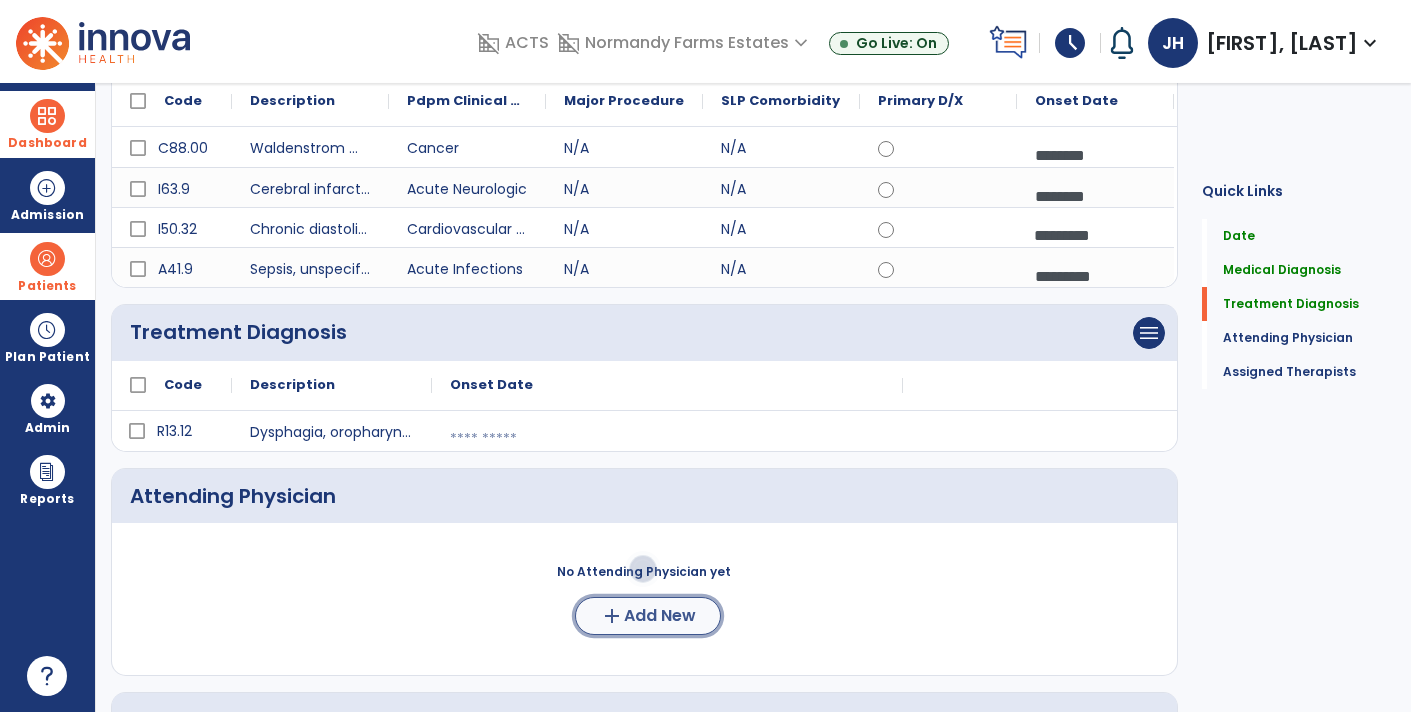 click on "add  Add New" 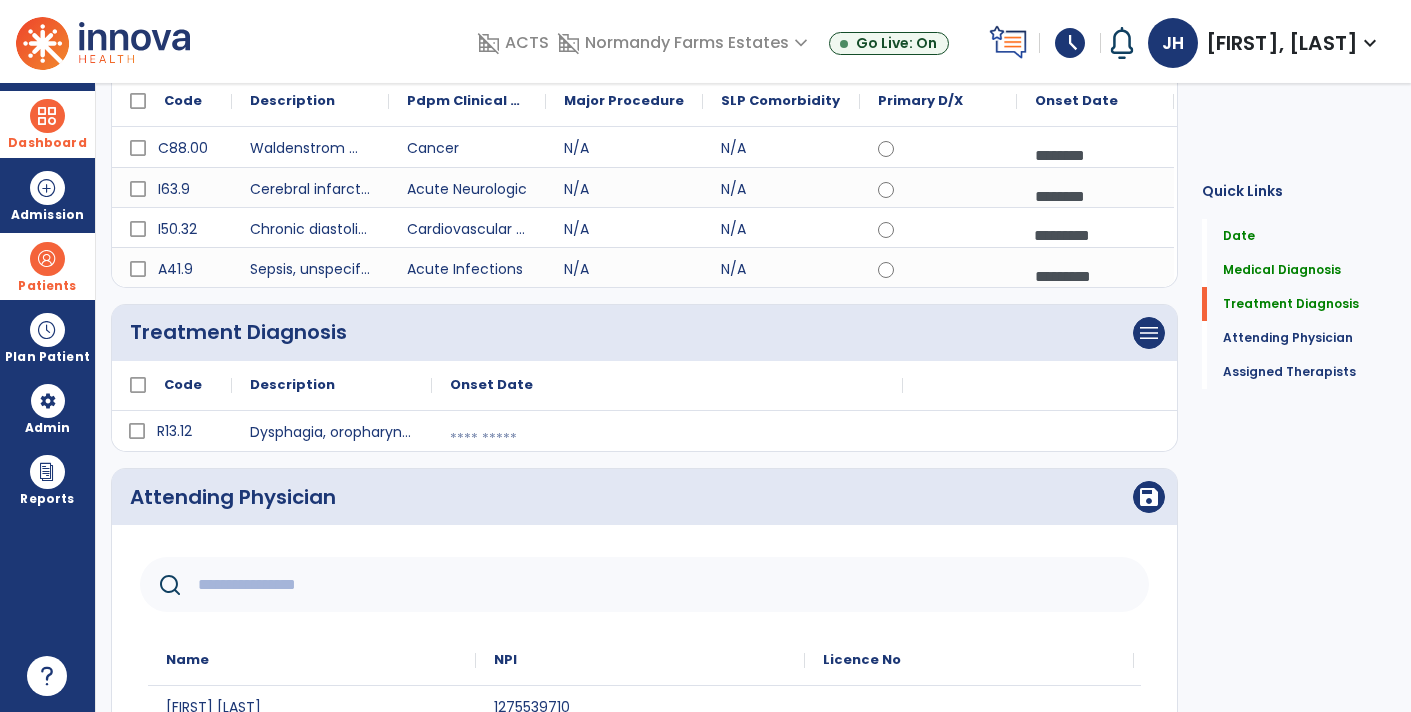 click 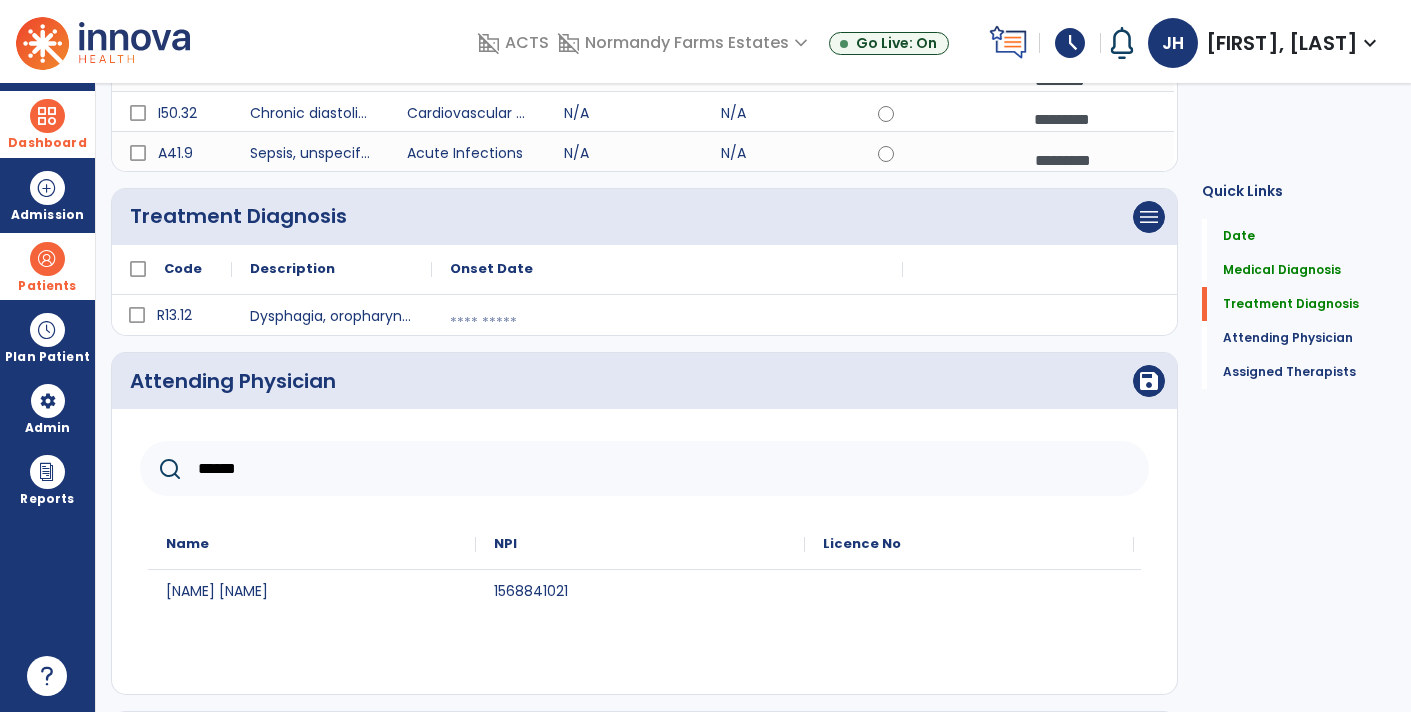 scroll, scrollTop: 377, scrollLeft: 0, axis: vertical 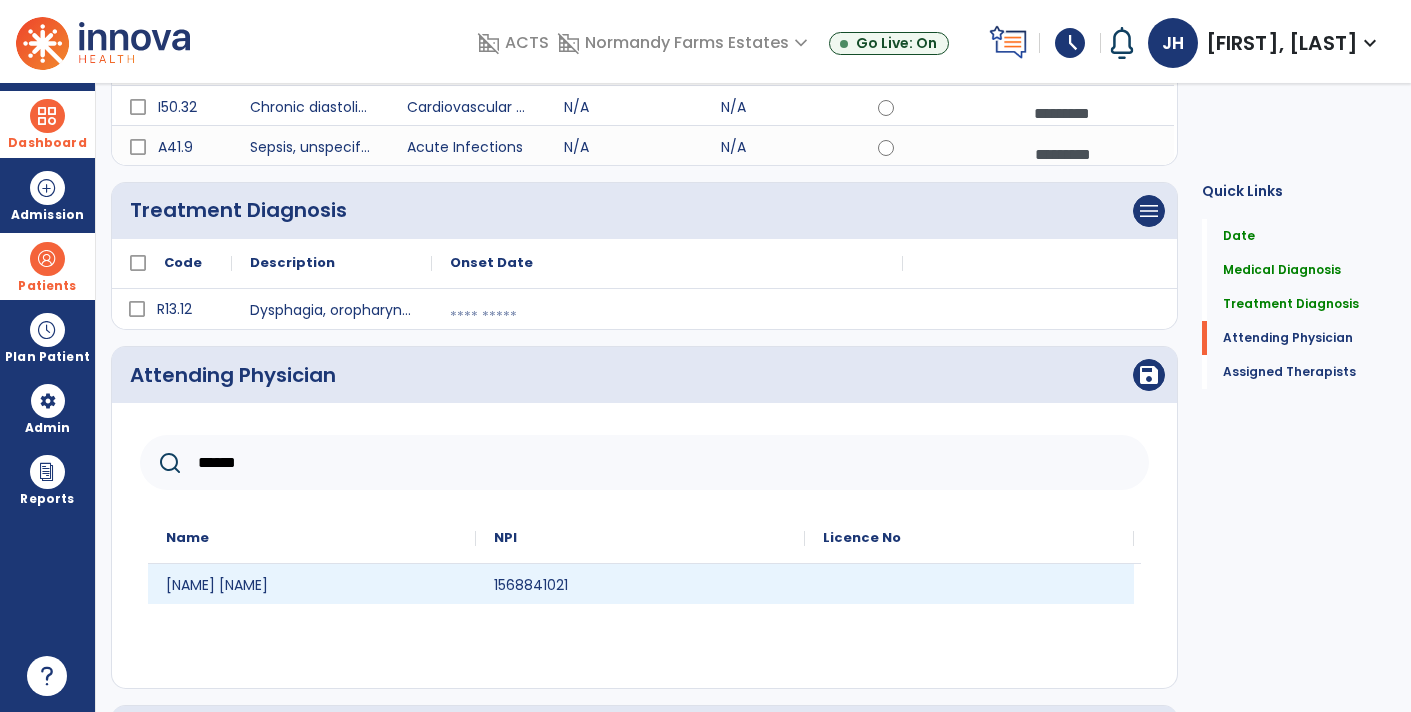type on "******" 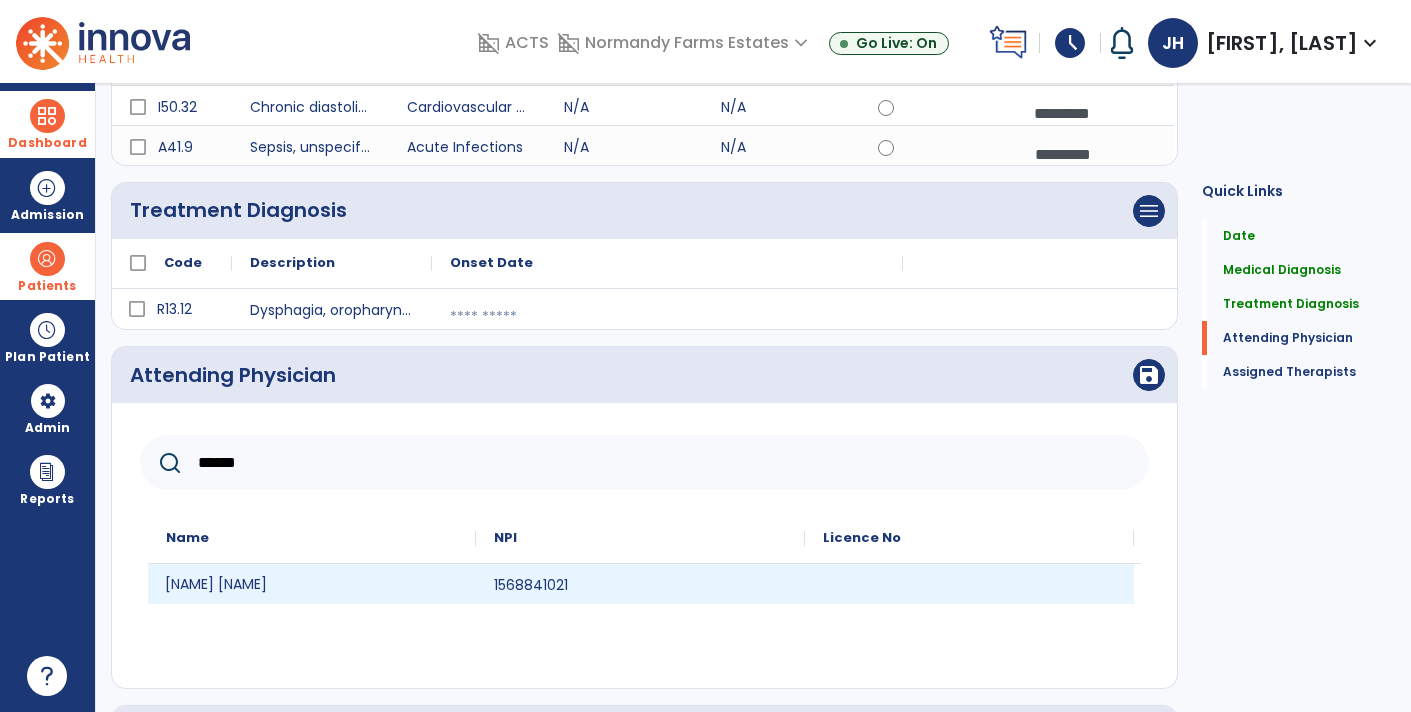 click on "Madeeha Hafeez" 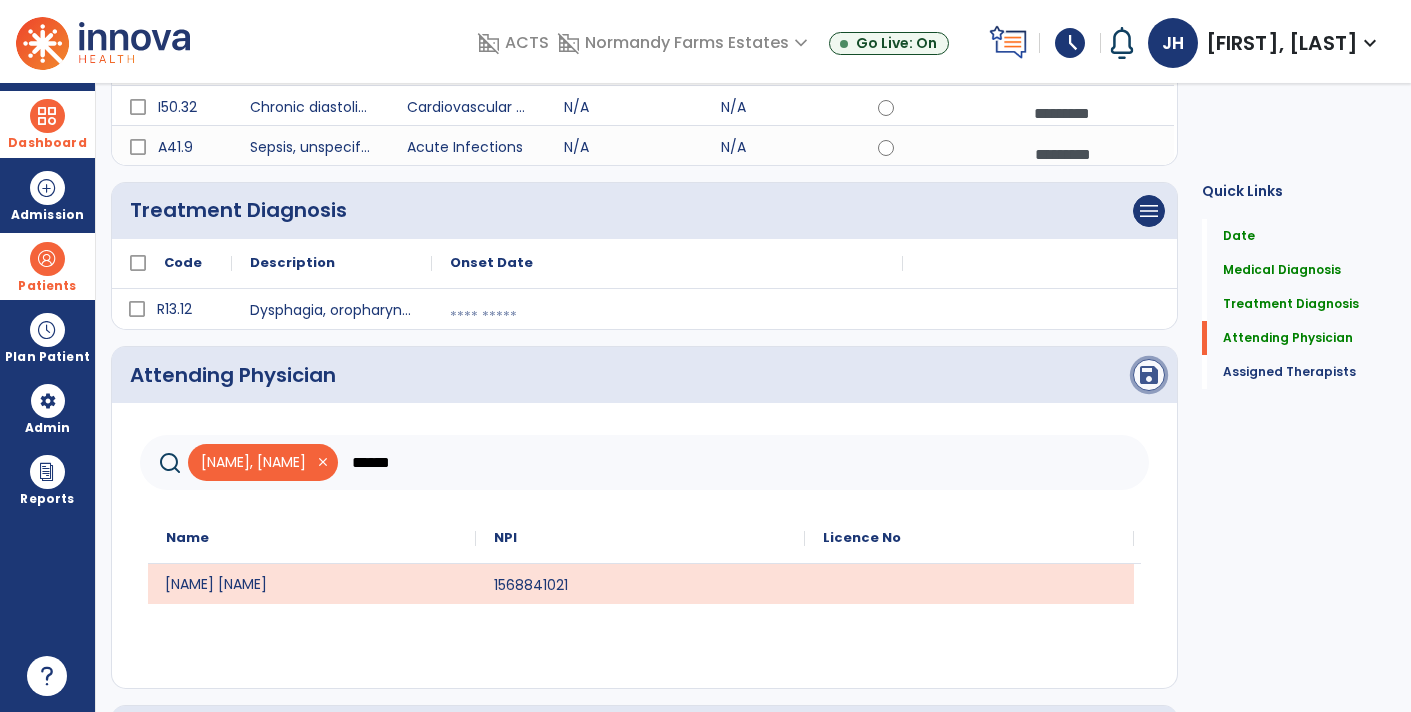 click on "save" 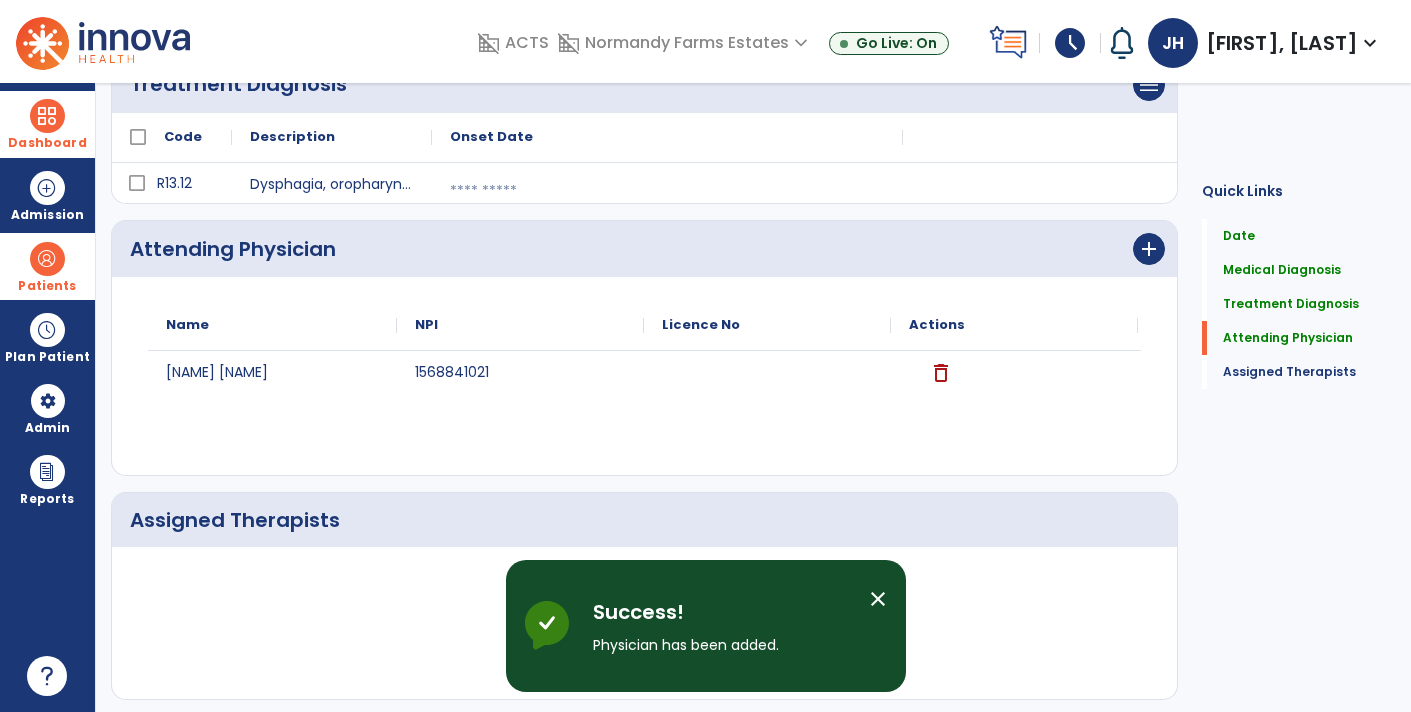 scroll, scrollTop: 552, scrollLeft: 0, axis: vertical 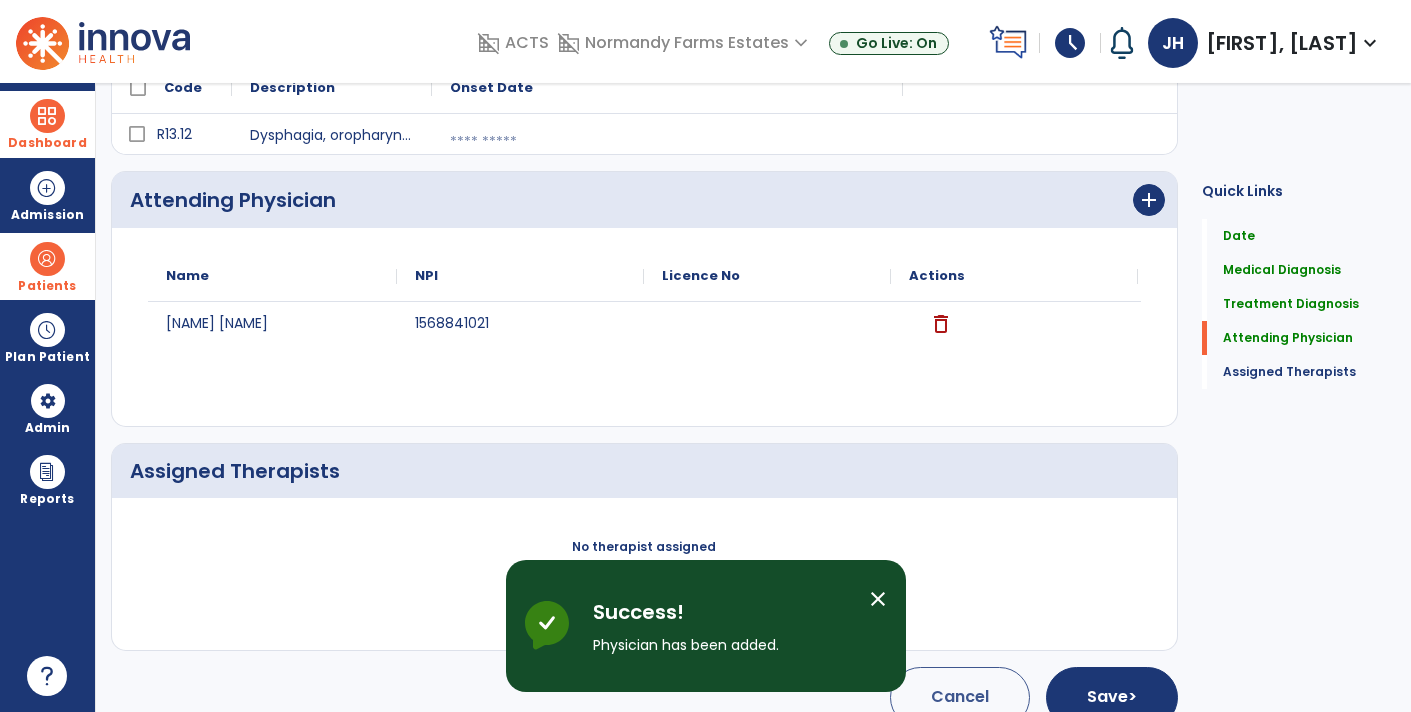 click on "close" at bounding box center (878, 599) 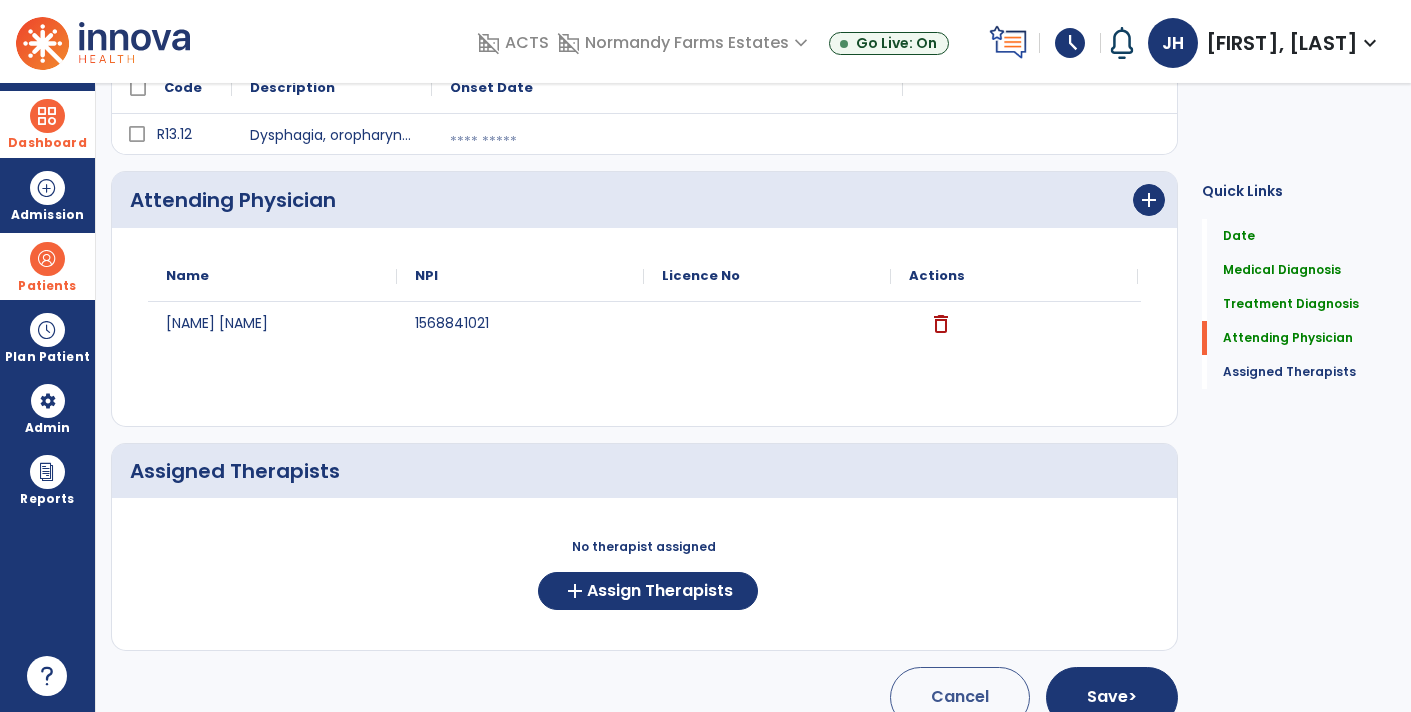 scroll, scrollTop: 563, scrollLeft: 0, axis: vertical 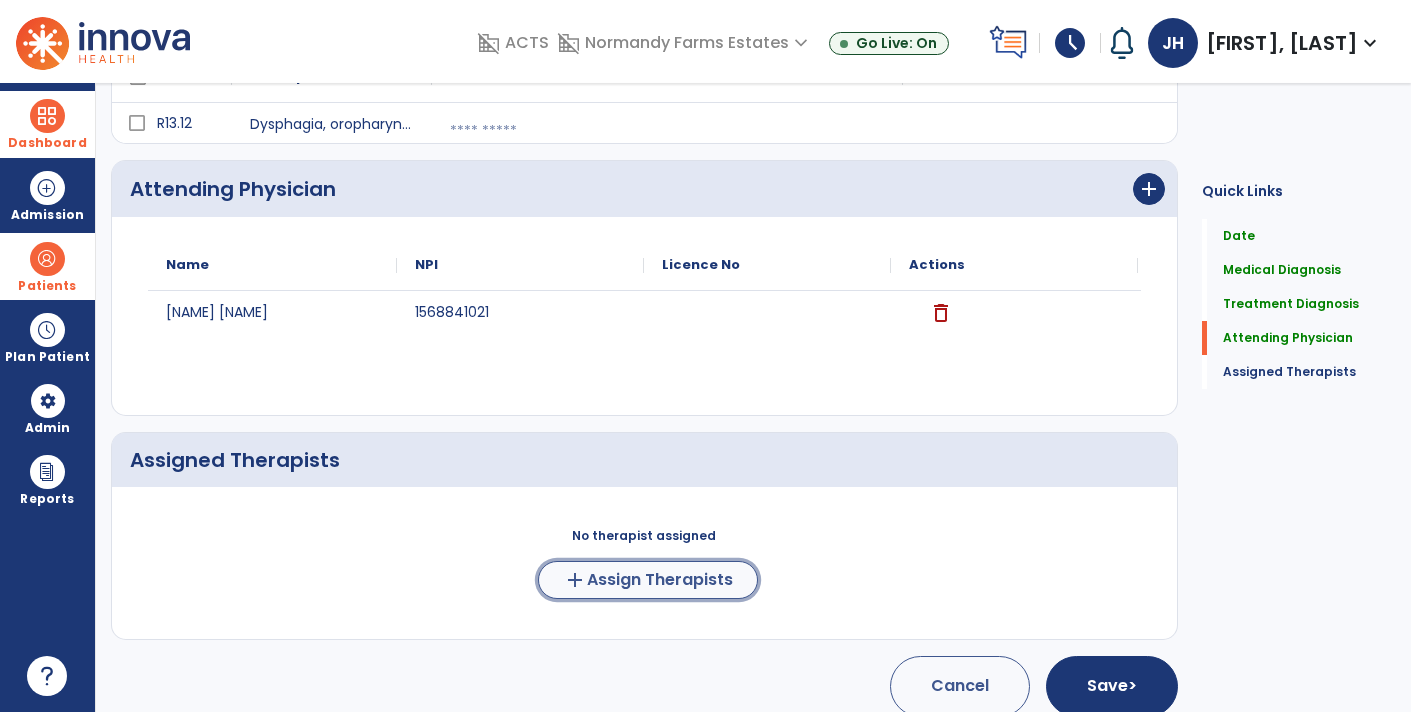 click on "Assign Therapists" 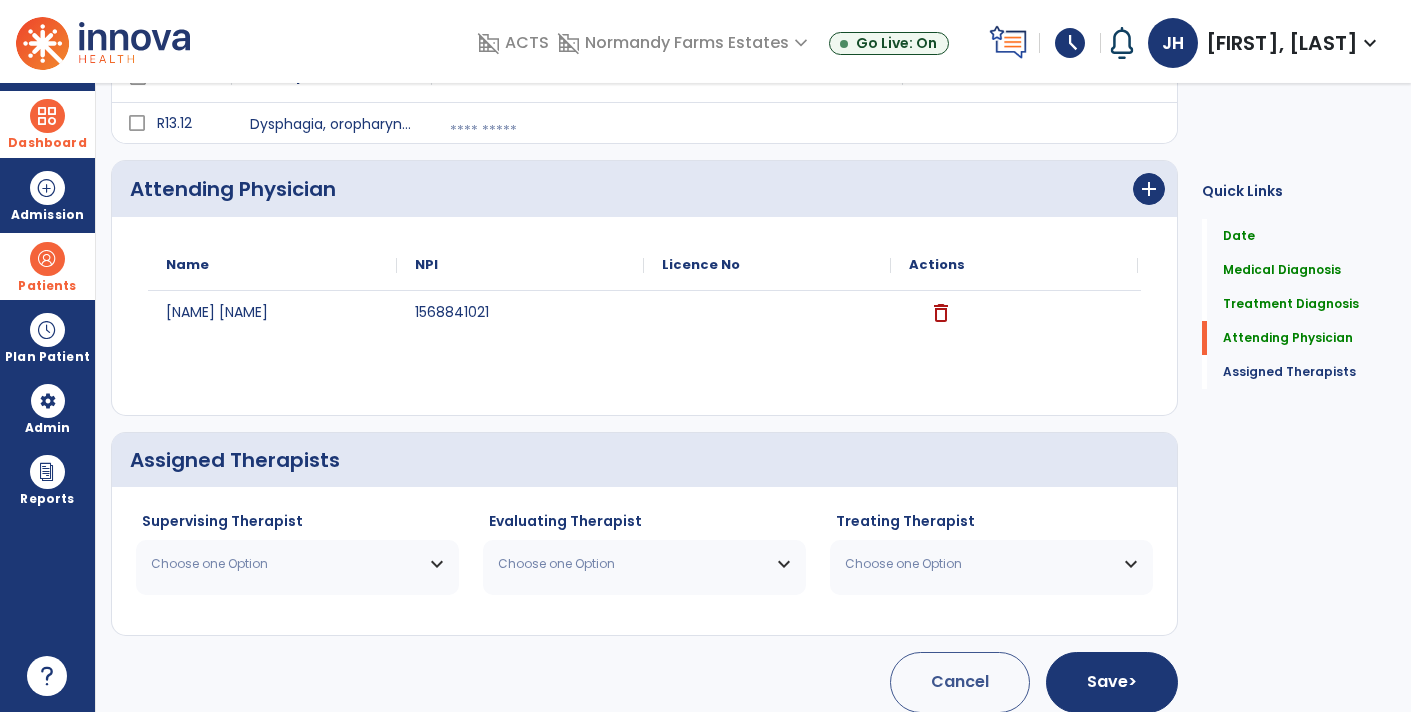 click on "Choose one Option" at bounding box center [297, 564] 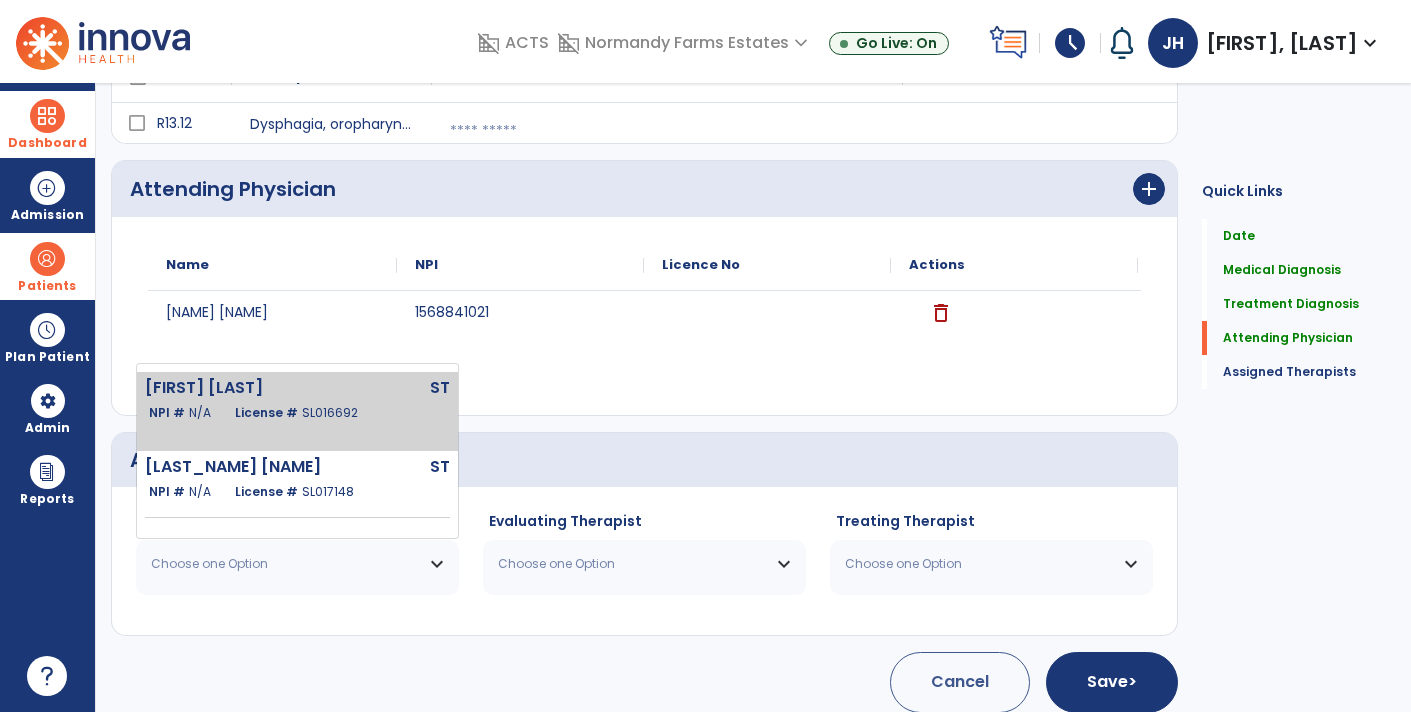 click on "License #  SL016692" 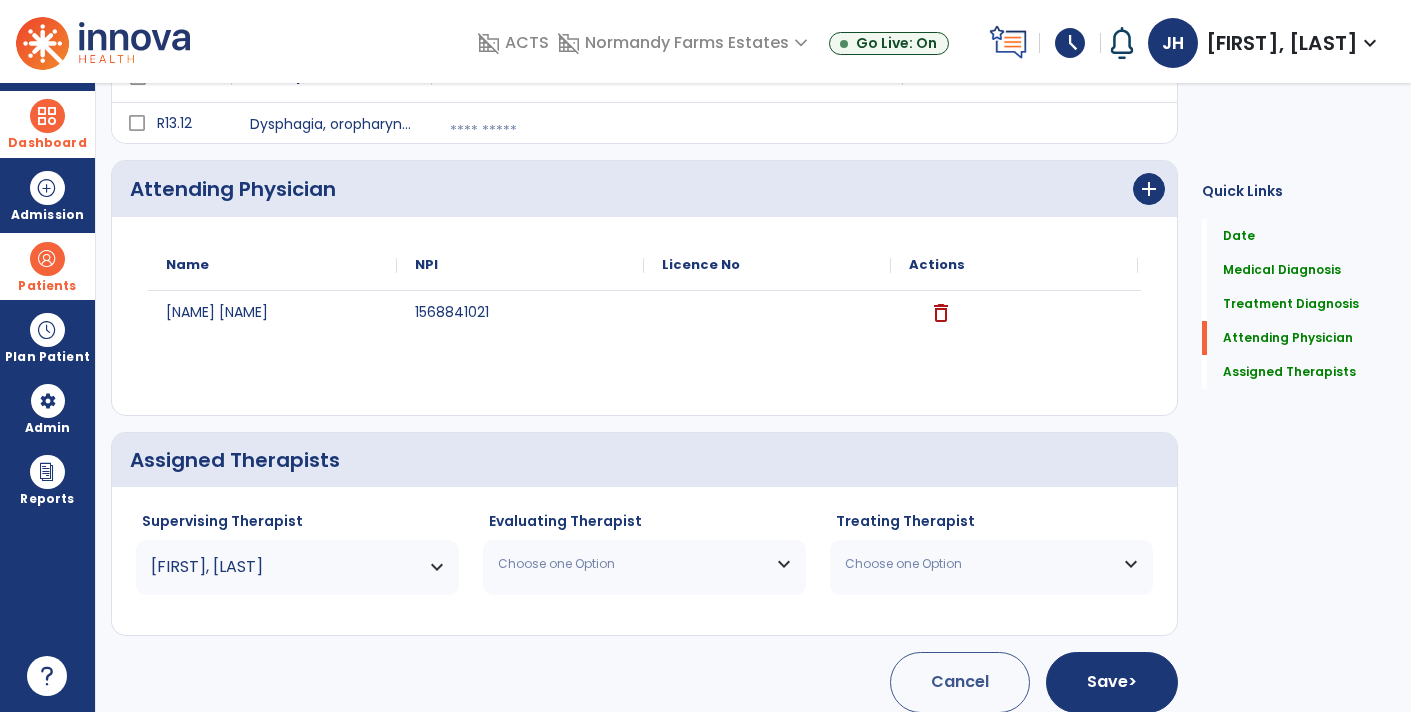 click on "Choose one Option" at bounding box center (644, 564) 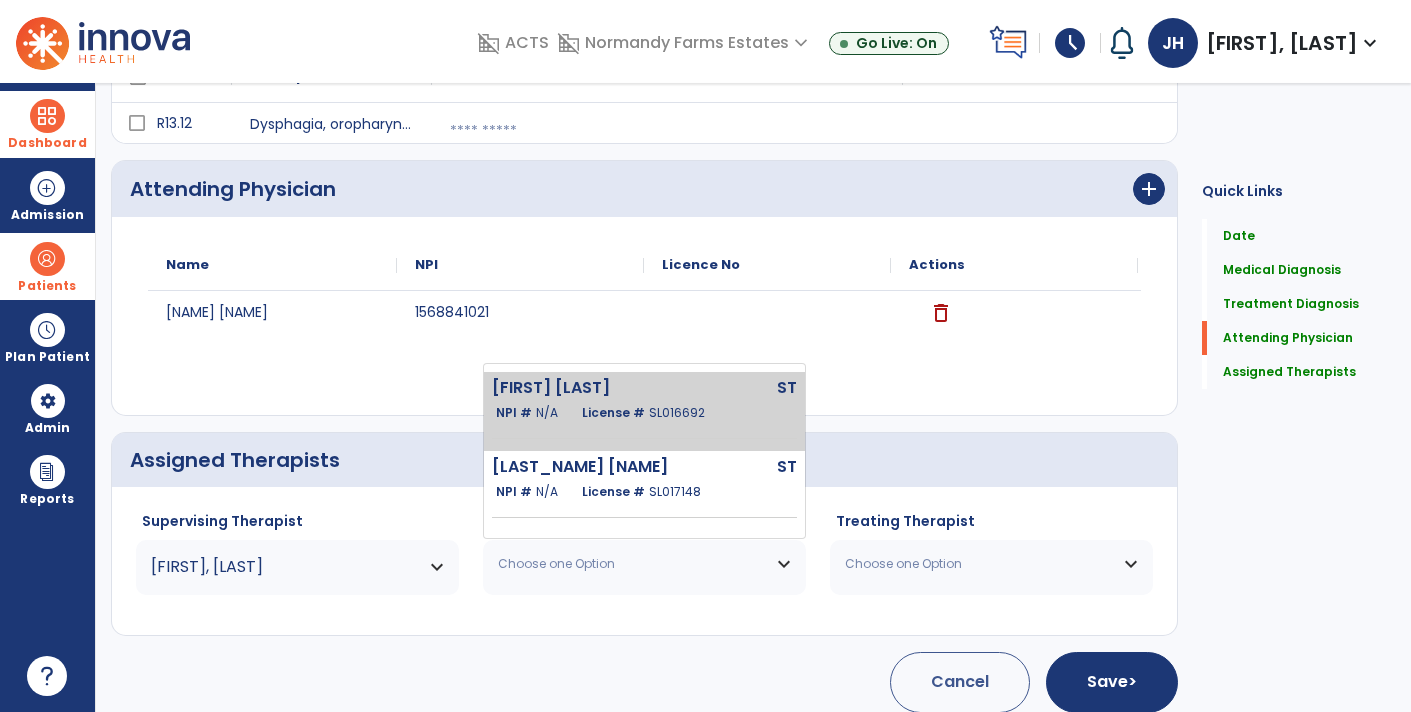 click on "License #  SL016692" 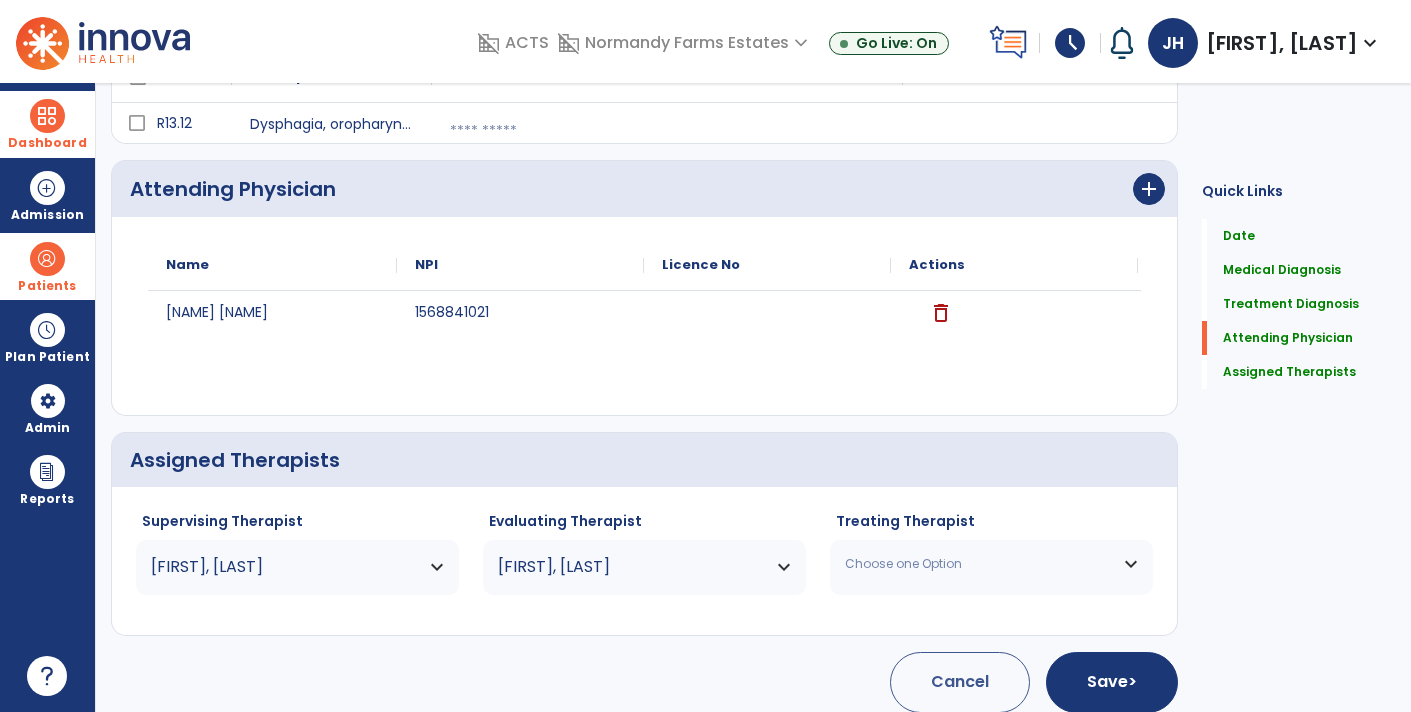 drag, startPoint x: 913, startPoint y: 557, endPoint x: 909, endPoint y: 503, distance: 54.147945 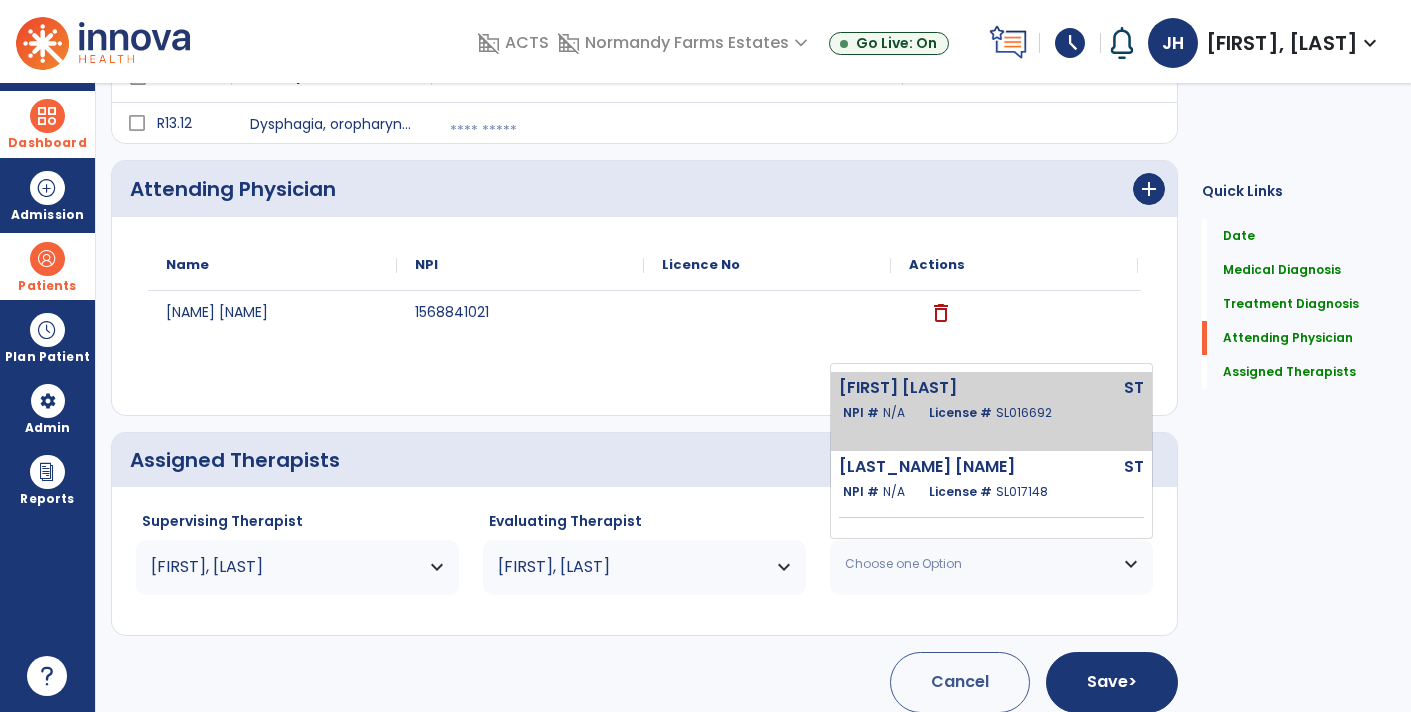 click on "Howard Jaime" 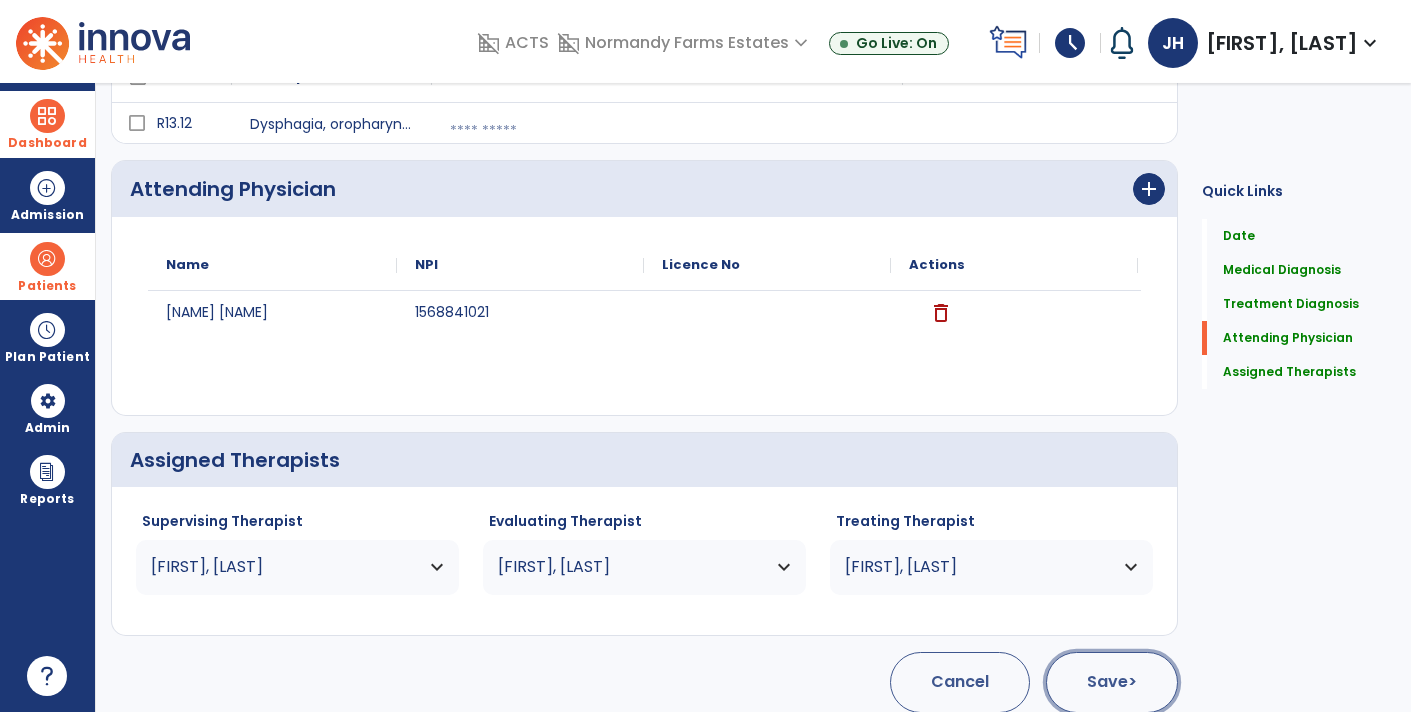 click on ">" 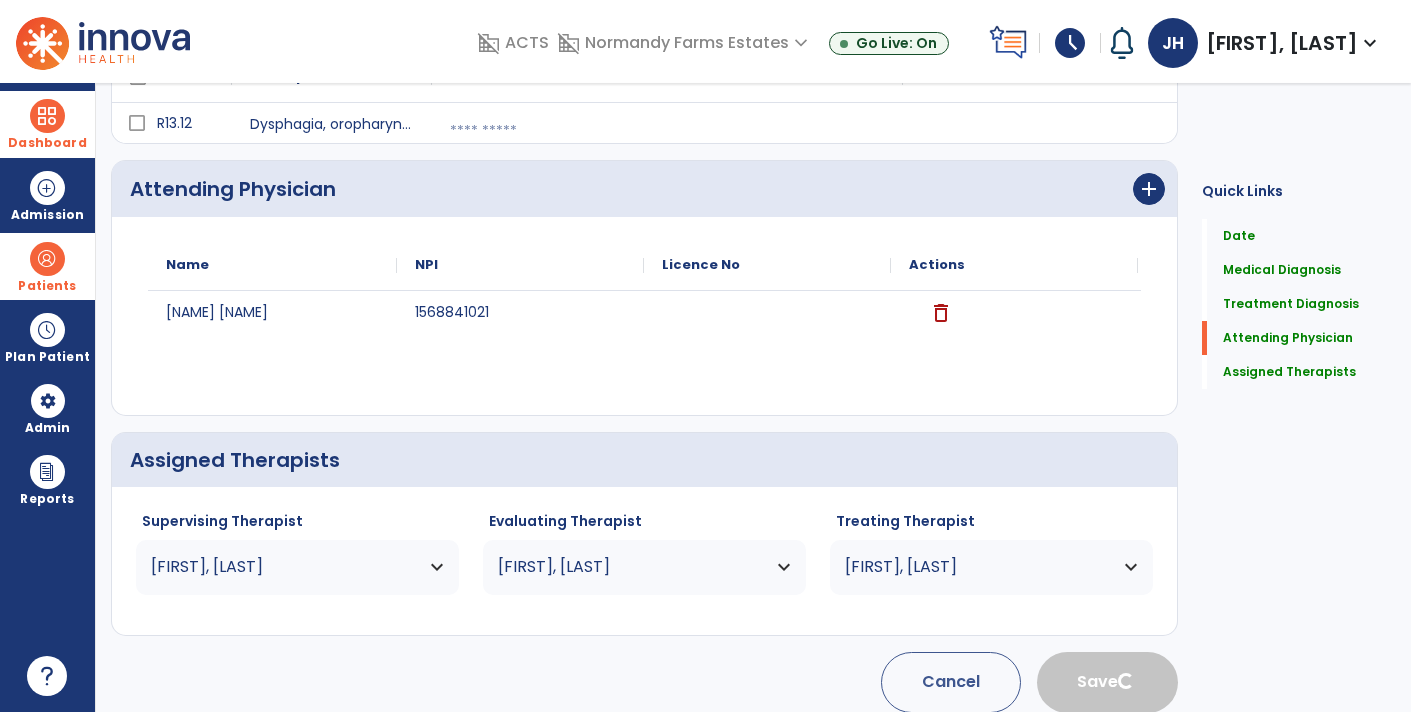 type 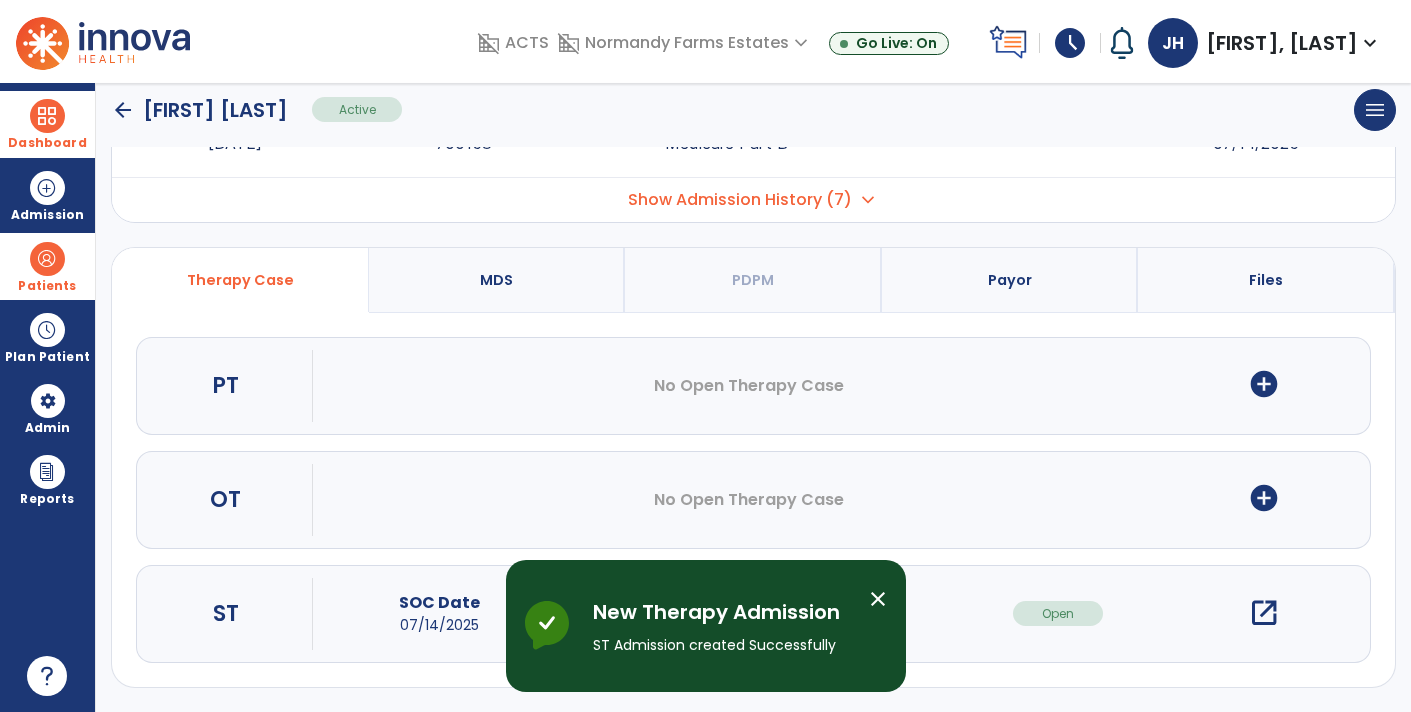 scroll, scrollTop: 0, scrollLeft: 0, axis: both 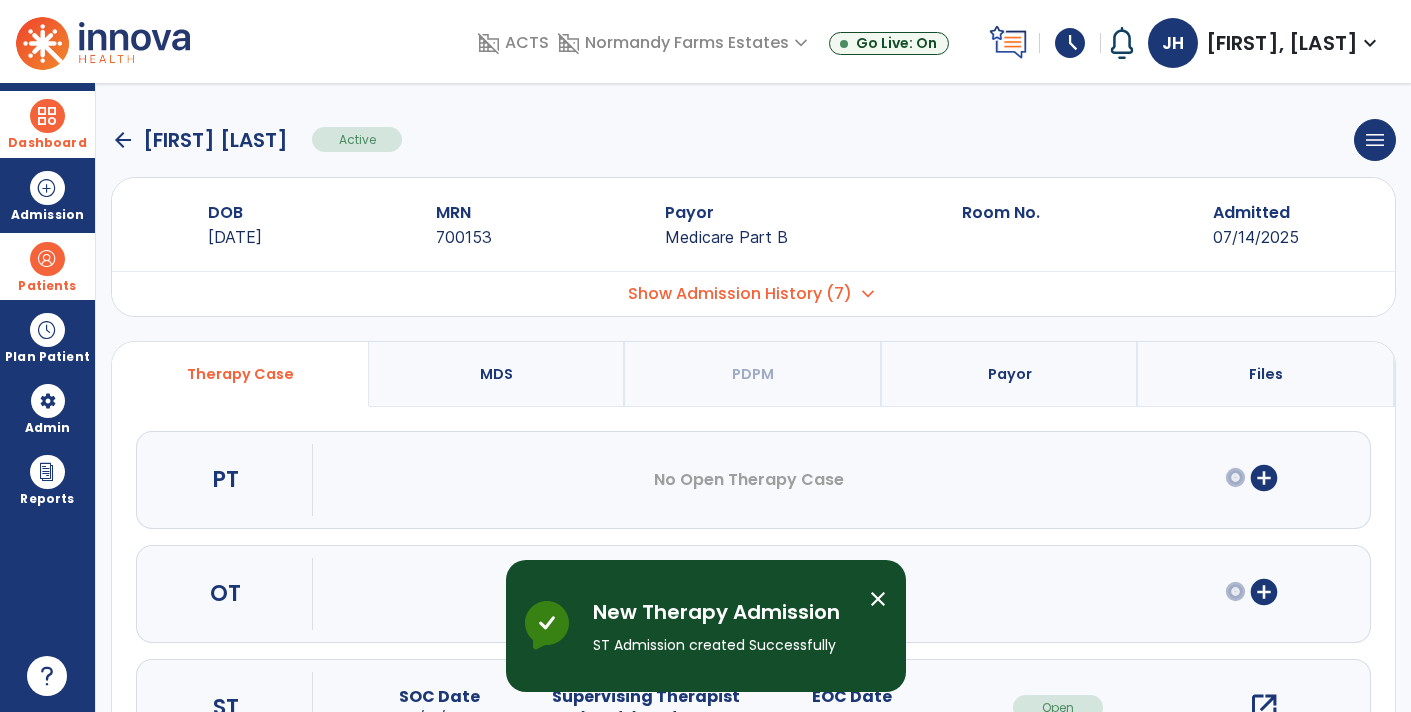 click on "open_in_new" at bounding box center (1264, 707) 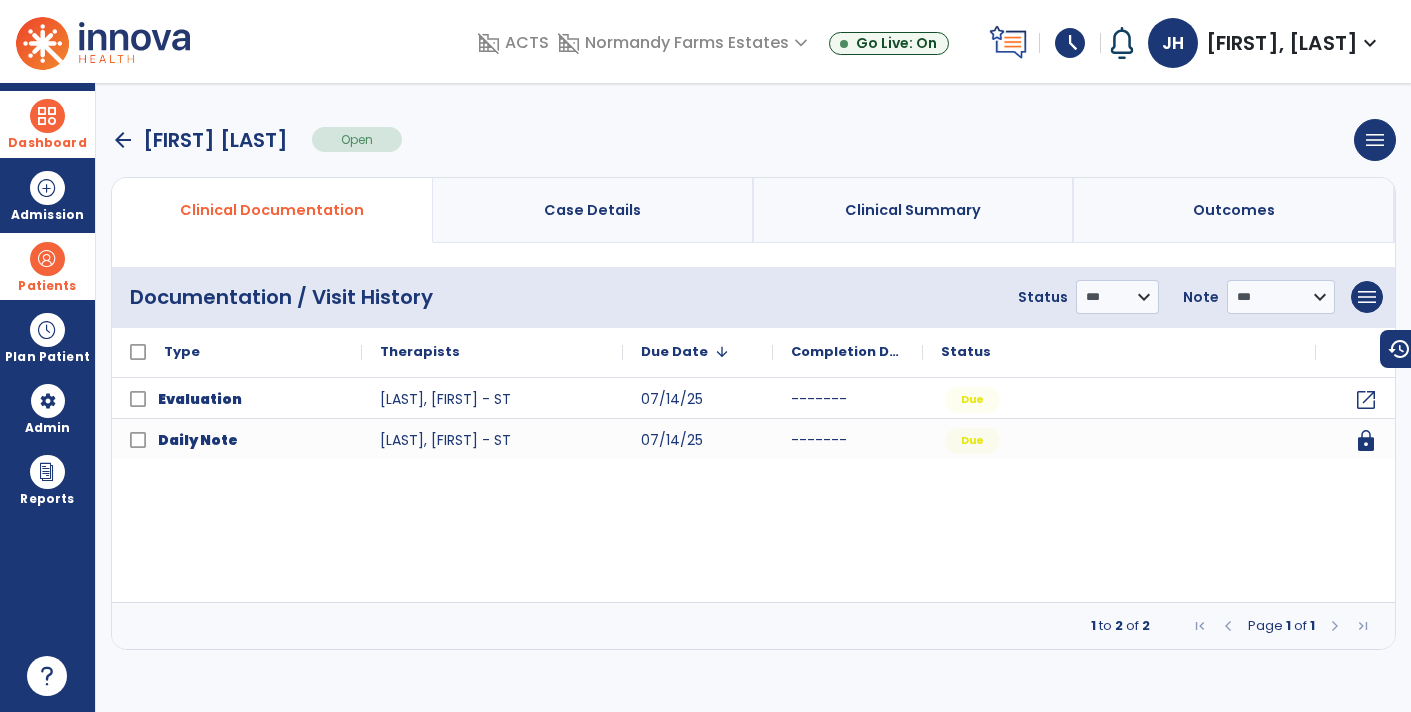 click at bounding box center [47, 116] 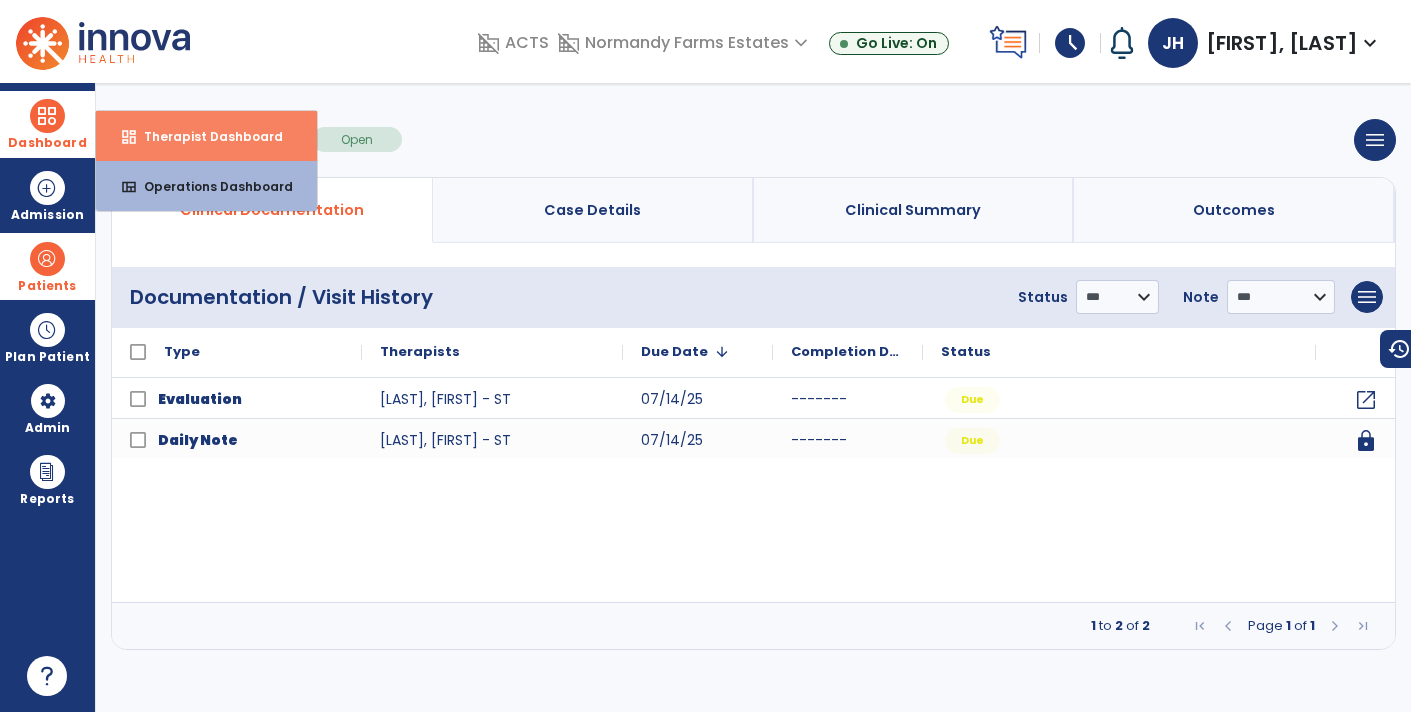 click on "Therapist Dashboard" at bounding box center [205, 136] 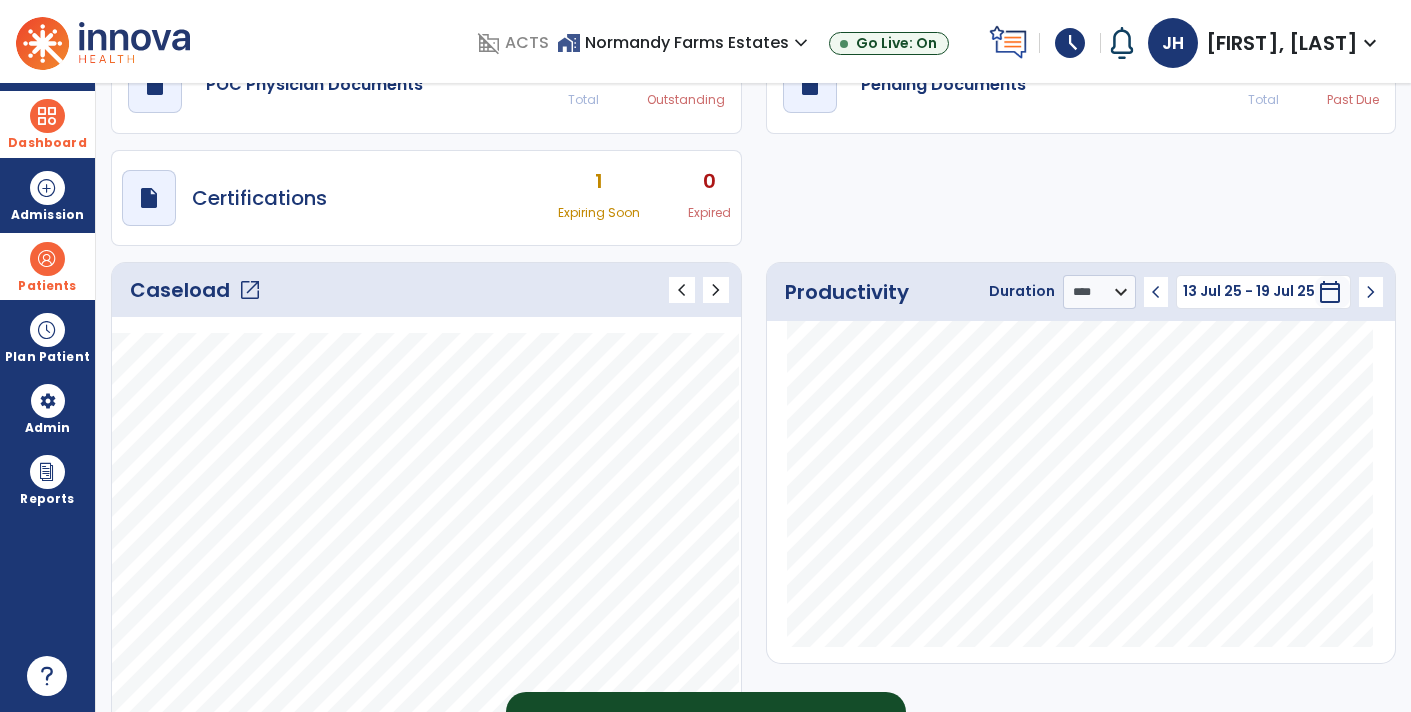 scroll, scrollTop: 0, scrollLeft: 0, axis: both 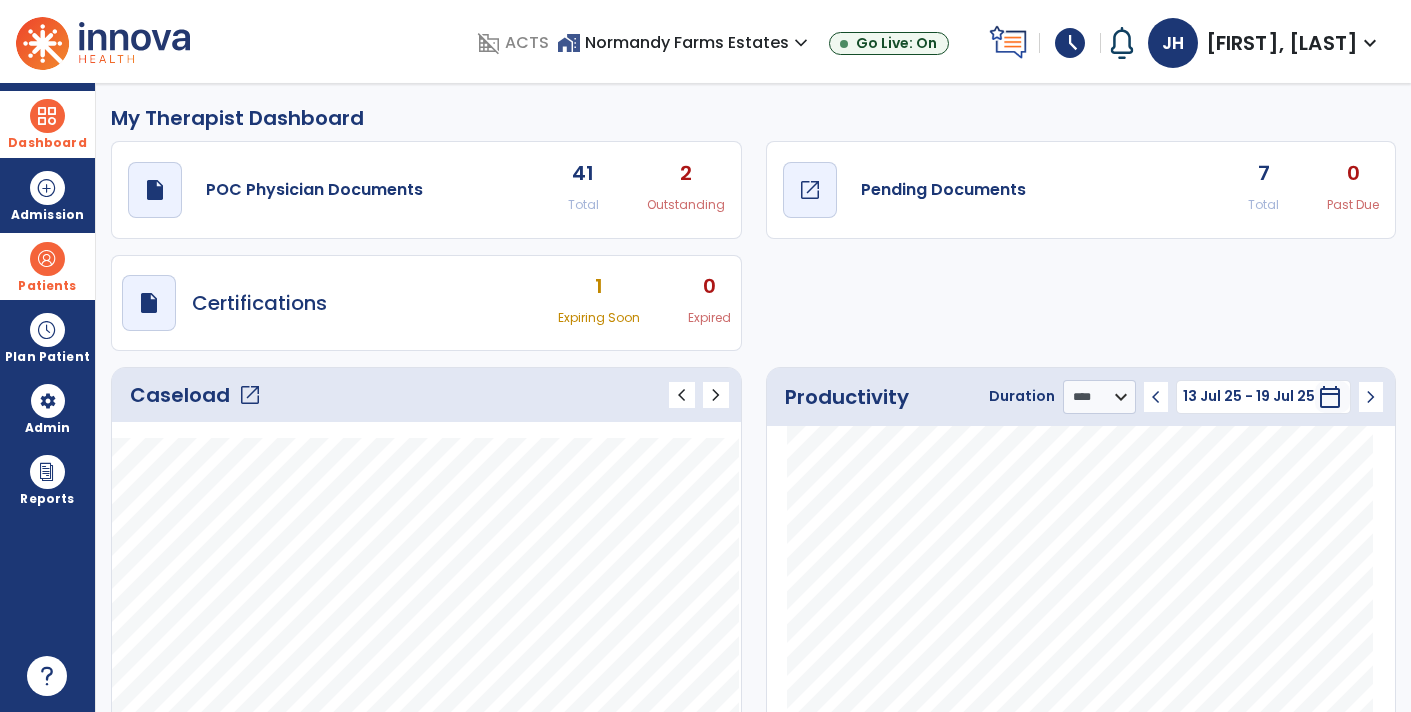 click on "Pending Documents" 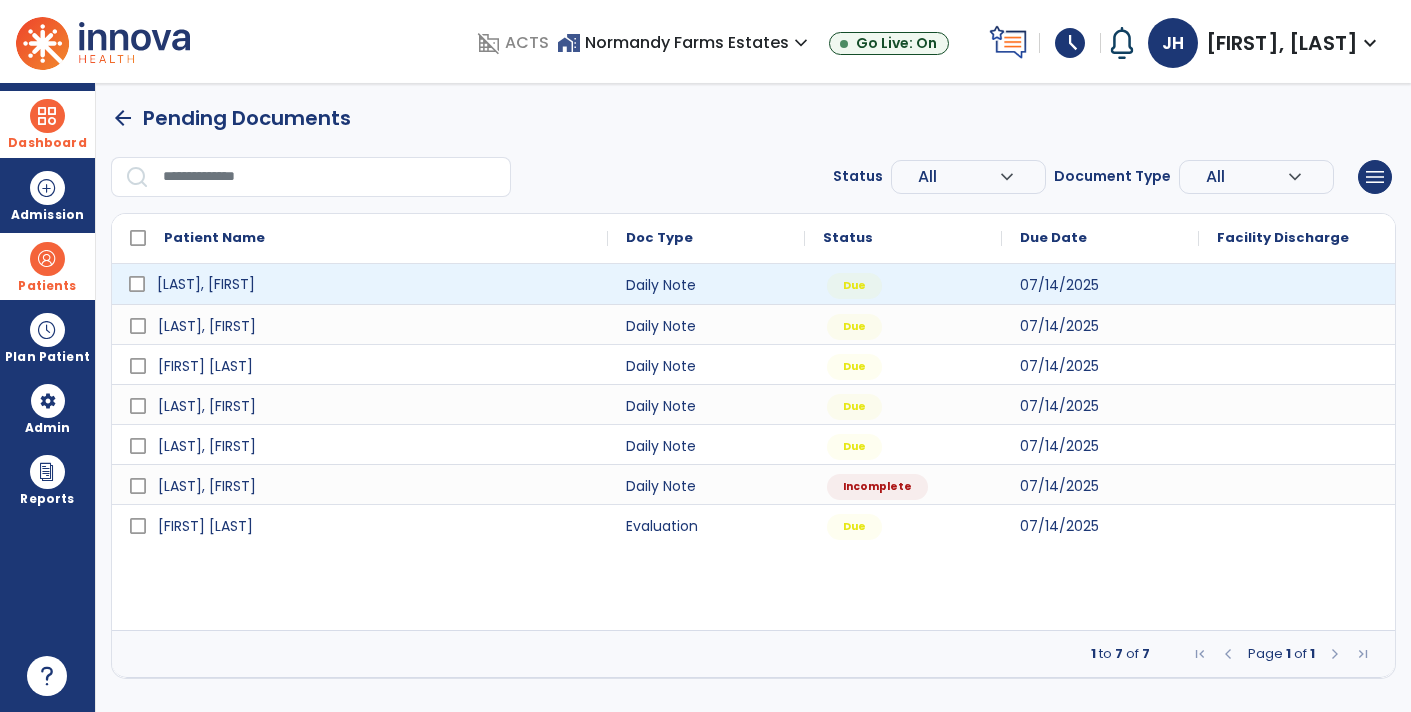 click on "[LAST], [FIRST]" at bounding box center (206, 284) 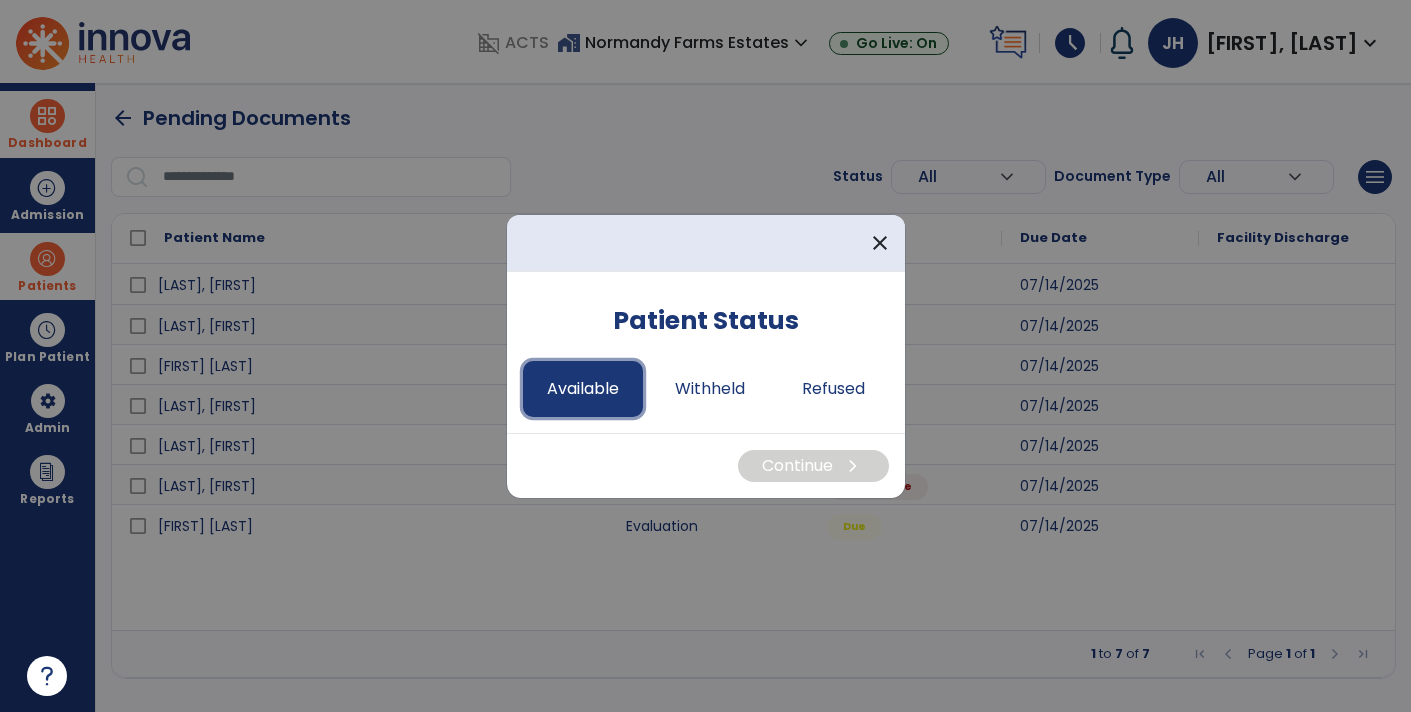 click on "Available" at bounding box center (583, 389) 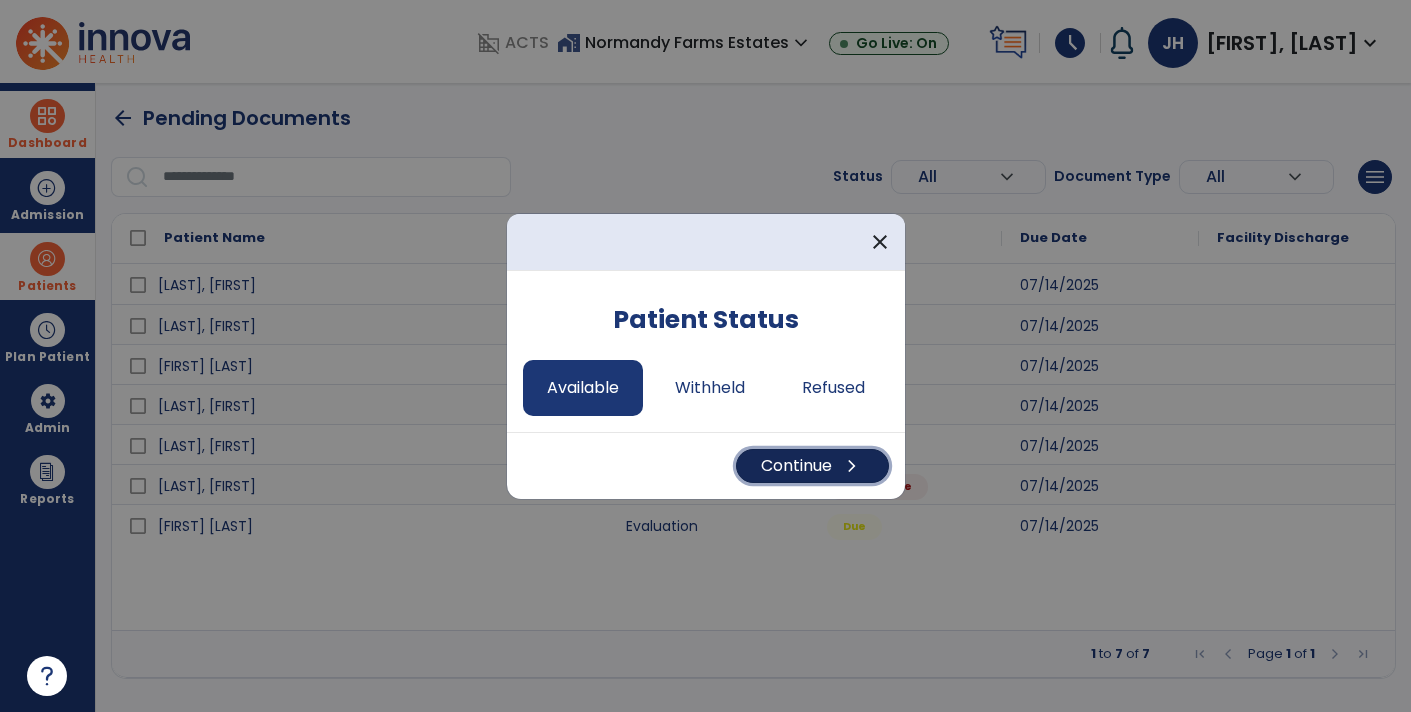 click on "Continue   chevron_right" at bounding box center [812, 466] 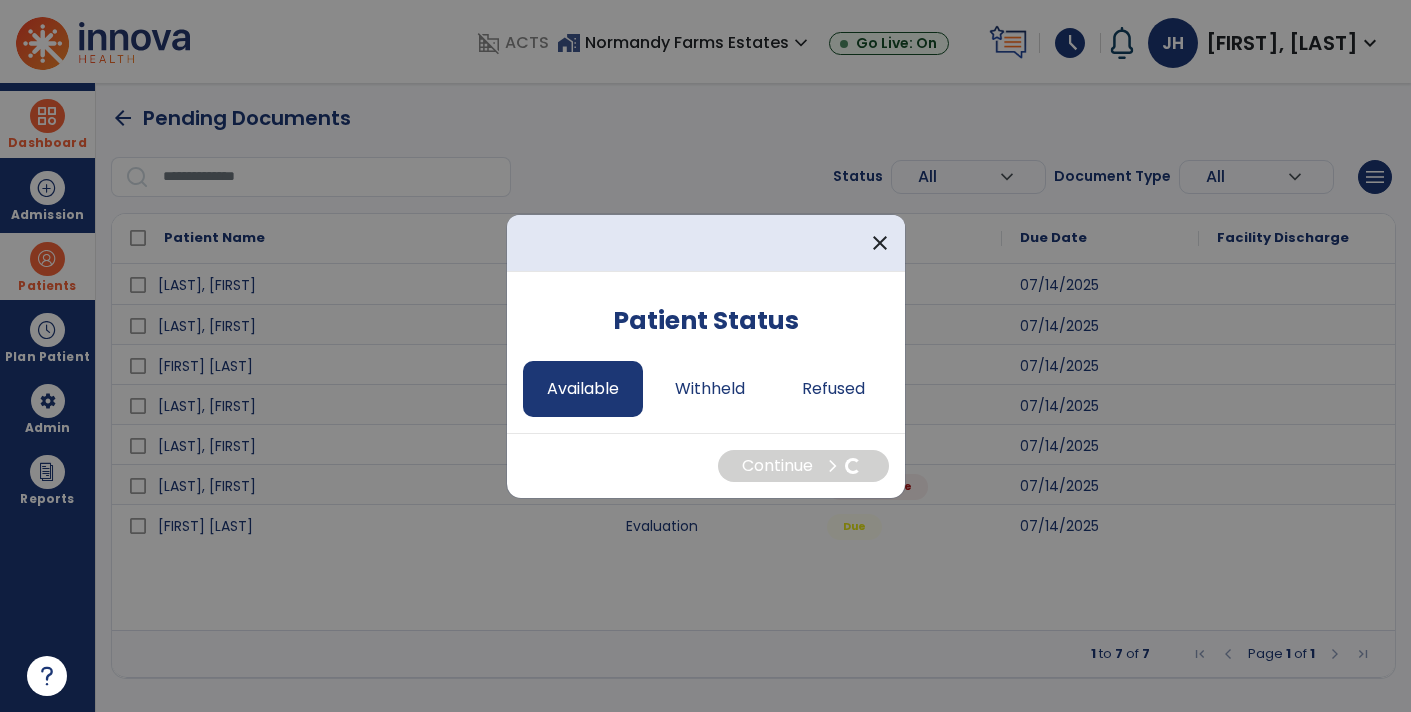 select on "*" 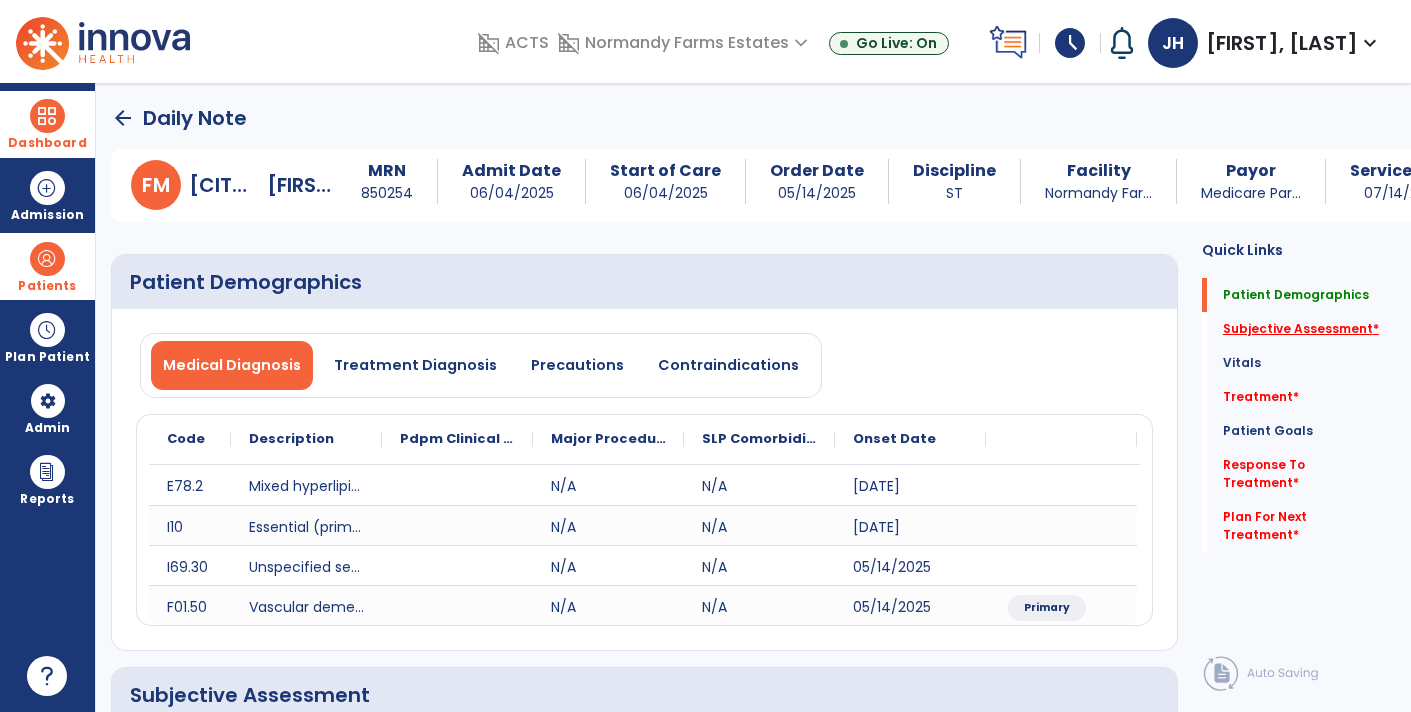 click on "Subjective Assessment   *" 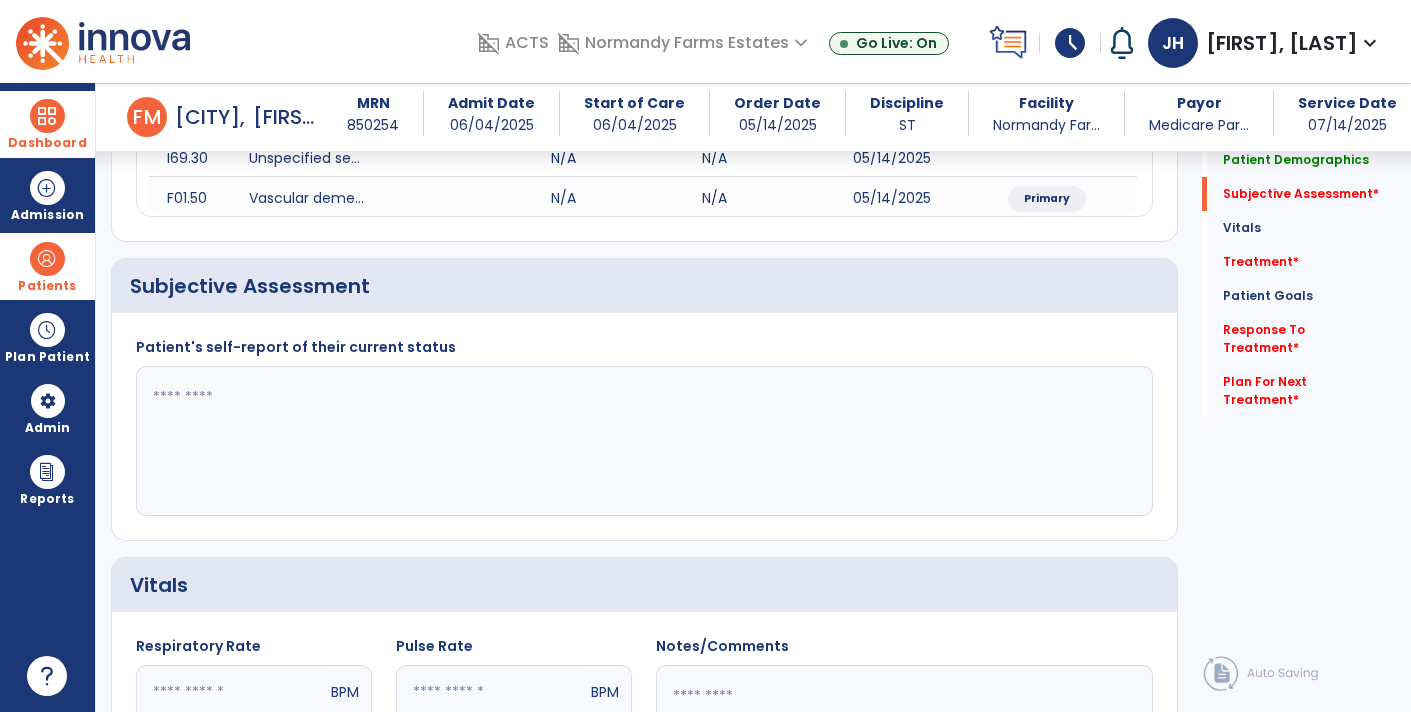 scroll, scrollTop: 409, scrollLeft: 0, axis: vertical 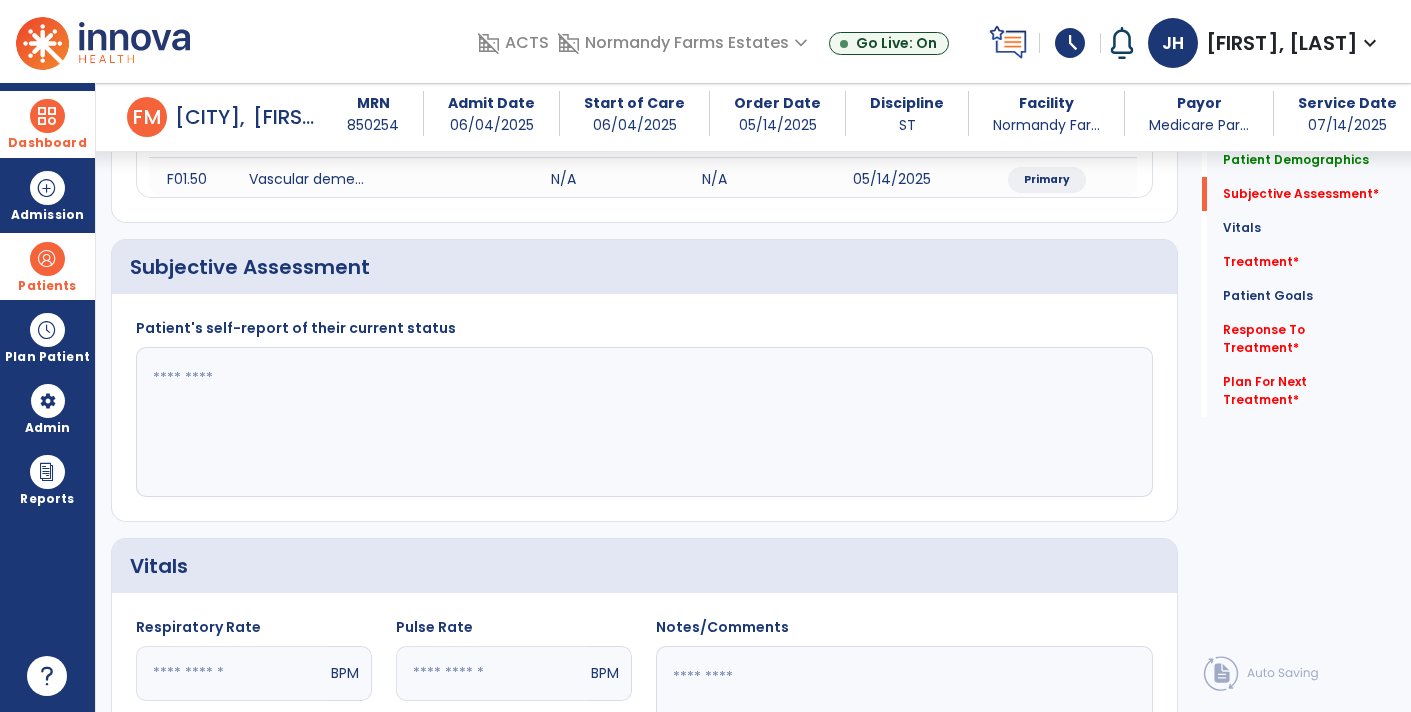 click 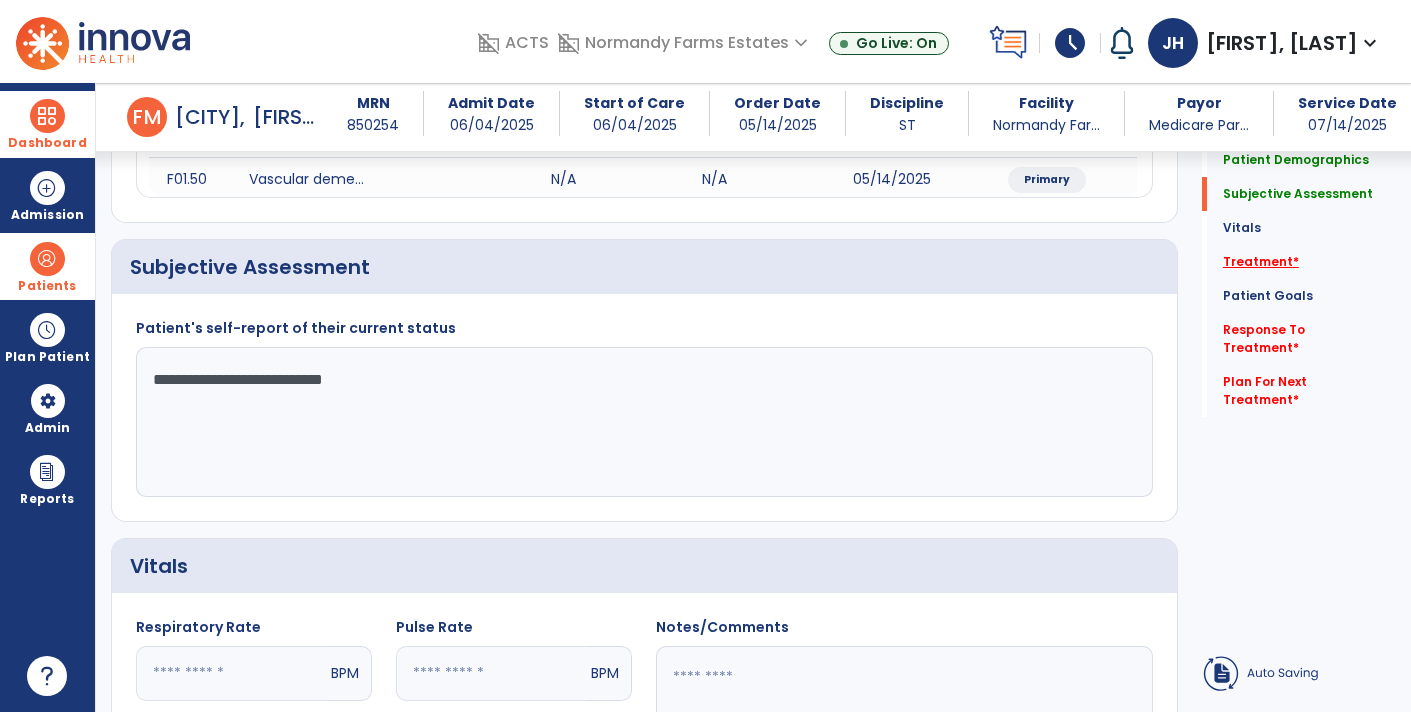 type on "**********" 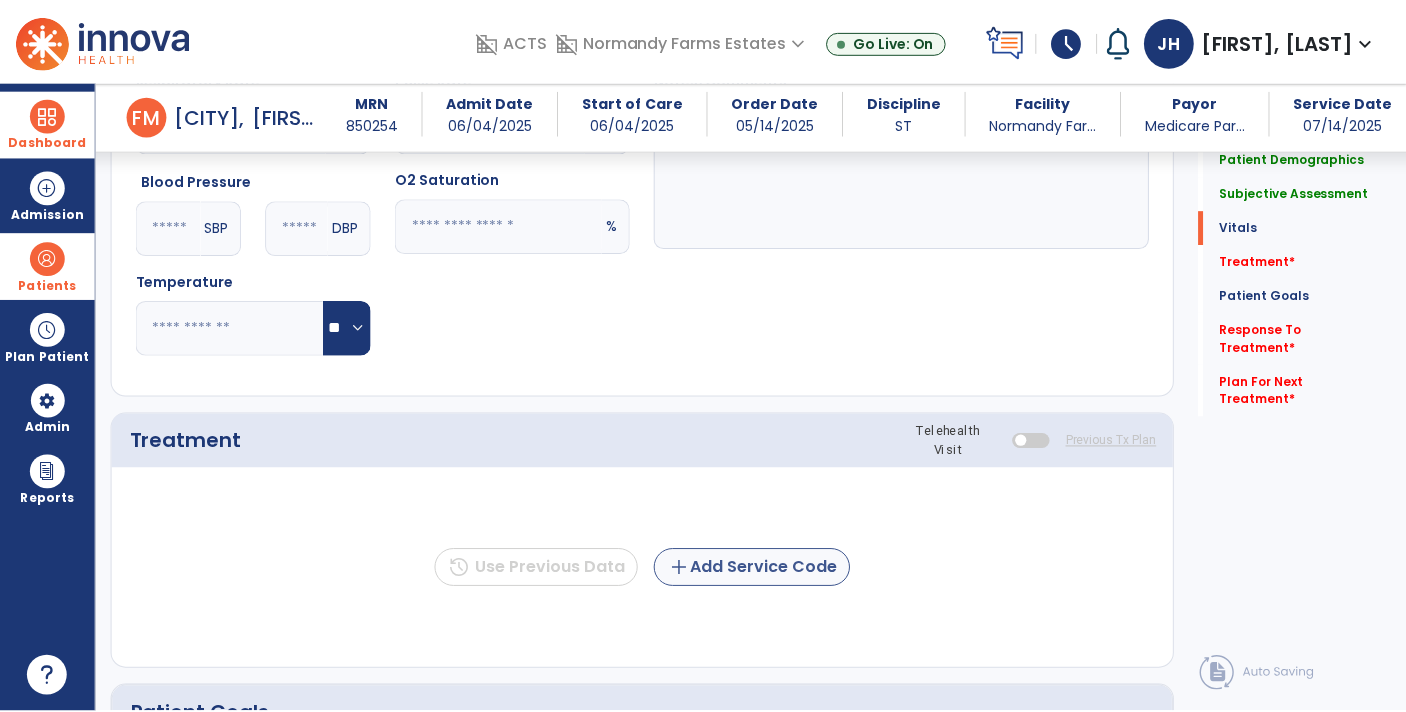 scroll, scrollTop: 1095, scrollLeft: 0, axis: vertical 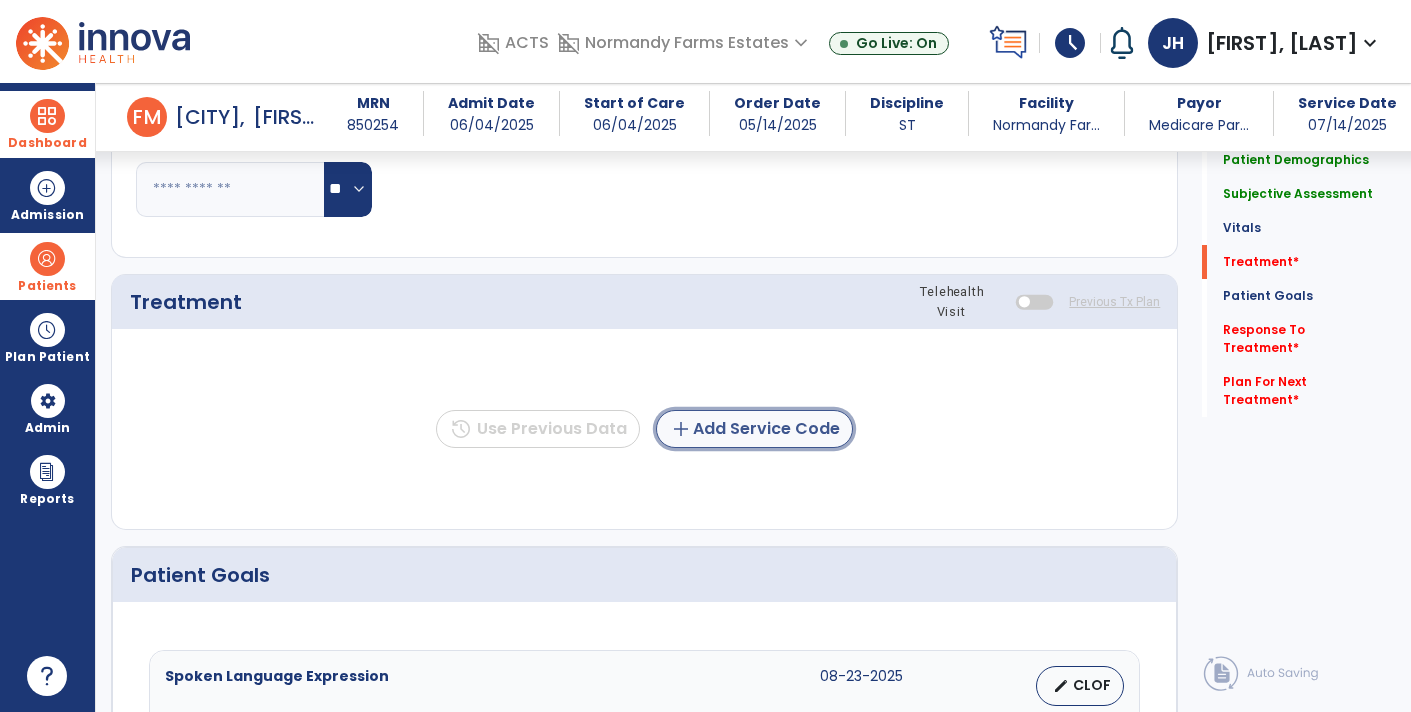 click on "add  Add Service Code" 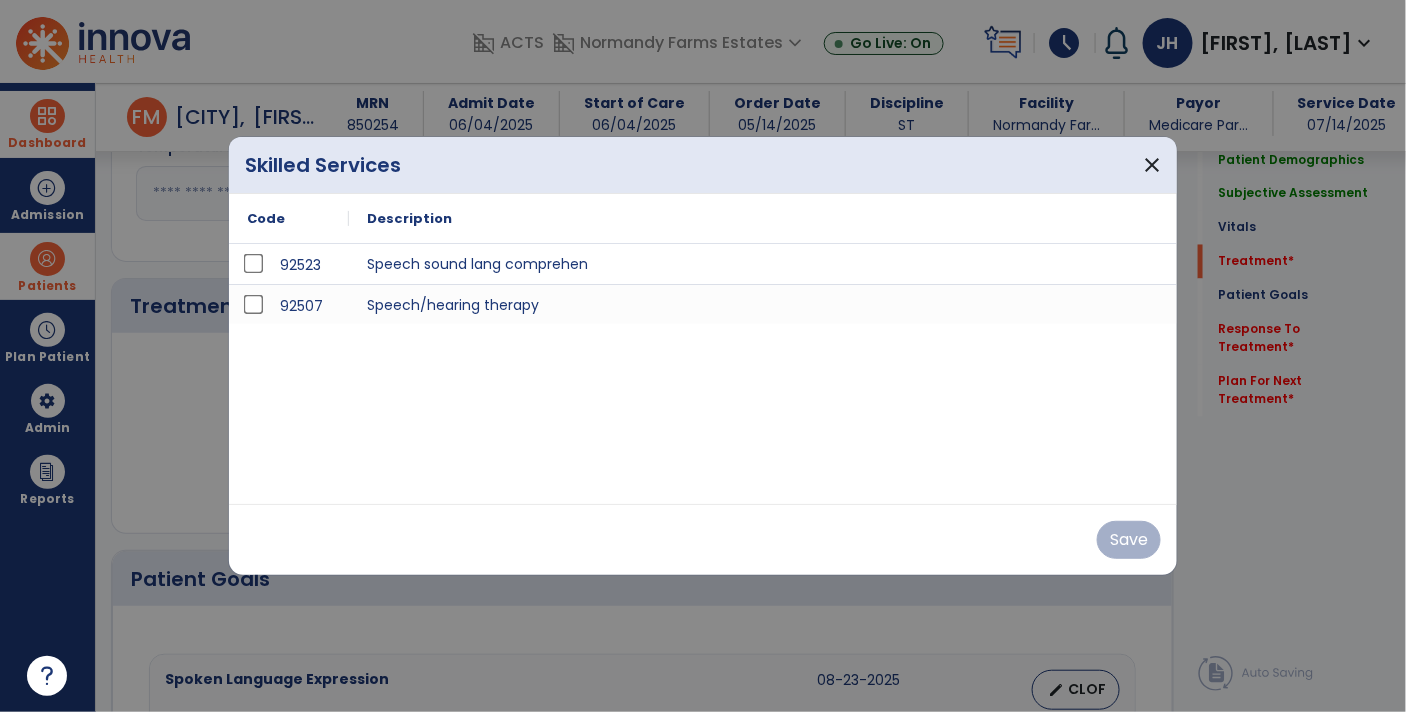 scroll, scrollTop: 1095, scrollLeft: 0, axis: vertical 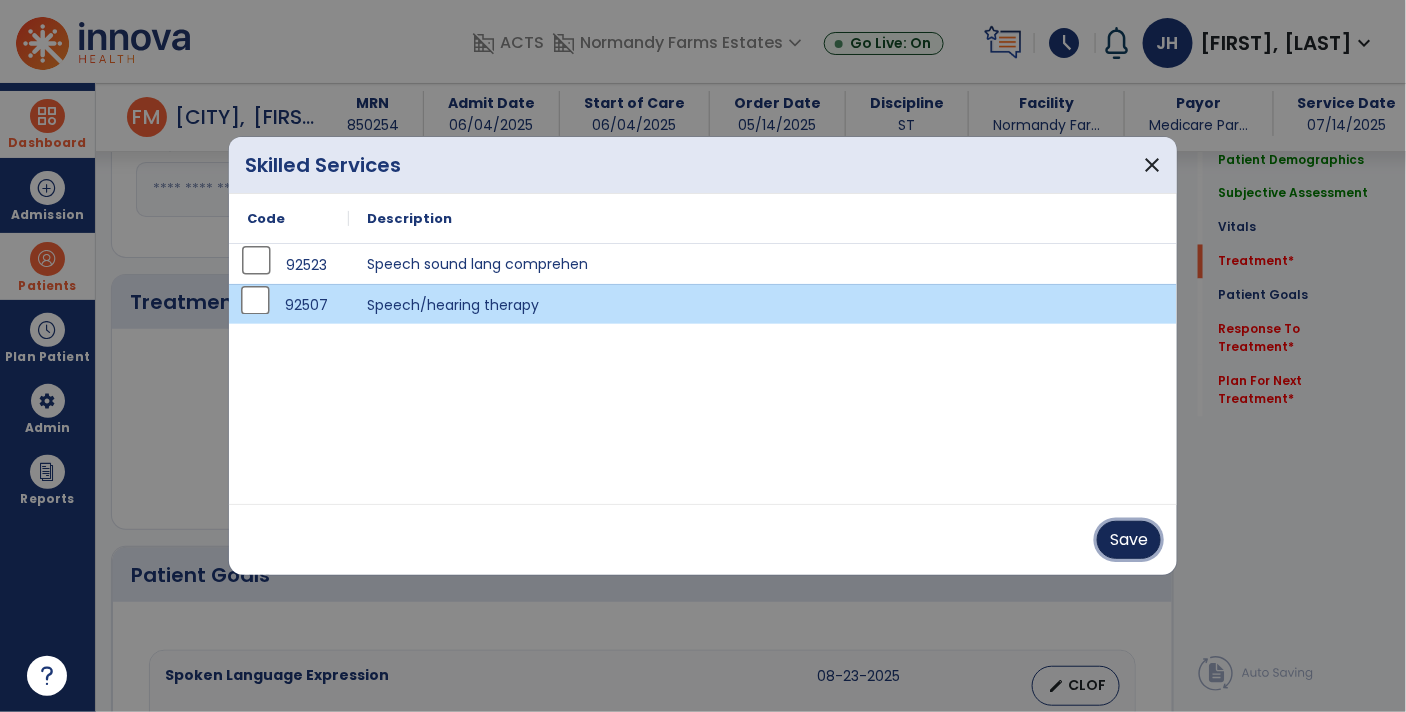click on "Save" at bounding box center (1129, 540) 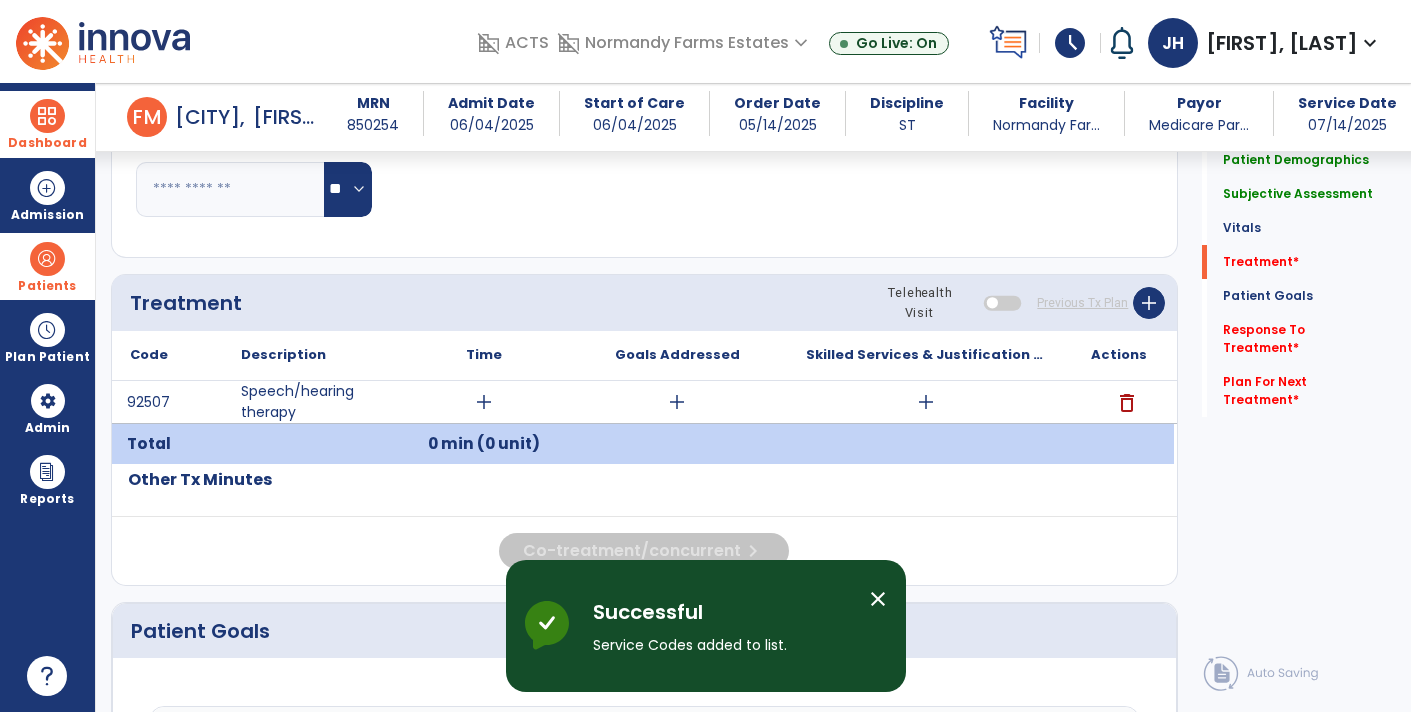 click on "close" at bounding box center [878, 599] 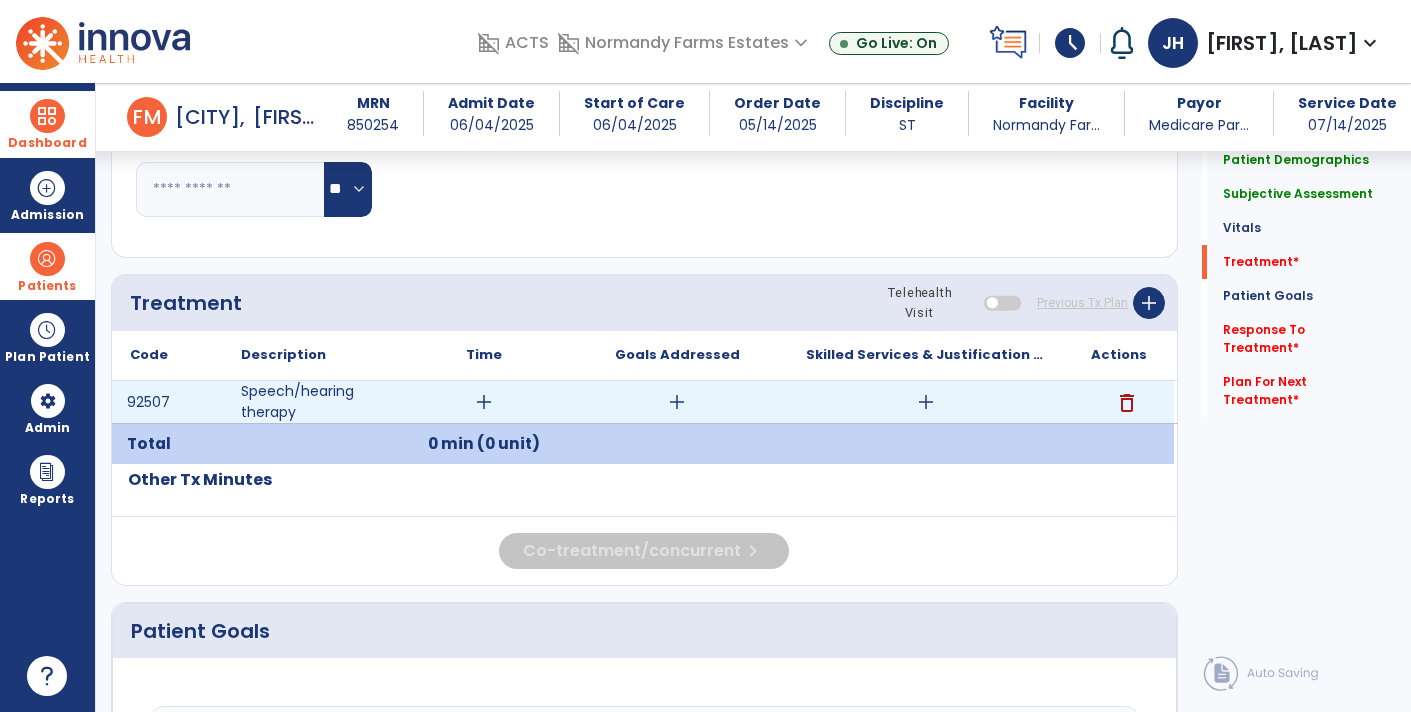 click on "add" at bounding box center [677, 402] 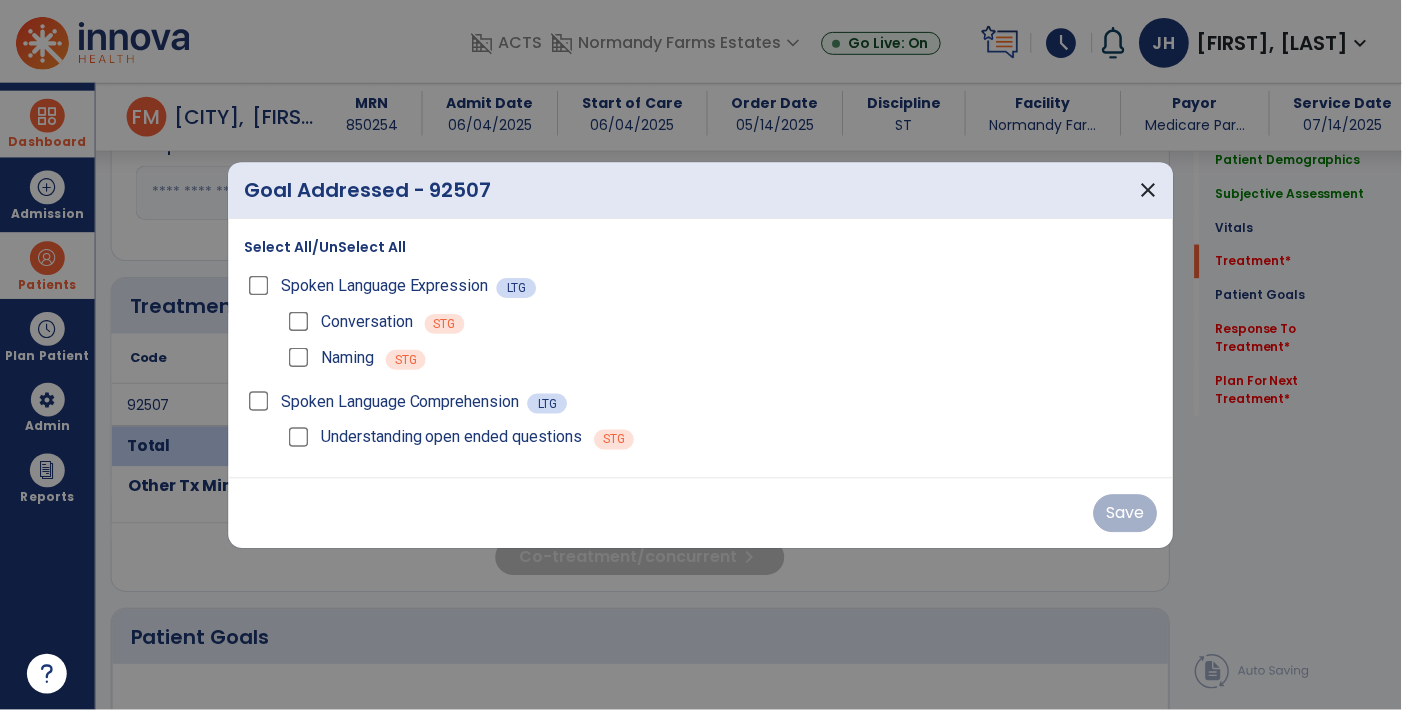 scroll, scrollTop: 1095, scrollLeft: 0, axis: vertical 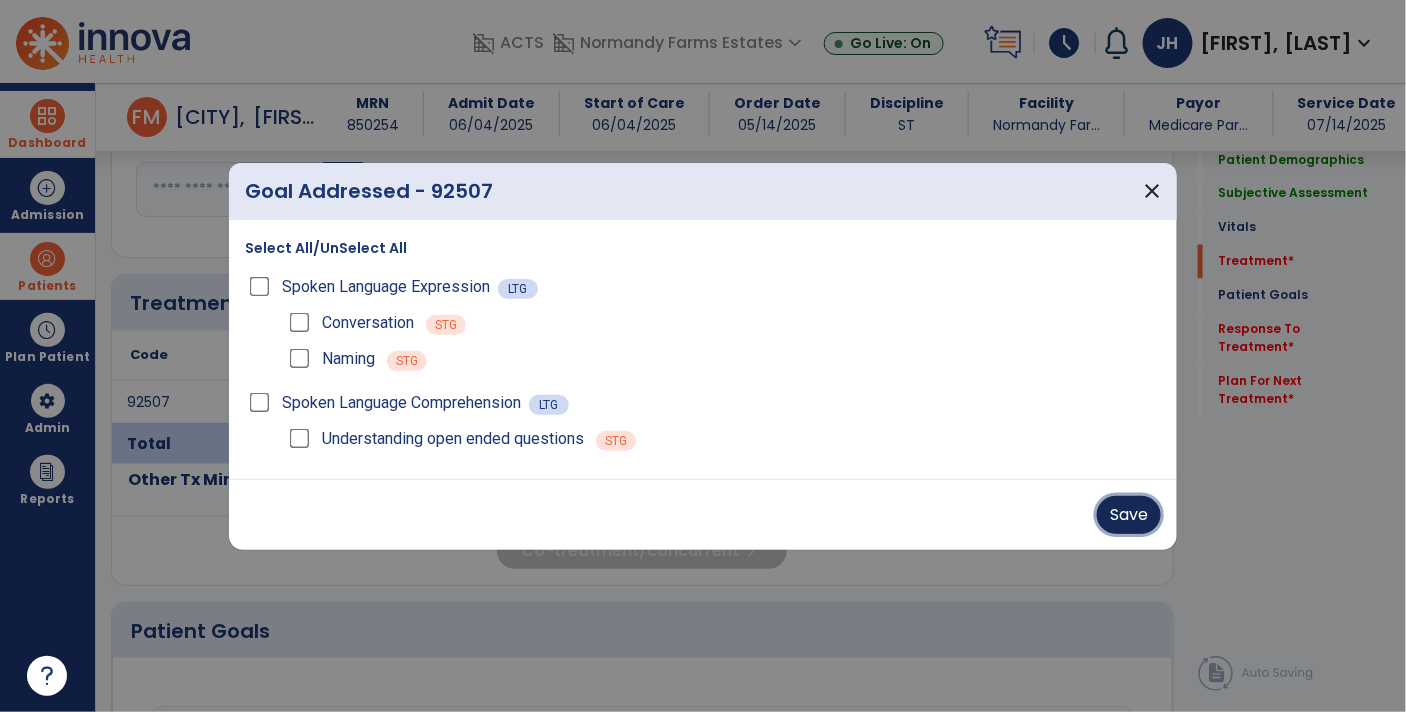 click on "Save" at bounding box center (1129, 515) 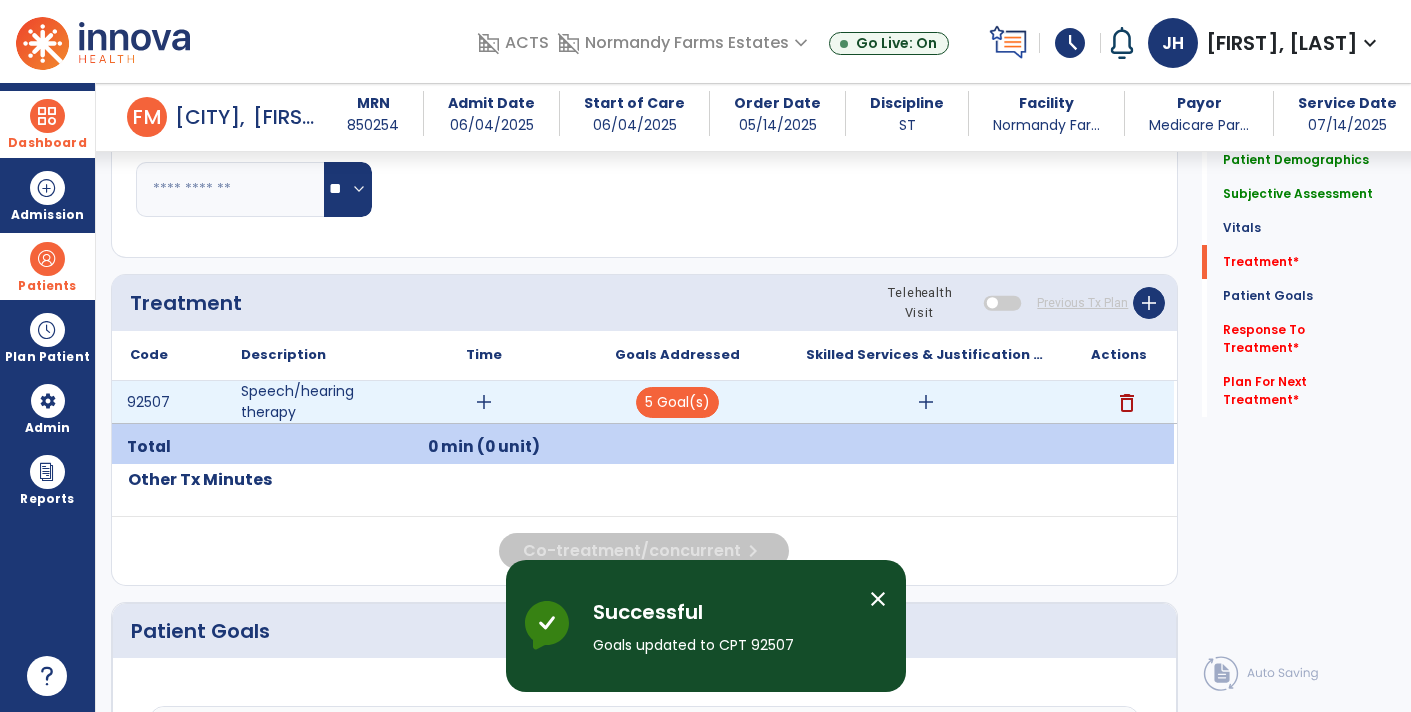 click on "add" at bounding box center (926, 402) 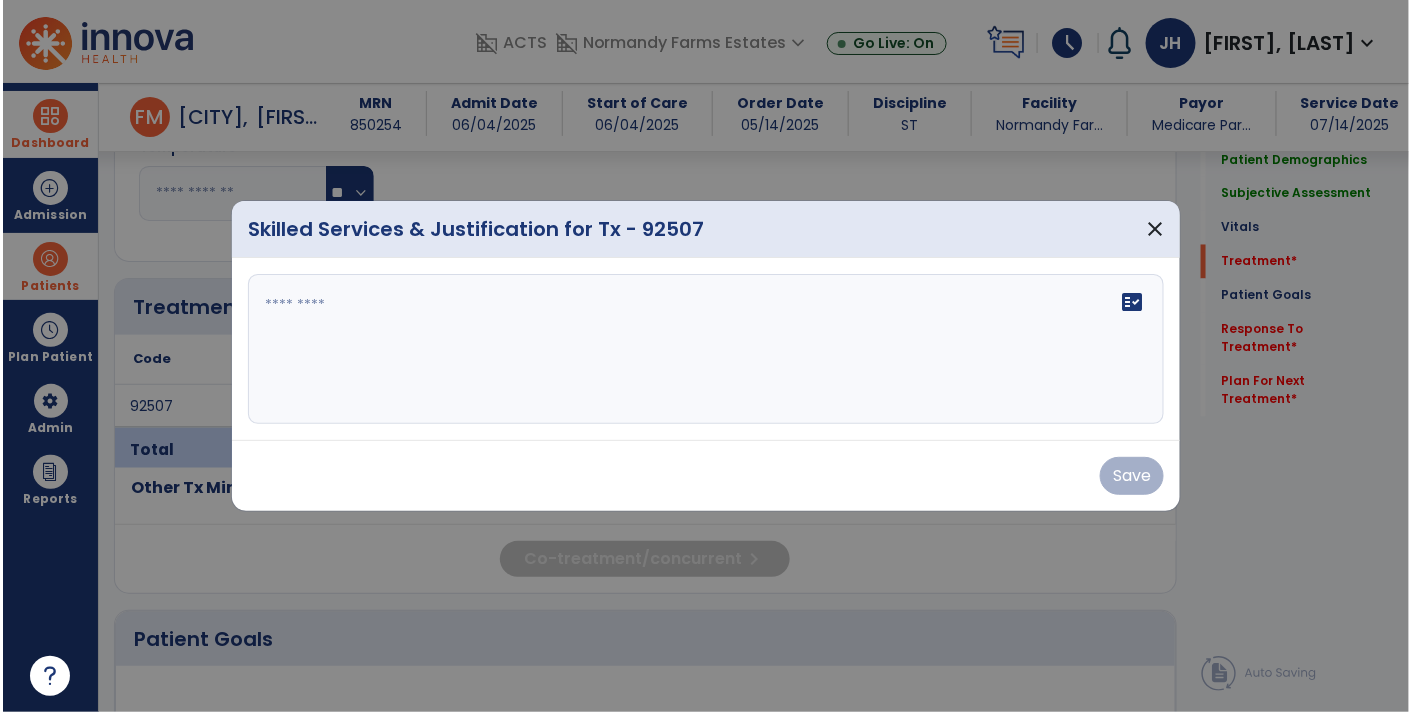 scroll, scrollTop: 1095, scrollLeft: 0, axis: vertical 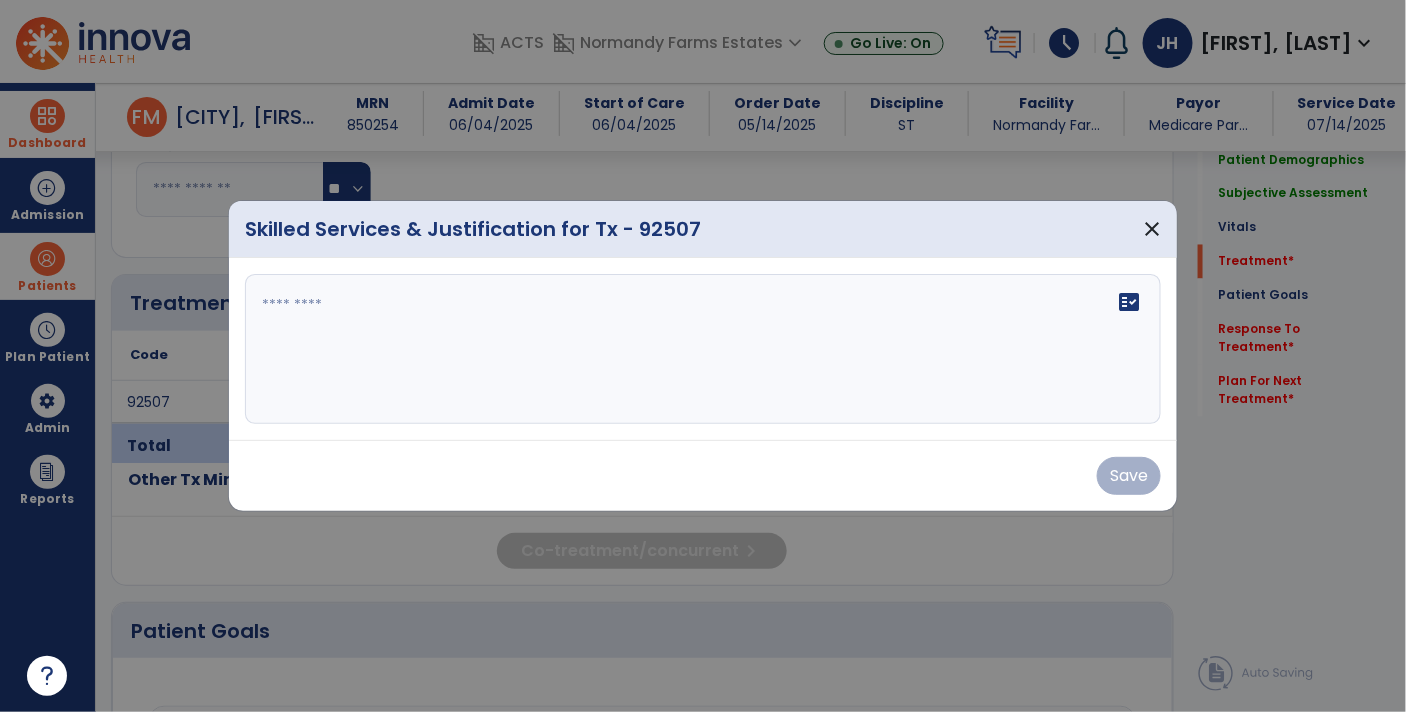 click at bounding box center [703, 349] 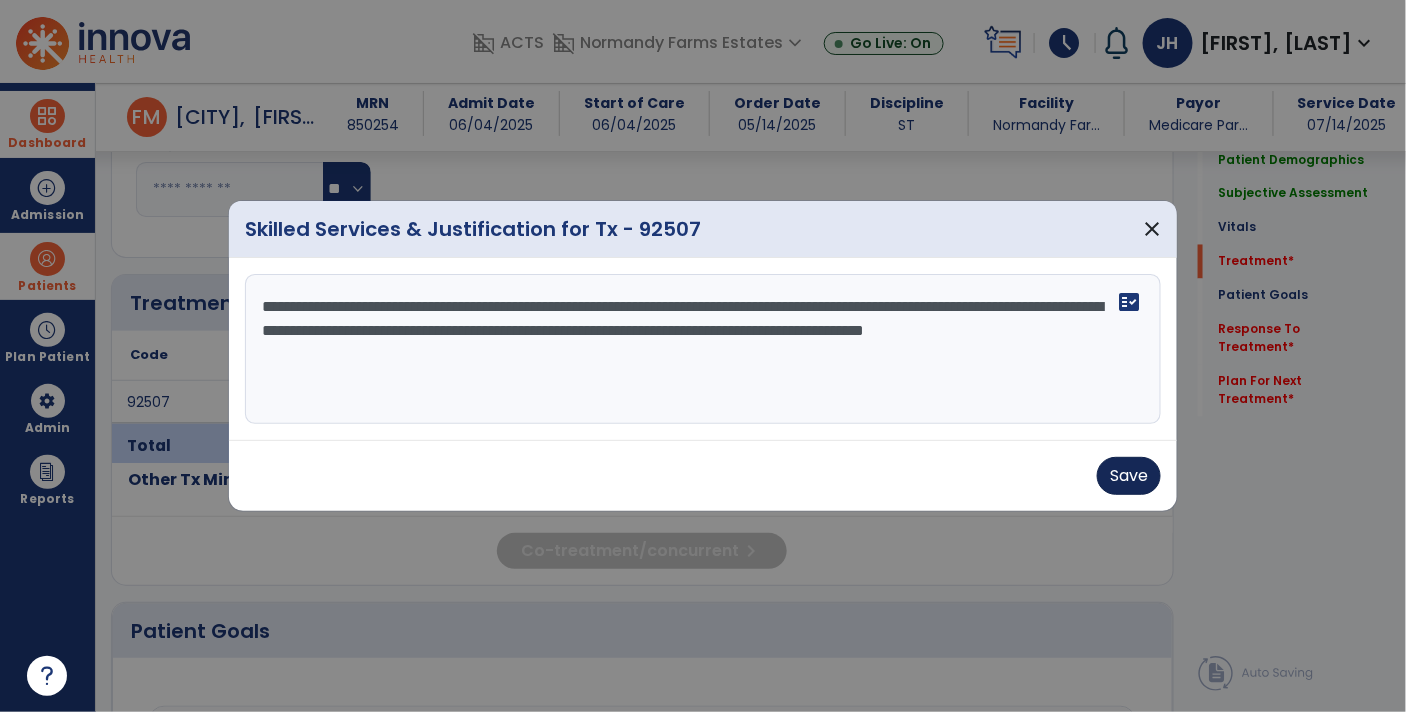 type on "**********" 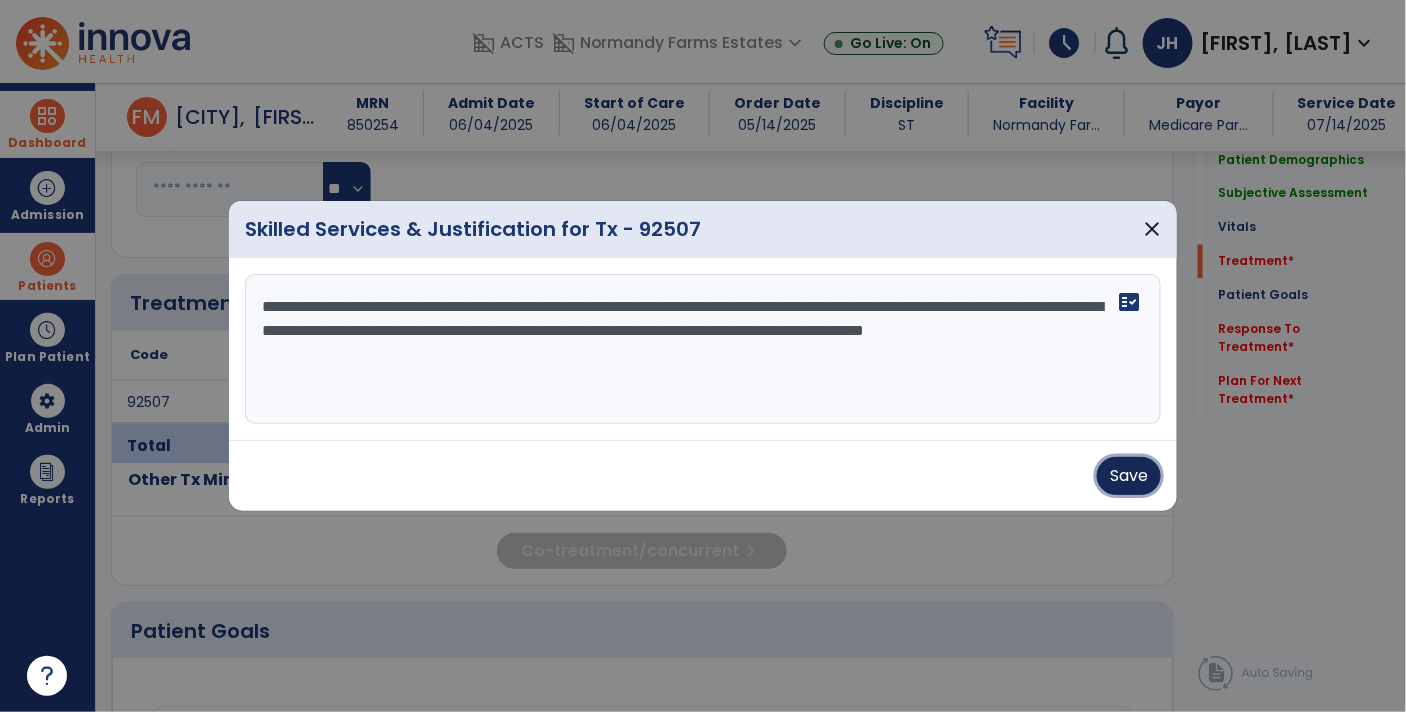 click on "Save" at bounding box center [1129, 476] 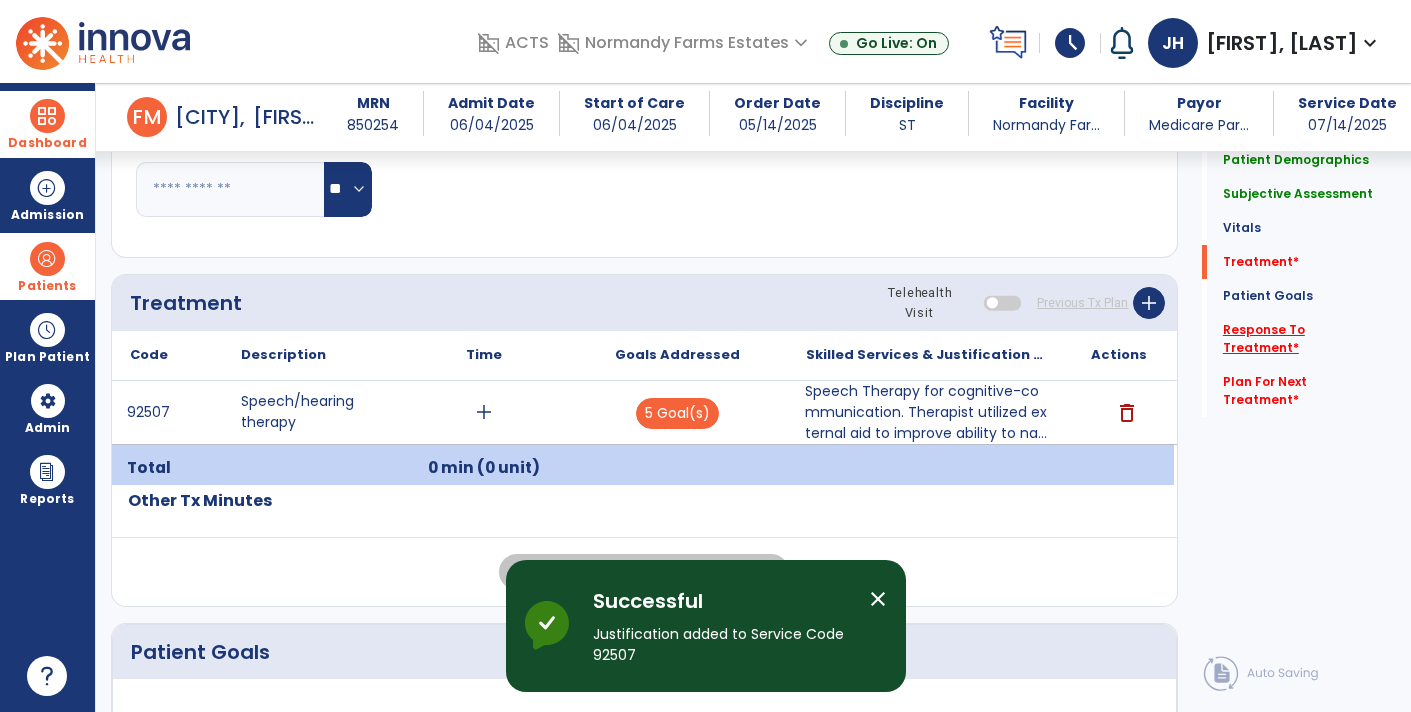 click on "Response To Treatment   *" 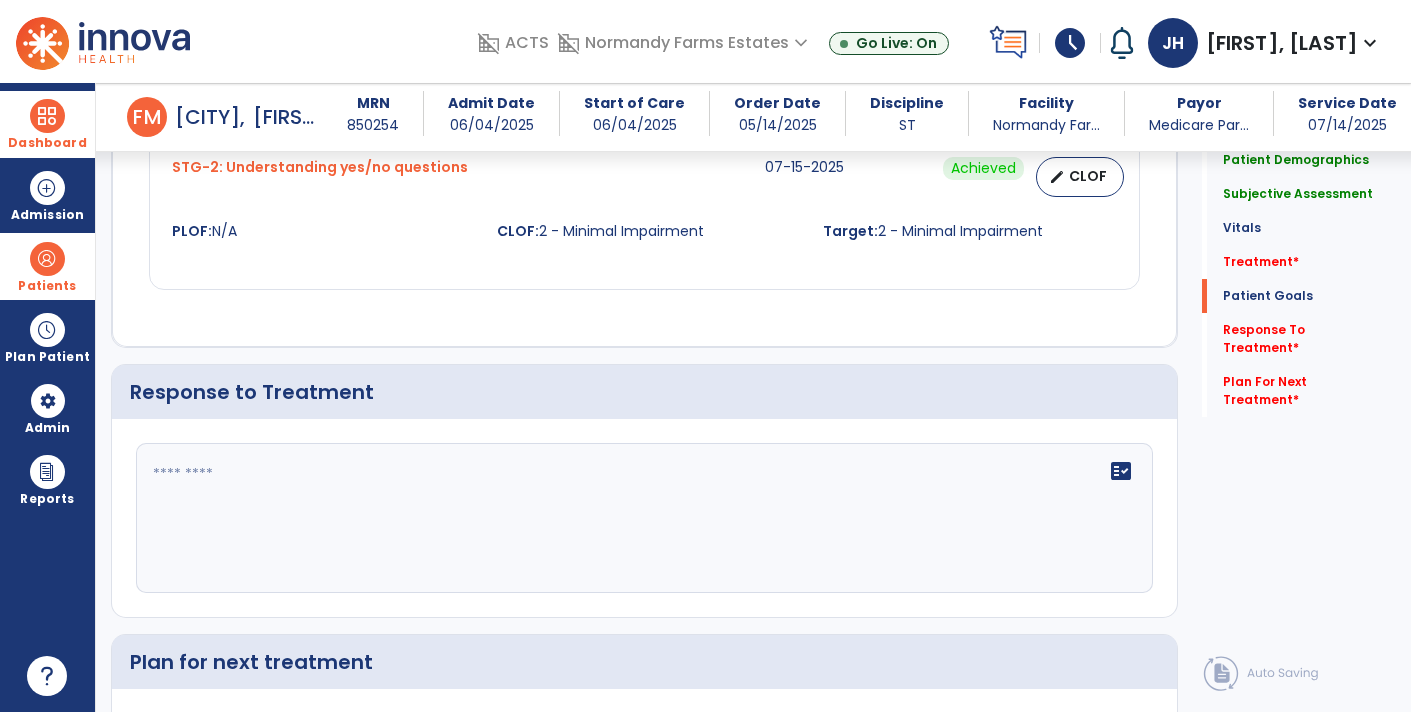 scroll, scrollTop: 2611, scrollLeft: 0, axis: vertical 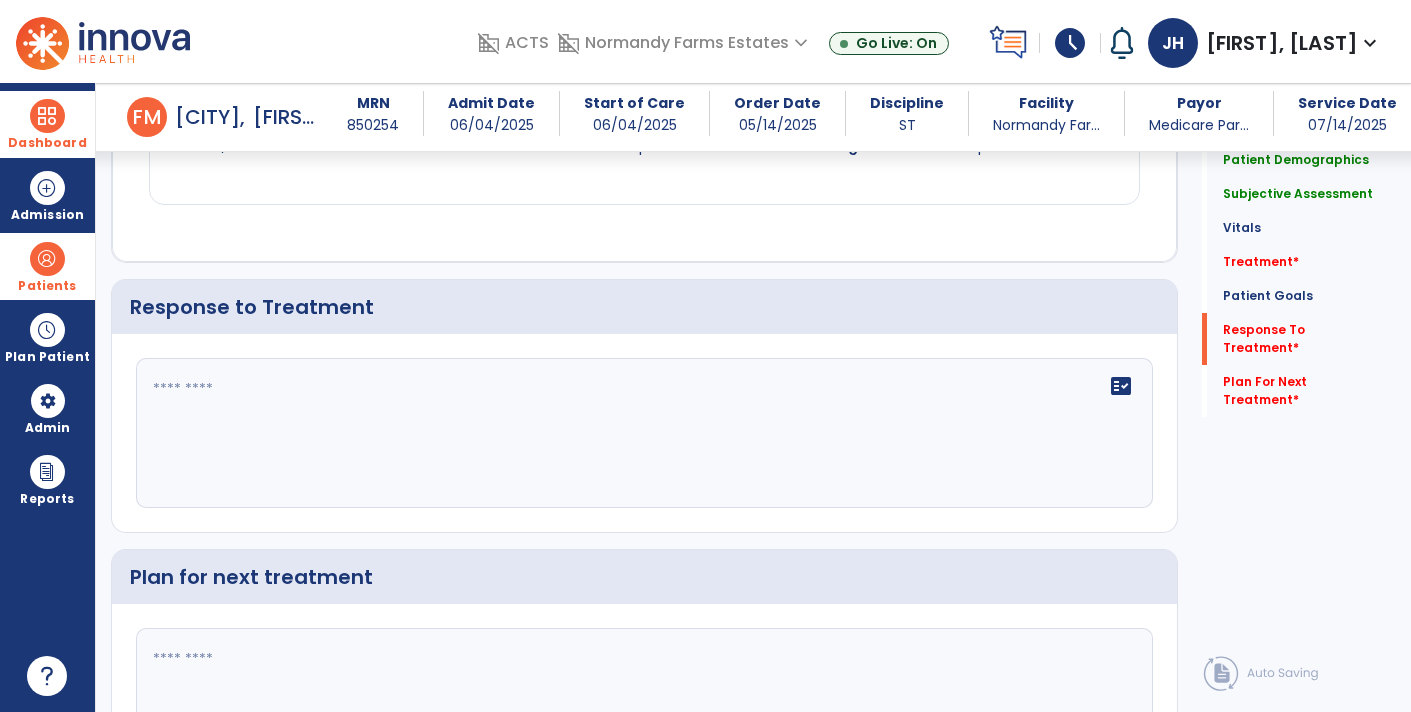 click 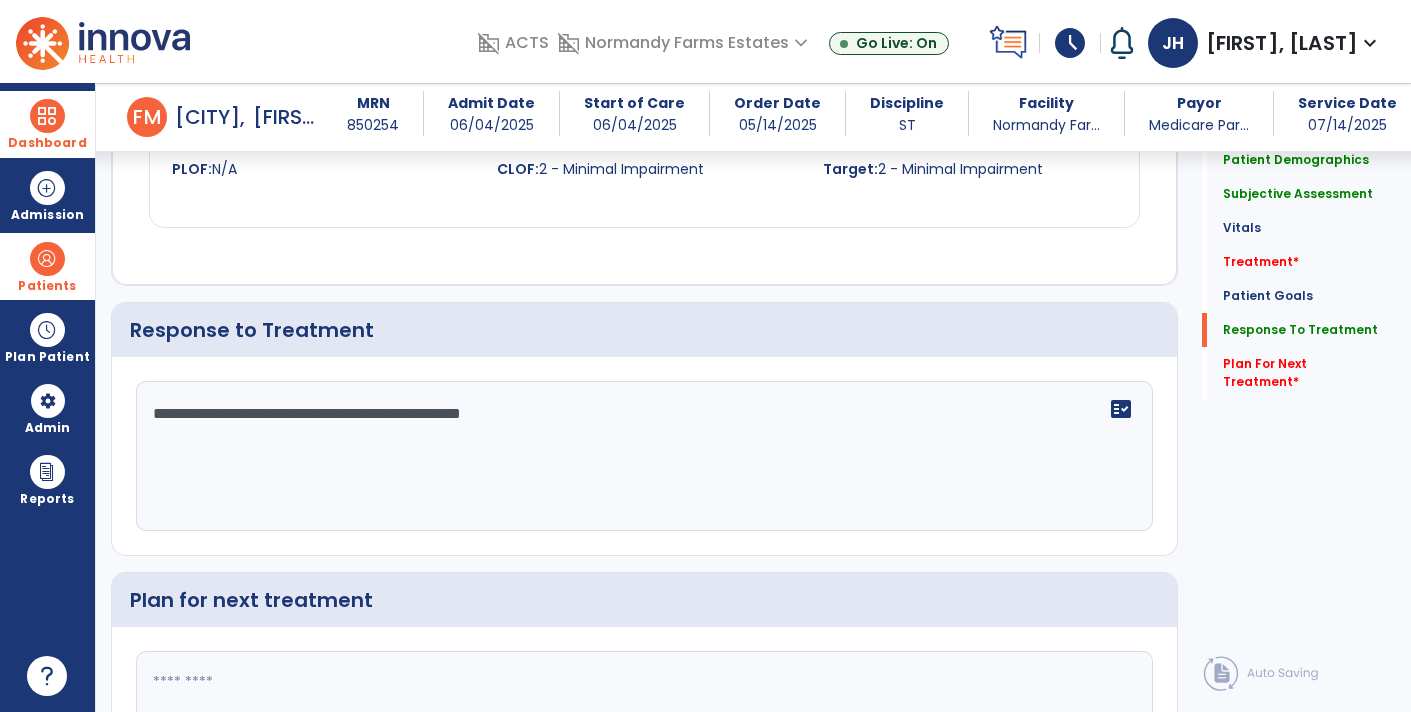 scroll, scrollTop: 2611, scrollLeft: 0, axis: vertical 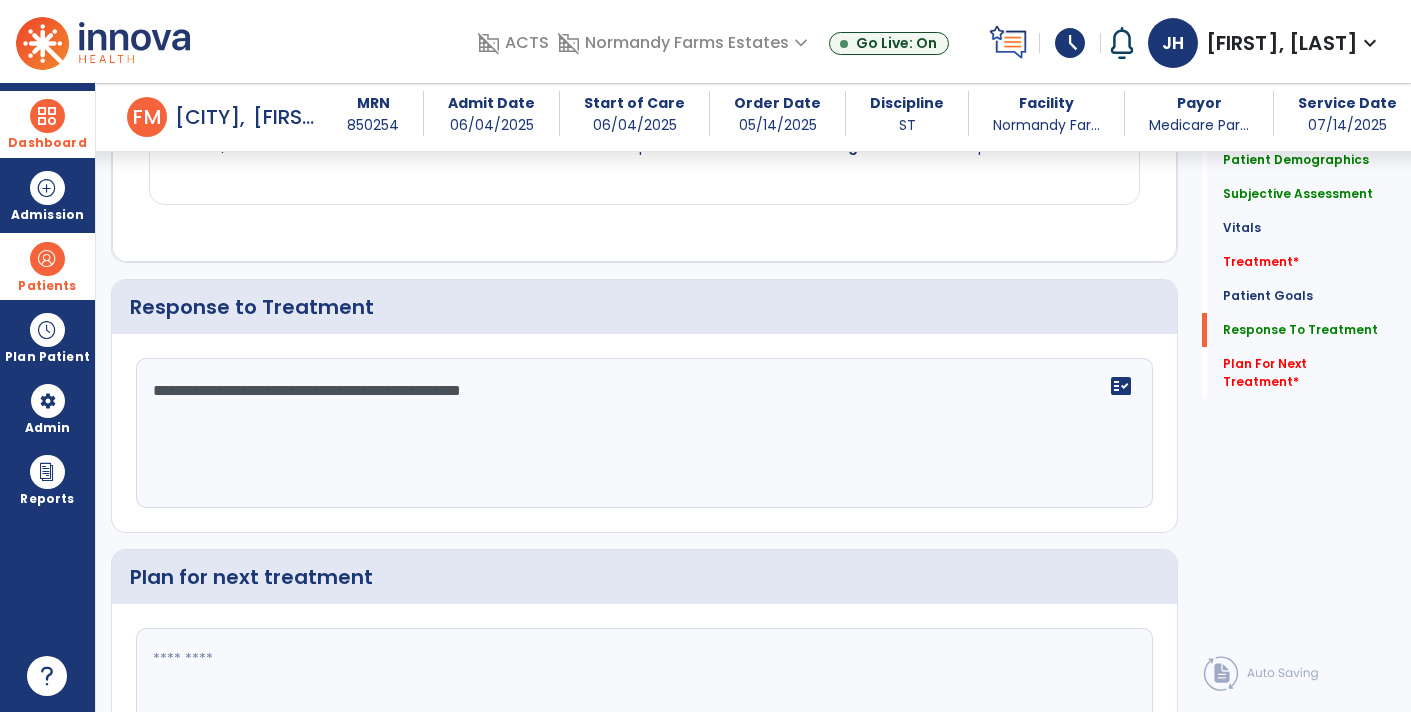 click on "**********" 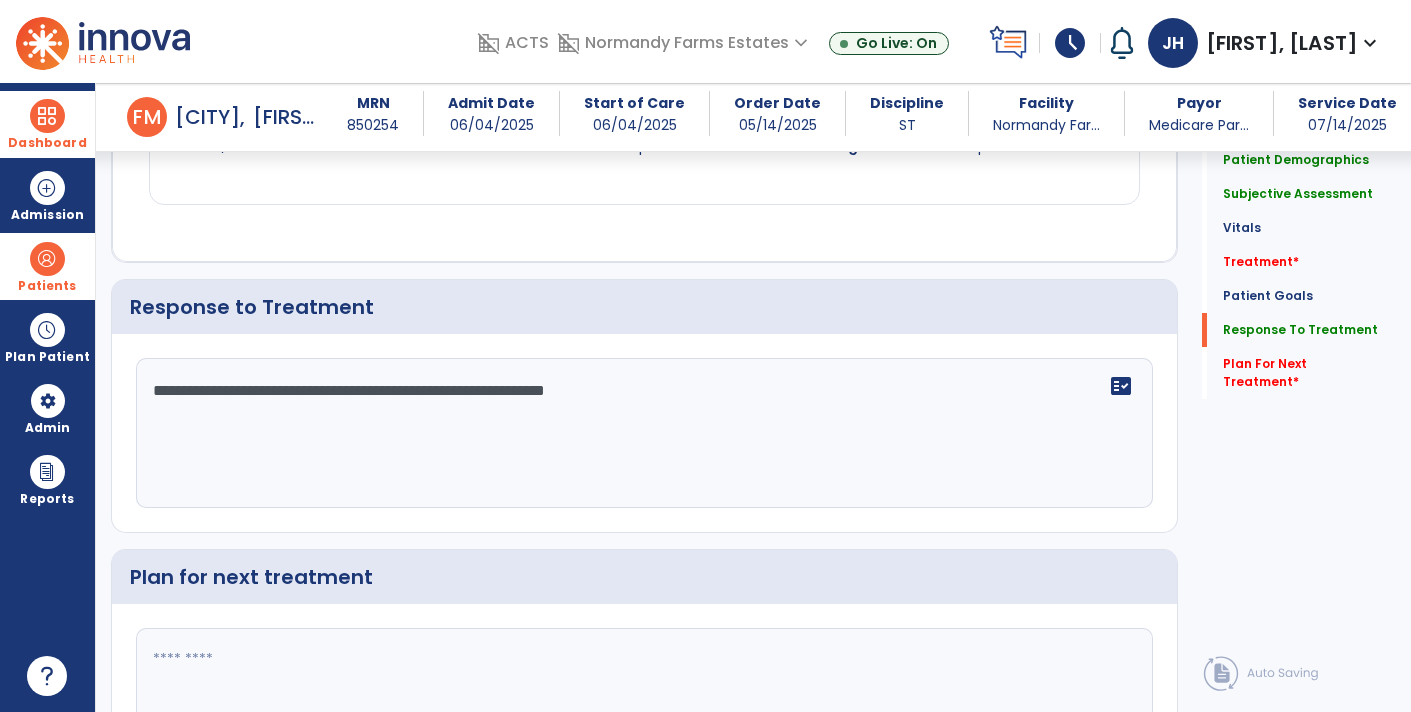 click on "**********" 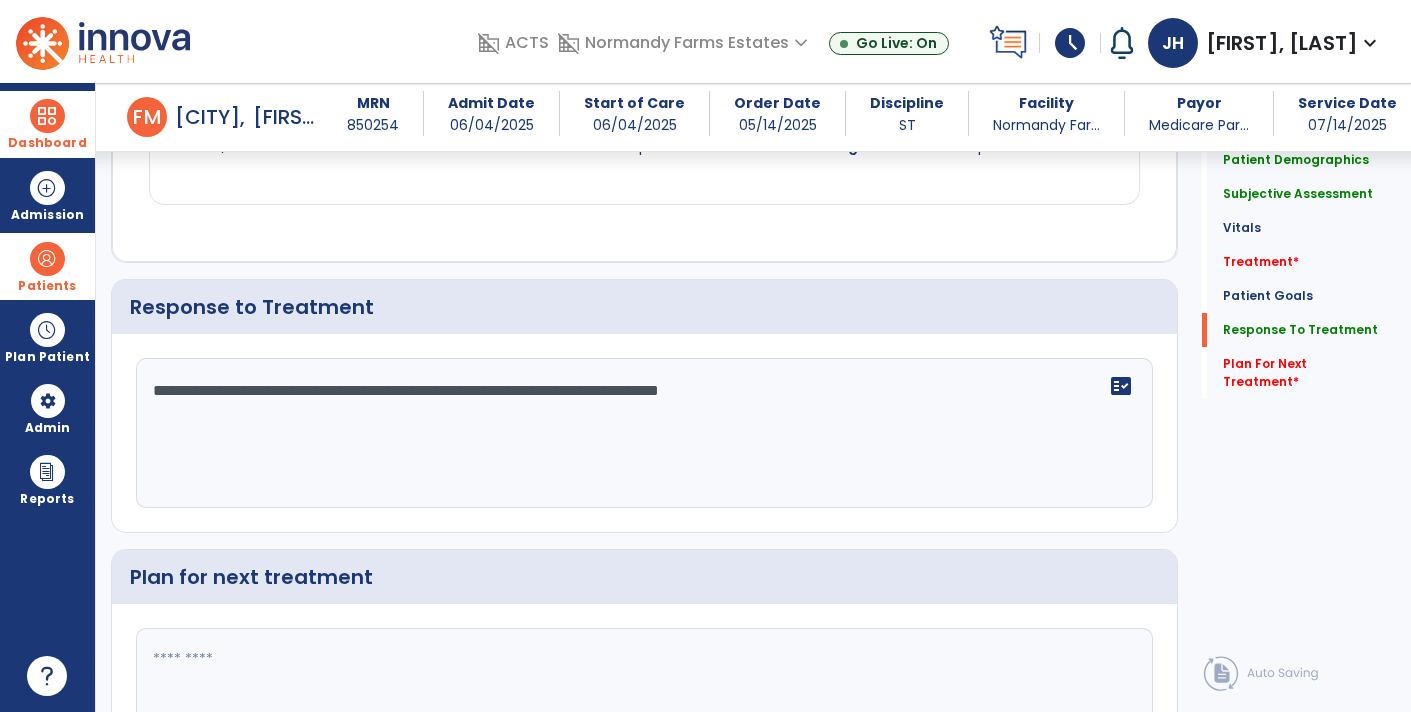 scroll, scrollTop: 2611, scrollLeft: 0, axis: vertical 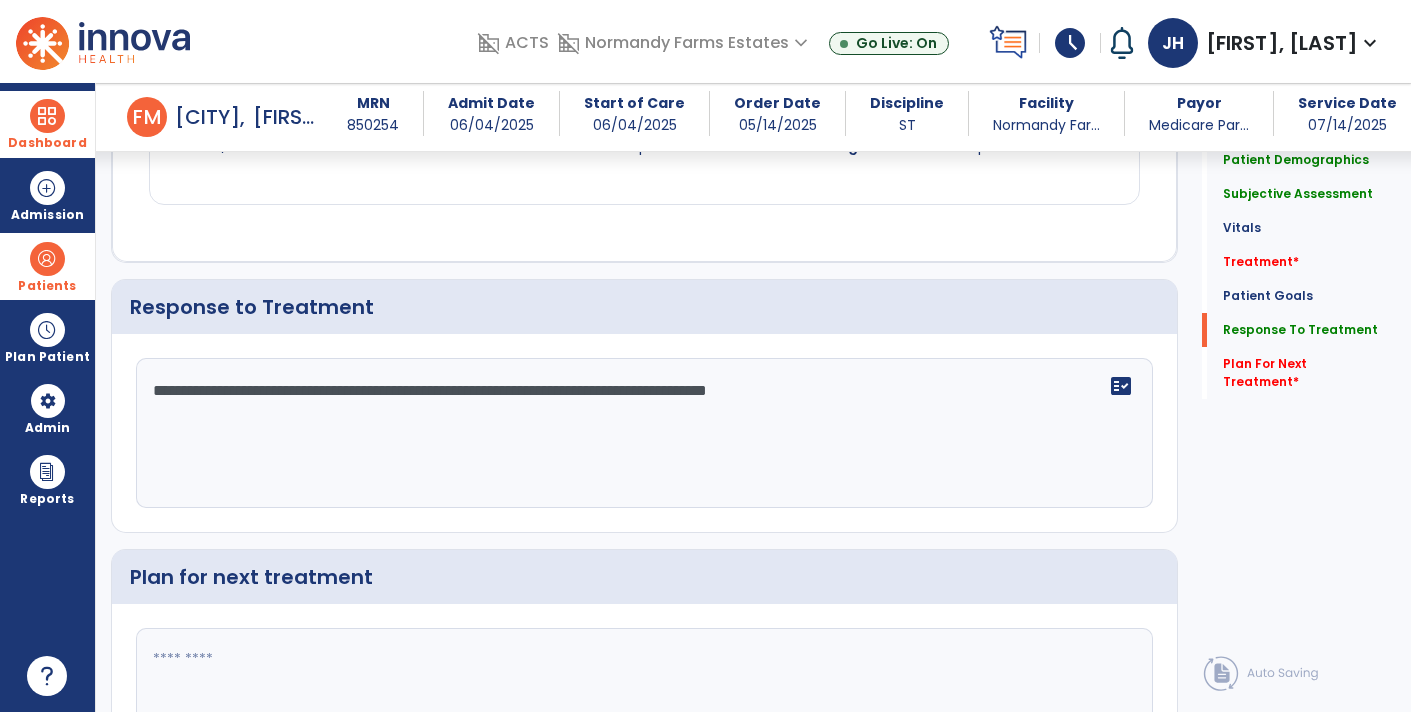 click on "**********" 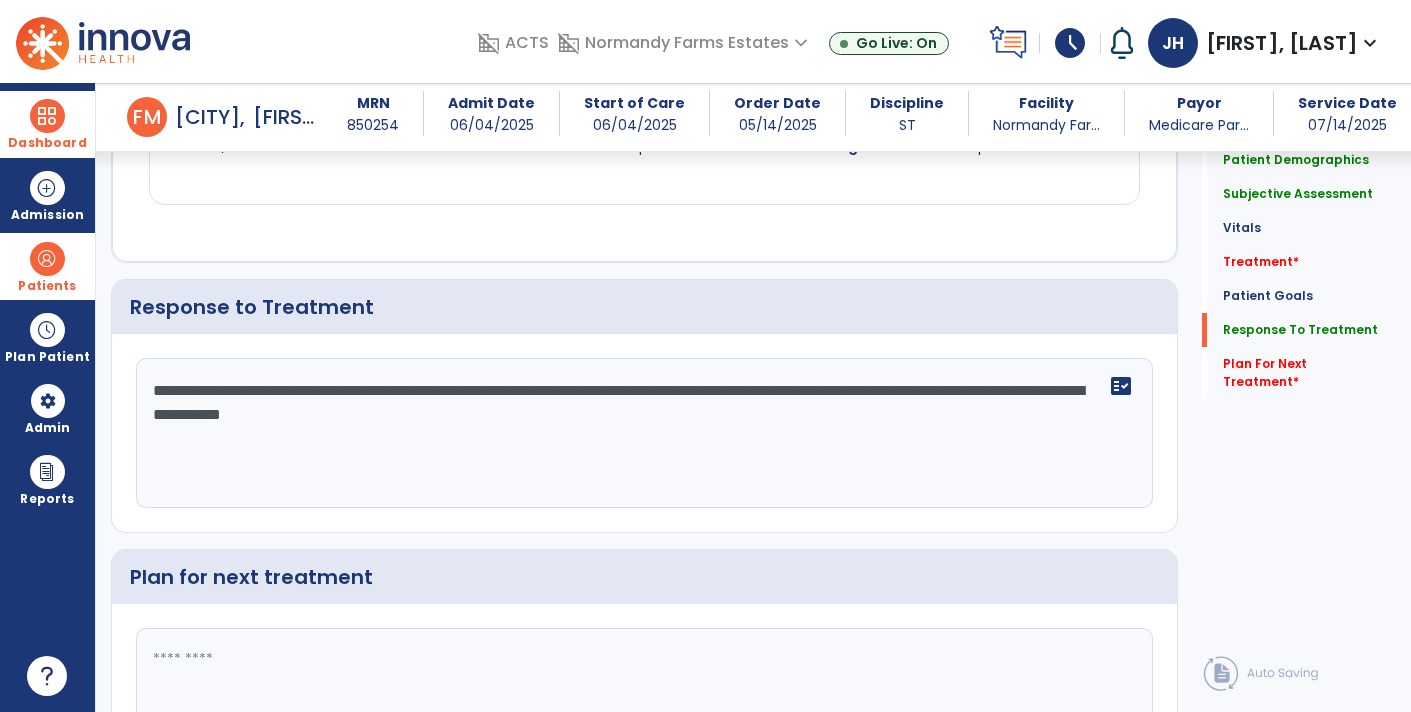 scroll, scrollTop: 2611, scrollLeft: 0, axis: vertical 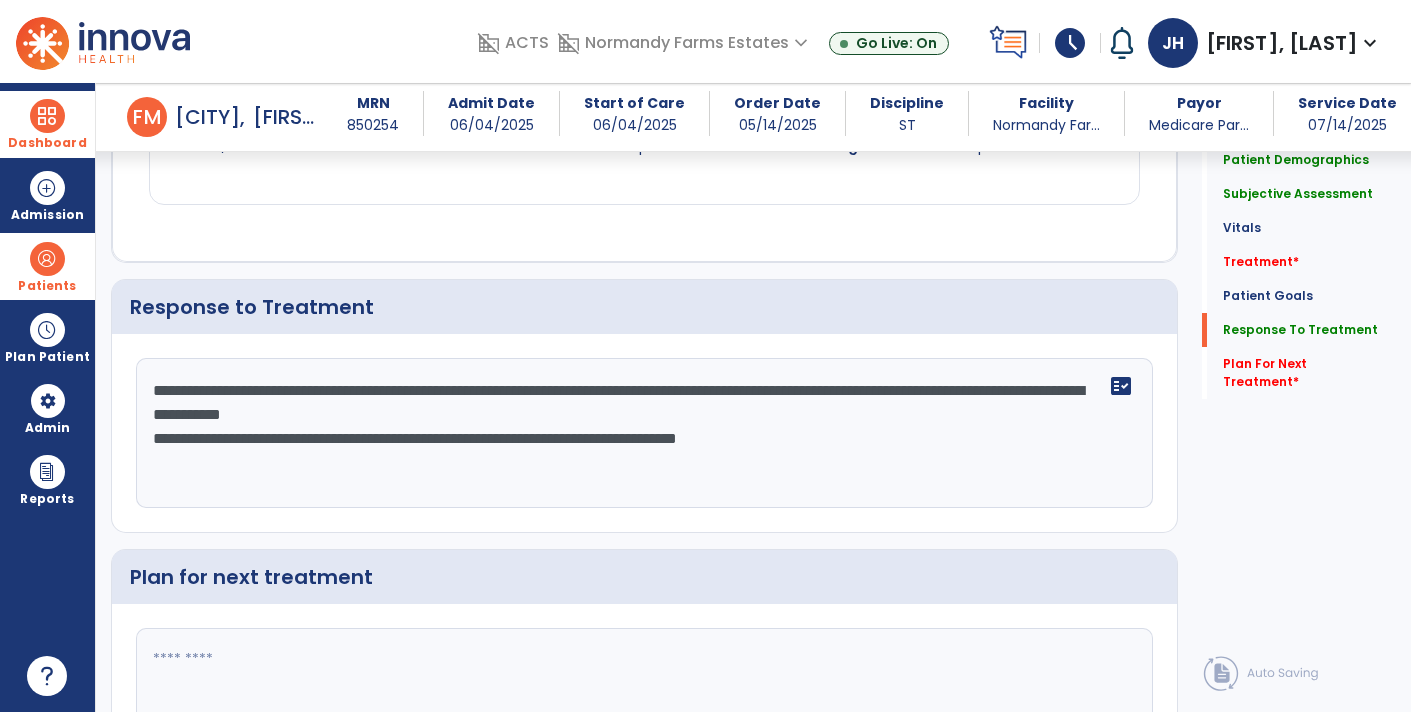 click on "**********" 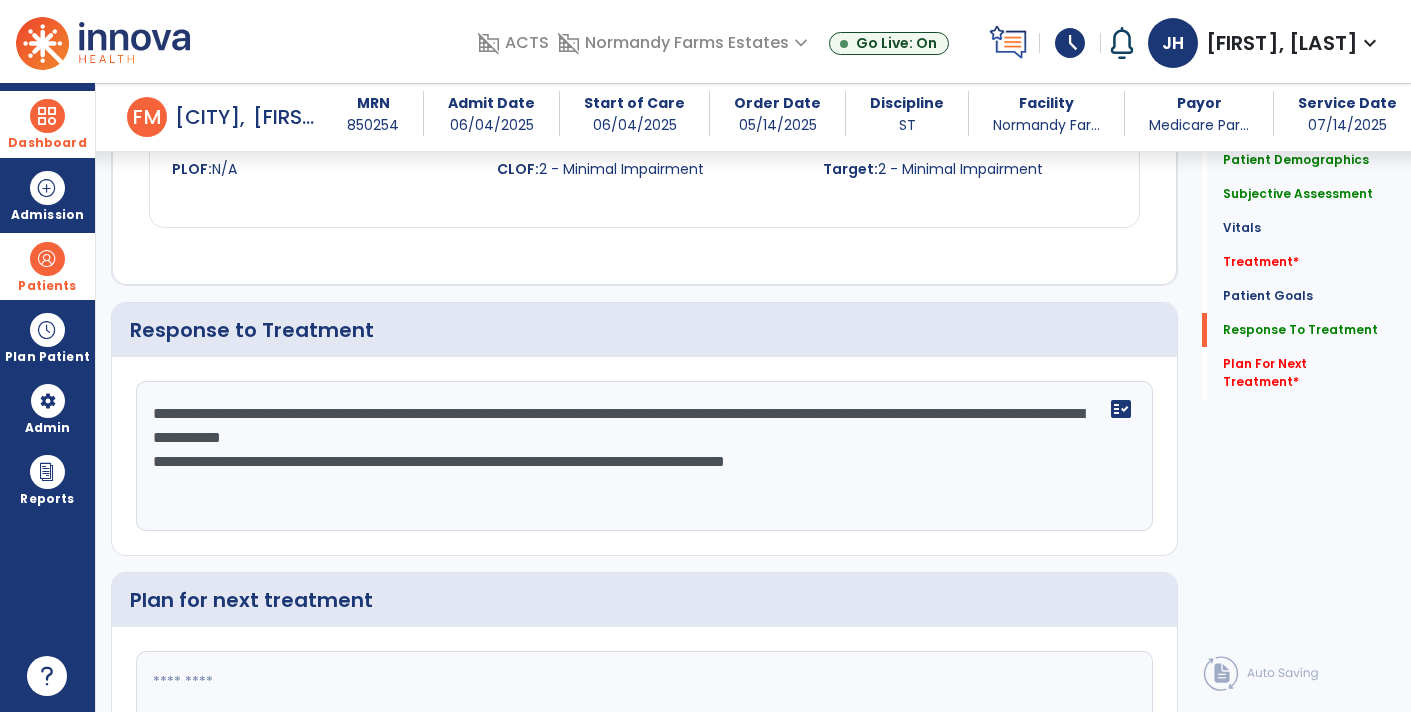 scroll, scrollTop: 2611, scrollLeft: 0, axis: vertical 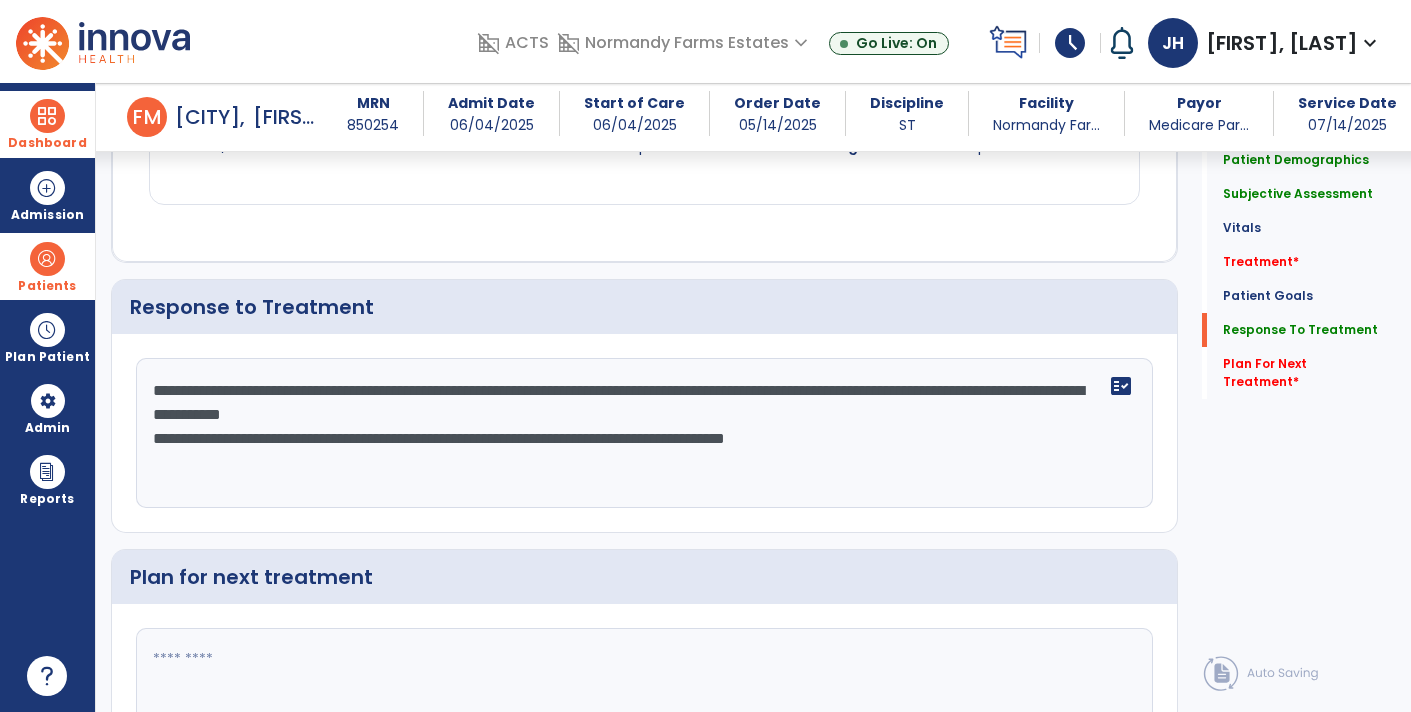 click on "**********" 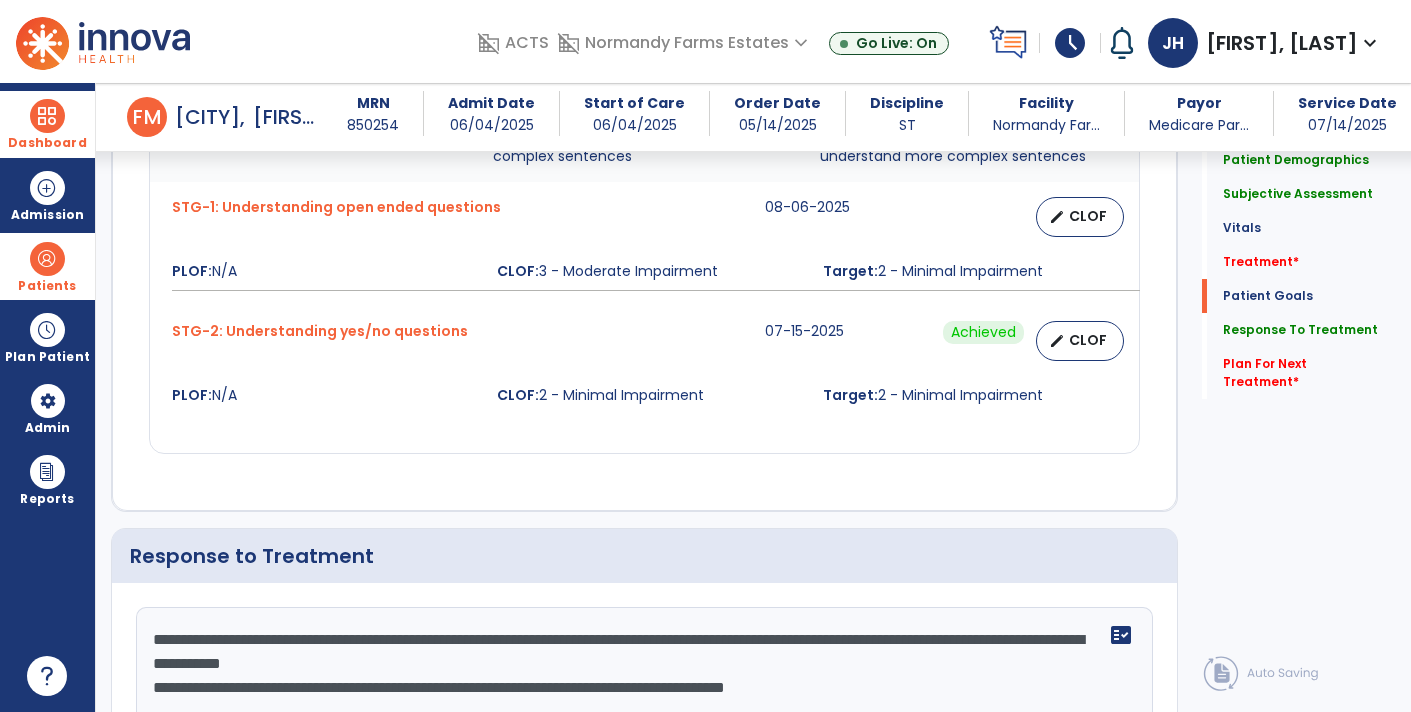 scroll, scrollTop: 2367, scrollLeft: 0, axis: vertical 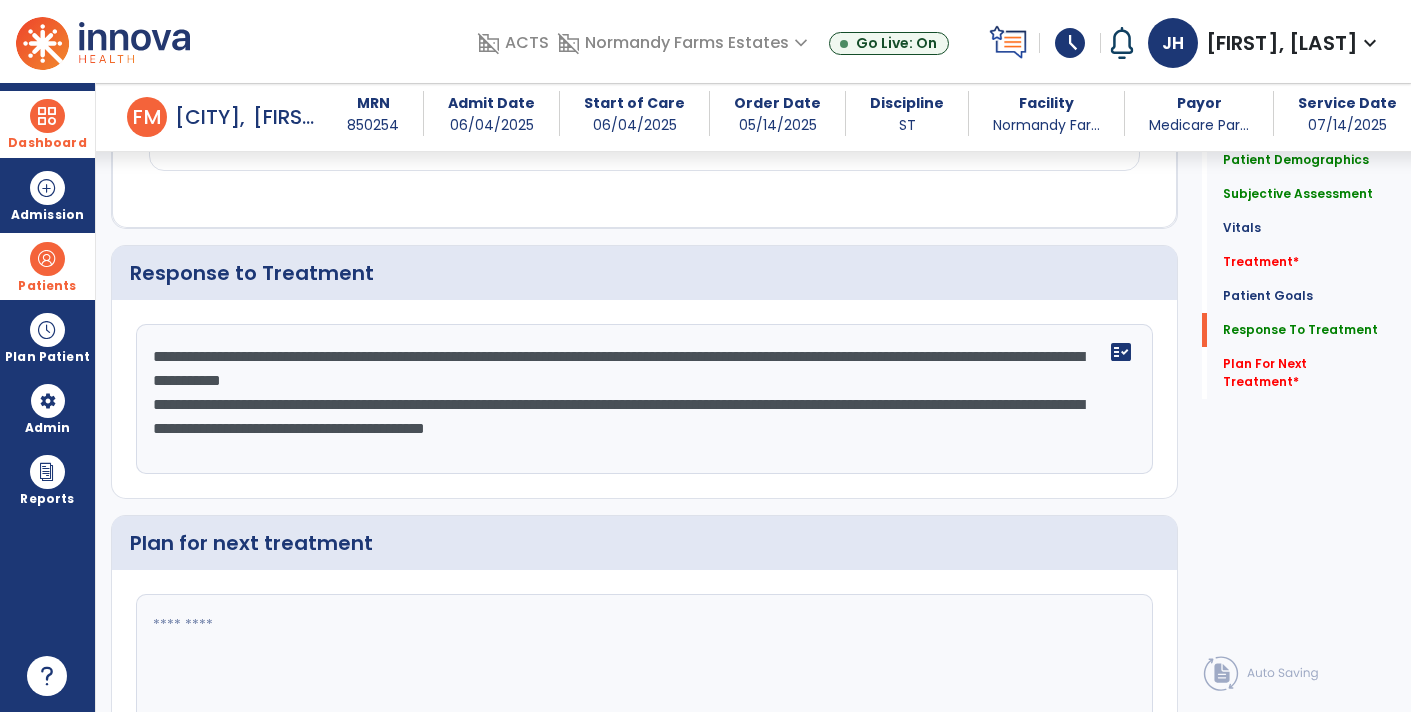 click on "**********" 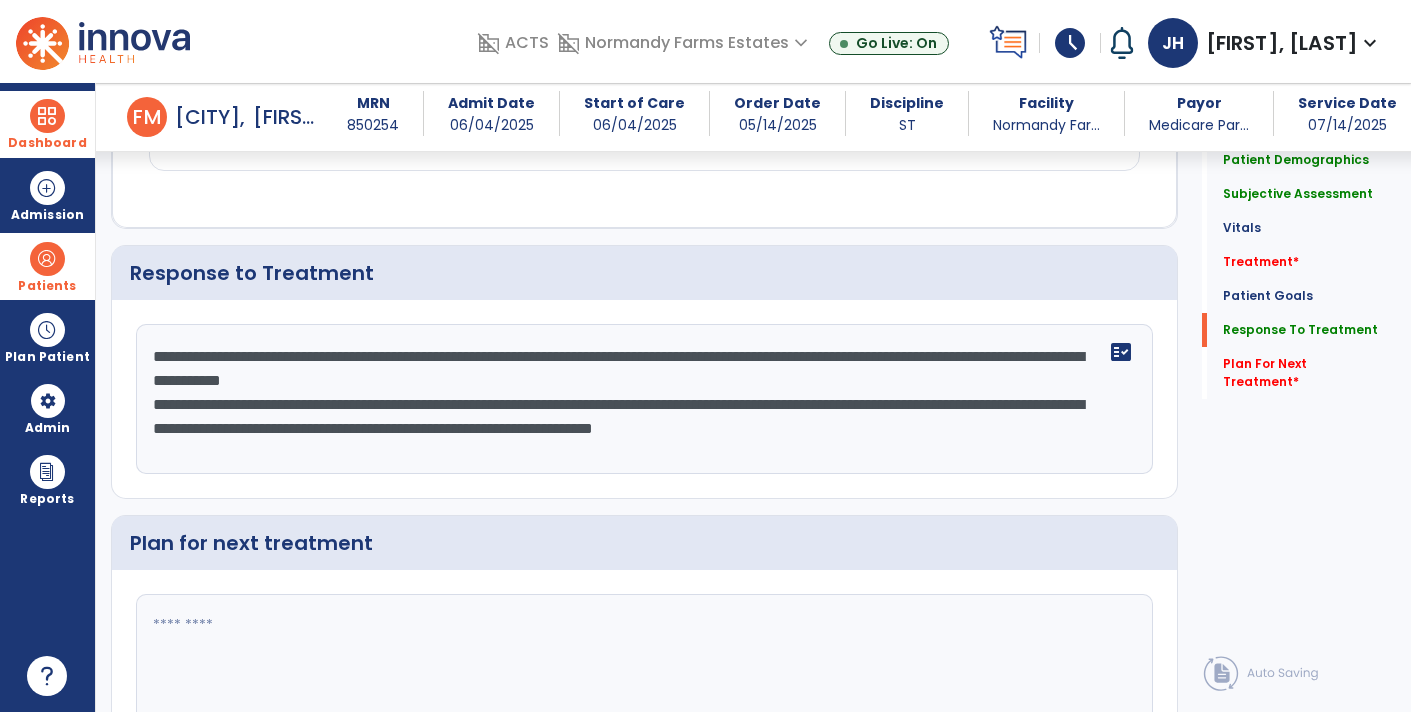 scroll, scrollTop: 2645, scrollLeft: 0, axis: vertical 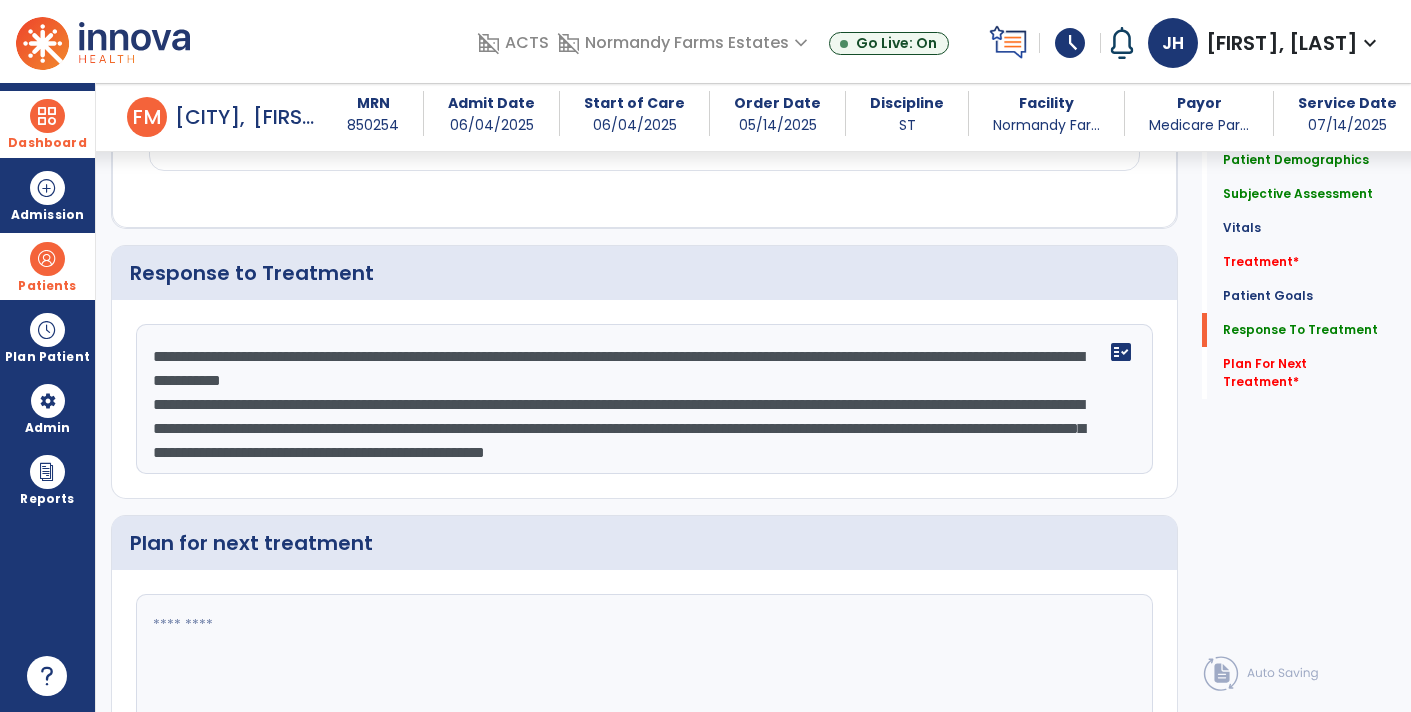 click on "**********" 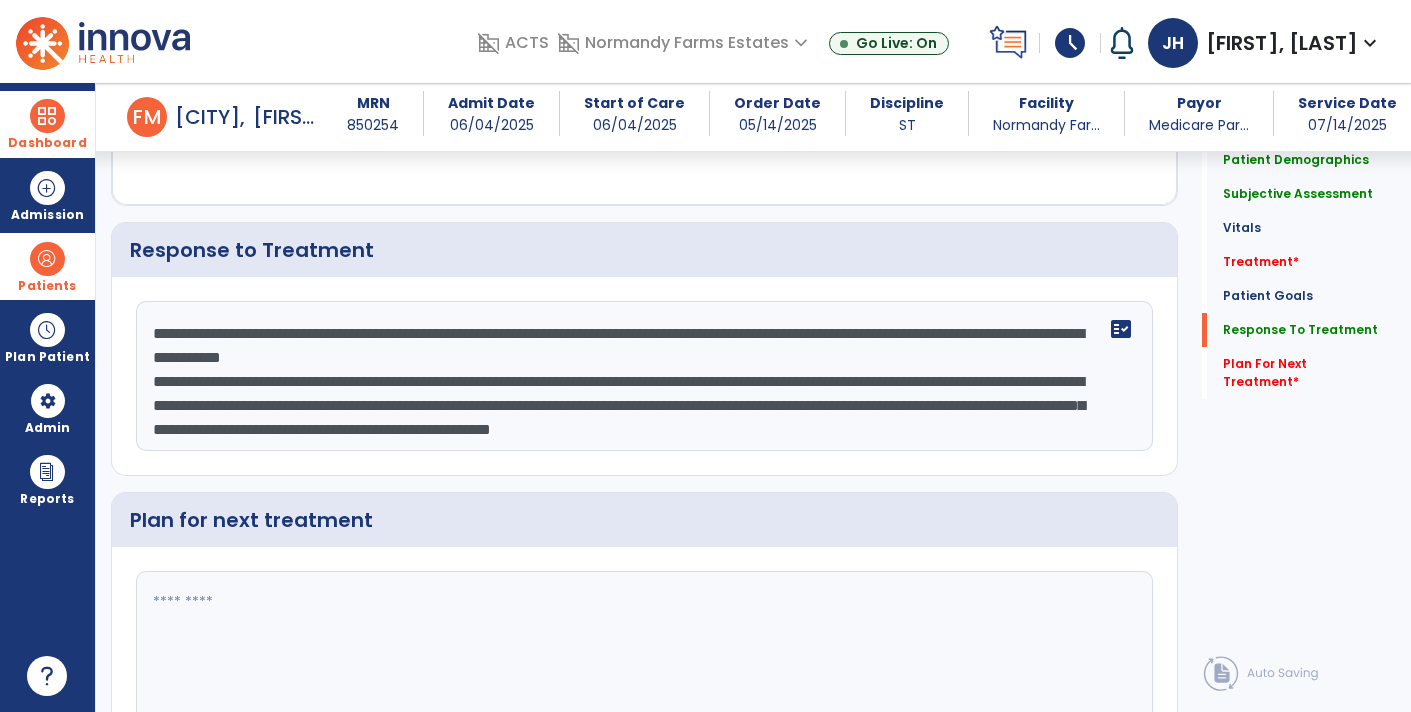 click on "**********" 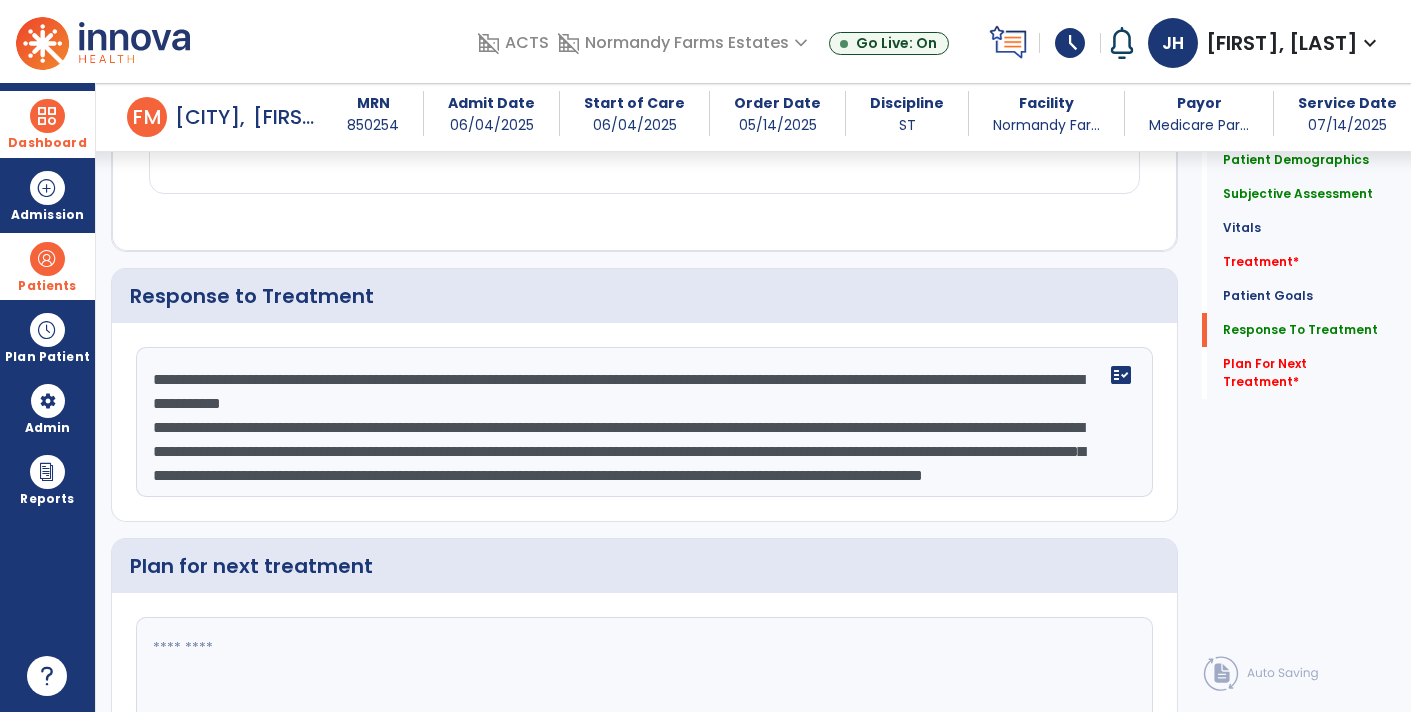 scroll, scrollTop: 2645, scrollLeft: 0, axis: vertical 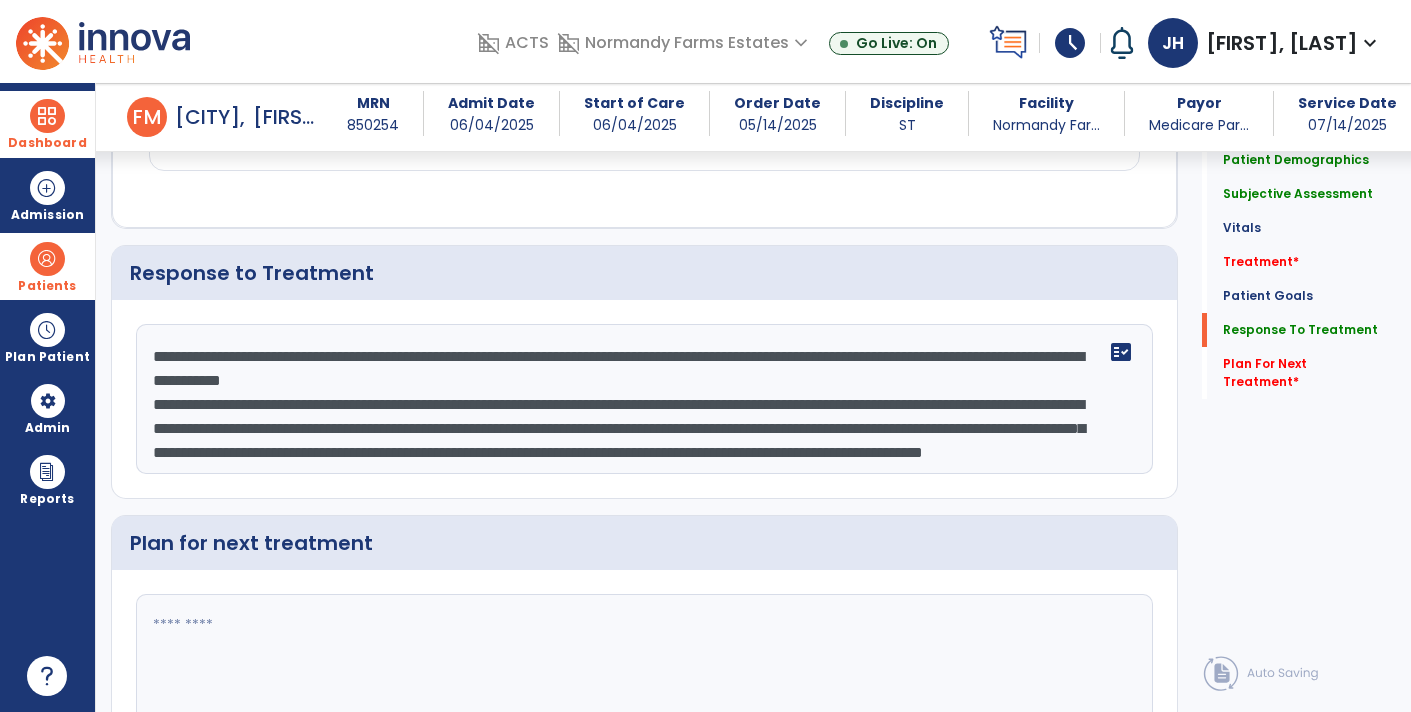 click on "**********" 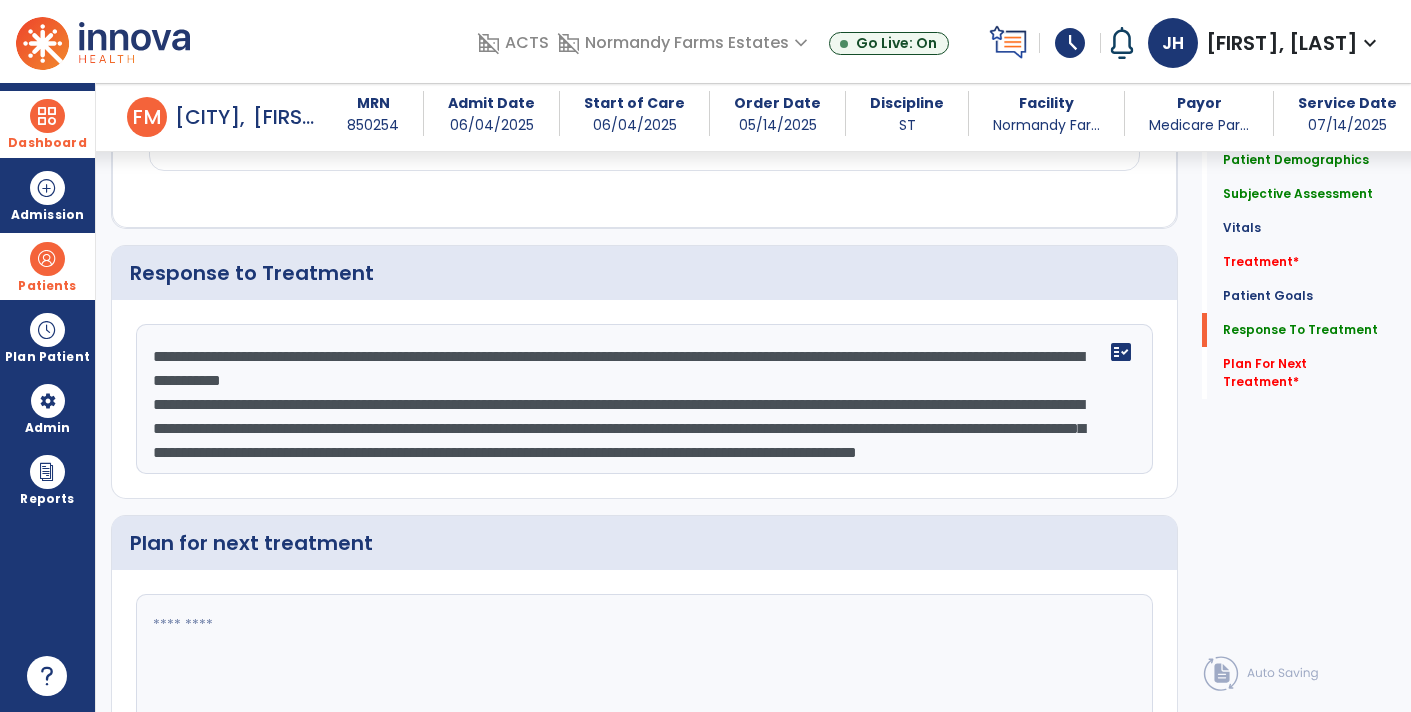 scroll, scrollTop: 2645, scrollLeft: 0, axis: vertical 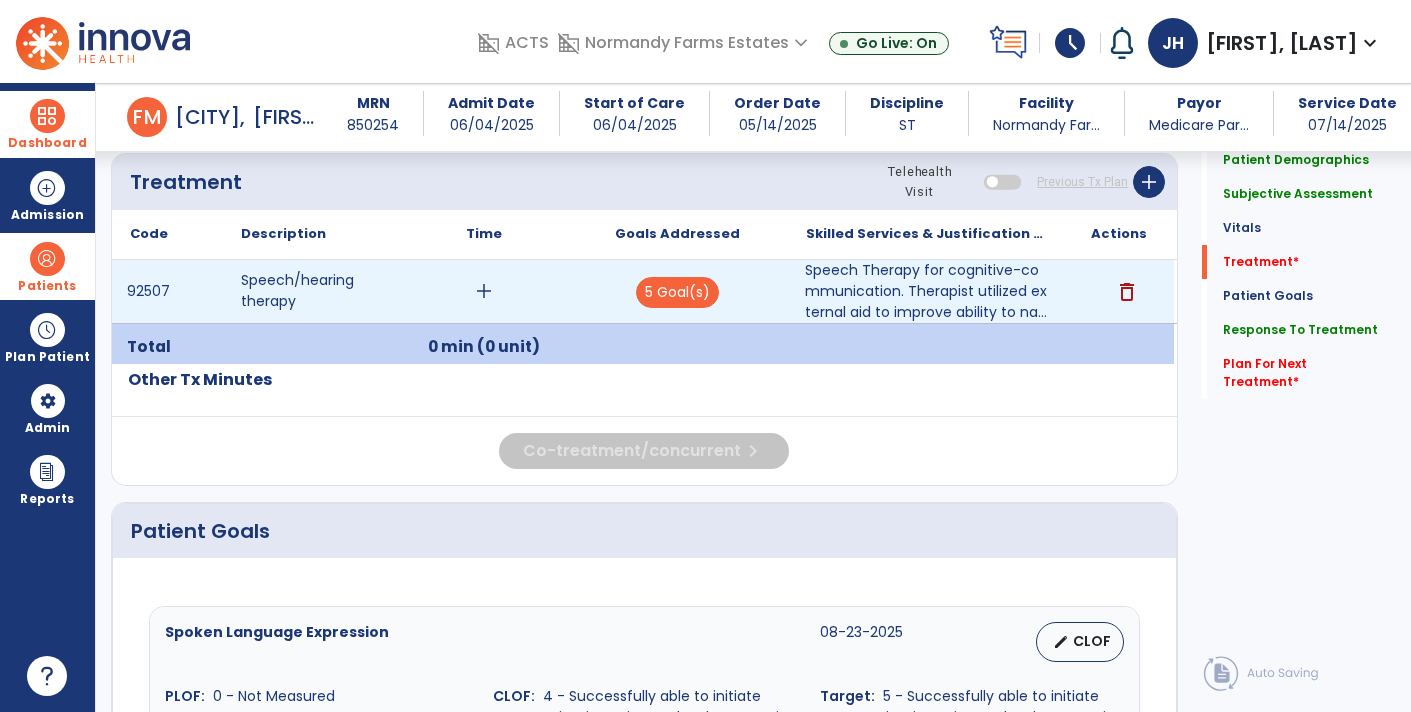 click on "add" at bounding box center (484, 291) 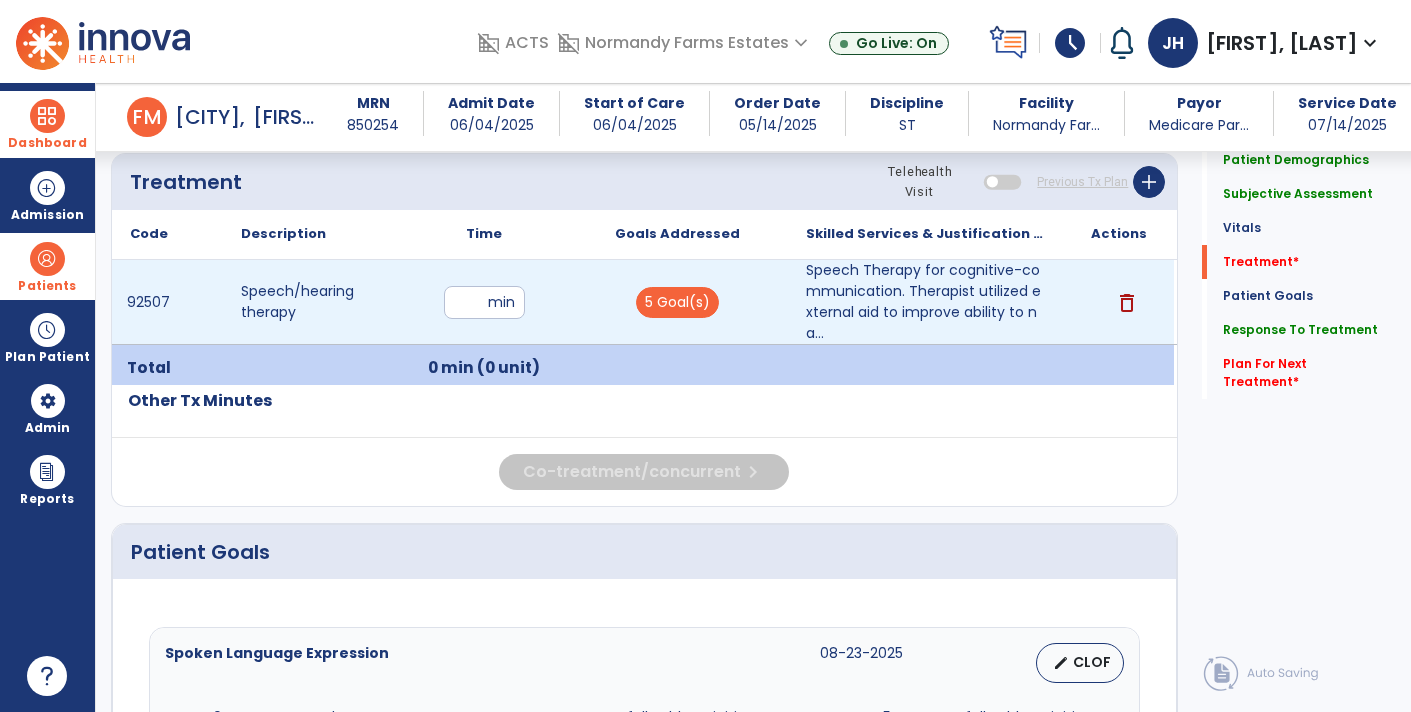 type on "**" 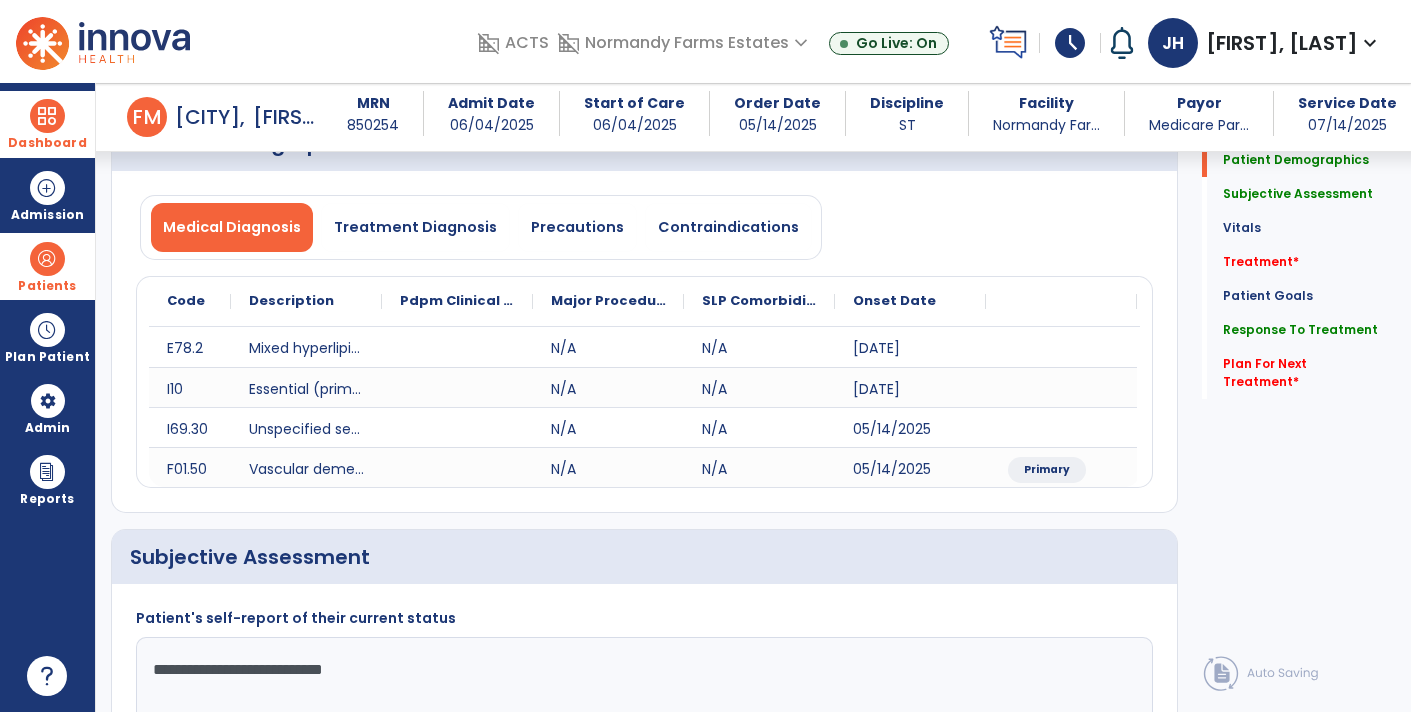 scroll, scrollTop: 0, scrollLeft: 0, axis: both 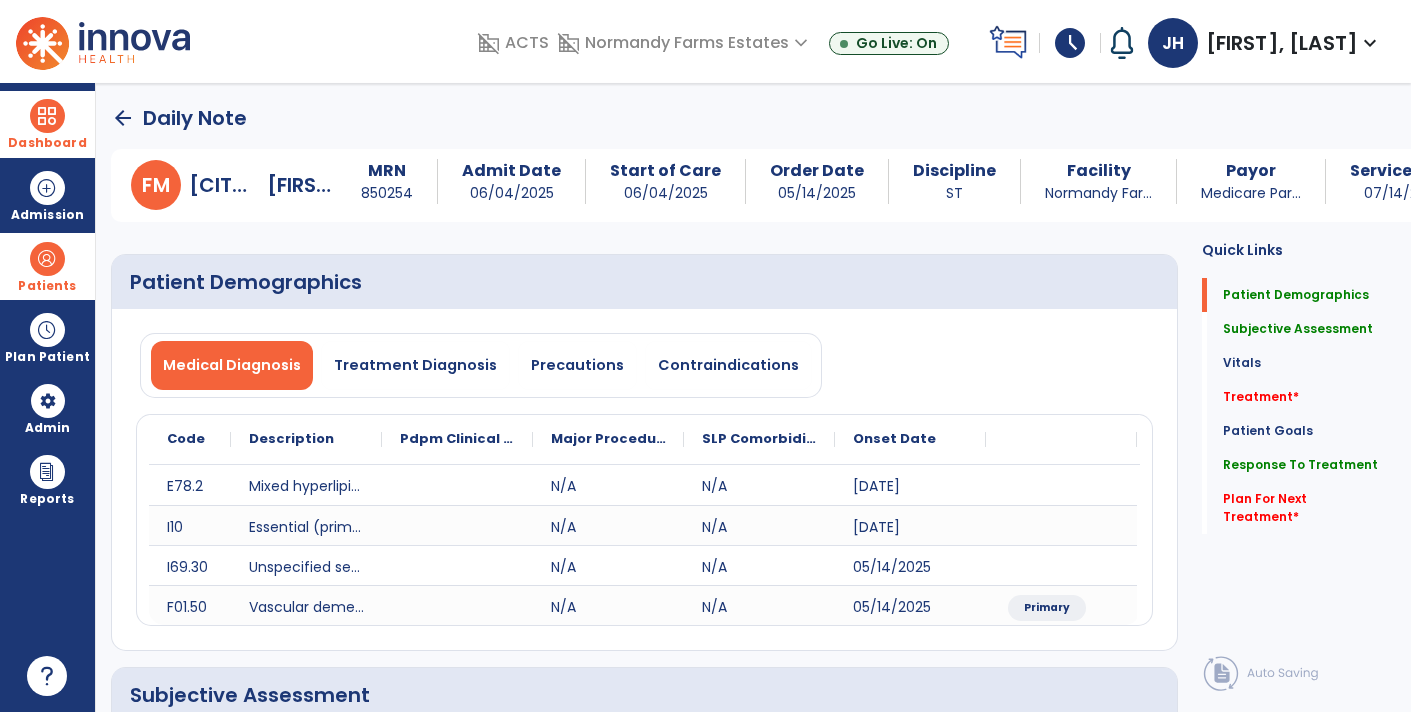 click on "arrow_back" 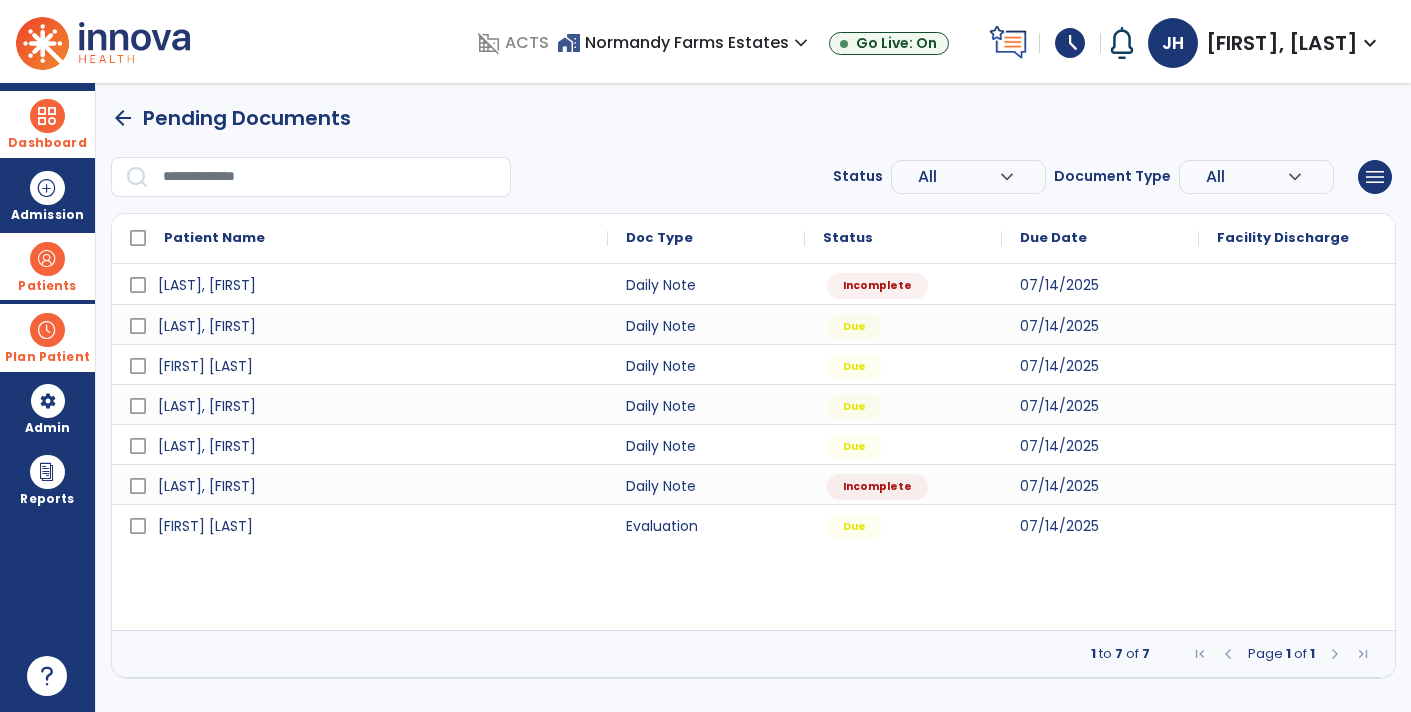 click at bounding box center [47, 330] 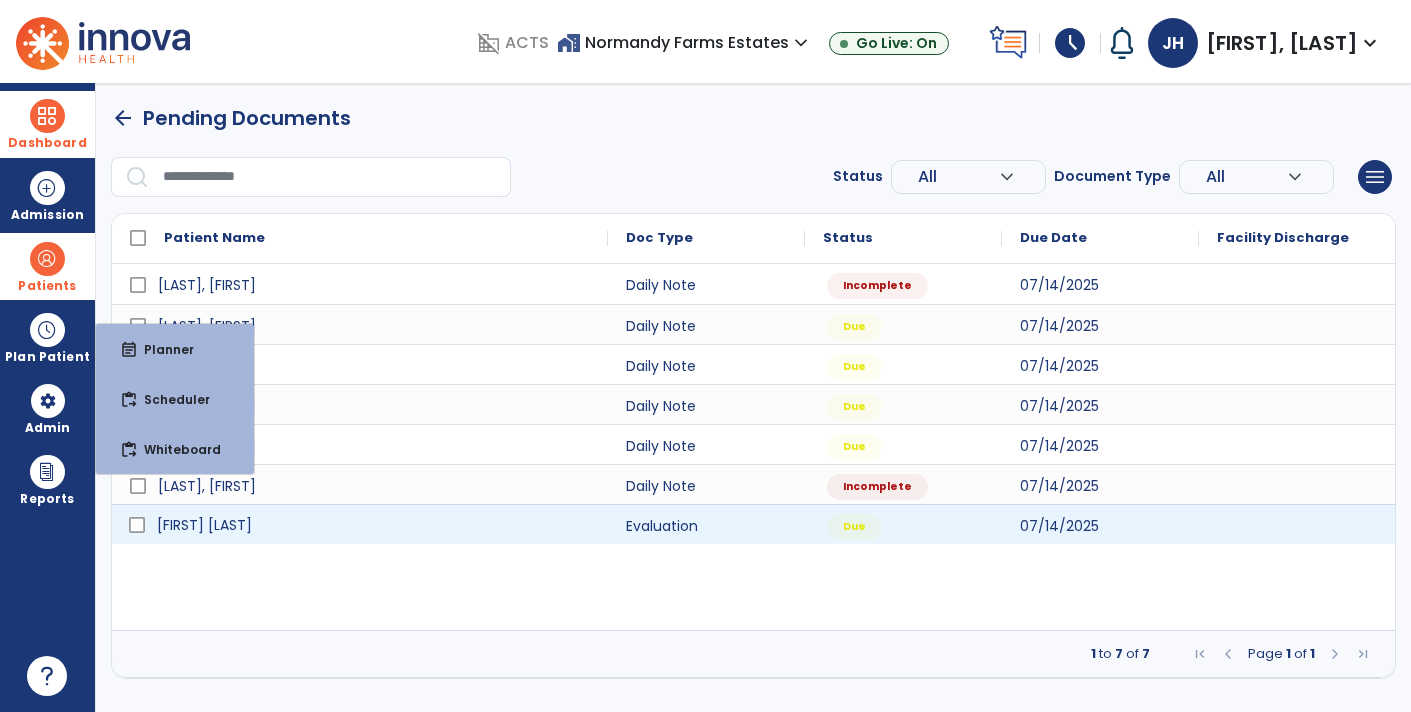 click on "Sutch, Randa" at bounding box center (374, 525) 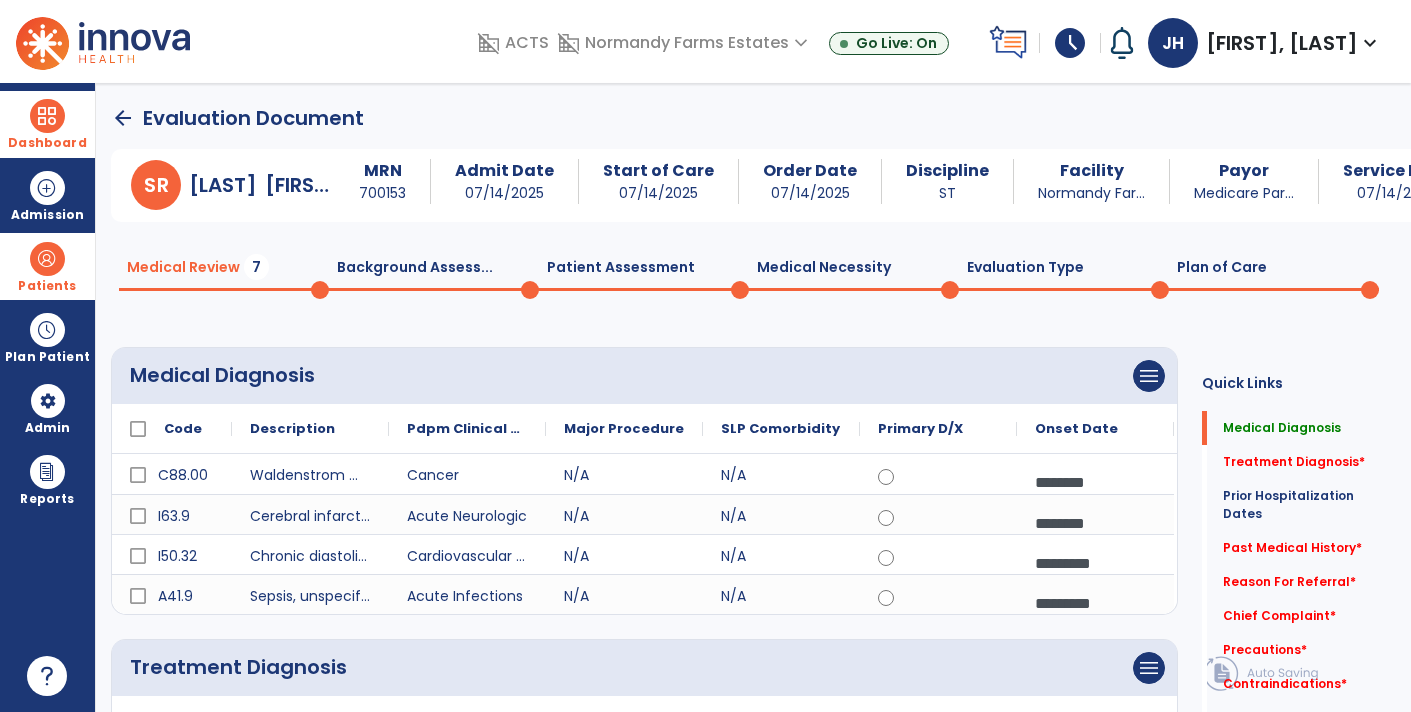 click on "arrow_back" 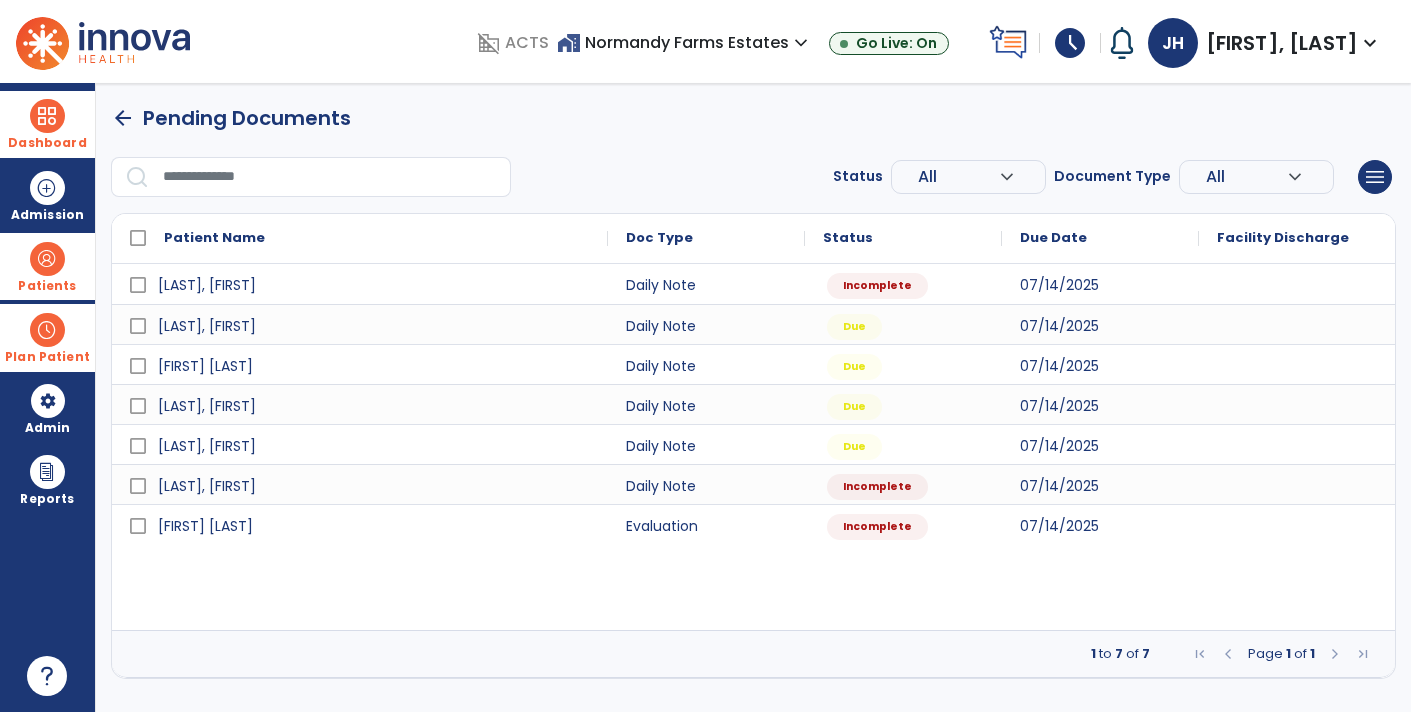 click at bounding box center (47, 330) 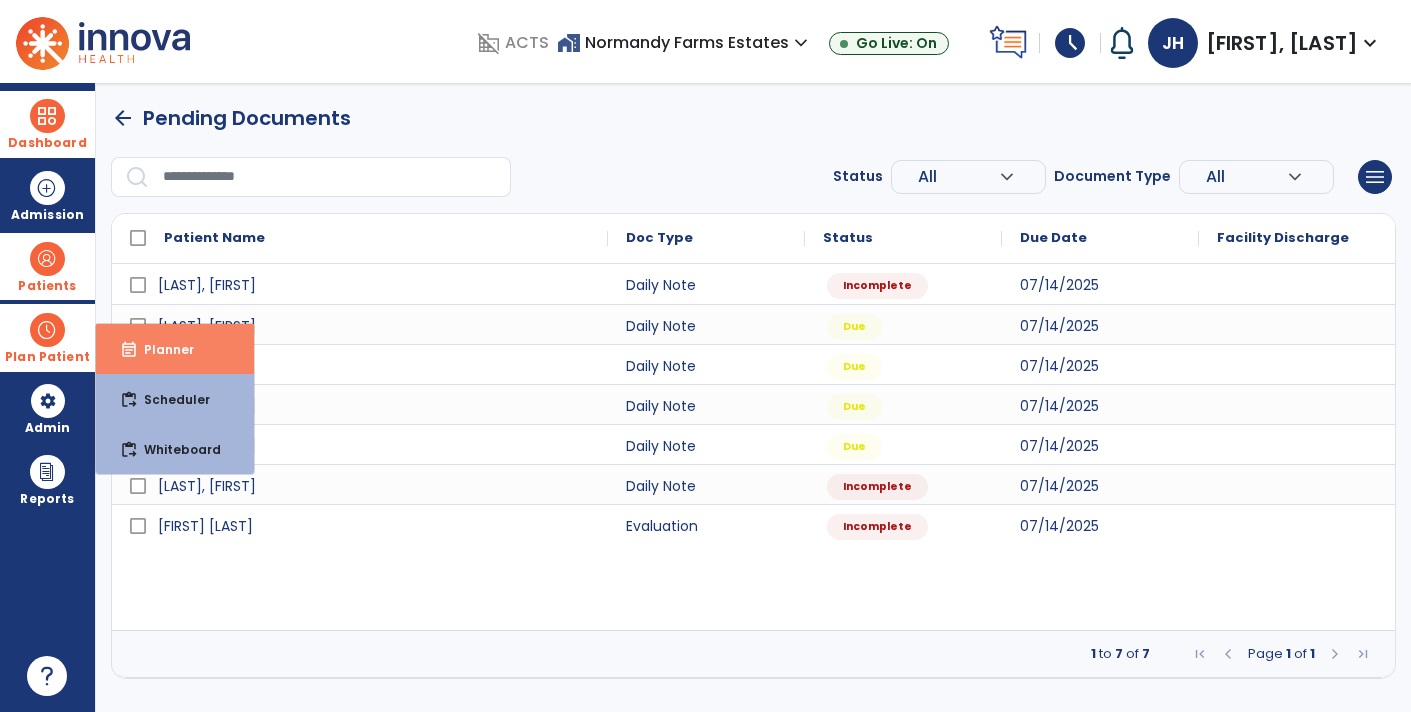 click on "event_note  Planner" at bounding box center [175, 349] 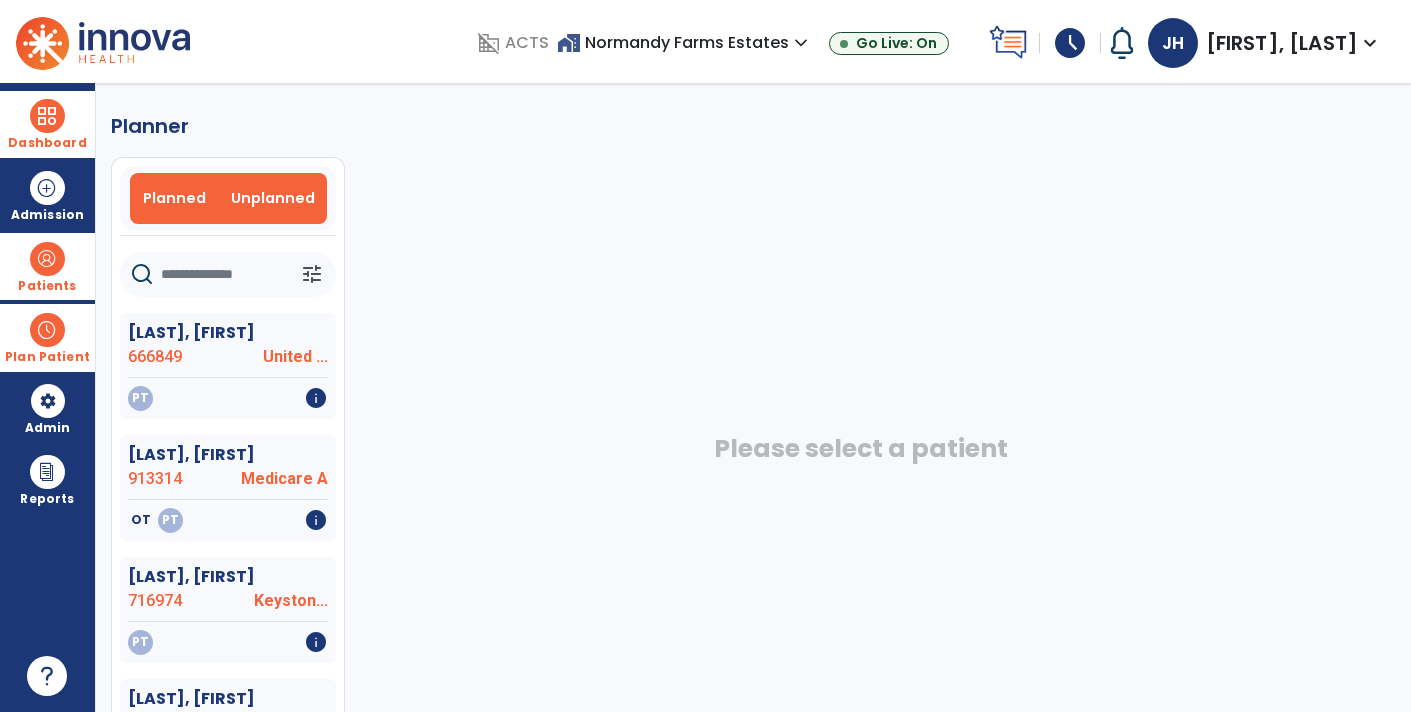 click on "Planned" at bounding box center [174, 198] 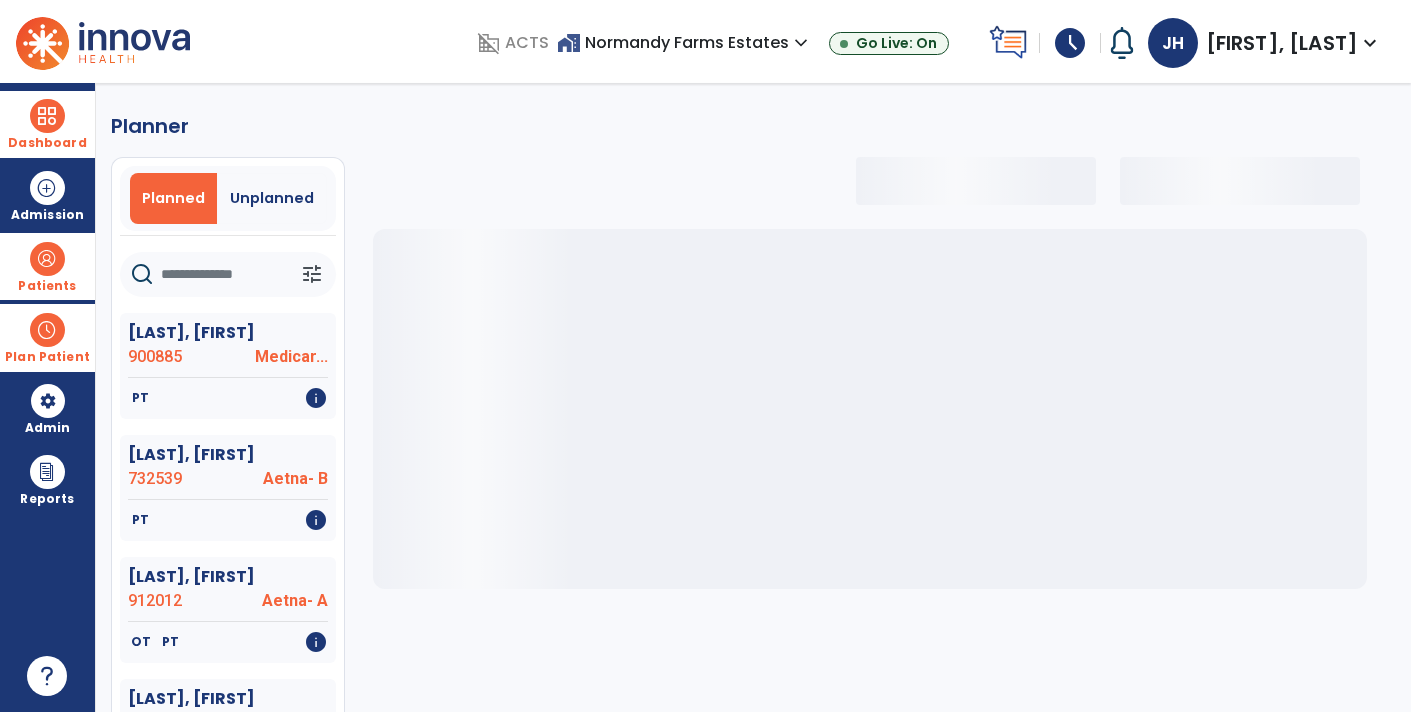 click 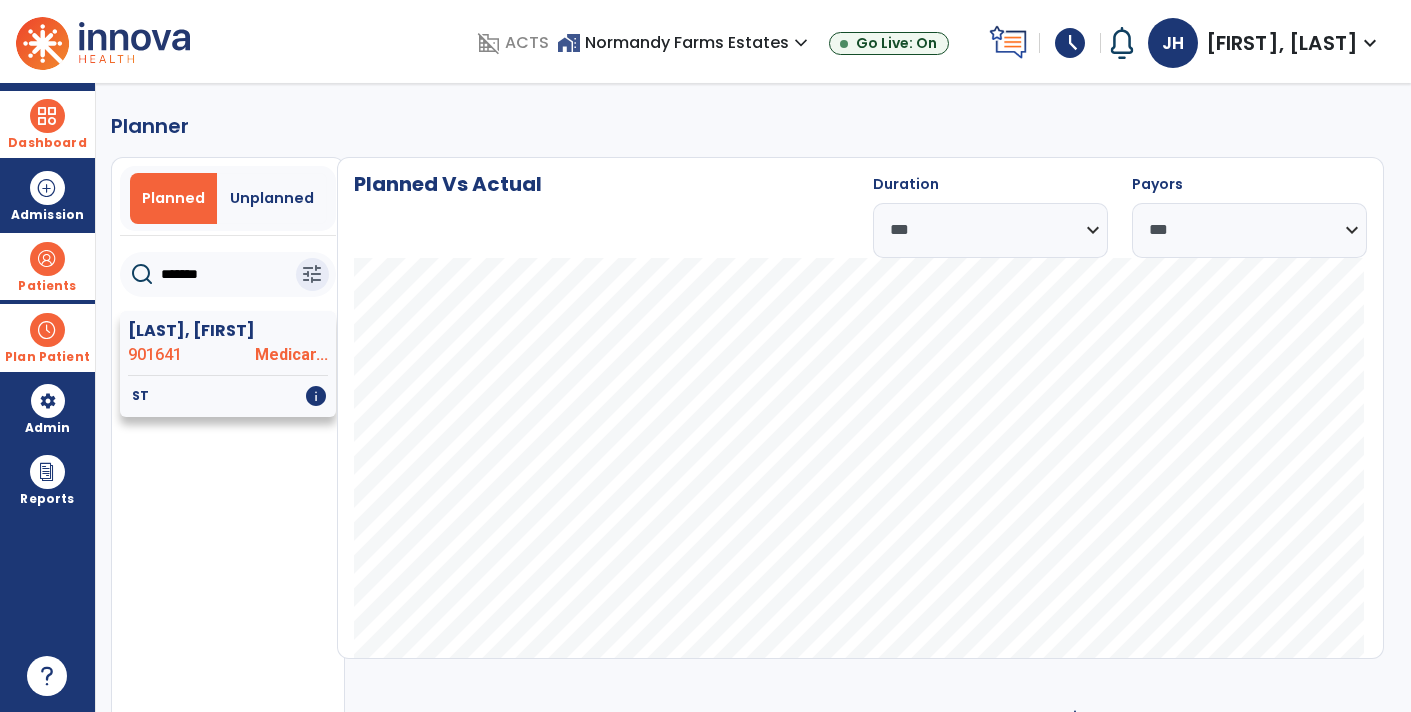 type on "*******" 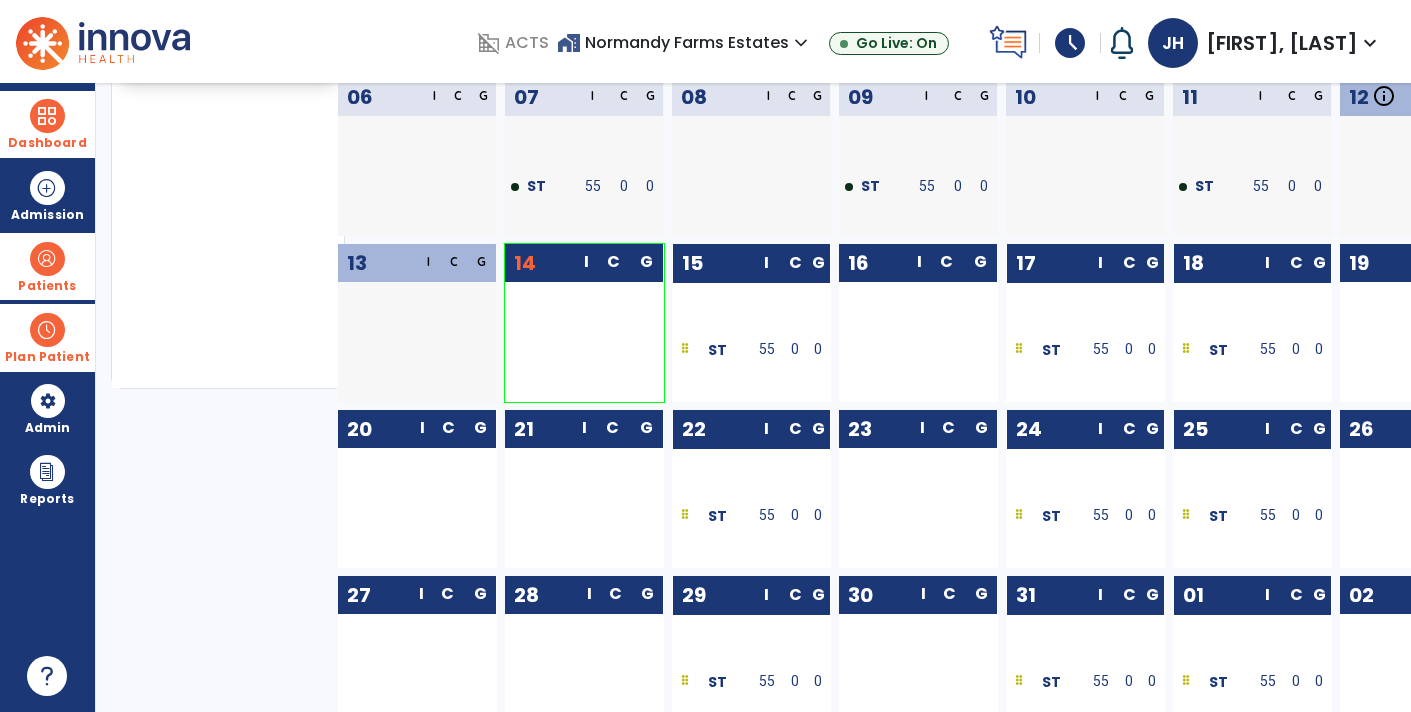 scroll, scrollTop: 362, scrollLeft: 0, axis: vertical 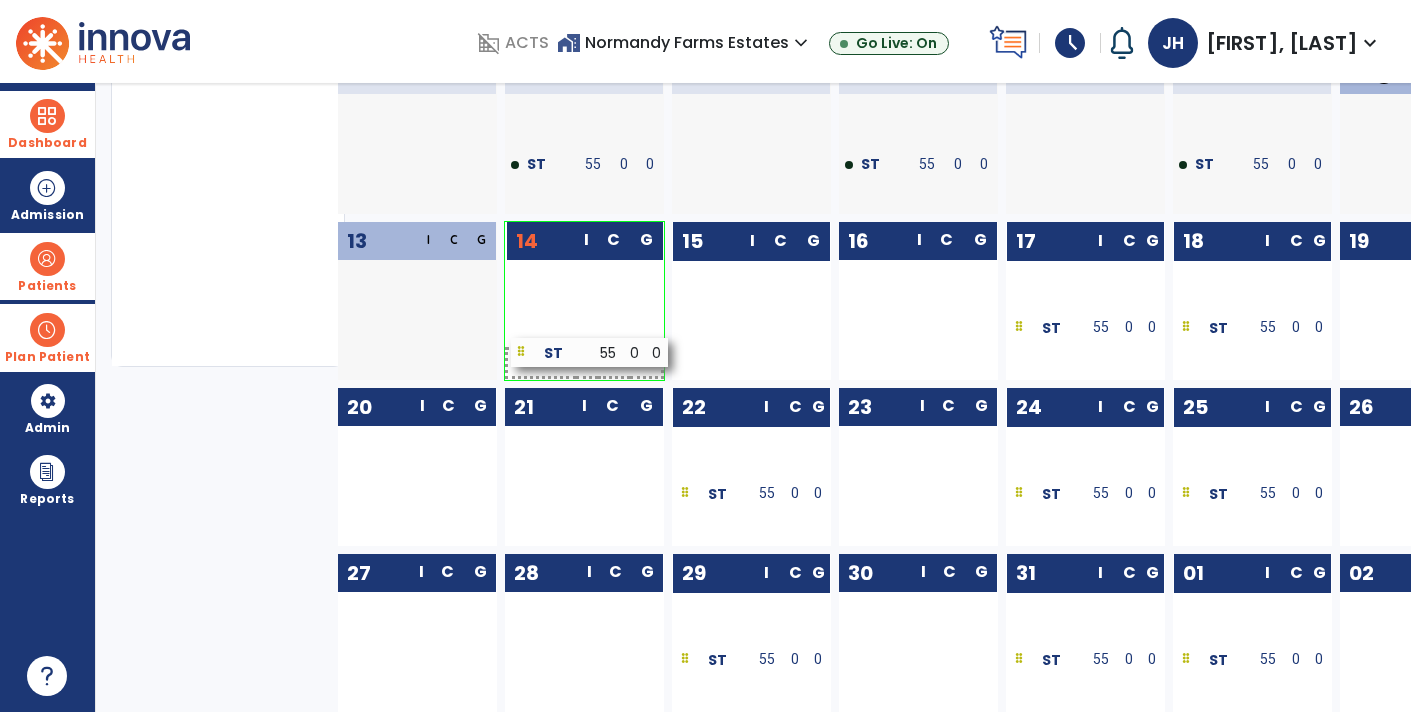 drag, startPoint x: 763, startPoint y: 328, endPoint x: 602, endPoint y: 353, distance: 162.92943 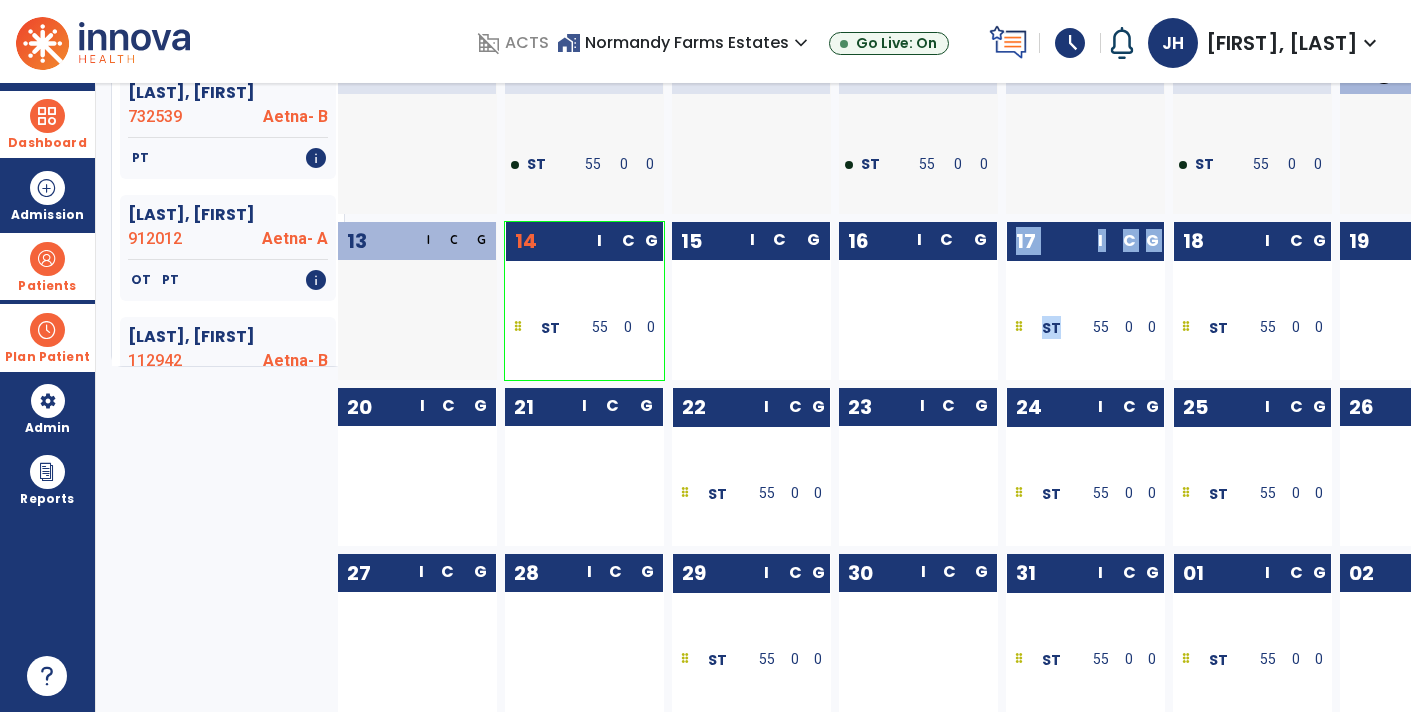 drag, startPoint x: 1076, startPoint y: 319, endPoint x: 967, endPoint y: 307, distance: 109.65856 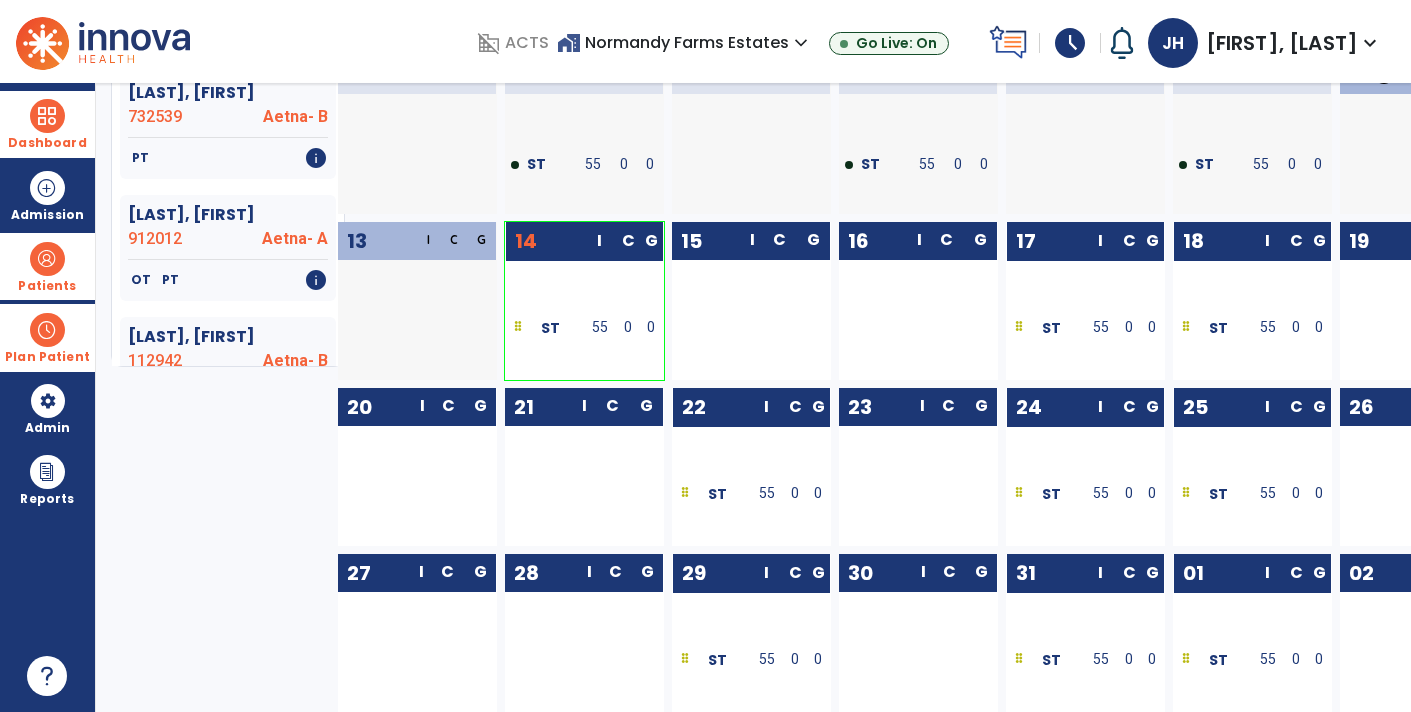 click at bounding box center (980, 303) 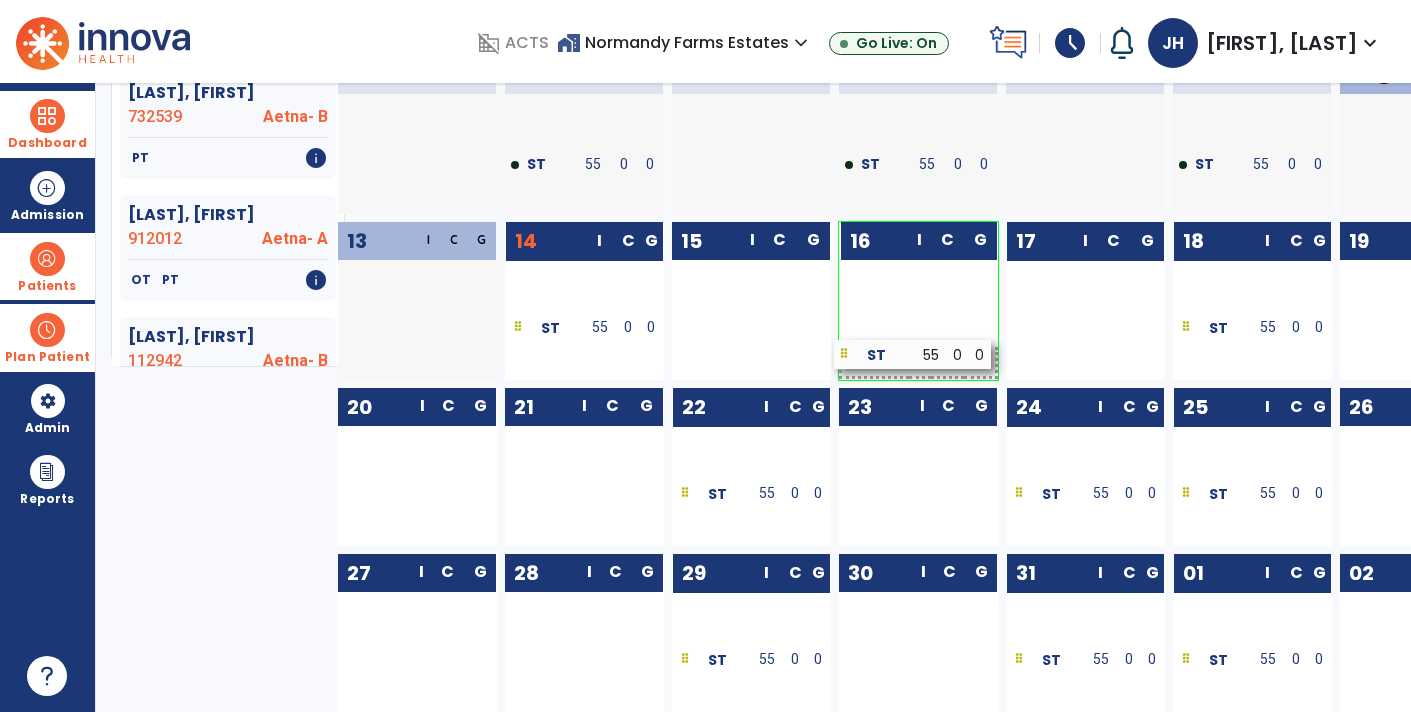 drag, startPoint x: 1073, startPoint y: 330, endPoint x: 904, endPoint y: 358, distance: 171.30382 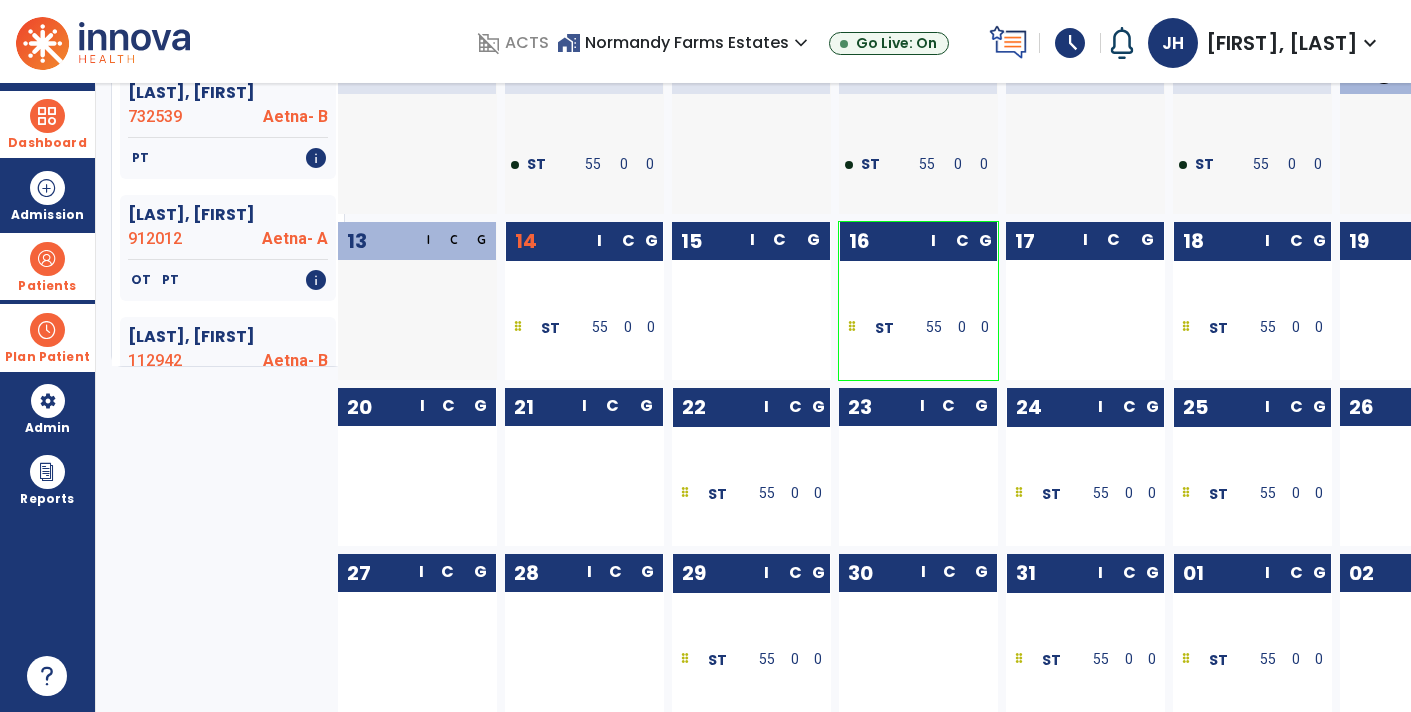 drag, startPoint x: 1239, startPoint y: 337, endPoint x: 1059, endPoint y: 365, distance: 182.16476 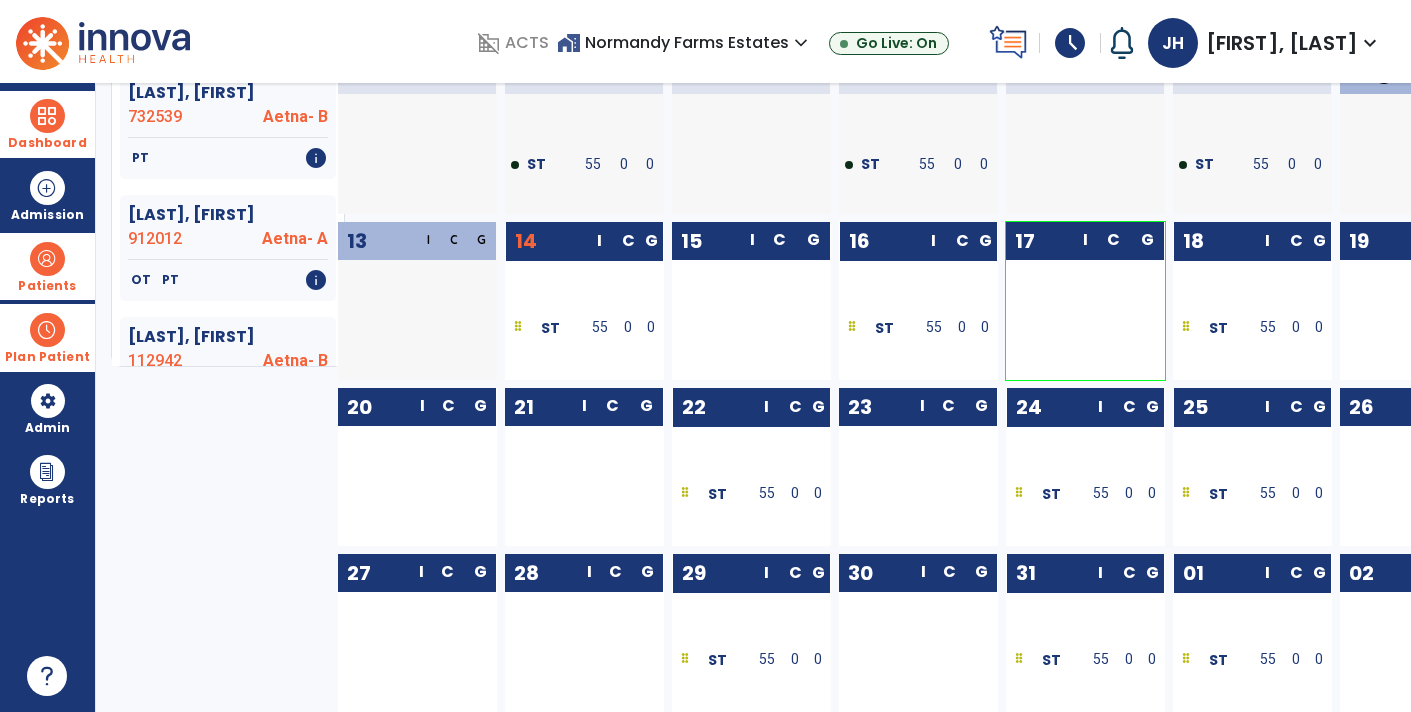 drag, startPoint x: 1201, startPoint y: 338, endPoint x: 932, endPoint y: 448, distance: 290.62173 